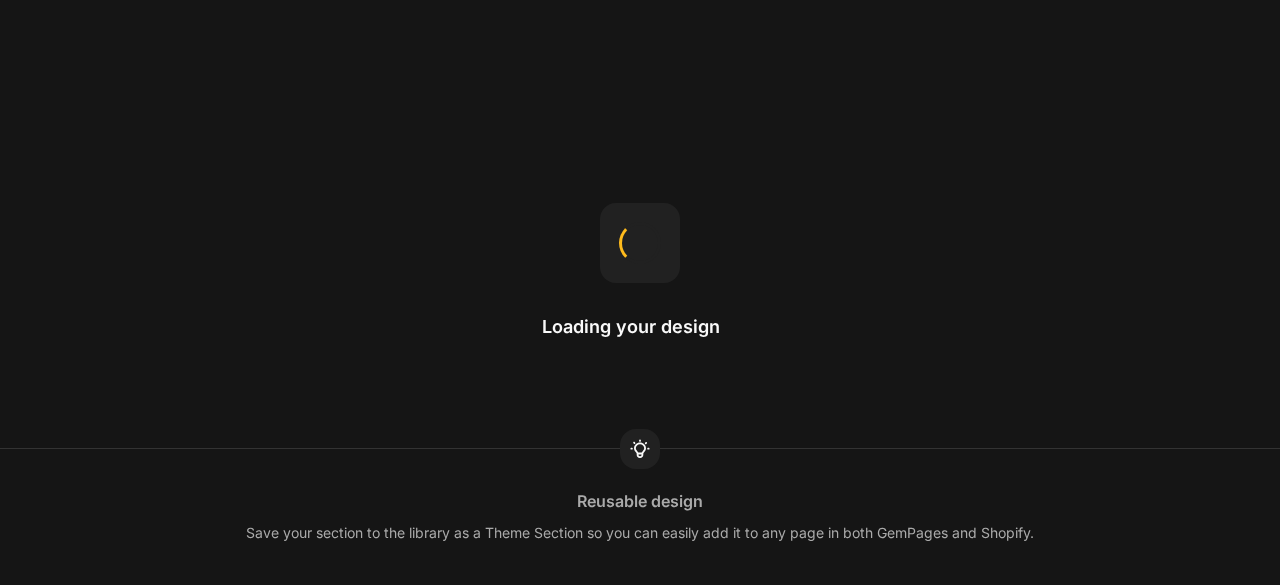 scroll, scrollTop: 0, scrollLeft: 0, axis: both 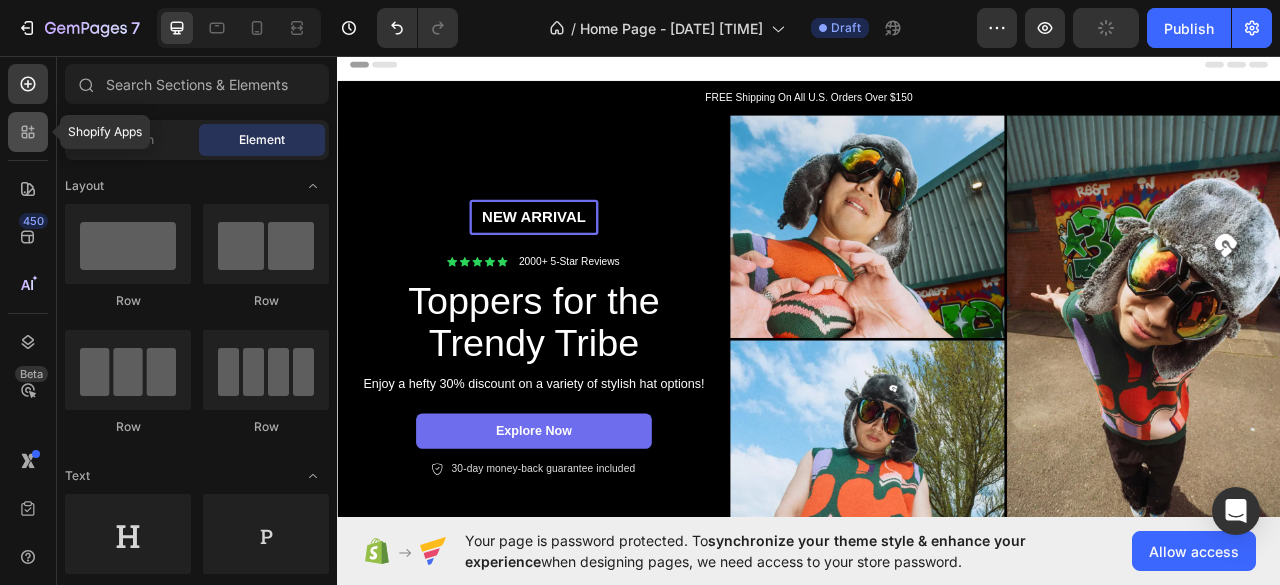 click 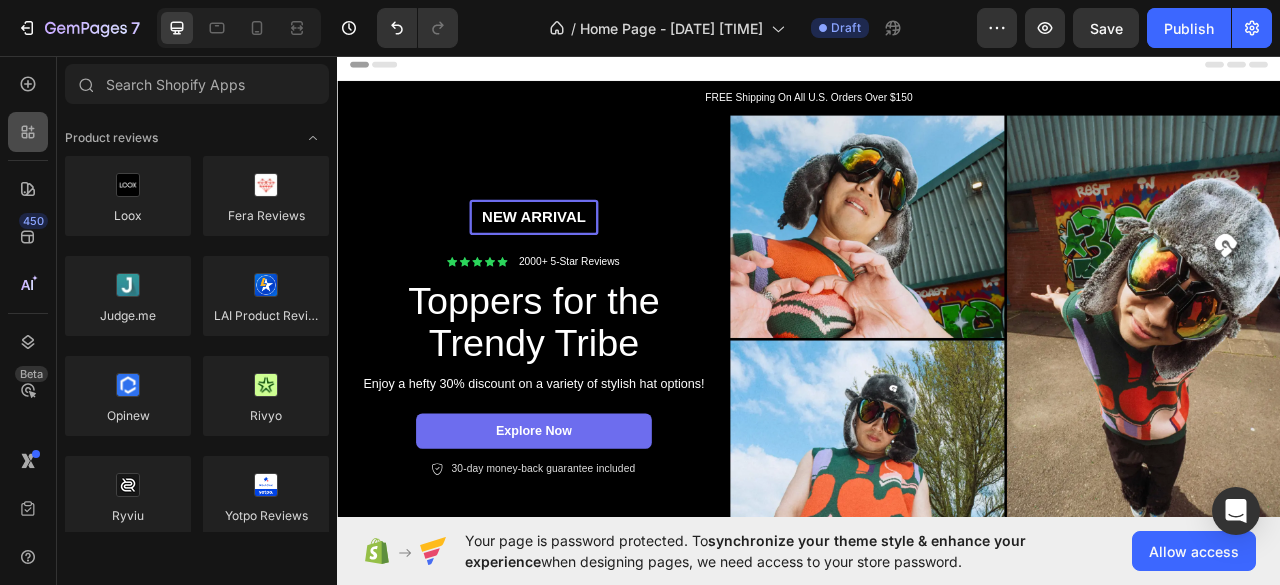 click 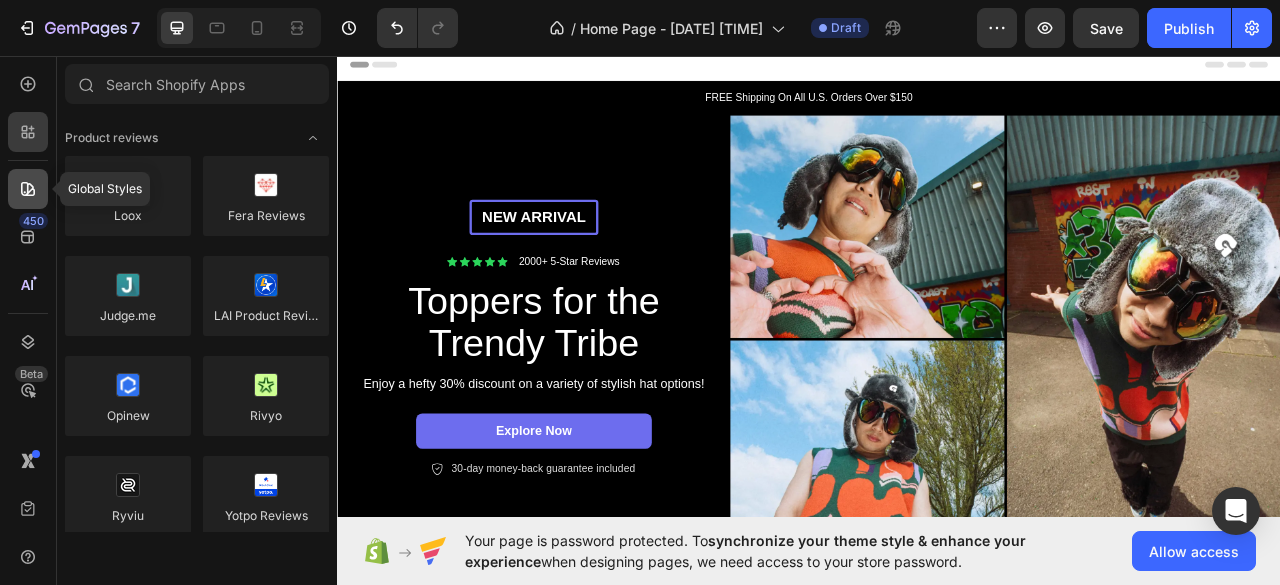 click 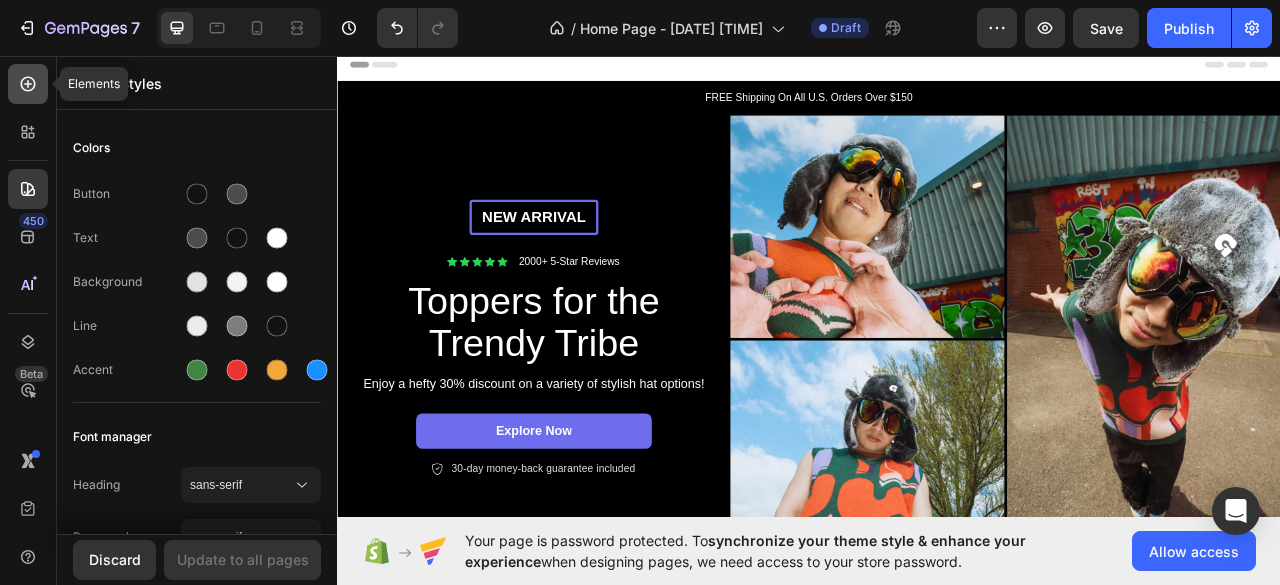 click 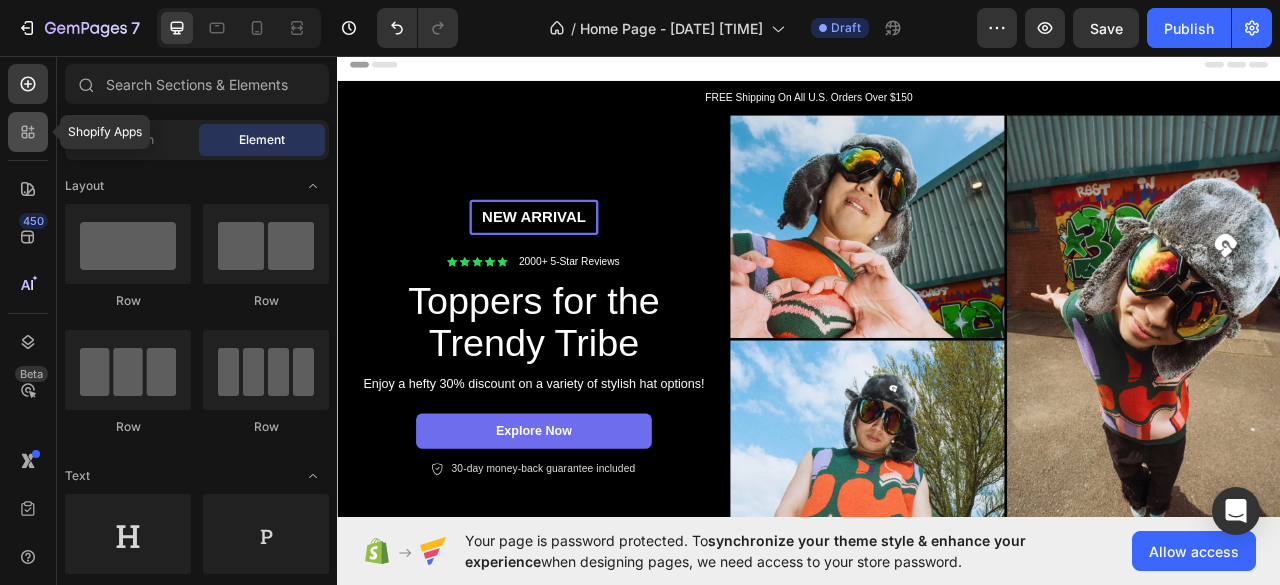 click 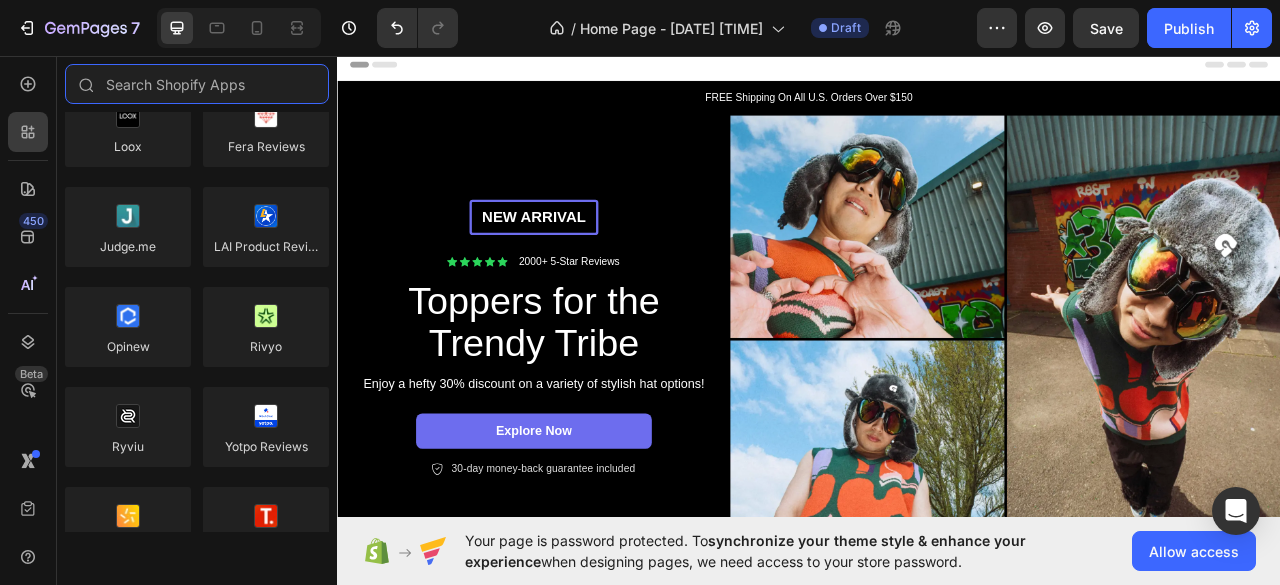 scroll, scrollTop: 0, scrollLeft: 0, axis: both 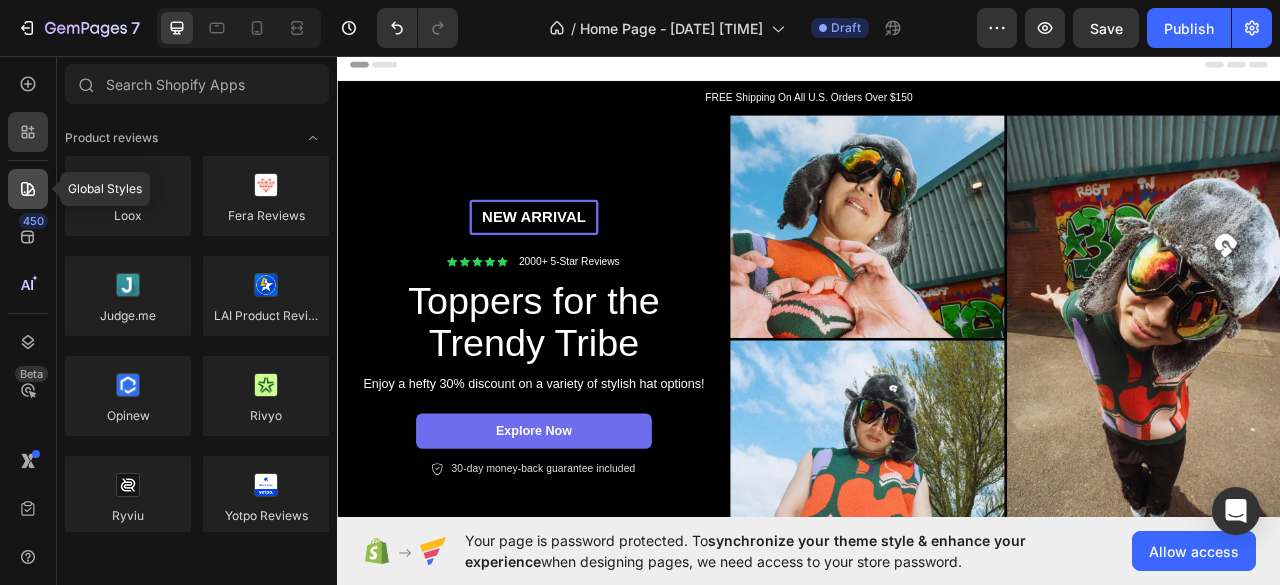 click 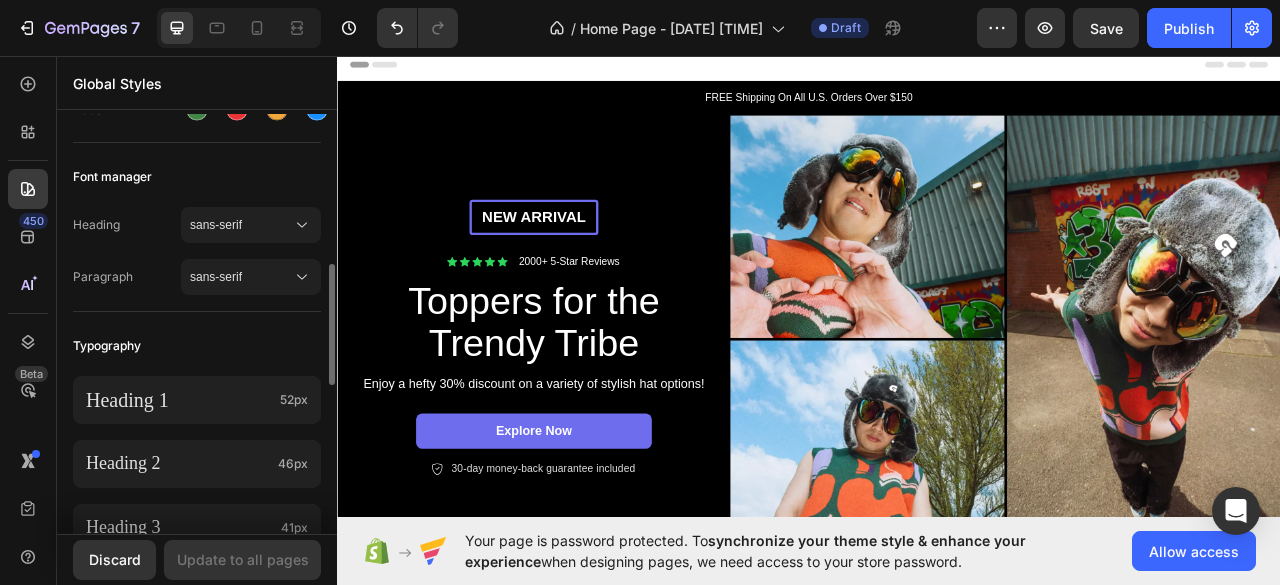 scroll, scrollTop: 319, scrollLeft: 0, axis: vertical 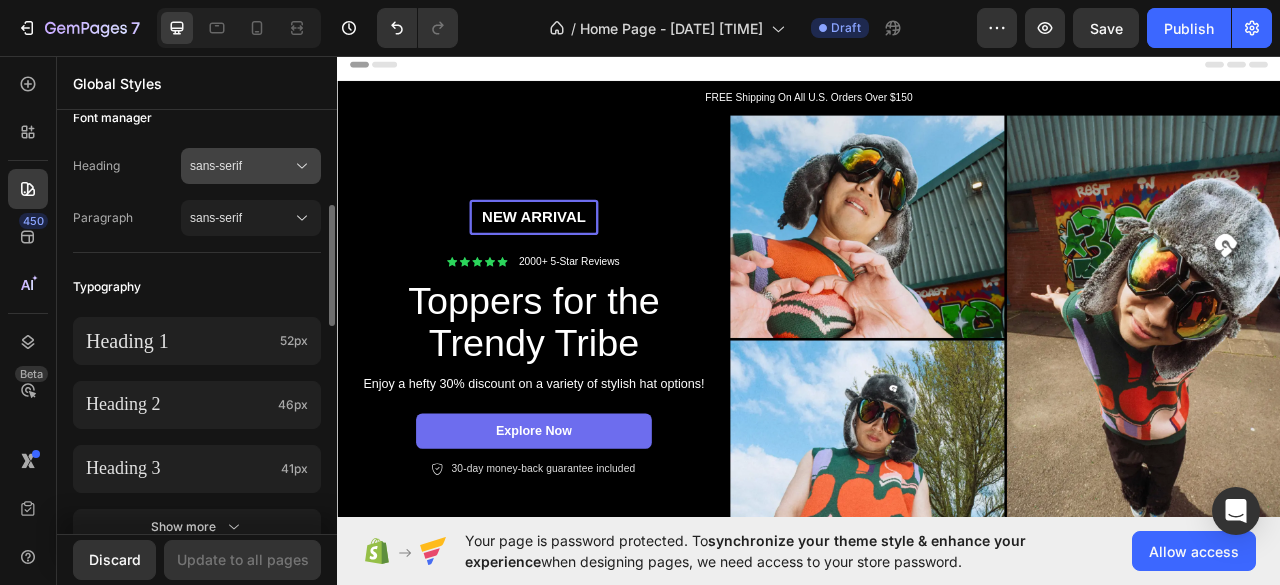 click on "sans-serif" at bounding box center [241, 166] 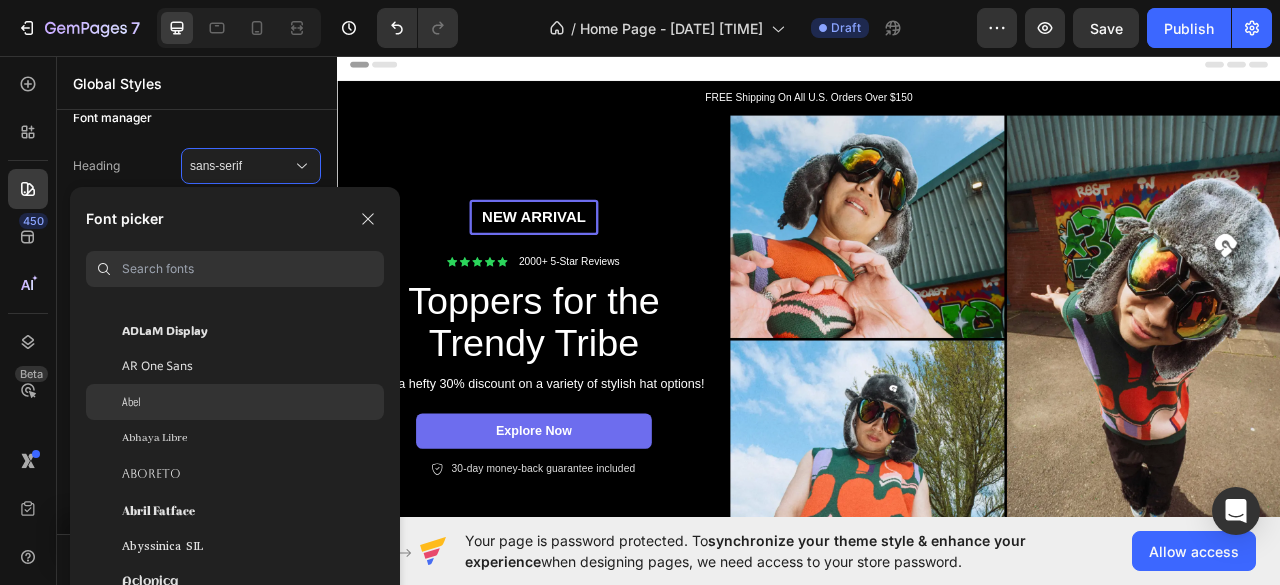 scroll, scrollTop: 116, scrollLeft: 0, axis: vertical 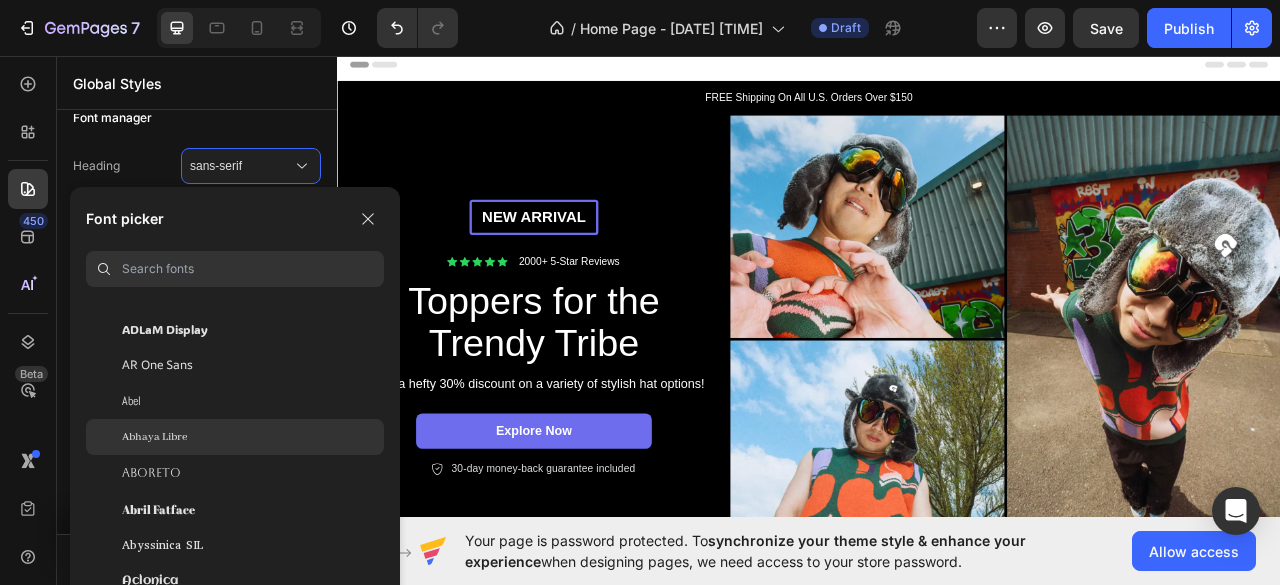 click on "Abhaya Libre" at bounding box center [154, 437] 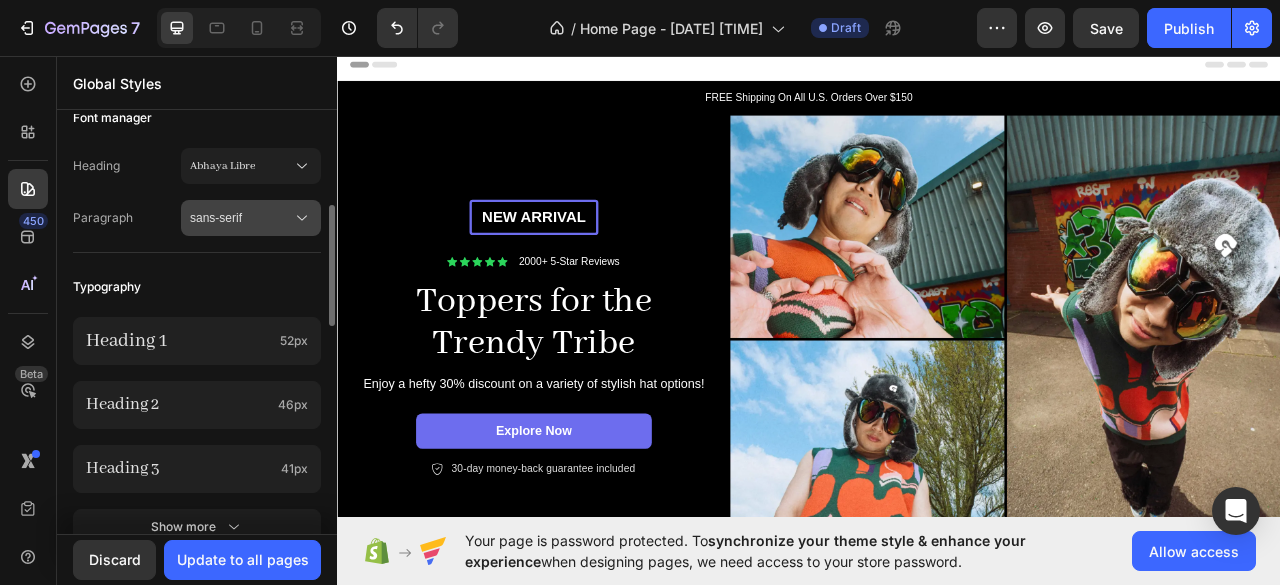 click on "sans-serif" at bounding box center (241, 218) 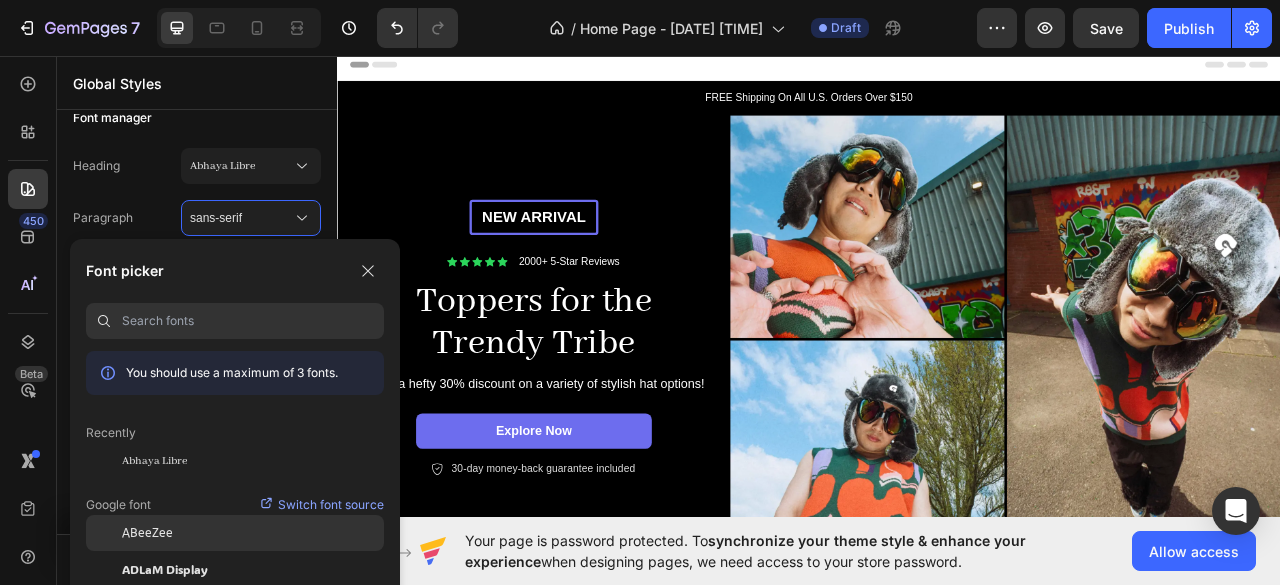 scroll, scrollTop: 88, scrollLeft: 0, axis: vertical 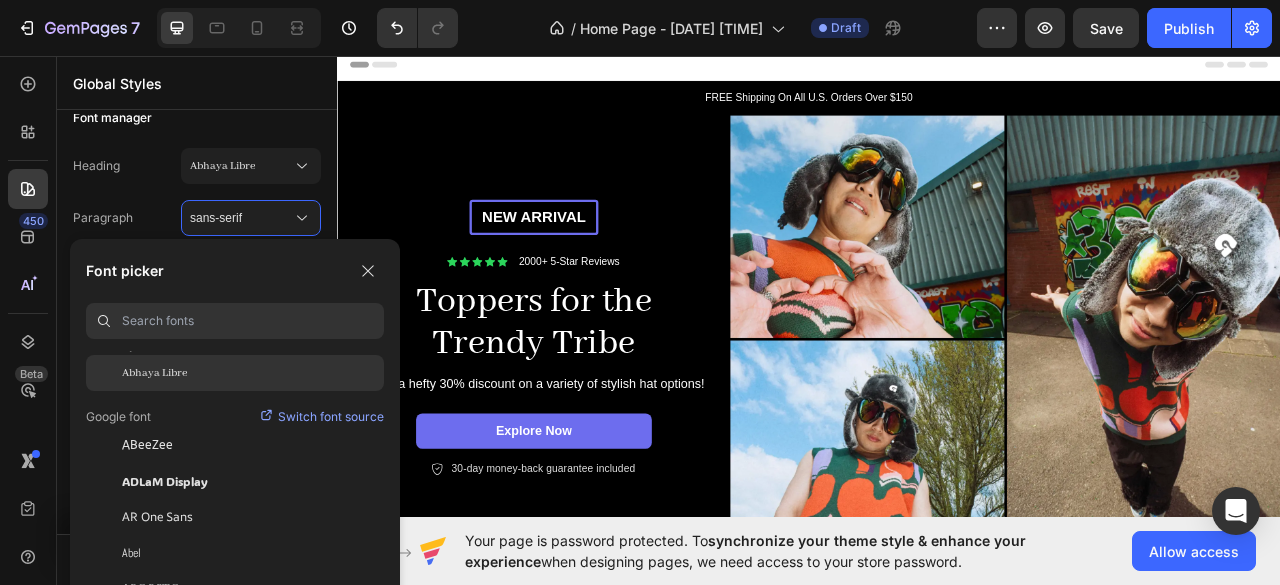 click on "Abhaya Libre" at bounding box center [154, 373] 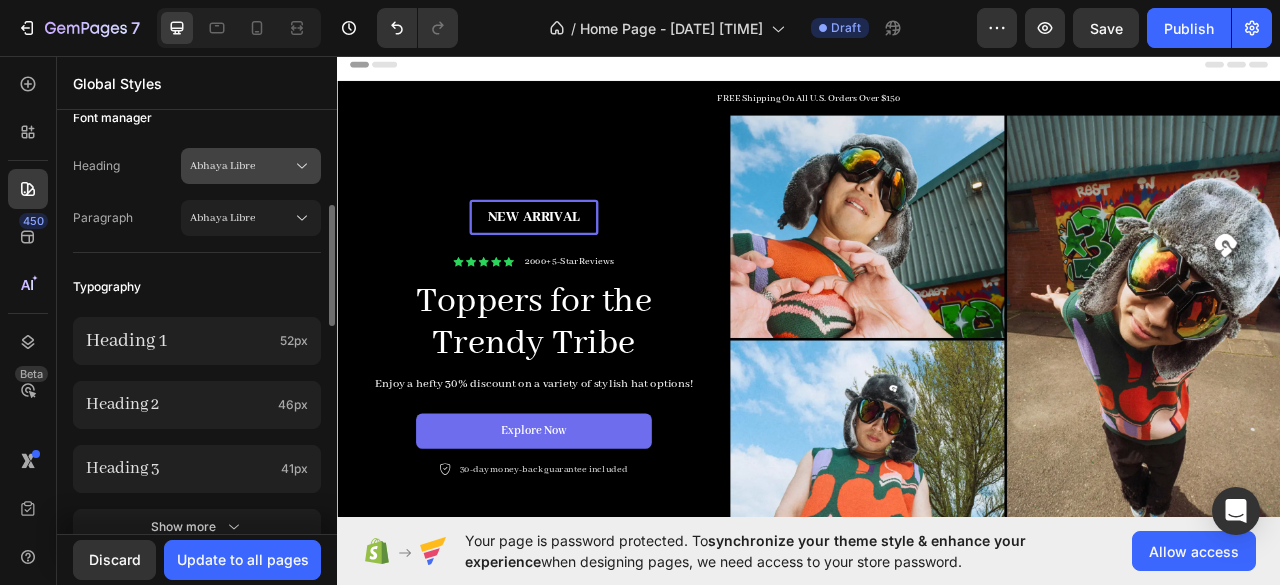click on "Abhaya Libre" at bounding box center (241, 166) 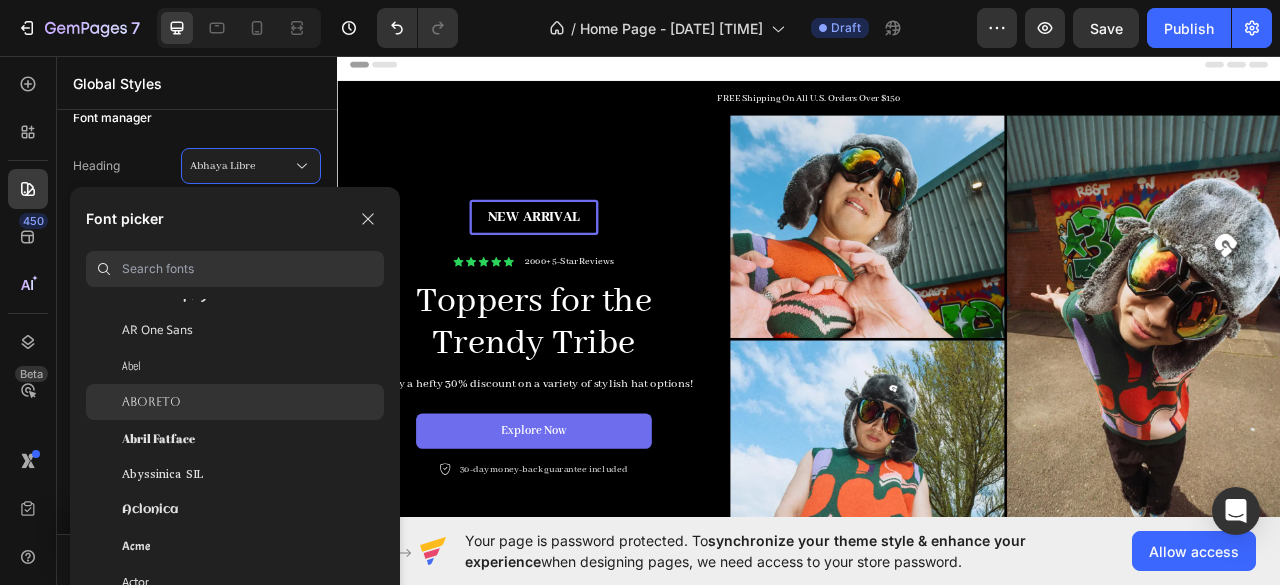 scroll, scrollTop: 230, scrollLeft: 0, axis: vertical 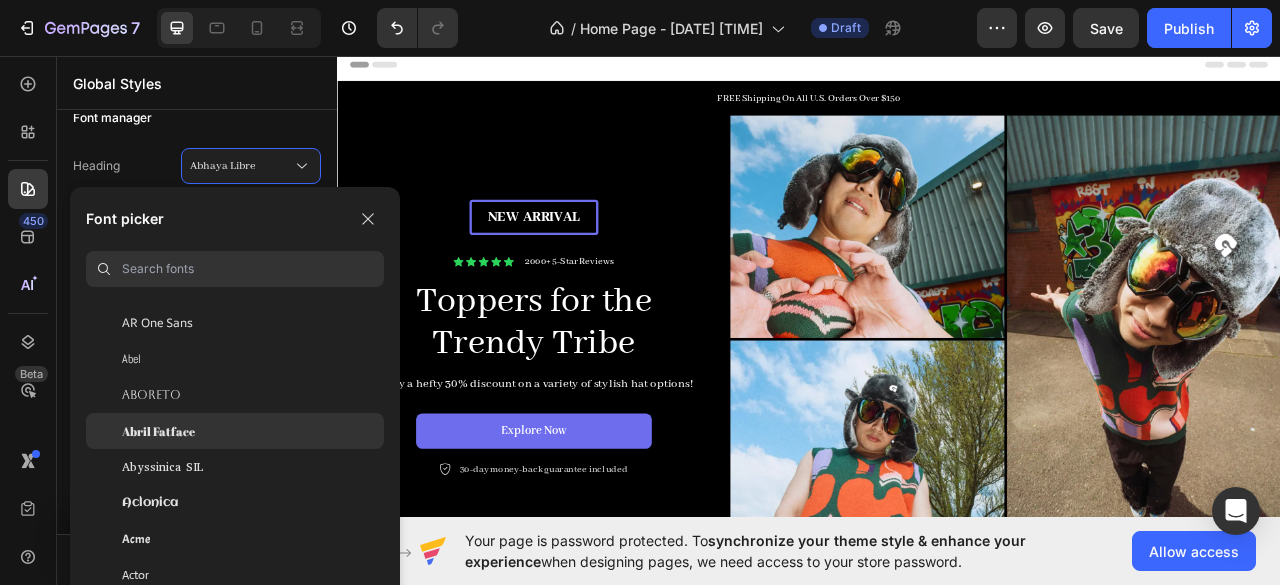 click on "Abril Fatface" at bounding box center (158, 431) 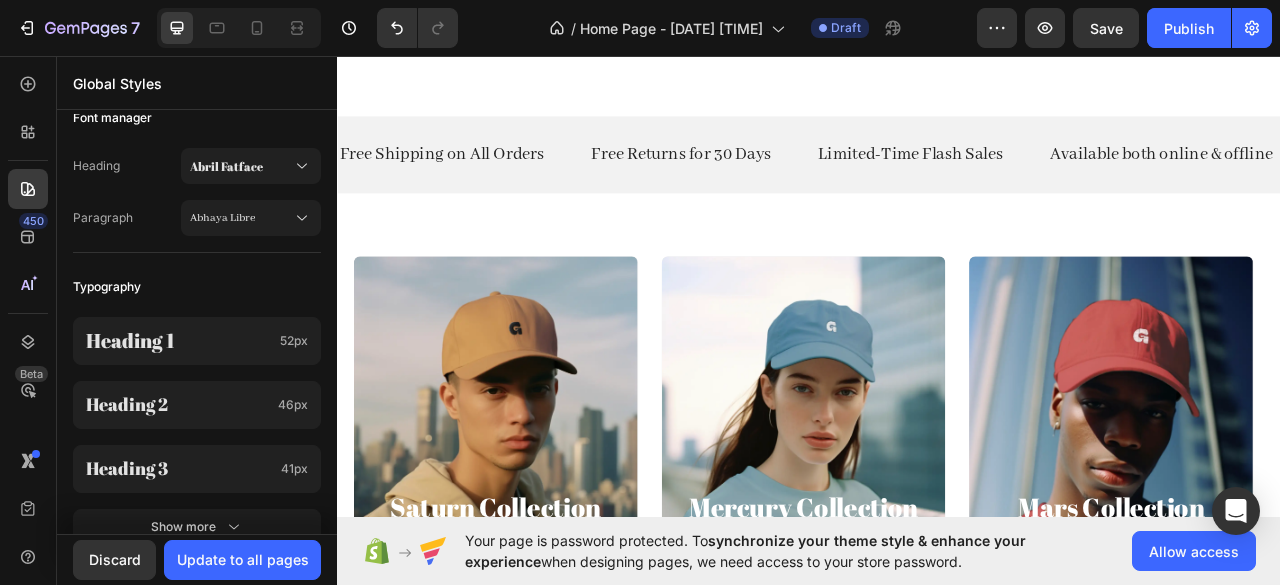 scroll, scrollTop: 1056, scrollLeft: 0, axis: vertical 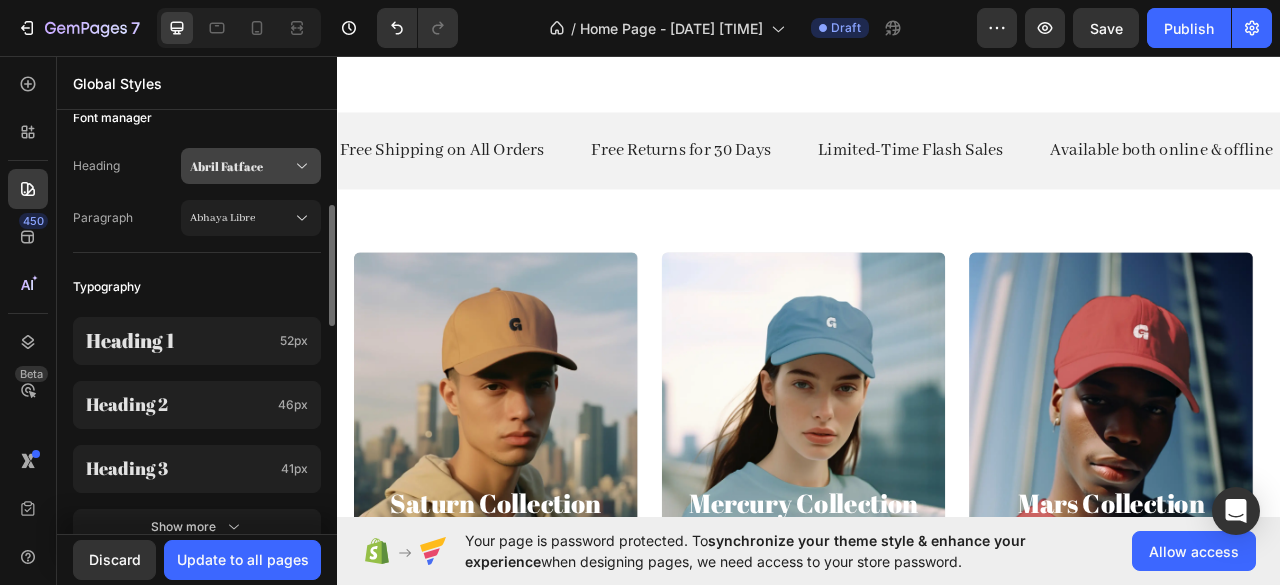 click on "Abril Fatface" at bounding box center (241, 166) 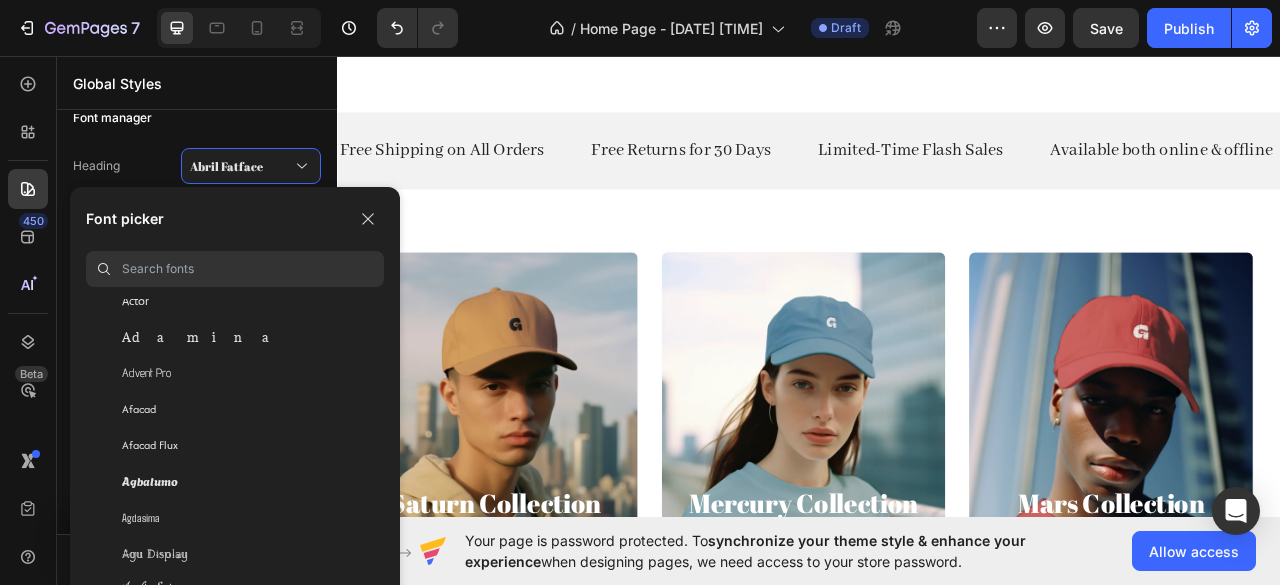 scroll, scrollTop: 505, scrollLeft: 0, axis: vertical 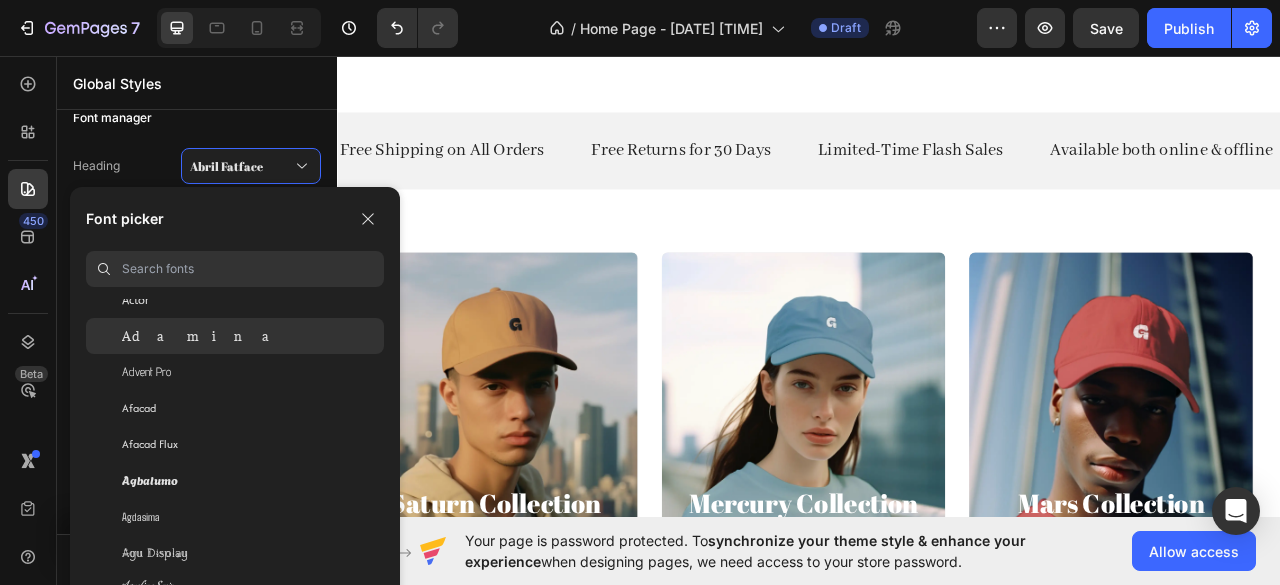 click on "Adamina" 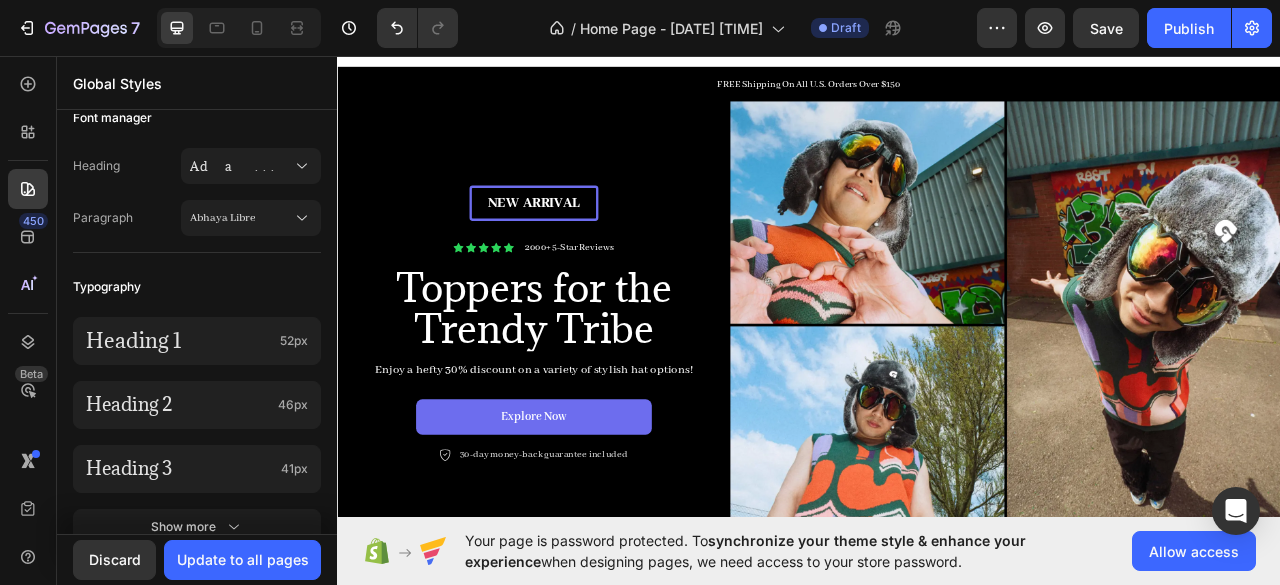 scroll, scrollTop: 6, scrollLeft: 0, axis: vertical 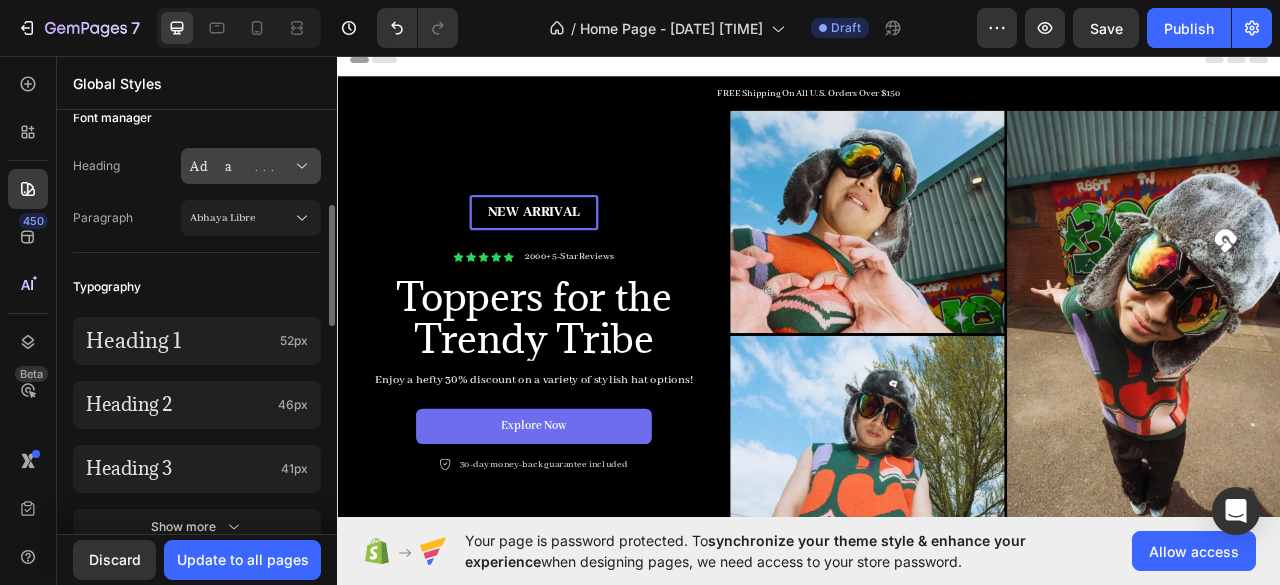click on "Adamina" at bounding box center (241, 166) 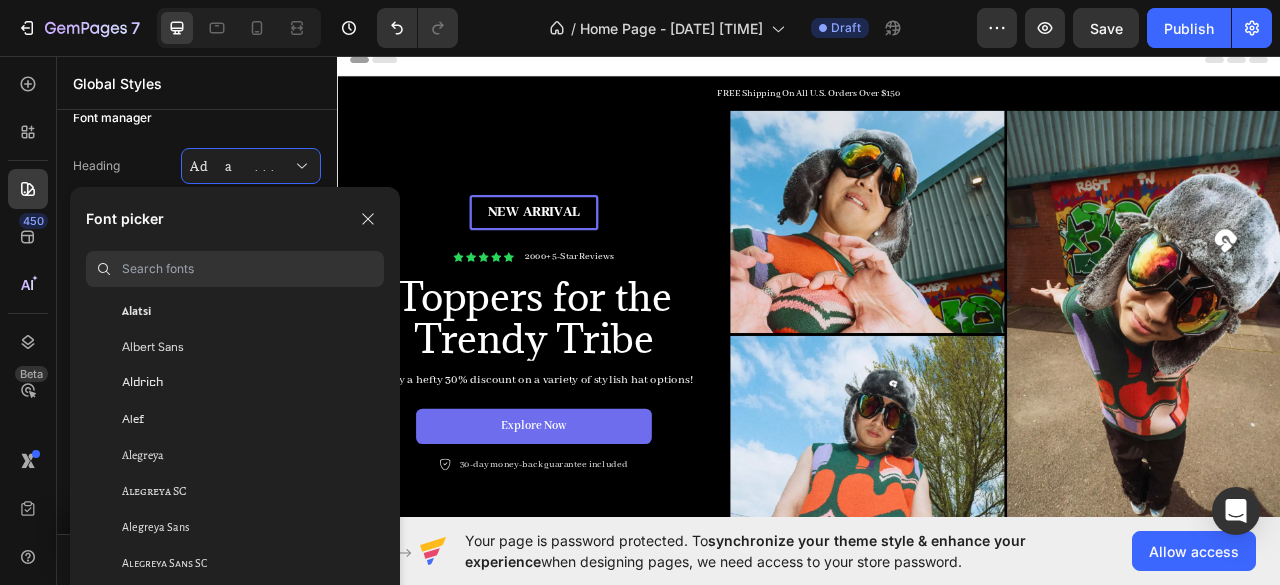 scroll, scrollTop: 1071, scrollLeft: 0, axis: vertical 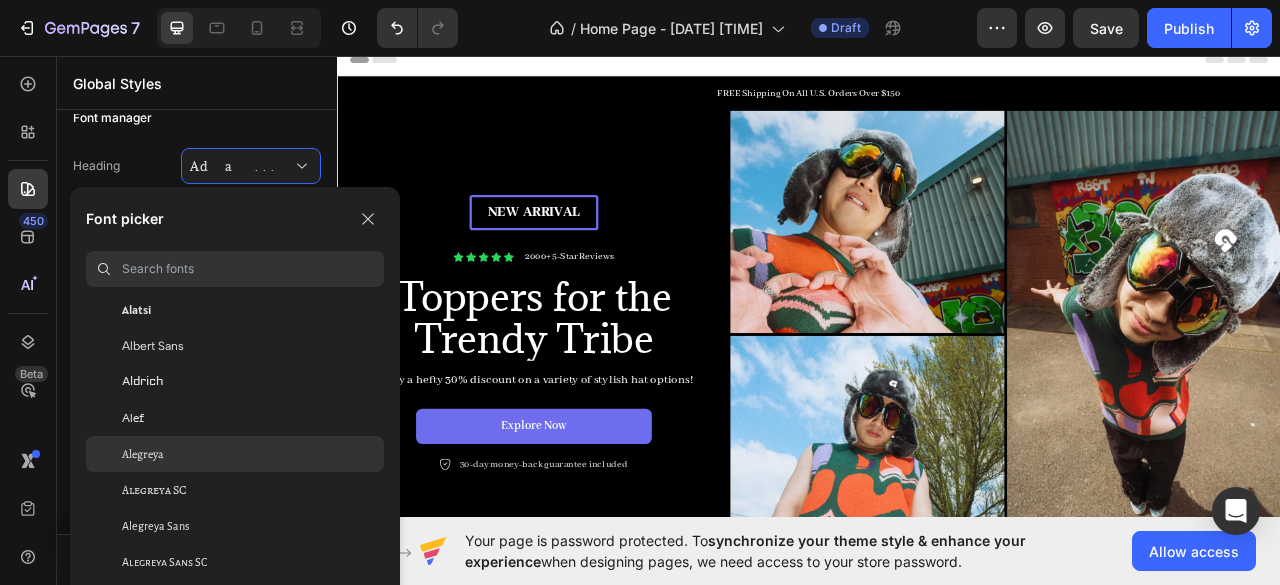drag, startPoint x: 214, startPoint y: 440, endPoint x: 111, endPoint y: 463, distance: 105.53672 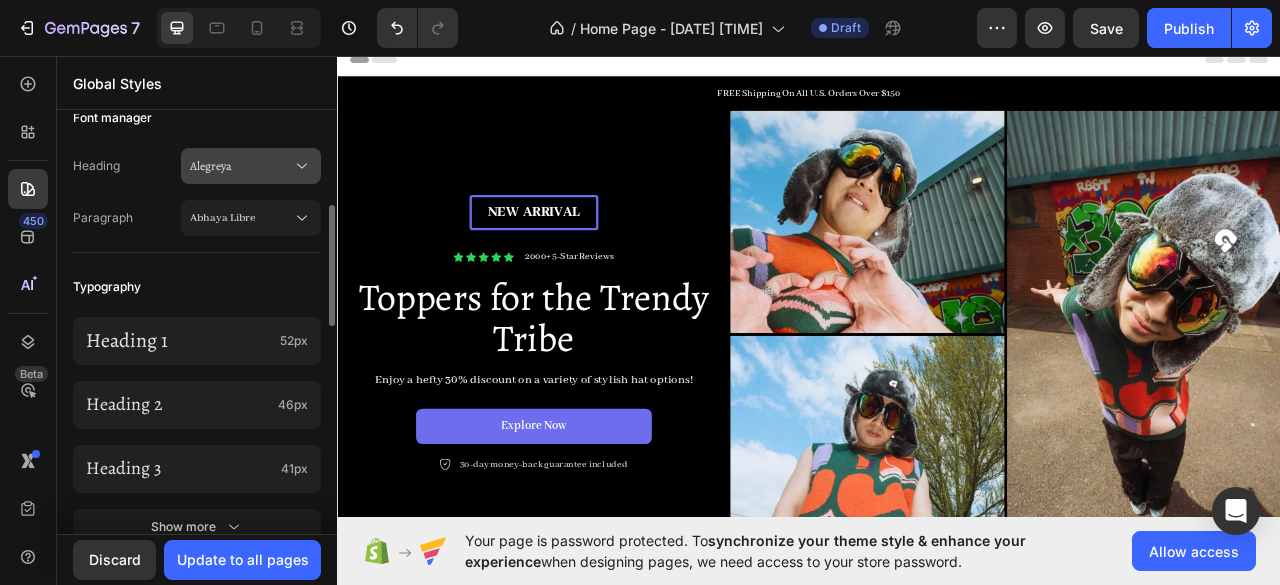 click on "Alegreya" at bounding box center (241, 166) 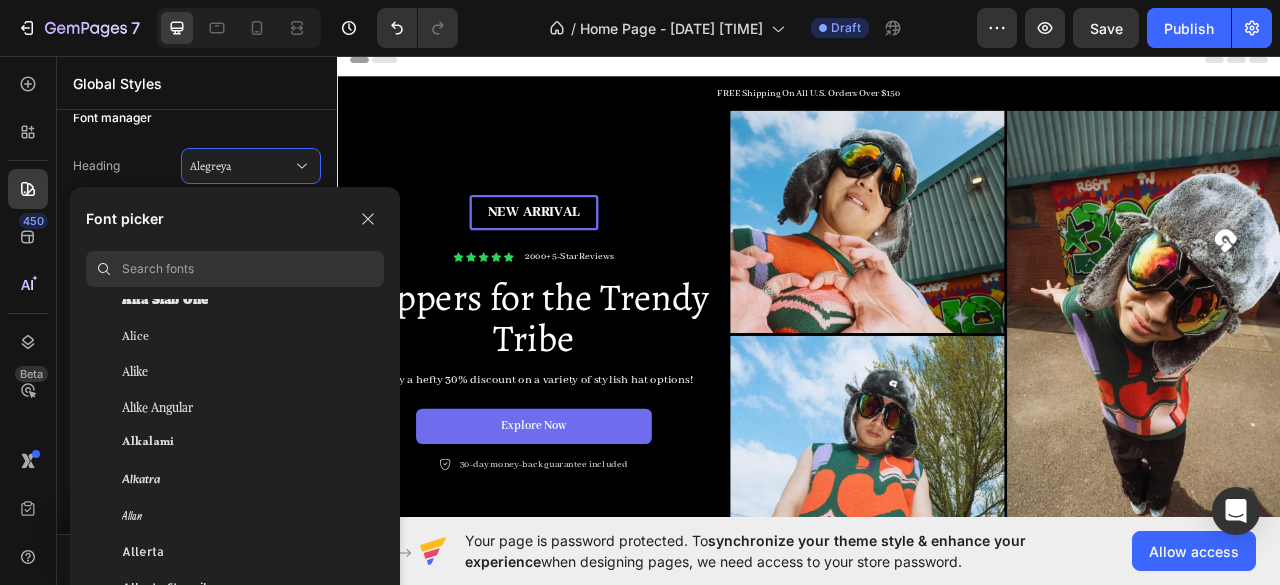scroll, scrollTop: 1480, scrollLeft: 0, axis: vertical 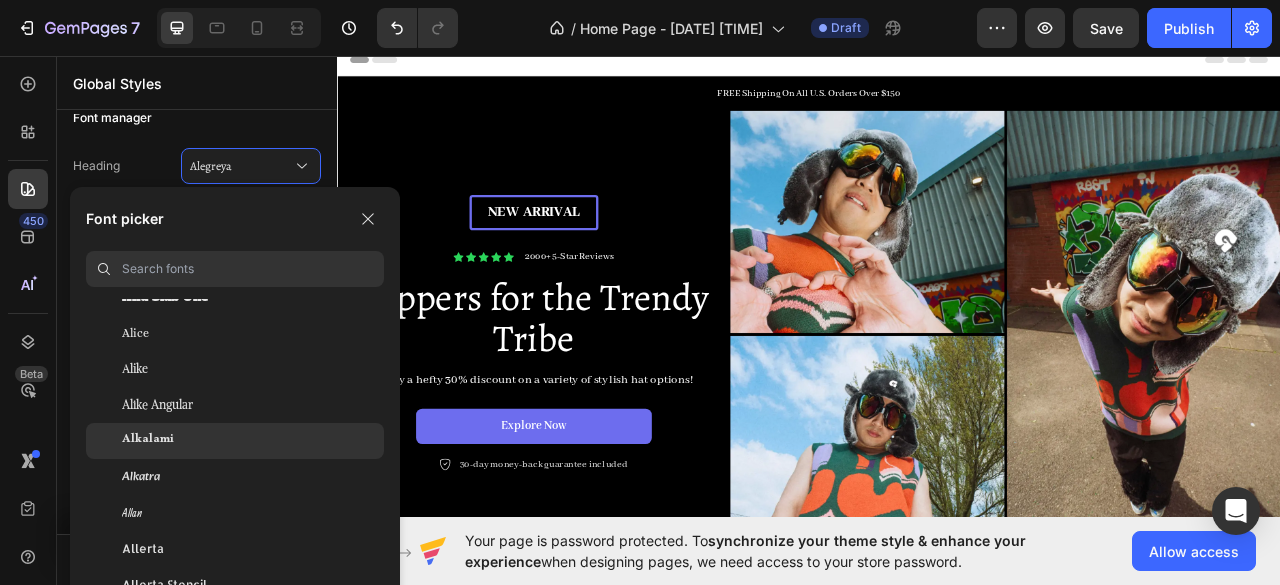 click on "Alkalami" 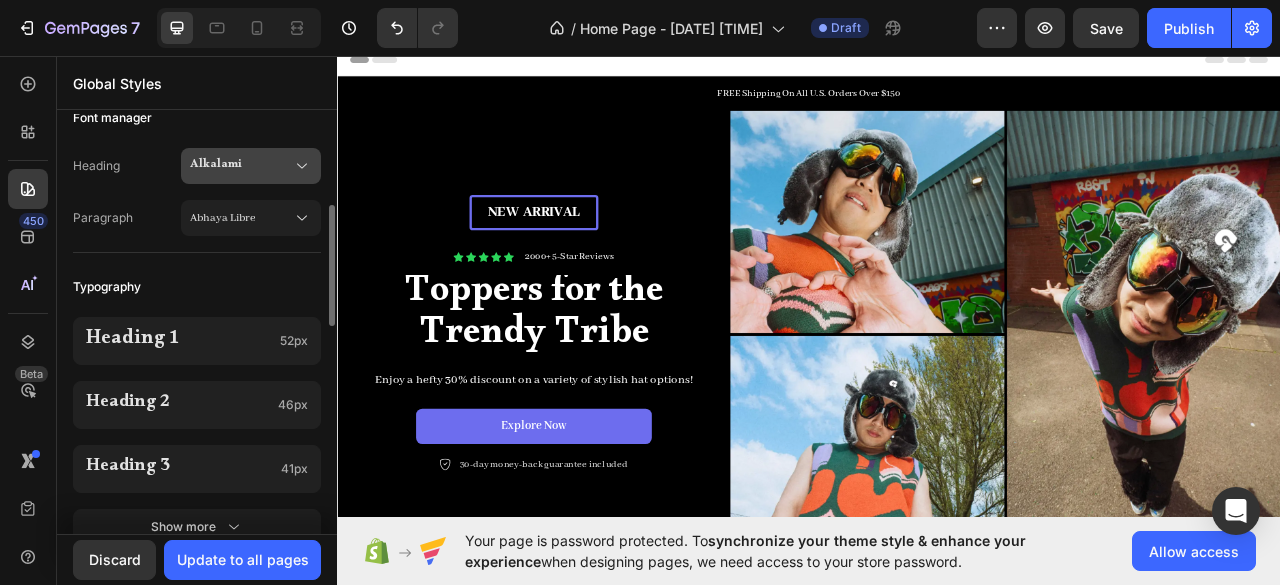 click on "Alkalami" at bounding box center [251, 166] 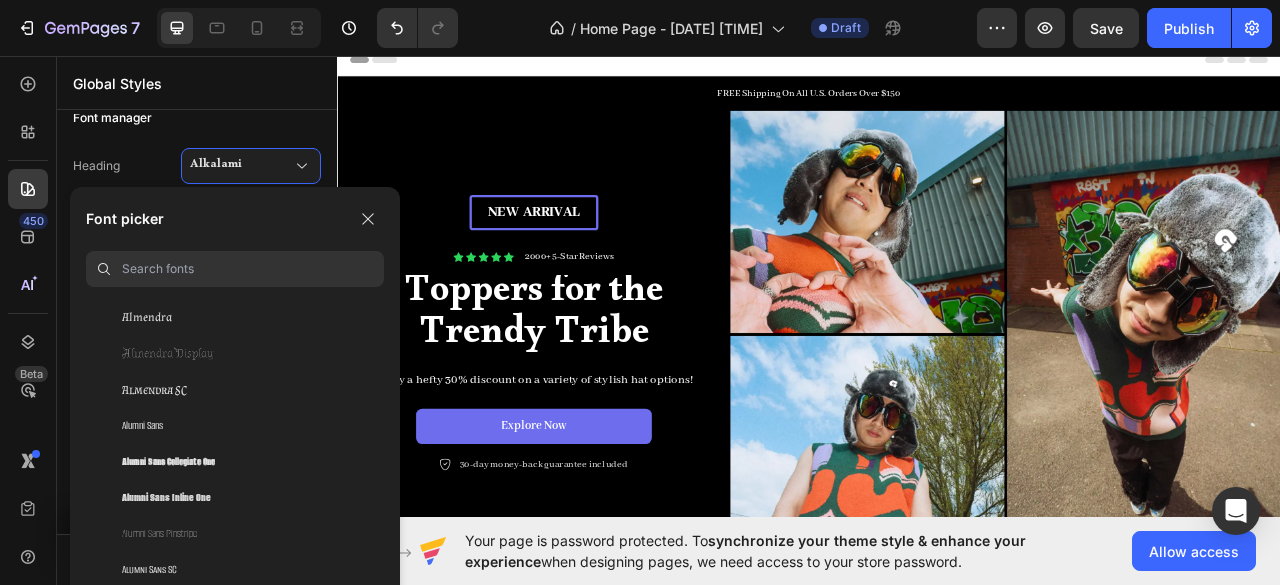scroll, scrollTop: 1902, scrollLeft: 0, axis: vertical 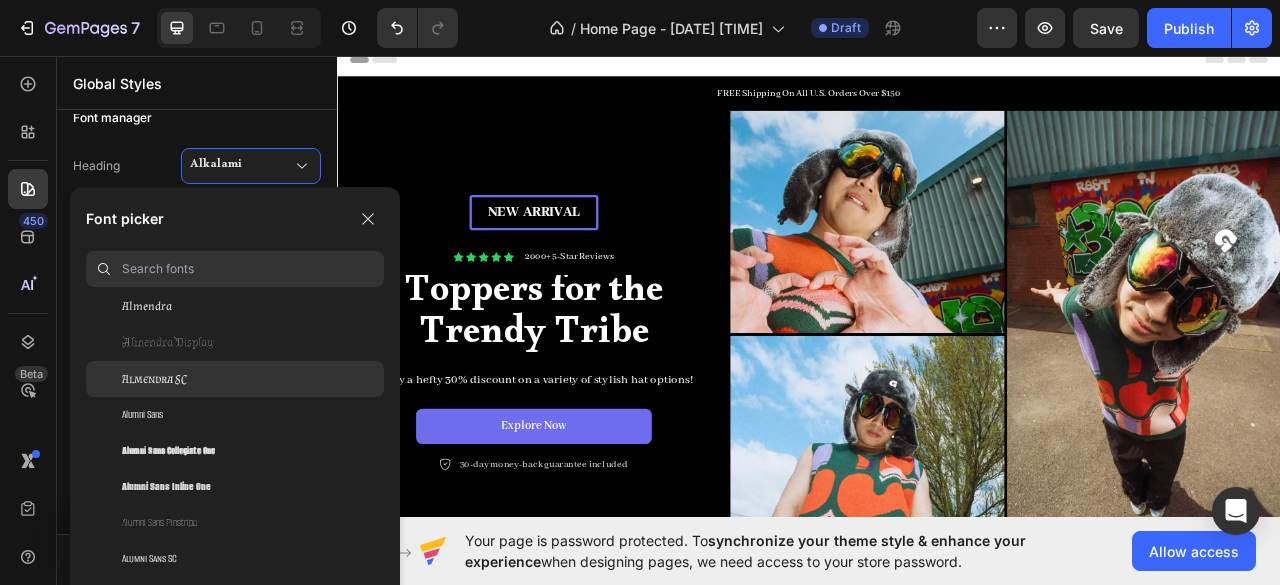 click on "Almendra SC" 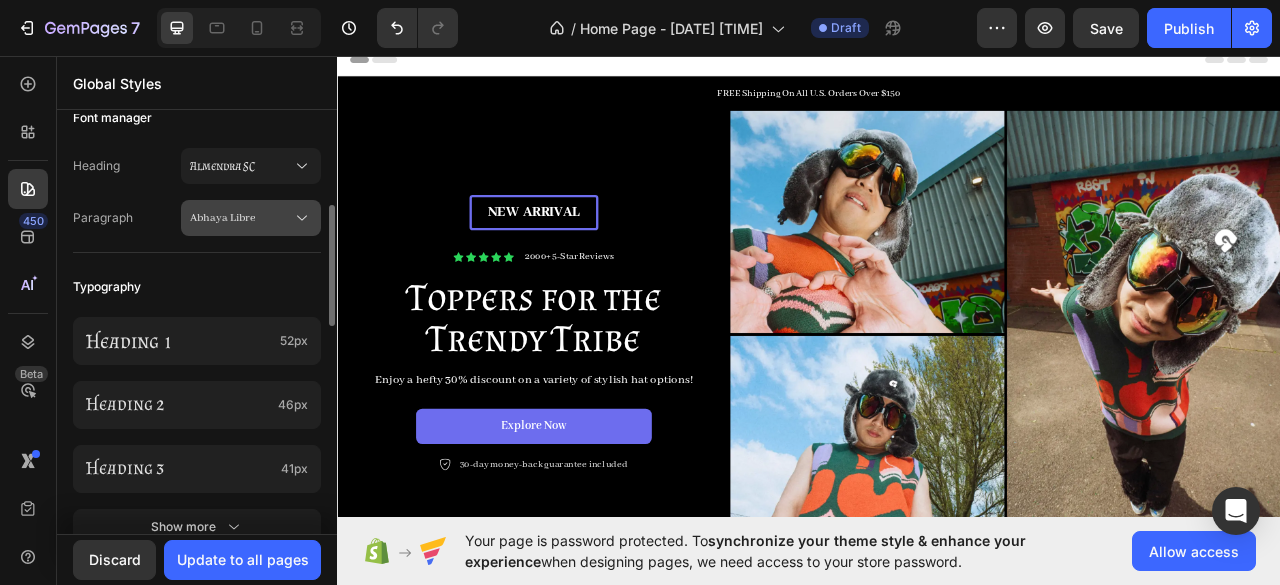 click on "Abhaya Libre" at bounding box center [241, 218] 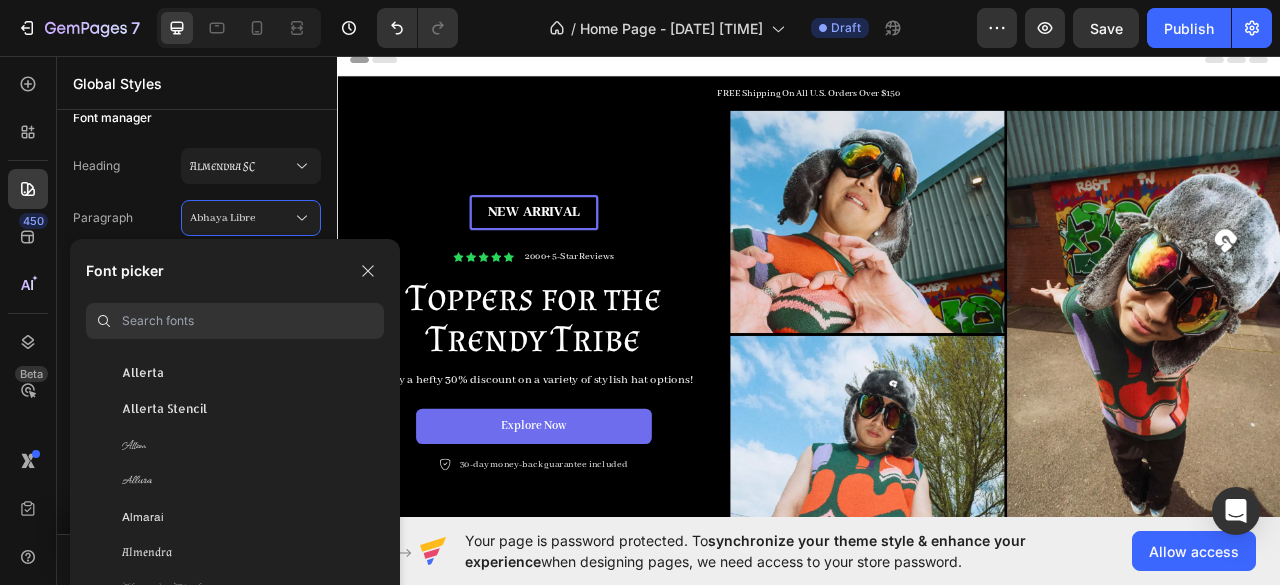 scroll, scrollTop: 1740, scrollLeft: 0, axis: vertical 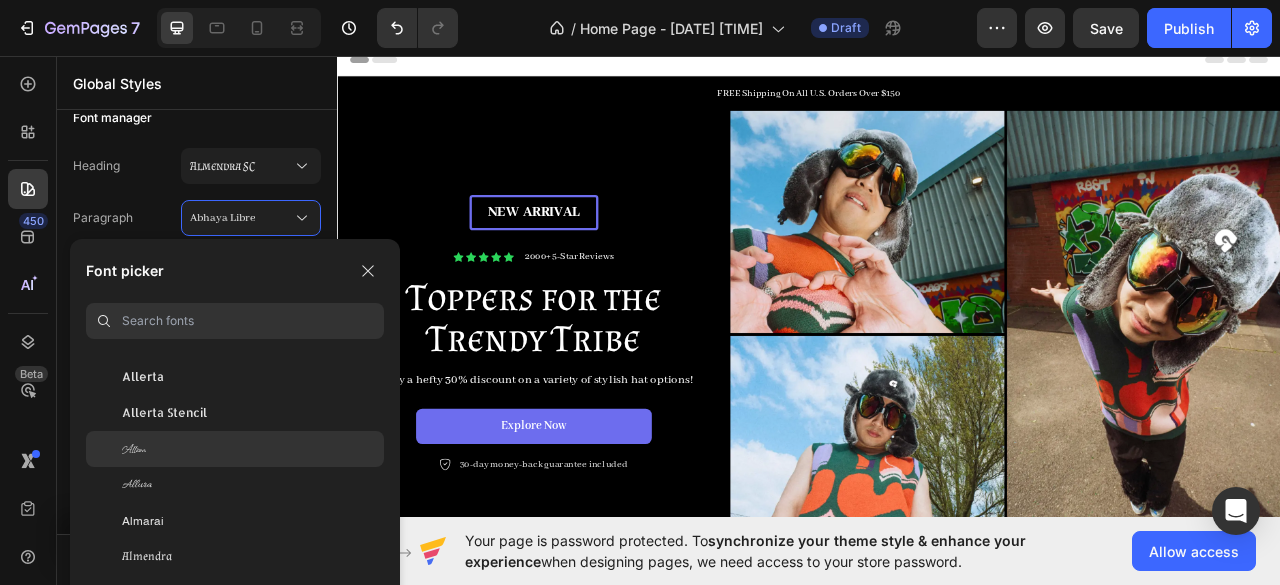 click on "Allison" 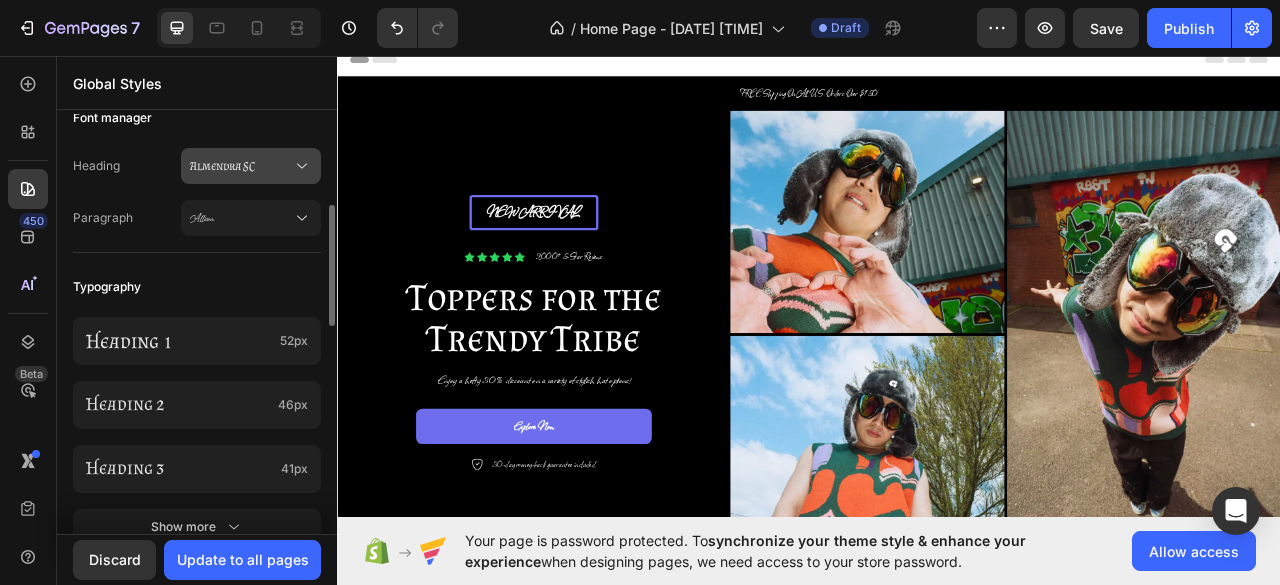 click on "Almendra SC" at bounding box center [241, 166] 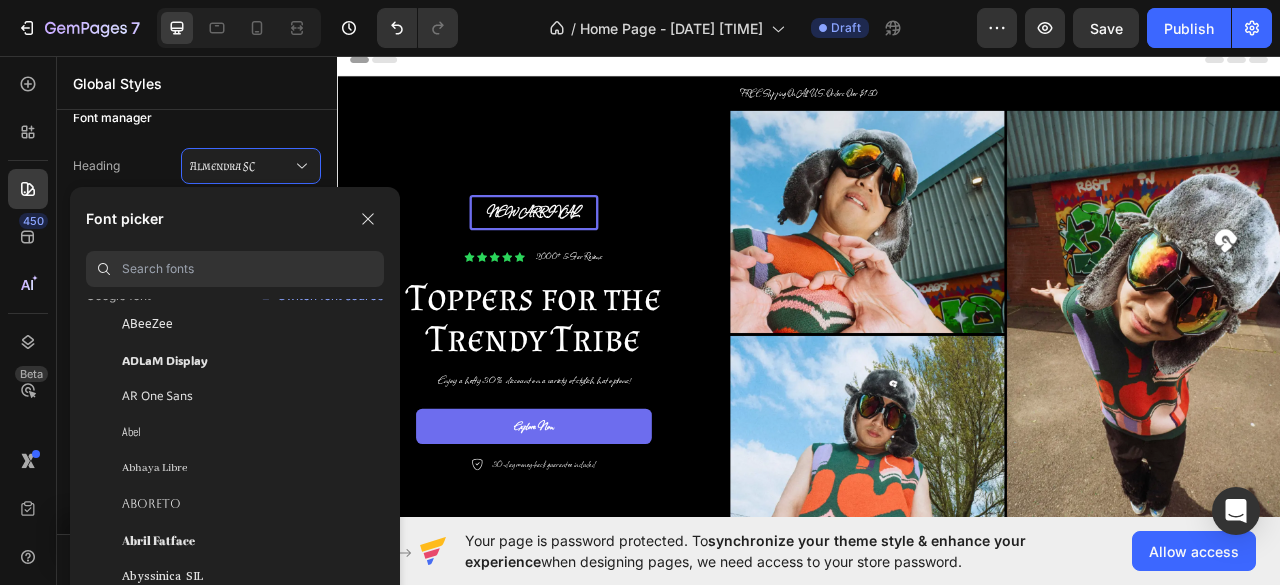 scroll, scrollTop: 231, scrollLeft: 0, axis: vertical 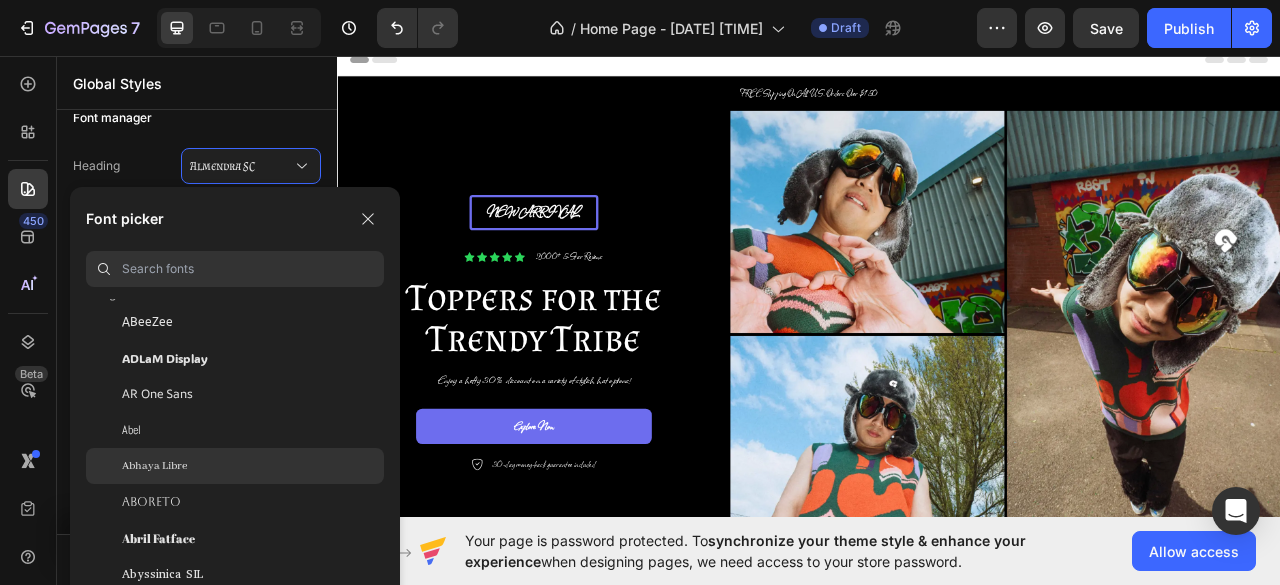 click on "Abhaya Libre" 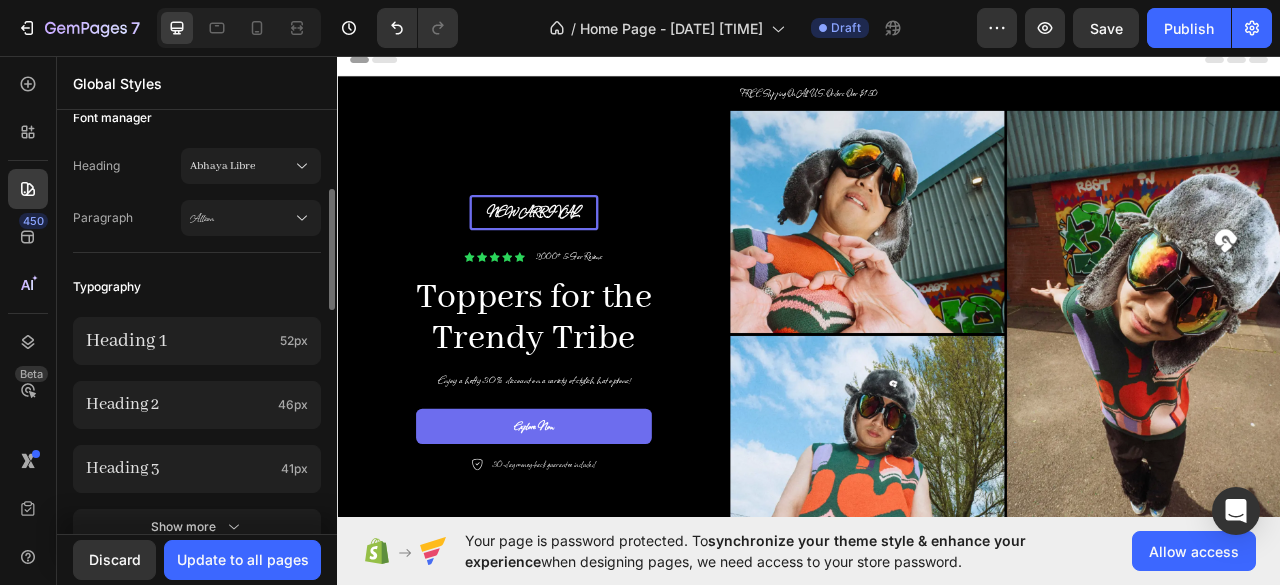 scroll, scrollTop: 145, scrollLeft: 0, axis: vertical 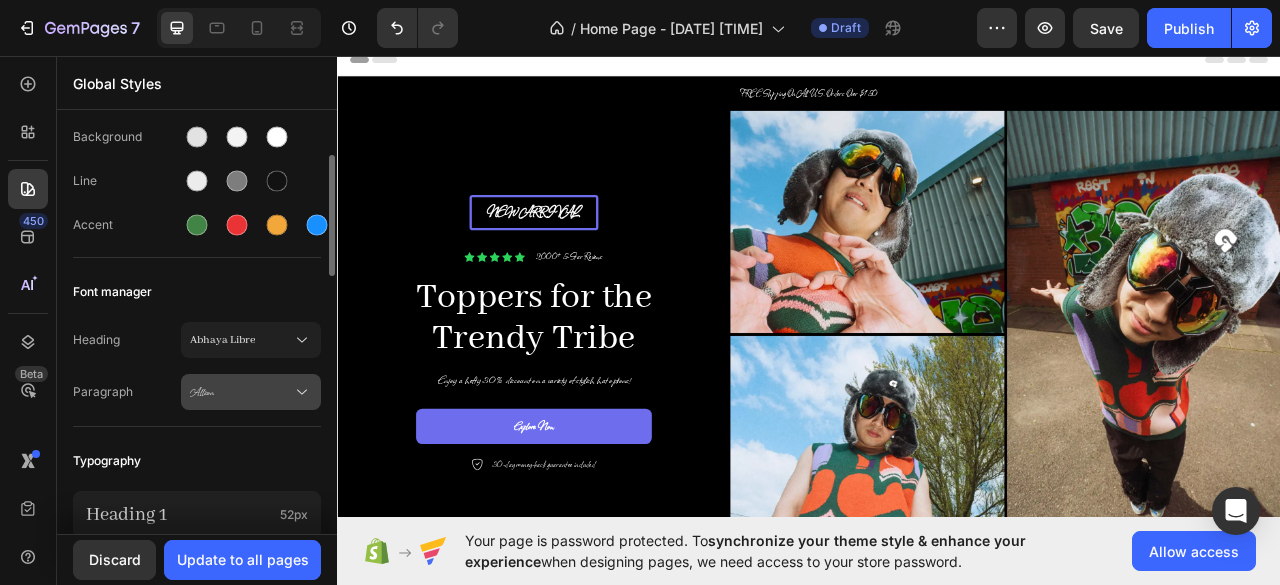 click on "Allison" at bounding box center [251, 392] 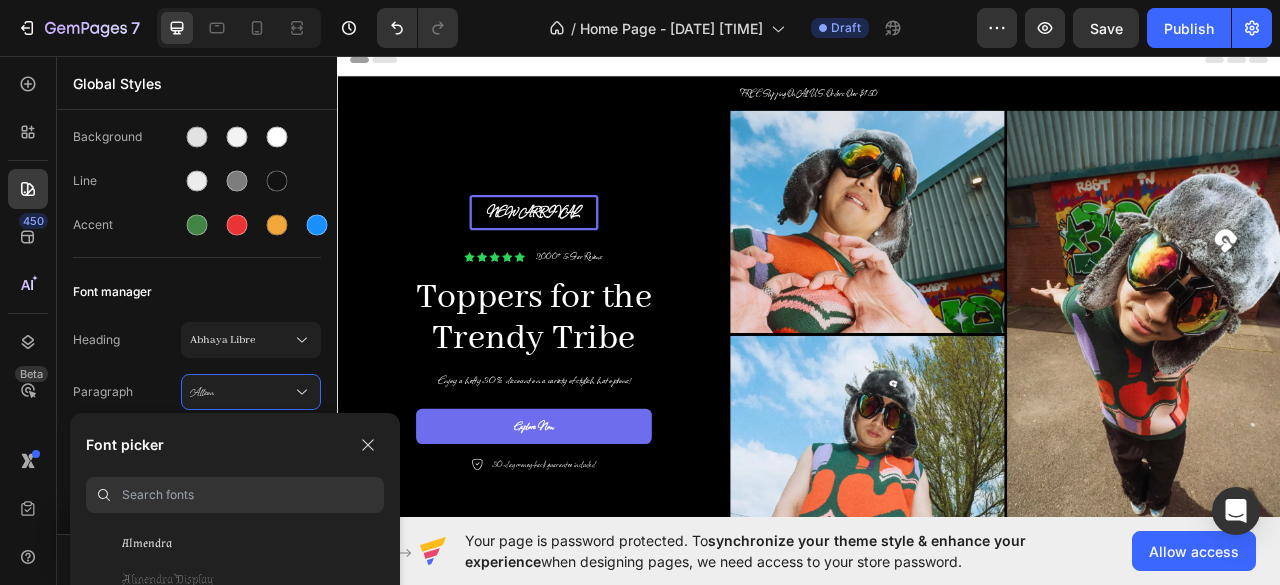 scroll, scrollTop: 1934, scrollLeft: 0, axis: vertical 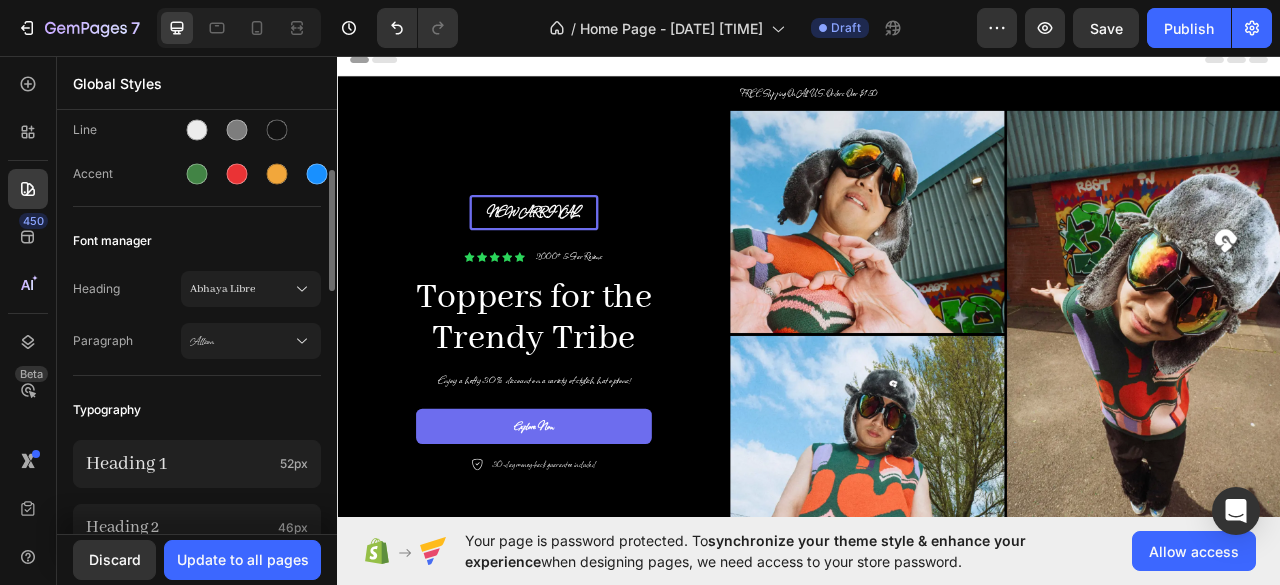 click on "Paragraph Allison" at bounding box center [197, 341] 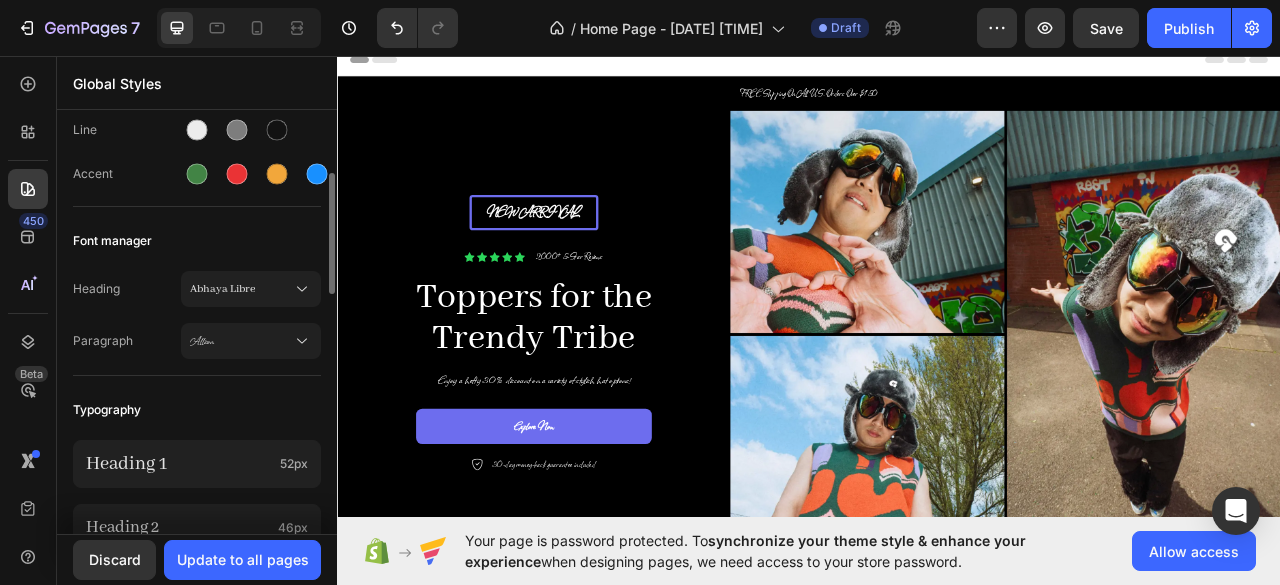 scroll, scrollTop: 371, scrollLeft: 0, axis: vertical 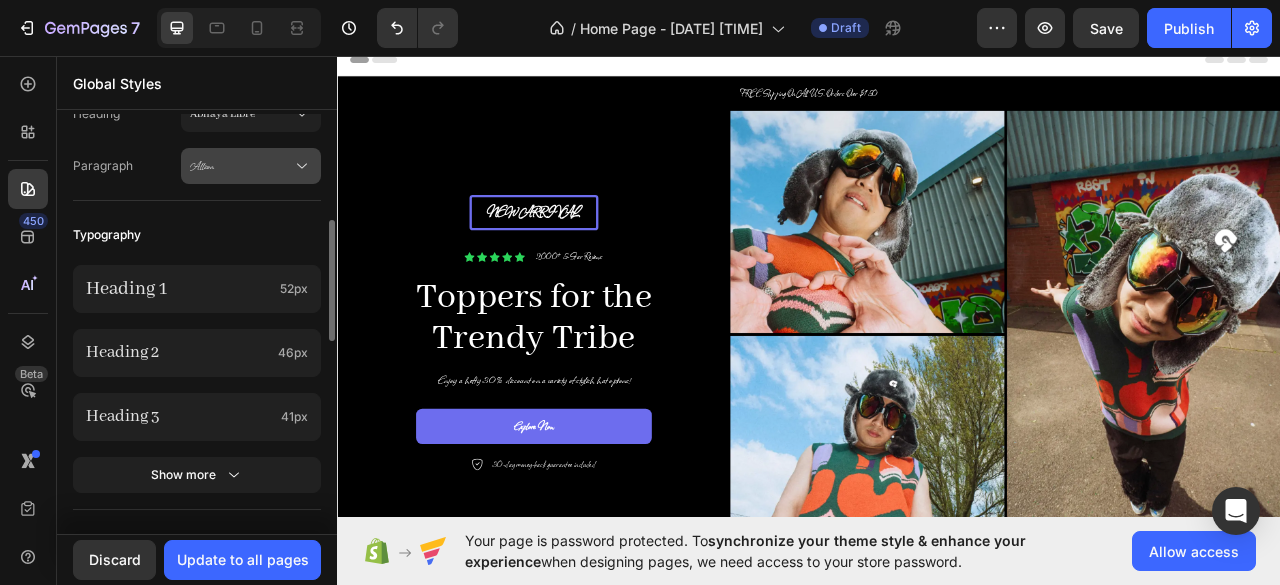 click on "Allison" at bounding box center (241, 166) 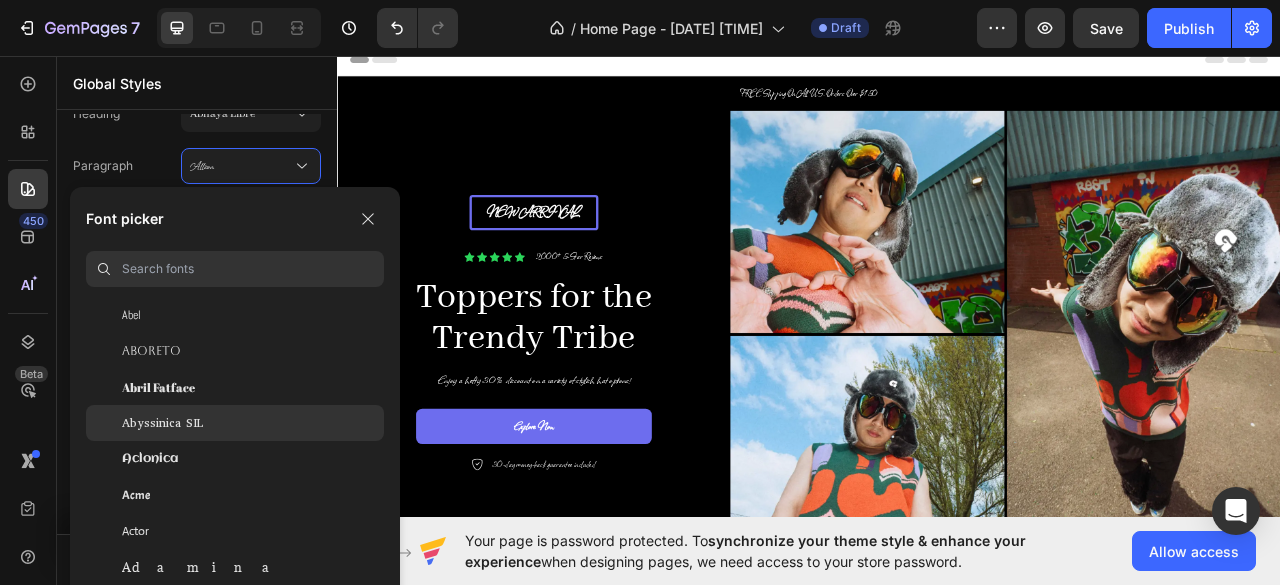 scroll, scrollTop: 347, scrollLeft: 0, axis: vertical 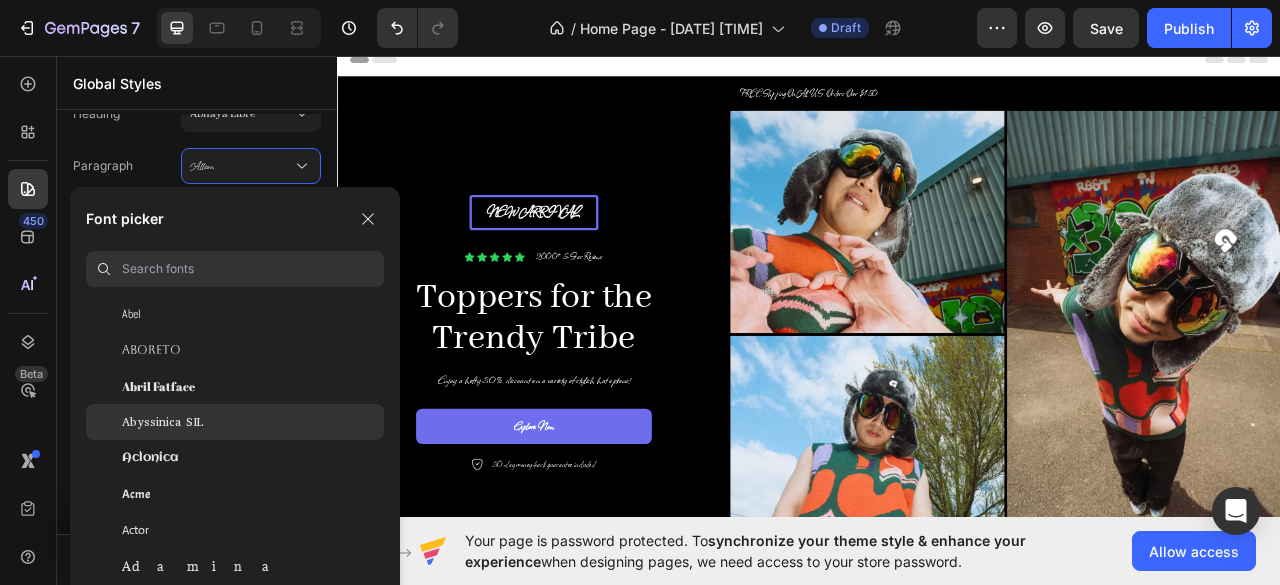 click on "Abyssinica SIL" 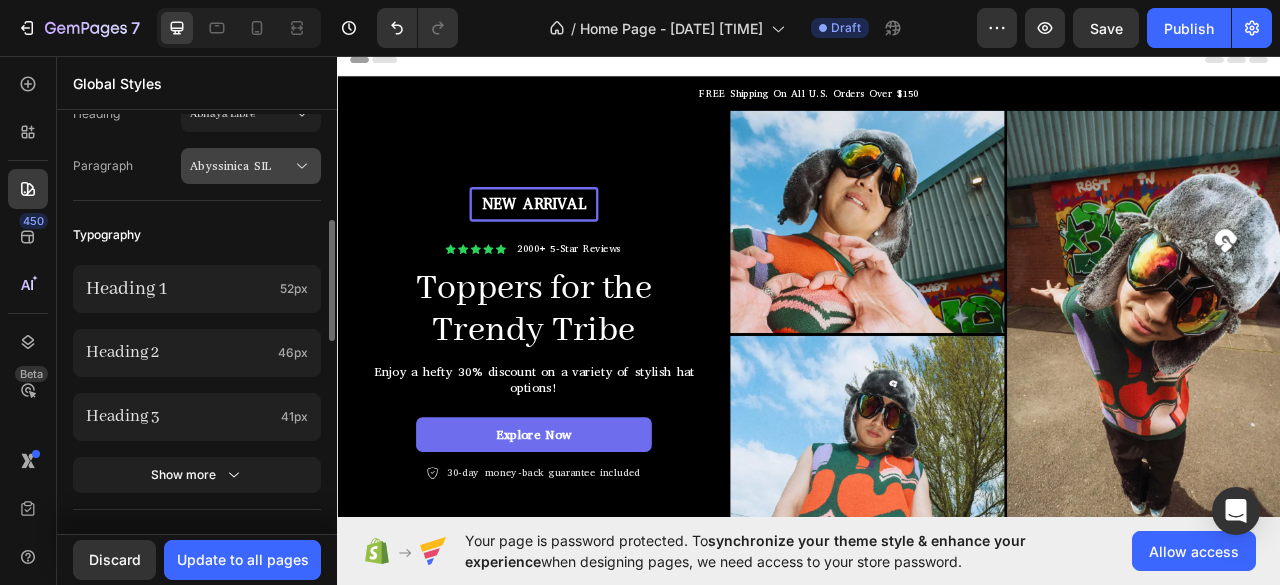 click on "Abyssinica SIL" at bounding box center [251, 166] 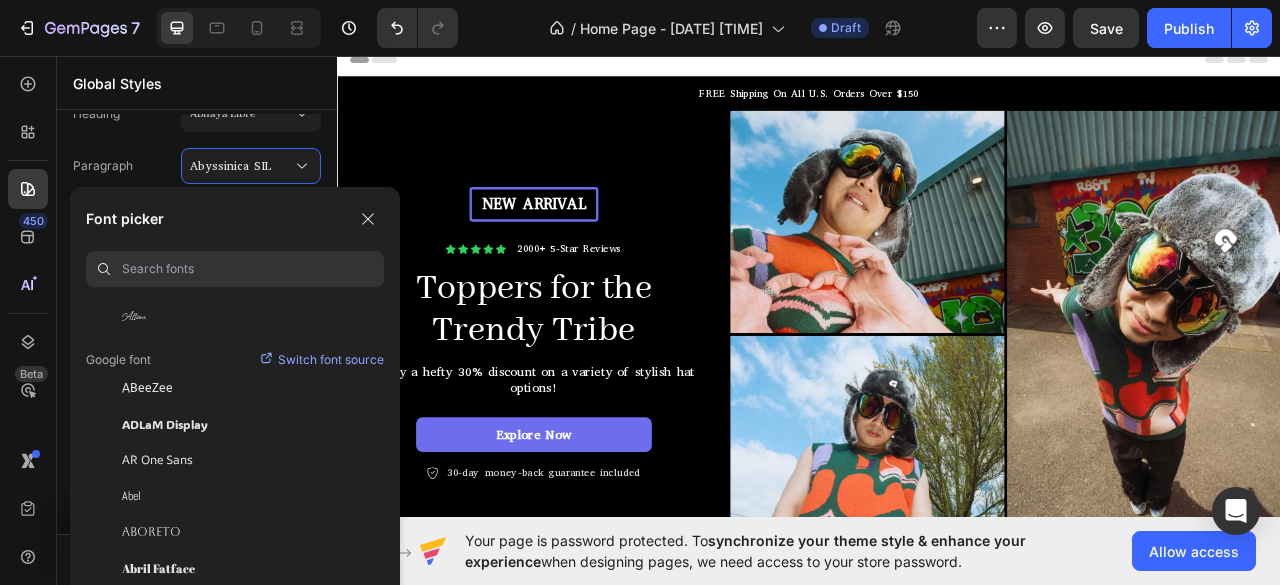 scroll, scrollTop: 0, scrollLeft: 0, axis: both 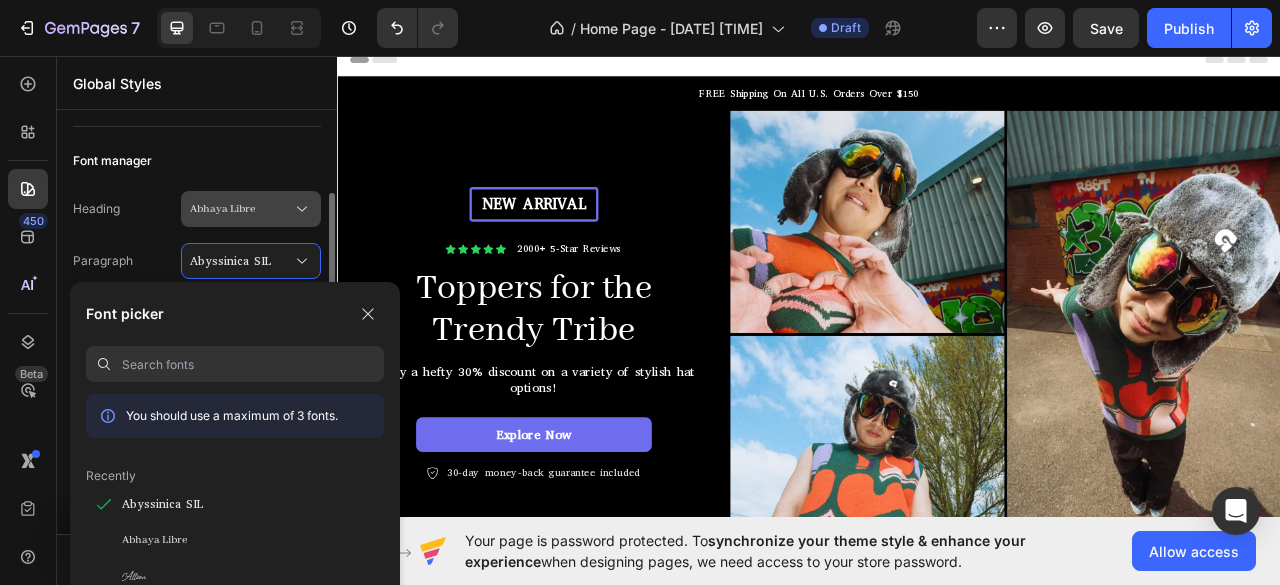 click on "Abhaya Libre" at bounding box center [241, 209] 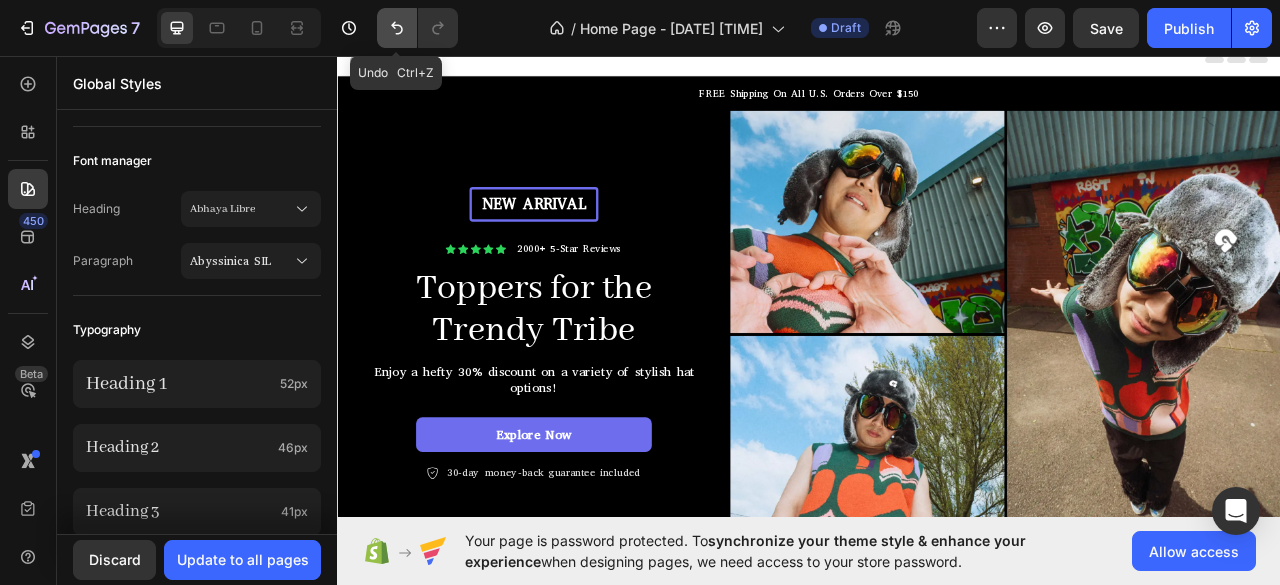 click 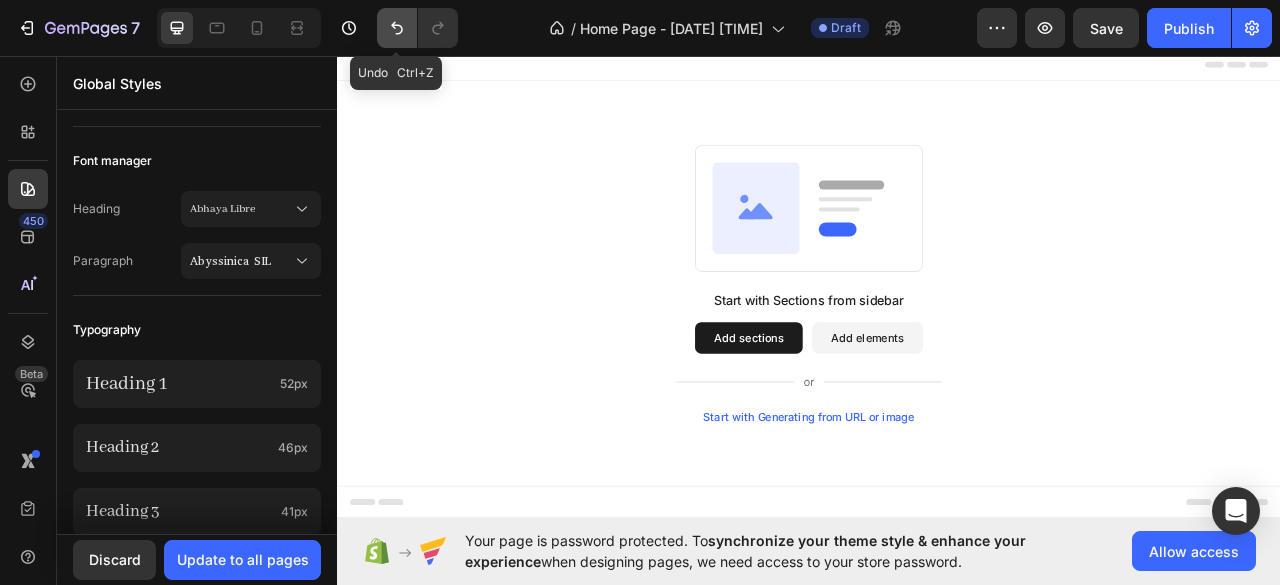 scroll, scrollTop: 0, scrollLeft: 0, axis: both 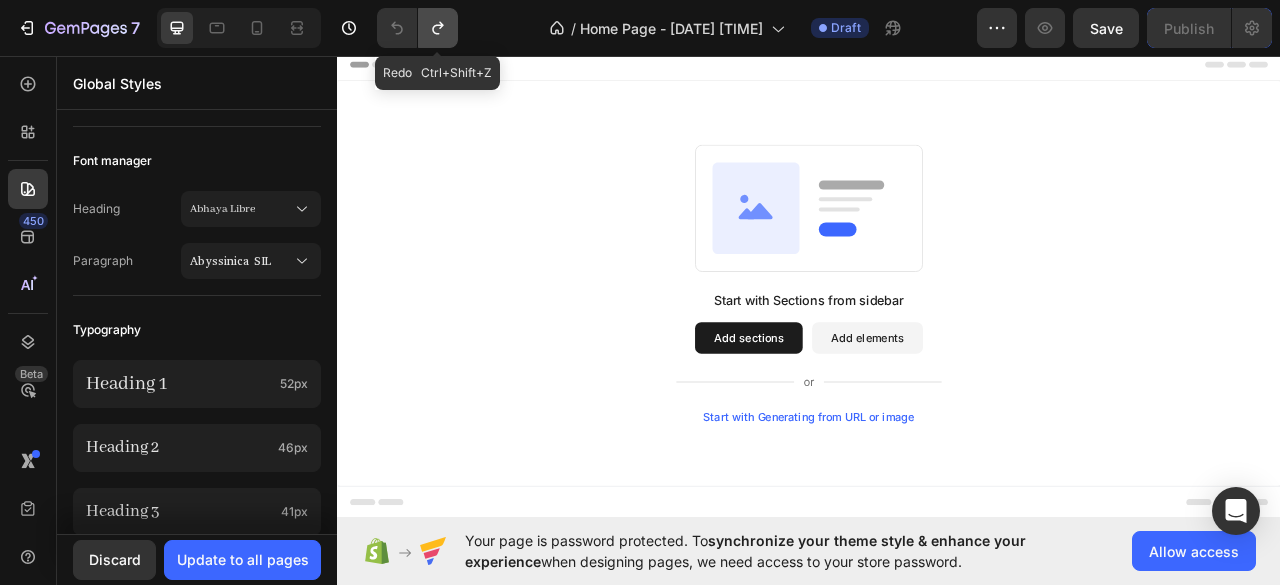 click 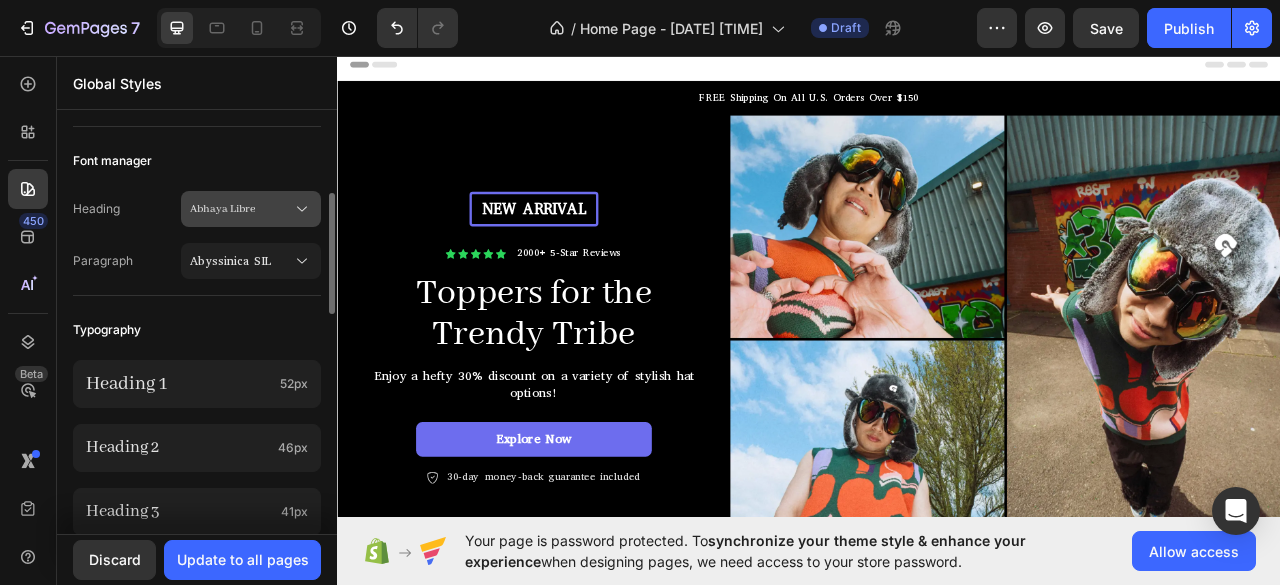 click on "Abhaya Libre" at bounding box center (251, 209) 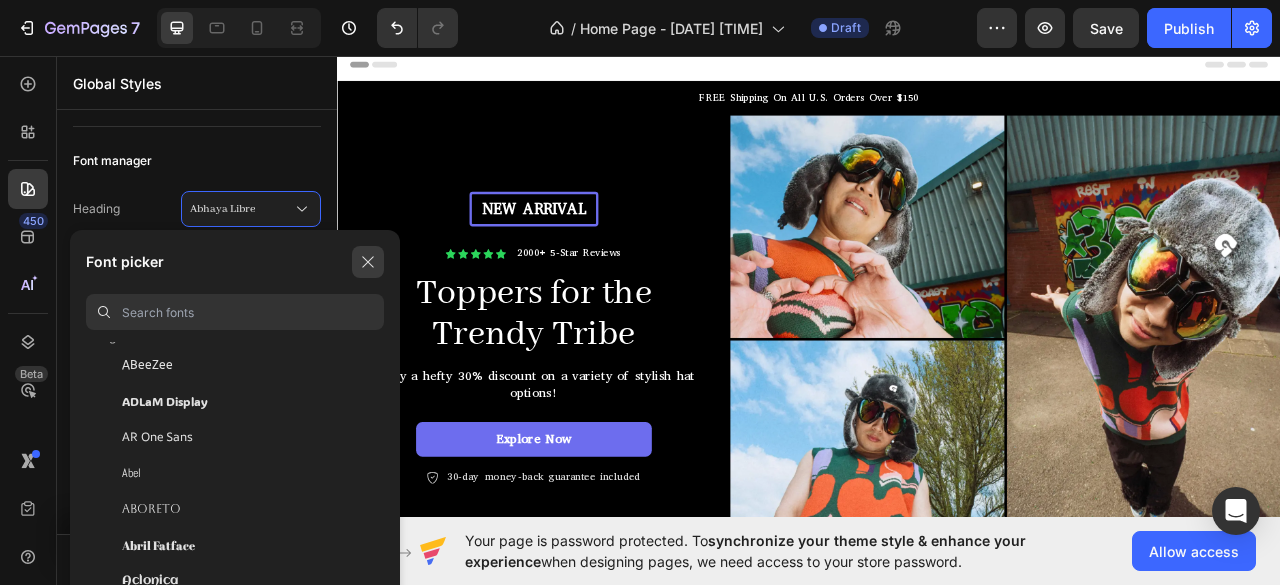 click at bounding box center (368, 262) 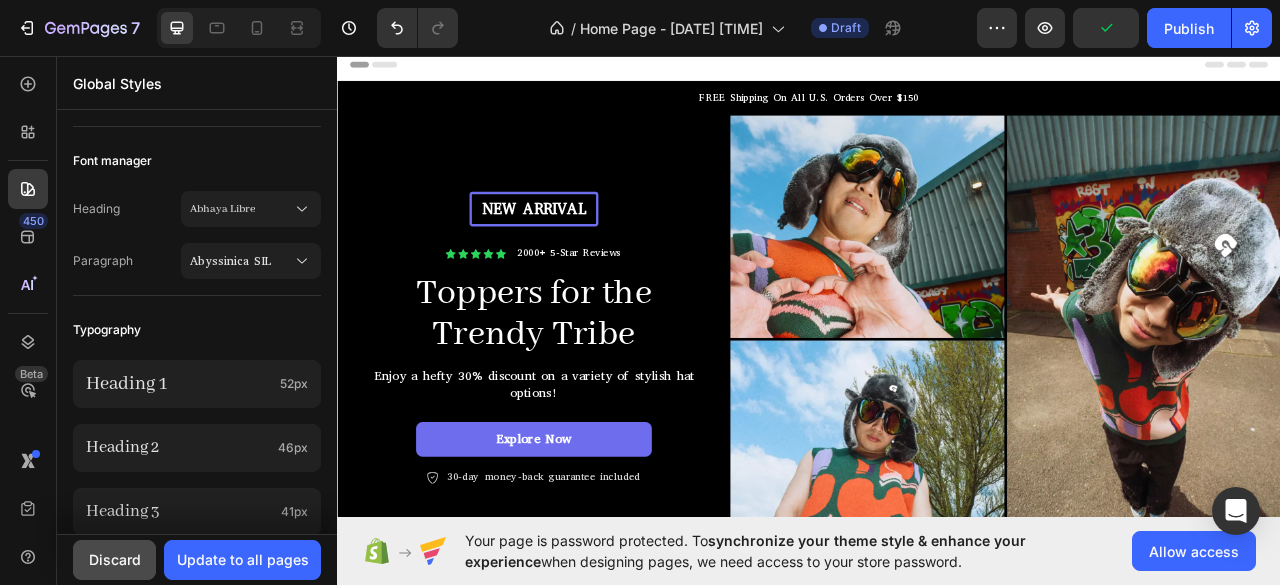 click on "Discard" at bounding box center [114, 560] 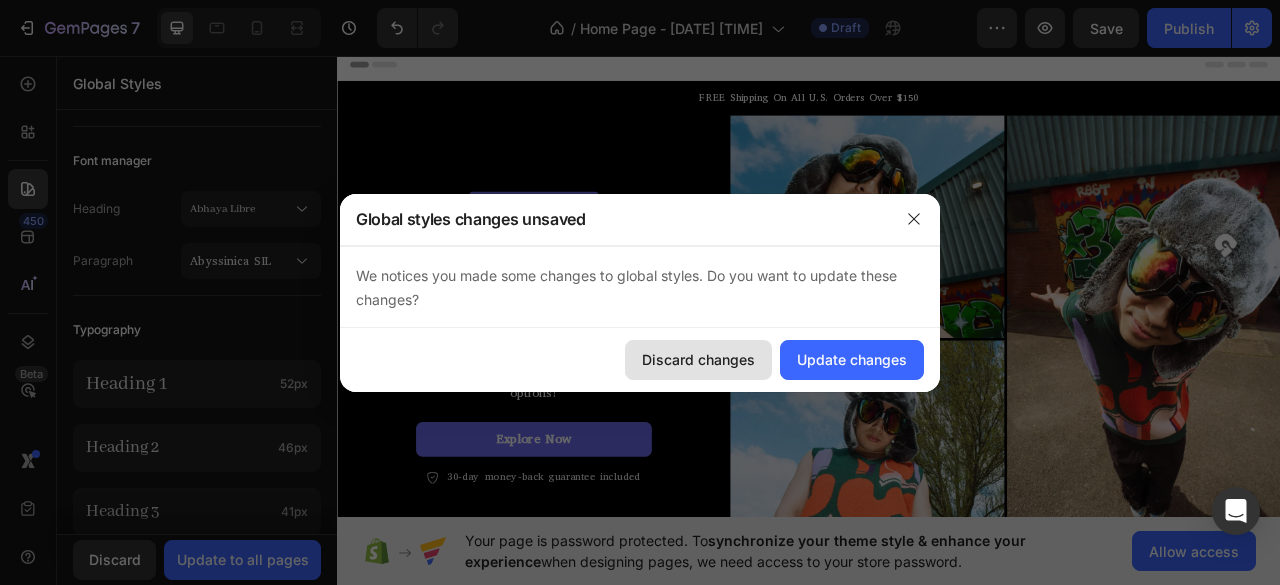 click on "Discard changes" at bounding box center [698, 359] 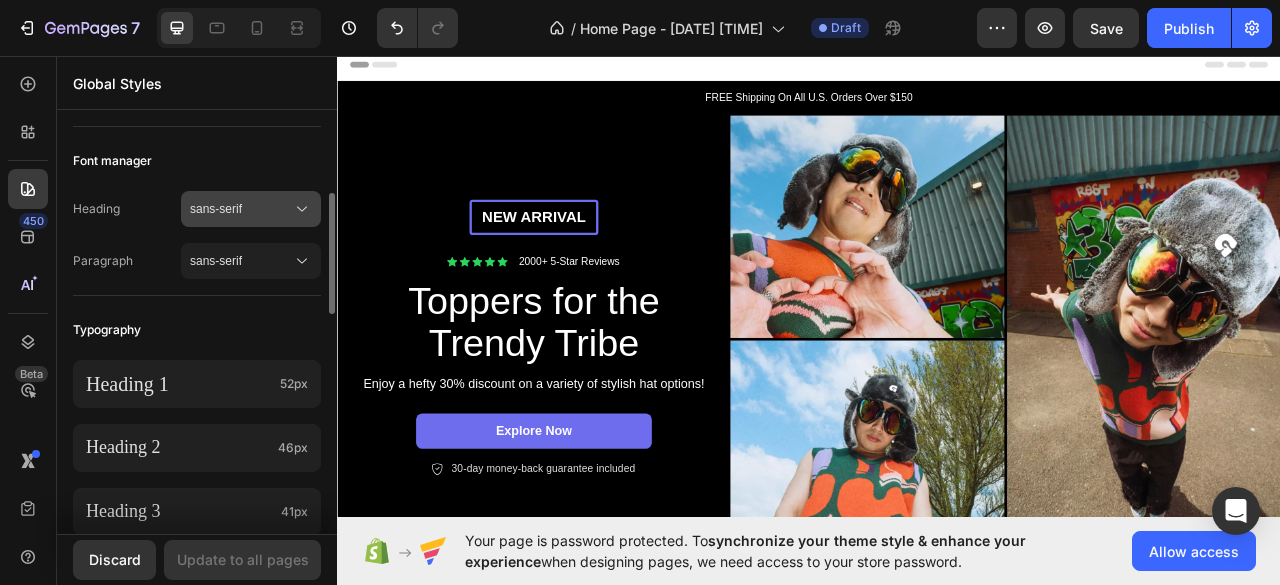 click on "sans-serif" at bounding box center [241, 209] 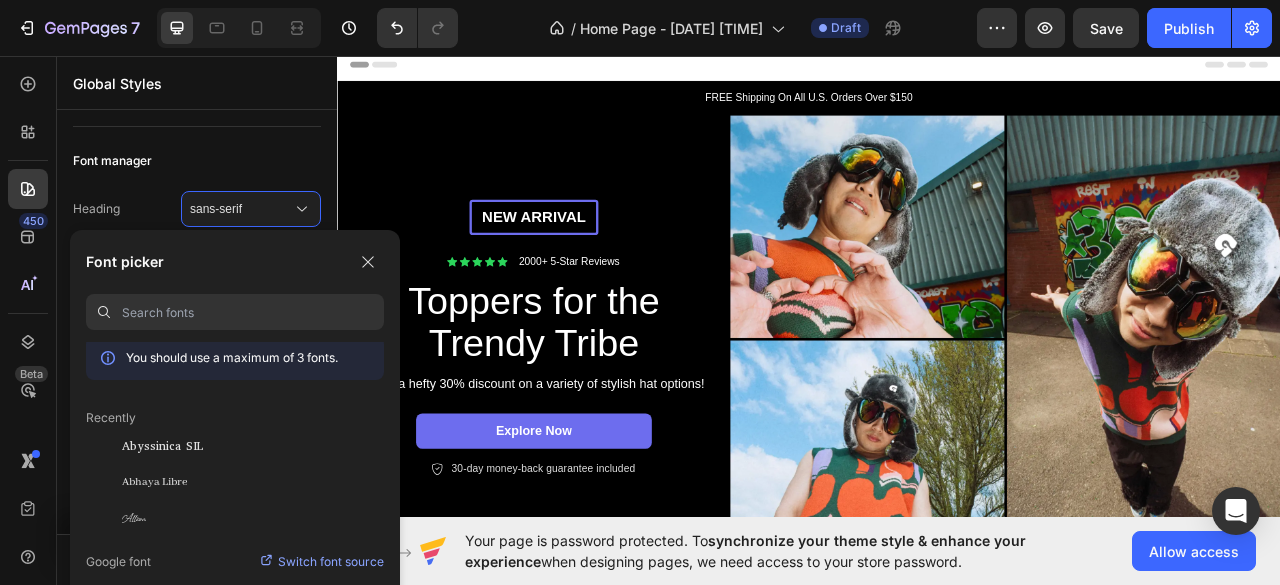 scroll, scrollTop: 0, scrollLeft: 0, axis: both 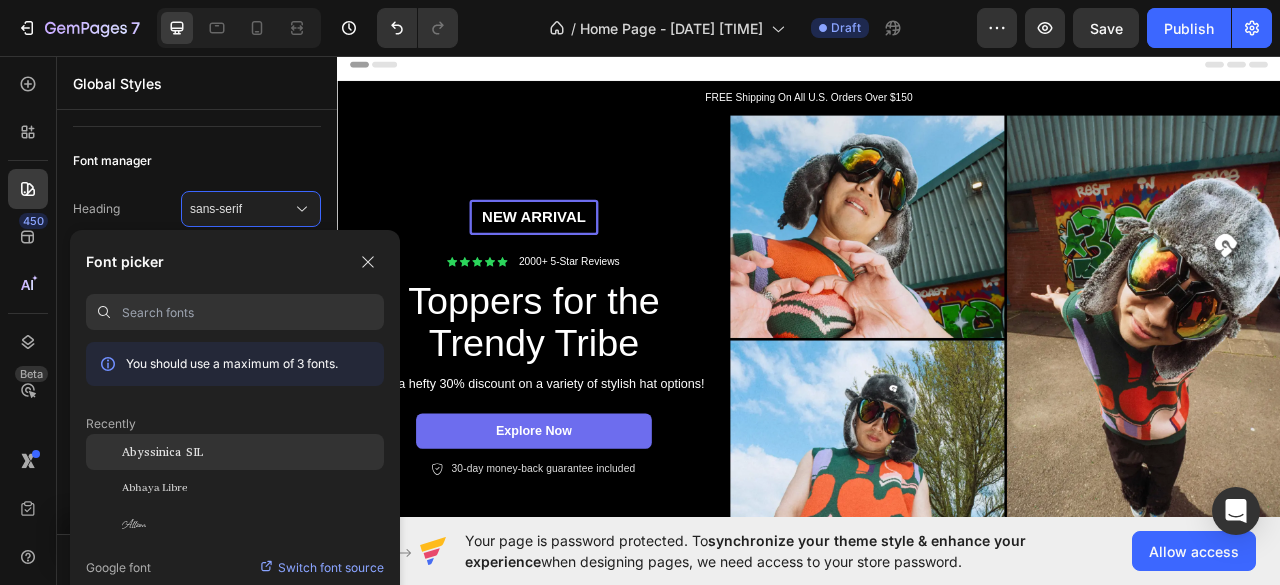 click on "Abyssinica SIL" 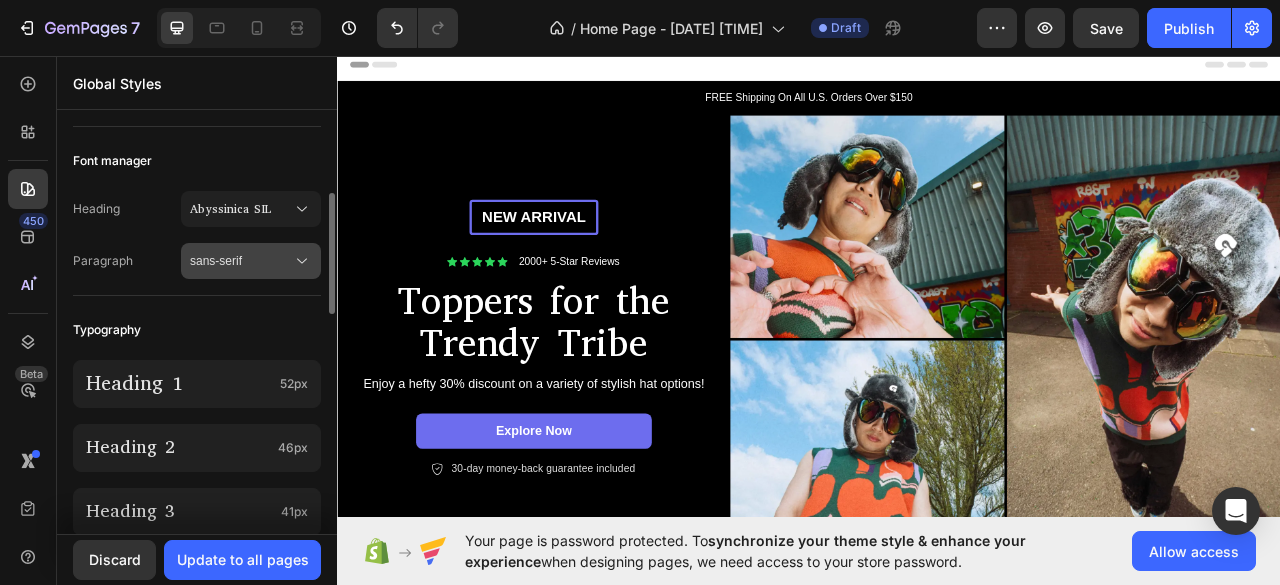 click on "sans-serif" at bounding box center (241, 261) 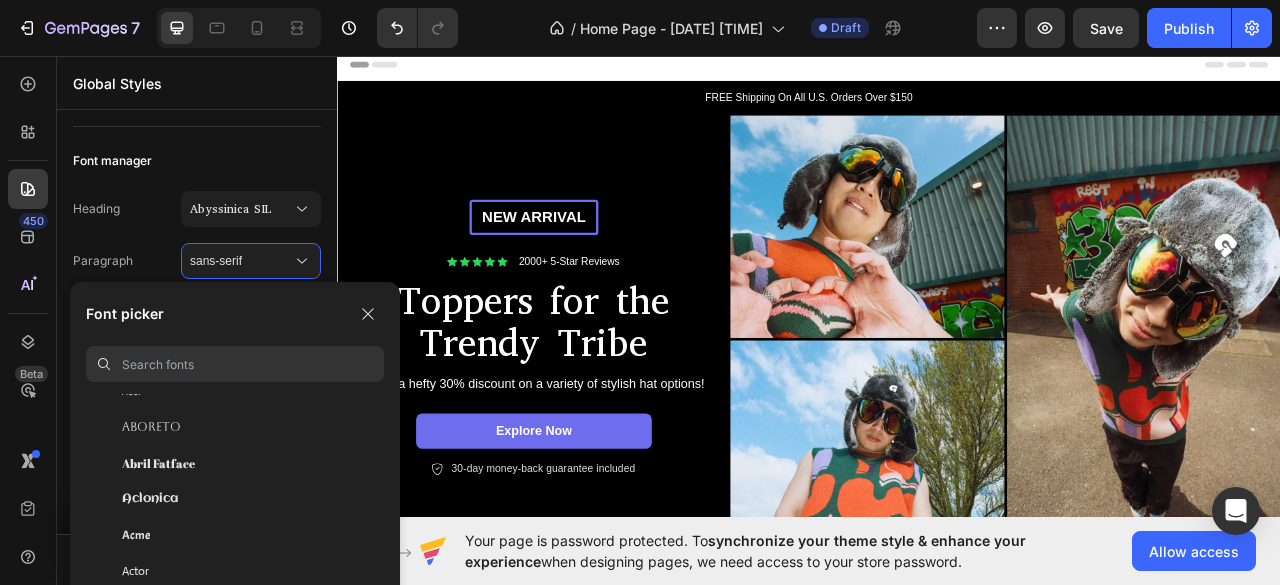 scroll, scrollTop: 364, scrollLeft: 0, axis: vertical 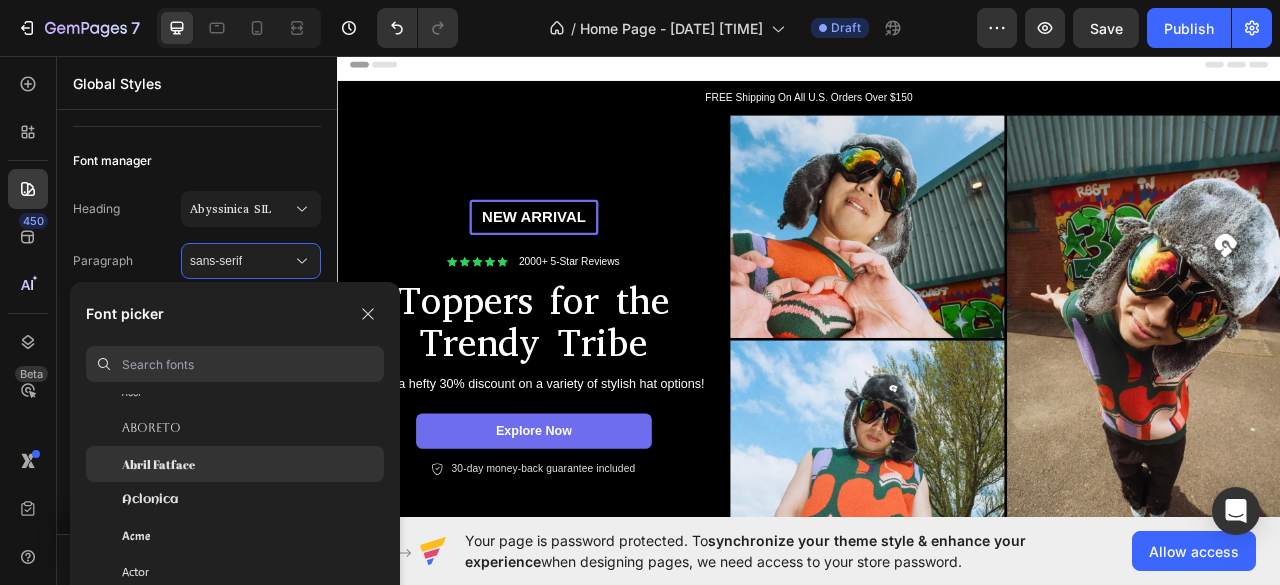 click on "Abril Fatface" at bounding box center (158, 464) 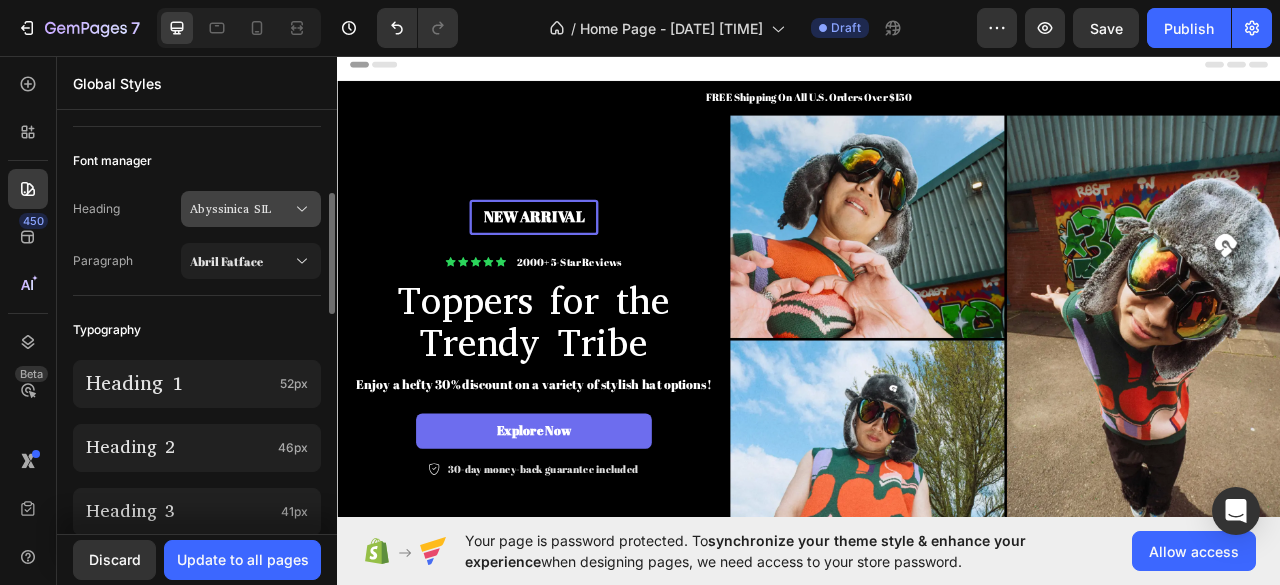 click on "Abyssinica SIL" at bounding box center [241, 209] 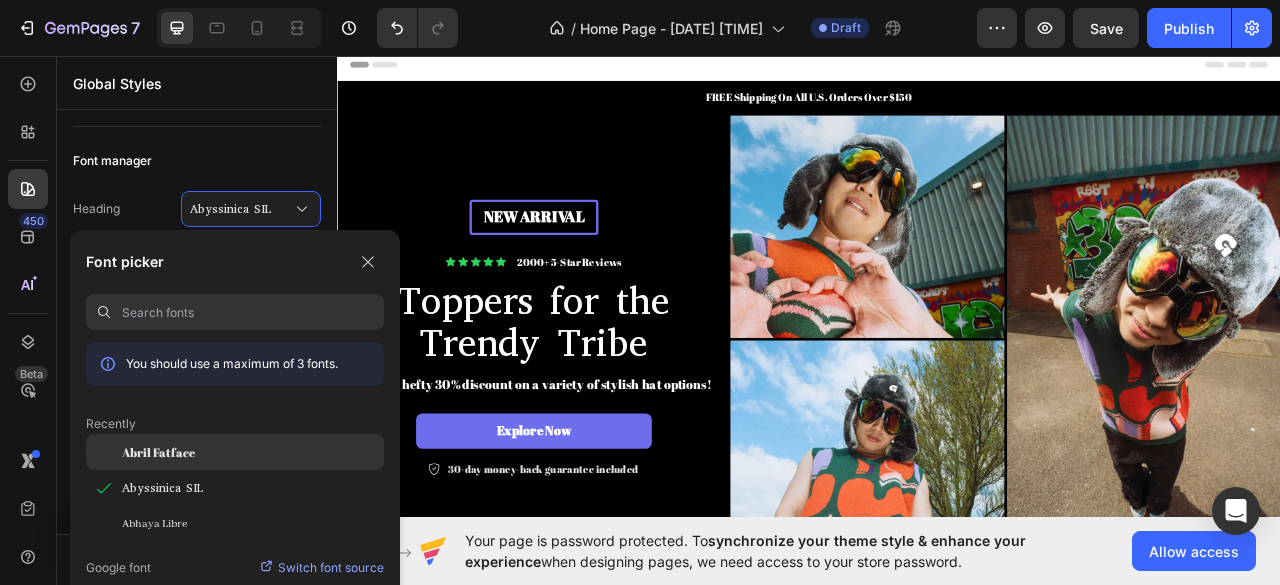 click on "Abril Fatface" at bounding box center [158, 452] 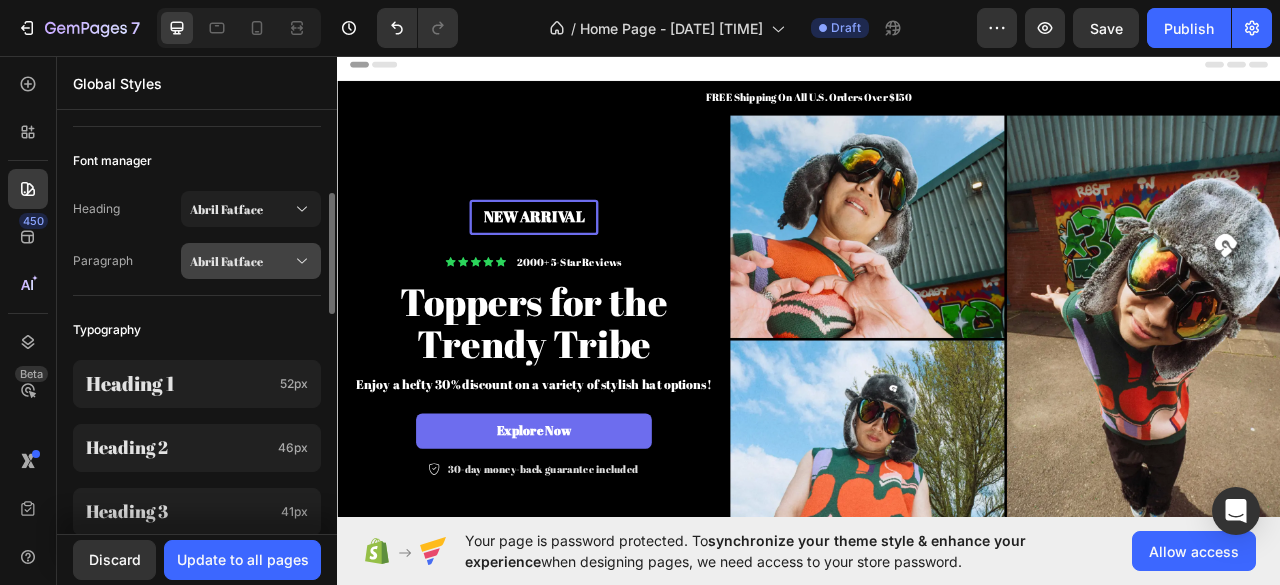 click on "Abril Fatface" at bounding box center [251, 261] 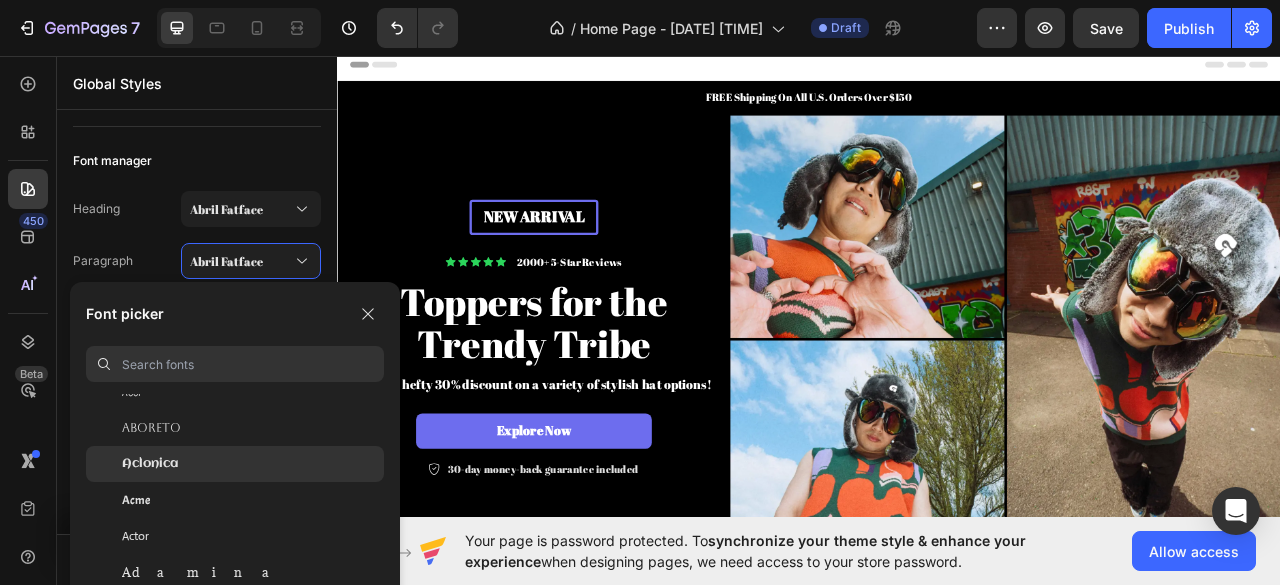 scroll, scrollTop: 0, scrollLeft: 0, axis: both 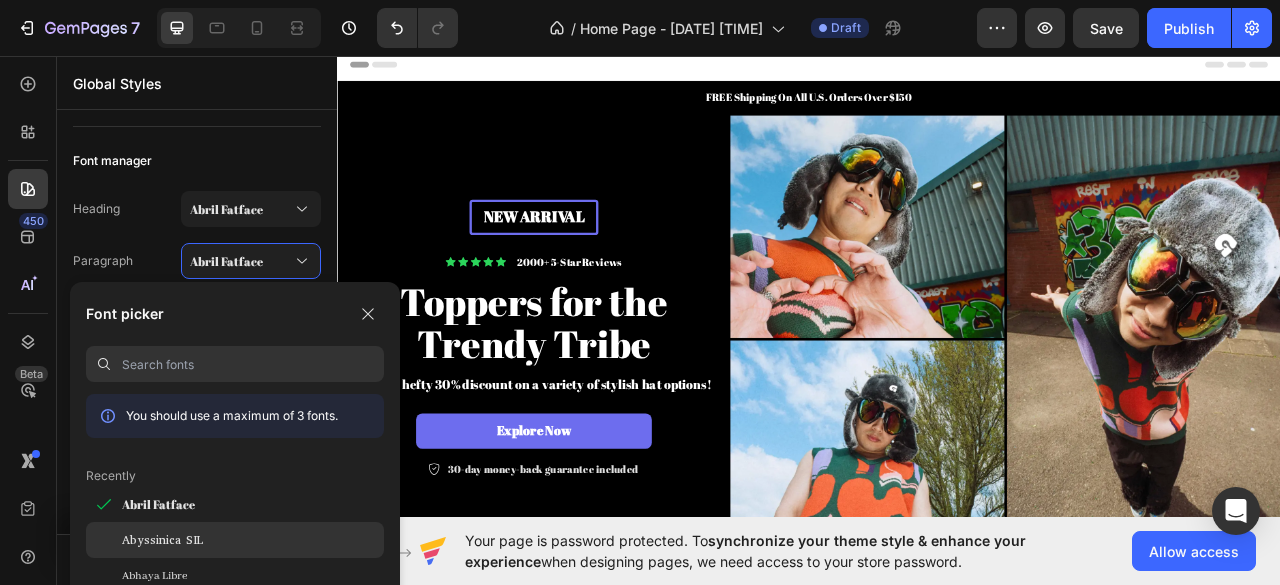 click on "Abyssinica SIL" 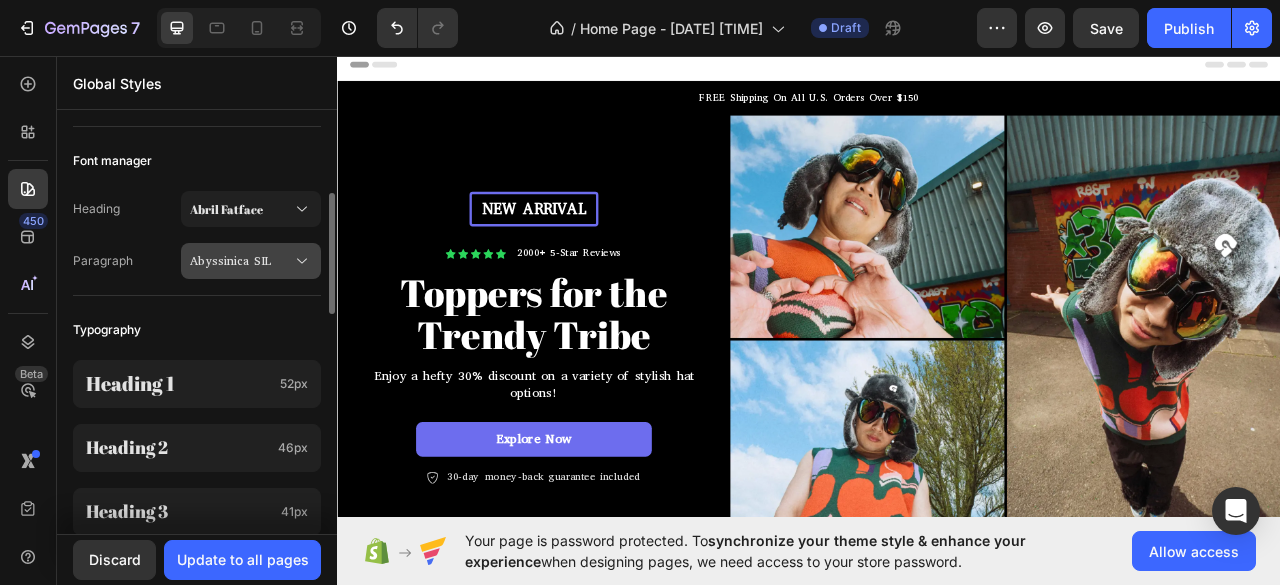 click on "Abyssinica SIL" at bounding box center (241, 261) 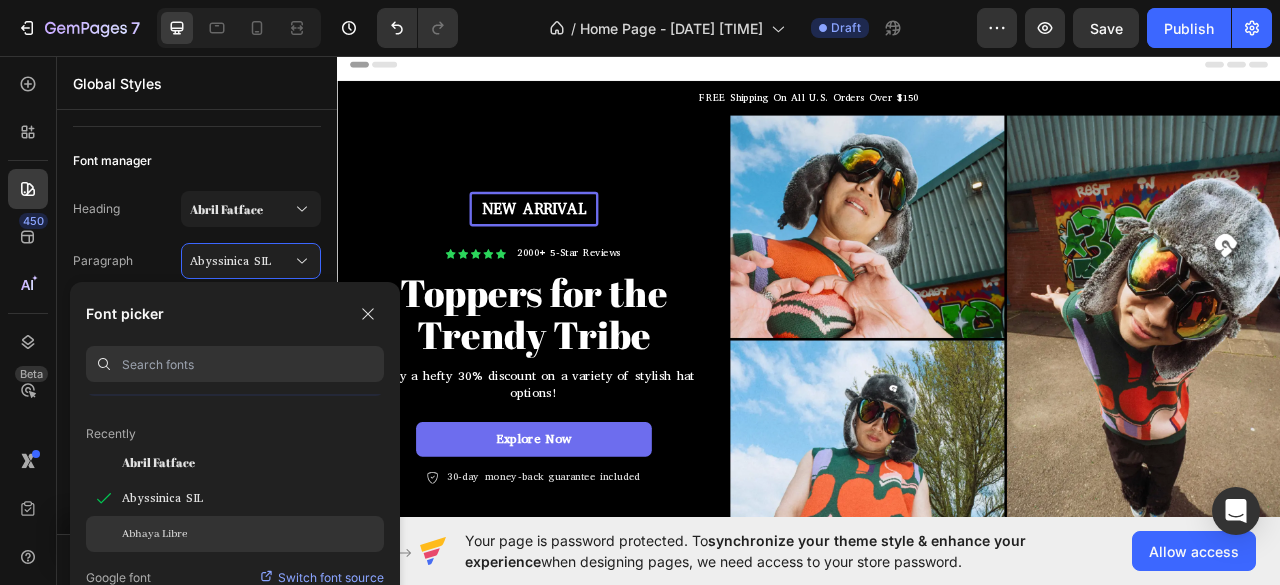 scroll, scrollTop: 77, scrollLeft: 0, axis: vertical 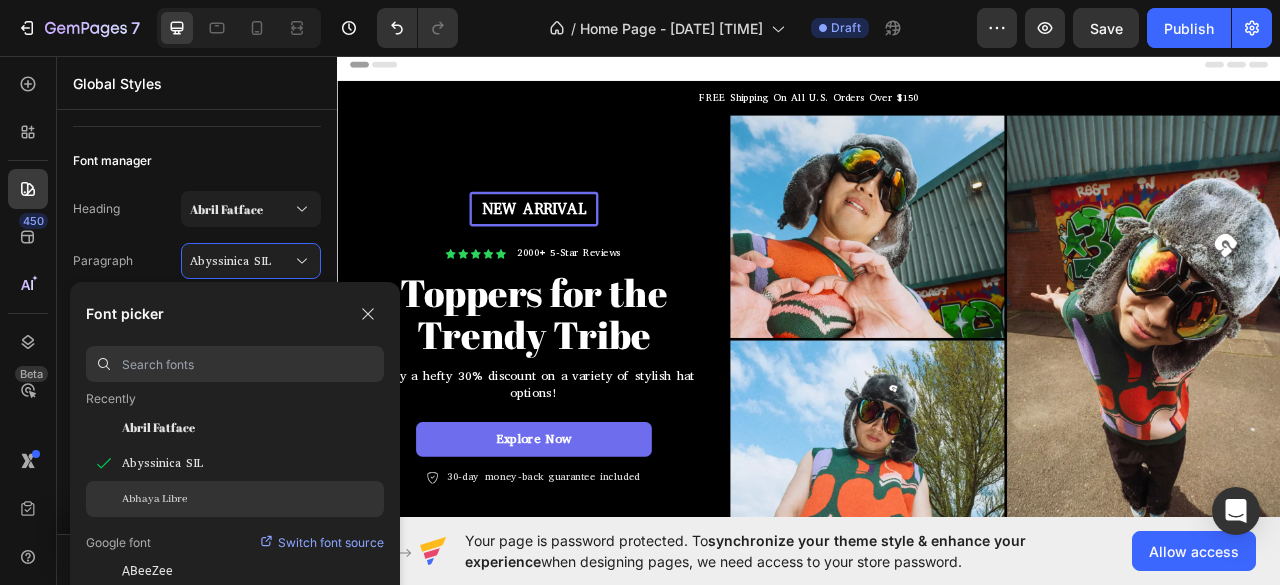 click on "Abhaya Libre" 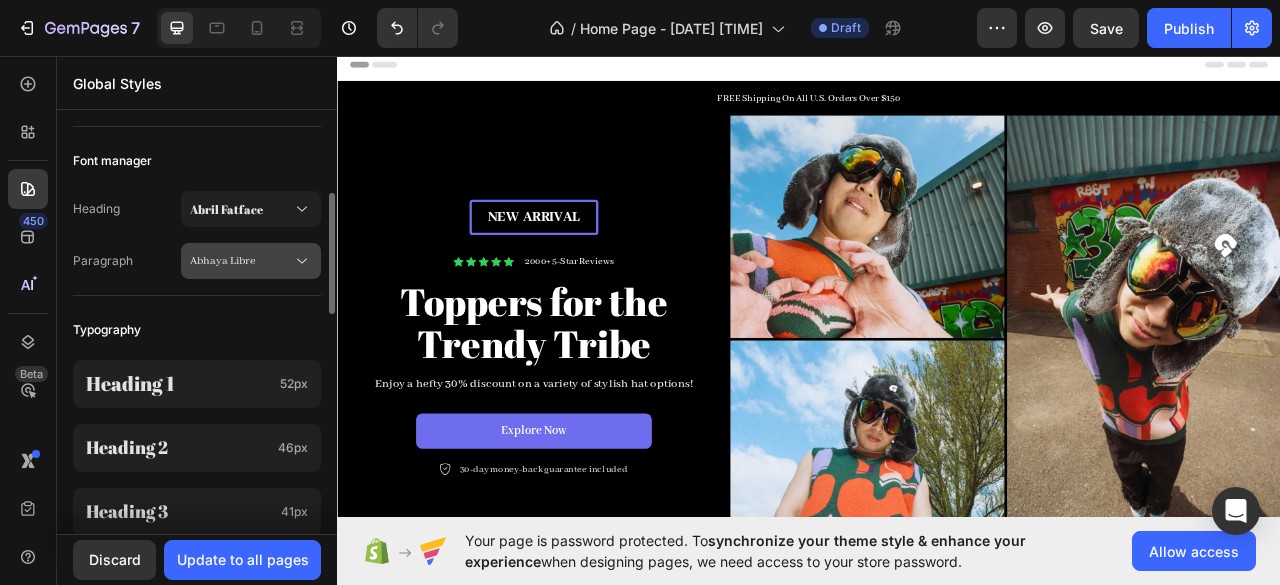 click on "Abhaya Libre" at bounding box center [241, 261] 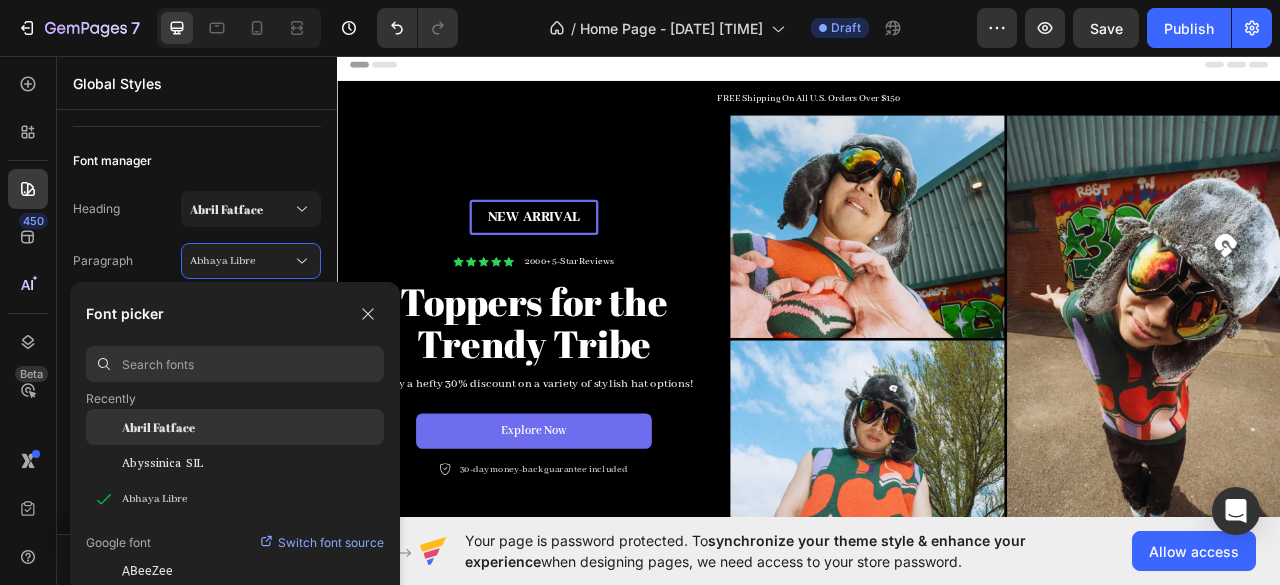 scroll, scrollTop: 137, scrollLeft: 0, axis: vertical 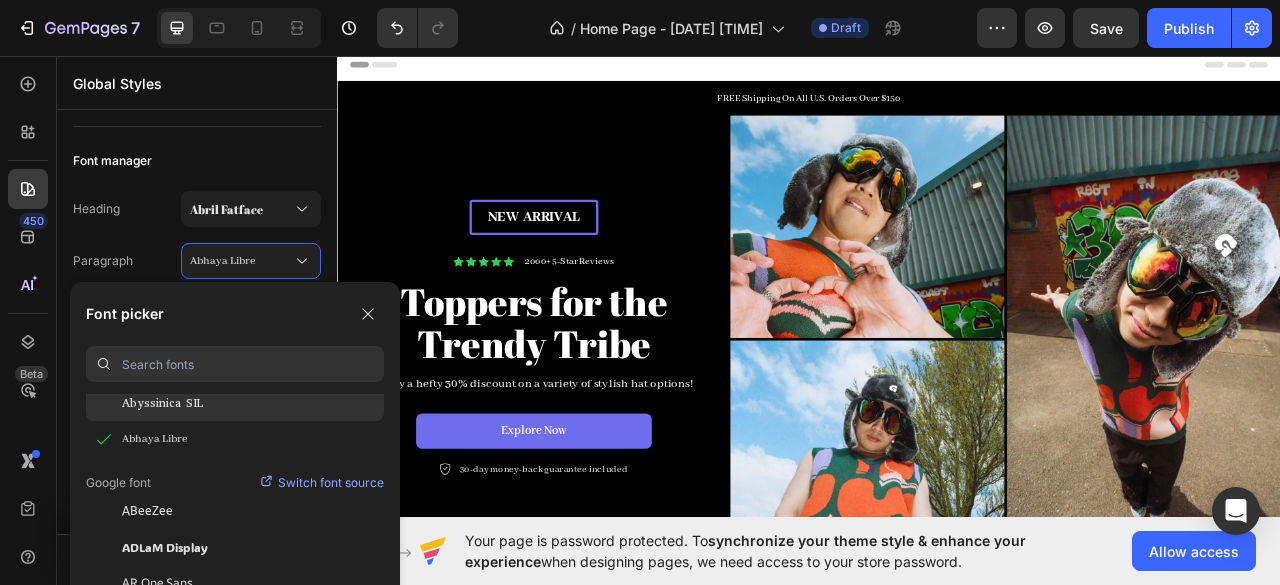 click on "Abyssinica SIL" at bounding box center (162, 403) 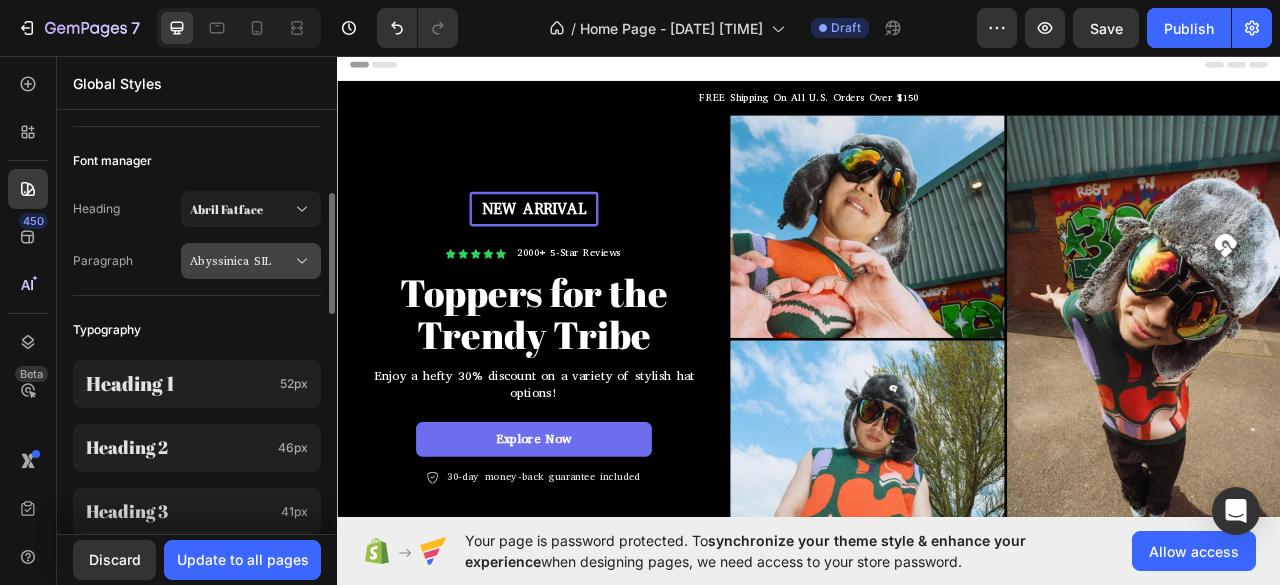 click on "Abyssinica SIL" at bounding box center (241, 261) 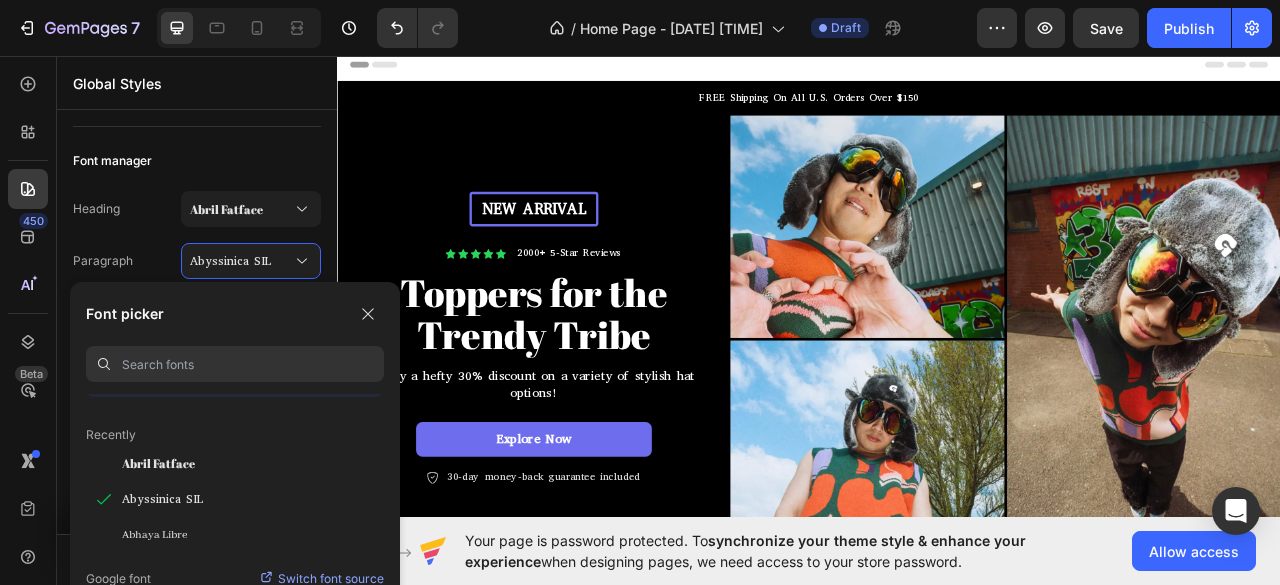 scroll, scrollTop: 0, scrollLeft: 0, axis: both 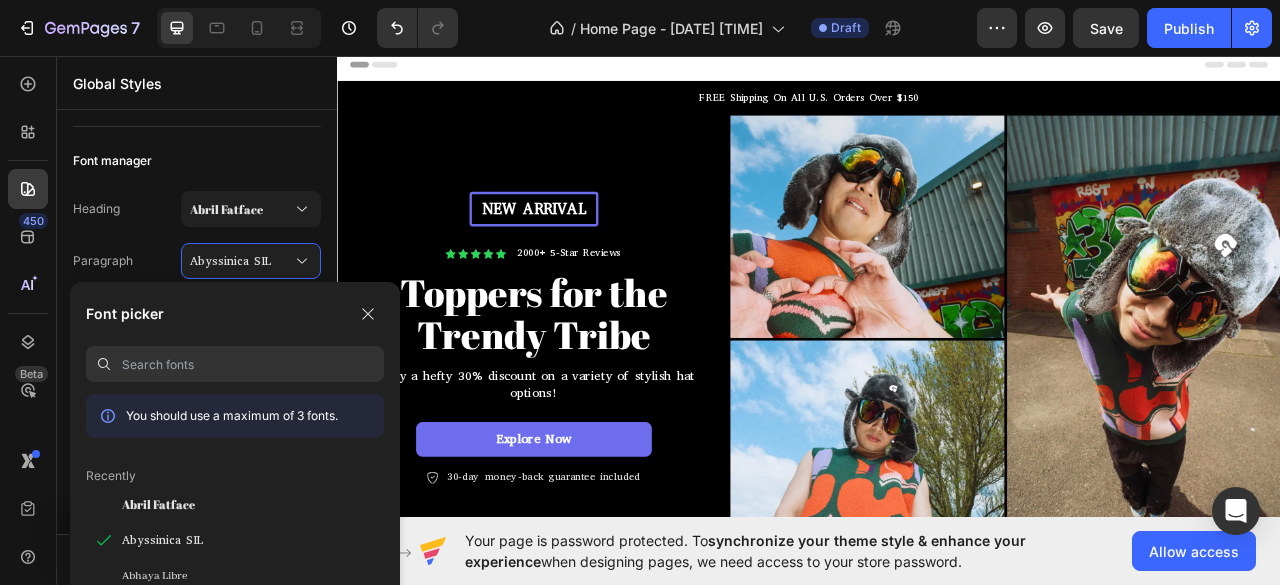 type on "a" 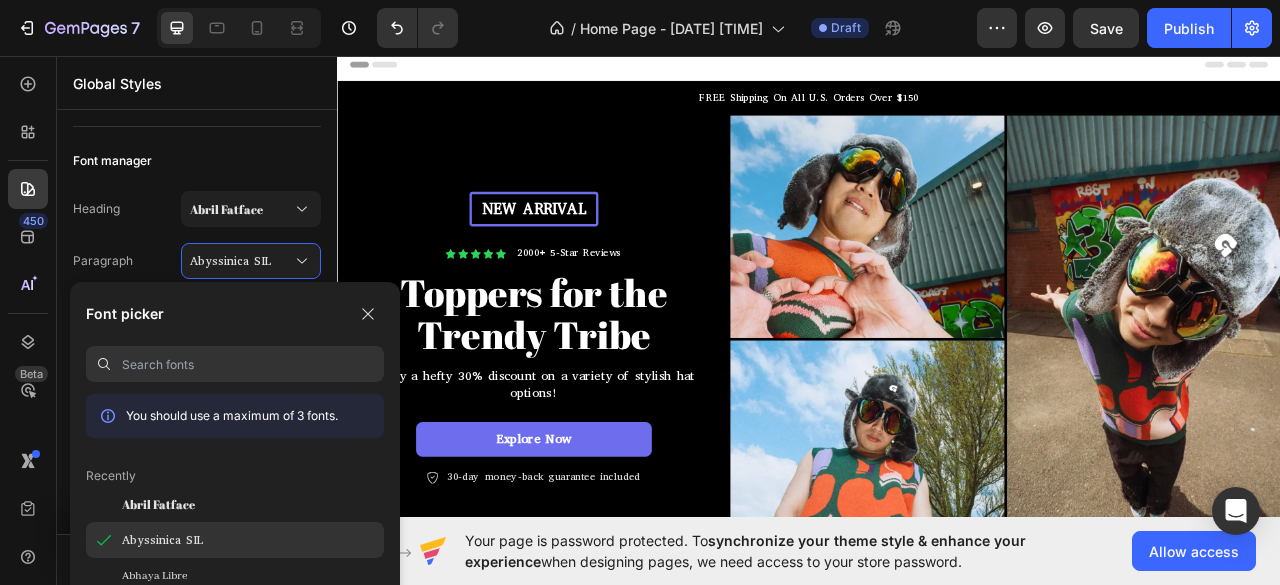 scroll, scrollTop: 49, scrollLeft: 0, axis: vertical 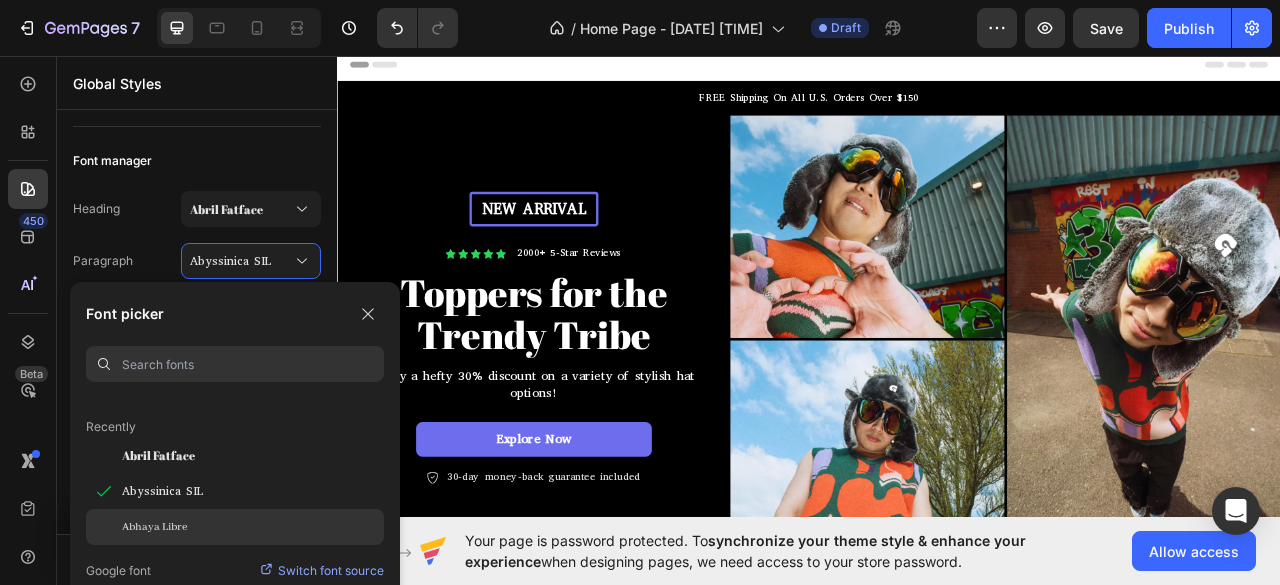 click on "Abhaya Libre" 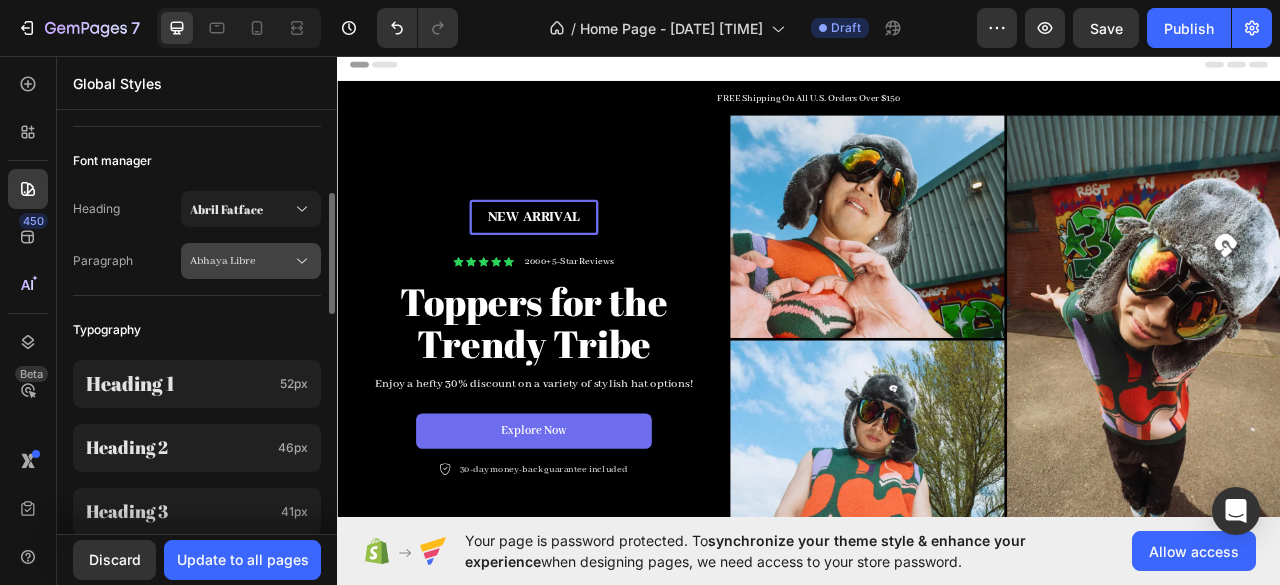 click on "Abhaya Libre" at bounding box center (241, 261) 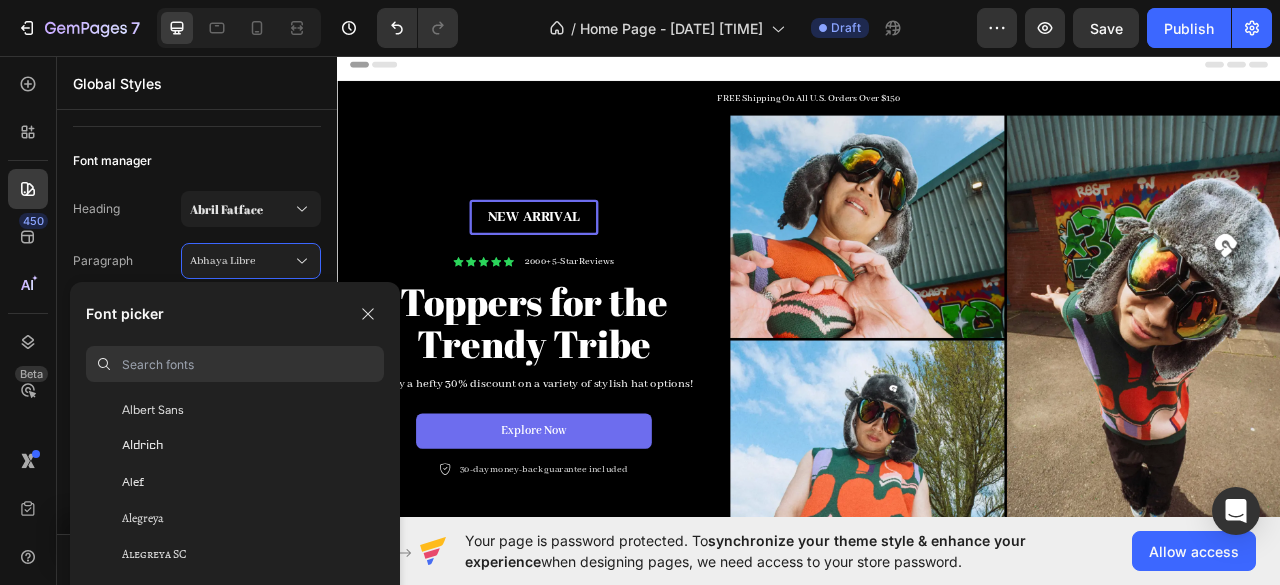 scroll, scrollTop: 1124, scrollLeft: 0, axis: vertical 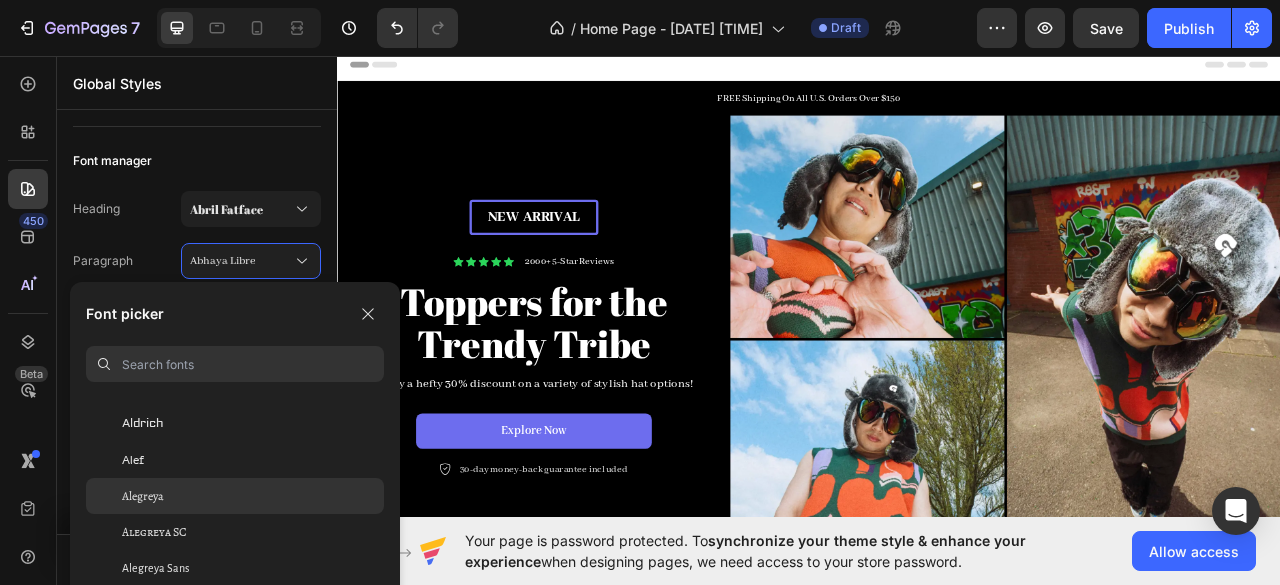 drag, startPoint x: 168, startPoint y: 503, endPoint x: 106, endPoint y: 494, distance: 62.649822 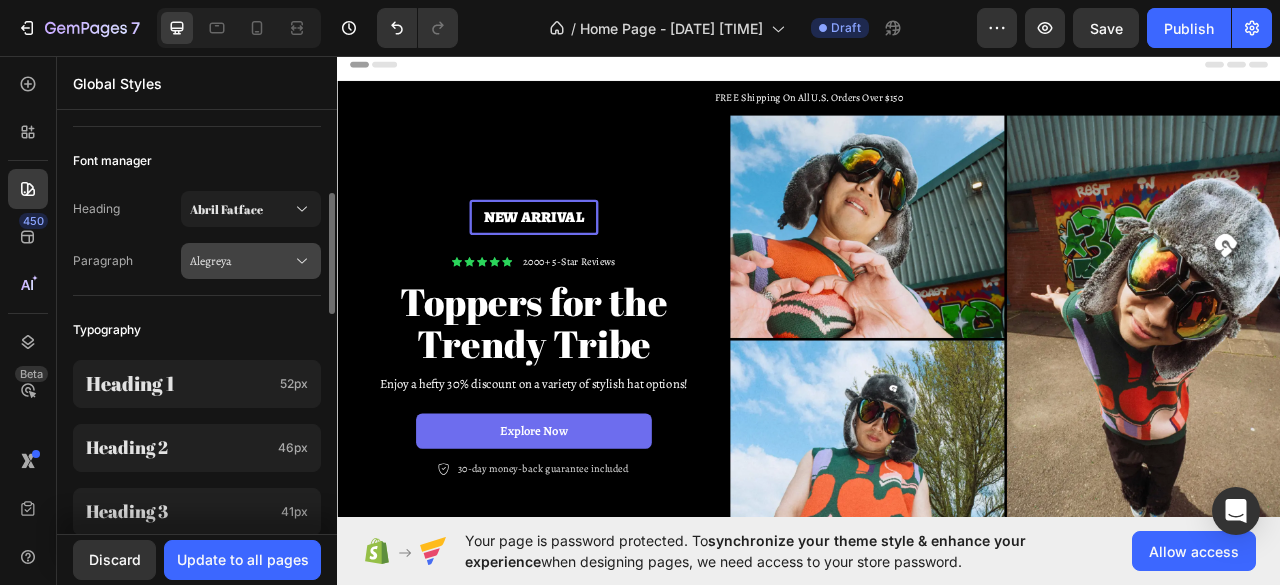 click on "Alegreya" at bounding box center (251, 261) 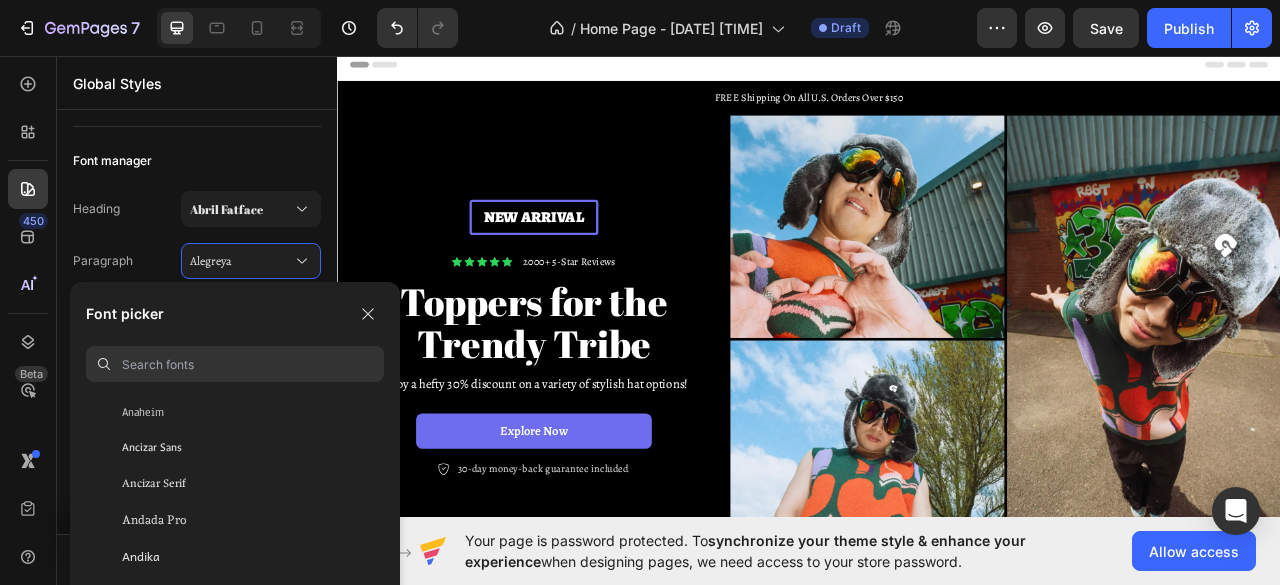 scroll, scrollTop: 2486, scrollLeft: 0, axis: vertical 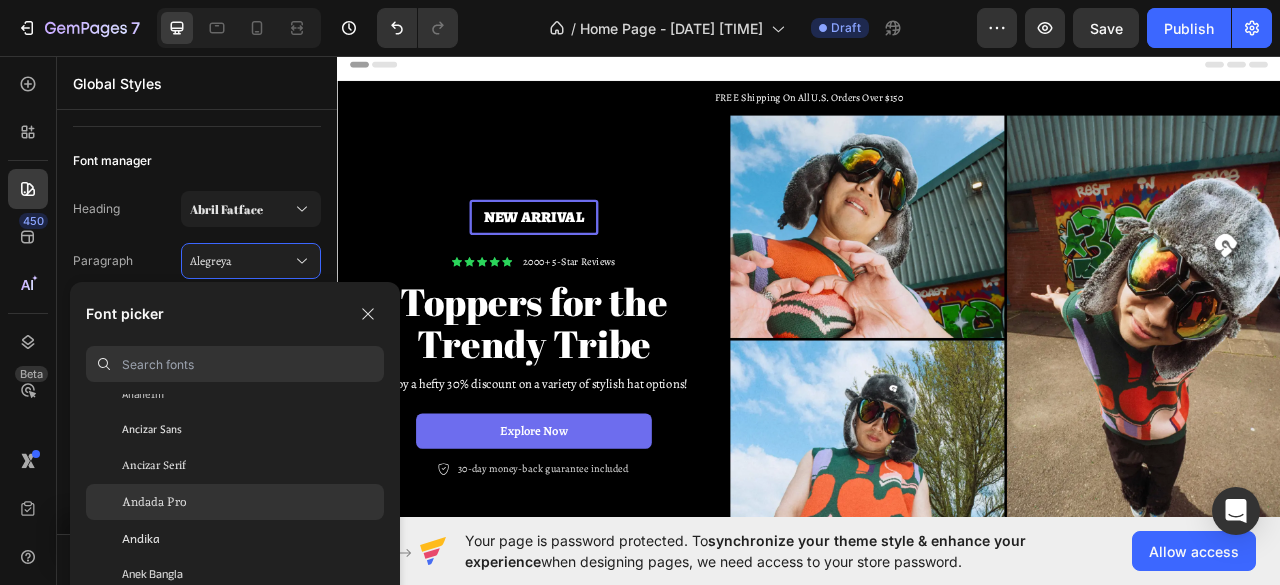 click on "Andada Pro" 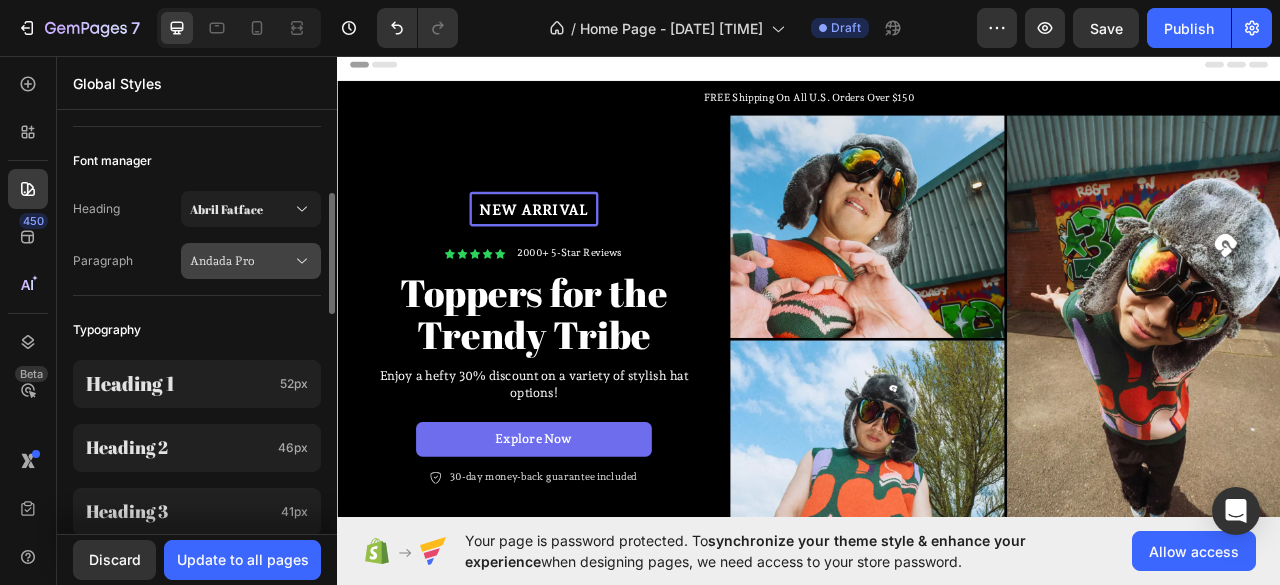 click on "Andada Pro" at bounding box center [241, 261] 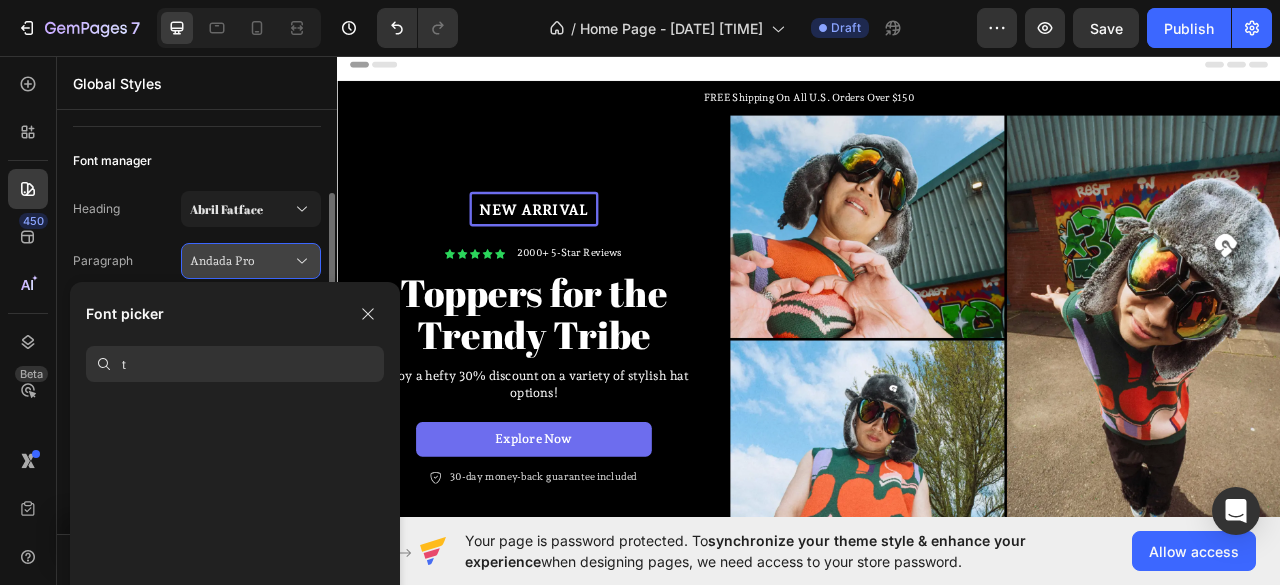 scroll, scrollTop: 0, scrollLeft: 0, axis: both 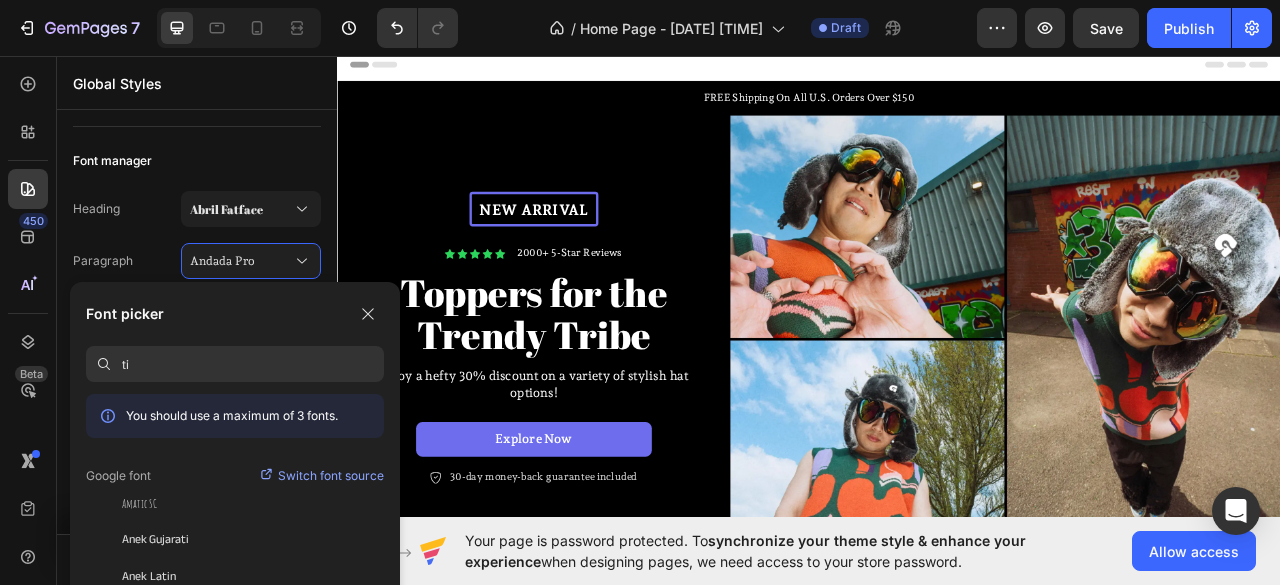 type on "t" 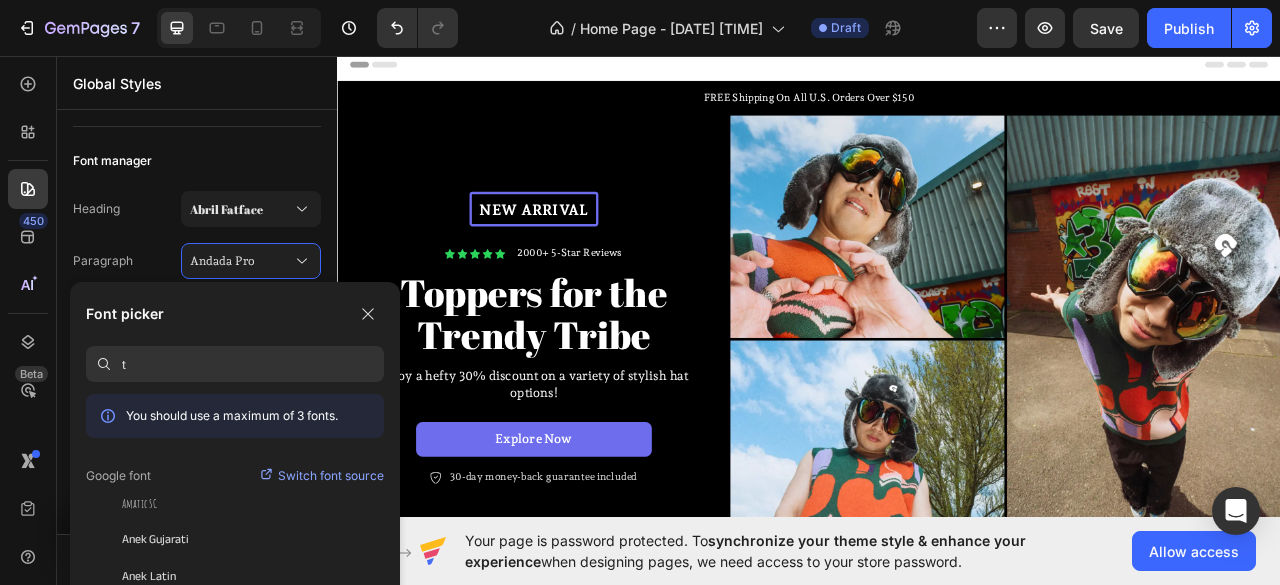 type 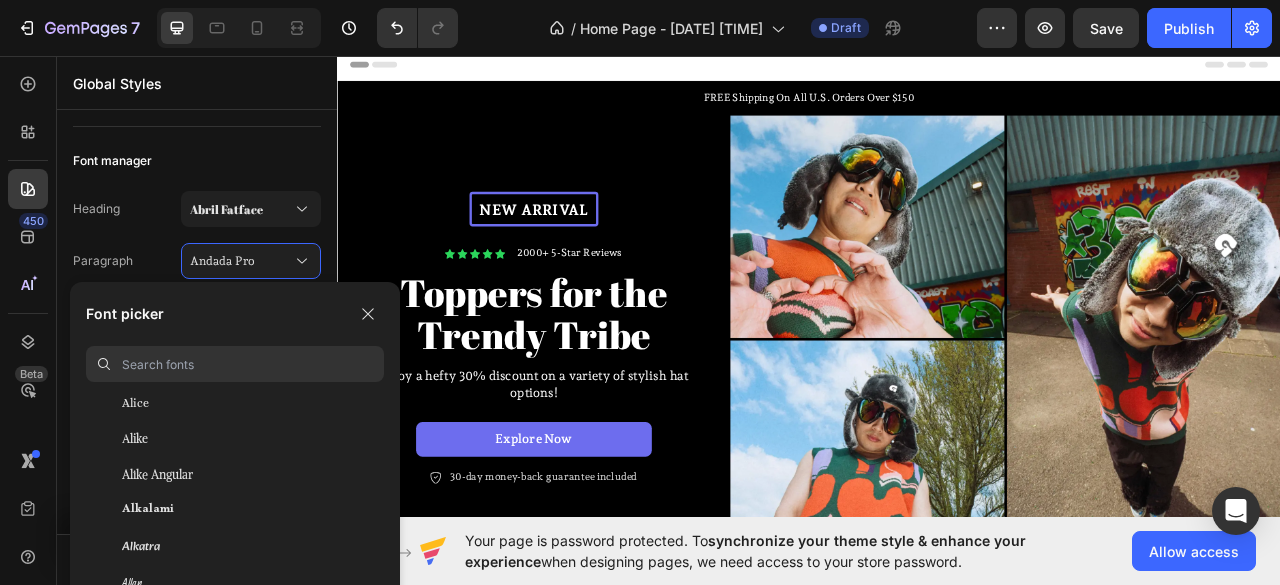 scroll, scrollTop: 1543, scrollLeft: 0, axis: vertical 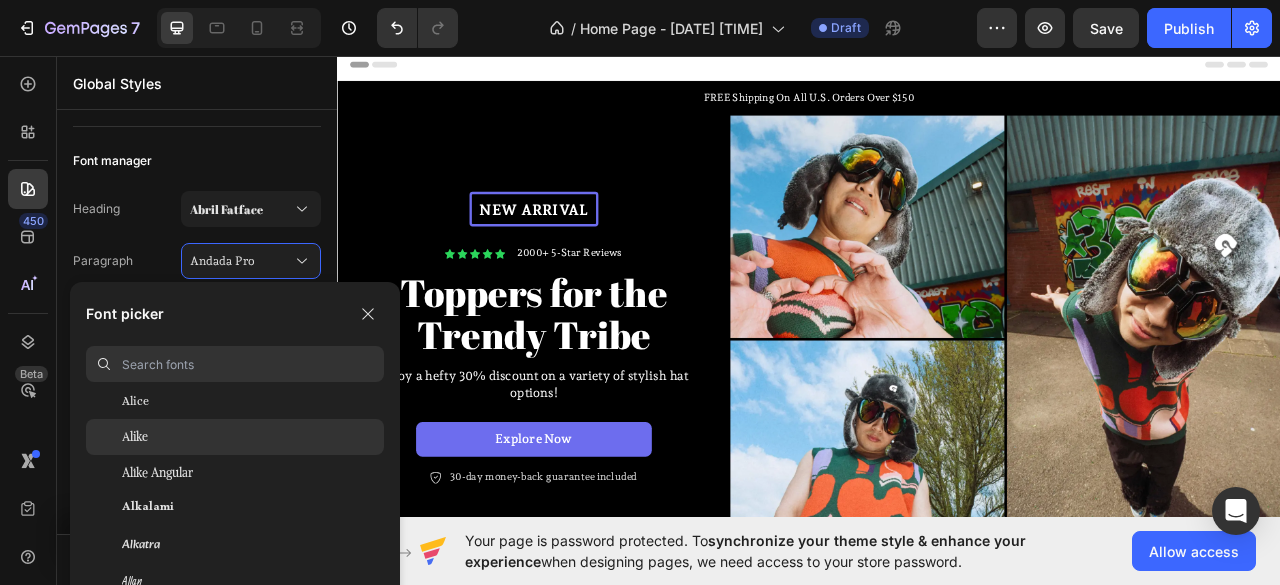 click on "Alike" 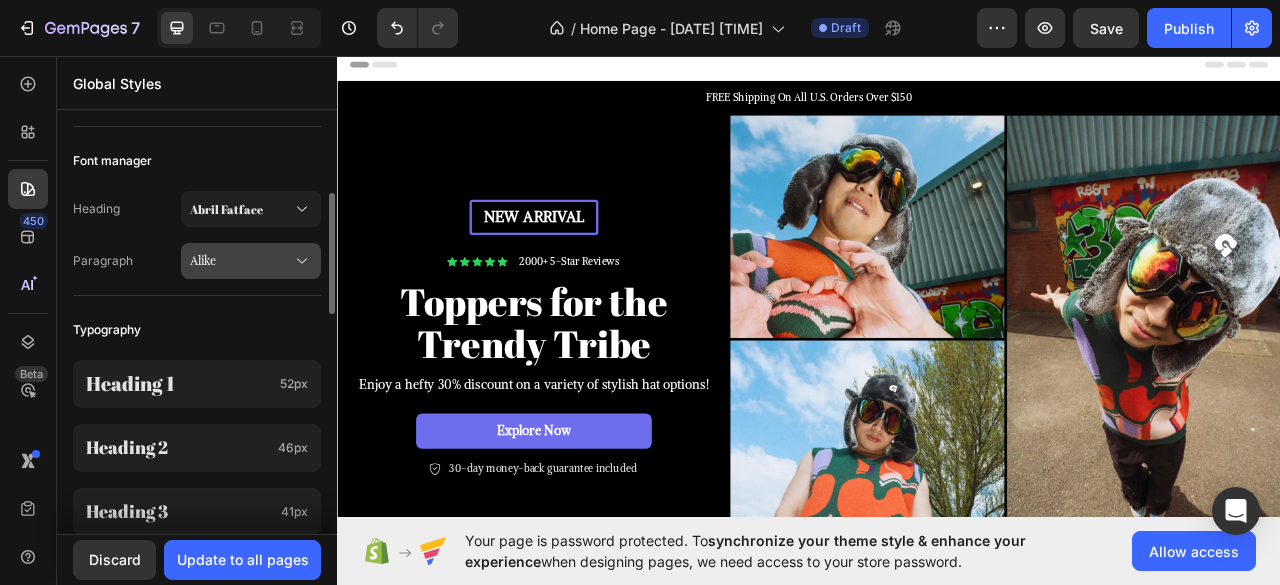 click on "Alike" at bounding box center [241, 261] 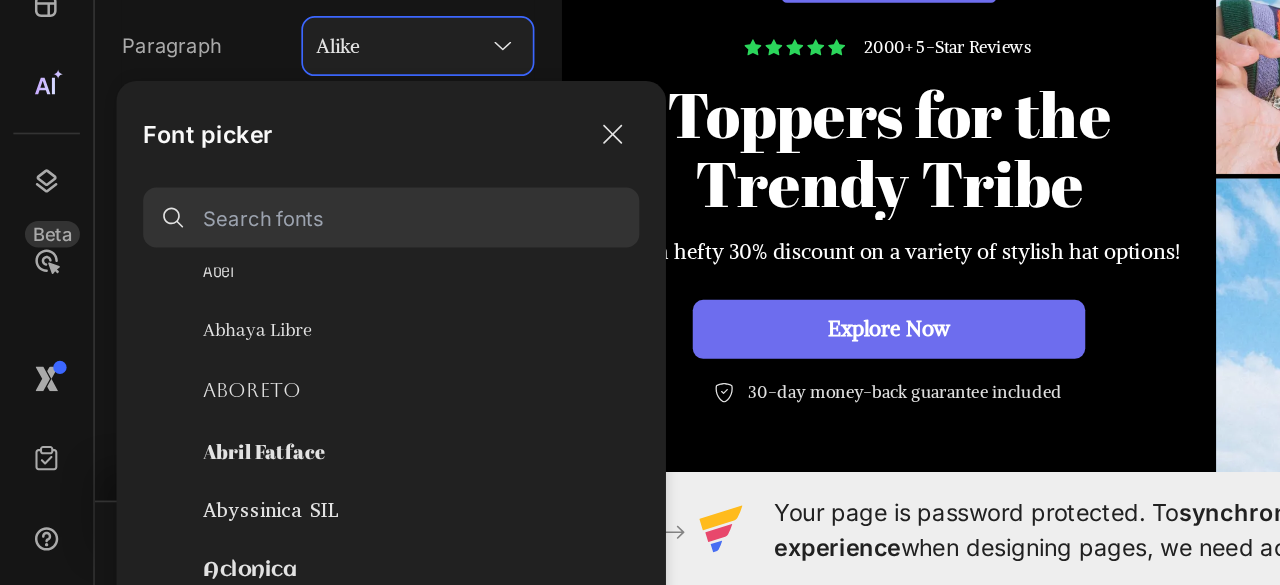 scroll, scrollTop: 342, scrollLeft: 0, axis: vertical 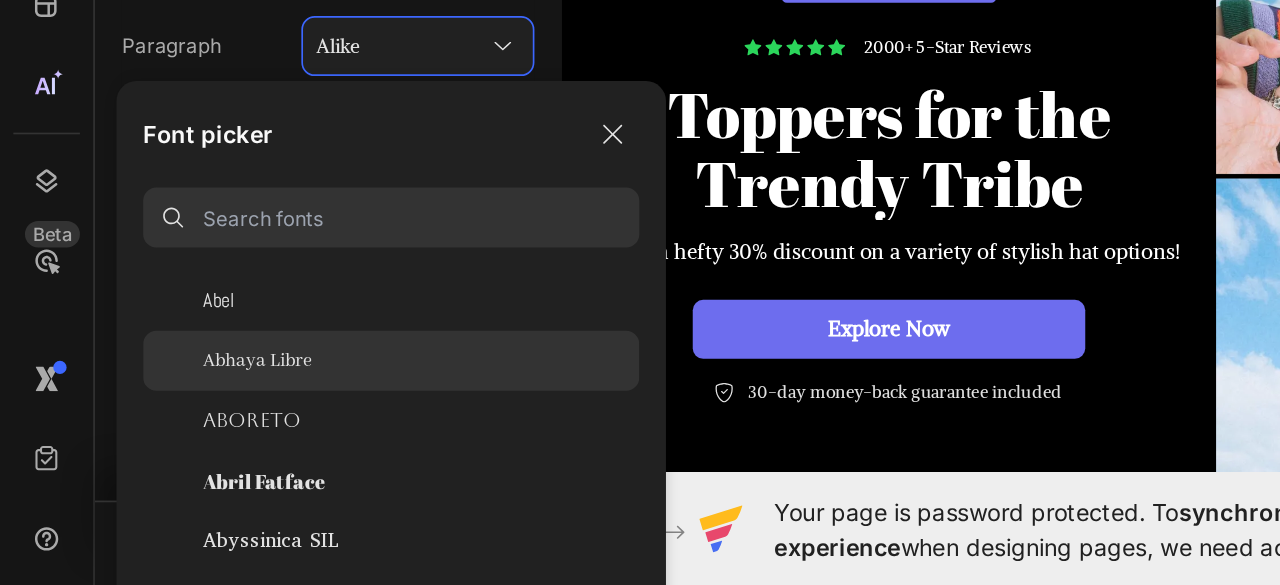 click on "Abhaya Libre" at bounding box center (154, 450) 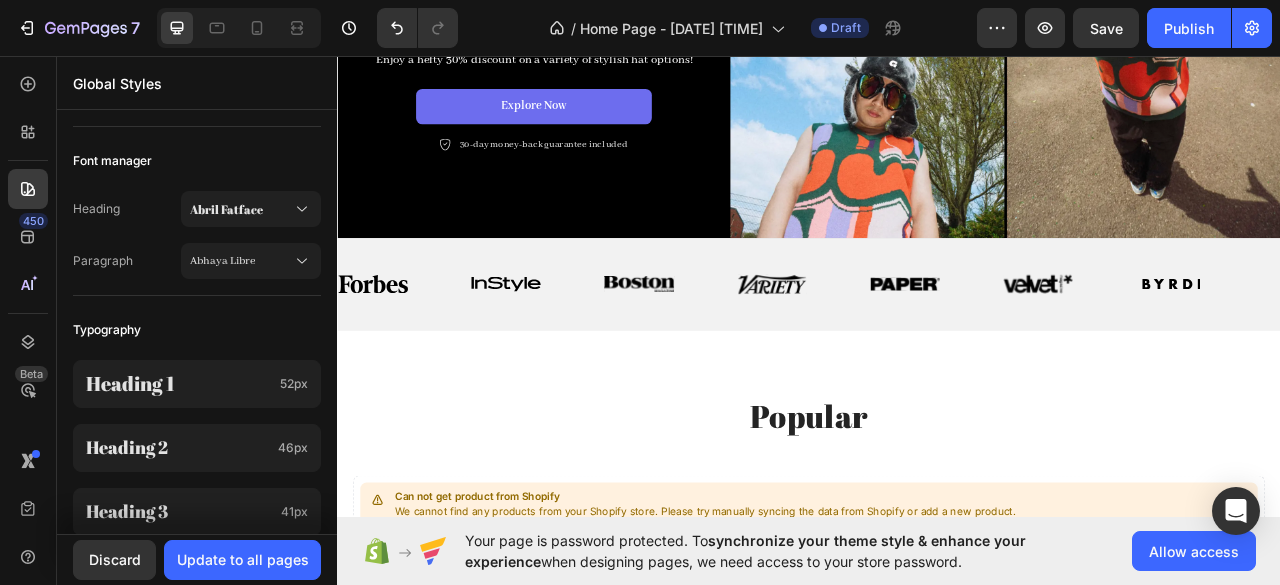 scroll, scrollTop: 412, scrollLeft: 0, axis: vertical 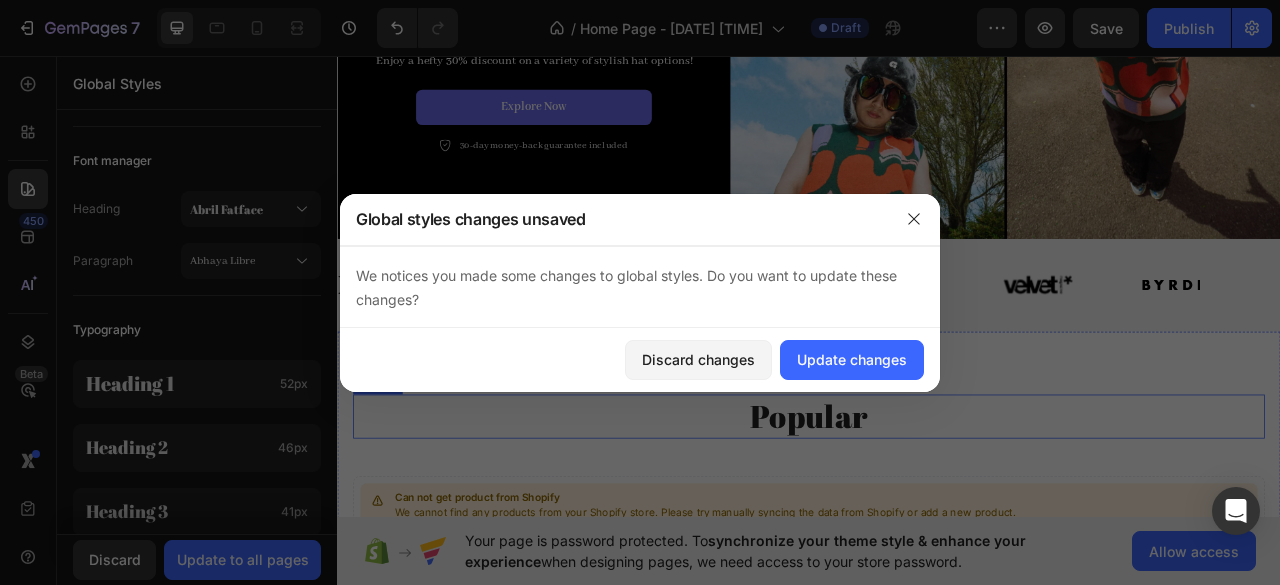 click on "popular" at bounding box center [937, 516] 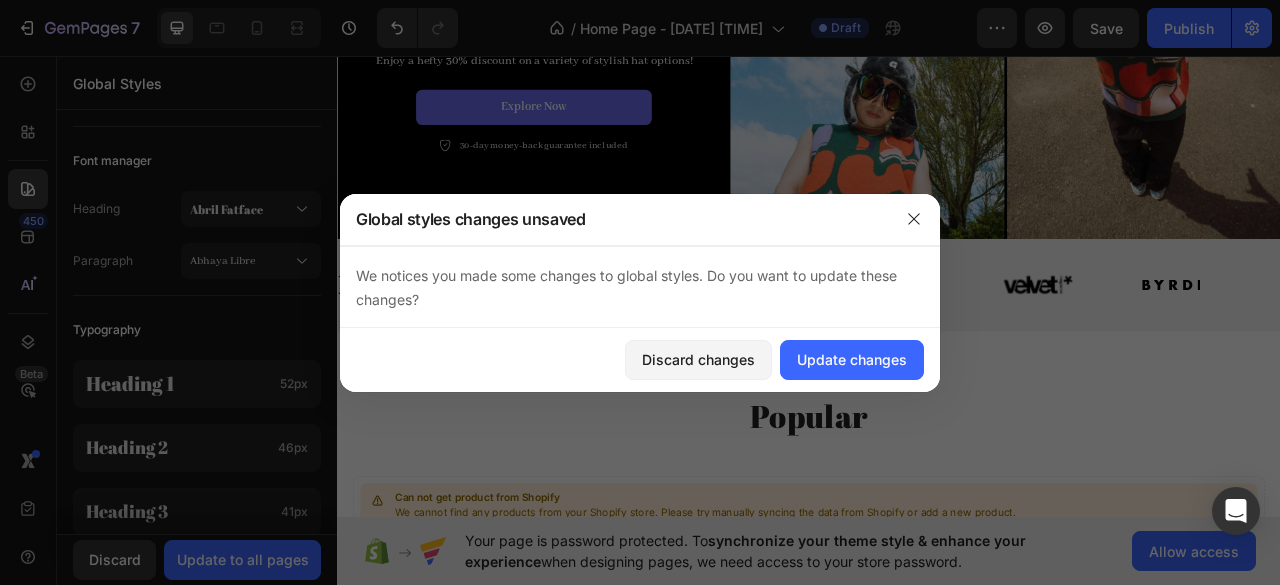 click at bounding box center (640, 292) 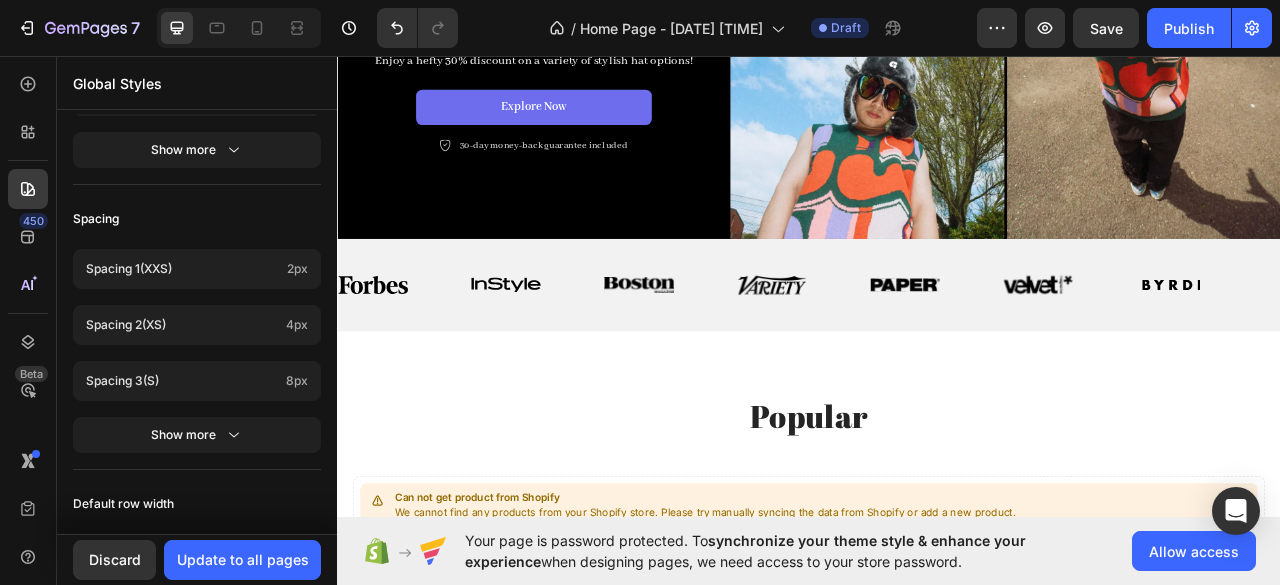 scroll, scrollTop: 1042, scrollLeft: 0, axis: vertical 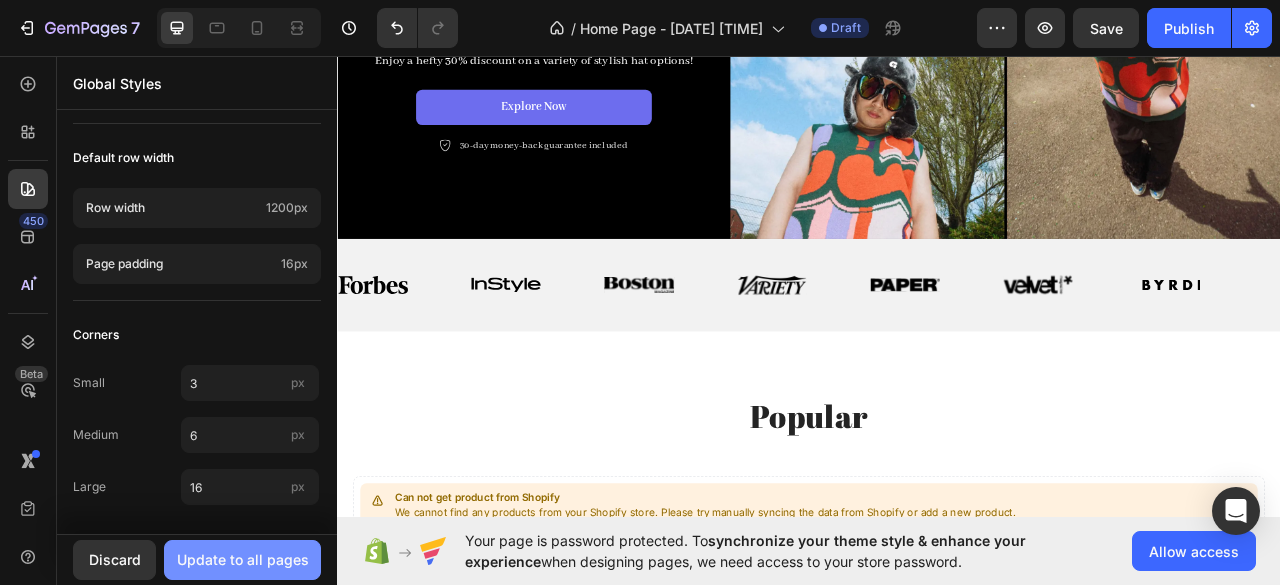 click on "Update to all pages" at bounding box center [242, 560] 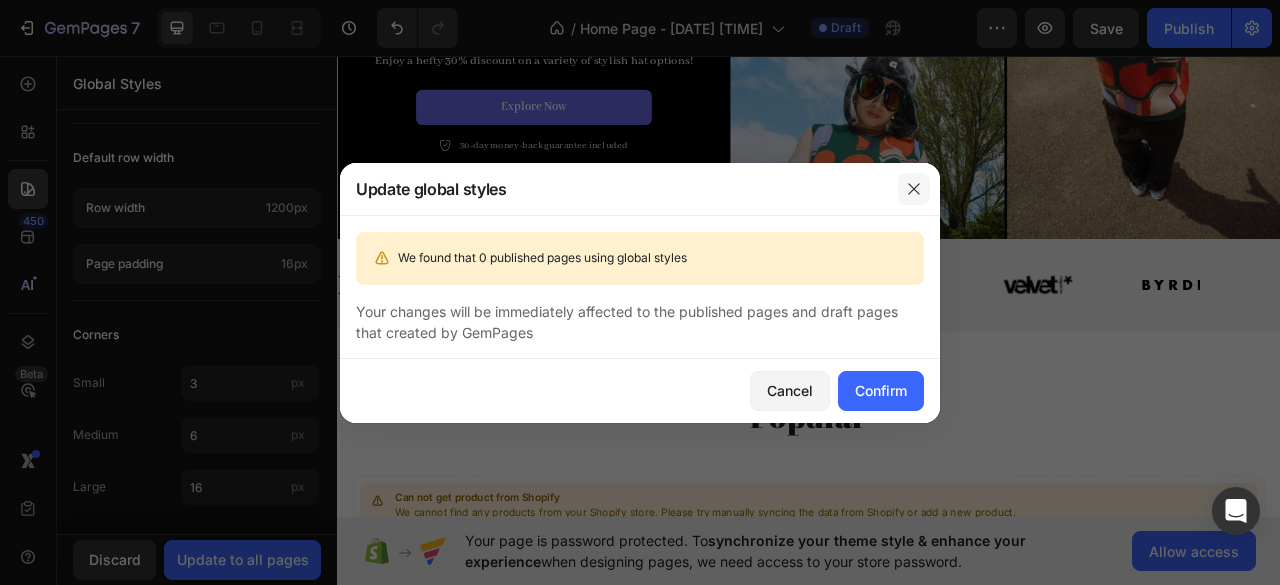 click at bounding box center [914, 189] 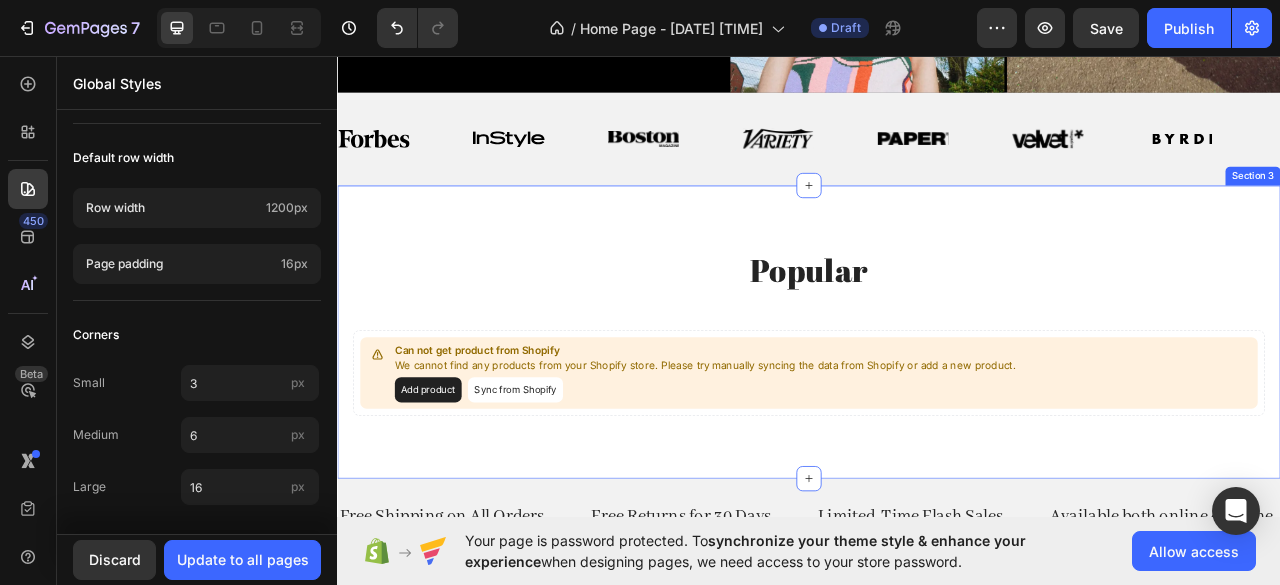 scroll, scrollTop: 597, scrollLeft: 0, axis: vertical 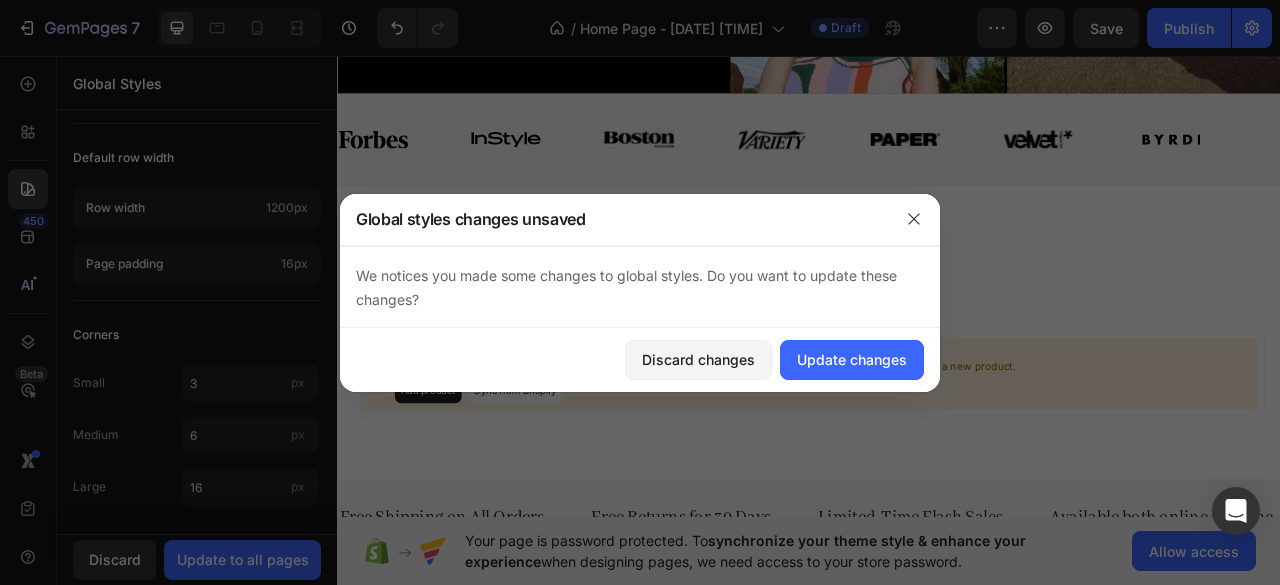 drag, startPoint x: 389, startPoint y: 382, endPoint x: 534, endPoint y: 153, distance: 271.0461 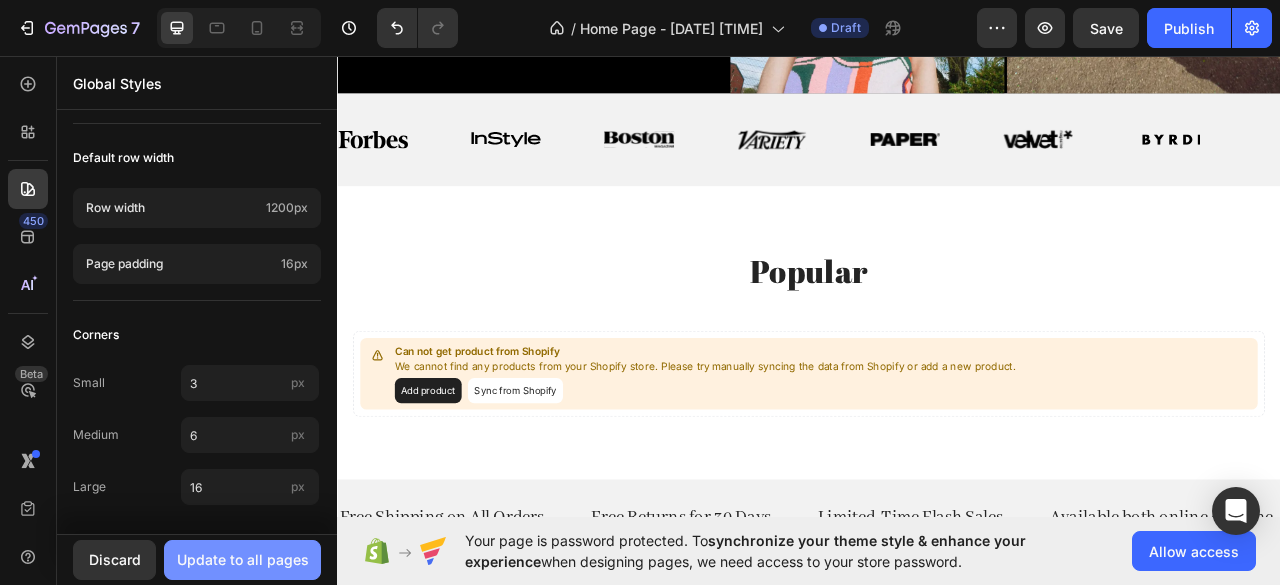 click on "Update to all pages" at bounding box center (243, 559) 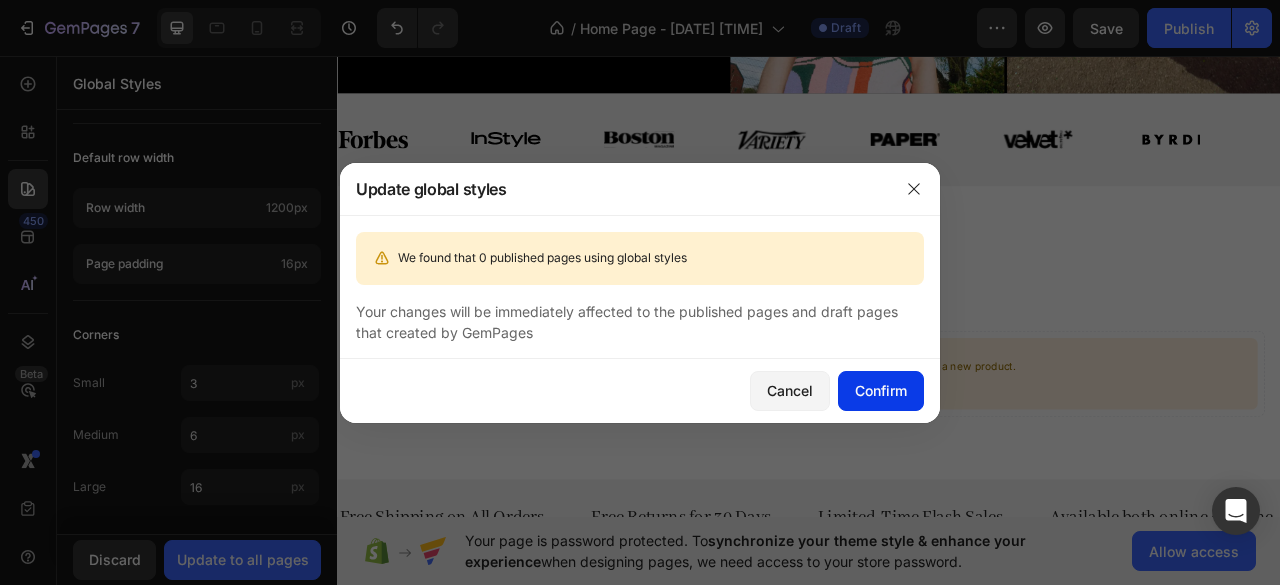 click on "Confirm" 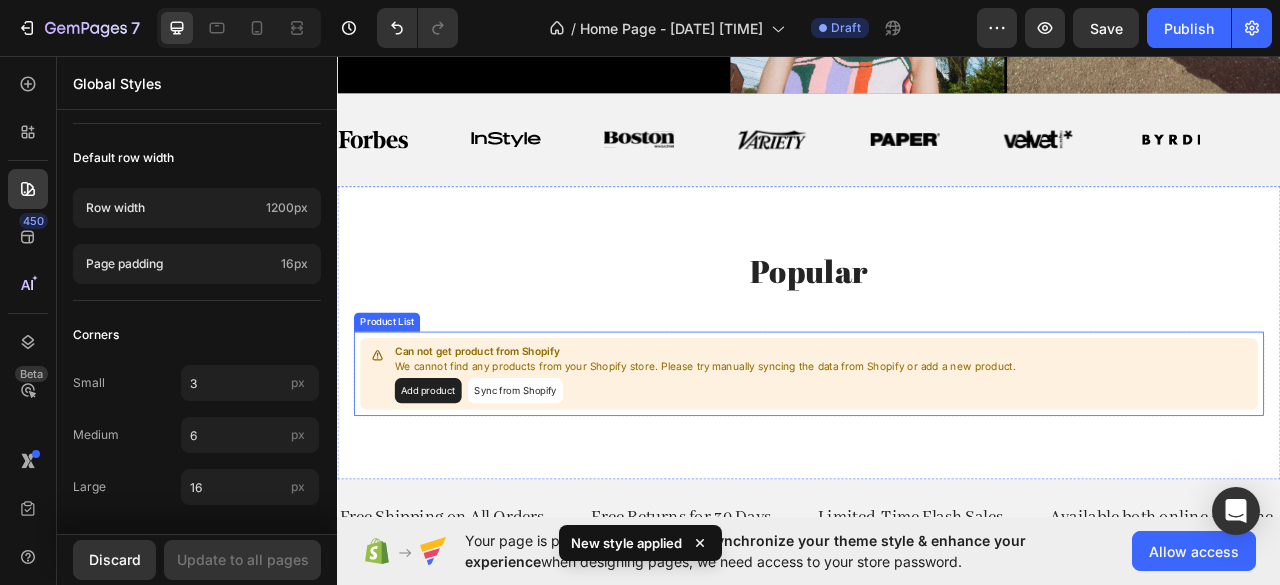 click on "We cannot find any products from your Shopify store. Please try manually syncing the data from Shopify or add a new product." at bounding box center [805, 453] 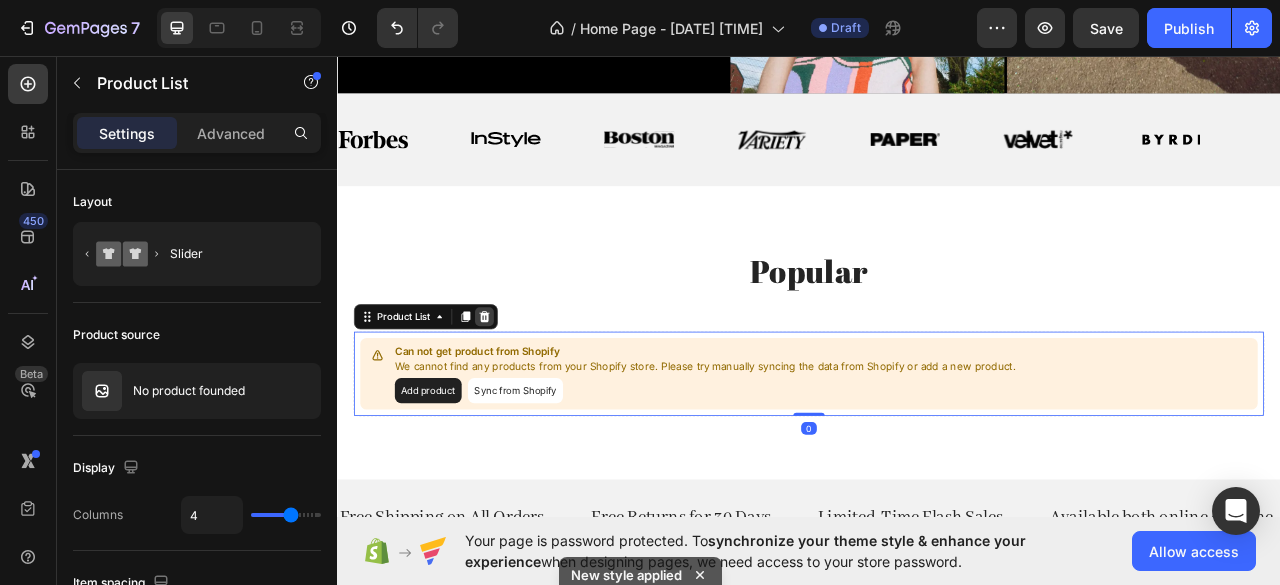 click 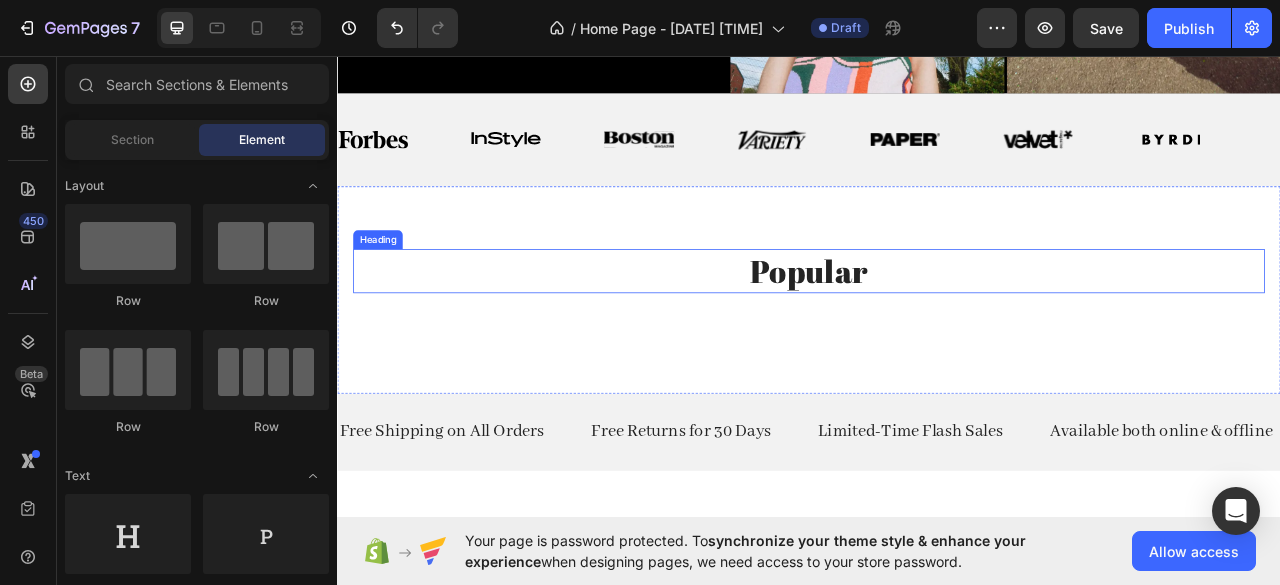 click on "popular" at bounding box center [937, 331] 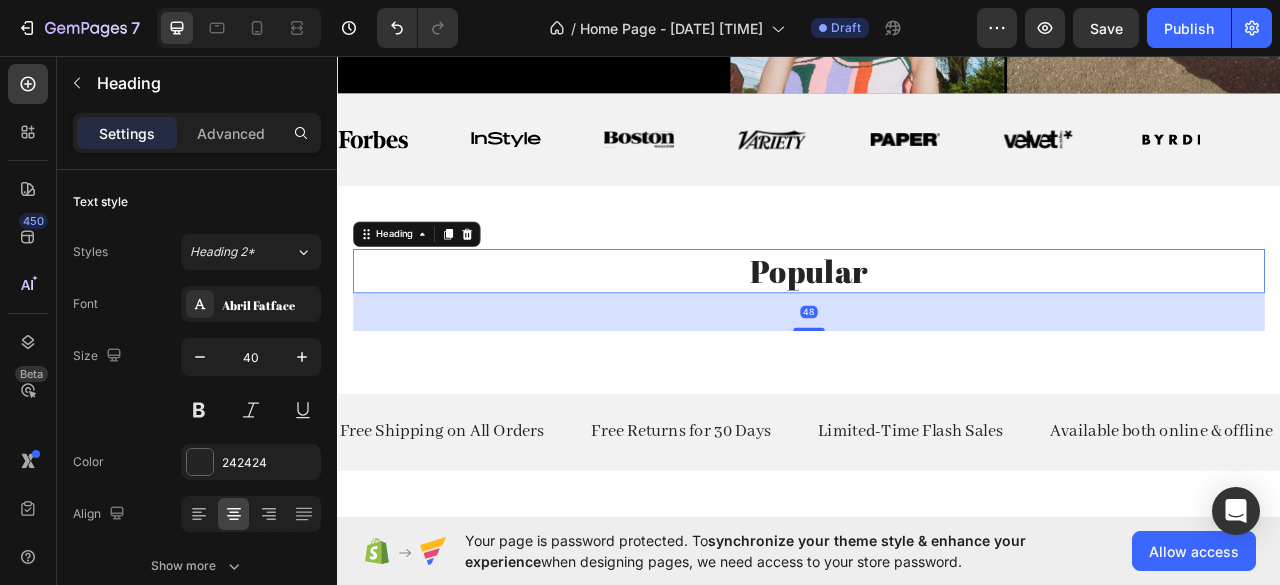 click on "Heading" at bounding box center [438, 284] 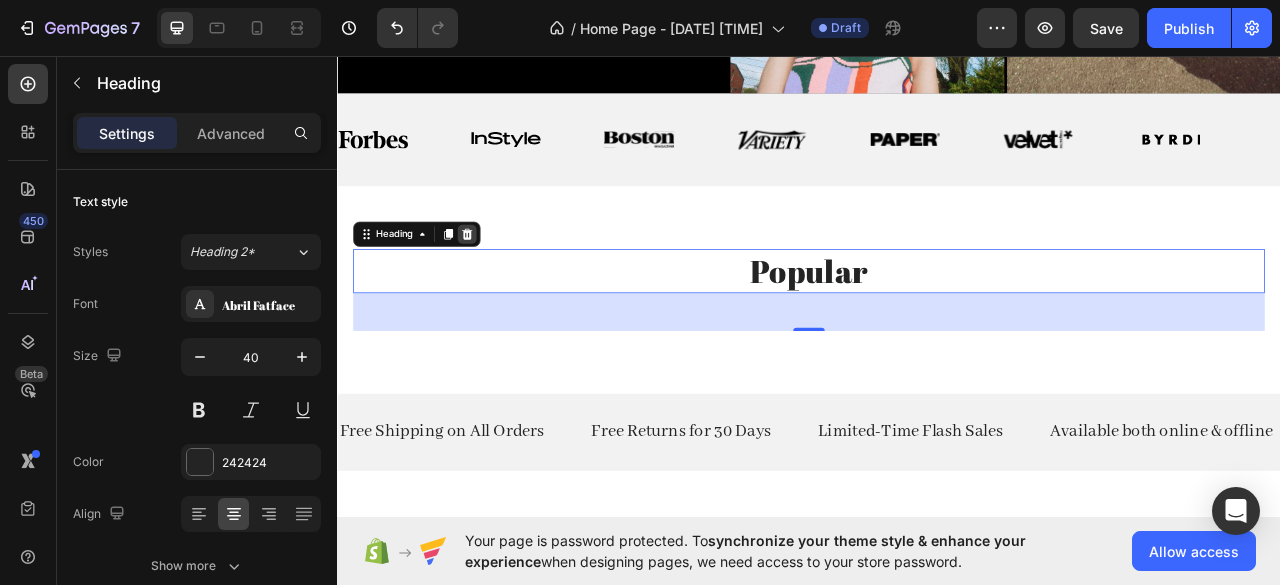 click 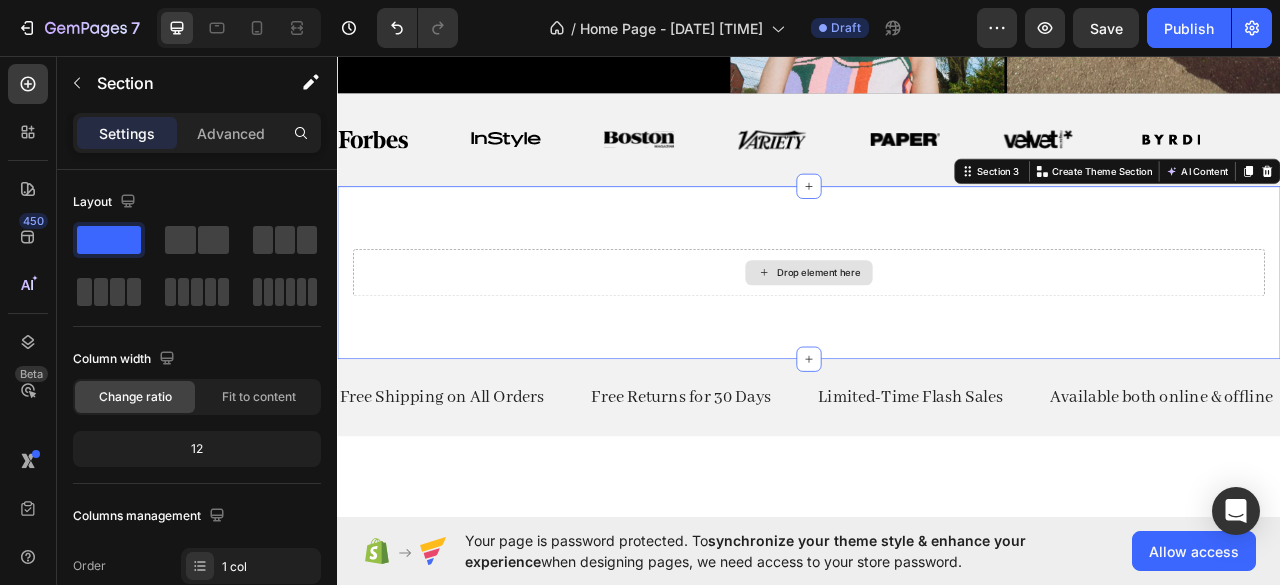 click on "Drop element here" at bounding box center (937, 333) 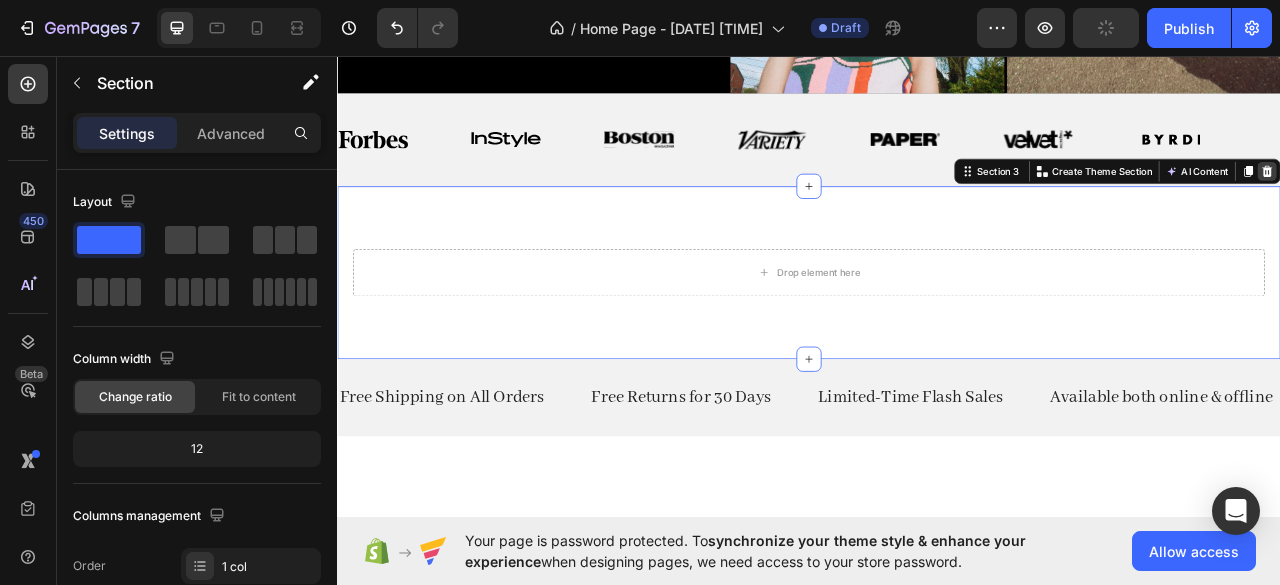 click 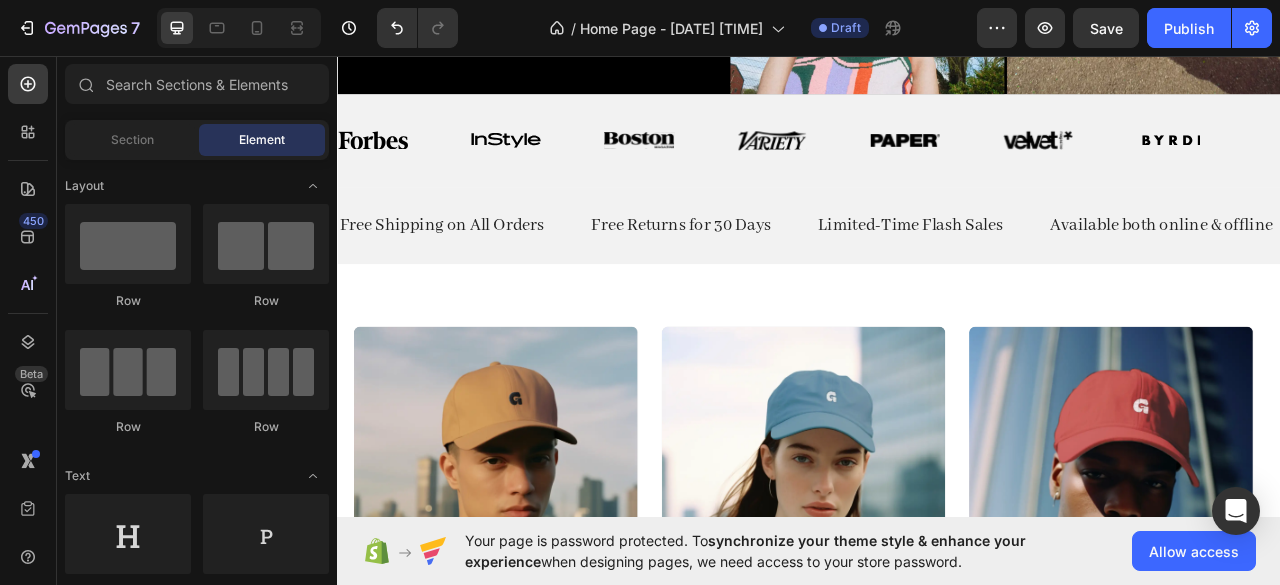 scroll, scrollTop: 498, scrollLeft: 0, axis: vertical 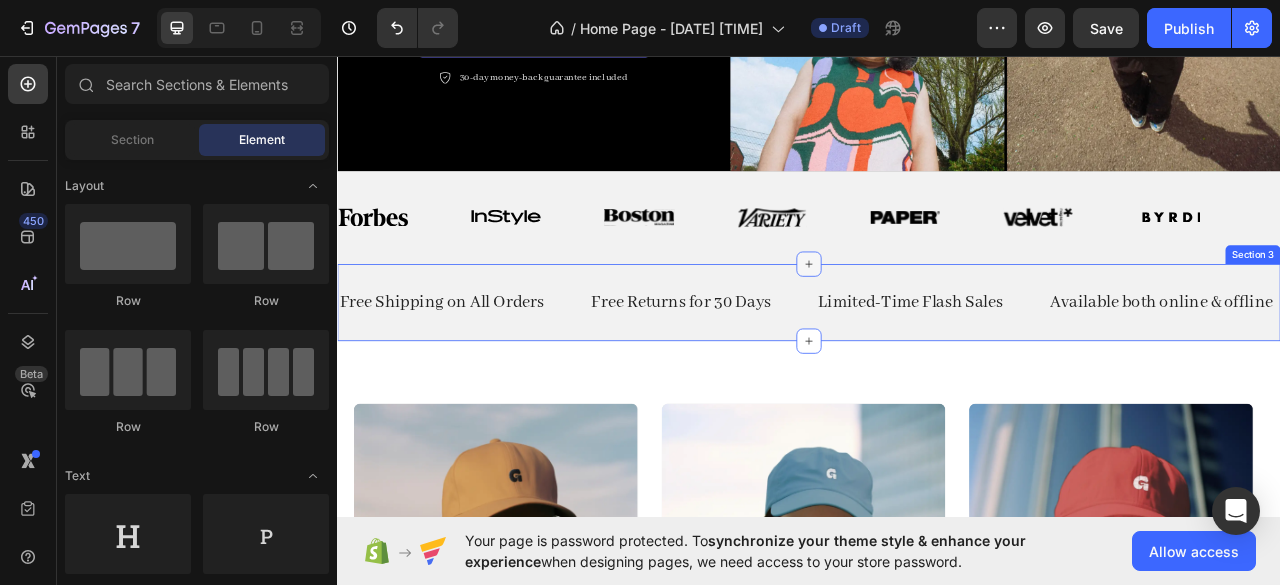 click 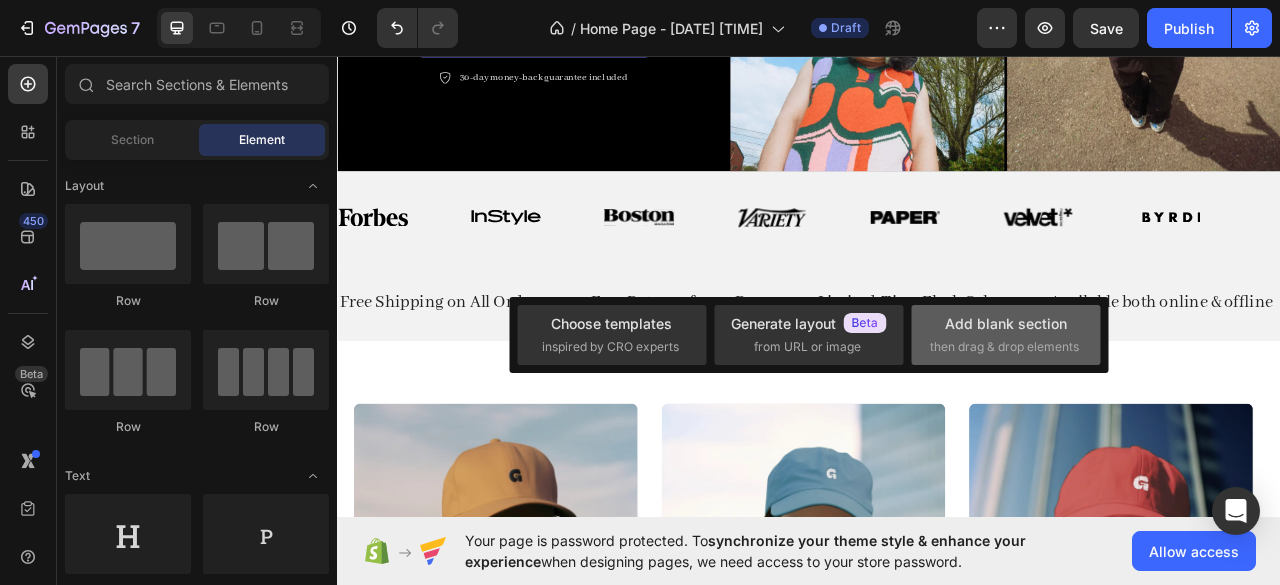 click on "then drag & drop elements" at bounding box center [1004, 347] 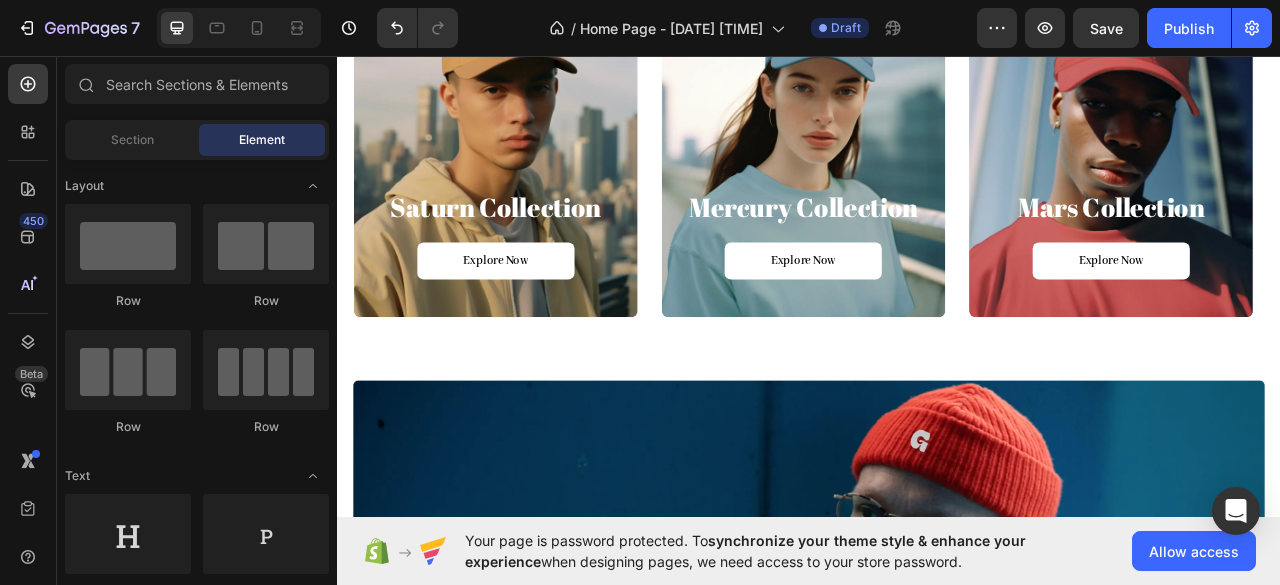 scroll, scrollTop: 1103, scrollLeft: 0, axis: vertical 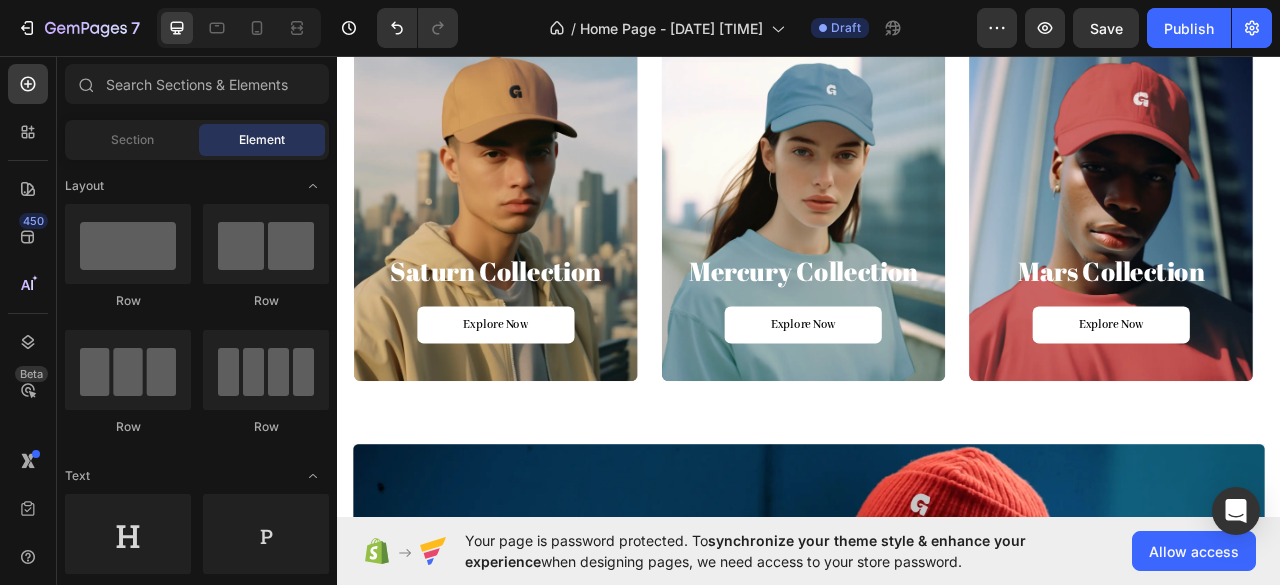 click on "mercury collection Heading Explore Now Button" at bounding box center (930, 390) 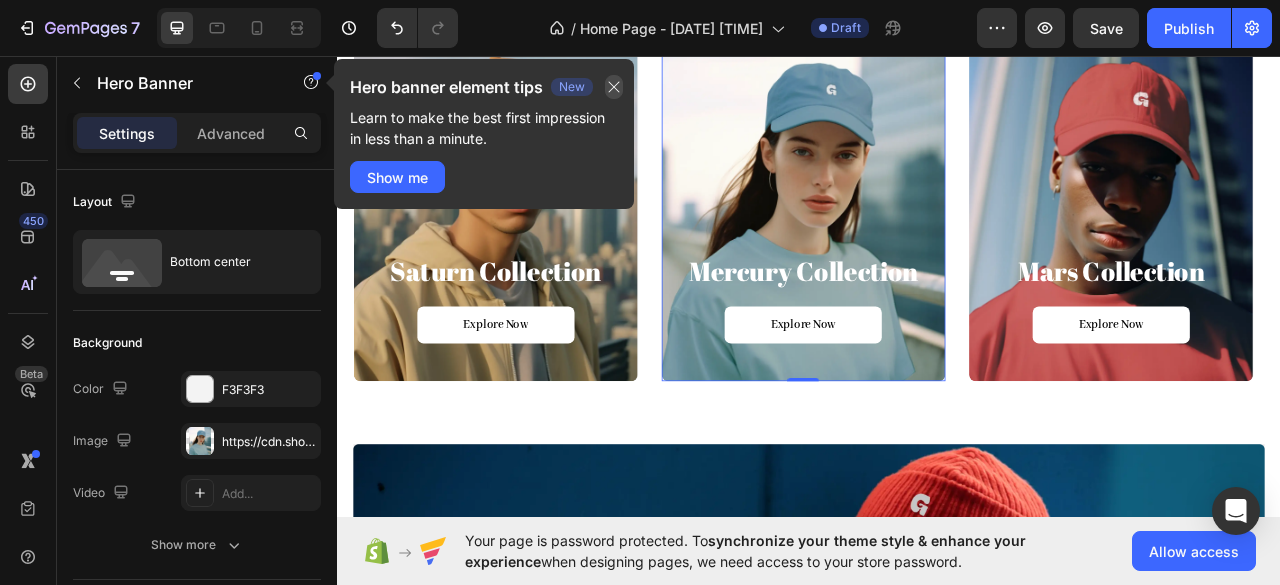 click 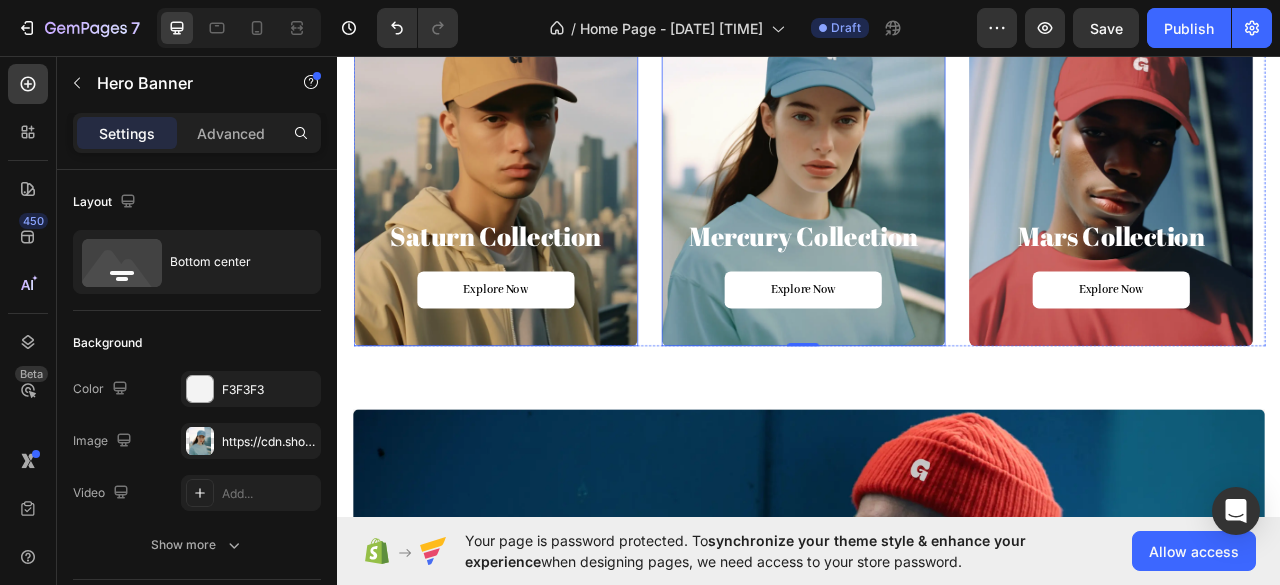 scroll, scrollTop: 1150, scrollLeft: 0, axis: vertical 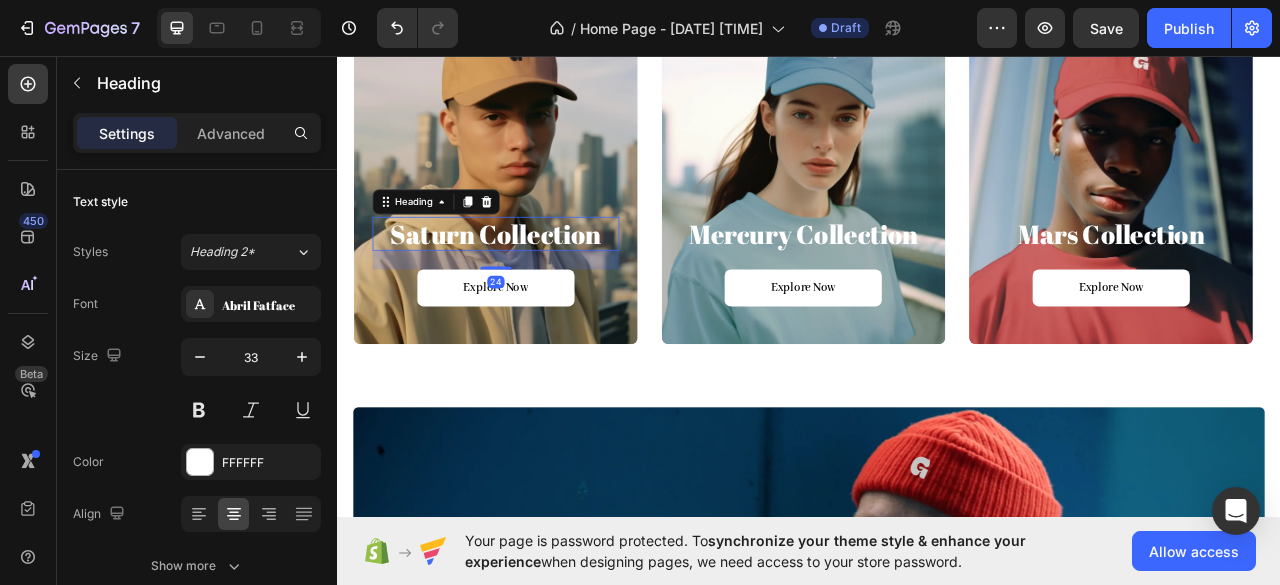click on "saturn collection" at bounding box center [538, 284] 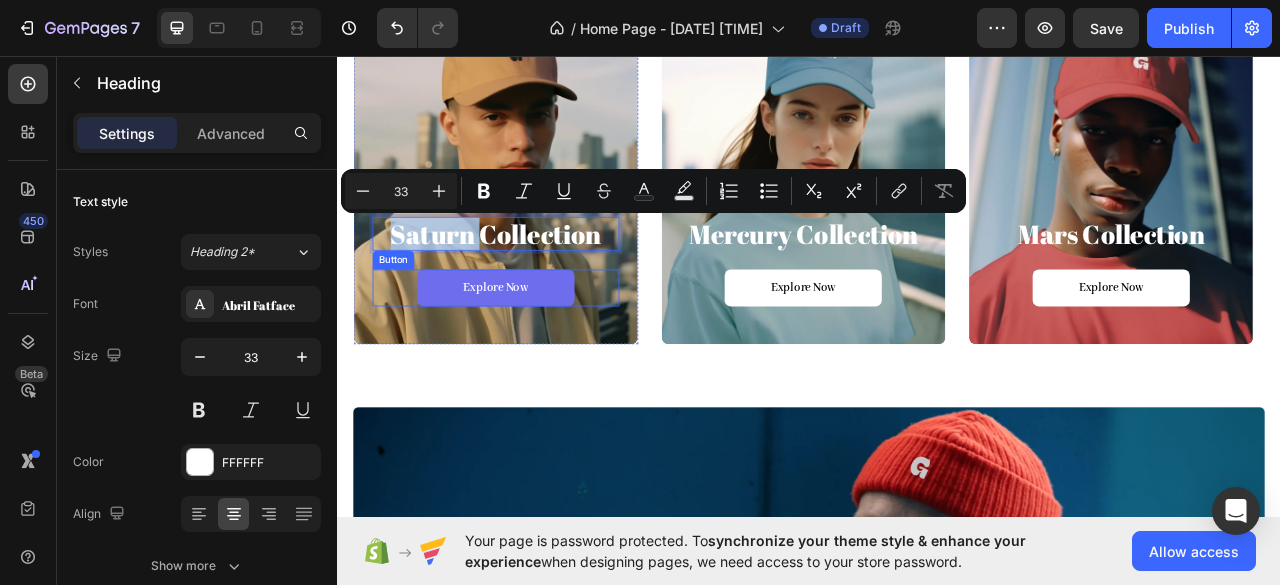 click on "Explore Now" at bounding box center (538, 352) 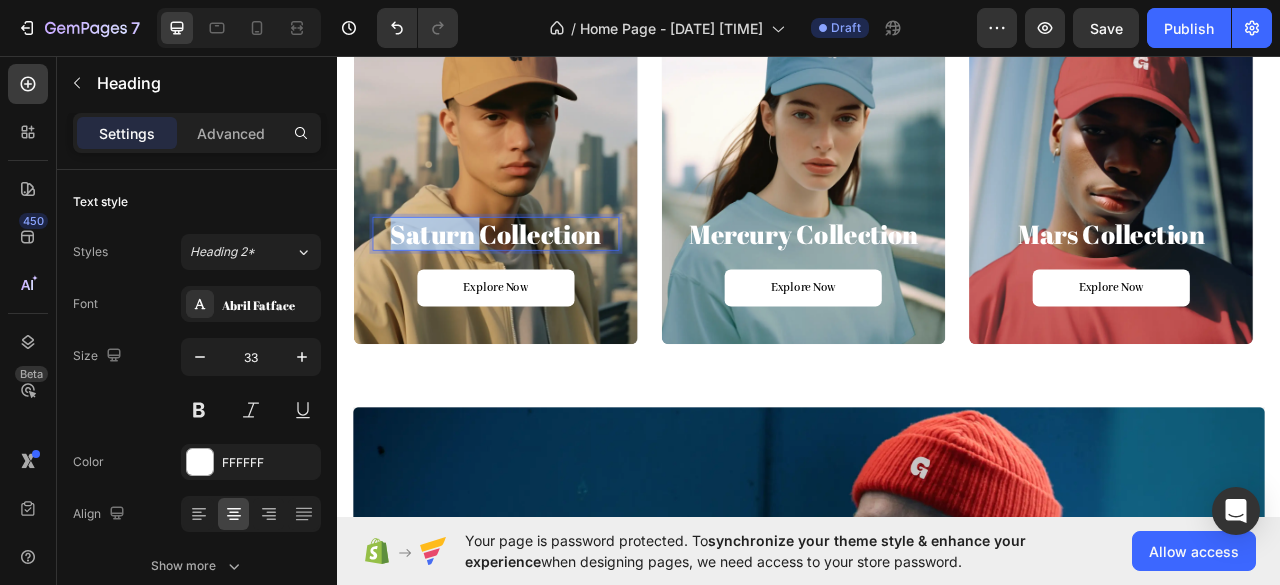 click on "saturn collection" at bounding box center (538, 284) 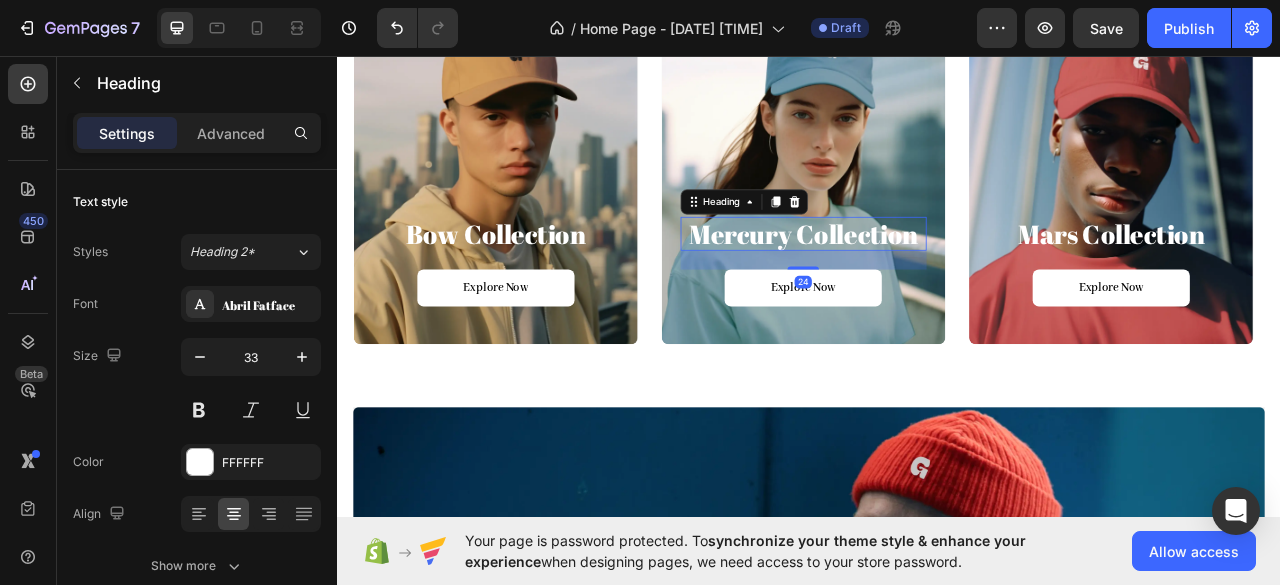 click on "mercury collection Heading   24 Explore Now Button" at bounding box center [930, 194] 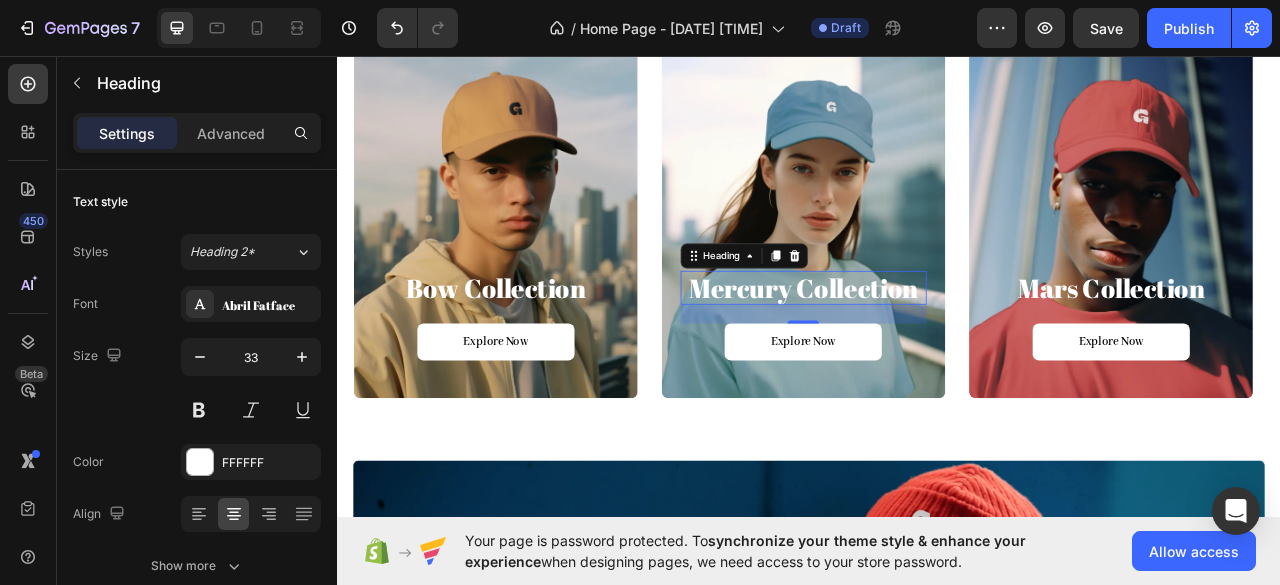 click on "mercury collection" at bounding box center (930, 352) 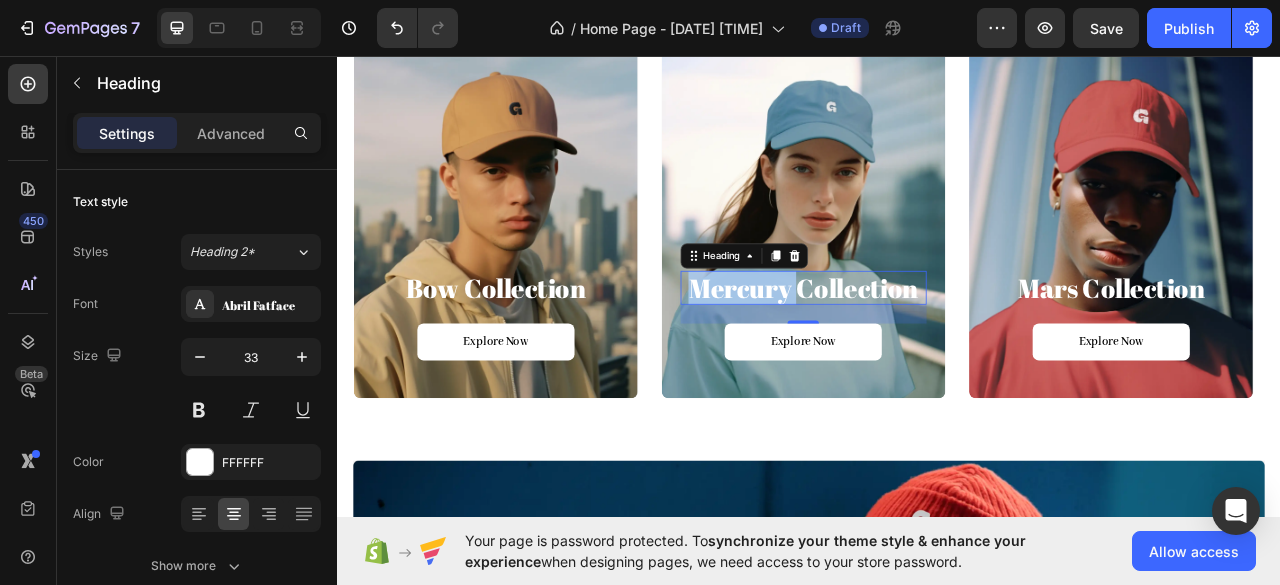 click on "mercury collection" at bounding box center [930, 352] 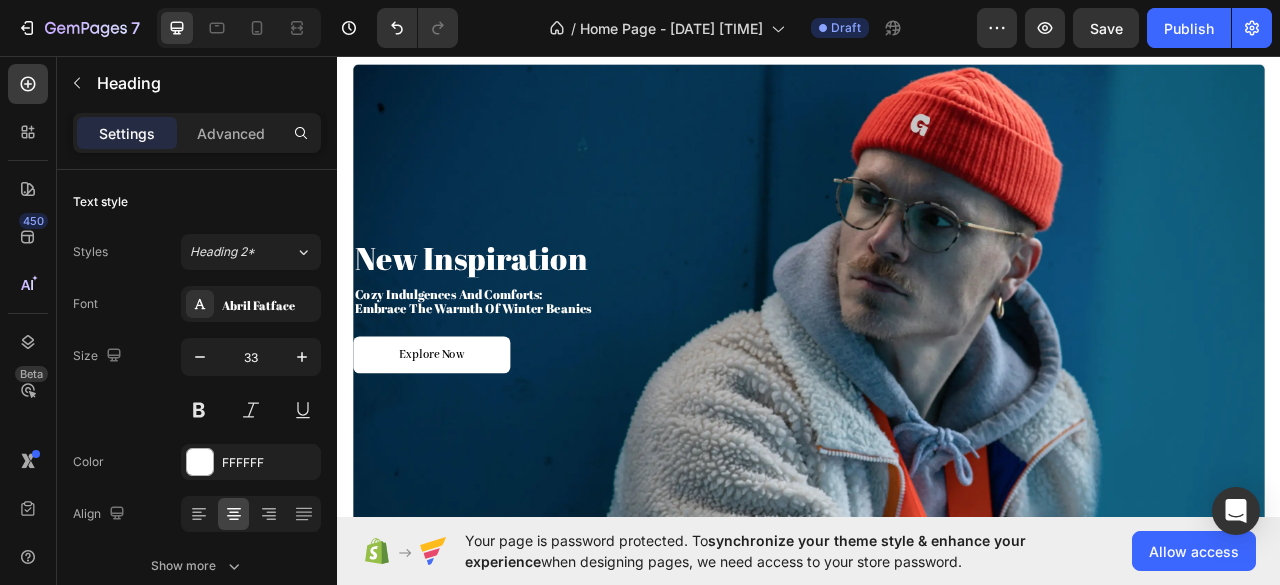 scroll, scrollTop: 1588, scrollLeft: 0, axis: vertical 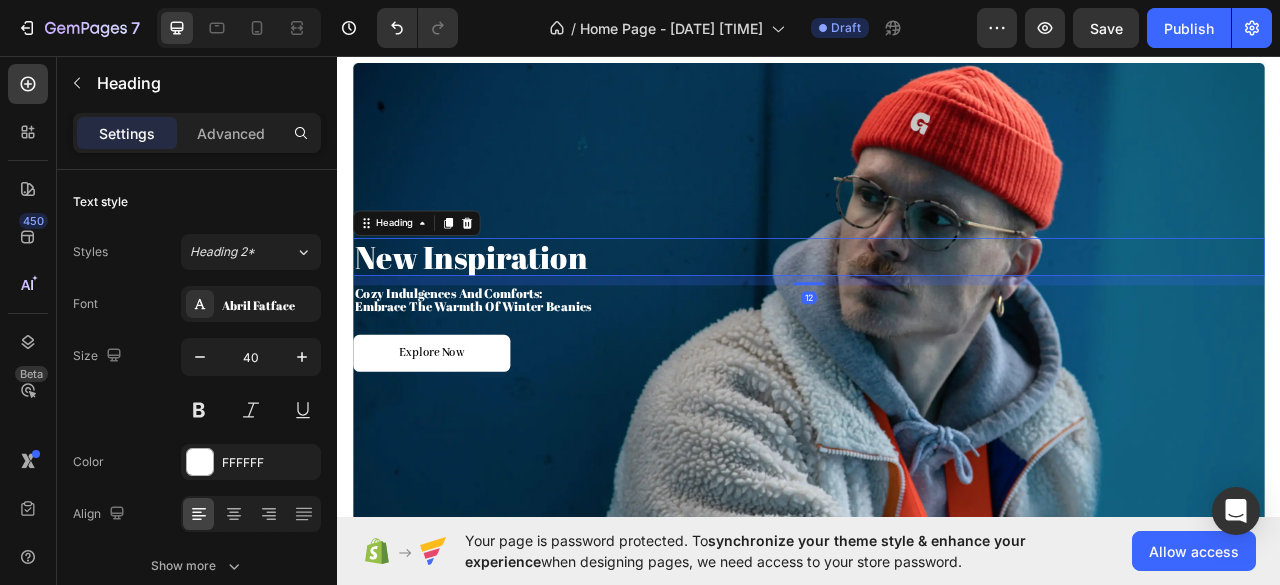 click on "new inspiration" at bounding box center (937, 313) 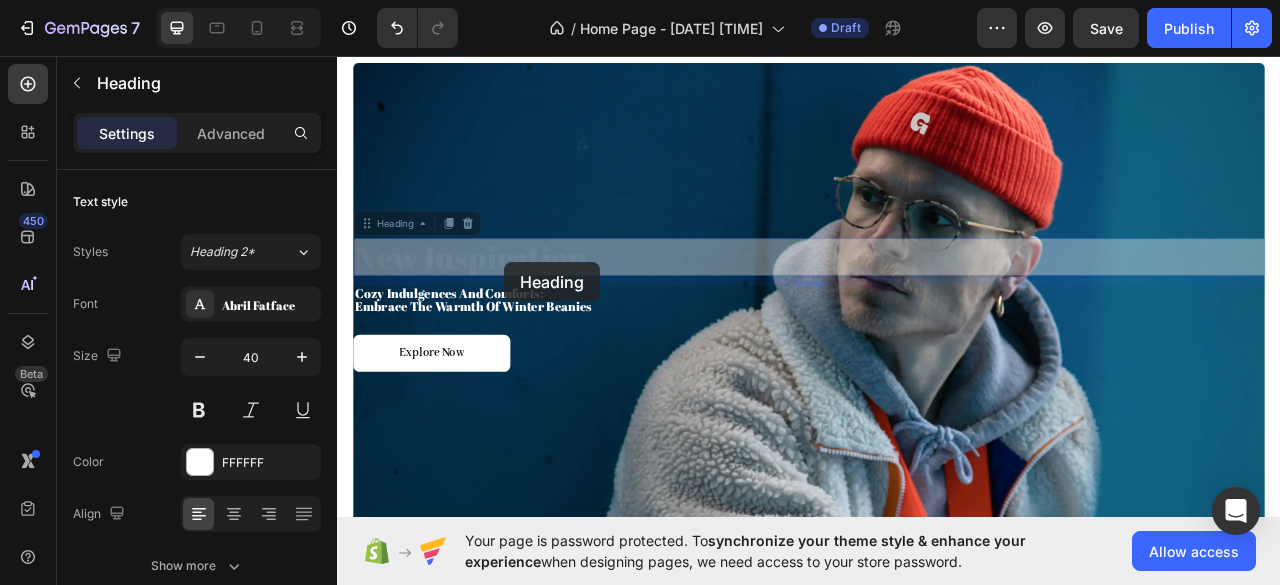 scroll, scrollTop: 1558, scrollLeft: 0, axis: vertical 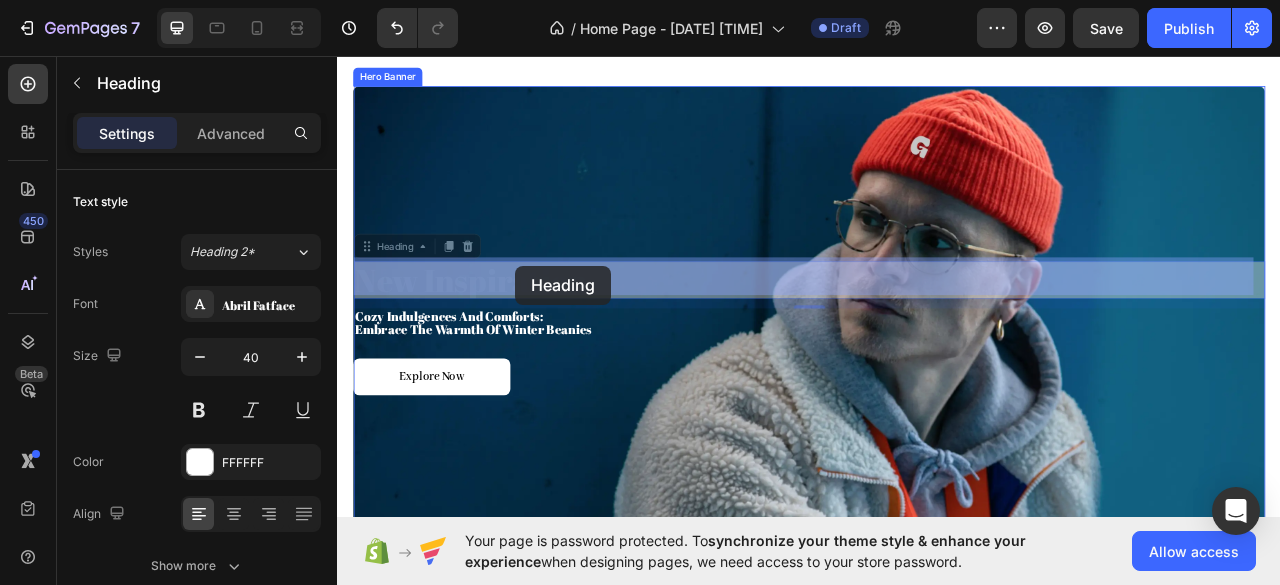 drag, startPoint x: 538, startPoint y: 316, endPoint x: 564, endPoint y: 324, distance: 27.202942 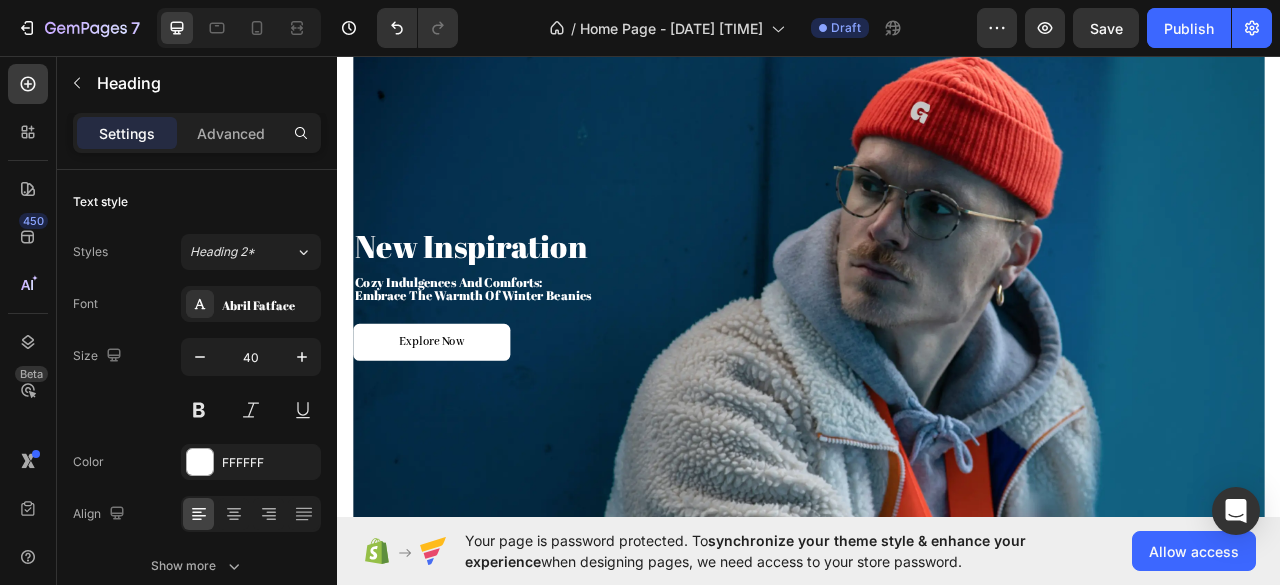 scroll, scrollTop: 1610, scrollLeft: 0, axis: vertical 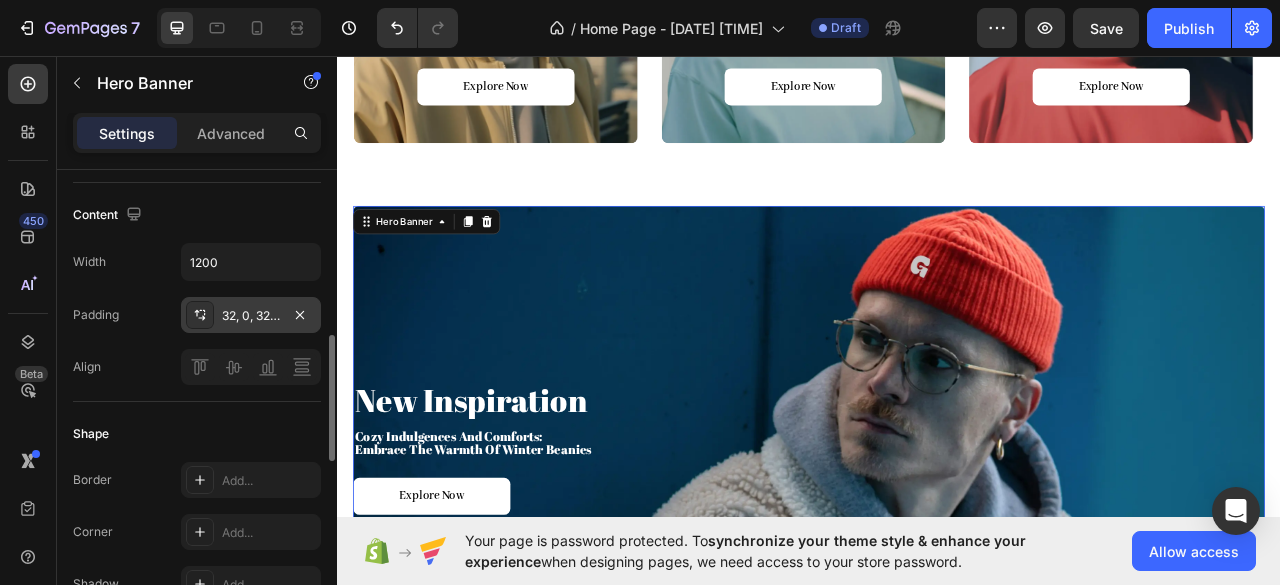 click on "32, 0, 32, 0" at bounding box center [251, 316] 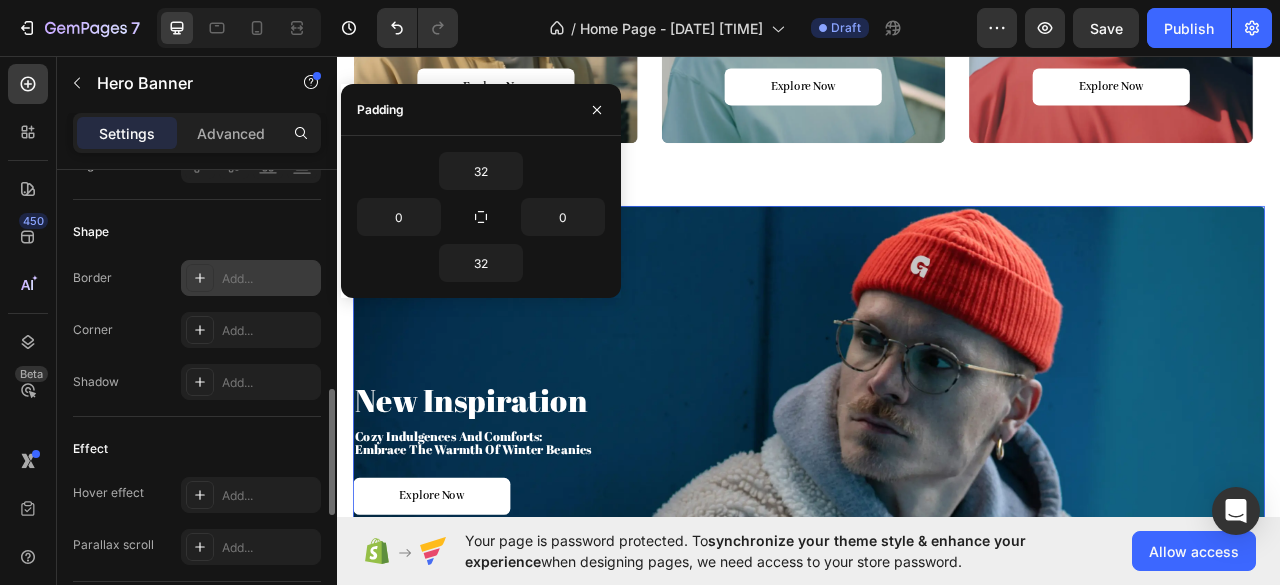 scroll, scrollTop: 818, scrollLeft: 0, axis: vertical 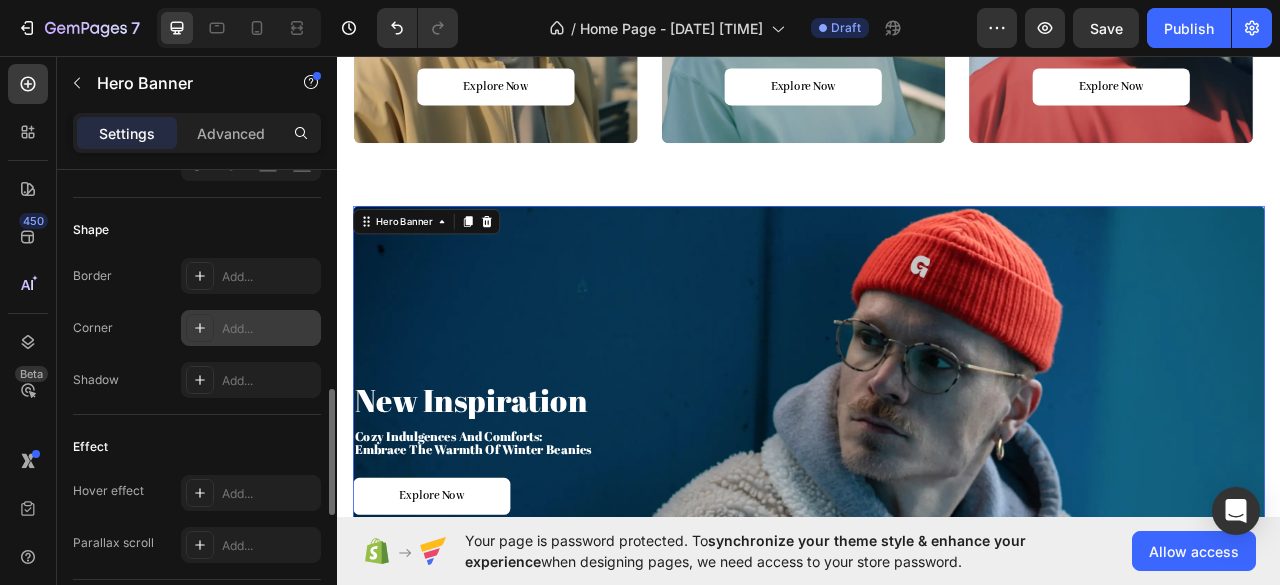click 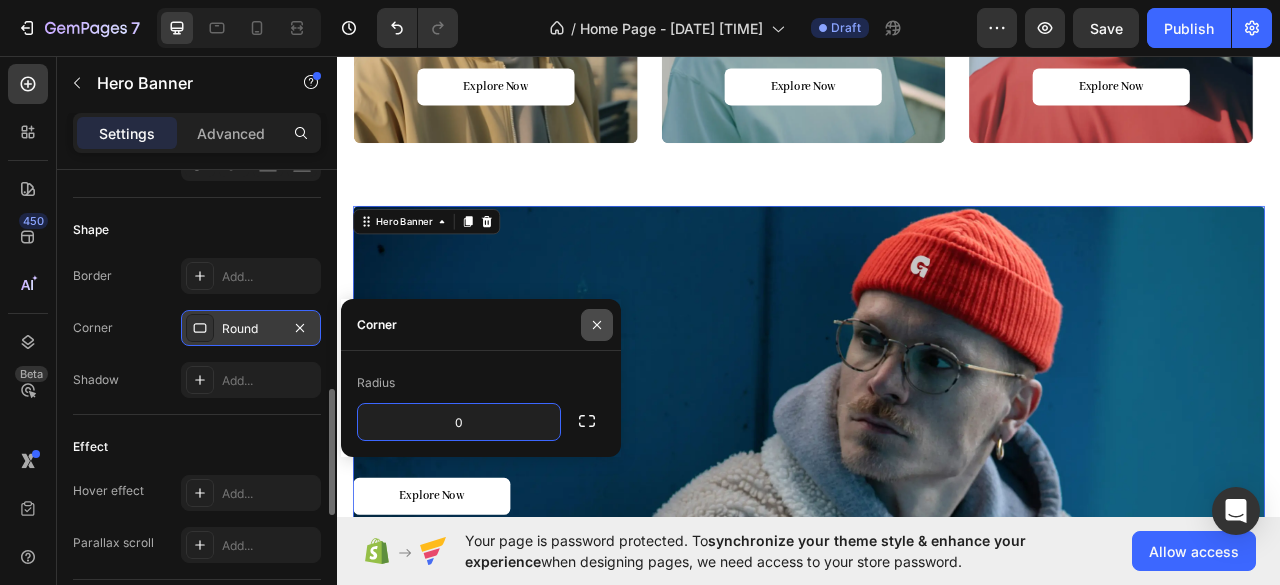 type on "0" 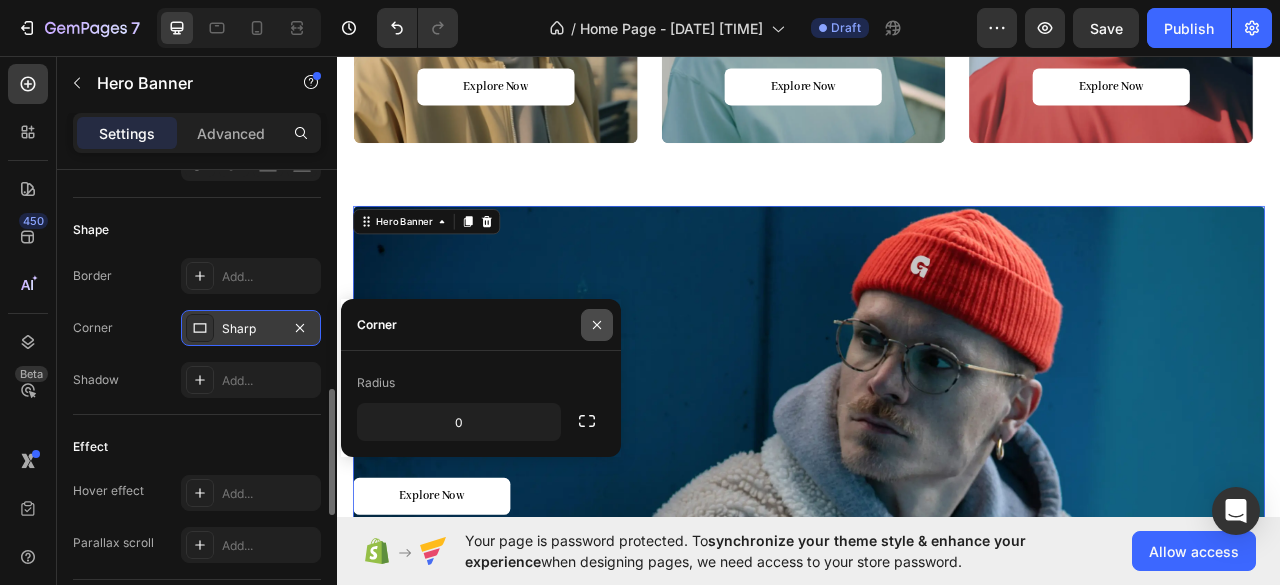 click 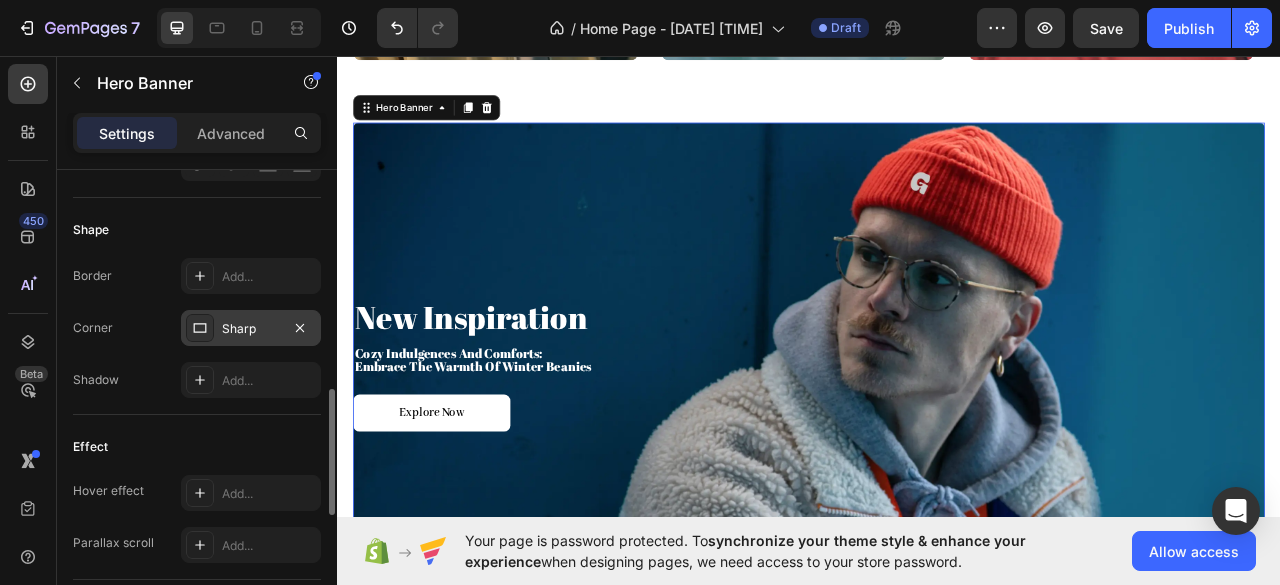 scroll, scrollTop: 1514, scrollLeft: 0, axis: vertical 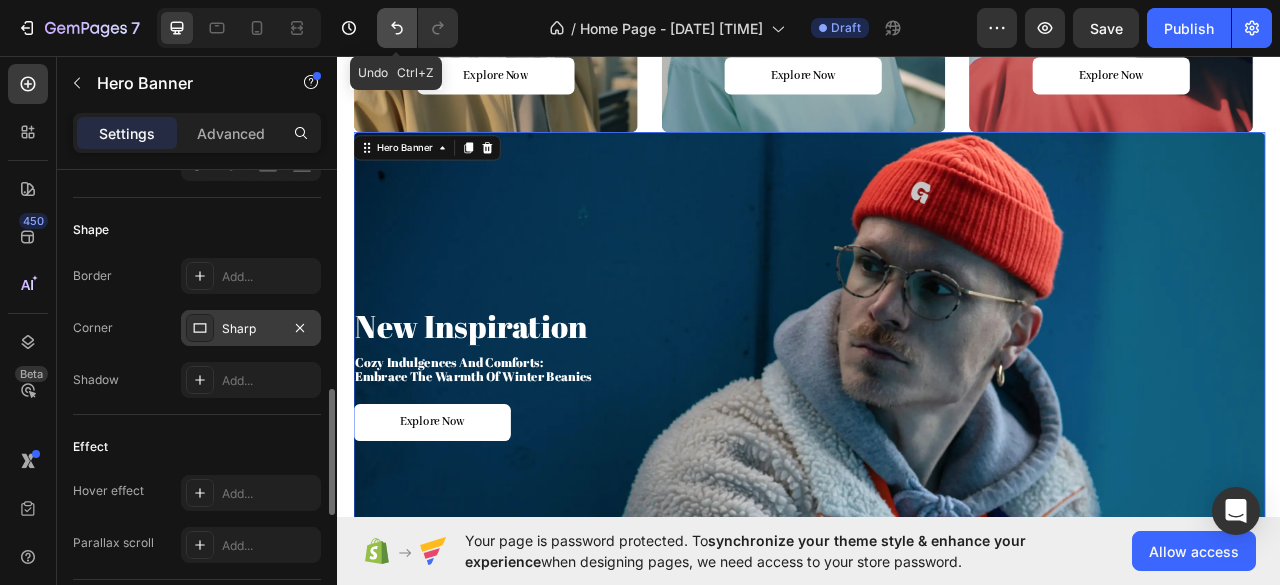 click 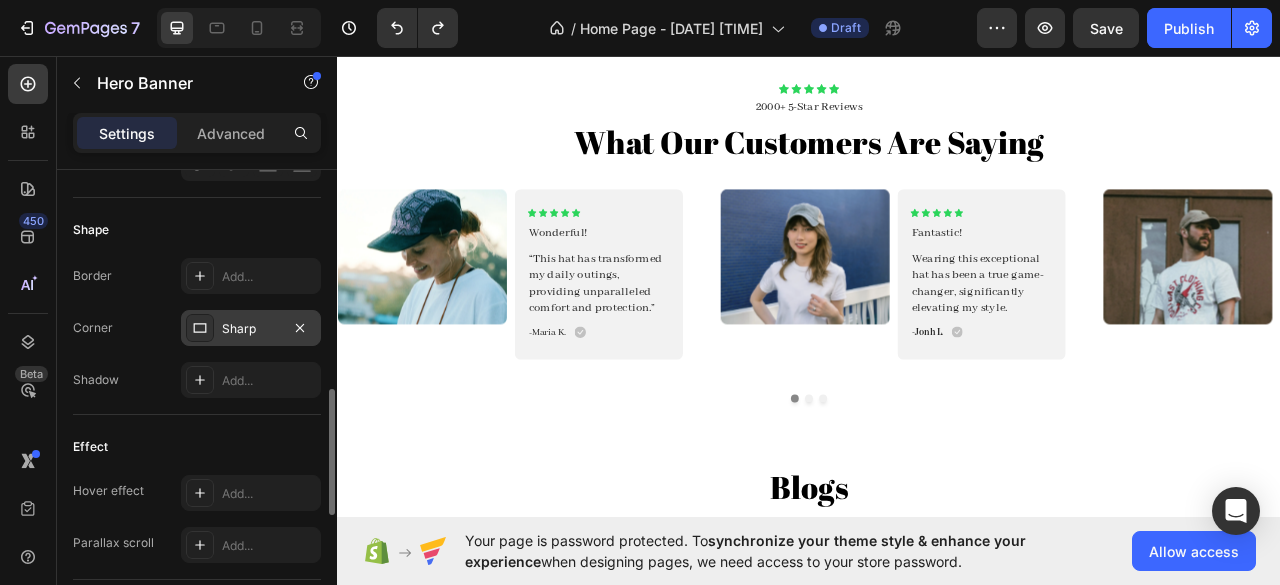 scroll, scrollTop: 3418, scrollLeft: 0, axis: vertical 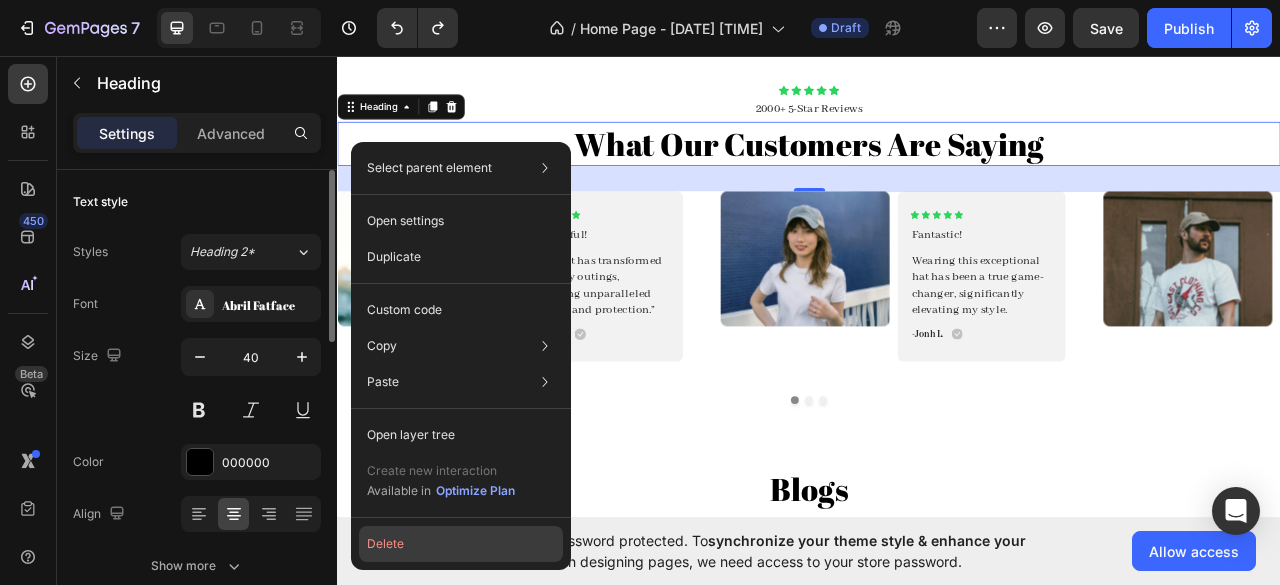 click on "Delete" 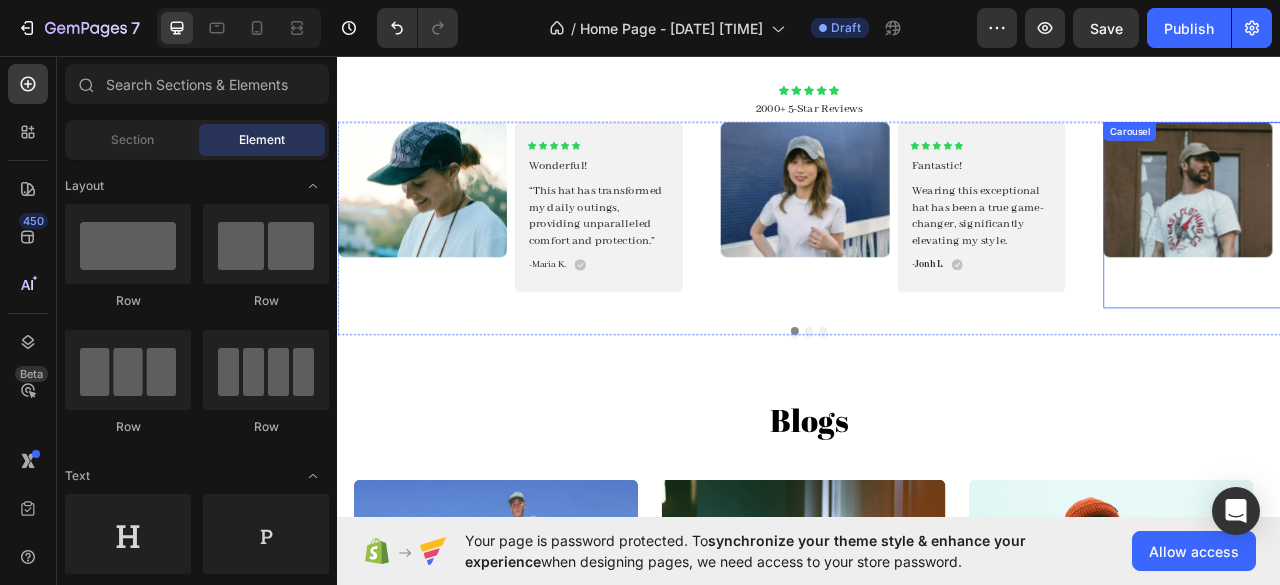 click on "Image" at bounding box center (1418, 260) 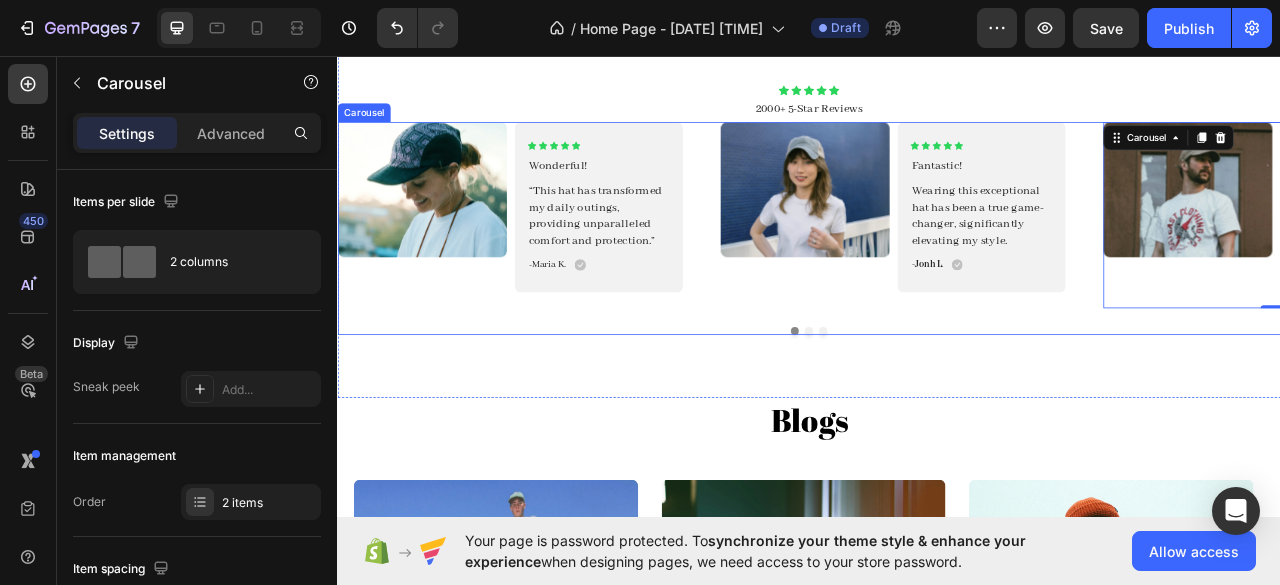 click at bounding box center (937, 407) 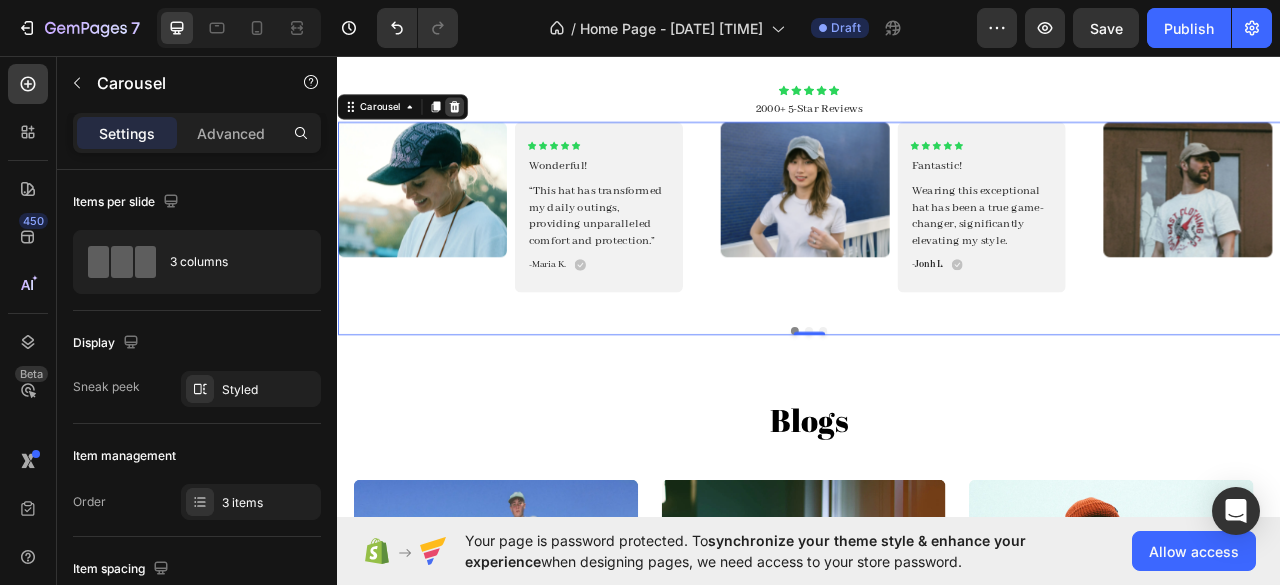 click 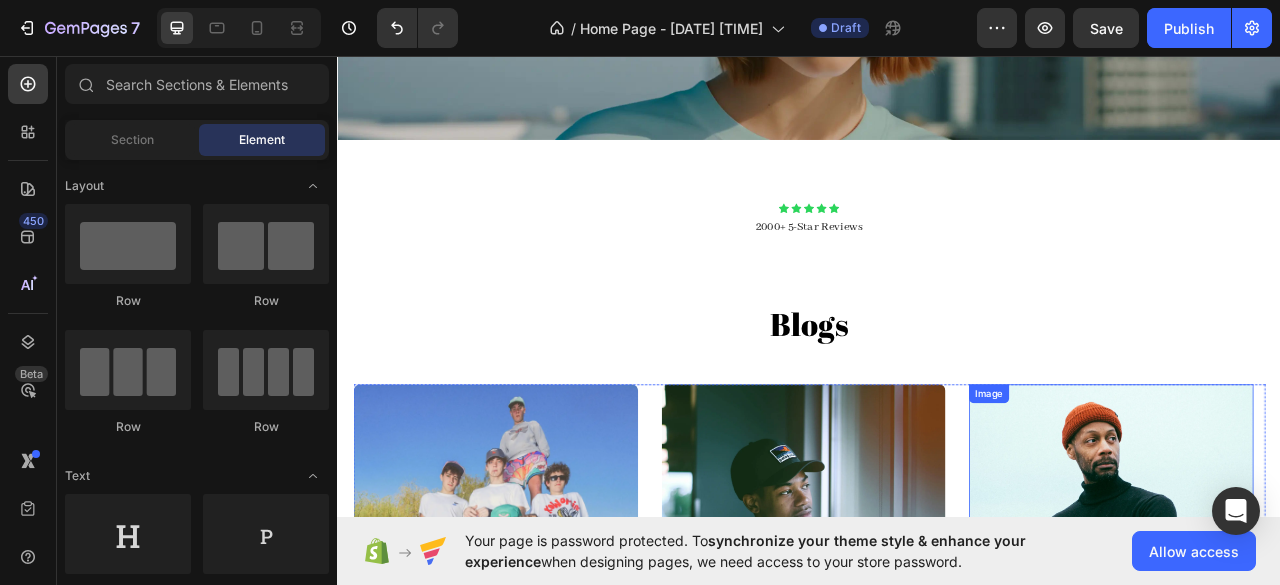 scroll, scrollTop: 3268, scrollLeft: 0, axis: vertical 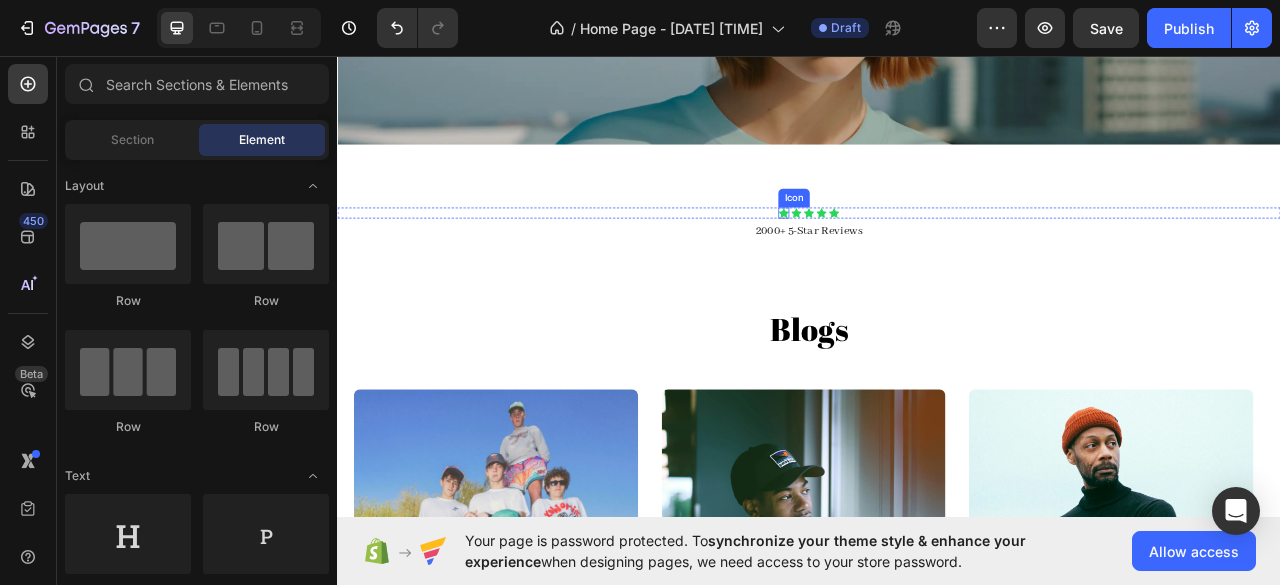 click on "Icon" at bounding box center (905, 257) 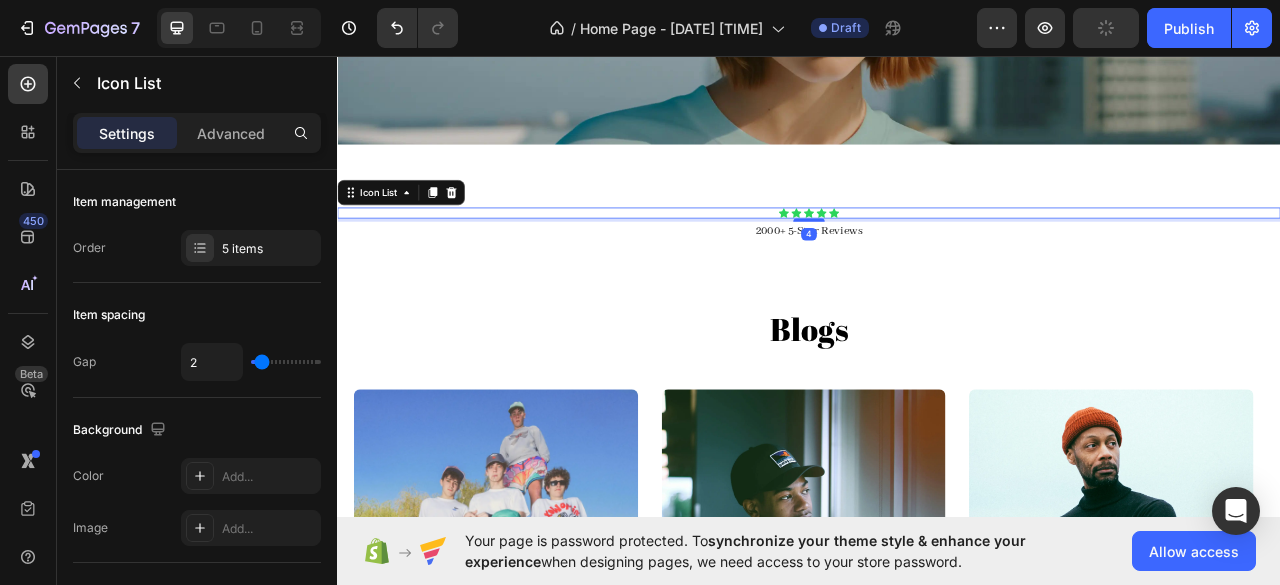 click on "Icon
Icon
Icon
Icon
Icon" at bounding box center [937, 257] 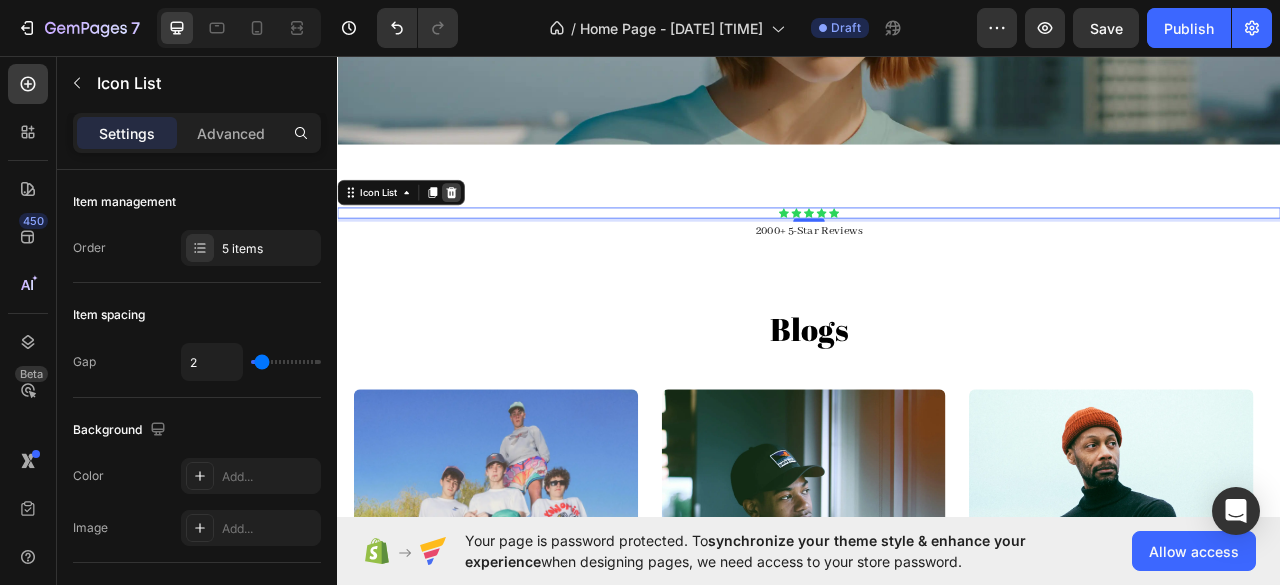 click at bounding box center (482, 231) 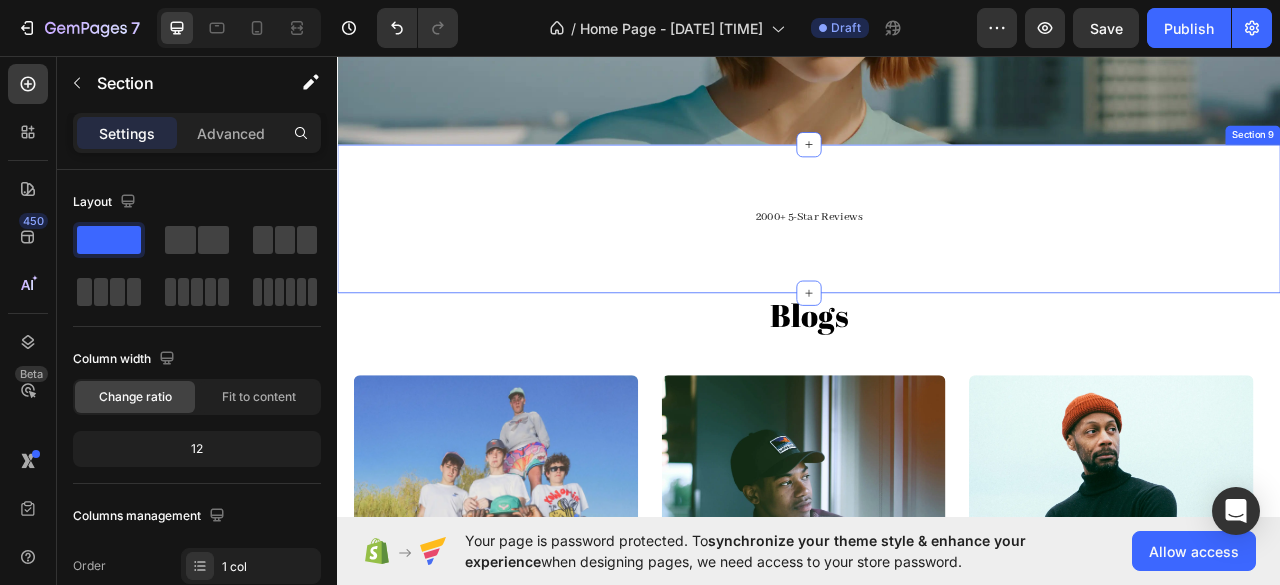 click on "2000+ 5-Star Reviews Text Block" at bounding box center [937, 264] 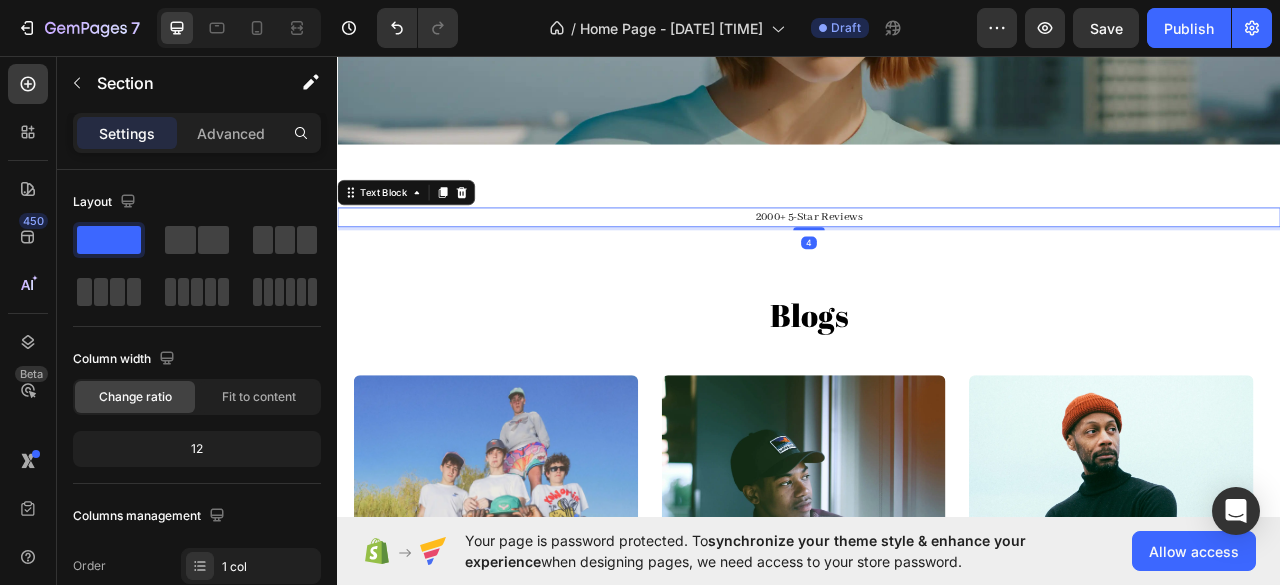 click on "2000+ 5-Star Reviews" at bounding box center (937, 262) 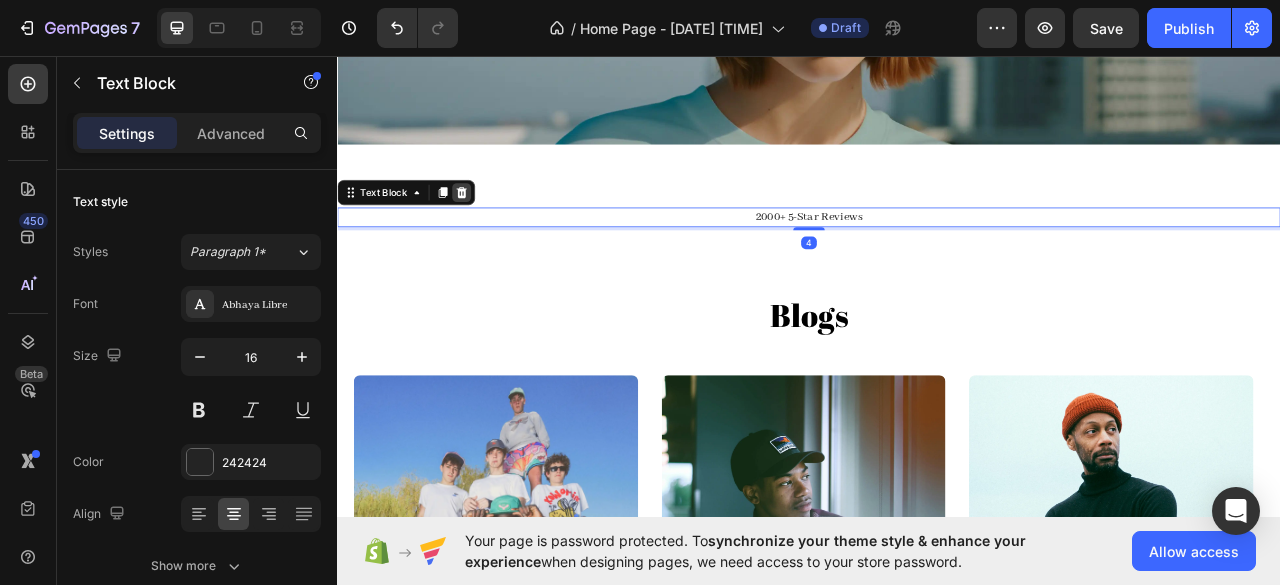 click 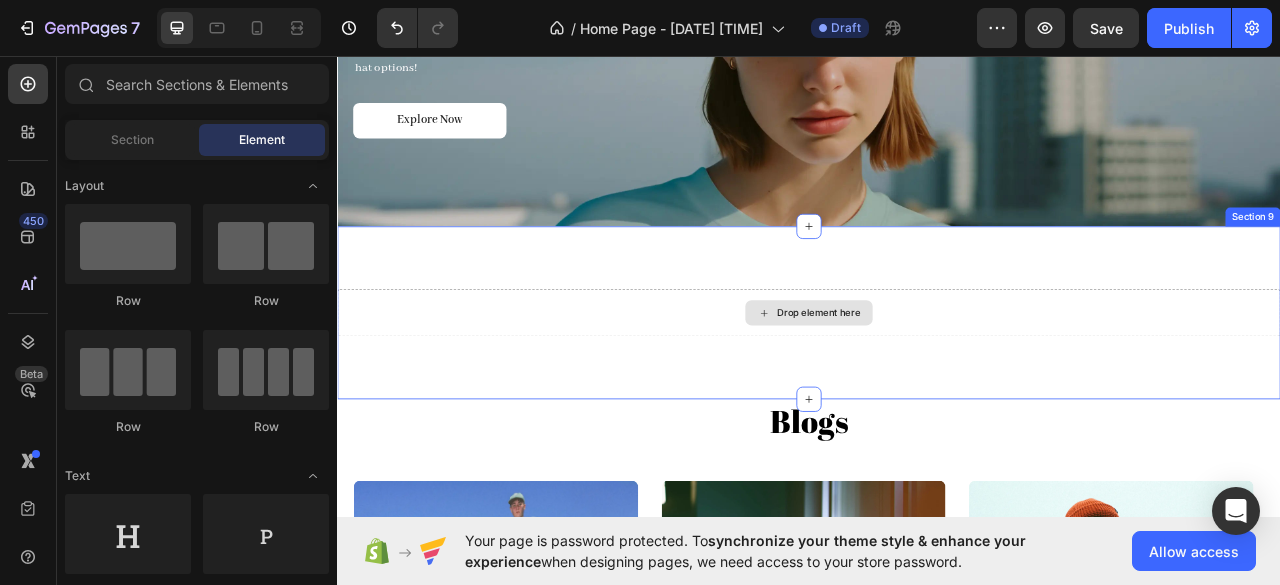 scroll, scrollTop: 3194, scrollLeft: 0, axis: vertical 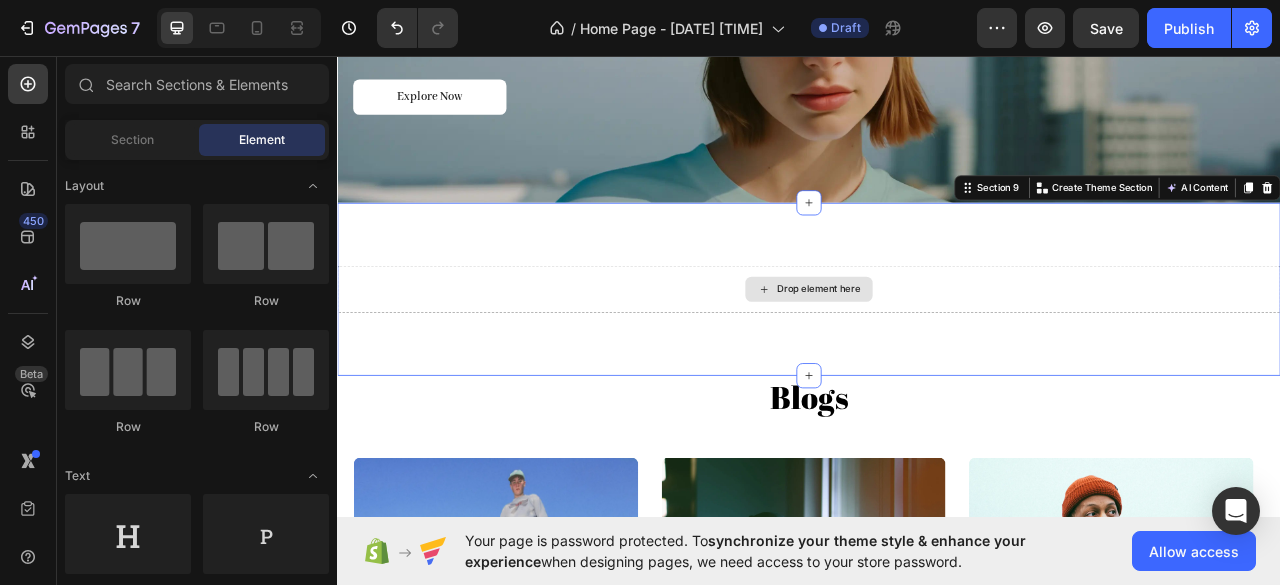 click on "Drop element here" at bounding box center [937, 354] 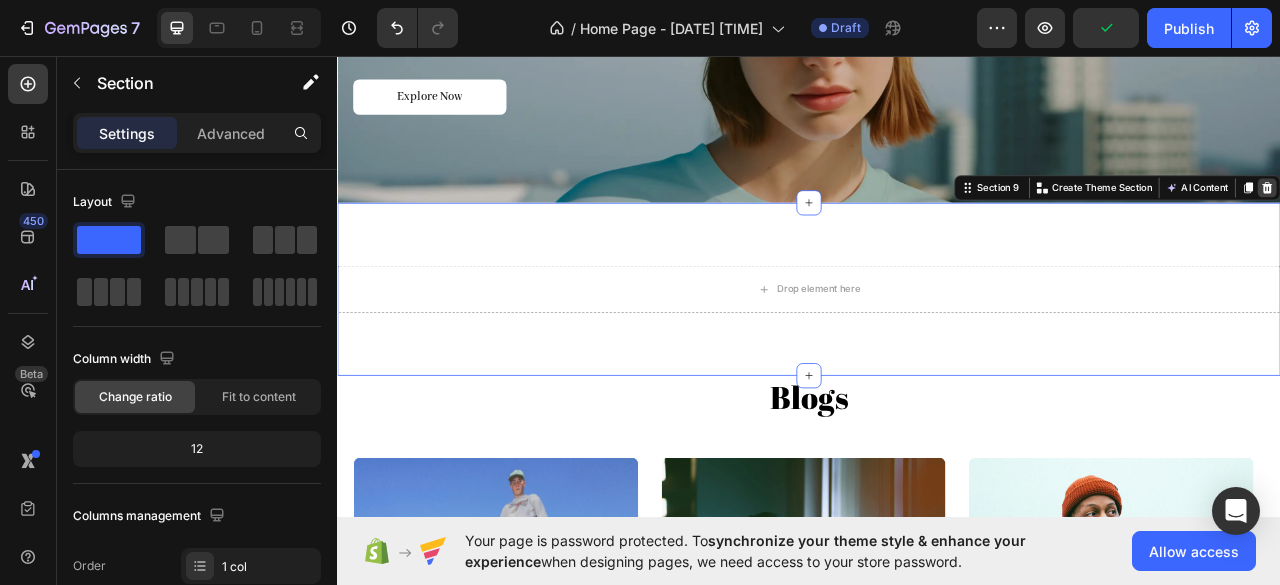click 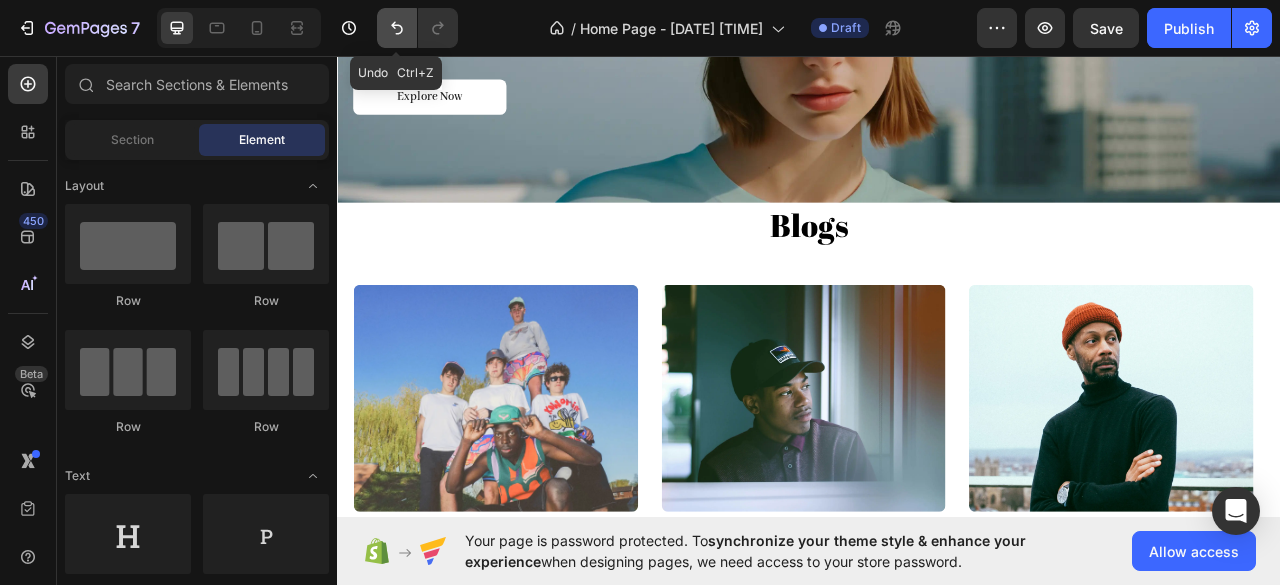 click 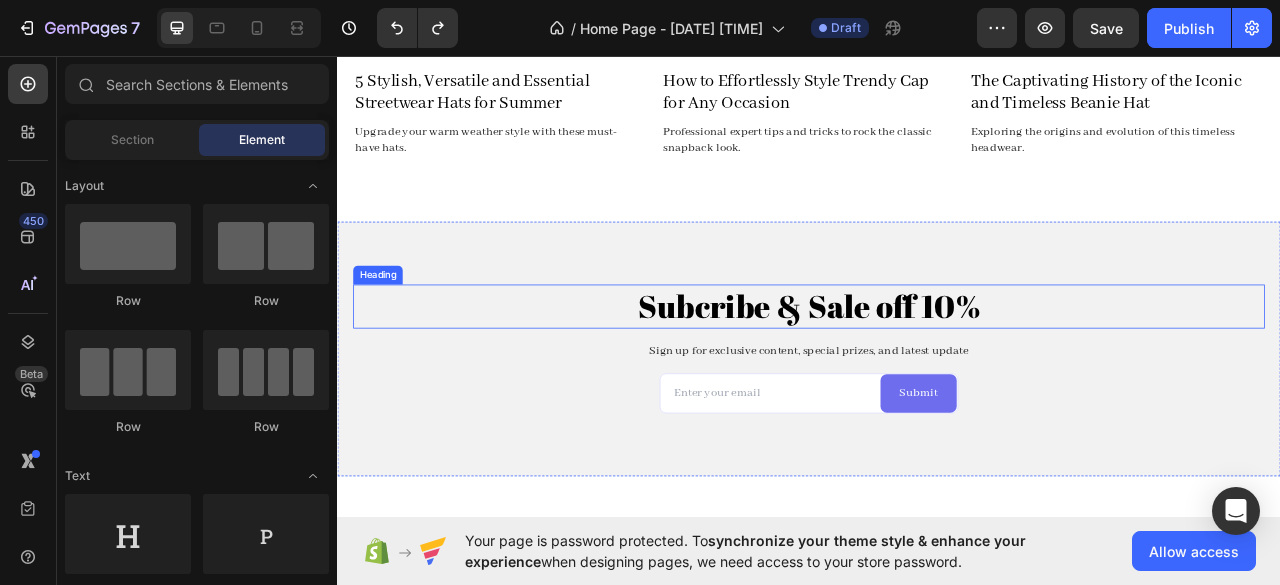 scroll, scrollTop: 4016, scrollLeft: 0, axis: vertical 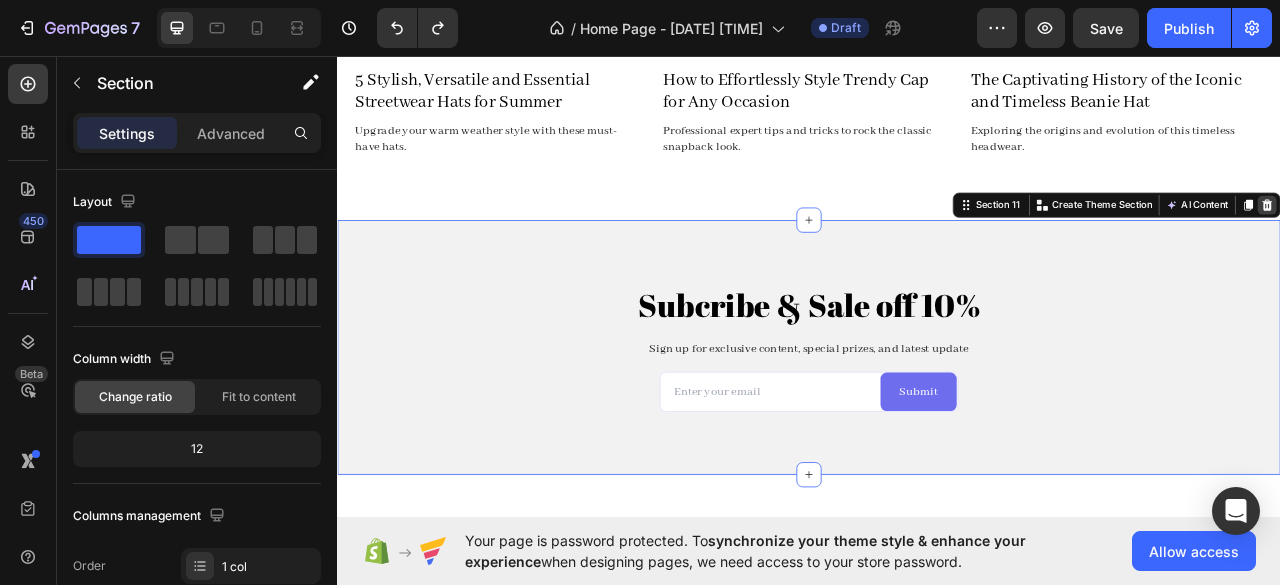 click 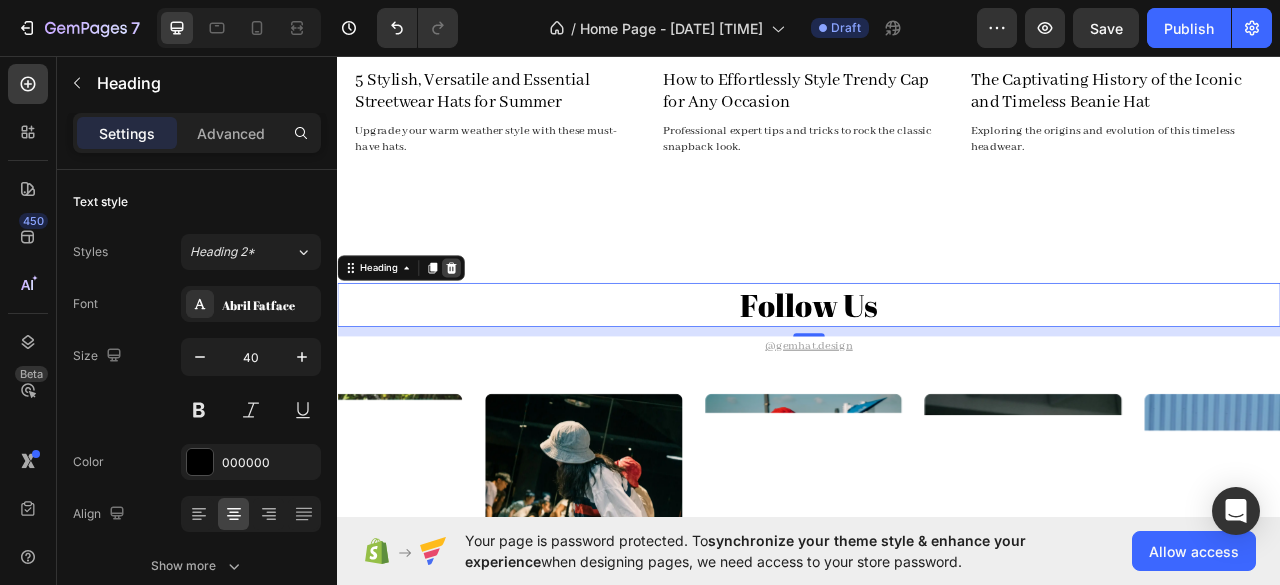 click 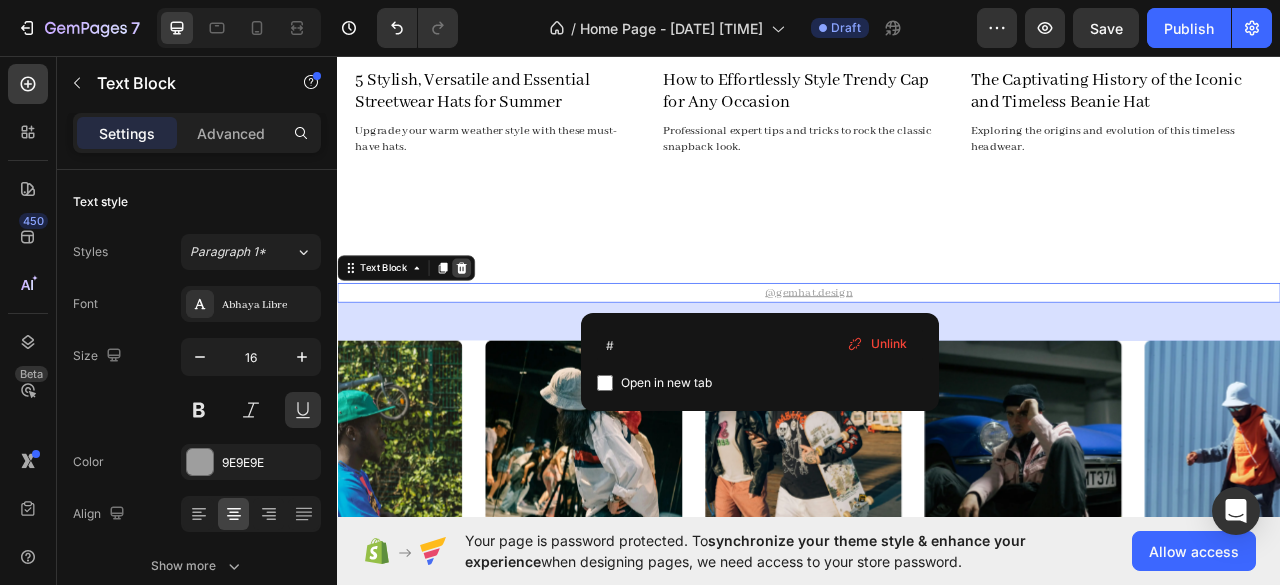 click 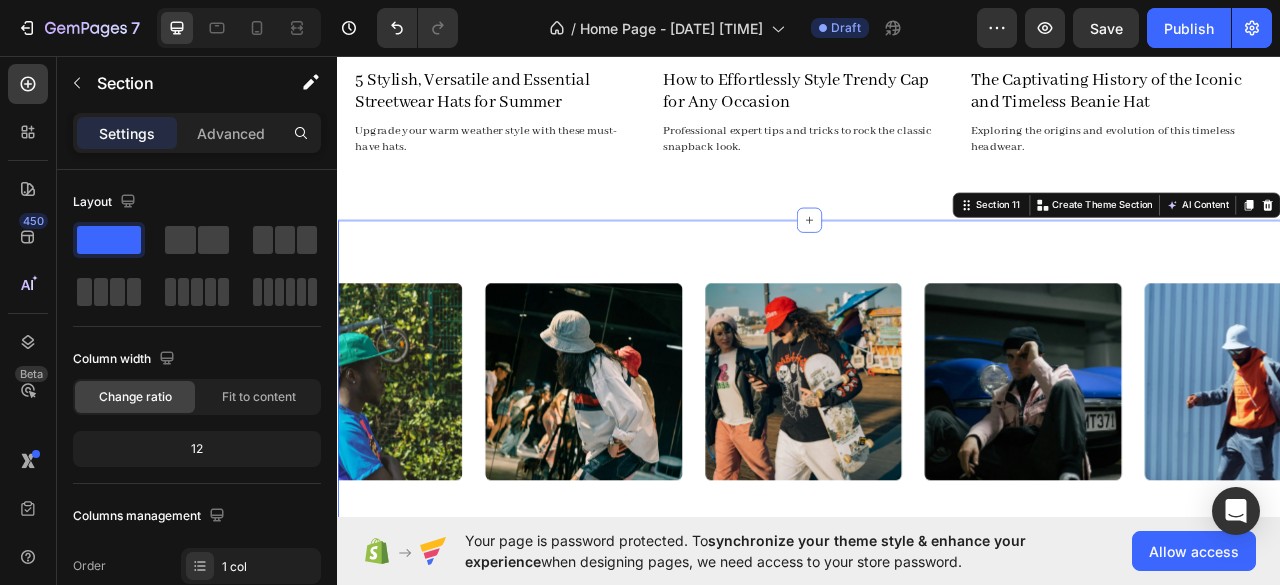 click on "Image Image Image Image Image Carousel Section 11   You can create reusable sections Create Theme Section AI Content Write with GemAI What would you like to describe here? Tone and Voice Persuasive Product Show more Generate" at bounding box center [937, 471] 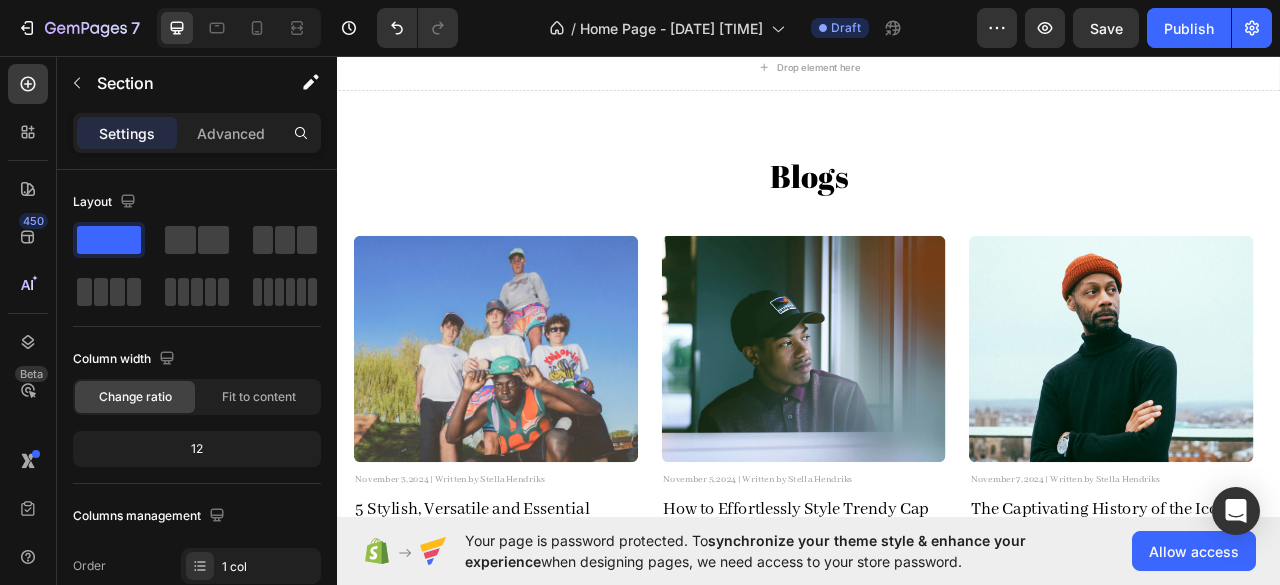 scroll, scrollTop: 3470, scrollLeft: 0, axis: vertical 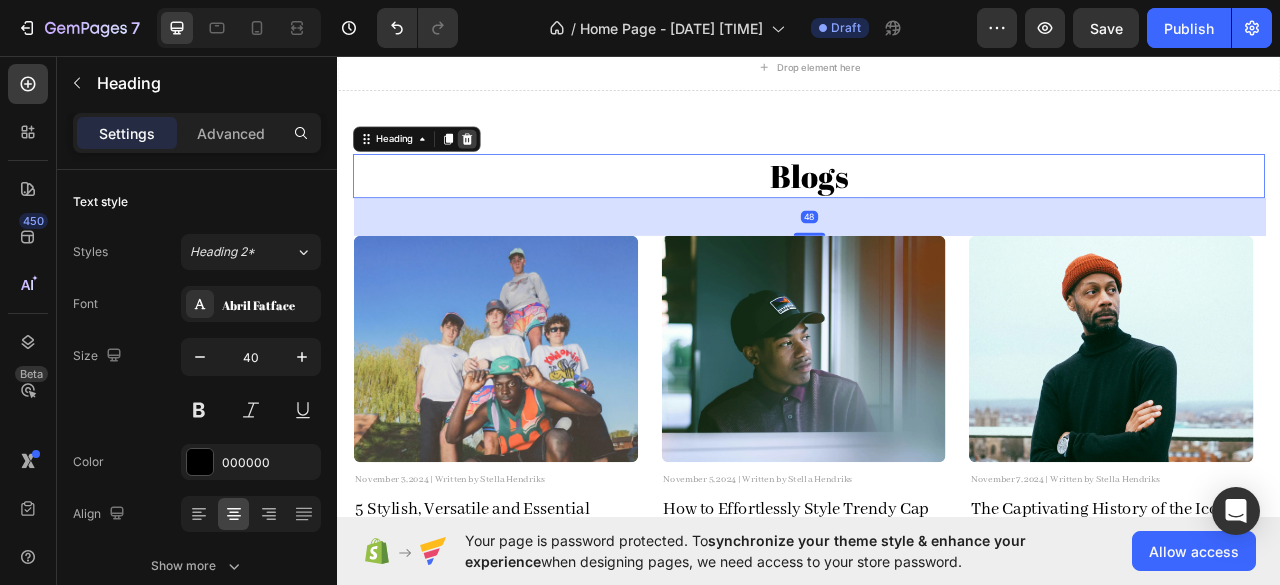 click at bounding box center [502, 163] 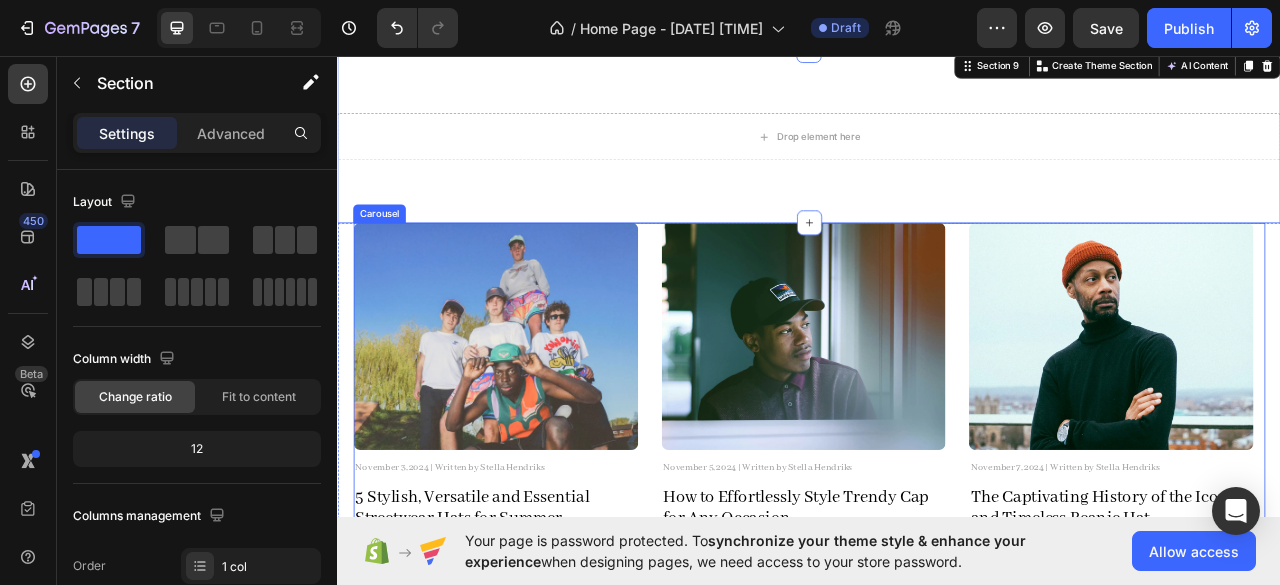 scroll, scrollTop: 3314, scrollLeft: 0, axis: vertical 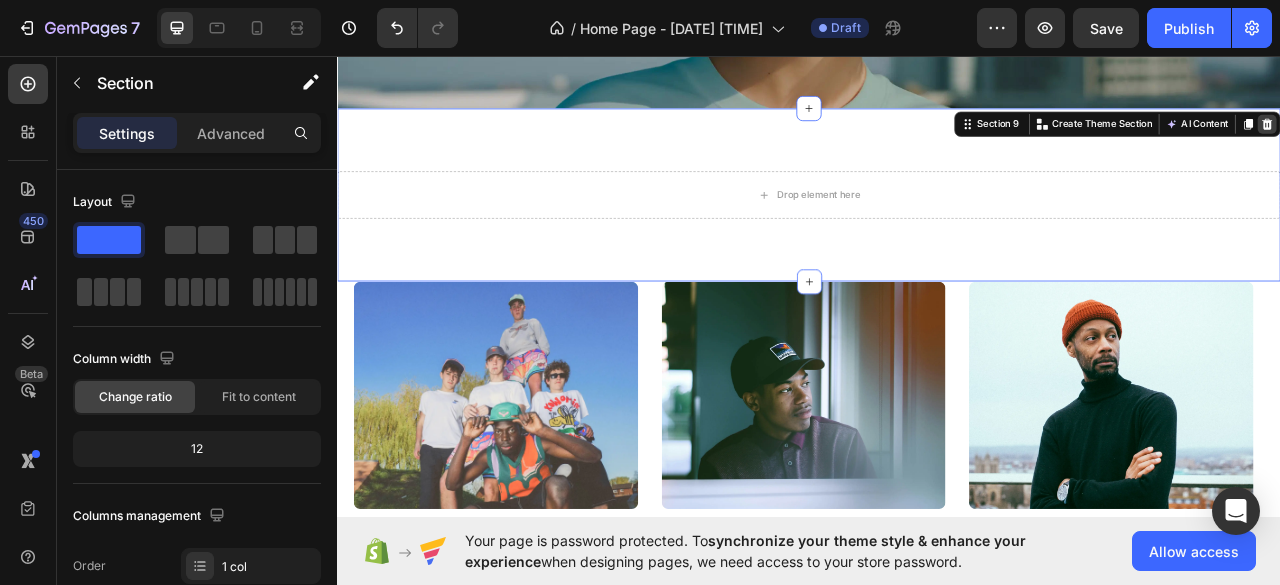click 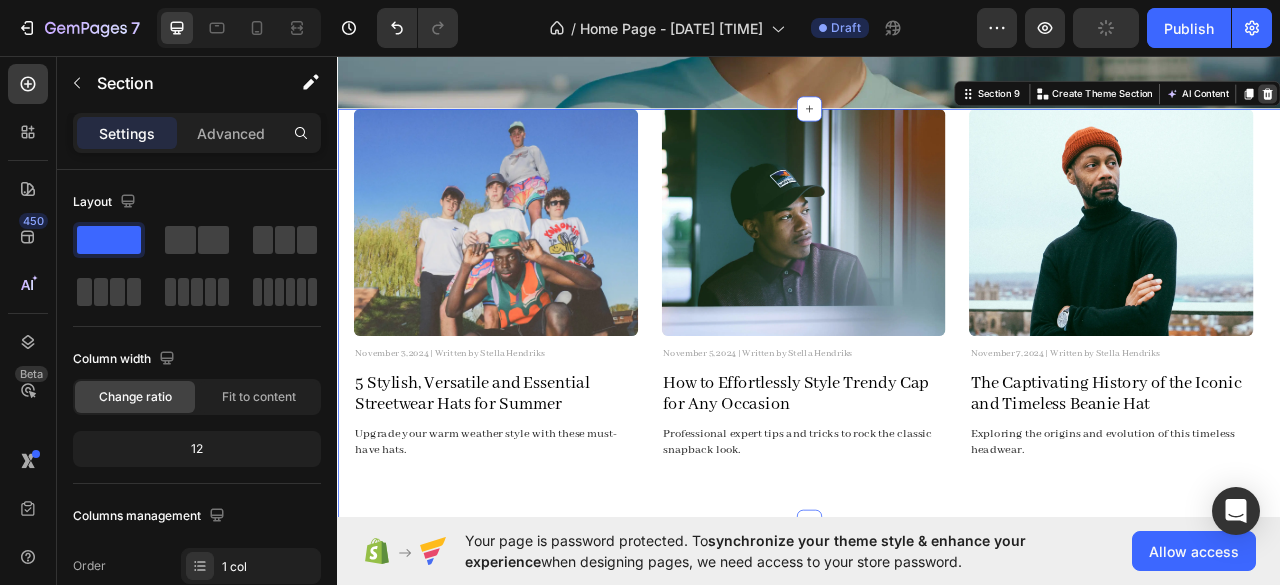 click 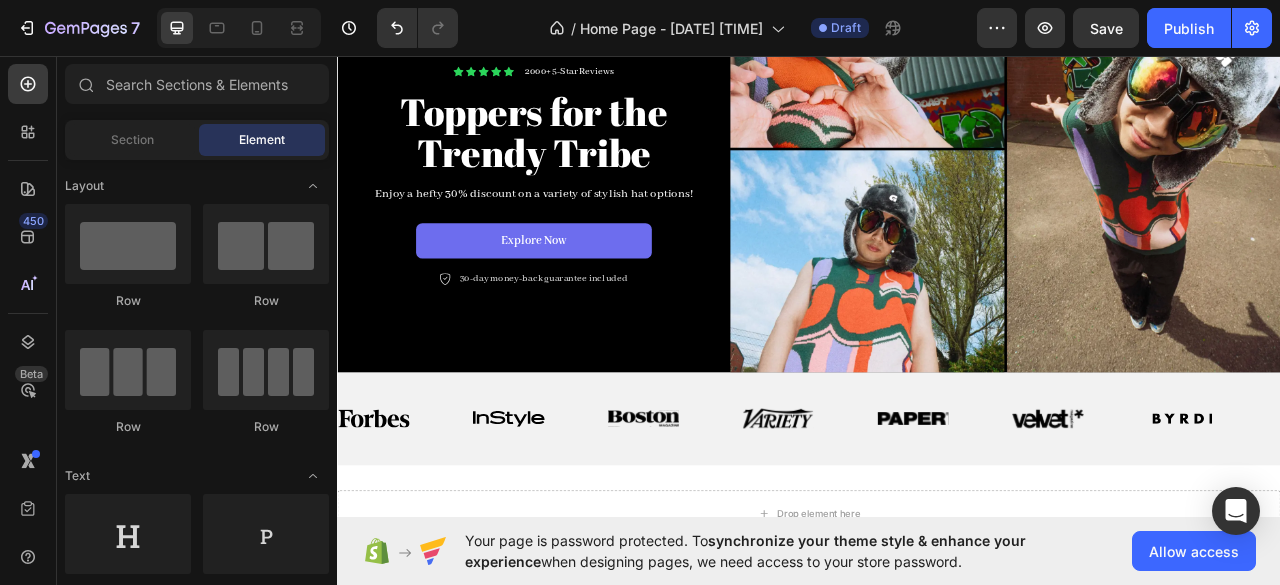 scroll, scrollTop: 240, scrollLeft: 0, axis: vertical 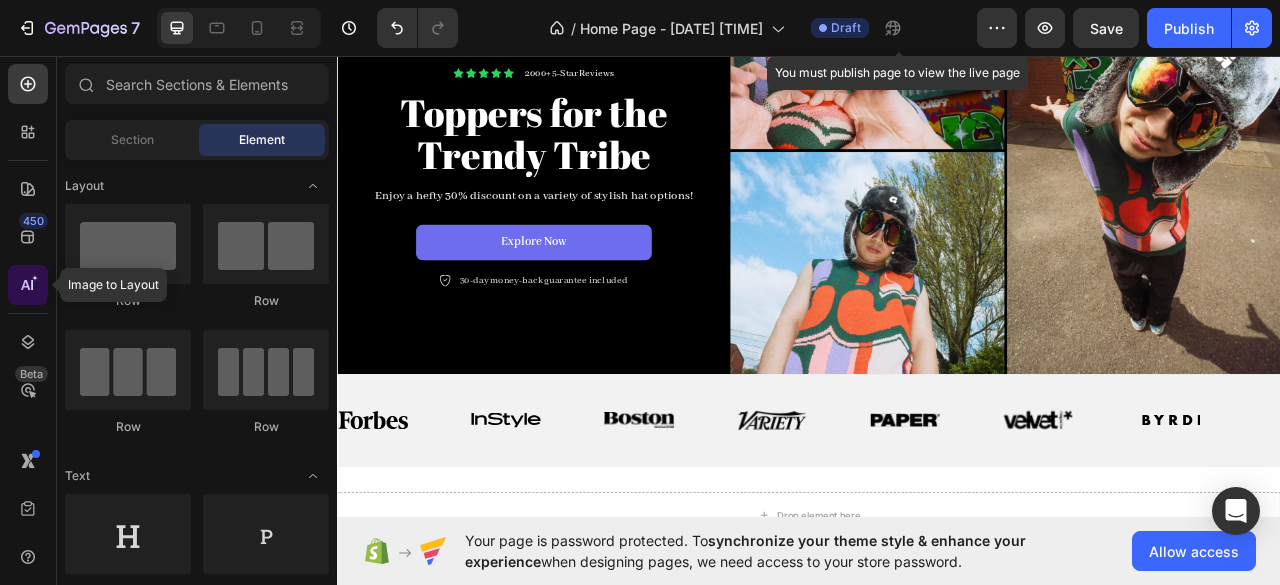 click 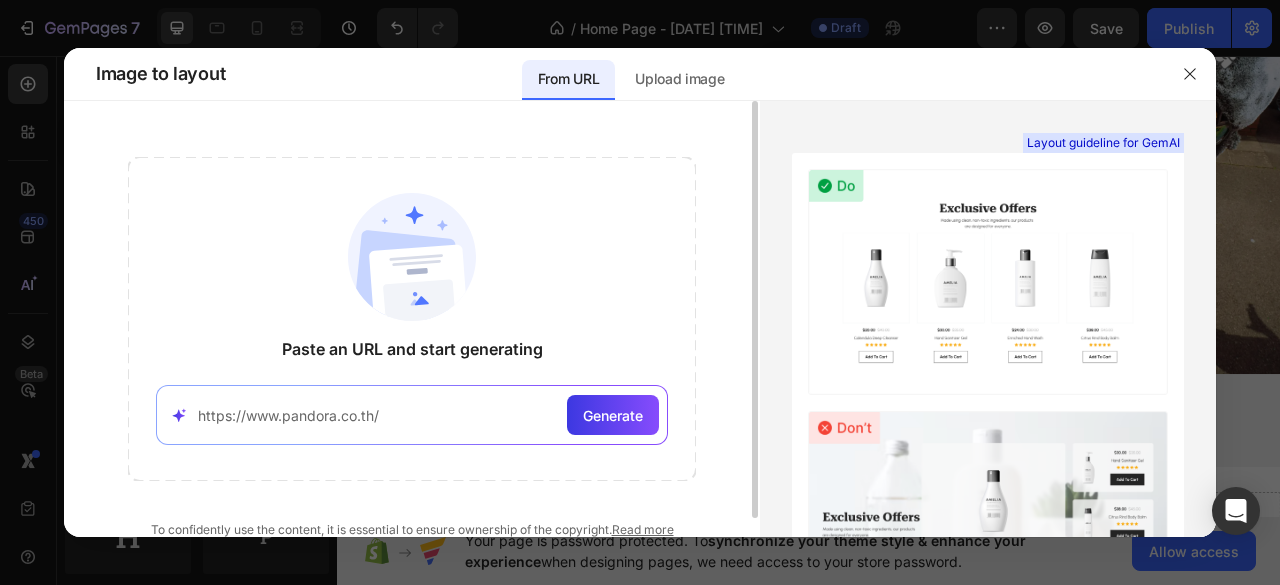 click on "https://www.pandora.co.th/" at bounding box center [378, 415] 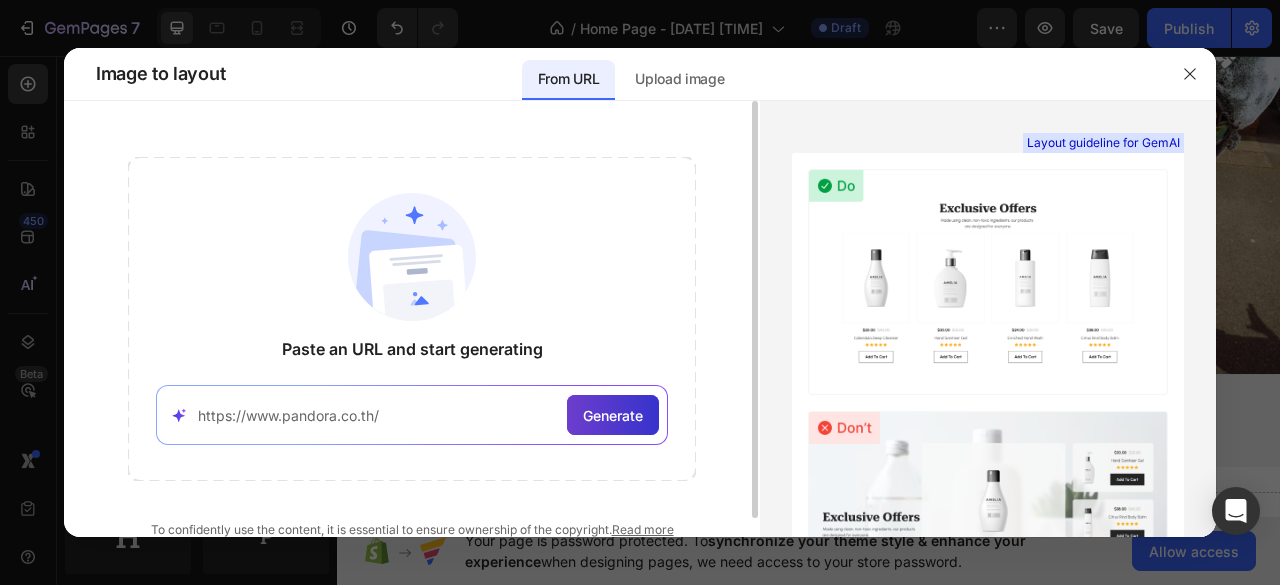 type on "https://www.pandora.co.th/" 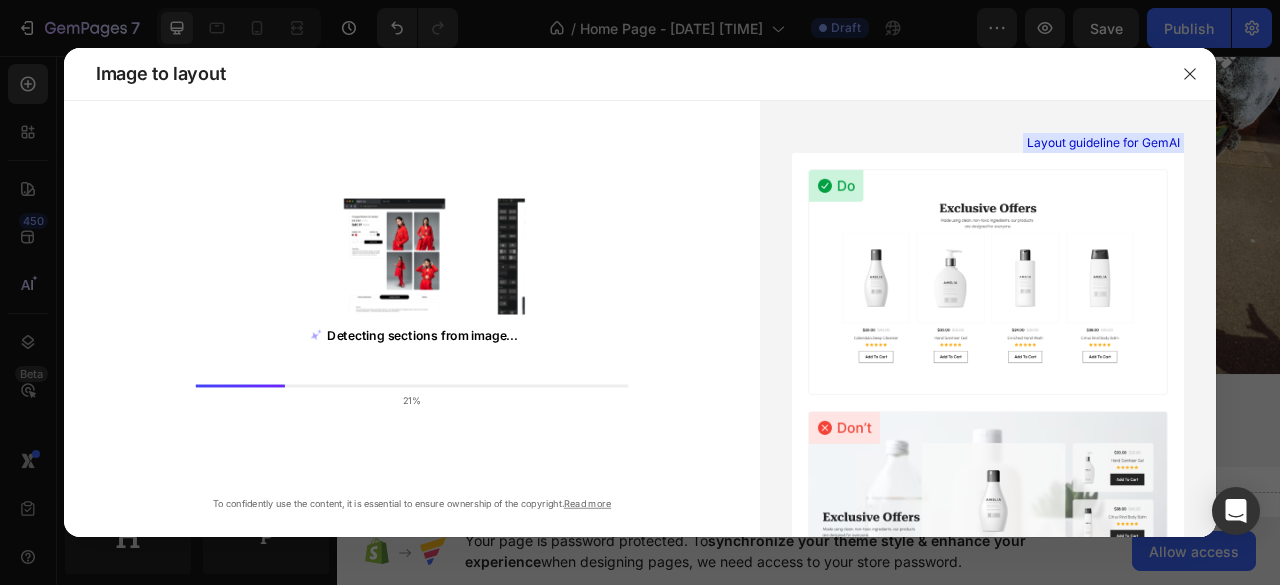 click on "Detecting sections from image... 21%  To confidently use the content, it is essential to ensure ownership of the copyright.  Read more" at bounding box center (412, 335) 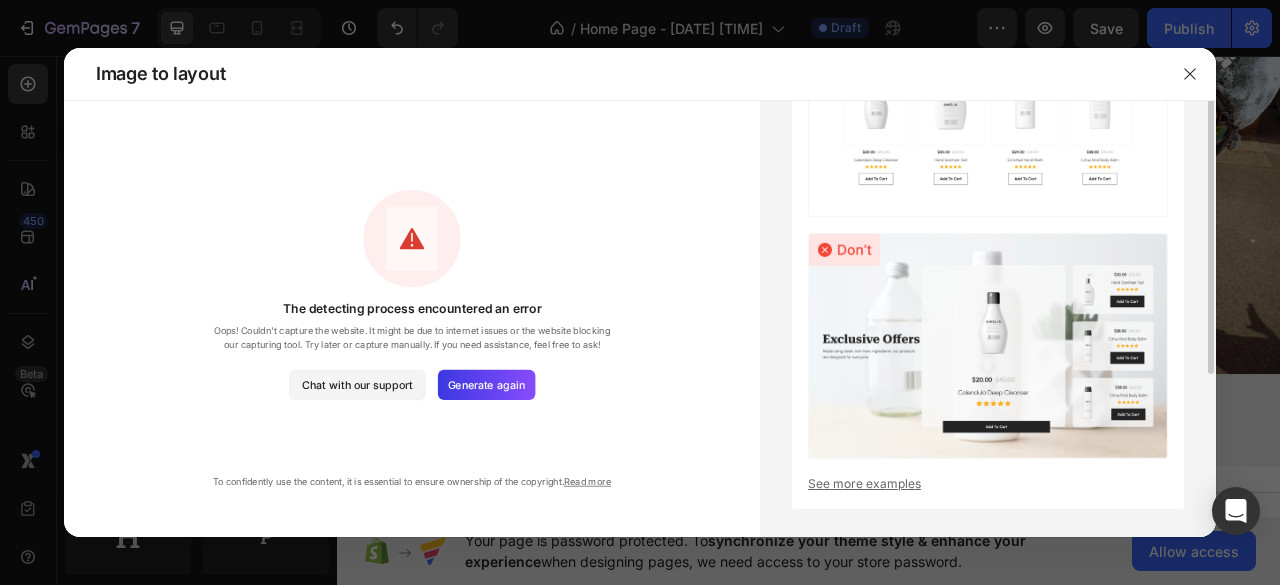 scroll, scrollTop: 200, scrollLeft: 0, axis: vertical 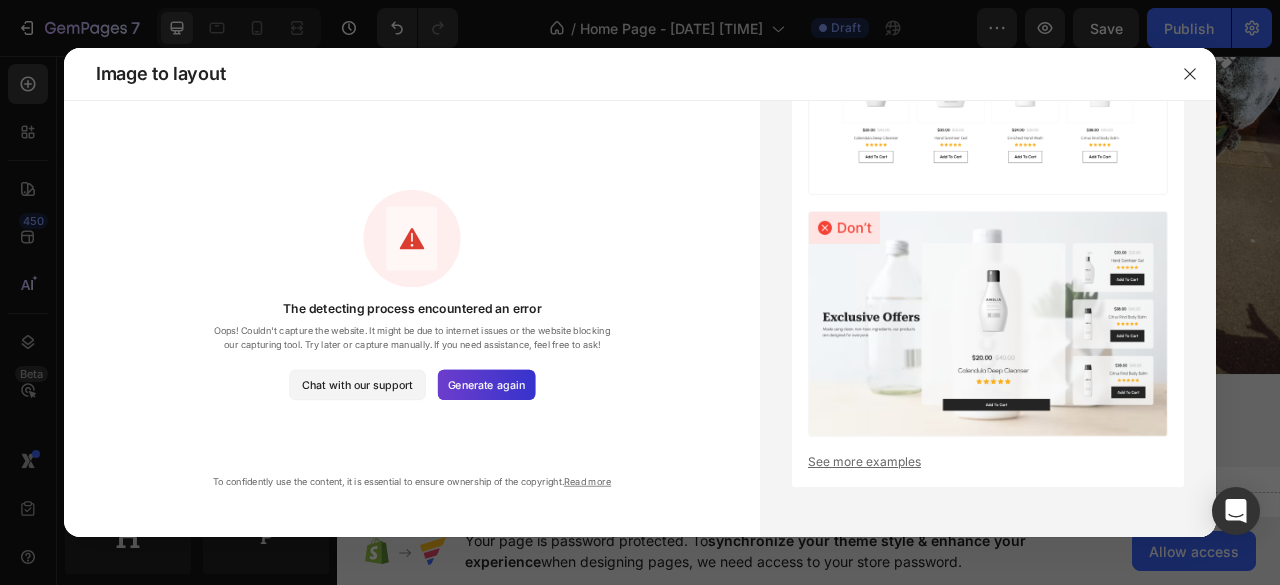 click on "Generate again" at bounding box center [486, 385] 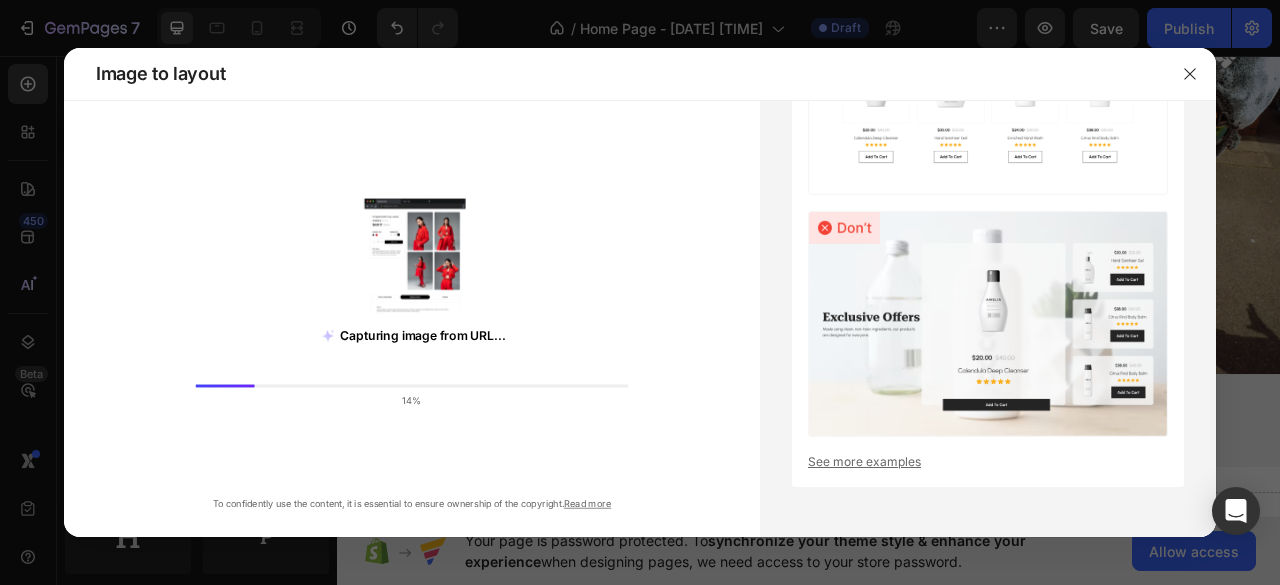 click on "Capturing image from URL... 14%  To confidently use the content, it is essential to ensure ownership of the copyright.  Read more" at bounding box center [412, 319] 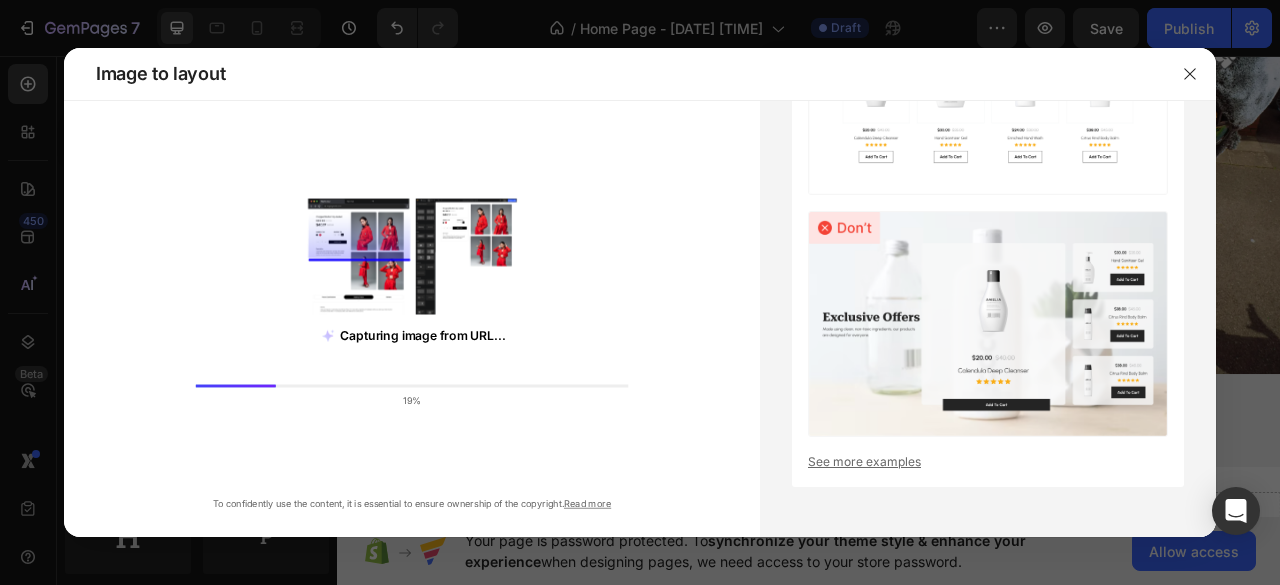 click on "Capturing image from URL... 19%  To confidently use the content, it is essential to ensure ownership of the copyright.  Read more" at bounding box center [412, 319] 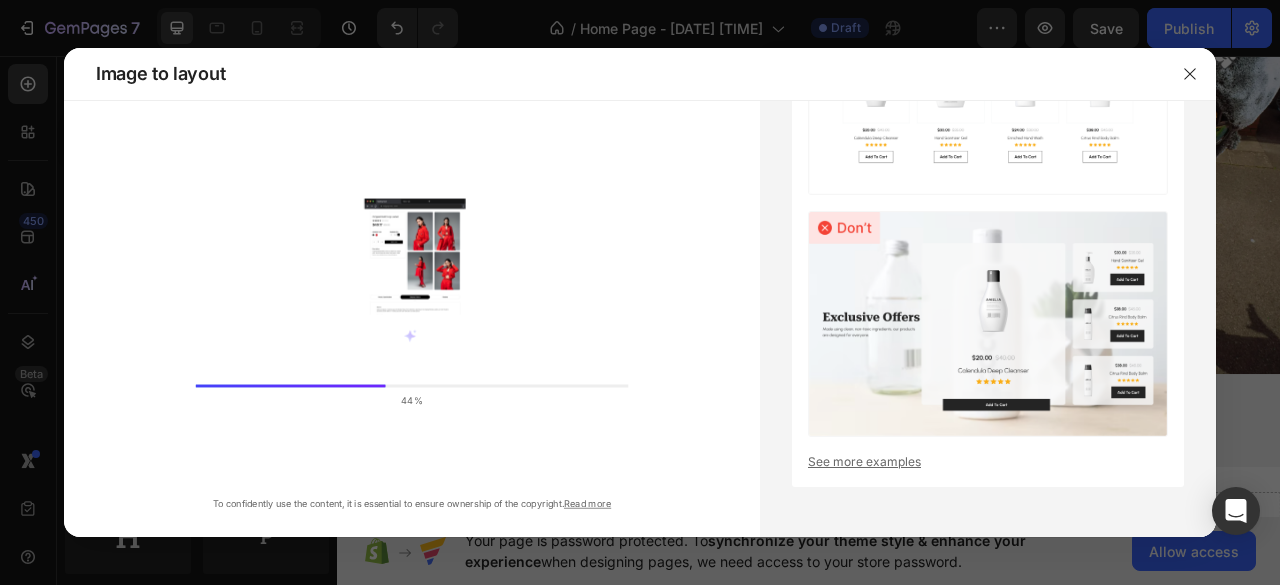 click on "44%  To confidently use the content, it is essential to ensure ownership of the copyright.  Read more" at bounding box center (412, 319) 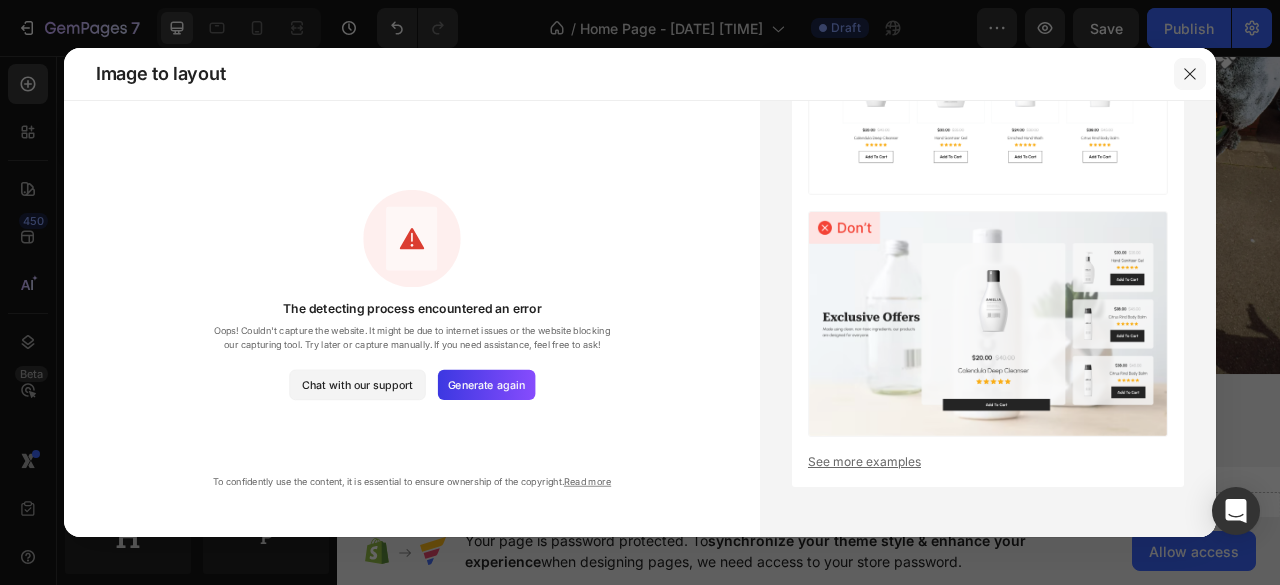 click at bounding box center [1190, 74] 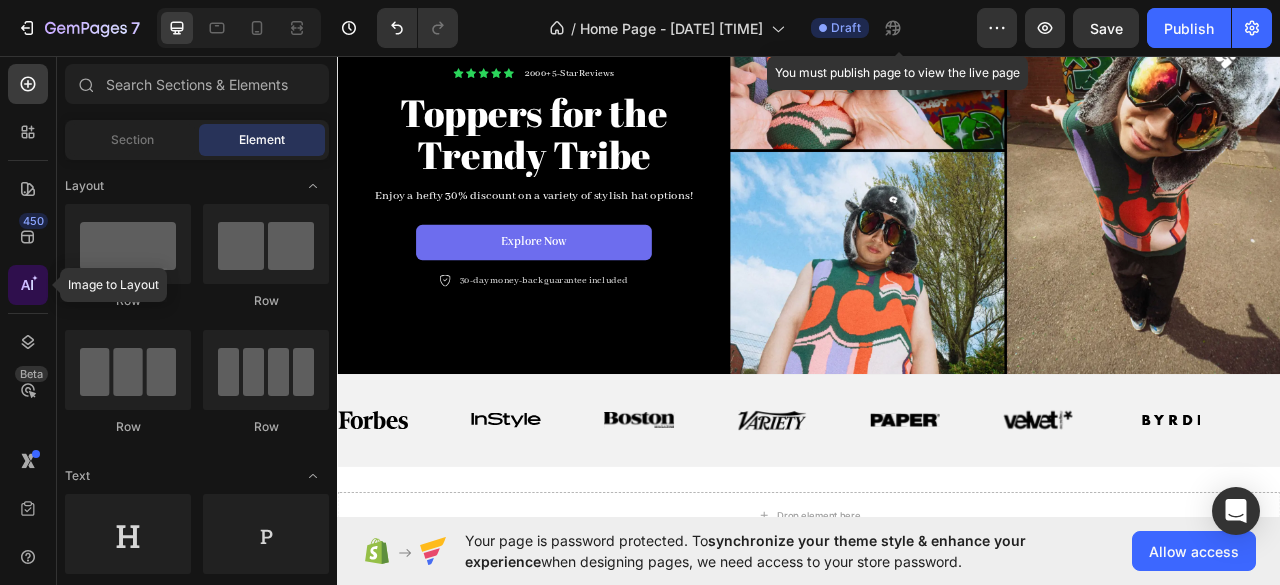 click 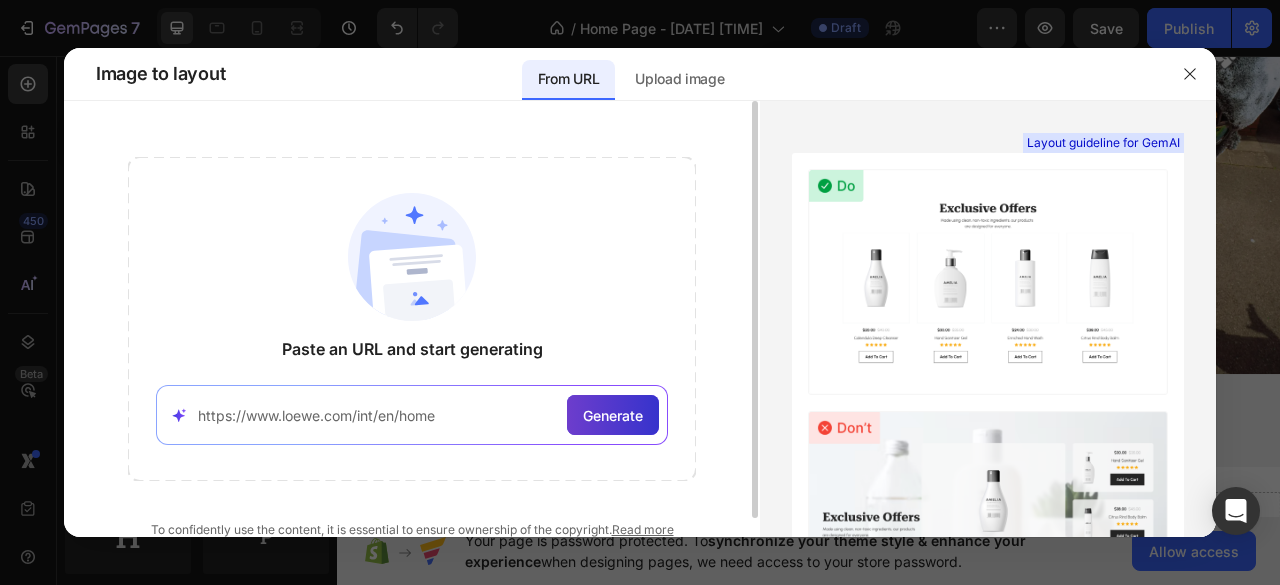 type on "https://www.loewe.com/int/en/home" 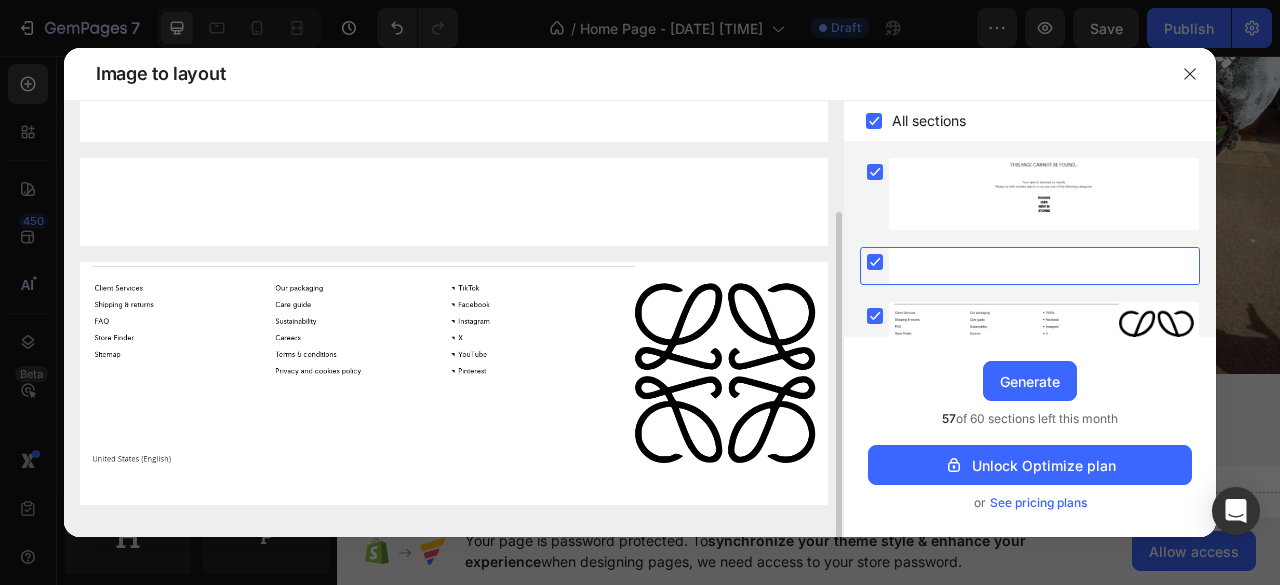 scroll, scrollTop: 0, scrollLeft: 0, axis: both 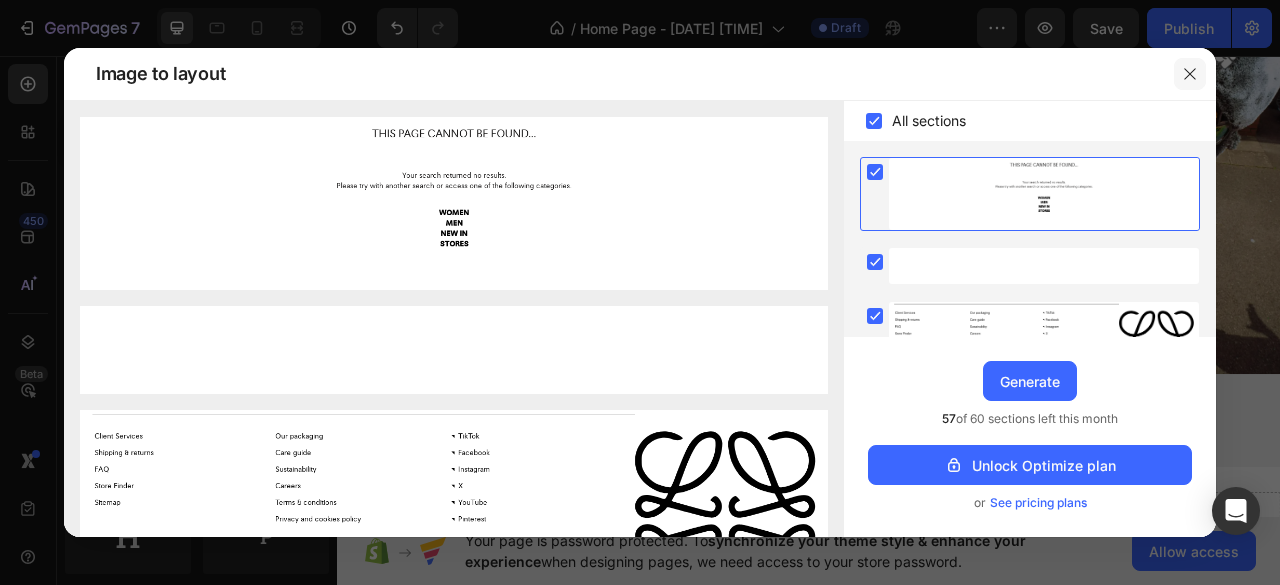 click 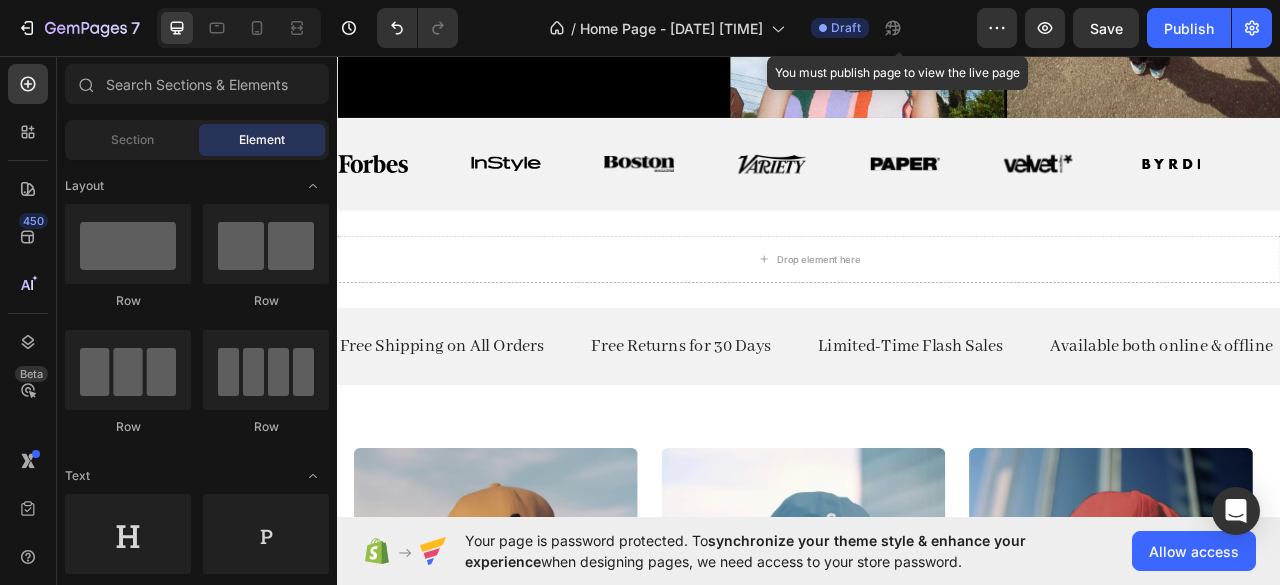 scroll, scrollTop: 0, scrollLeft: 0, axis: both 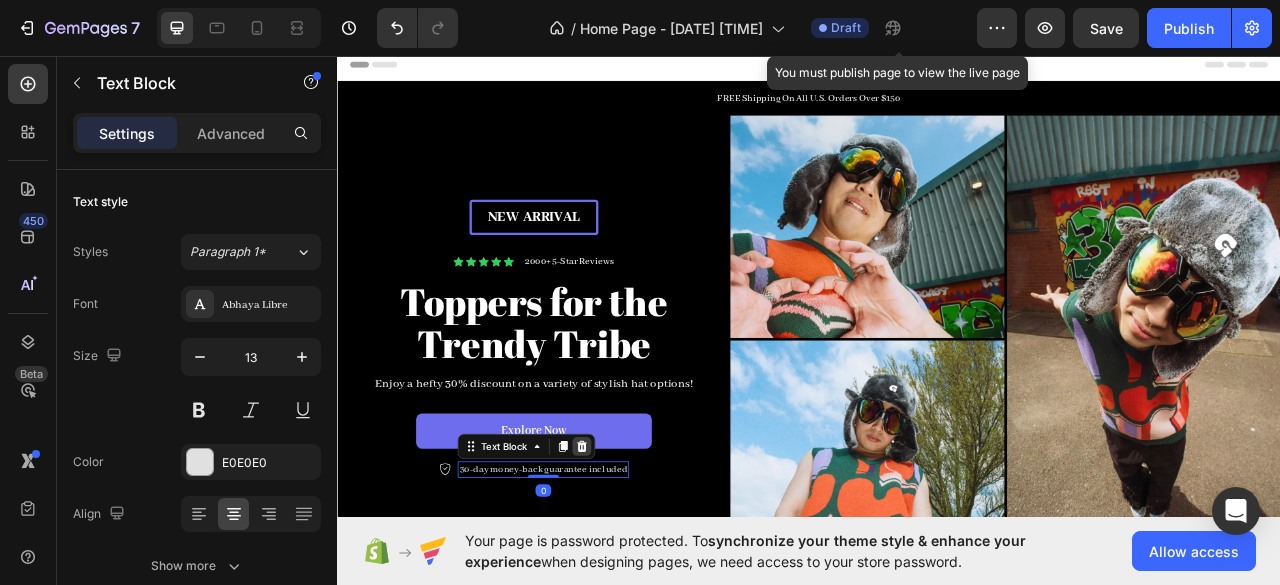 click at bounding box center (648, 554) 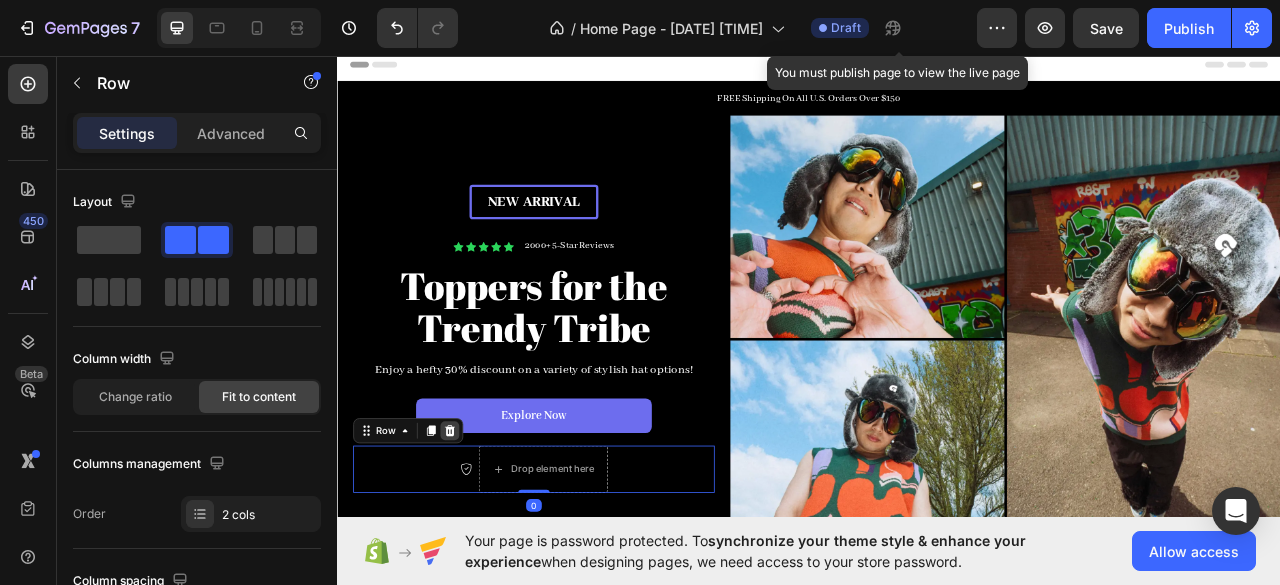 click 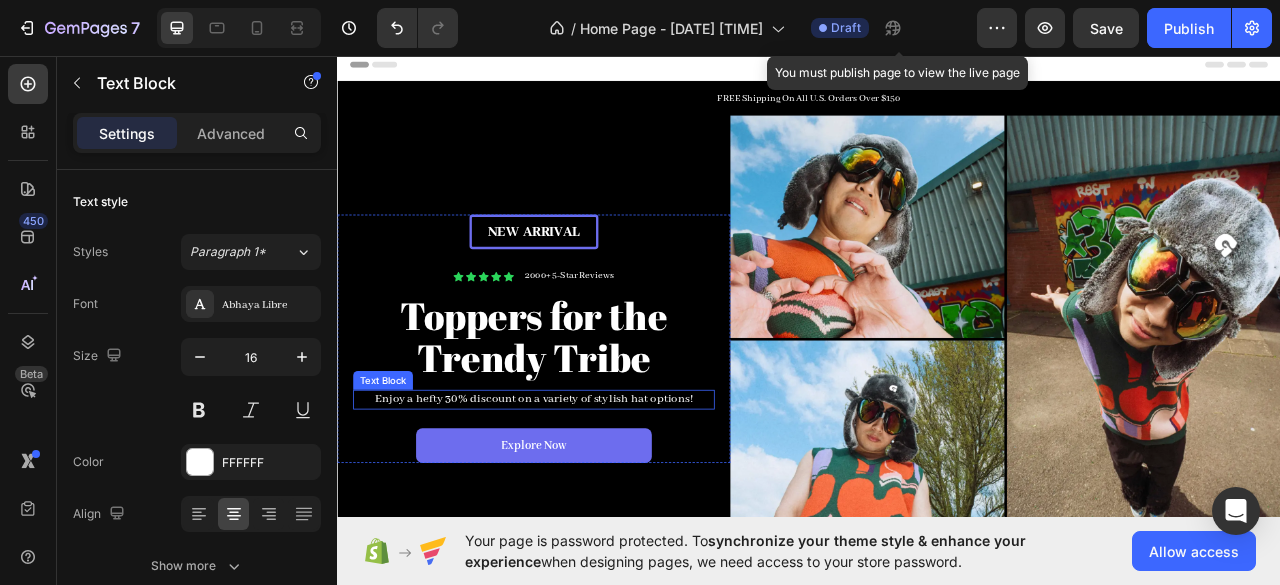 click on "Enjoy a hefty 30% discount on a variety of stylish hat options!" at bounding box center [587, 494] 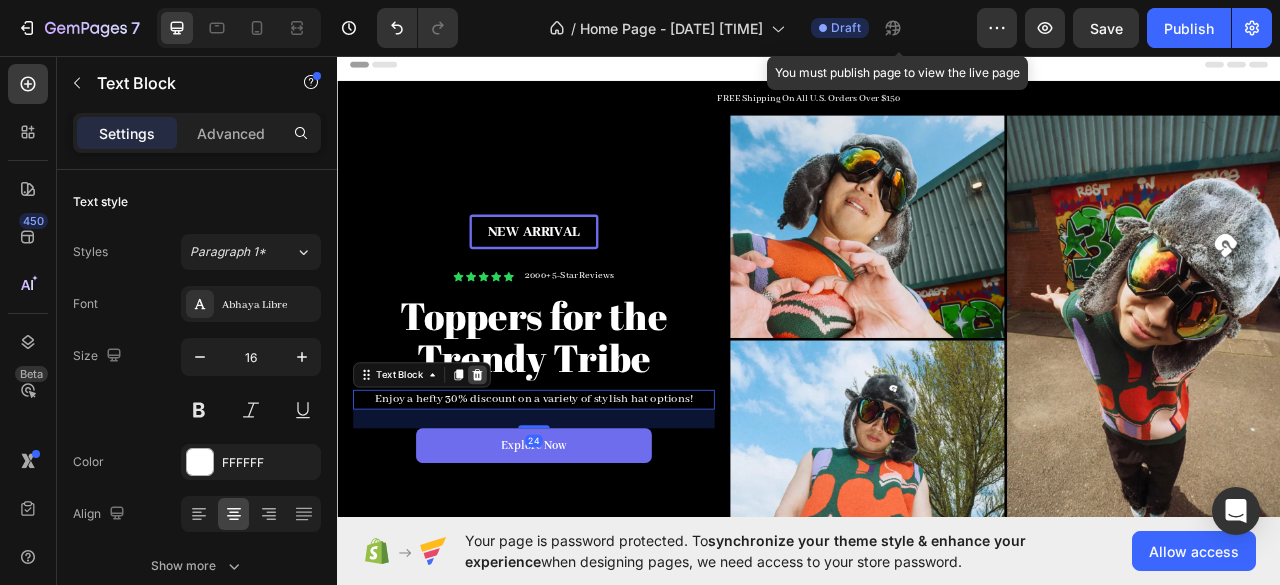 click 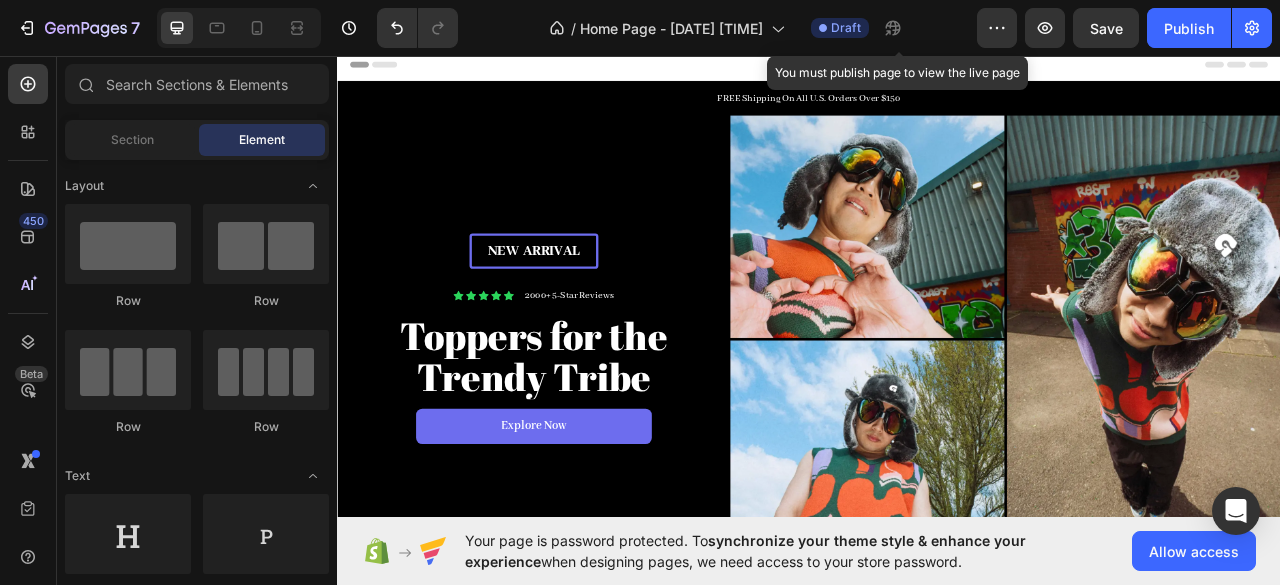 click on "450 Beta" at bounding box center (28, 252) 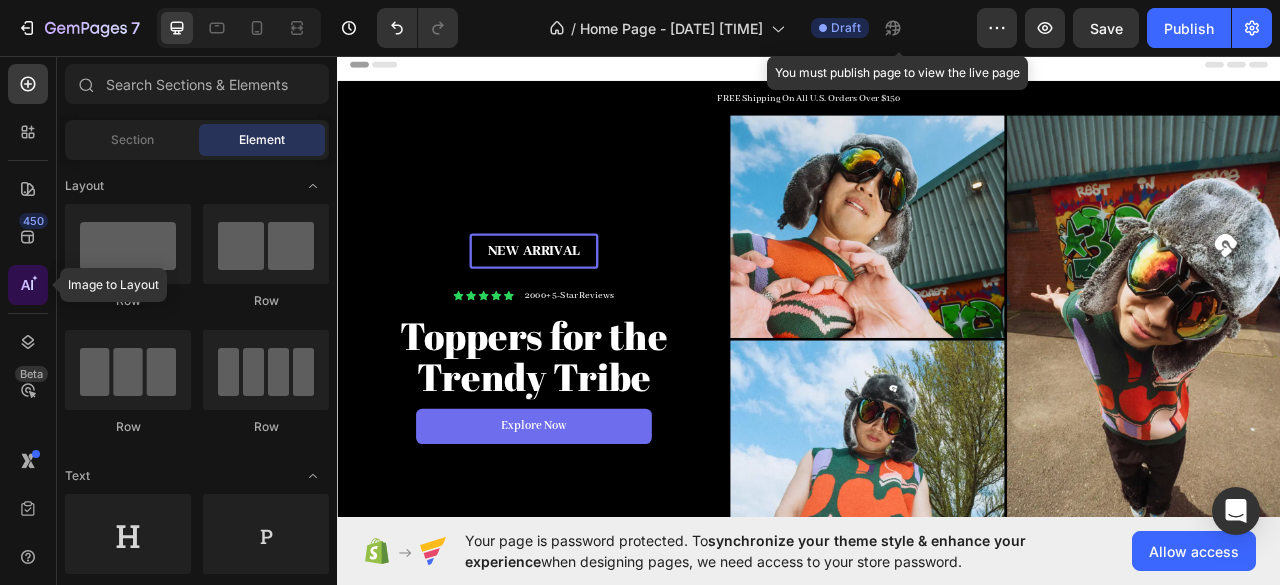 click 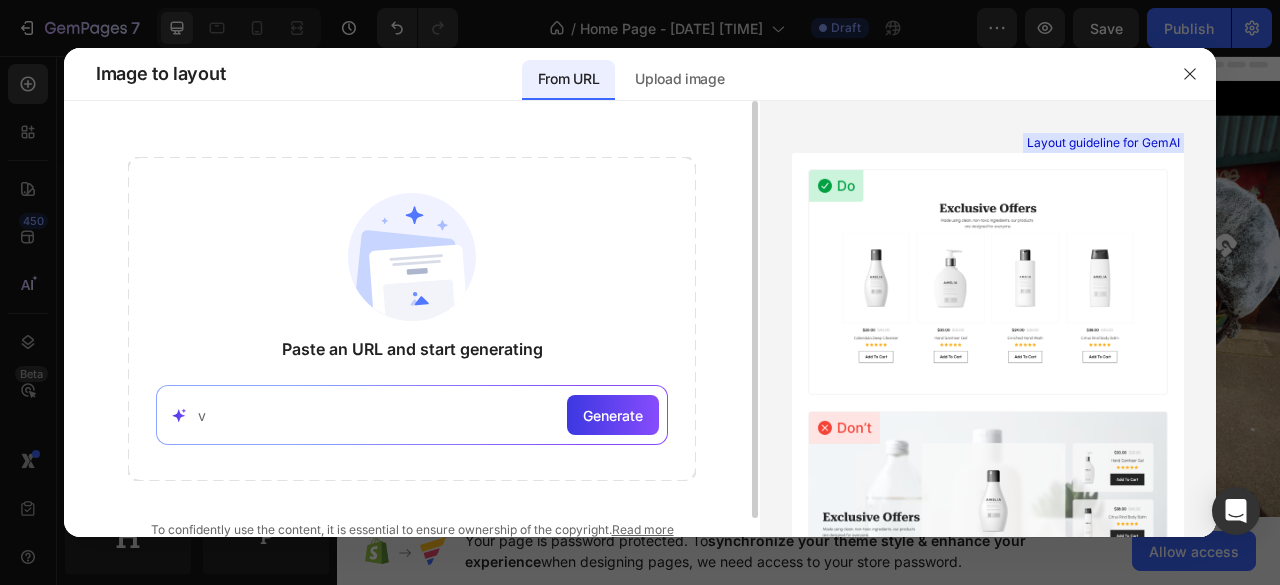 type on "v" 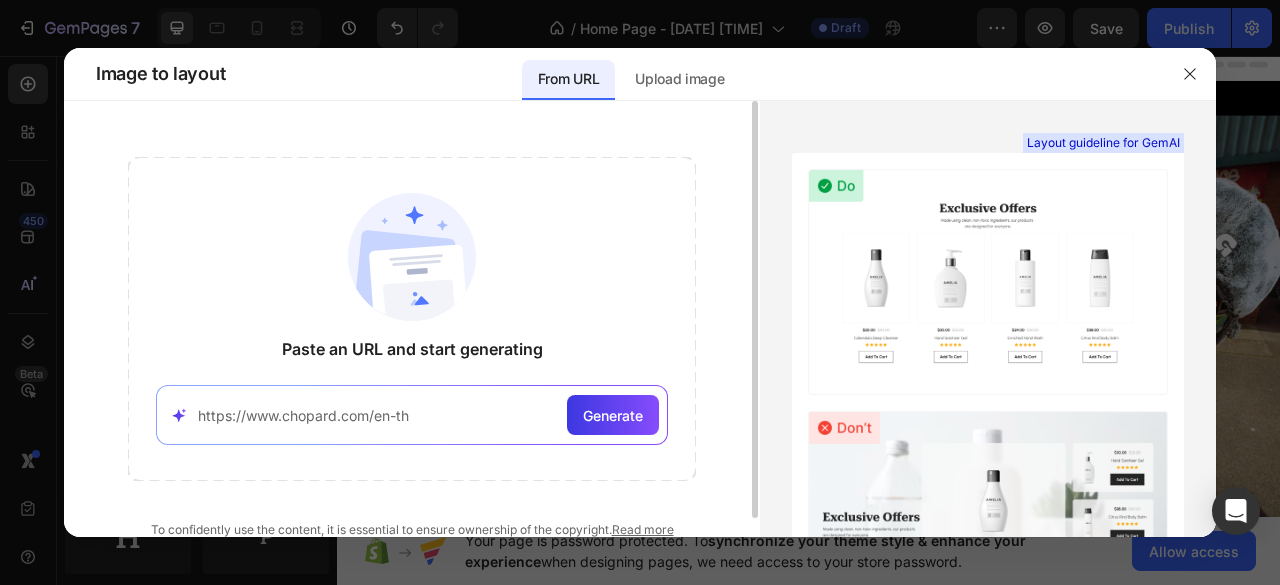 type on "https://www.chopard.com/en-th" 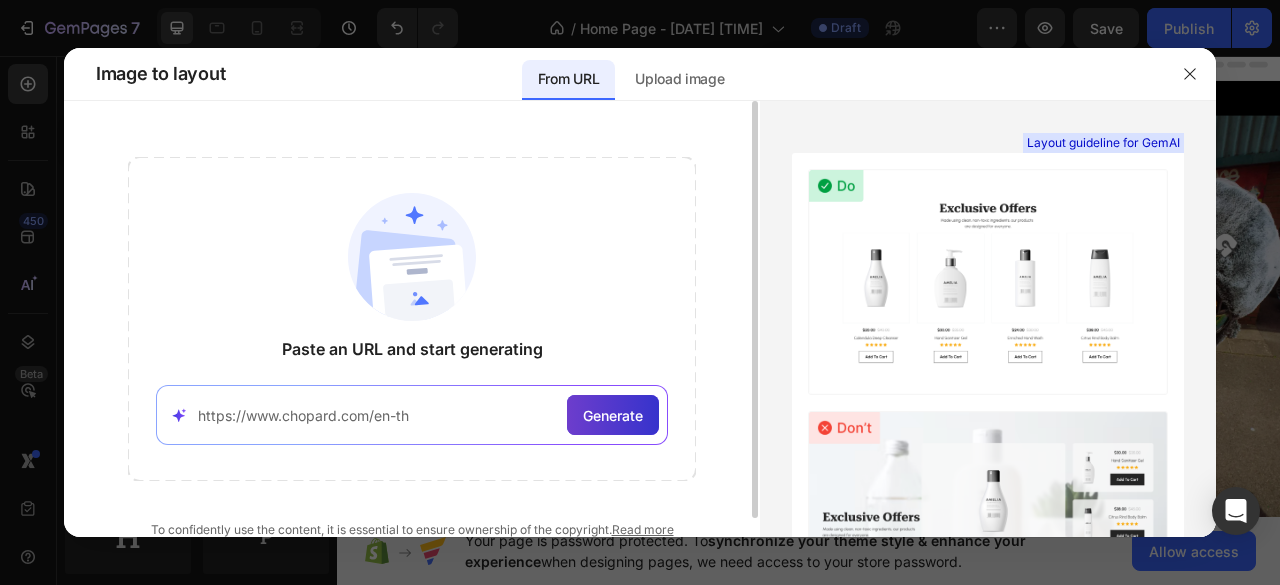 click on "Generate" 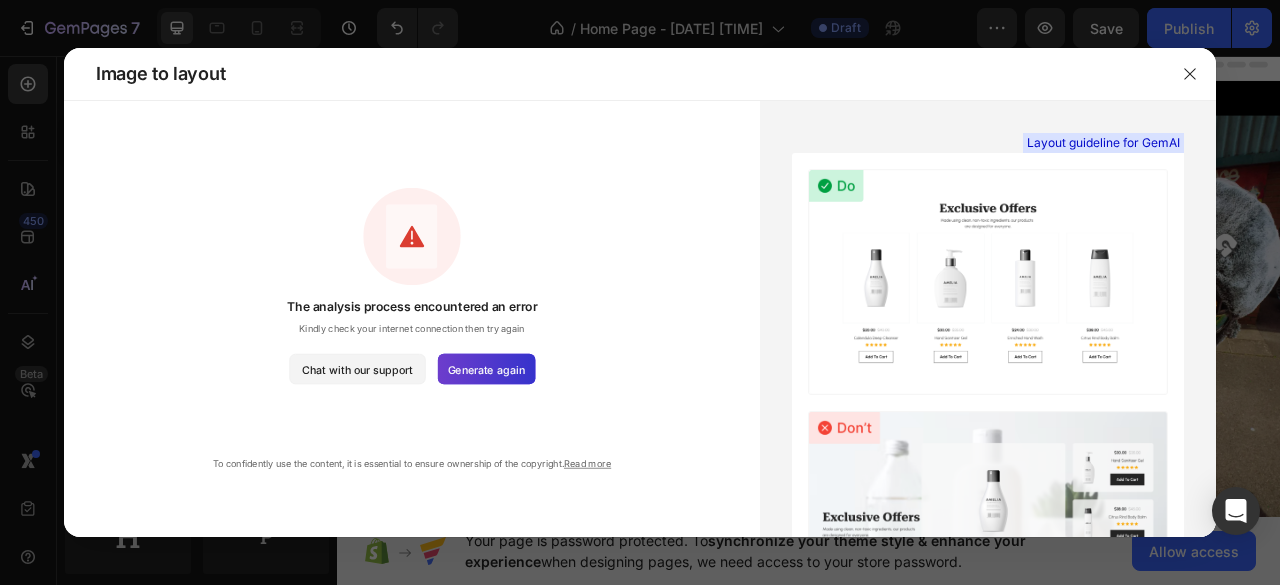 click on "Generate again" at bounding box center [486, 369] 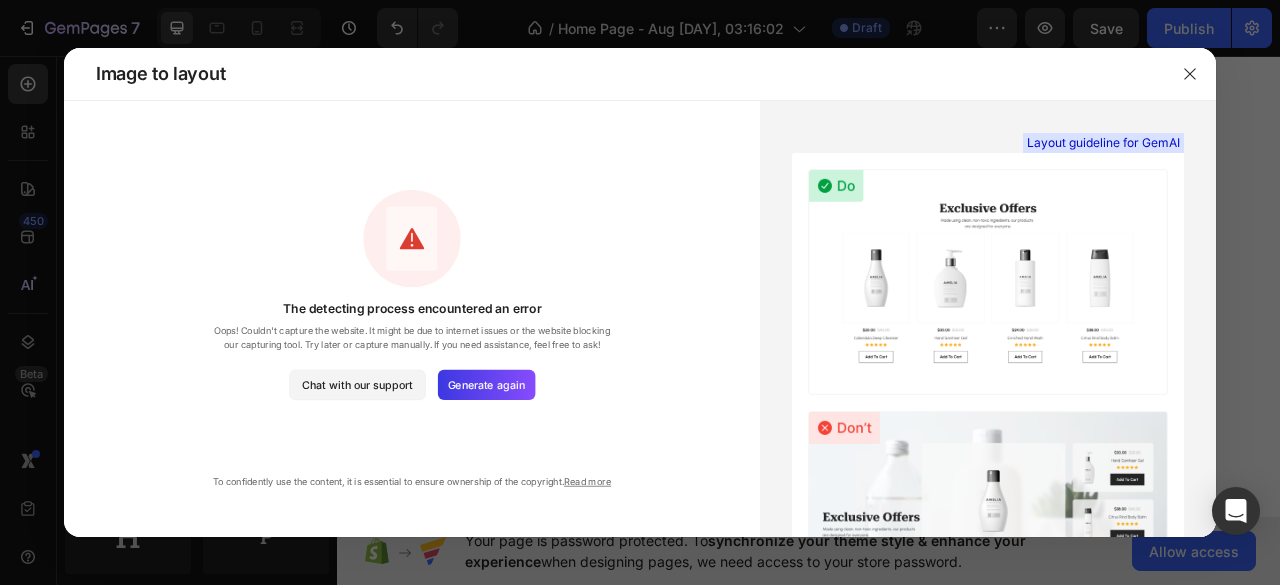 scroll, scrollTop: 0, scrollLeft: 0, axis: both 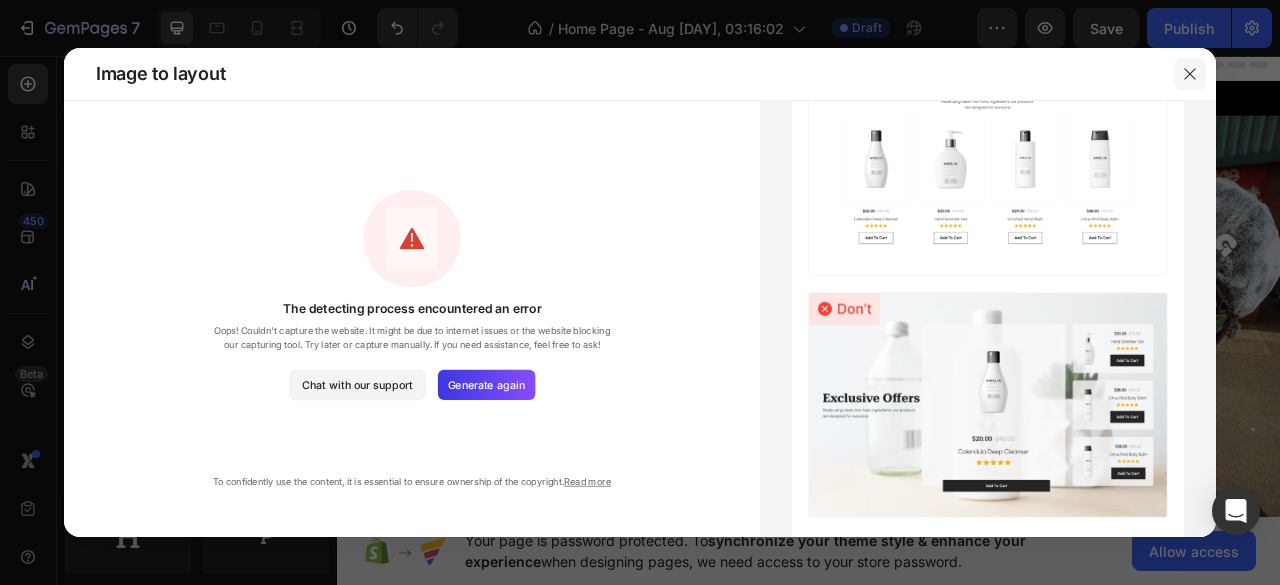 click at bounding box center [1190, 74] 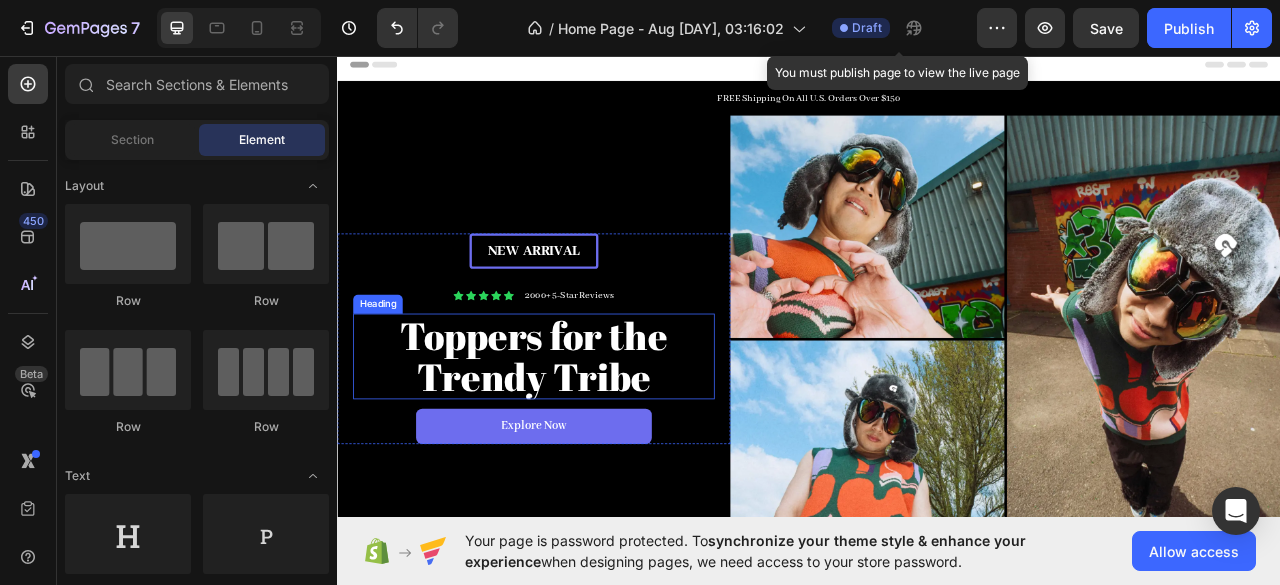 scroll, scrollTop: 79, scrollLeft: 0, axis: vertical 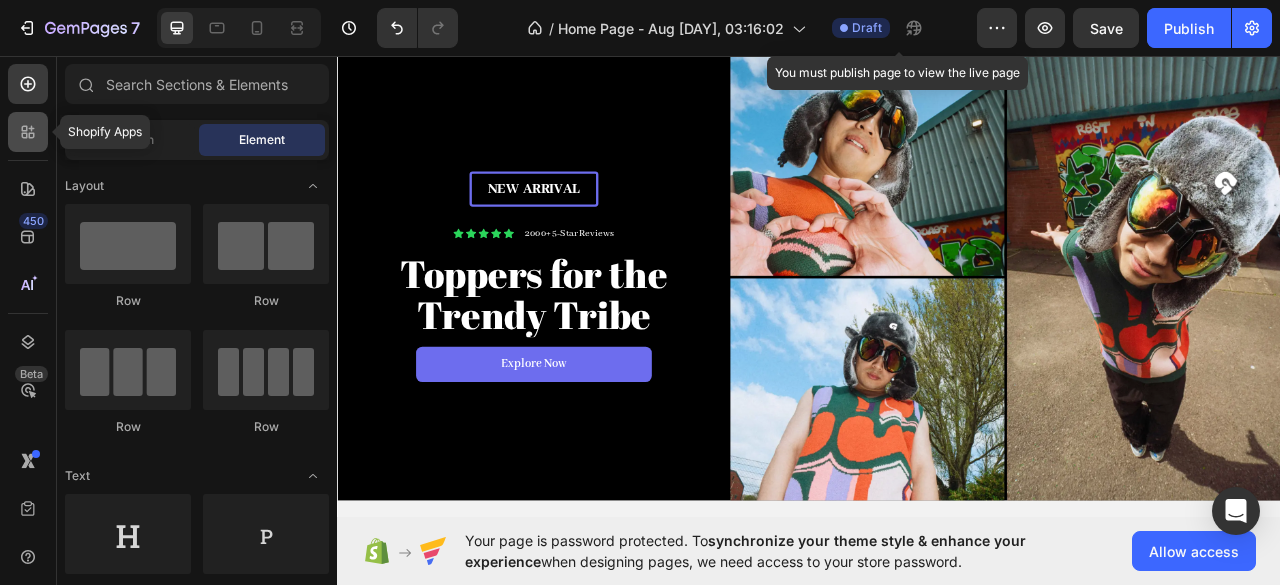 click 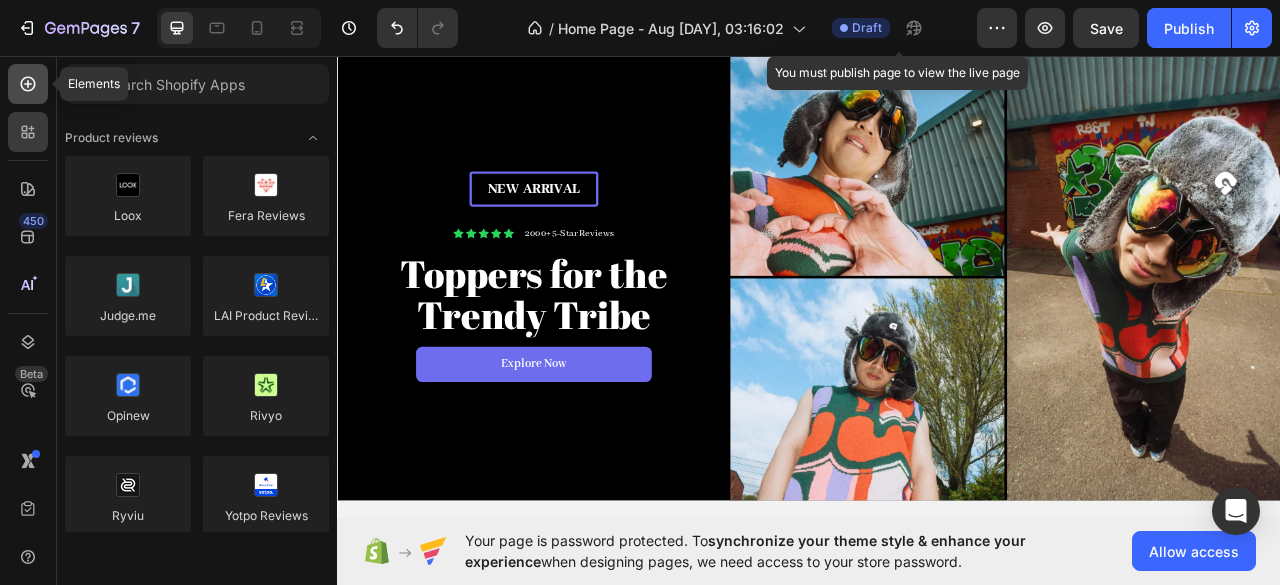 click 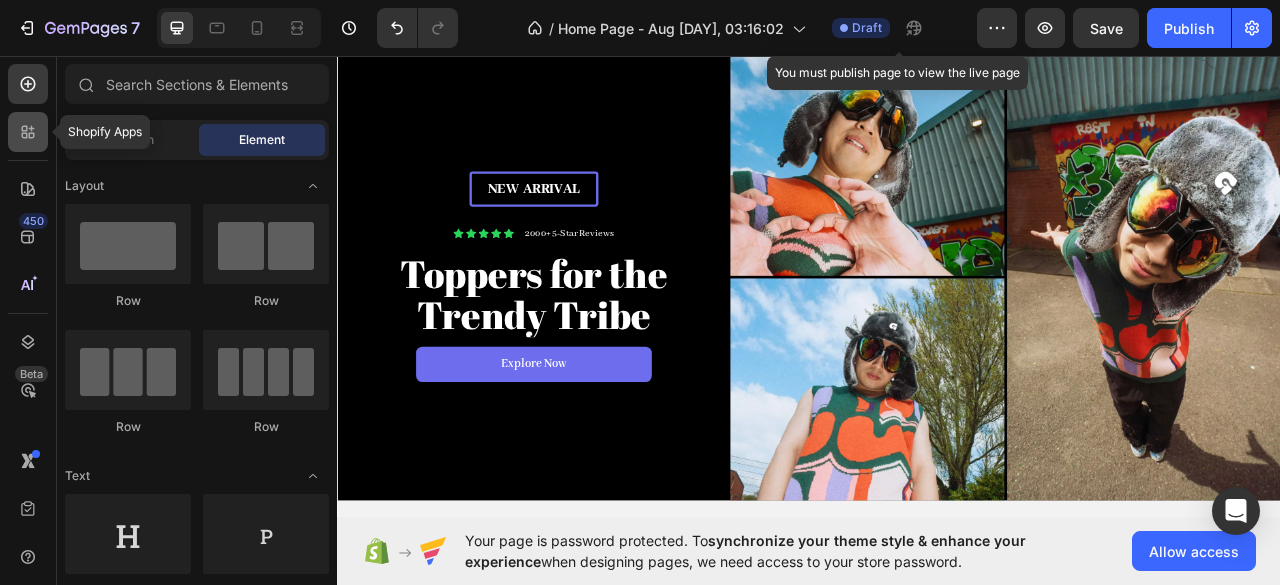 click 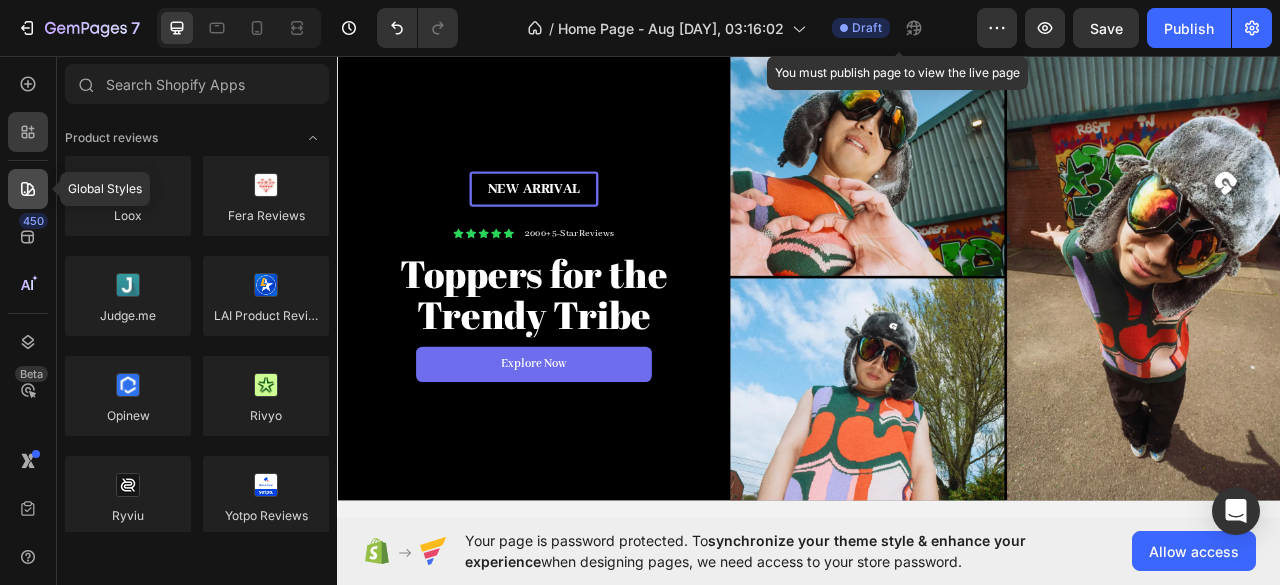 click 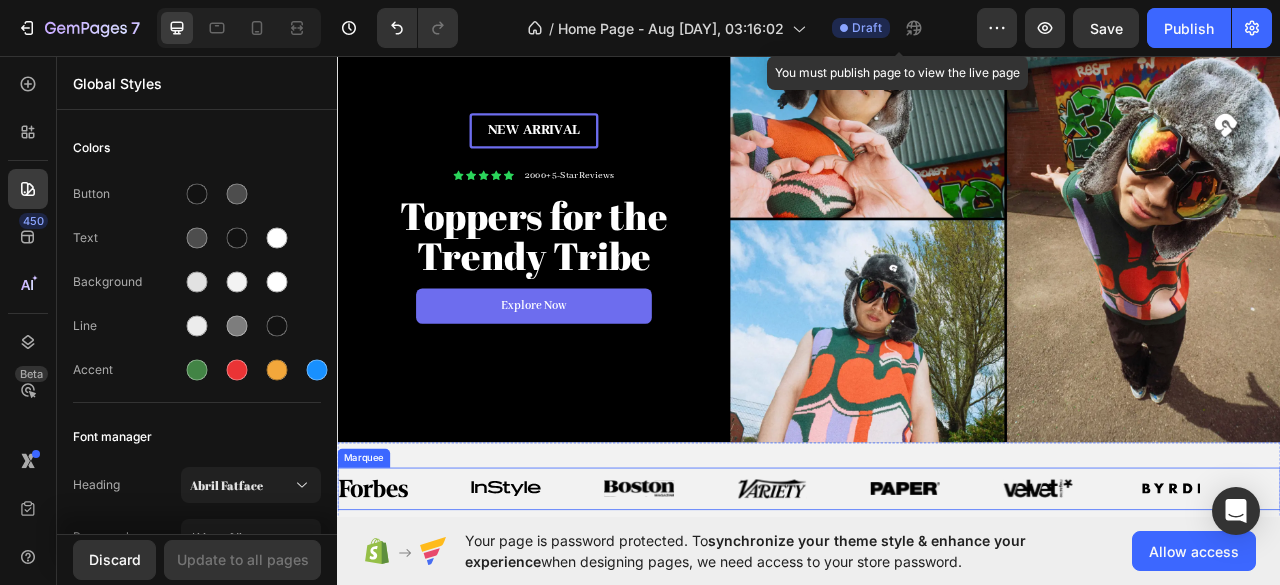 scroll, scrollTop: 151, scrollLeft: 0, axis: vertical 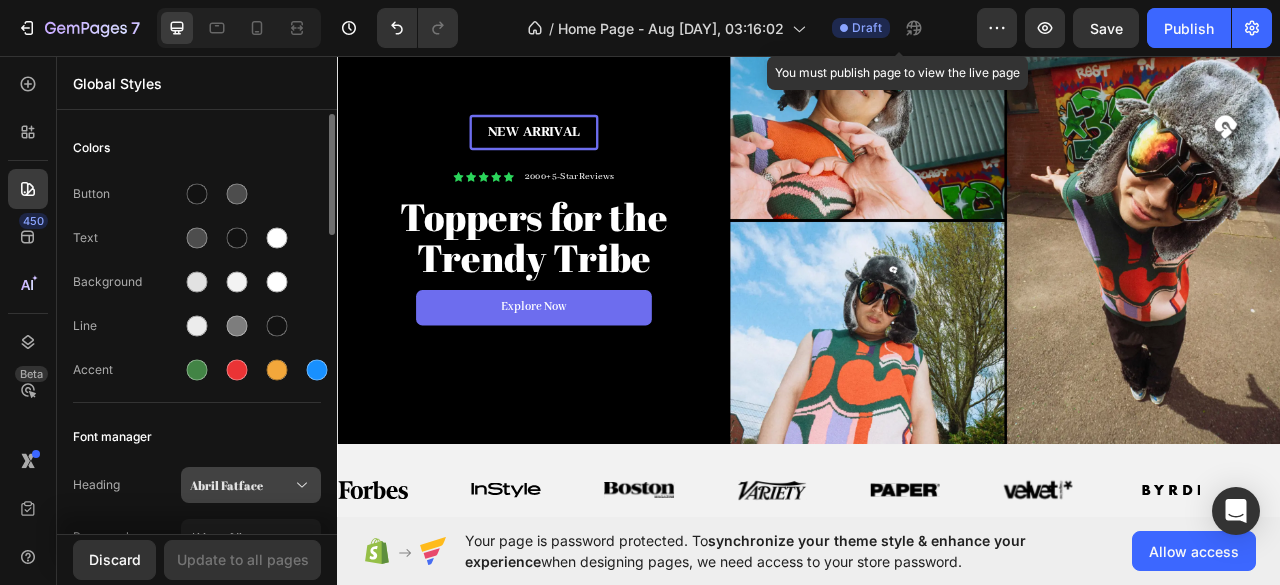 click 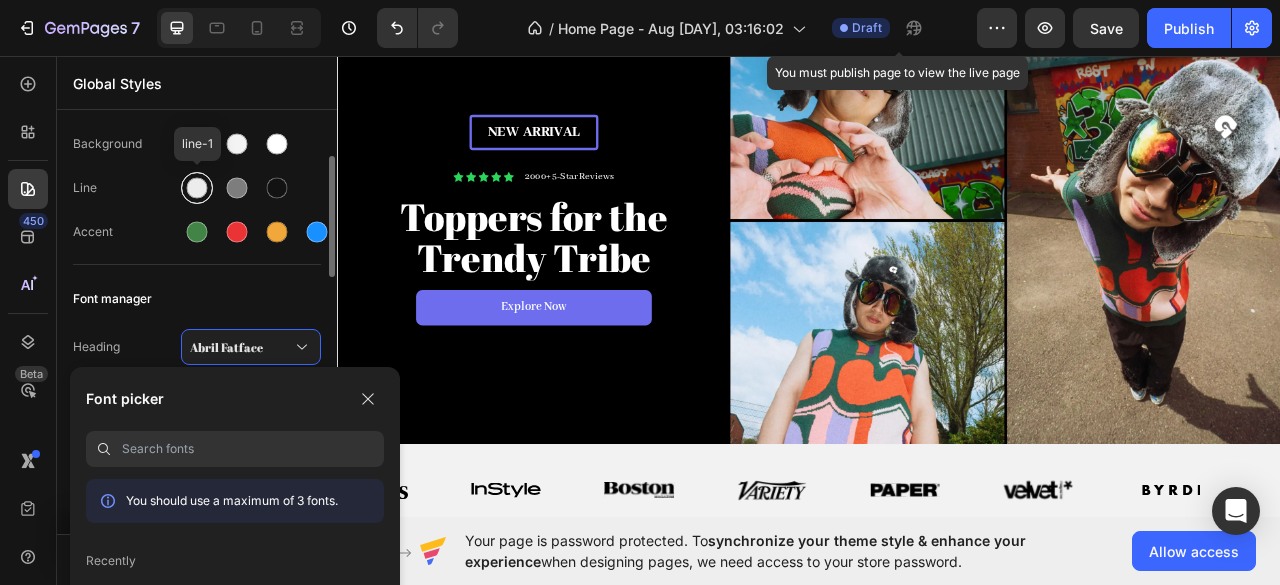 scroll, scrollTop: 320, scrollLeft: 0, axis: vertical 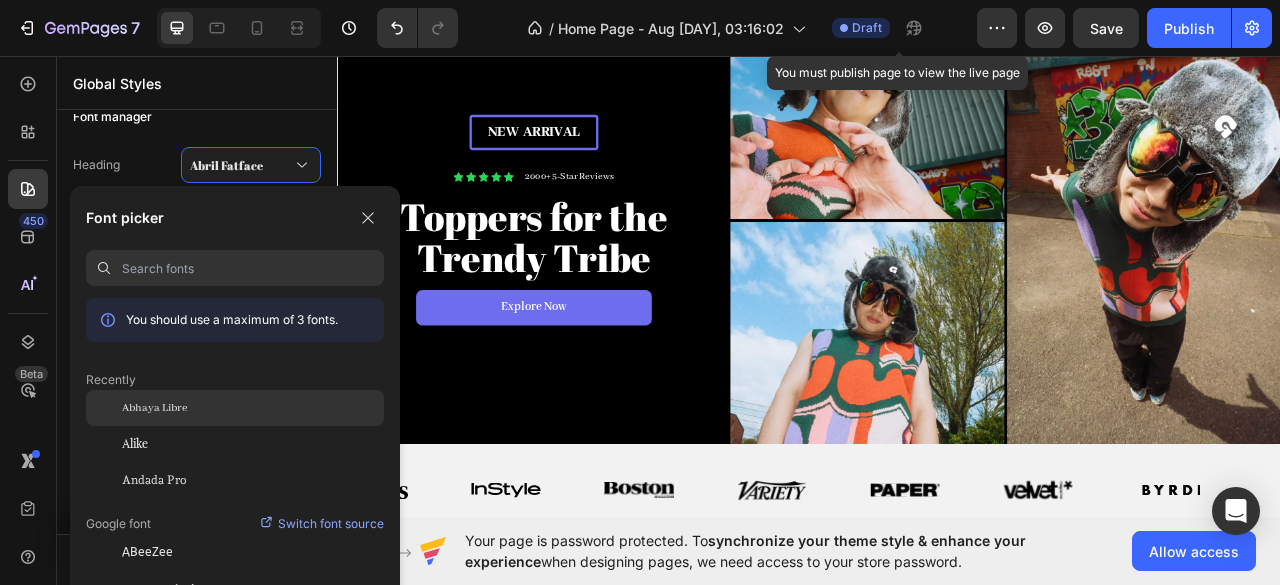 click on "Abhaya Libre" 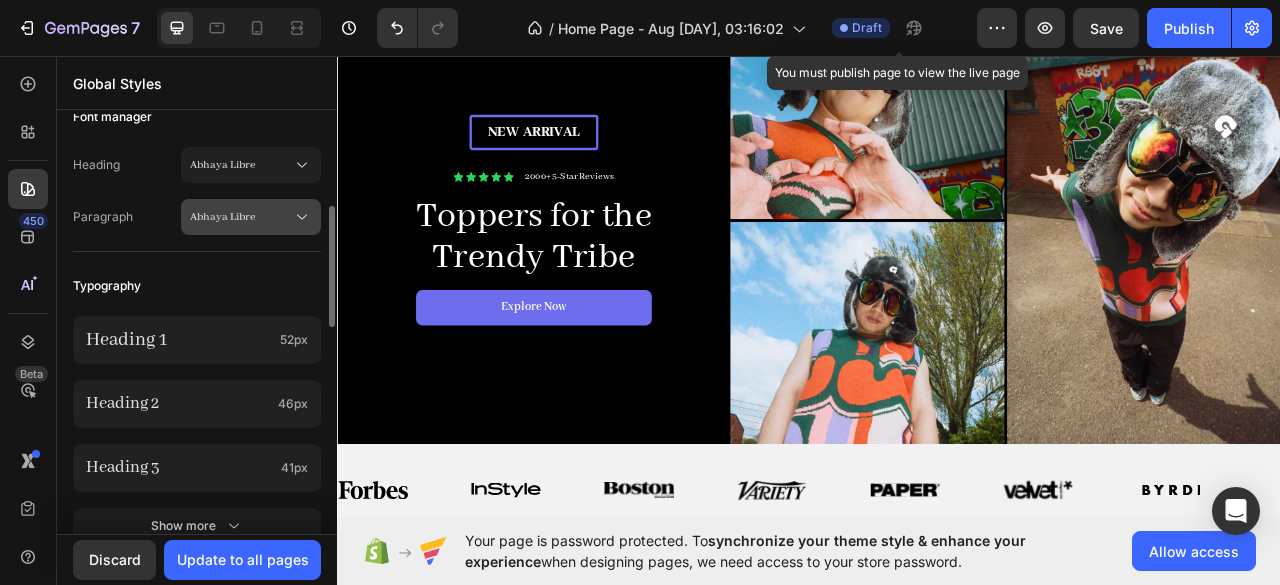 click on "Abhaya Libre" at bounding box center [251, 217] 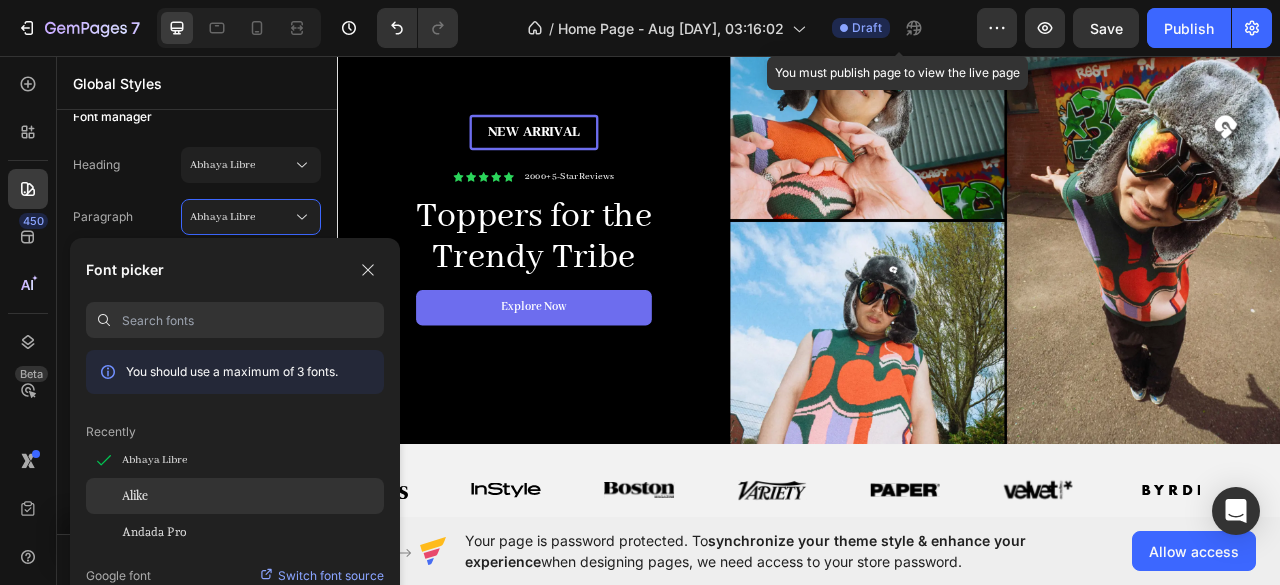 click on "Alike" at bounding box center (135, 496) 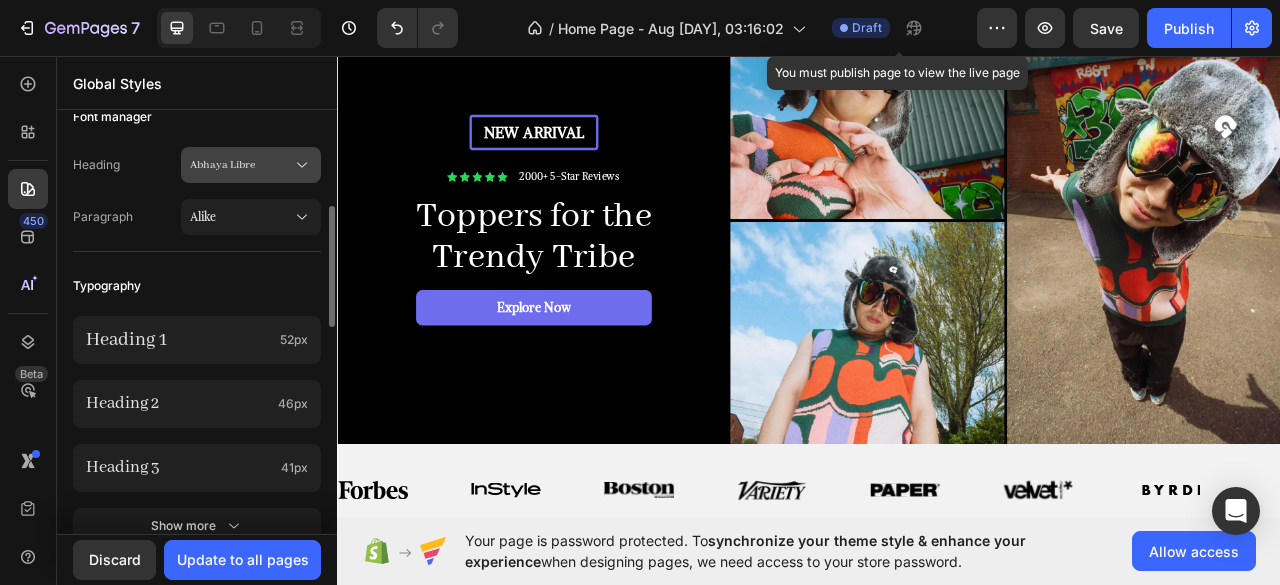 click on "Abhaya Libre" at bounding box center (251, 165) 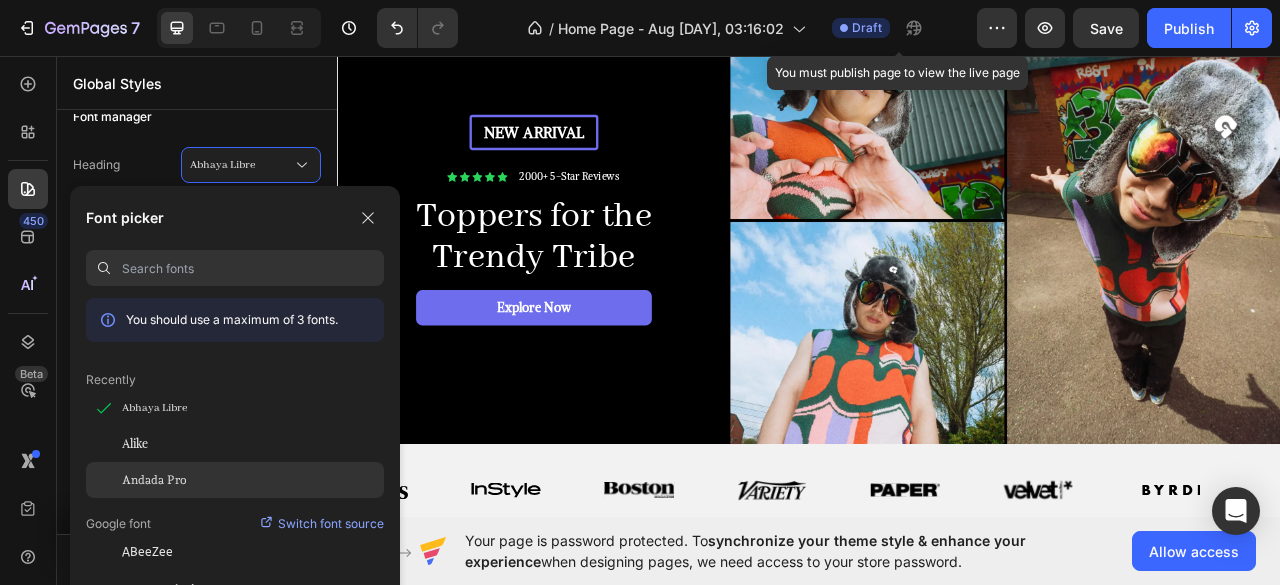 click on "Andada Pro" at bounding box center [154, 480] 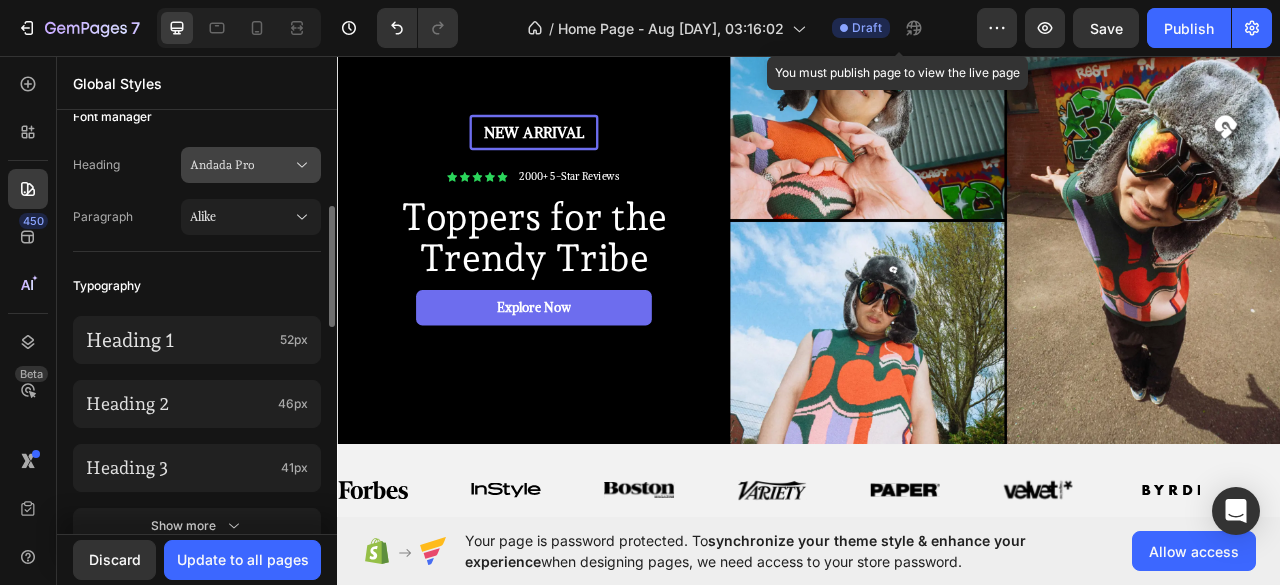 click on "Andada Pro" at bounding box center [241, 165] 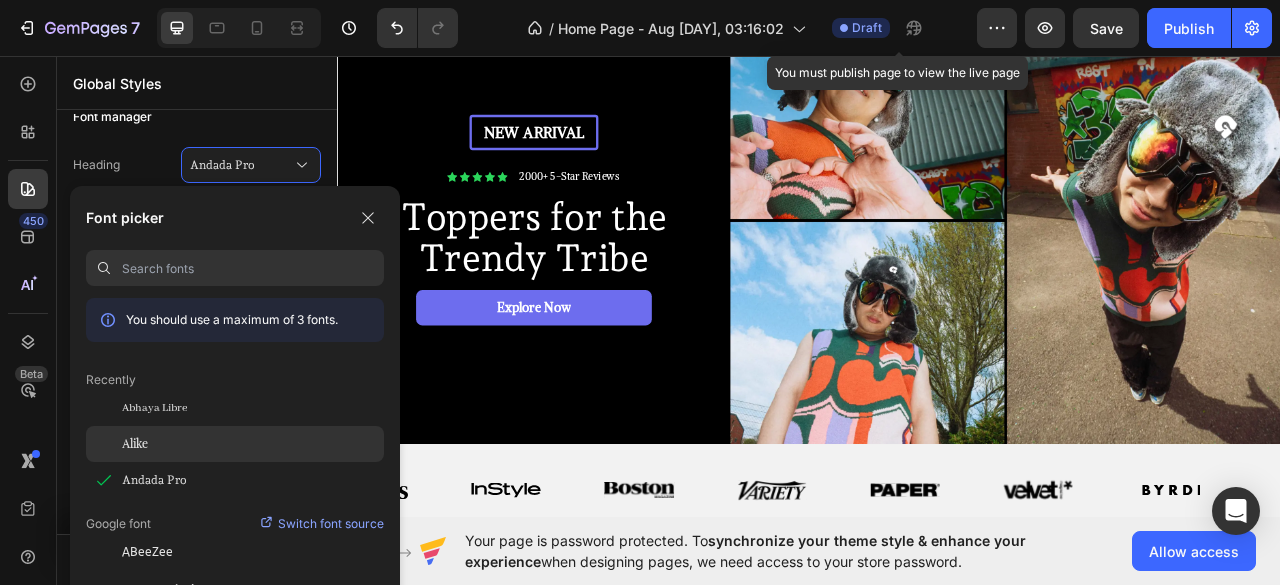 click on "Alike" 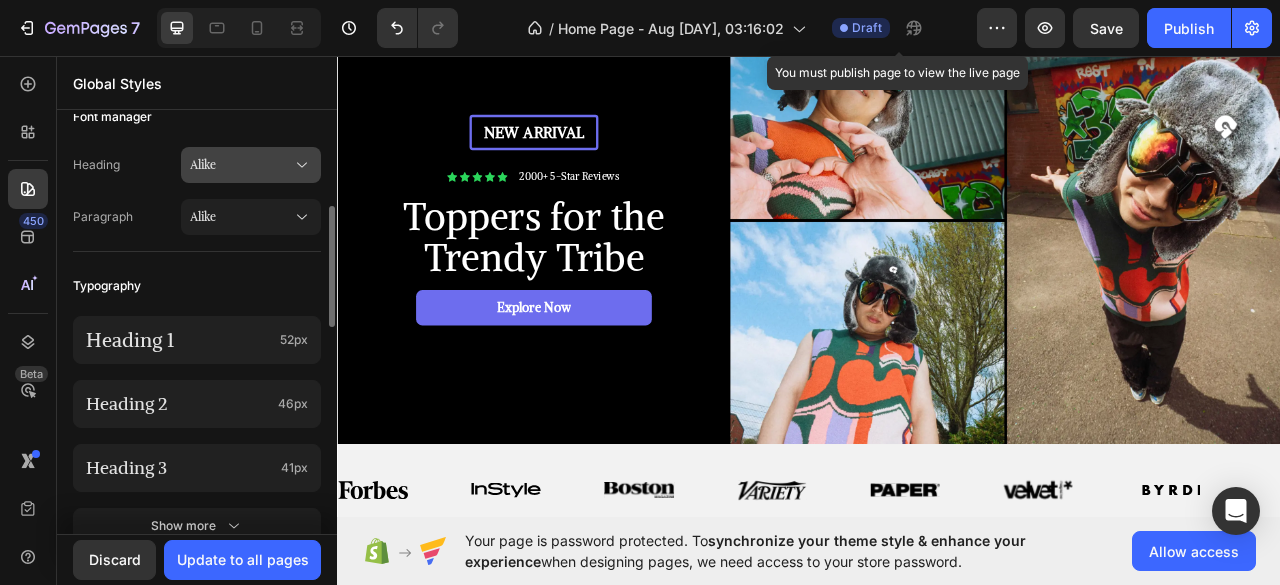 click on "Alike" at bounding box center [241, 165] 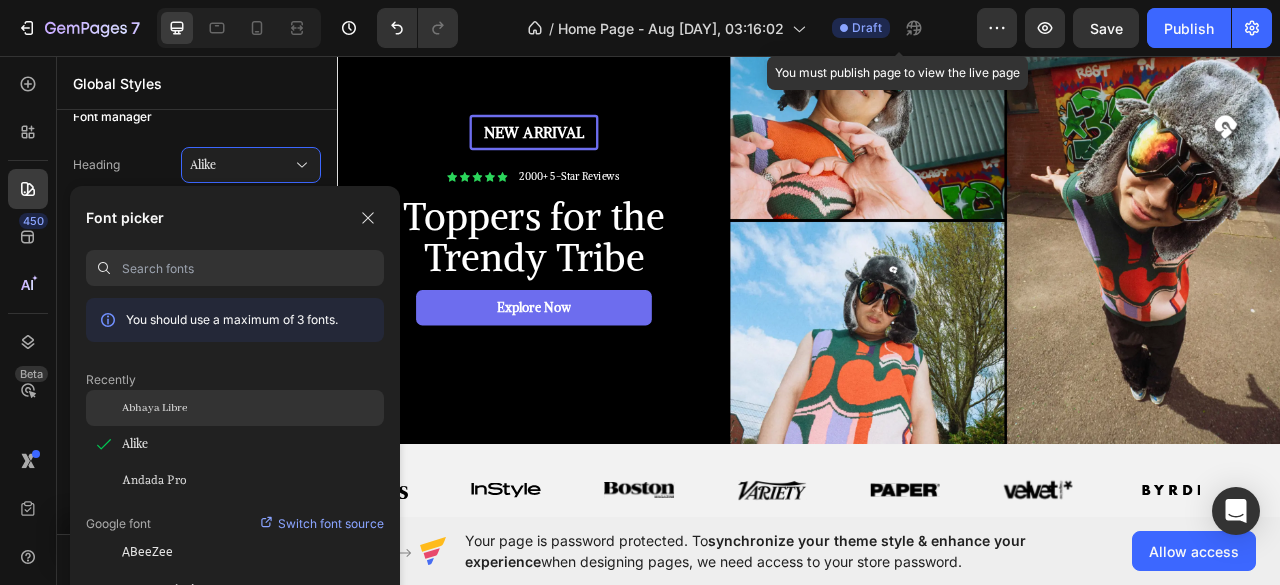 scroll, scrollTop: 17, scrollLeft: 0, axis: vertical 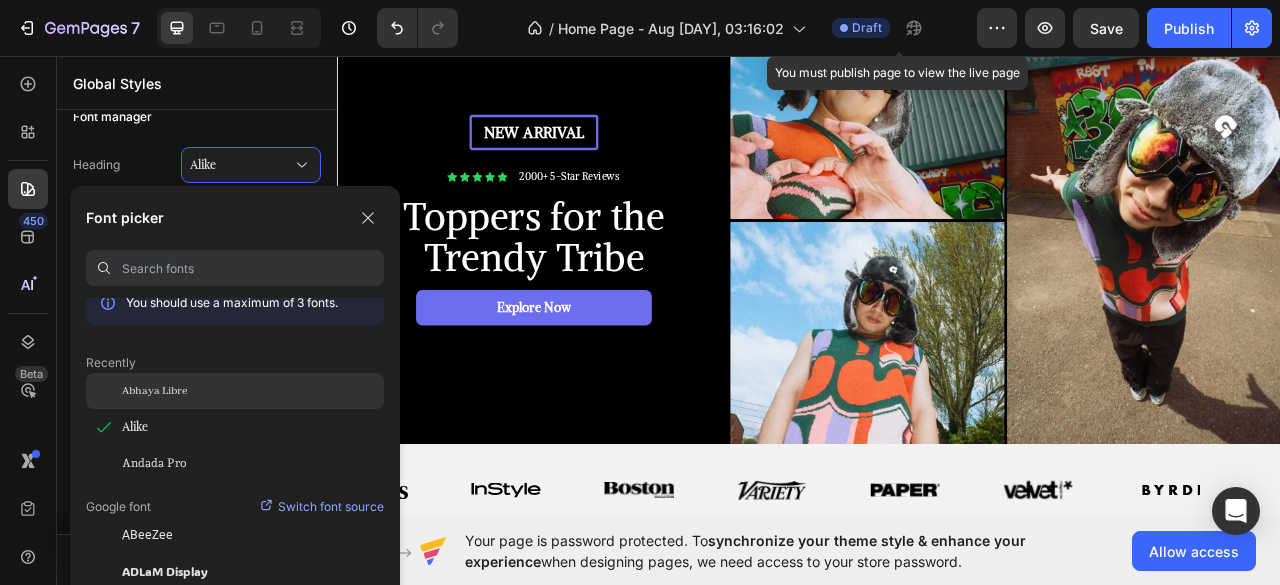 click on "Abhaya Libre" 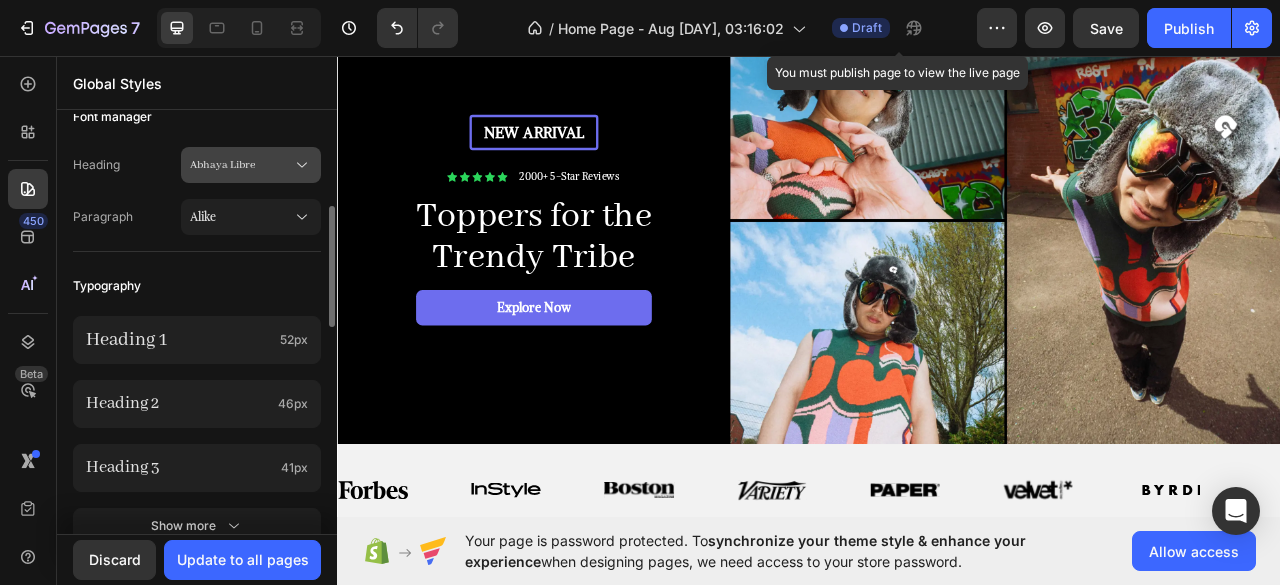 click on "Abhaya Libre" at bounding box center [251, 165] 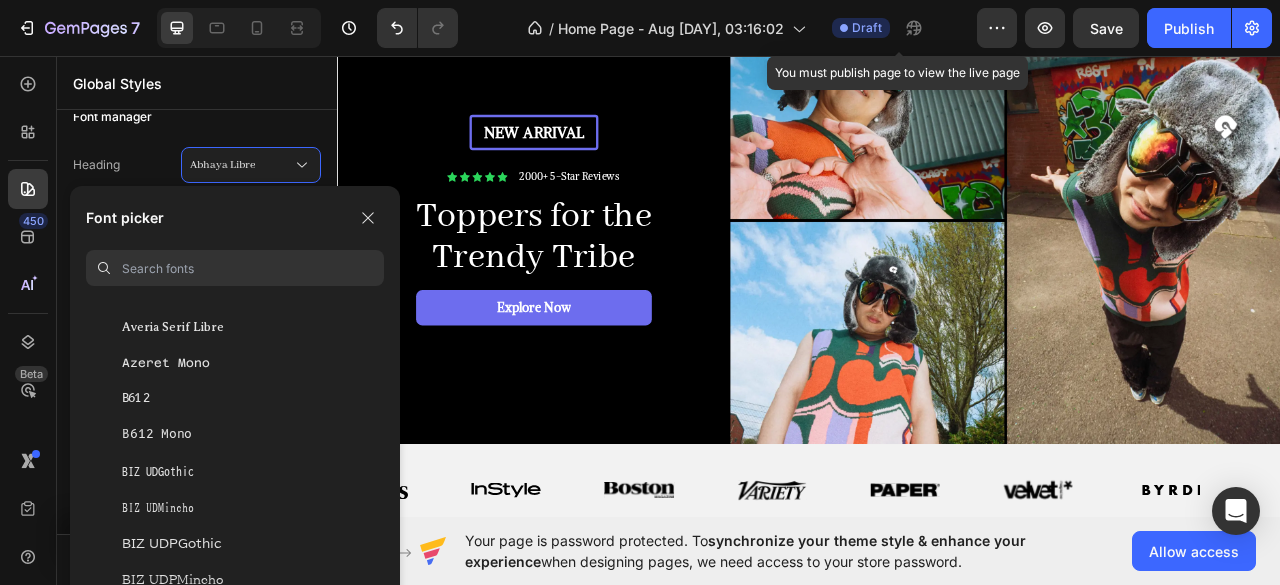 scroll, scrollTop: 4859, scrollLeft: 0, axis: vertical 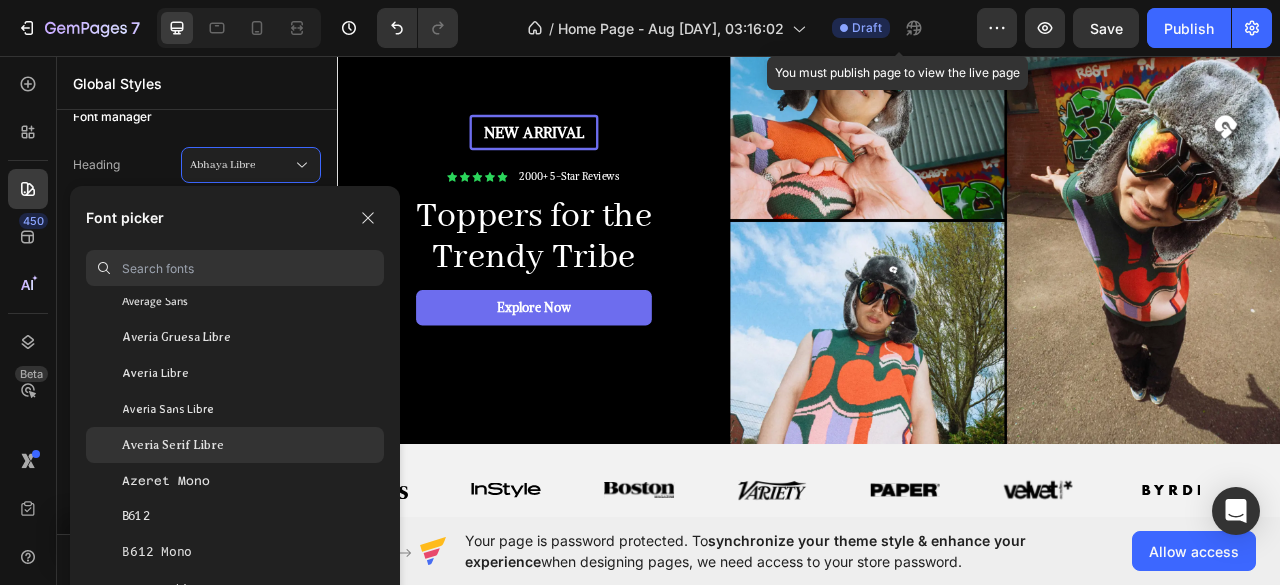 click on "Averia Serif Libre" at bounding box center [173, 445] 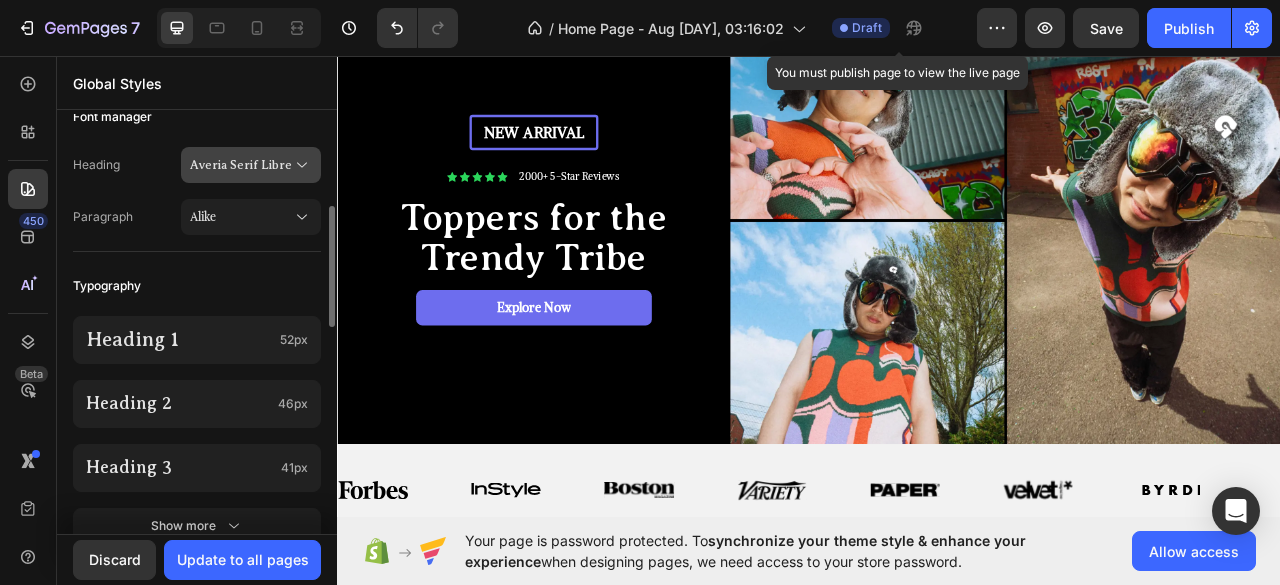 click on "Averia Serif Libre" at bounding box center [251, 165] 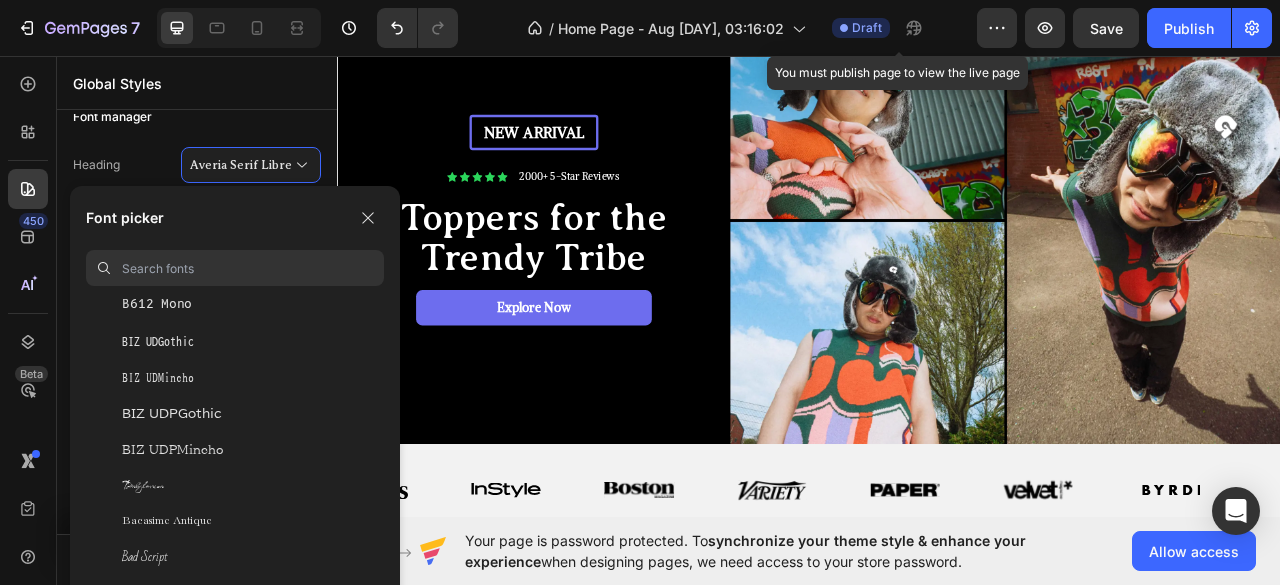 scroll, scrollTop: 5224, scrollLeft: 0, axis: vertical 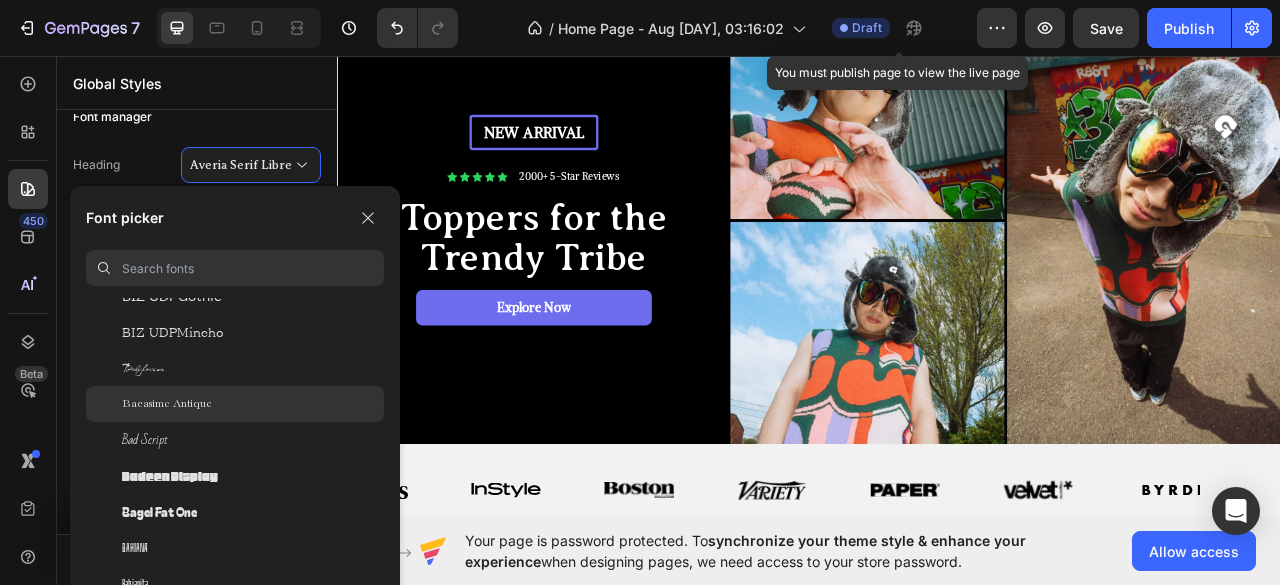 click on "Bacasime Antique" 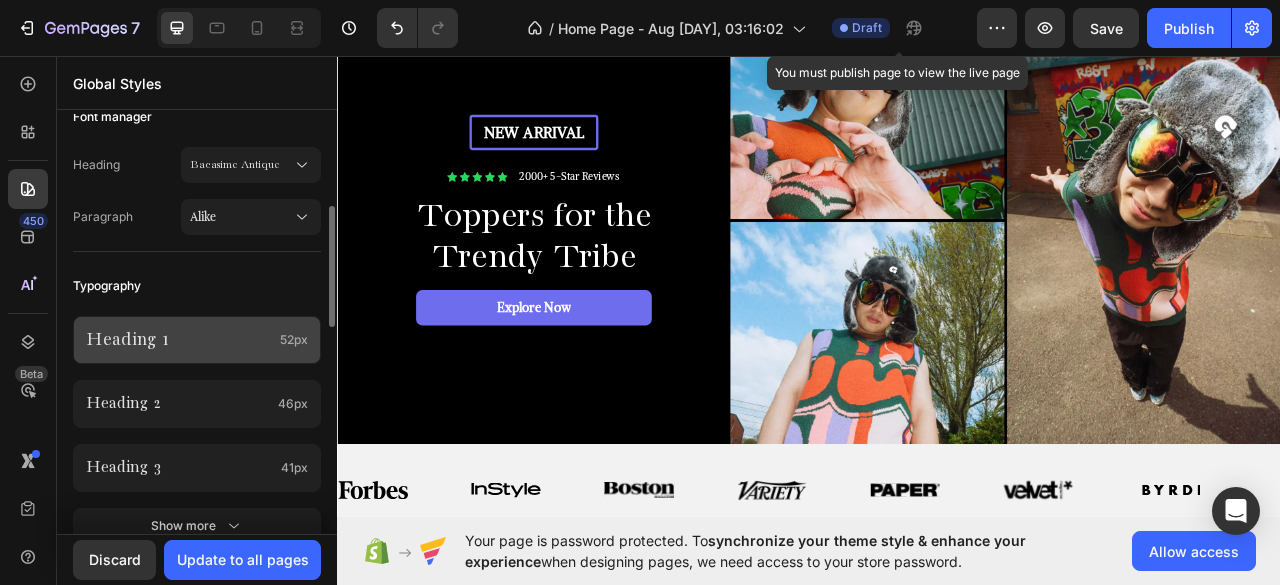 click on "Heading 1 52px" 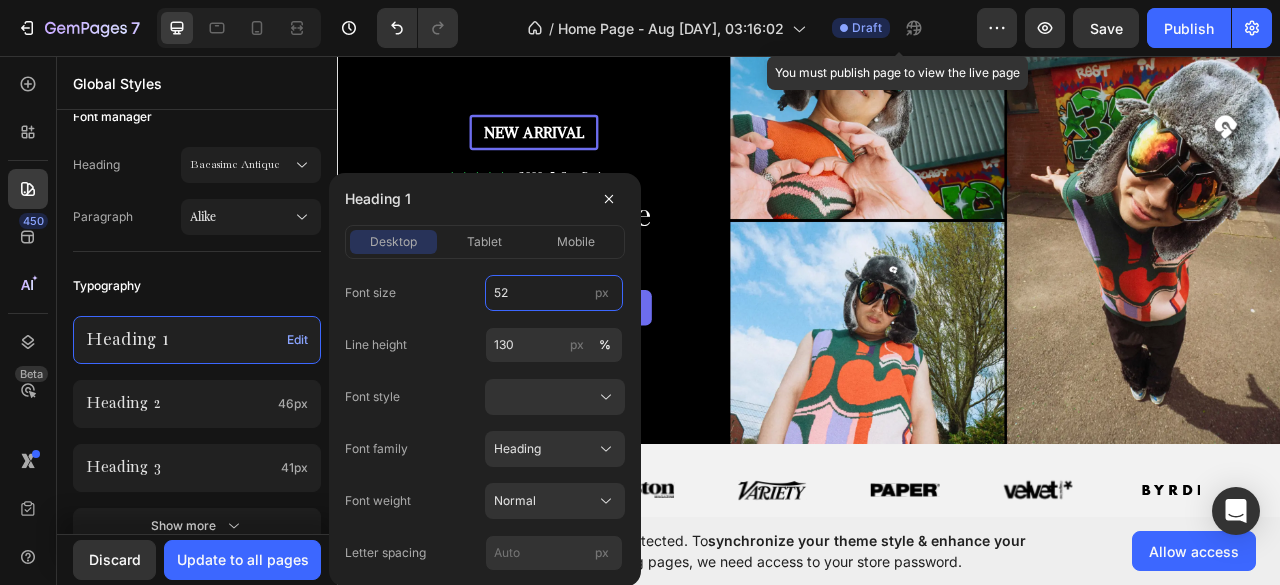 click on "52" at bounding box center [554, 293] 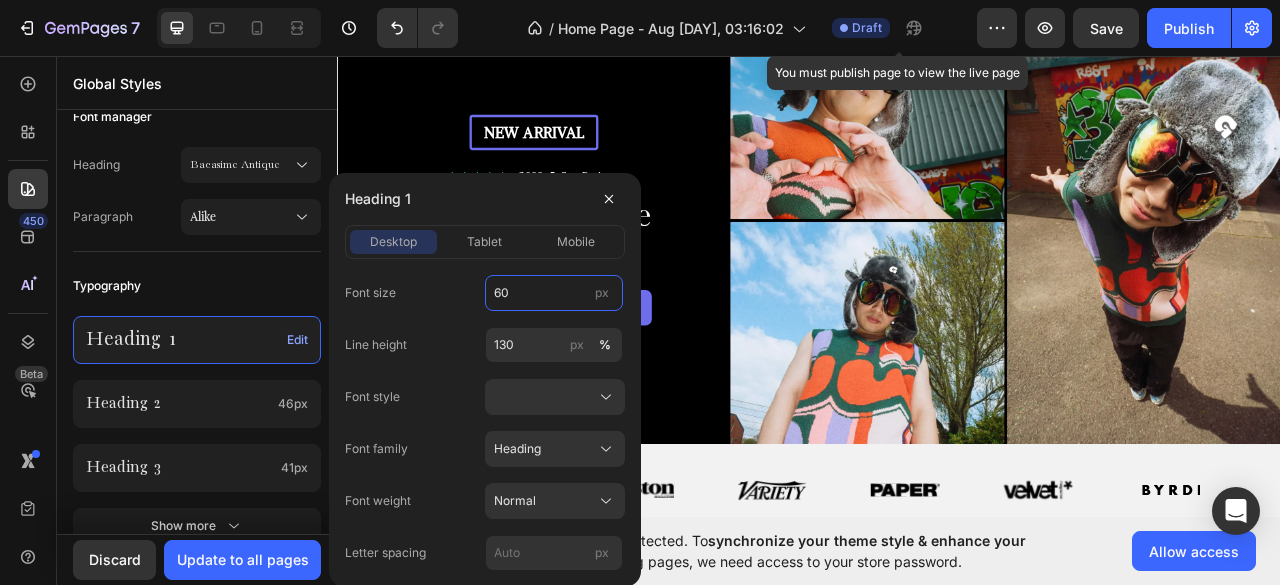 type on "60" 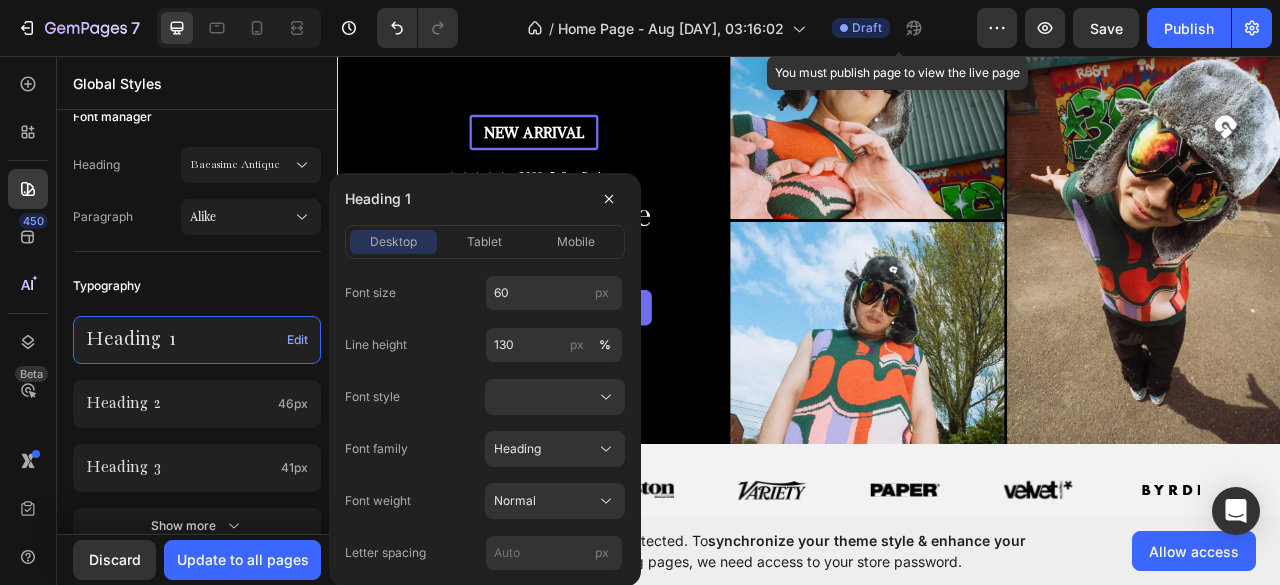 click on "Colors Button Text Background Line Accent Font manager Heading Bacasime Antique Paragraph Alike Typography Heading 1 Edit Heading 2 46px Heading 3 41px Show more Spacing Spacing 1  (xxs) 2px Spacing 2  (xs) 4px Spacing 3  (s) 8px Show more Default row width Row width  1200px Page padding  16px Corners Small 3 px Medium 6 px Large 16 px" at bounding box center [197, 526] 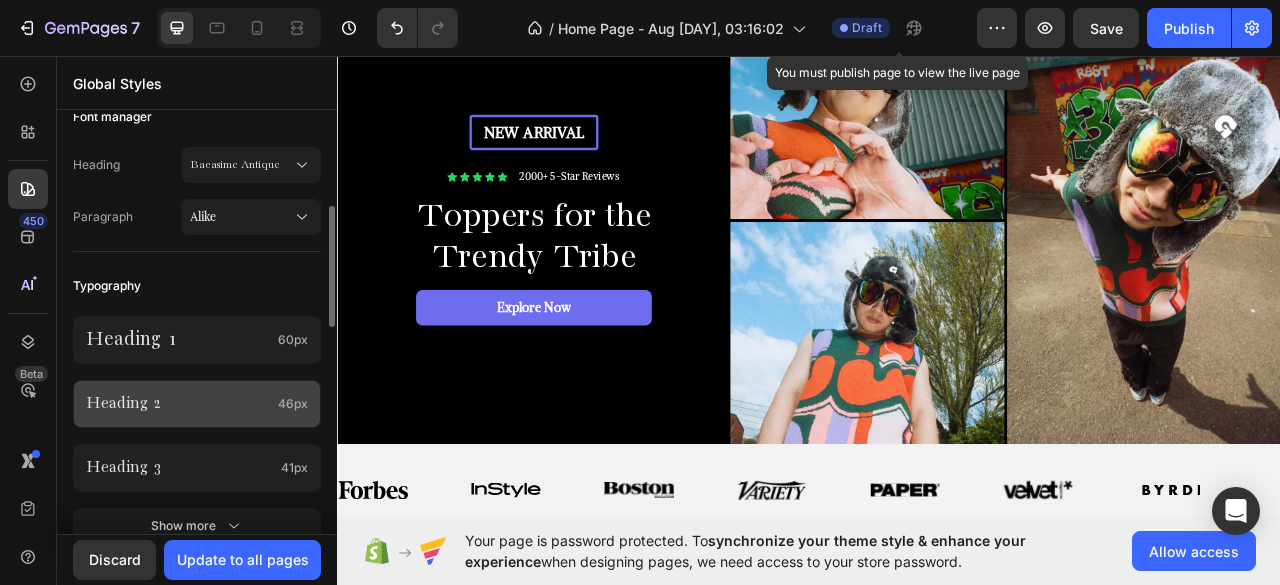click on "Heading 2" at bounding box center [178, 403] 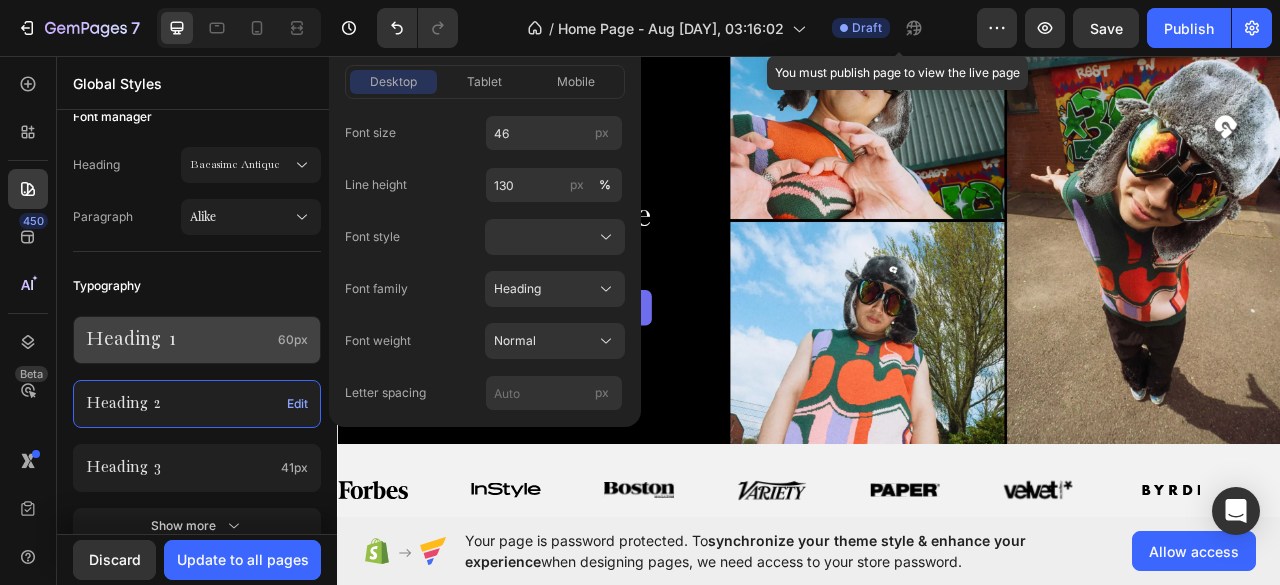 click on "Heading 1 60px" 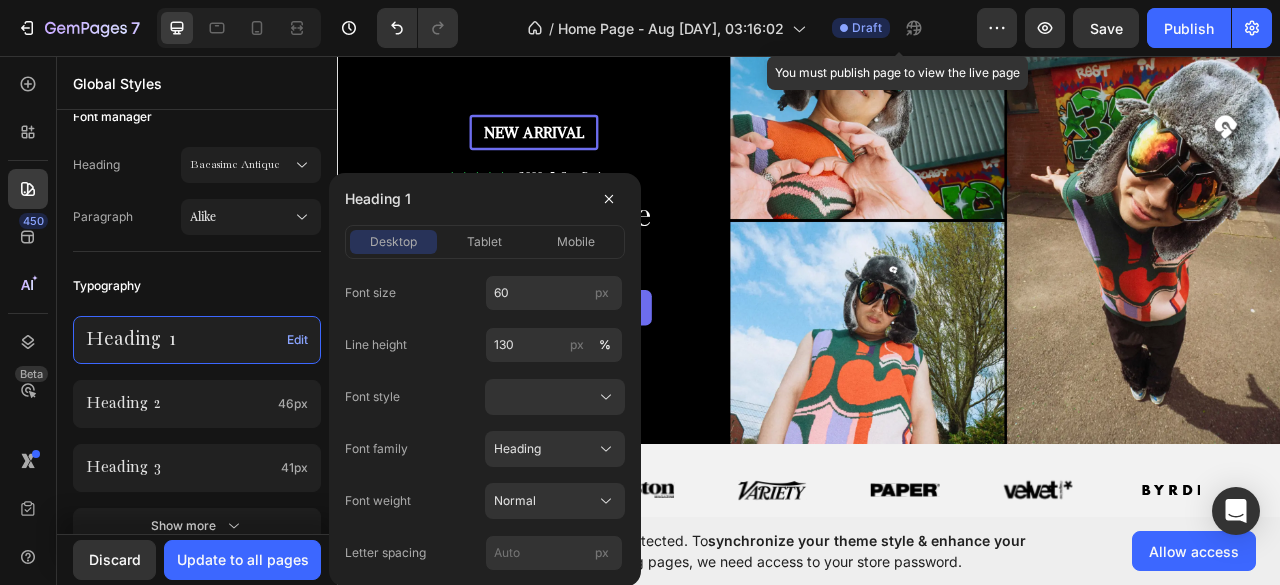 click on "Heading 1 Edit Heading 2 46px Heading 3 41px Show more" 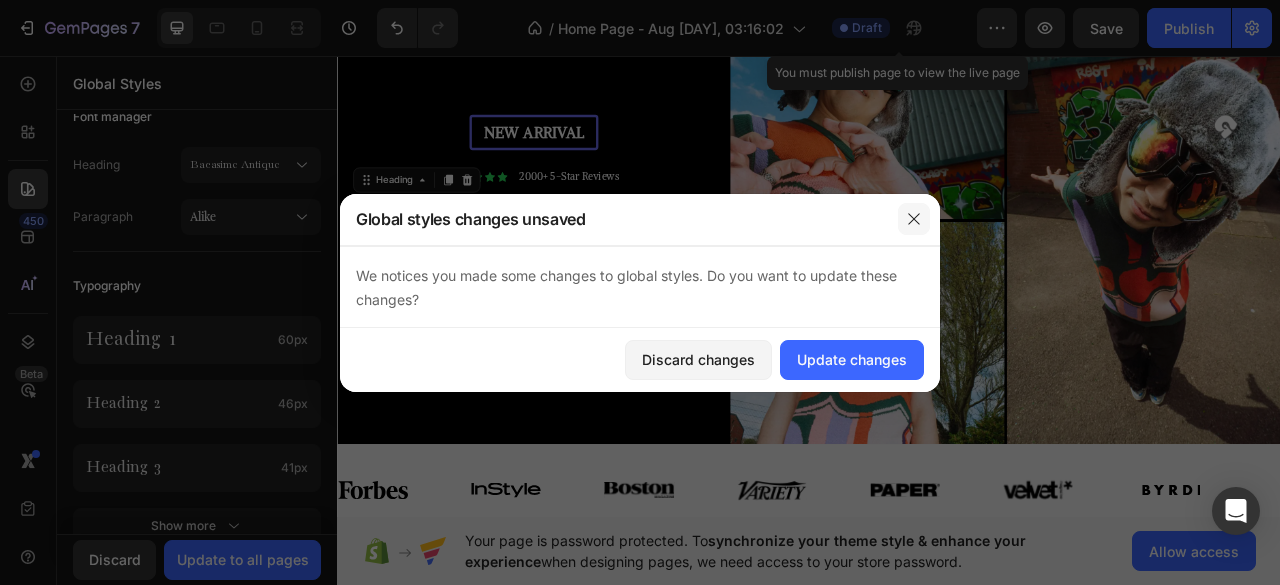 click at bounding box center (914, 219) 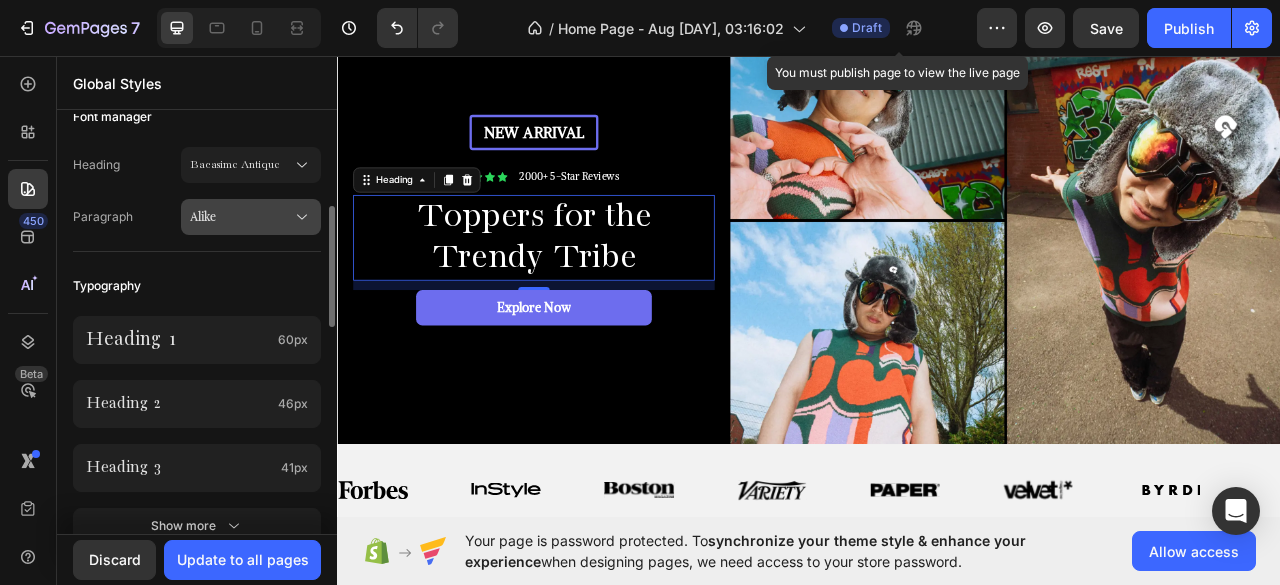 click on "Alike" at bounding box center (241, 217) 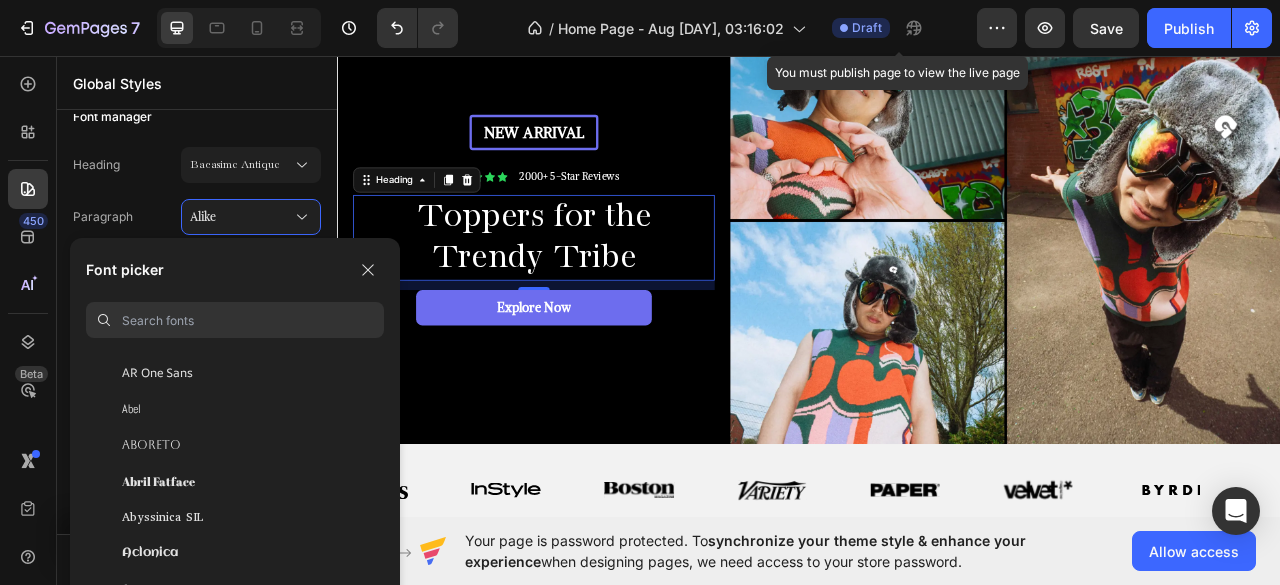 scroll, scrollTop: 301, scrollLeft: 0, axis: vertical 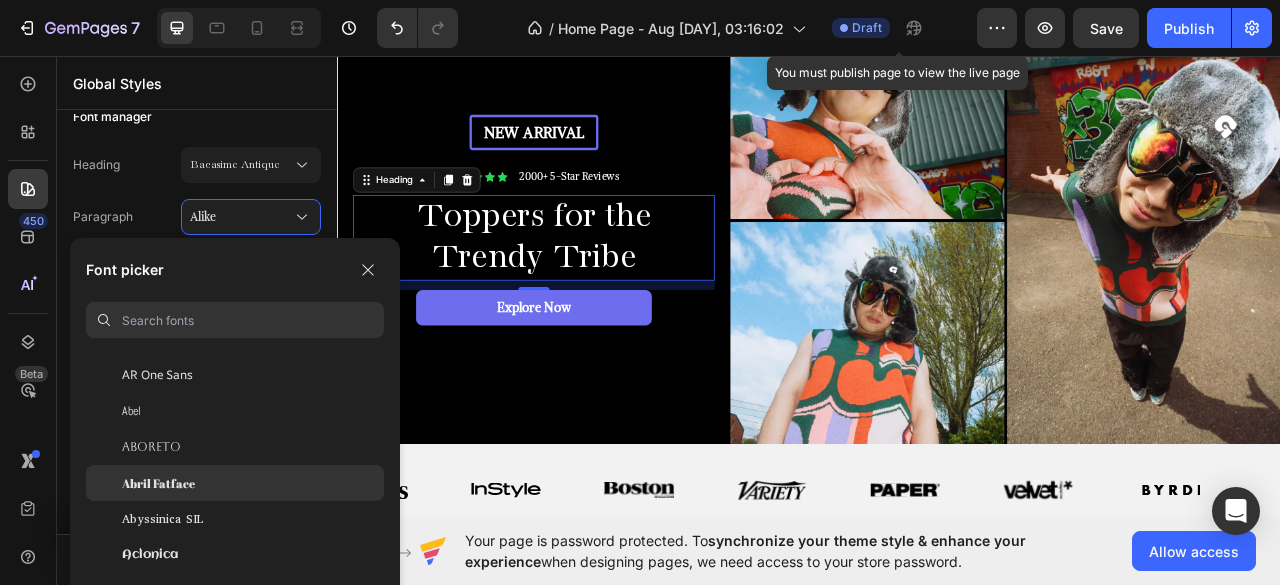 click on "Abril Fatface" 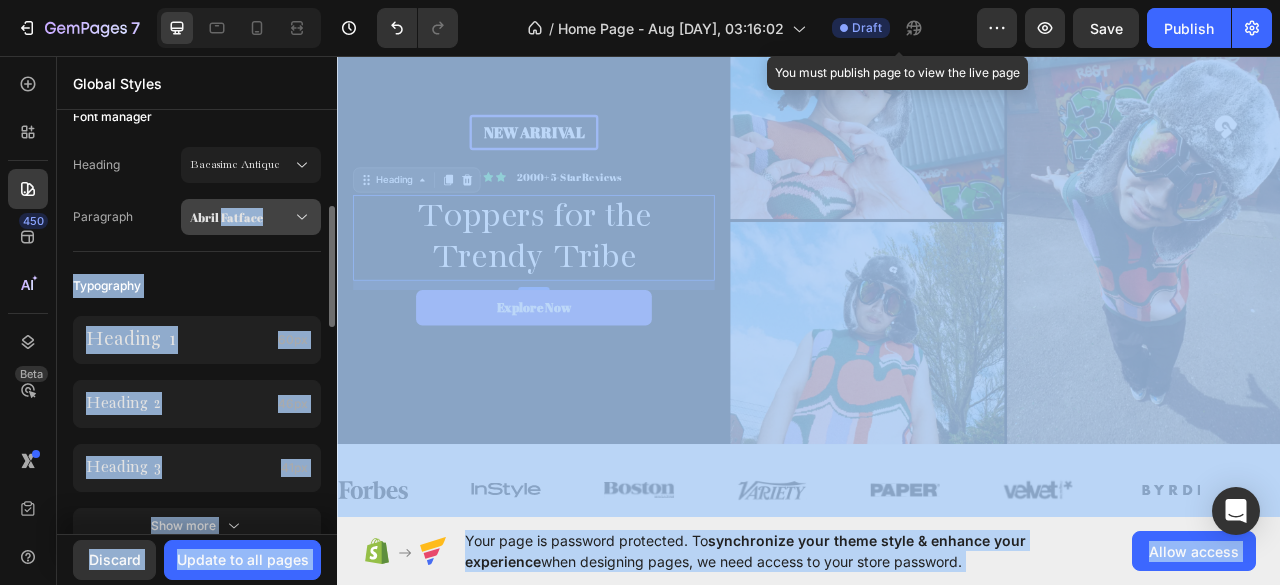 drag, startPoint x: 181, startPoint y: 464, endPoint x: 251, endPoint y: 221, distance: 252.8814 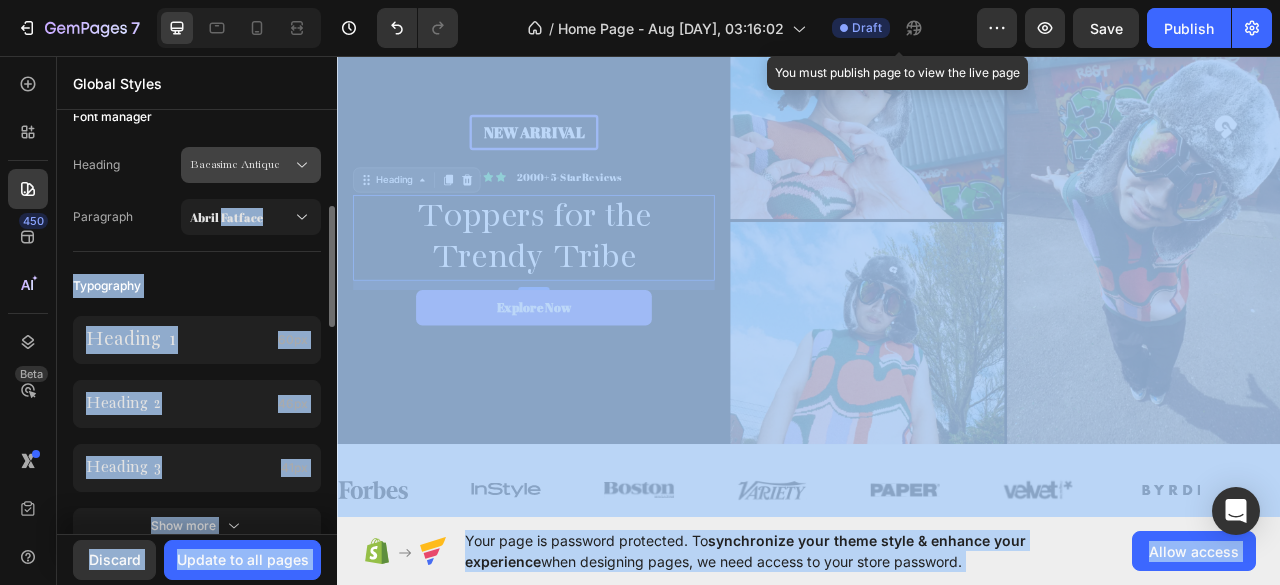 click on "Bacasime Antique" at bounding box center (241, 165) 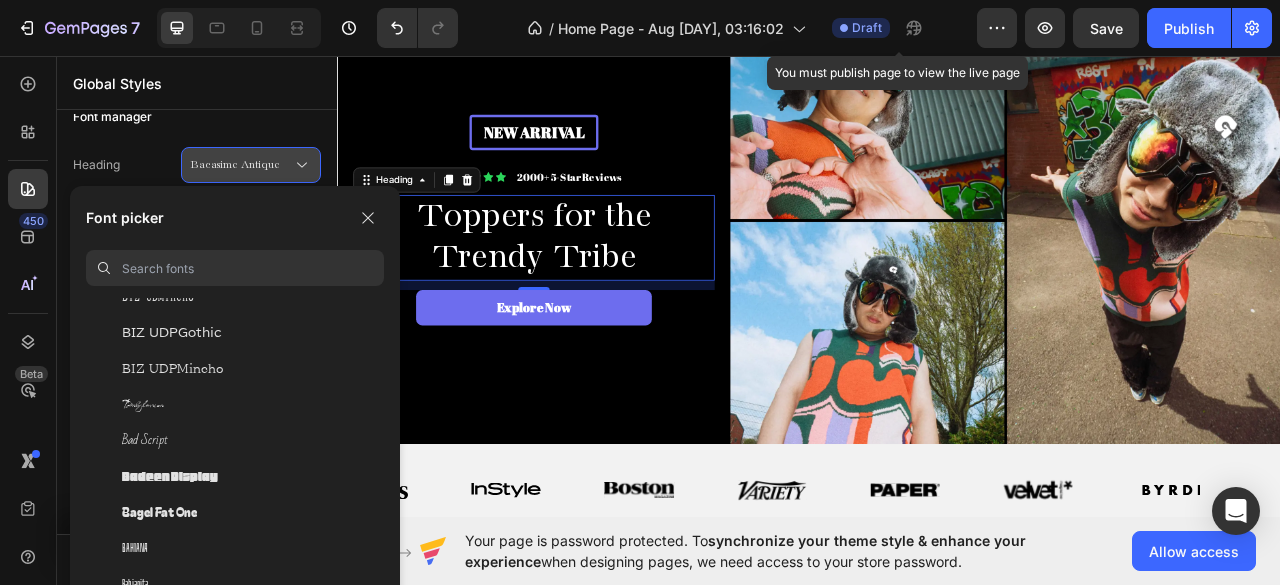 click on "Bacasime Antique" at bounding box center (241, 165) 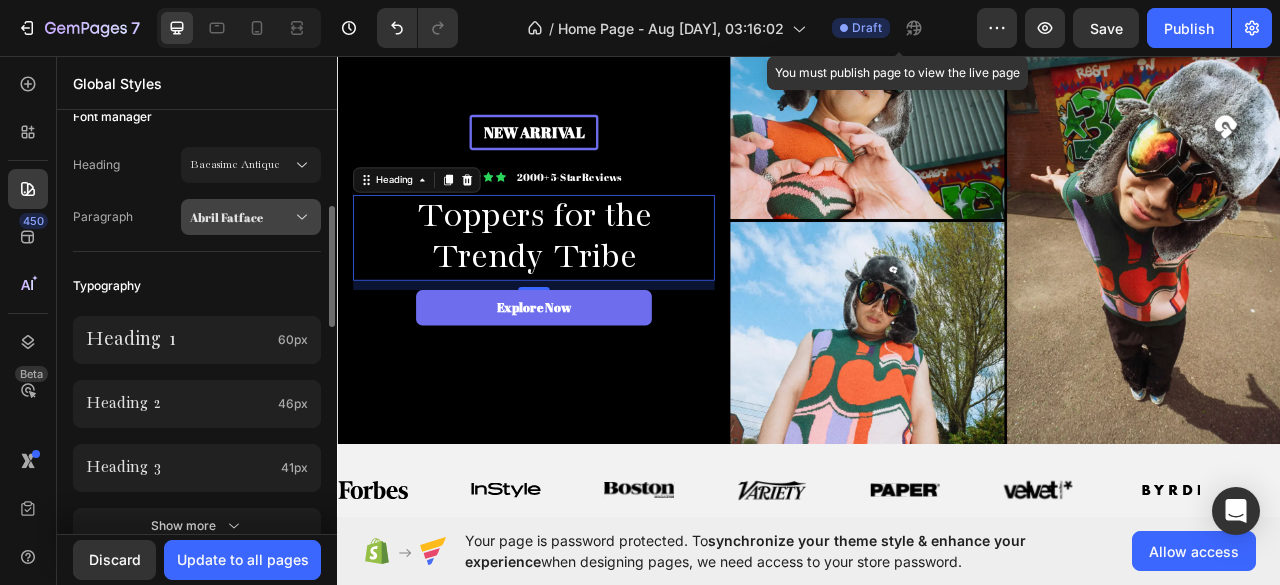 click on "Abril Fatface" at bounding box center (251, 217) 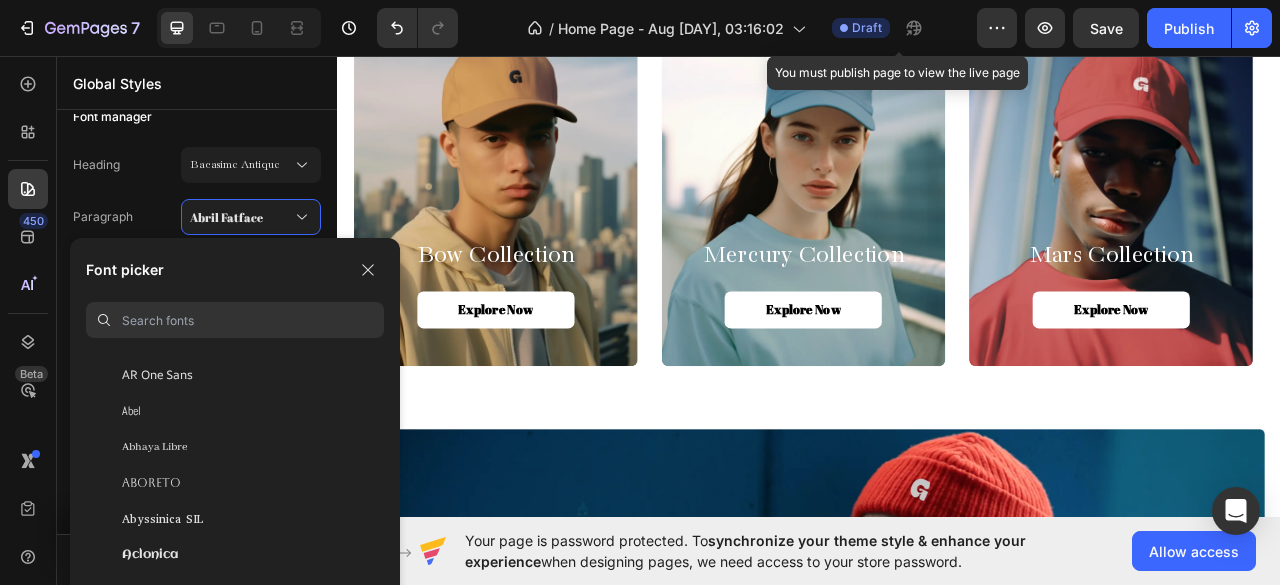 scroll, scrollTop: 1112, scrollLeft: 0, axis: vertical 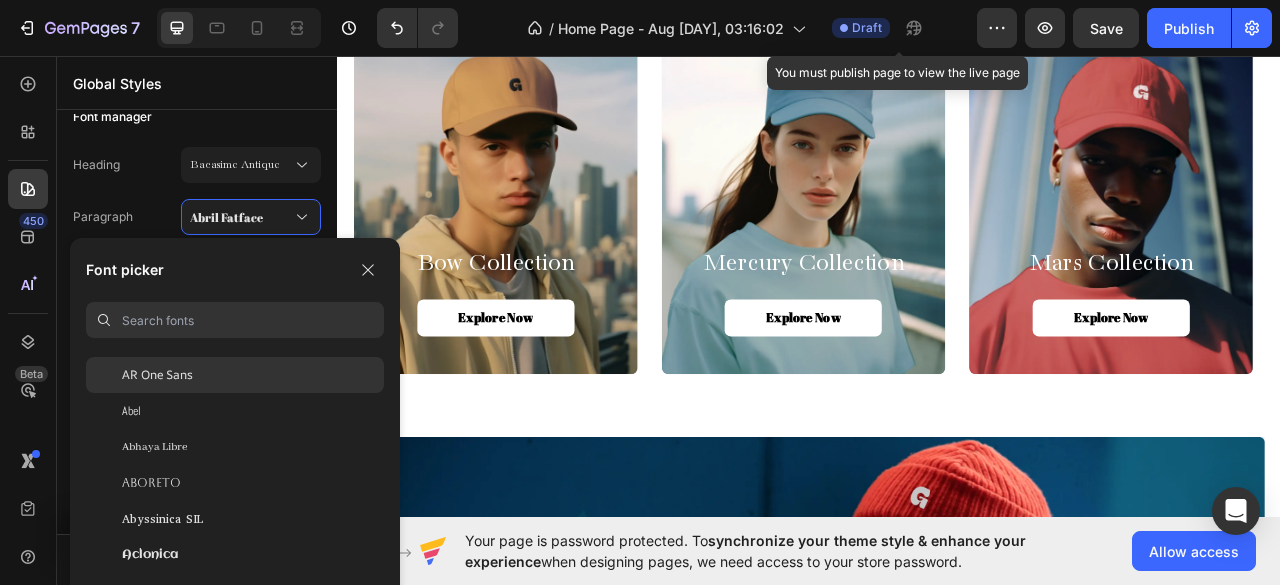 click on "AR One Sans" 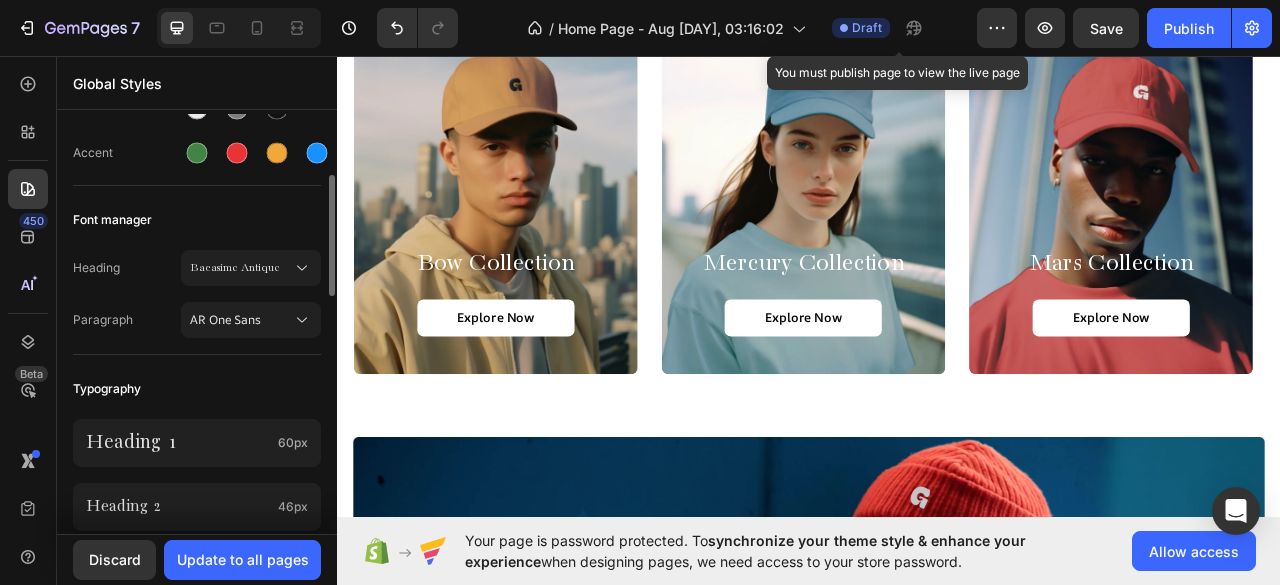 scroll, scrollTop: 216, scrollLeft: 0, axis: vertical 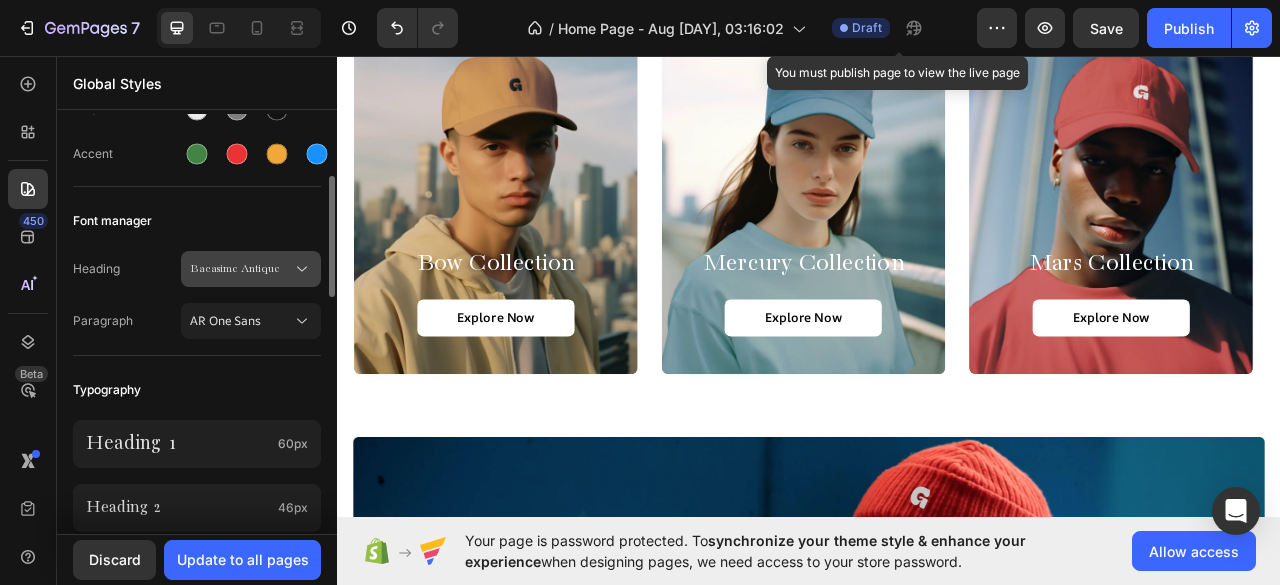 click on "Bacasime Antique" at bounding box center (251, 269) 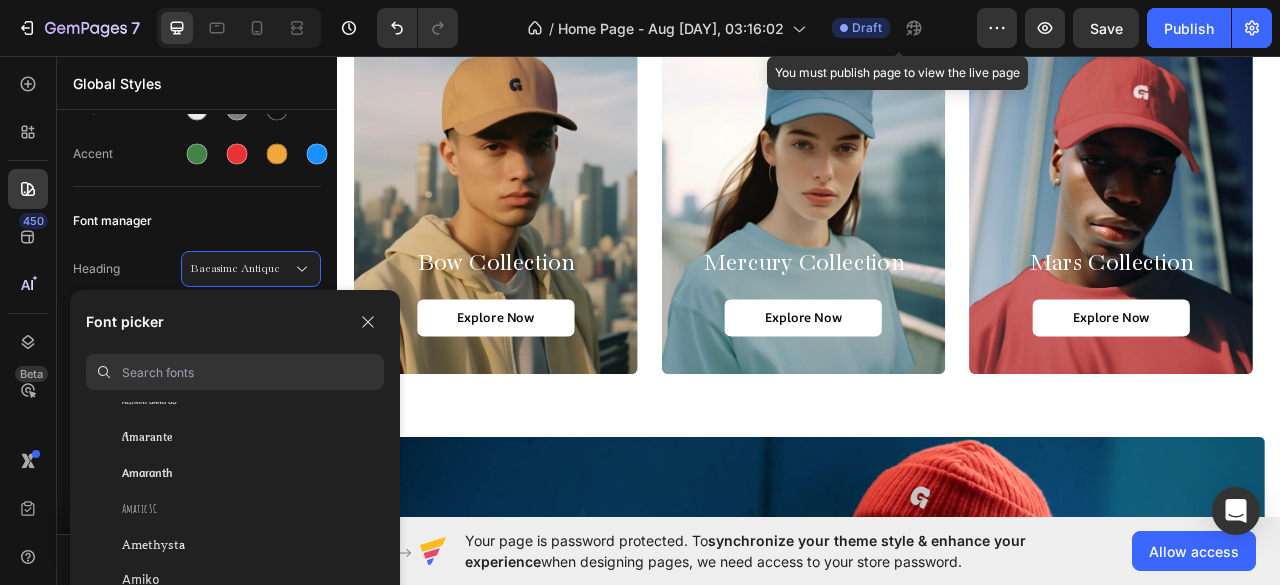 scroll, scrollTop: 2200, scrollLeft: 0, axis: vertical 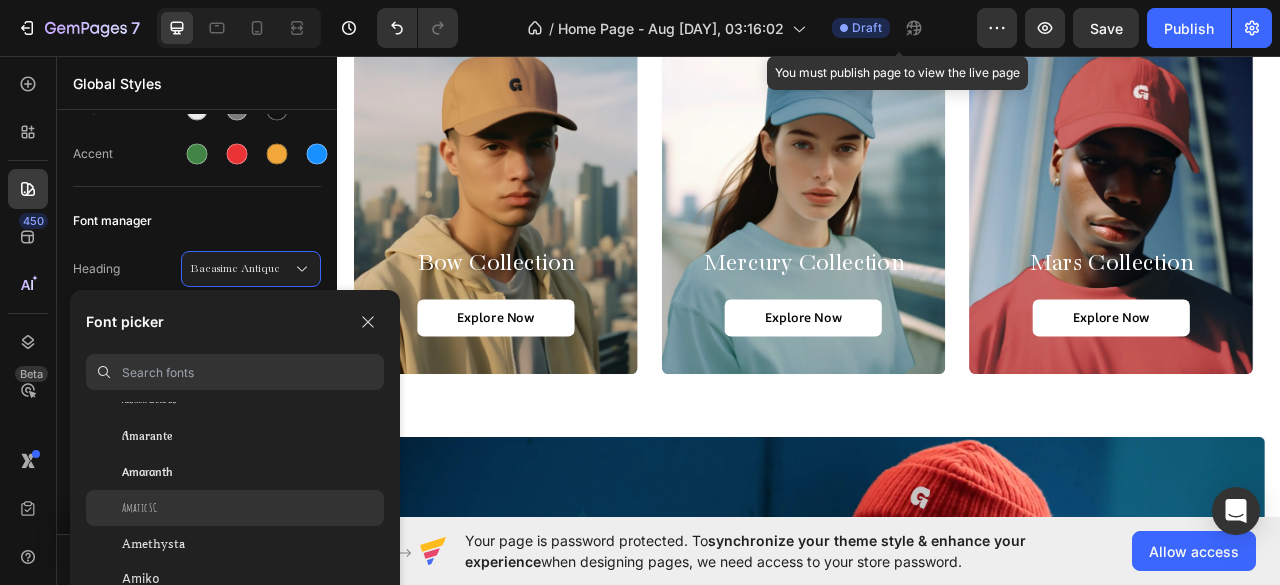 click on "Amatic SC" at bounding box center [139, 508] 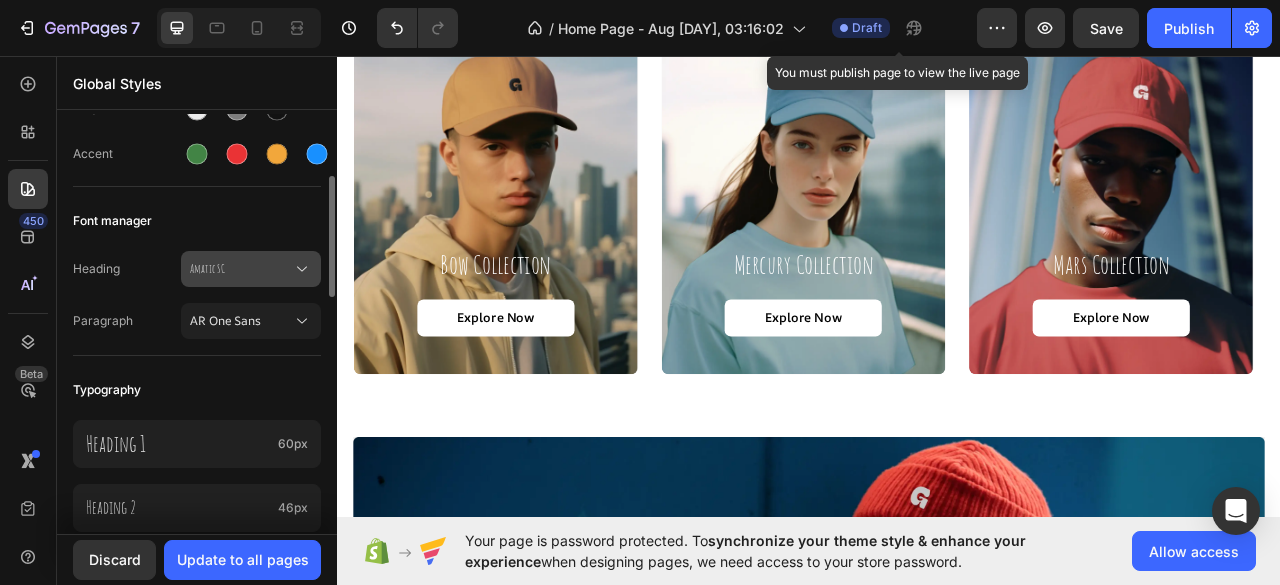 click on "Amatic SC" at bounding box center [241, 269] 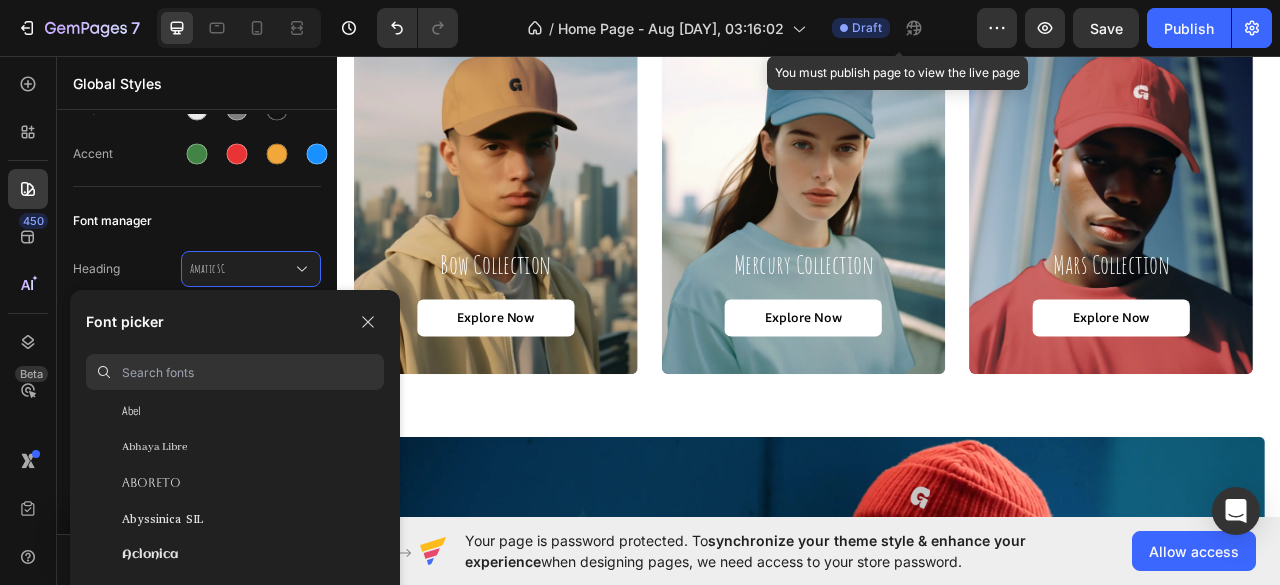 scroll, scrollTop: 320, scrollLeft: 0, axis: vertical 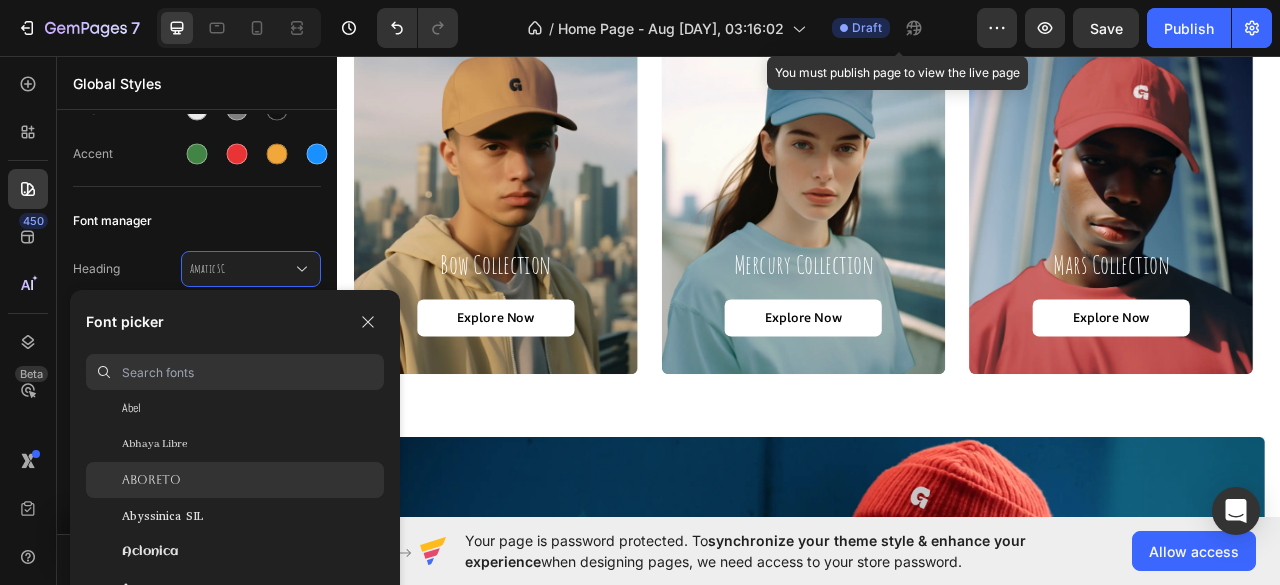 click on "Aboreto" 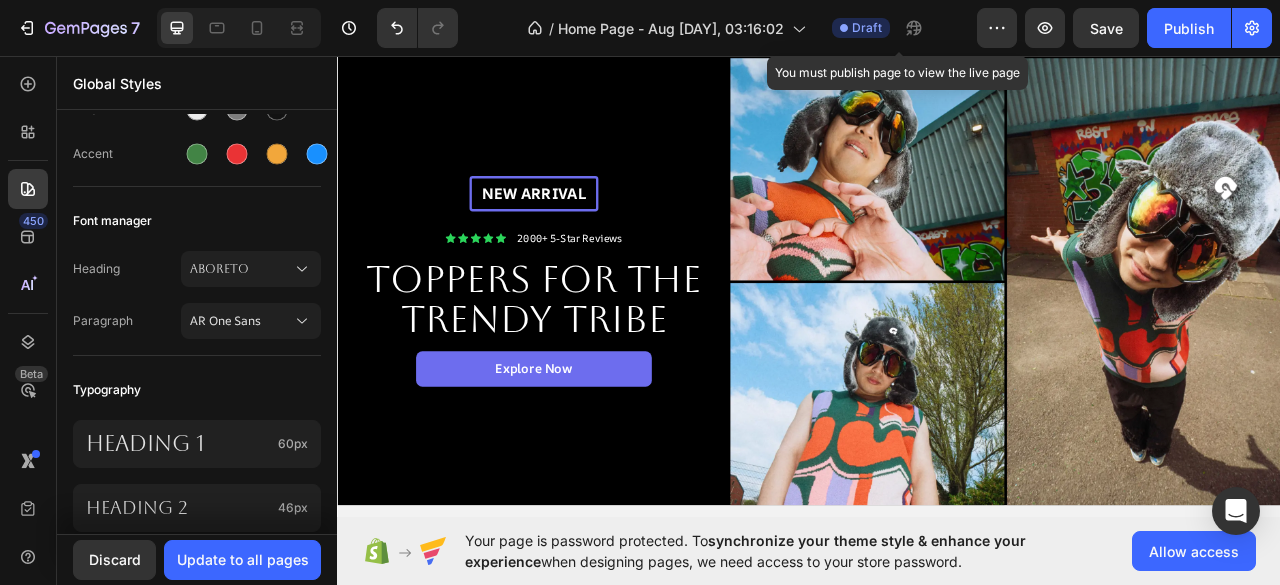 scroll, scrollTop: 40, scrollLeft: 0, axis: vertical 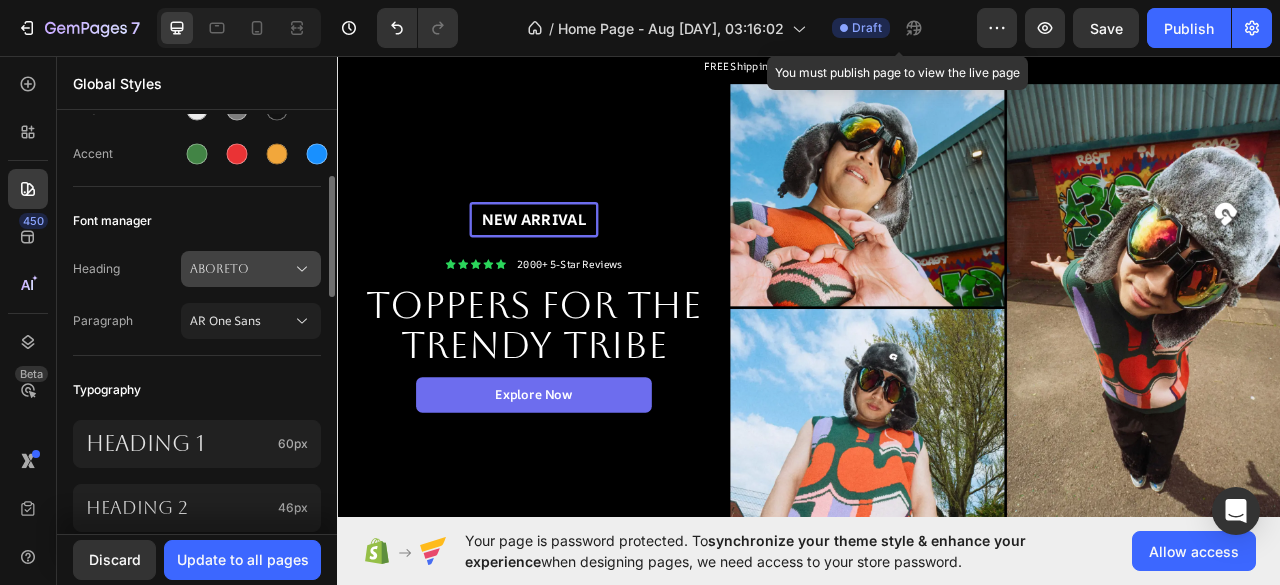 click on "Aboreto" at bounding box center (241, 269) 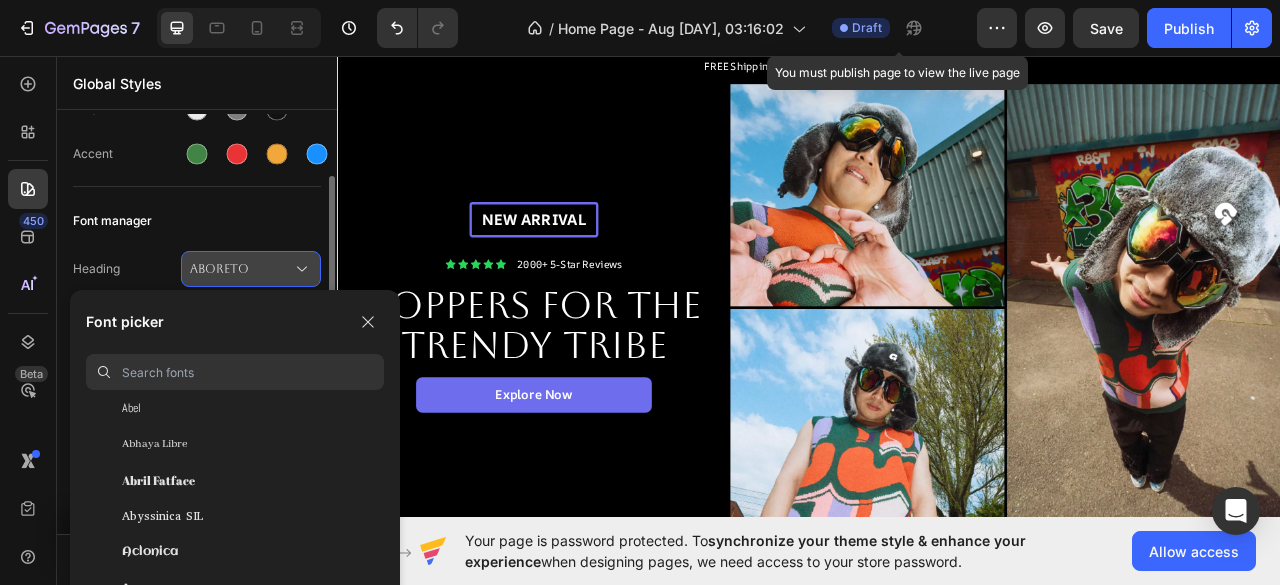click on "Aboreto" at bounding box center (241, 269) 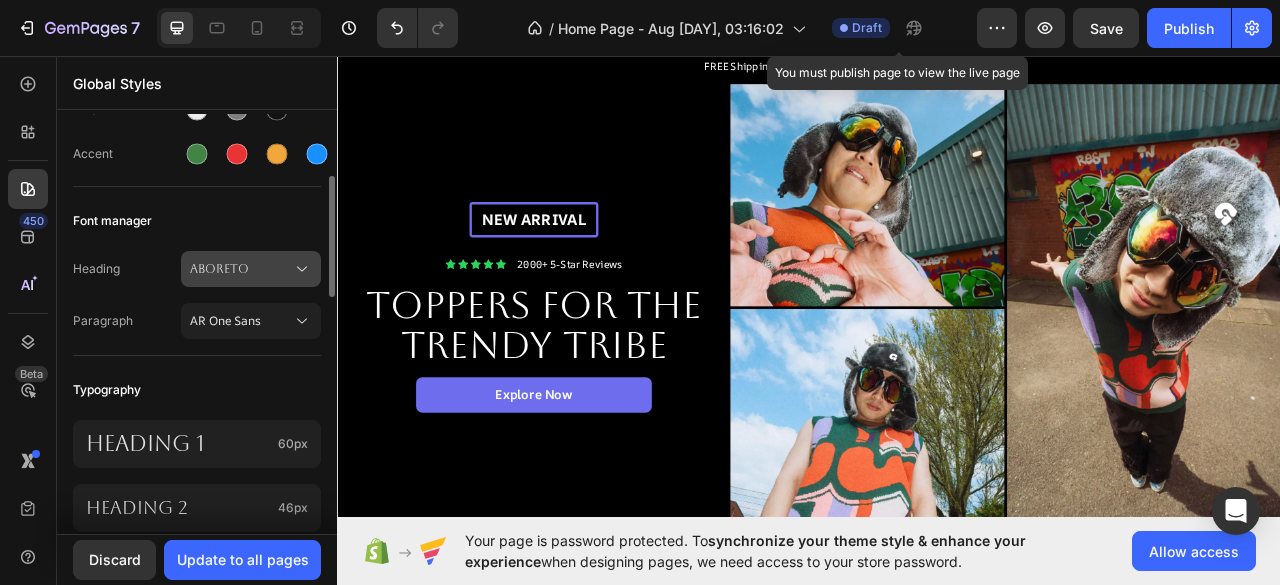 click on "Aboreto" at bounding box center (241, 269) 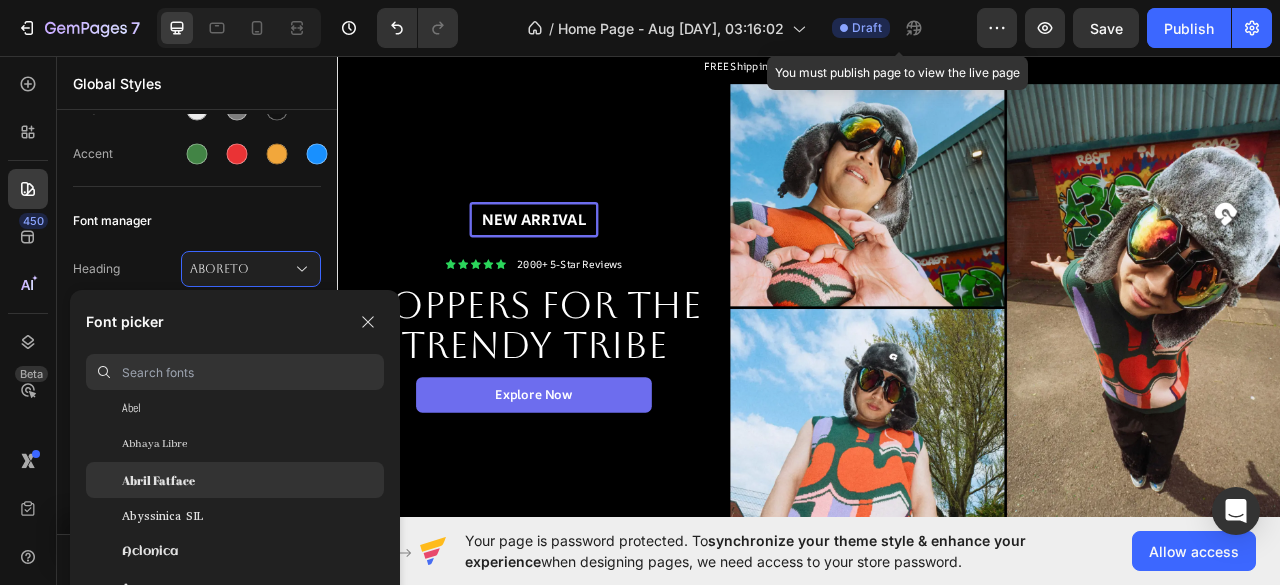 click on "Abril Fatface" 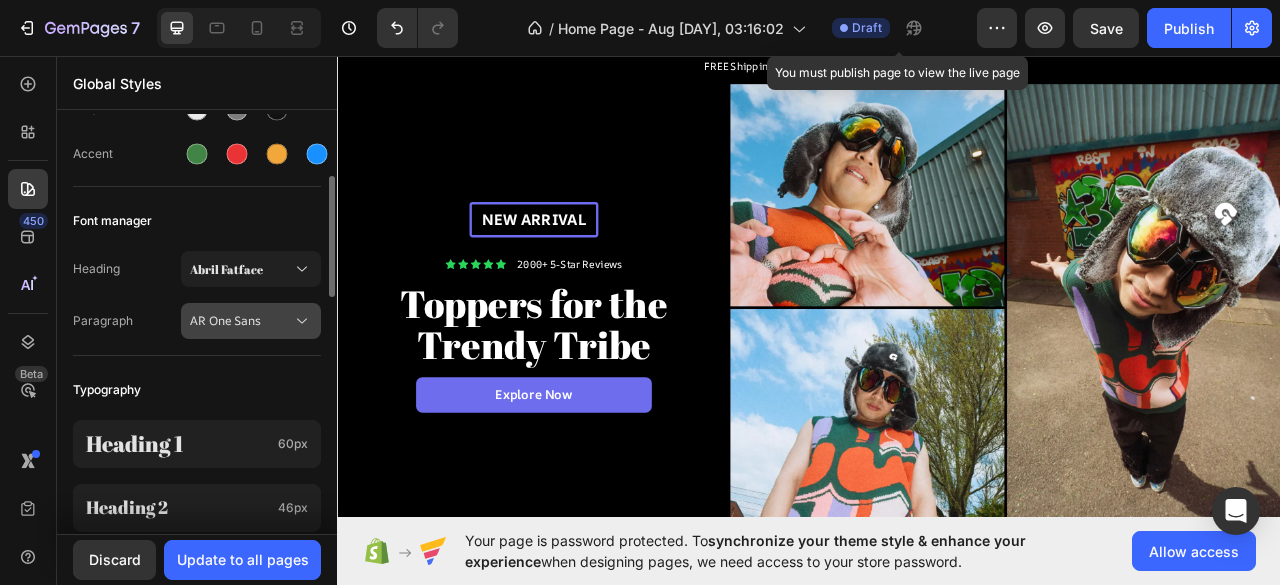 click on "AR One Sans" at bounding box center (241, 321) 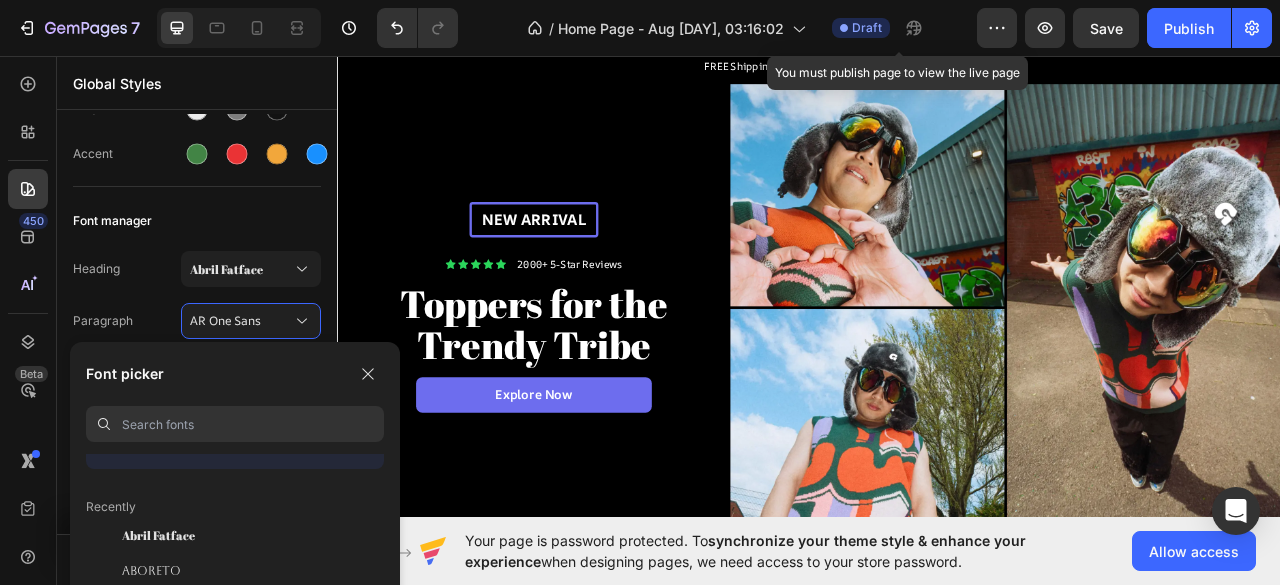 scroll, scrollTop: 26, scrollLeft: 0, axis: vertical 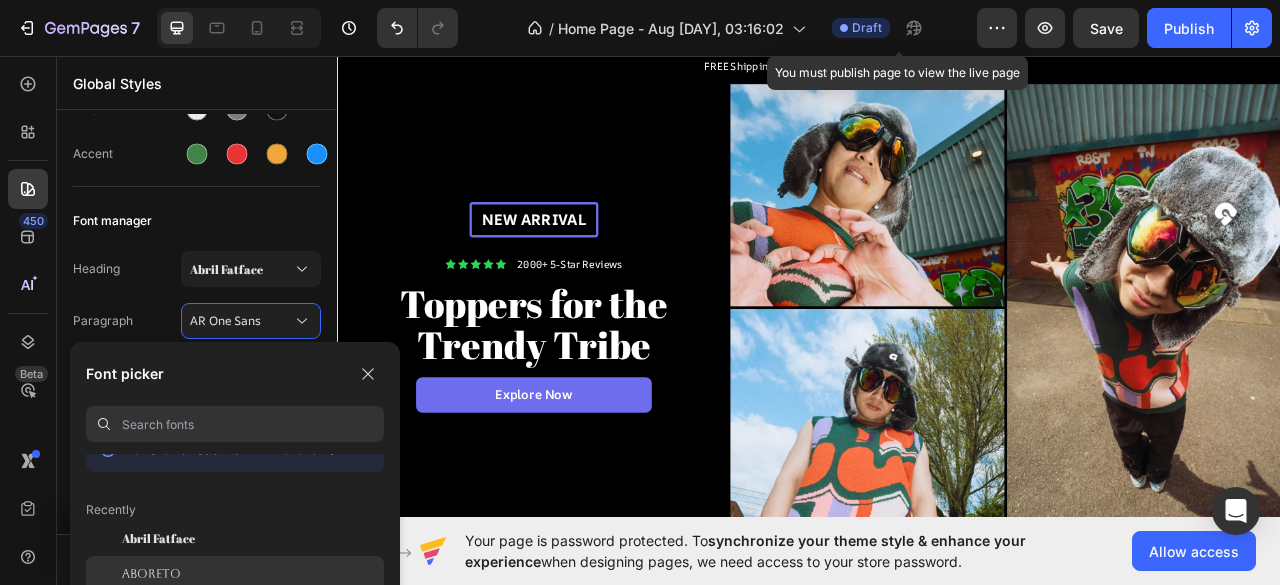 click on "Aboreto" 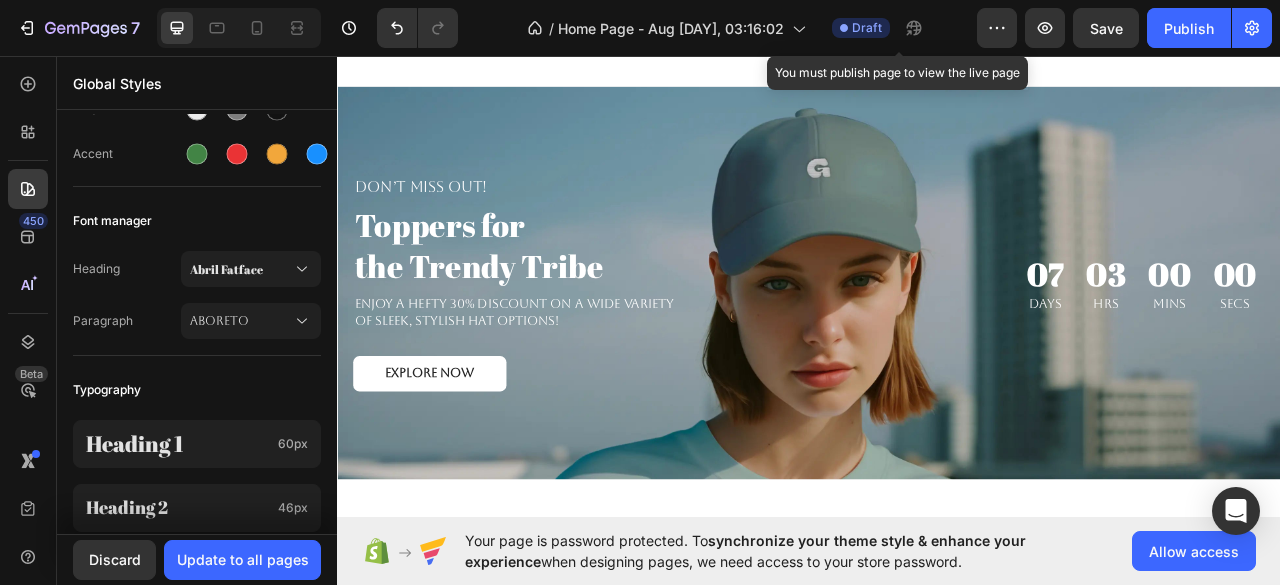 scroll, scrollTop: 2870, scrollLeft: 0, axis: vertical 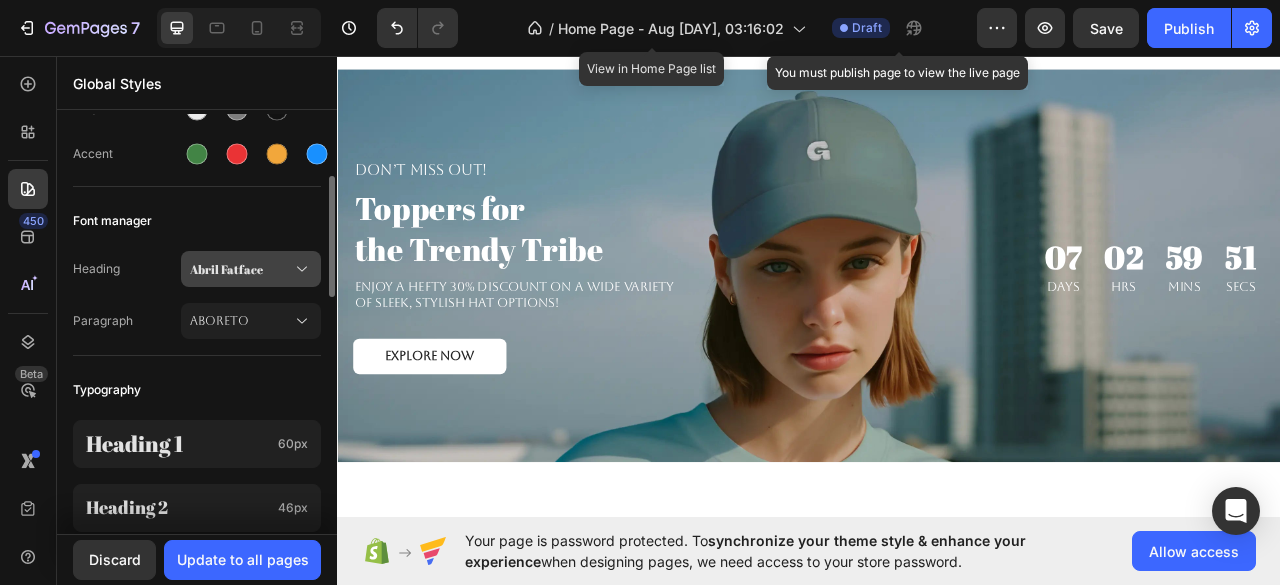 click on "Abril Fatface" at bounding box center [241, 269] 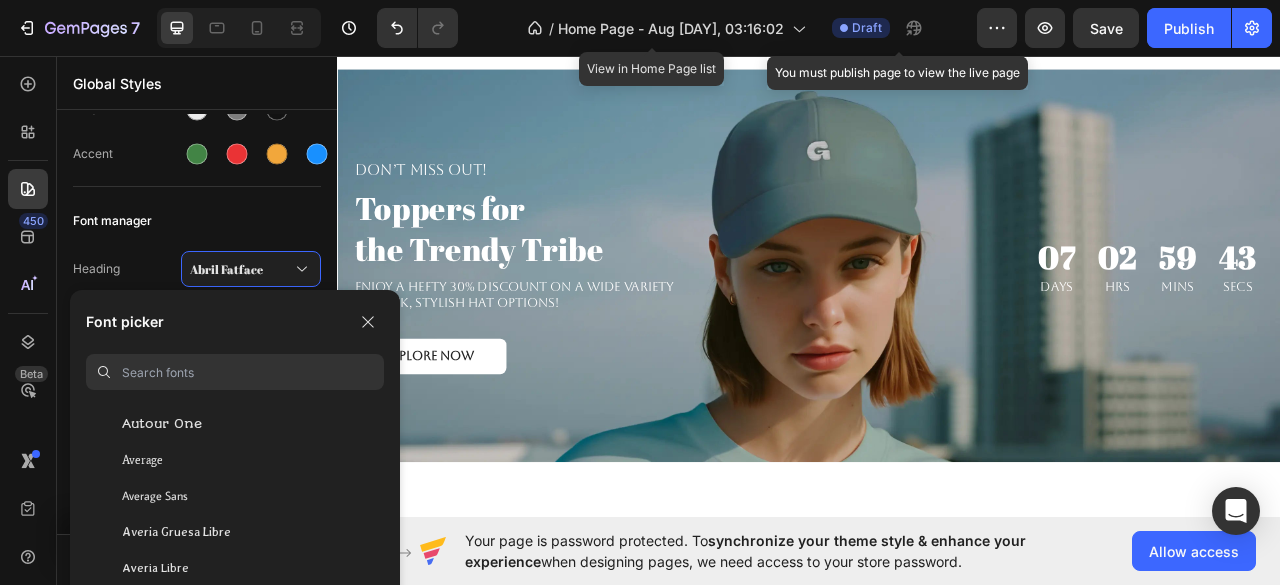scroll, scrollTop: 4766, scrollLeft: 0, axis: vertical 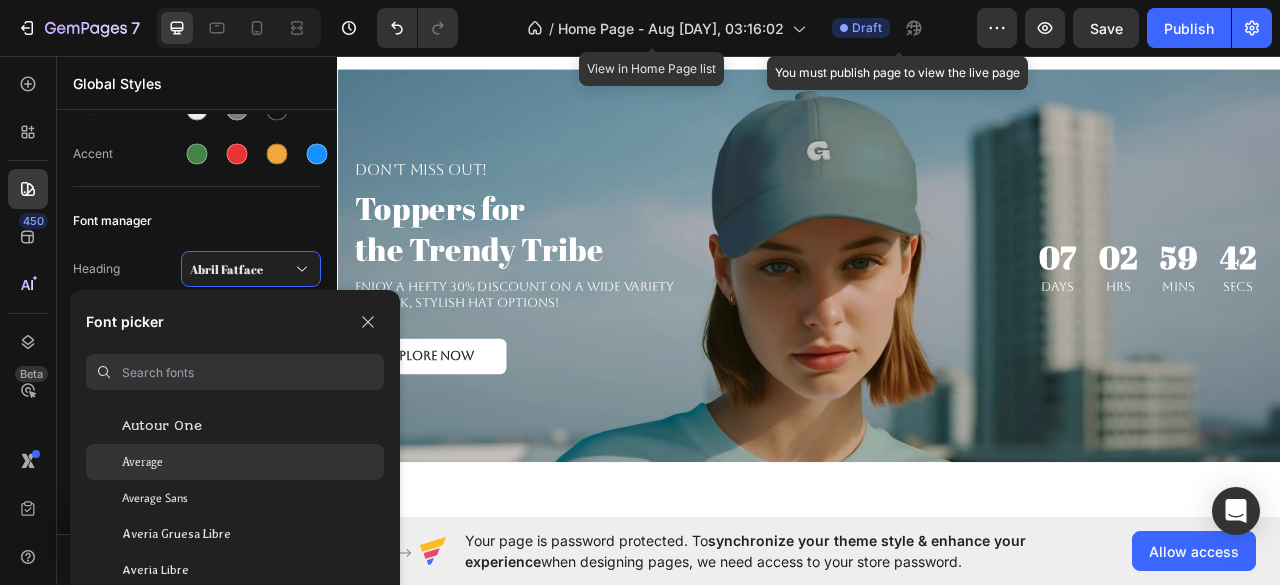click on "Average" 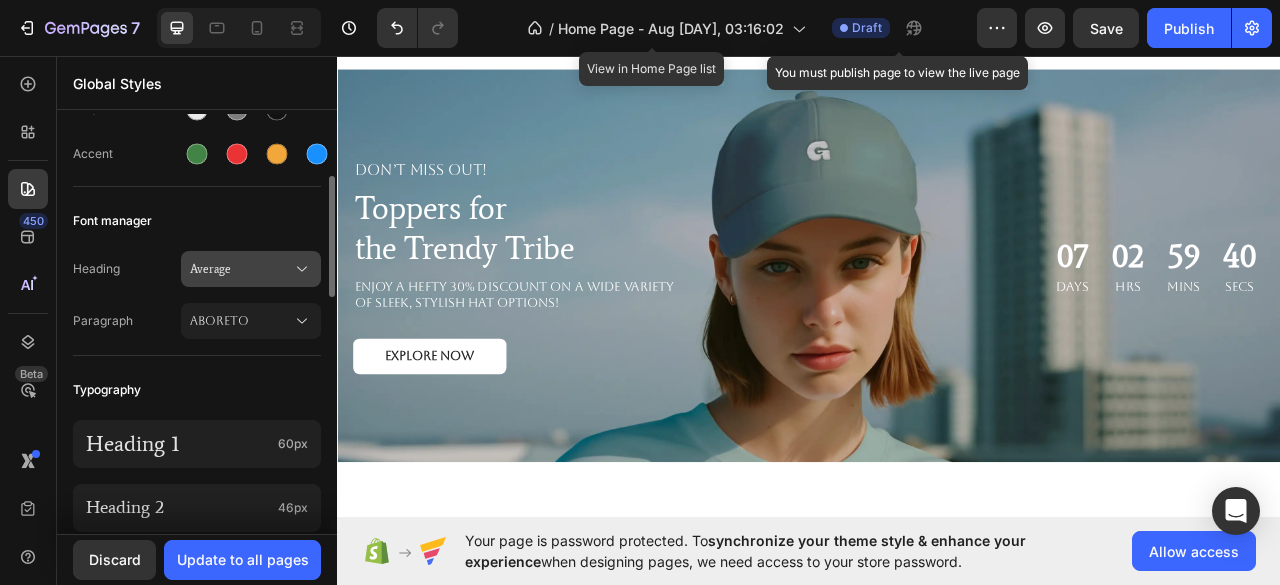 click on "Average" at bounding box center (241, 269) 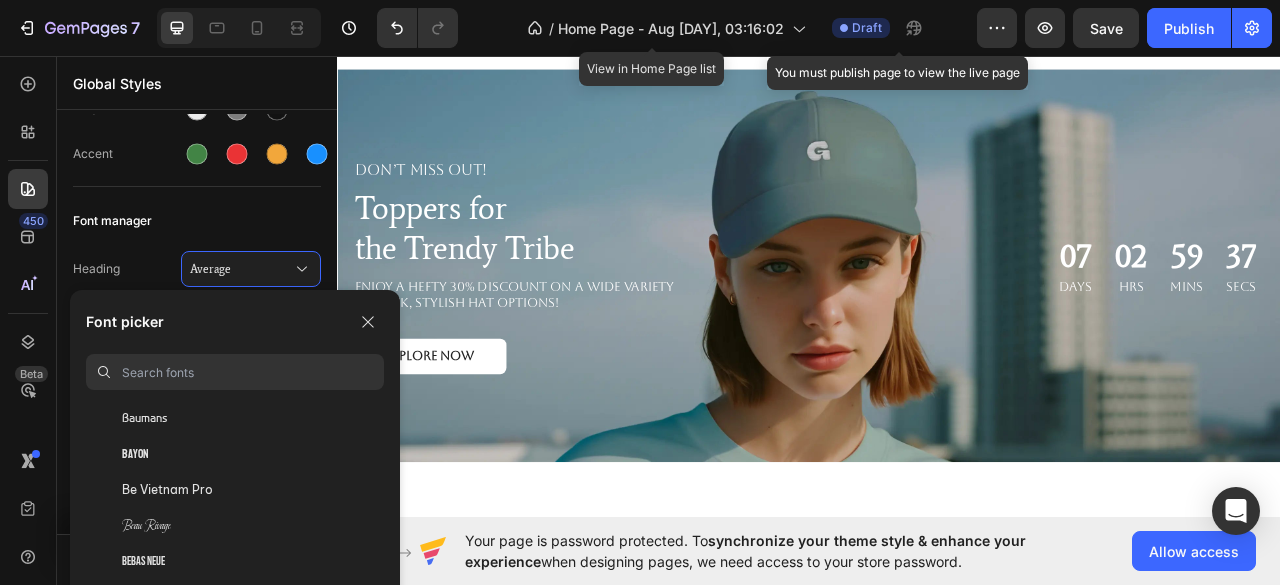 scroll, scrollTop: 6683, scrollLeft: 0, axis: vertical 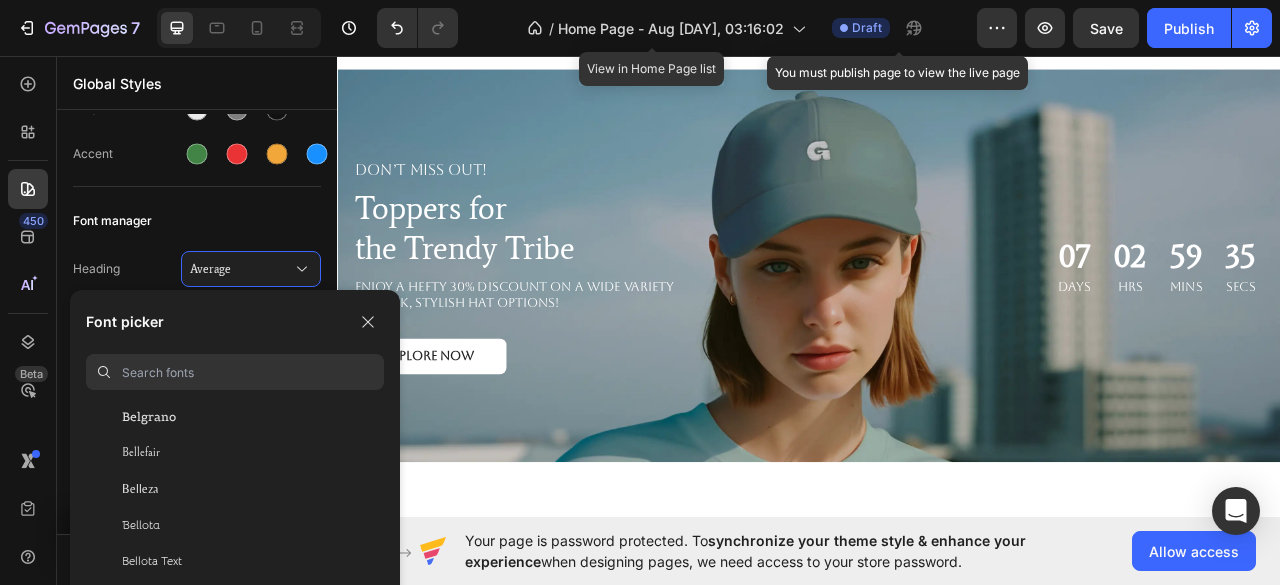 click on "Bellefair" 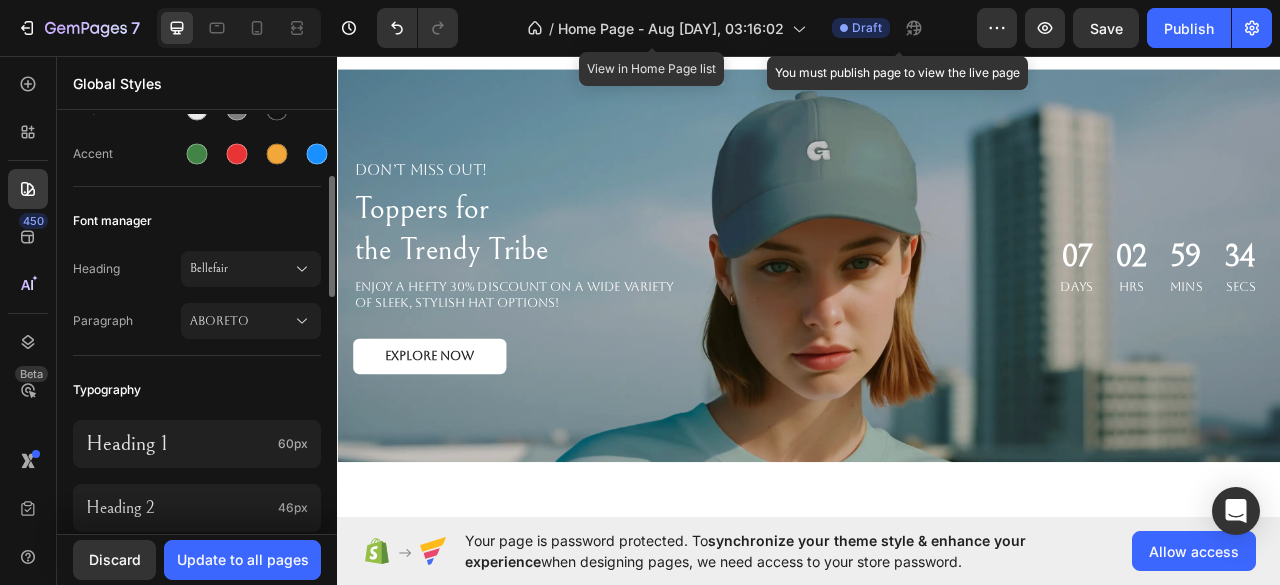 click on "Heading Bellefair Paragraph Aboreto" 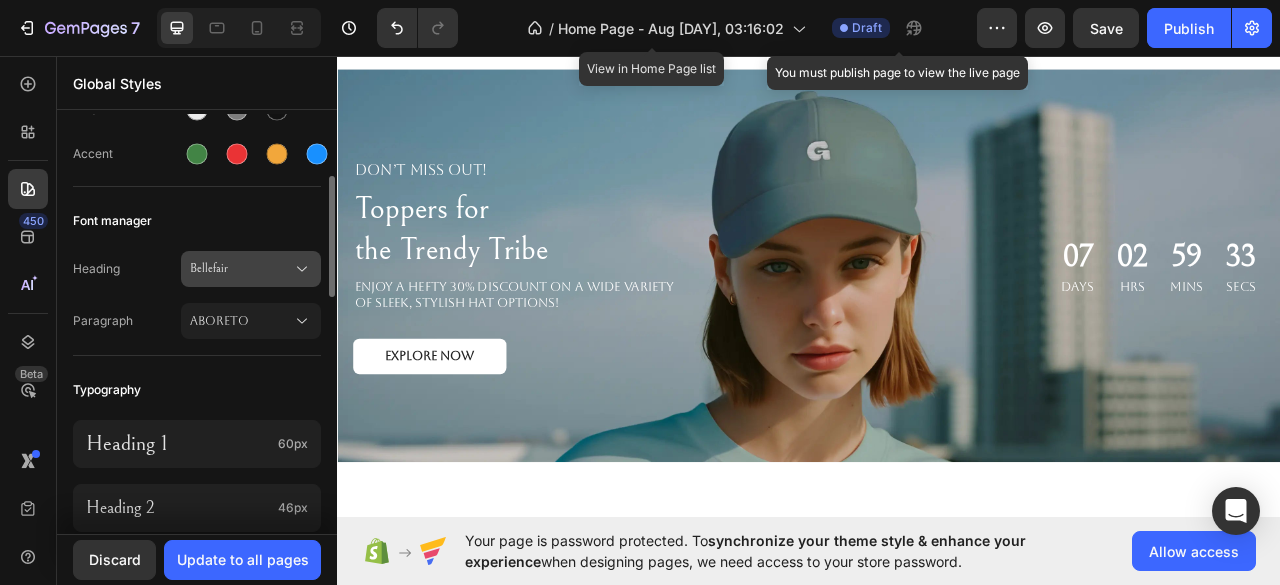 click on "Bellefair" at bounding box center [241, 269] 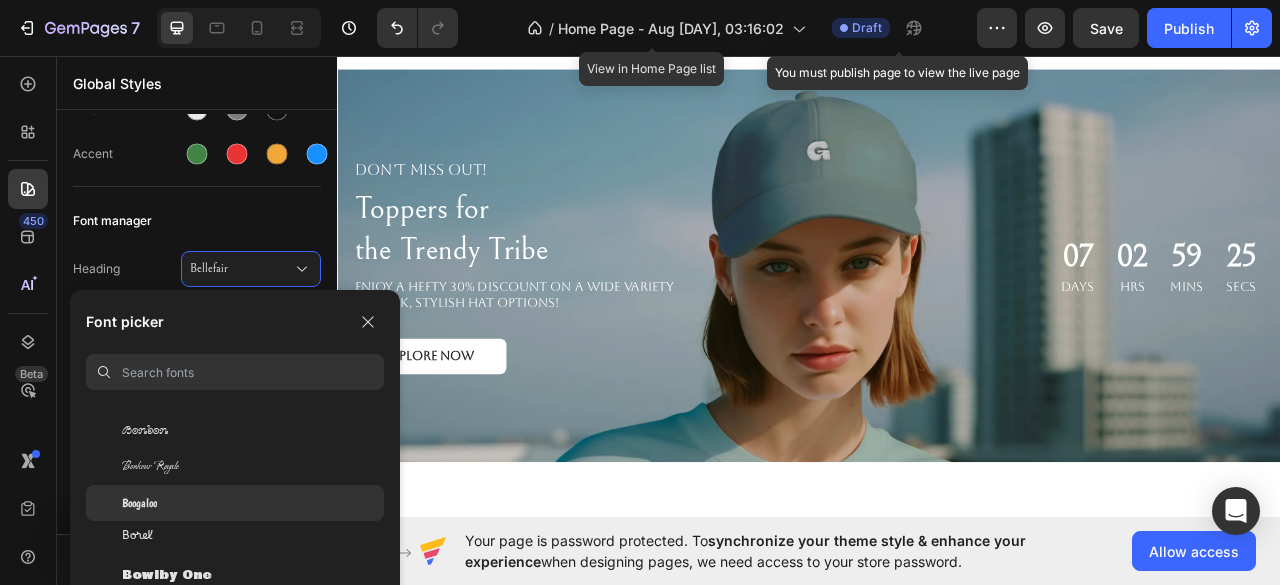 scroll, scrollTop: 8256, scrollLeft: 0, axis: vertical 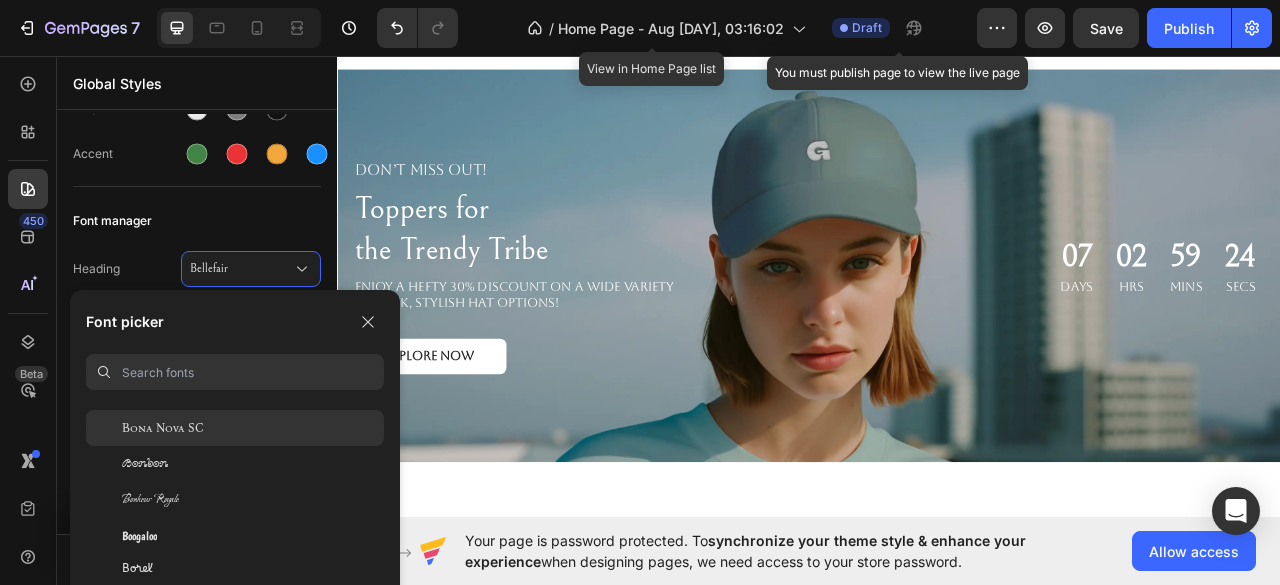 click on "Bona Nova SC" at bounding box center (162, 428) 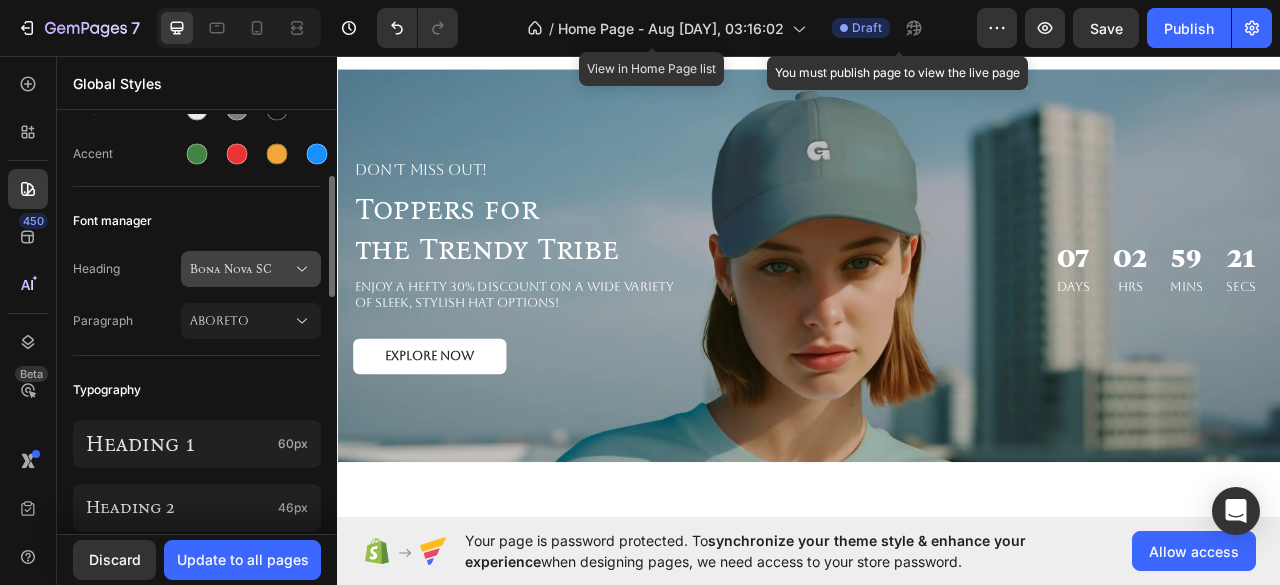 click on "Bona Nova SC" at bounding box center [241, 269] 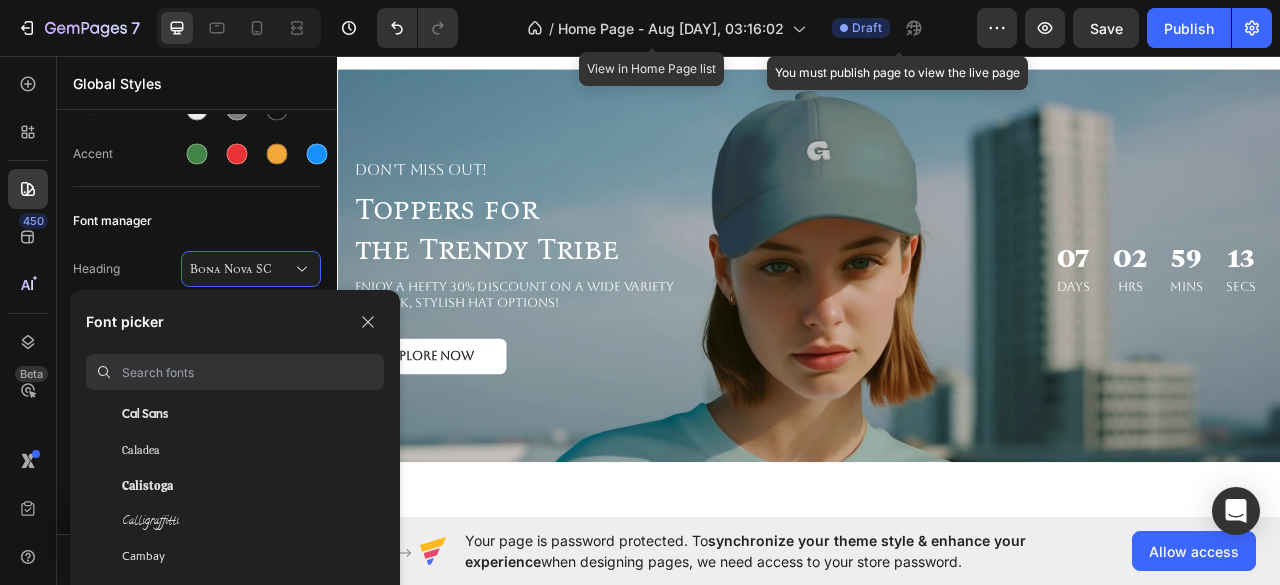 scroll, scrollTop: 9589, scrollLeft: 0, axis: vertical 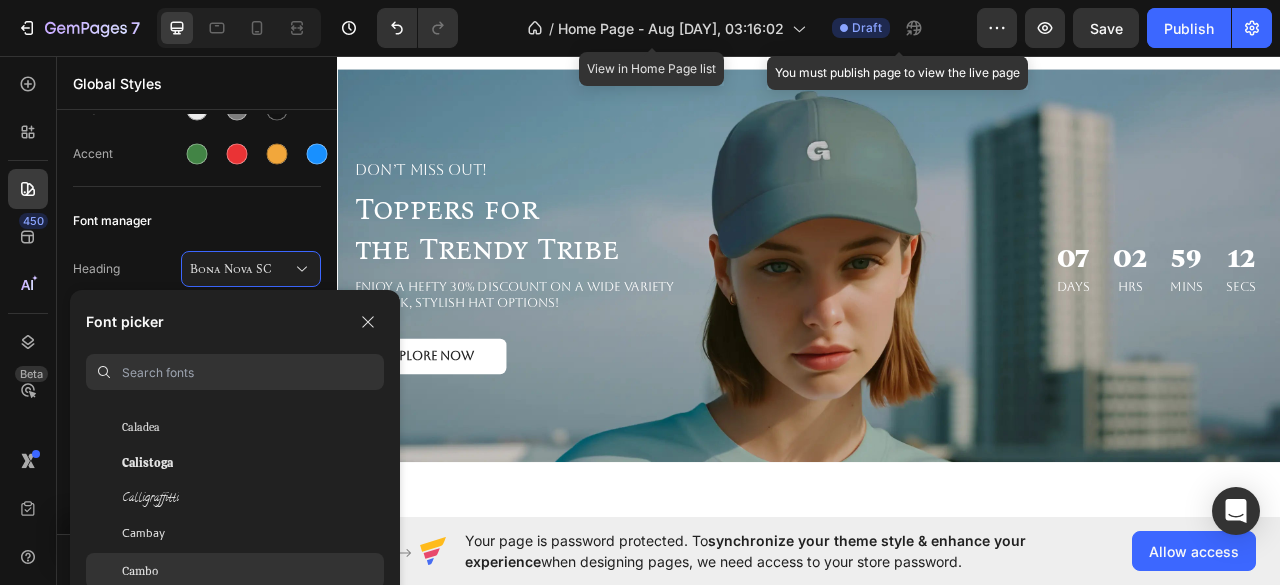 click on "Cambo" at bounding box center [140, 571] 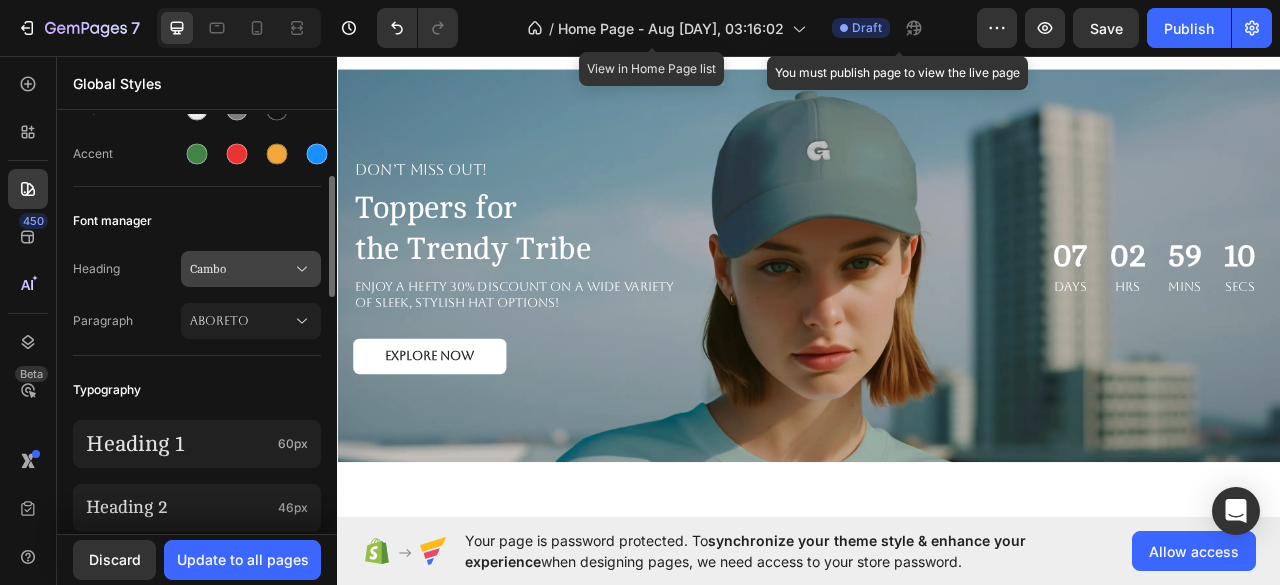 click on "Cambo" at bounding box center [241, 269] 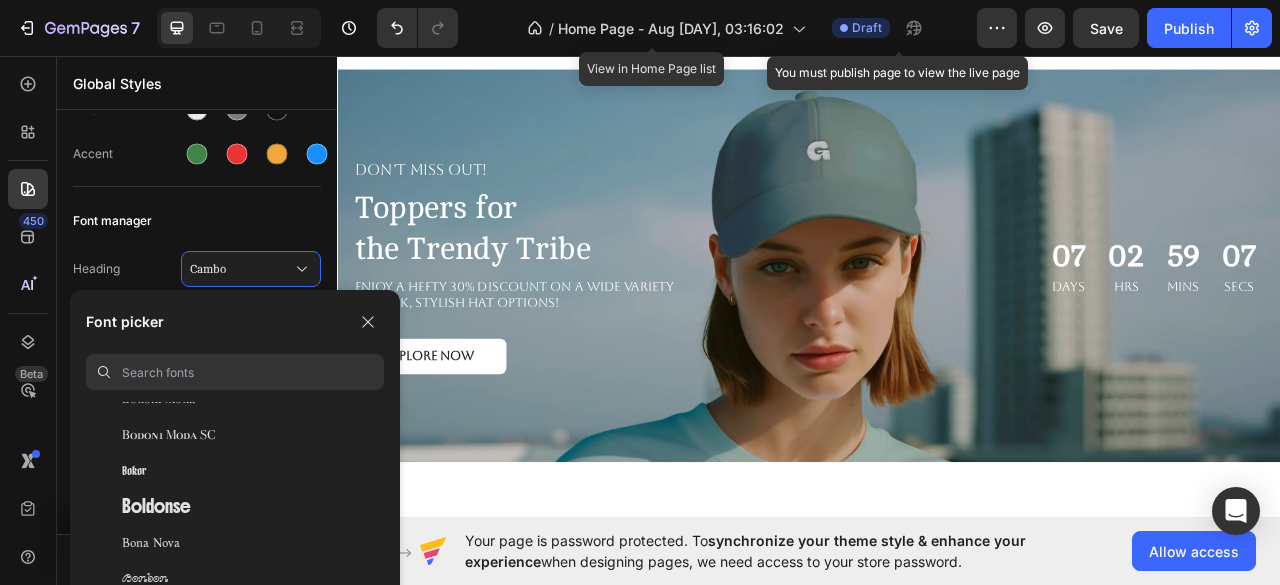 scroll, scrollTop: 8140, scrollLeft: 0, axis: vertical 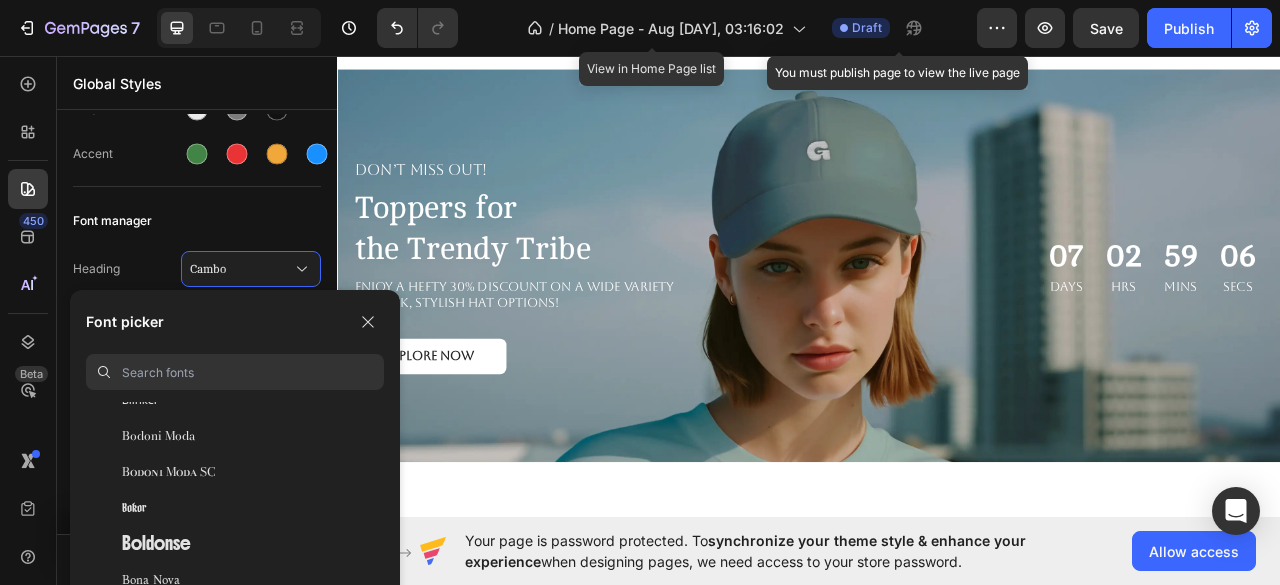 click on "Bodoni Moda SC" 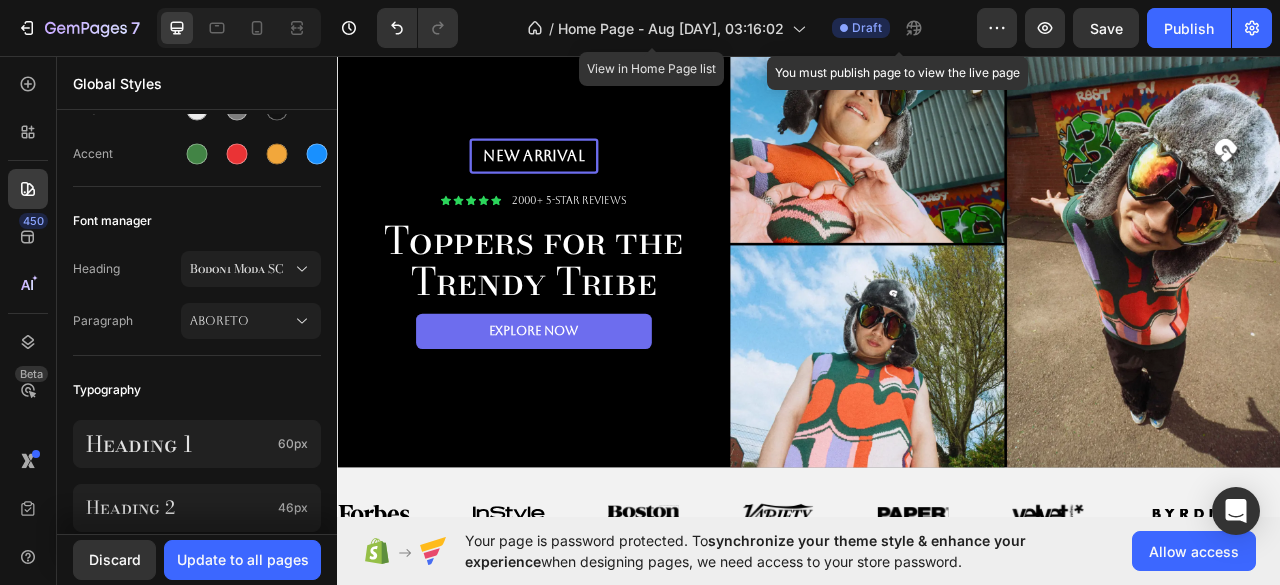 scroll, scrollTop: 122, scrollLeft: 0, axis: vertical 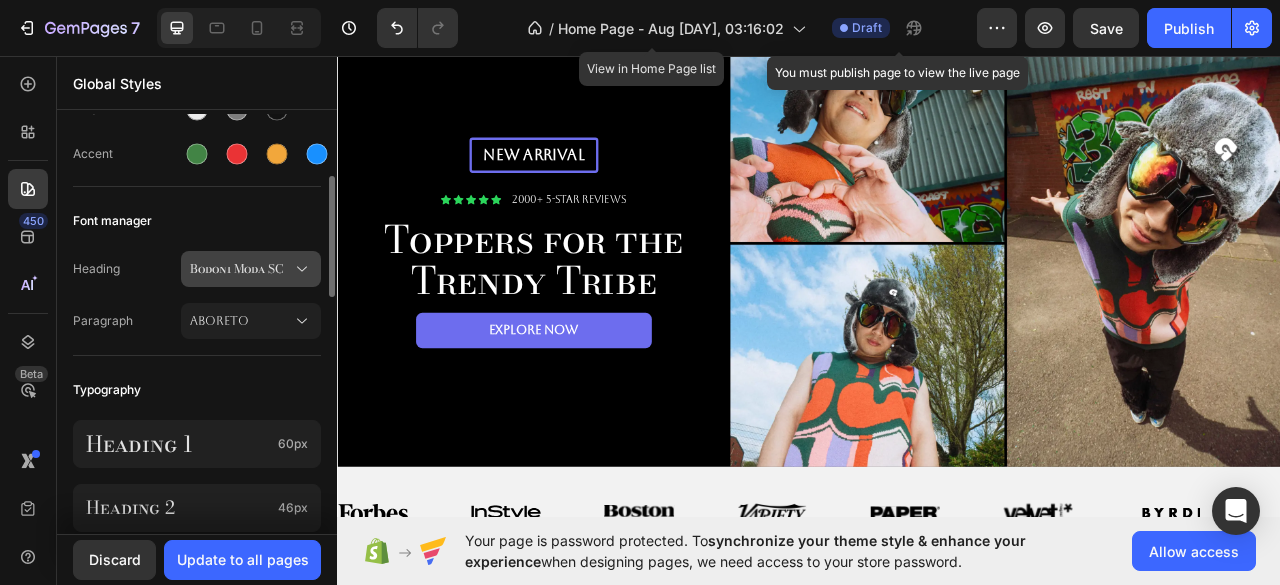 click on "Bodoni Moda SC" at bounding box center [241, 269] 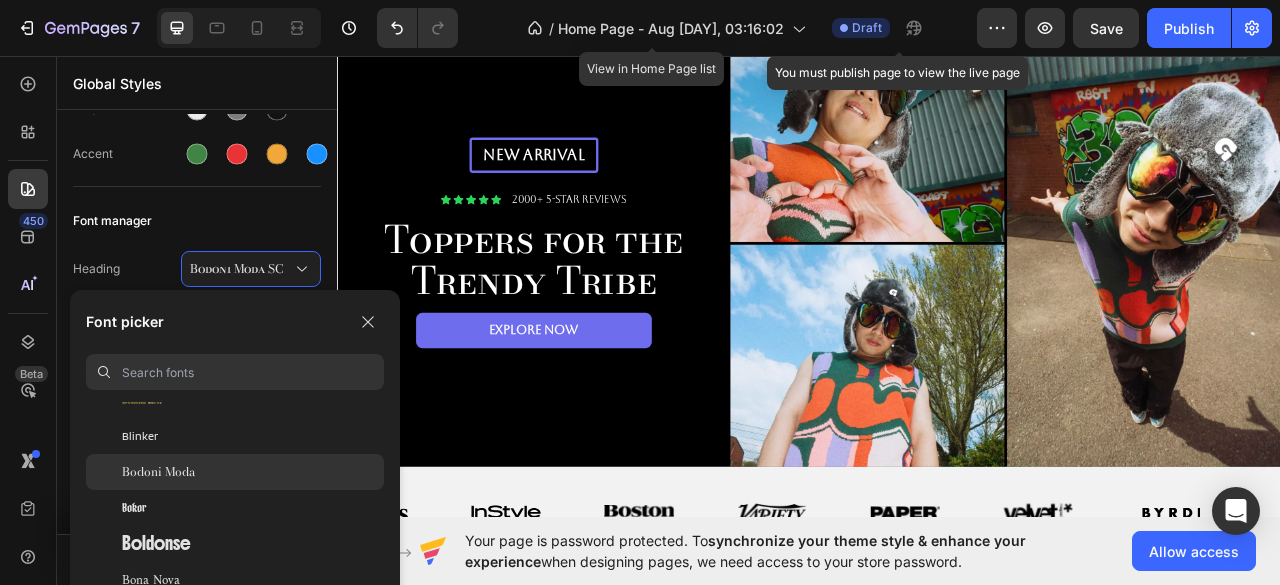 click on "Bodoni Moda" at bounding box center [158, 472] 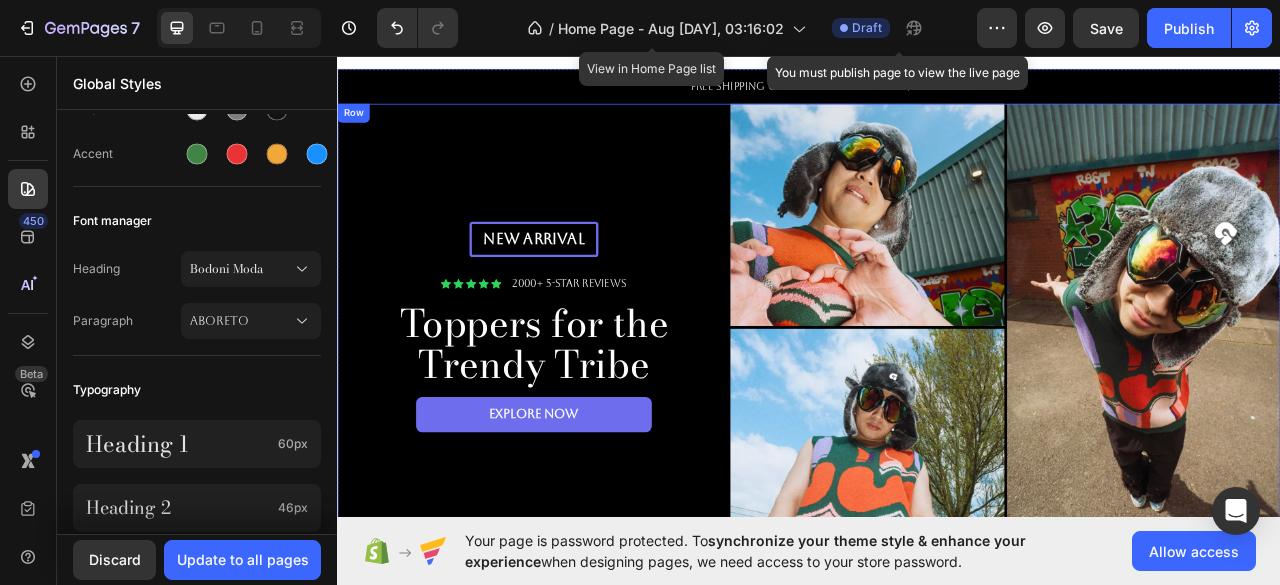 scroll, scrollTop: 14, scrollLeft: 0, axis: vertical 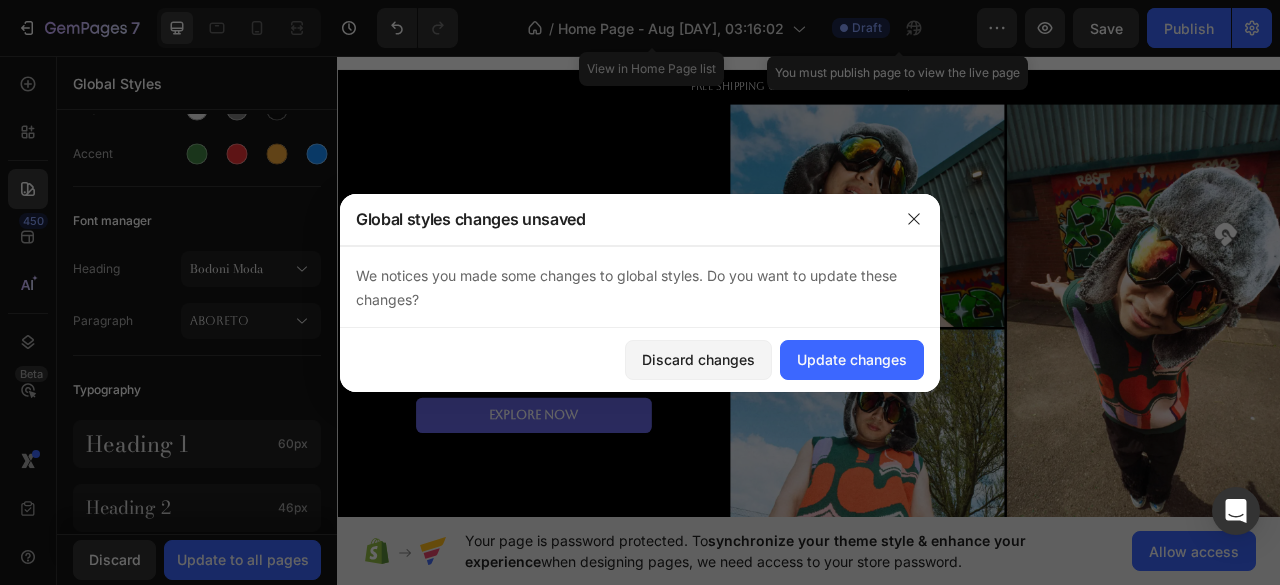 click on "New arrival Text Block Row
Icon
Icon
Icon
Icon
Icon Icon List 2000+ 5-Star Reviews Text Block Row Toppers for the Trendy Tribe Heading Explore Now Button" at bounding box center [587, 403] 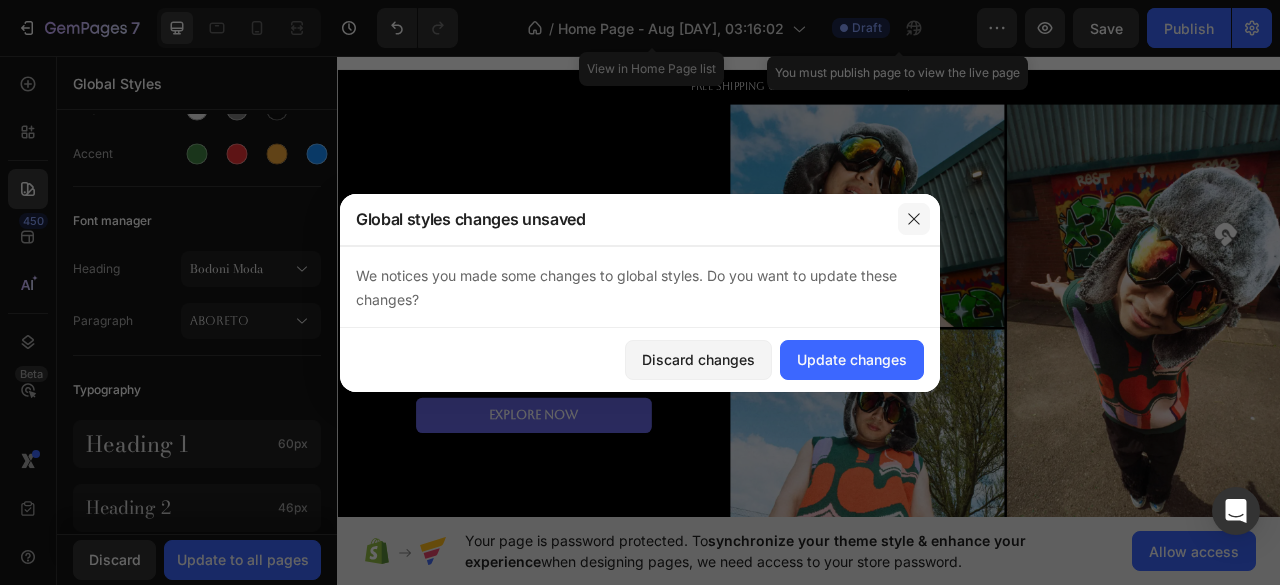 click 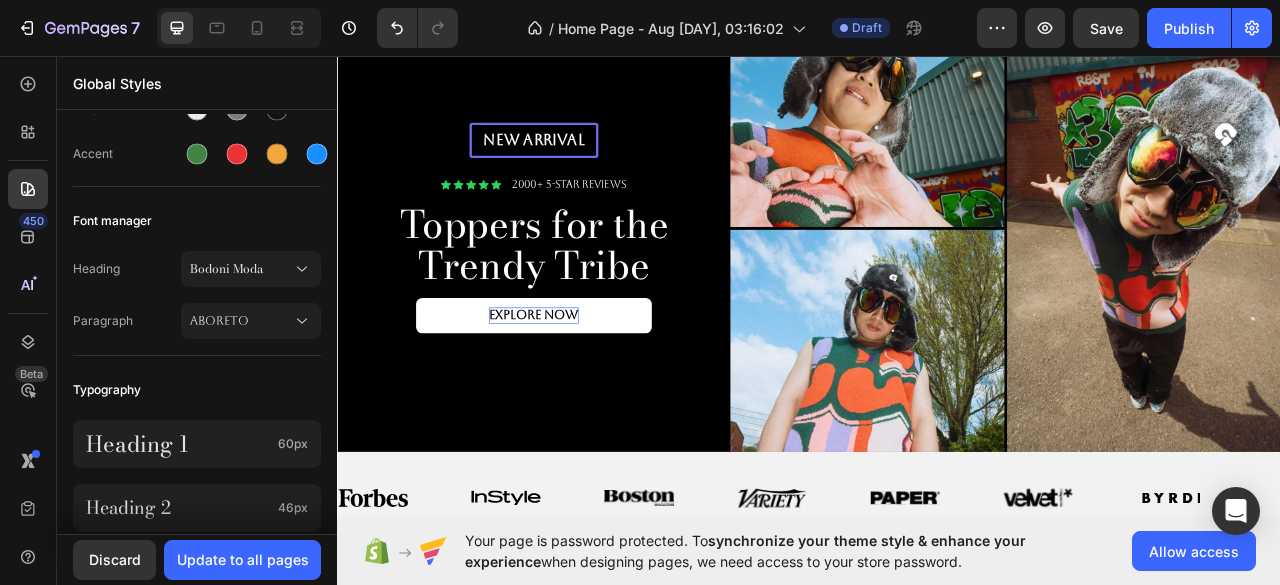 scroll, scrollTop: 135, scrollLeft: 0, axis: vertical 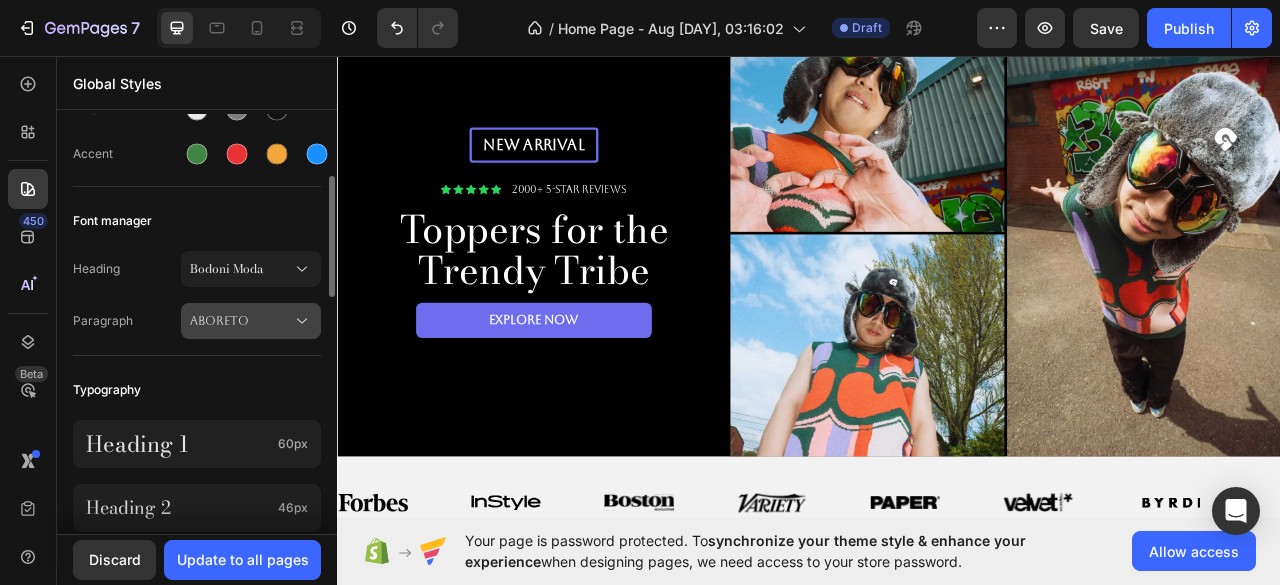click on "Aboreto" at bounding box center [241, 321] 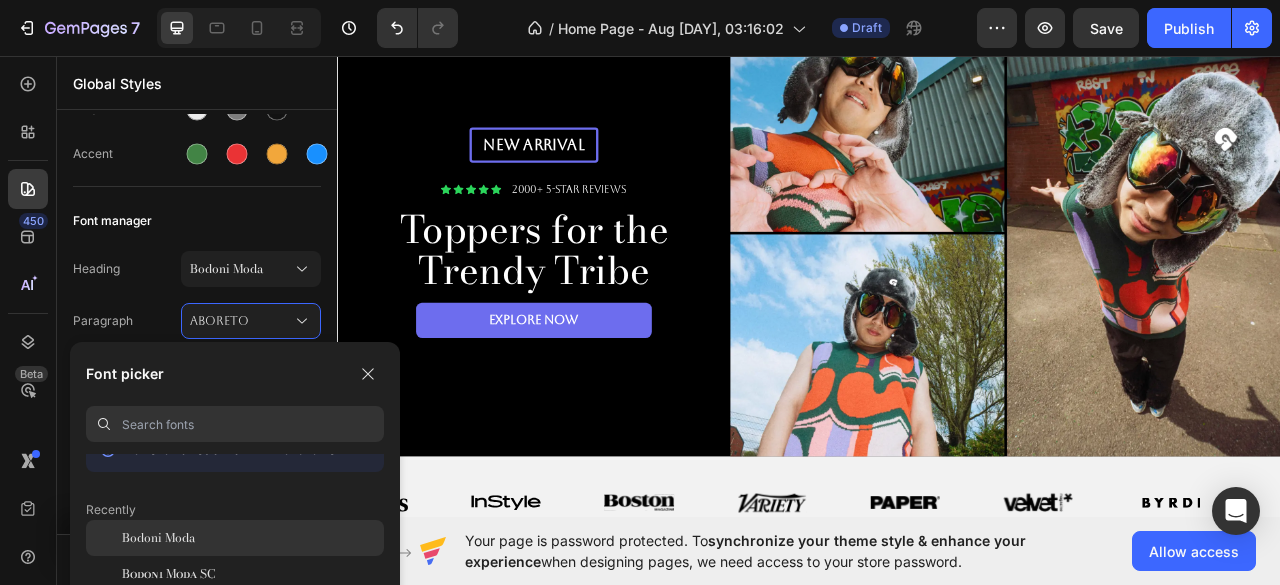 click on "Bodoni Moda" at bounding box center [158, 538] 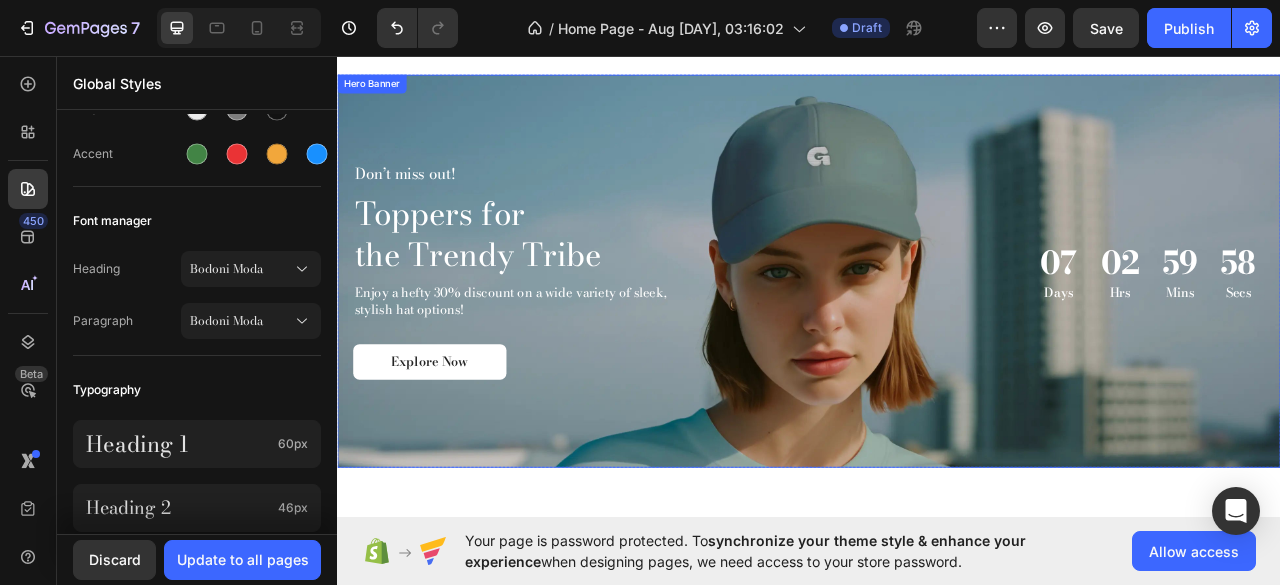 scroll, scrollTop: 2983, scrollLeft: 0, axis: vertical 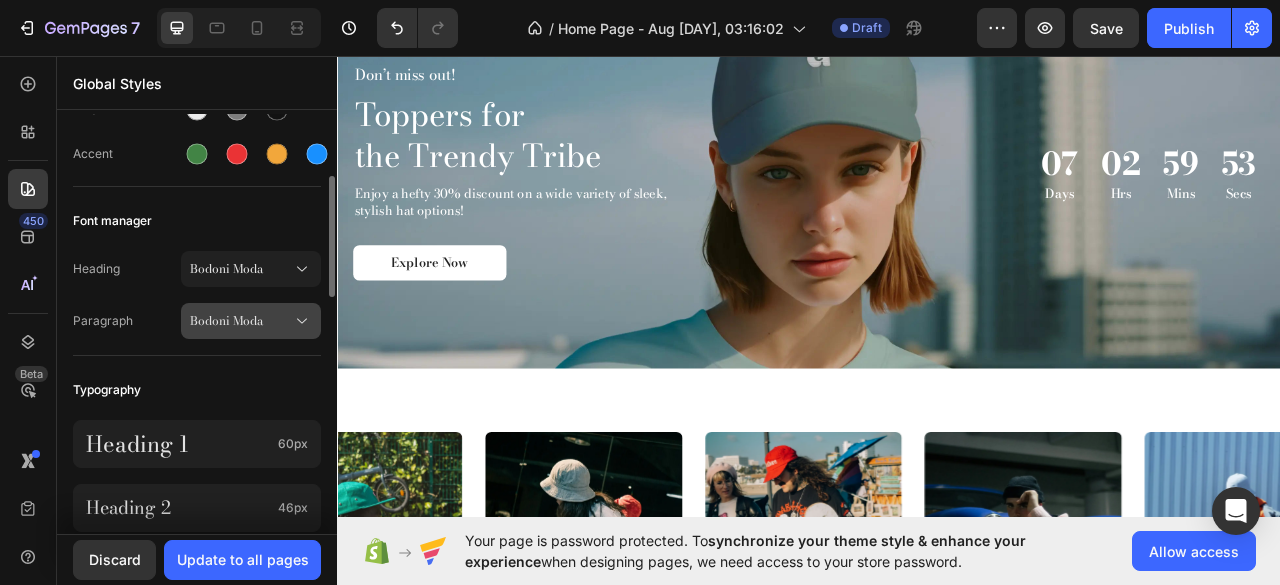 click on "Bodoni Moda" at bounding box center (251, 321) 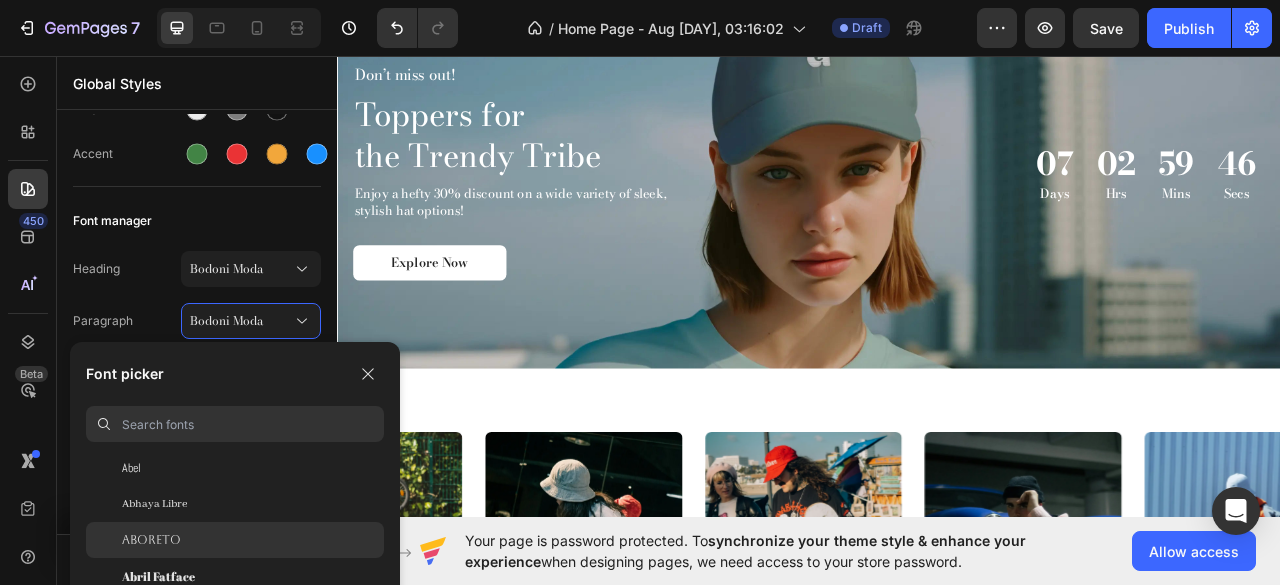 scroll, scrollTop: 349, scrollLeft: 0, axis: vertical 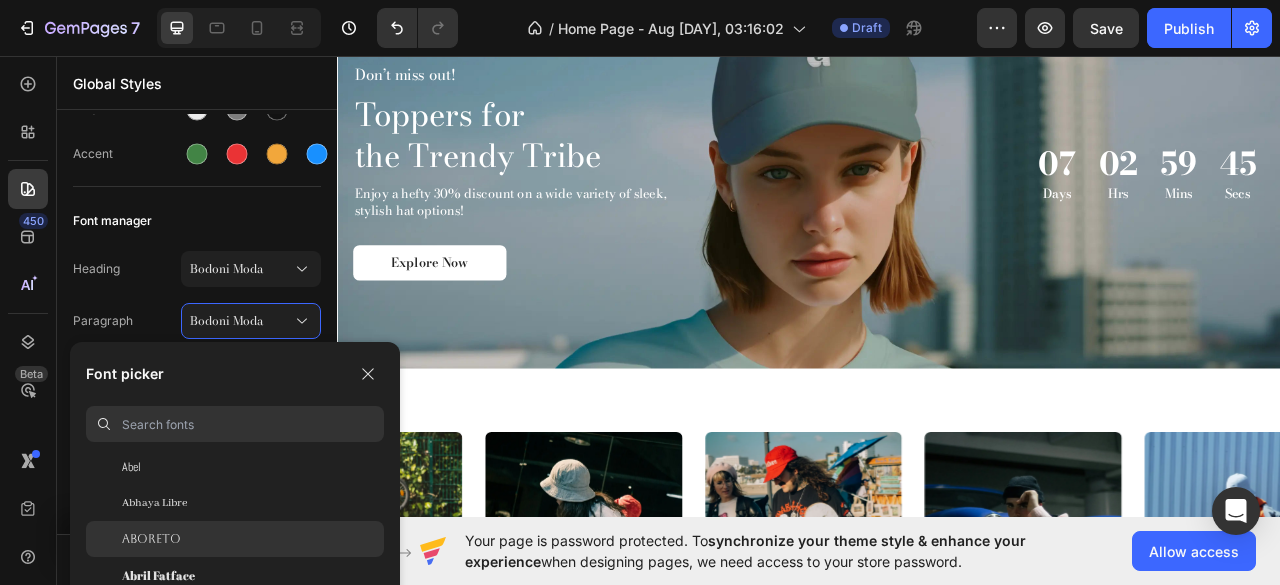 click on "Aboreto" 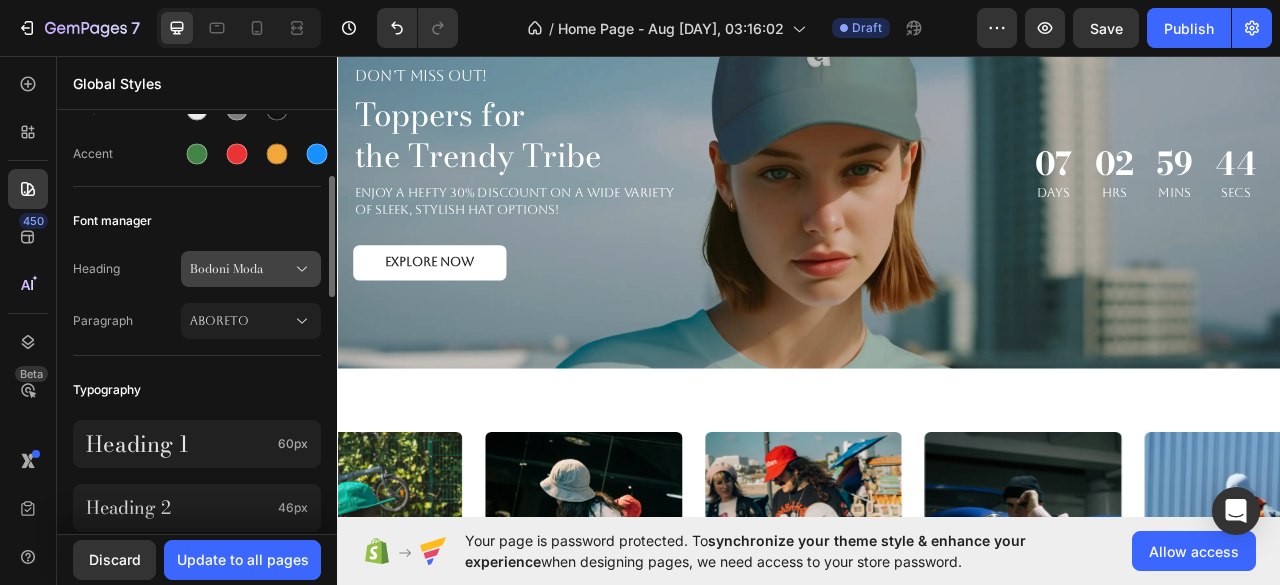 click on "Bodoni Moda" at bounding box center [241, 269] 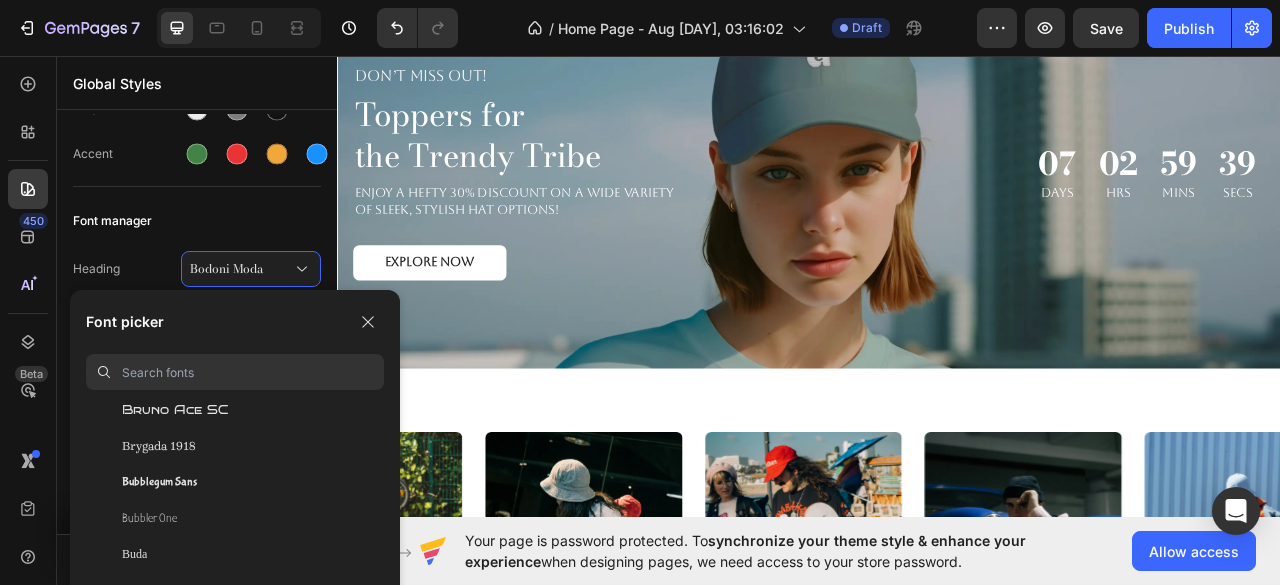 scroll, scrollTop: 8677, scrollLeft: 0, axis: vertical 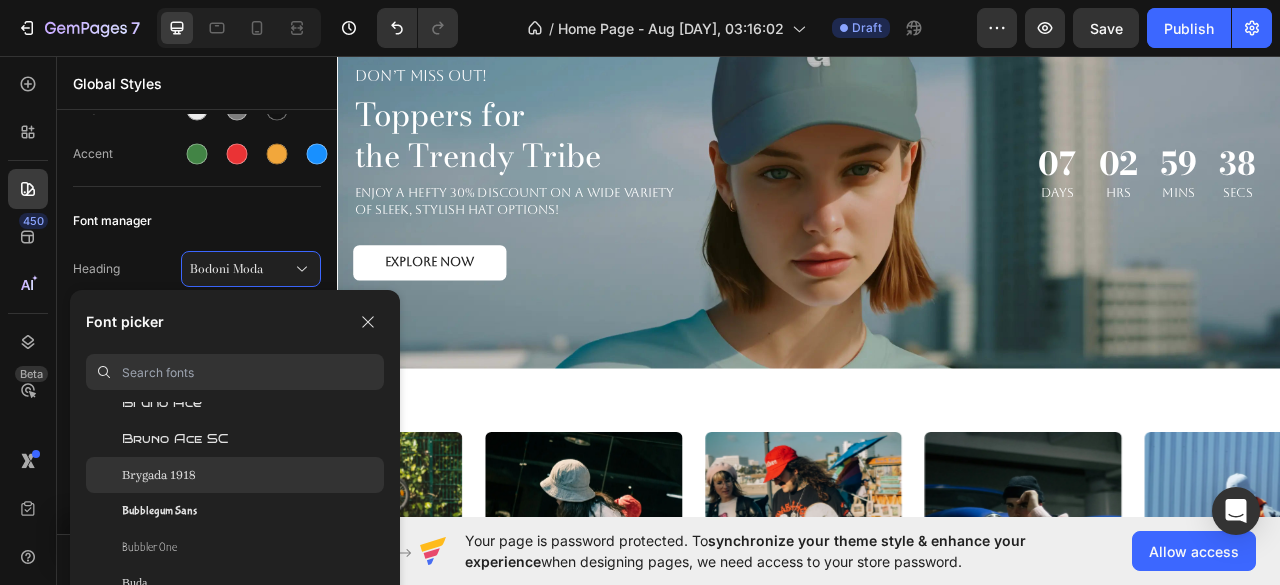click on "Brygada 1918" at bounding box center (159, 475) 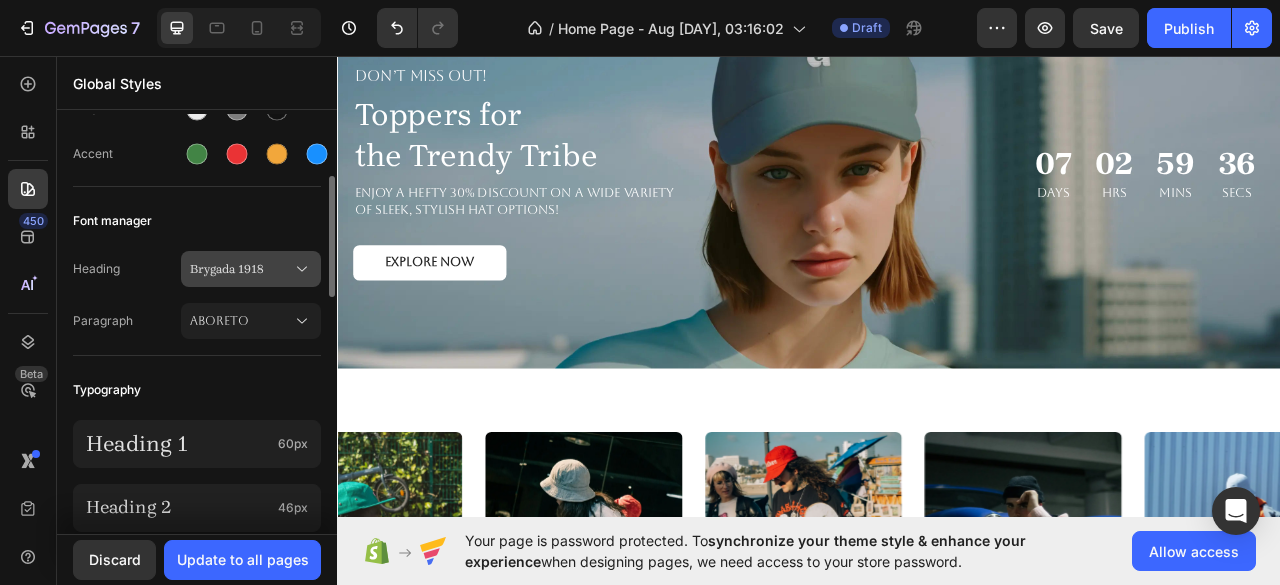 click on "Brygada 1918" at bounding box center (241, 269) 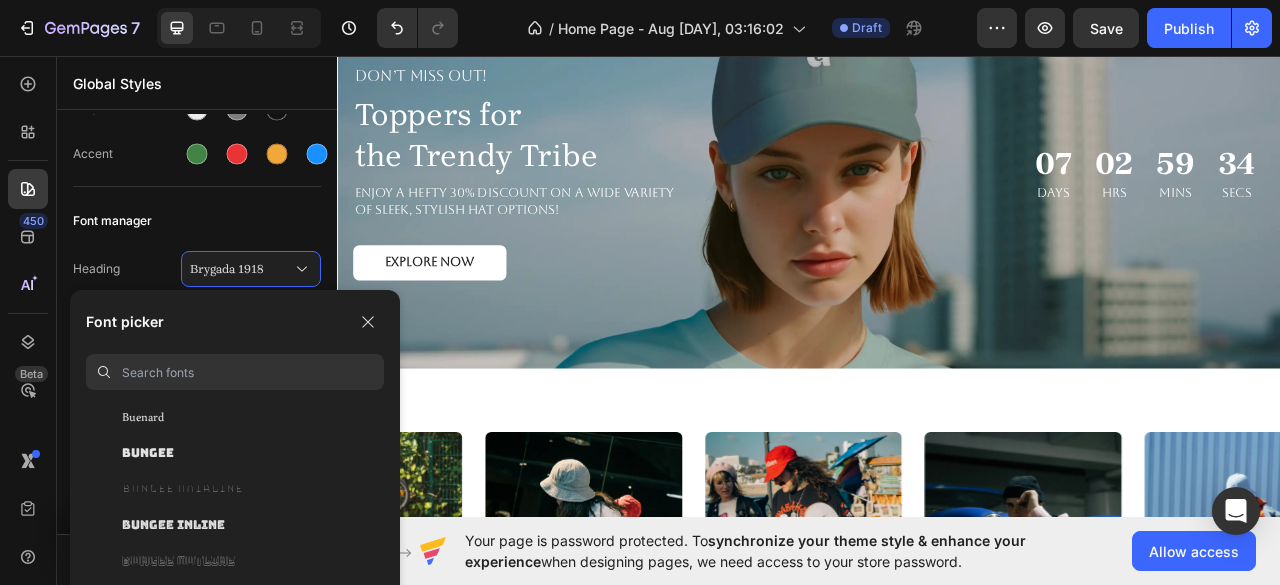scroll, scrollTop: 8852, scrollLeft: 0, axis: vertical 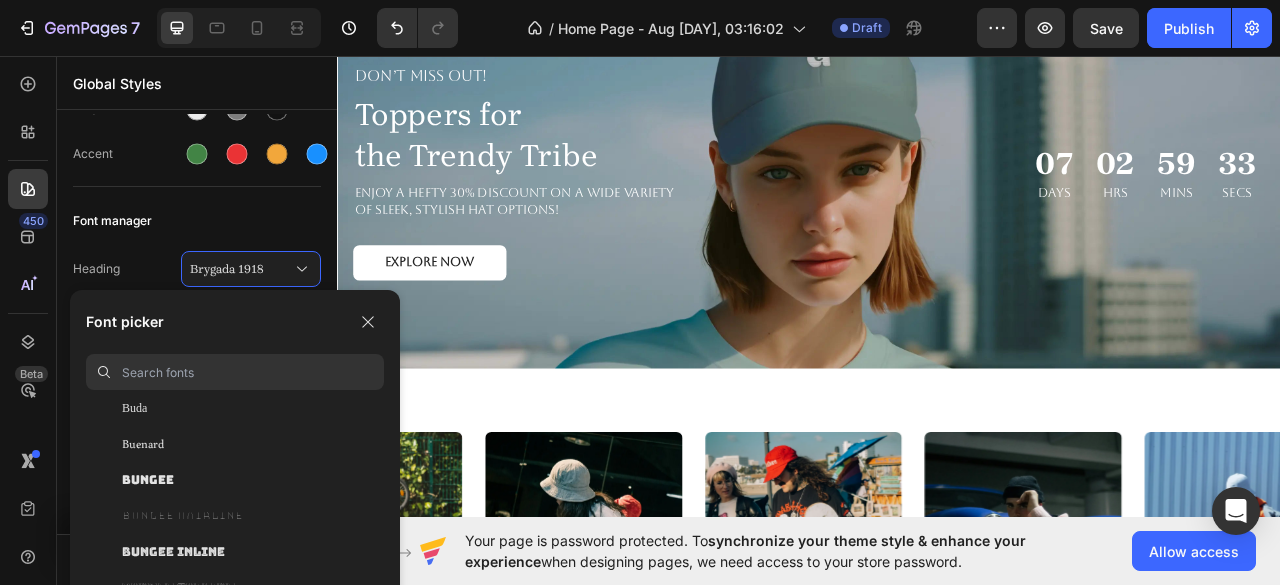 click on "Buenard" 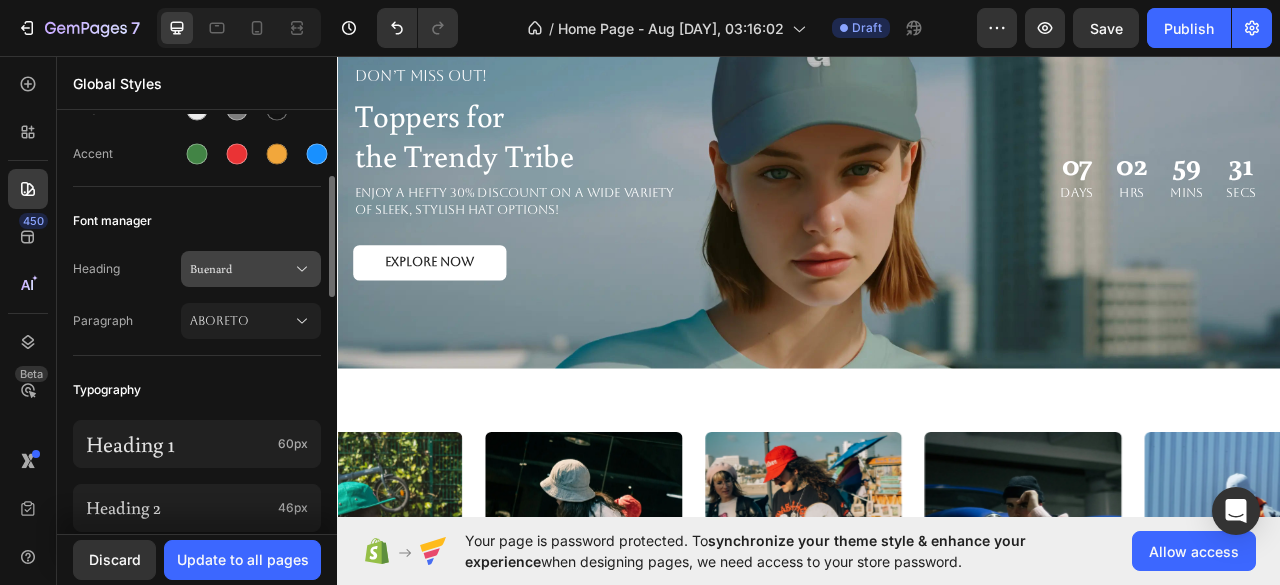 click on "Buenard" at bounding box center [241, 269] 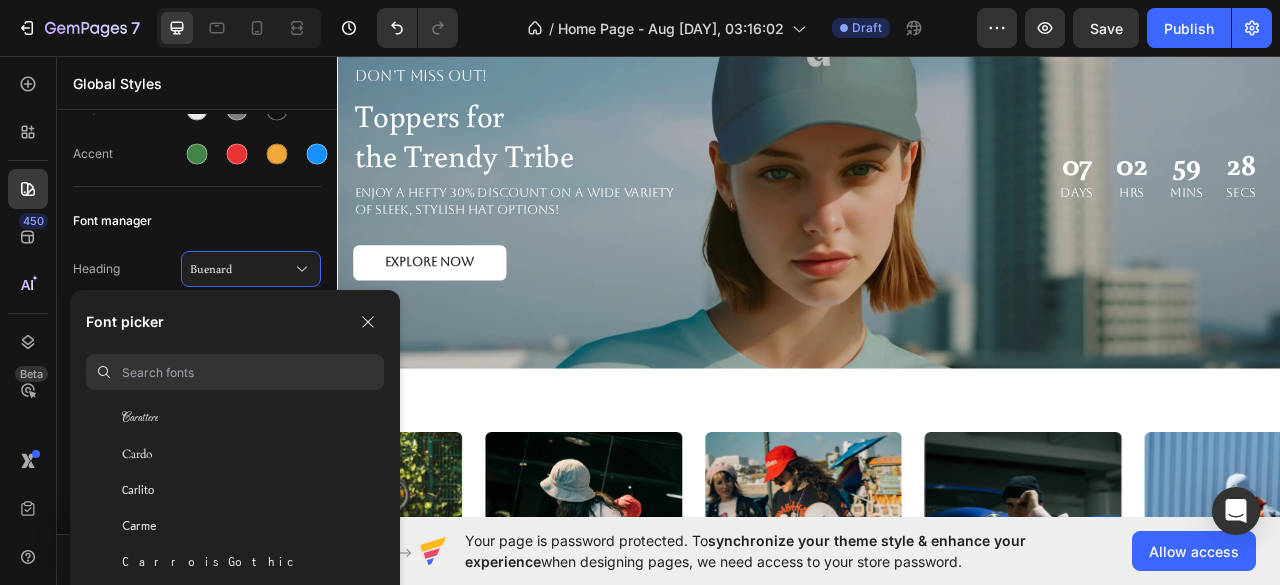 scroll, scrollTop: 10029, scrollLeft: 0, axis: vertical 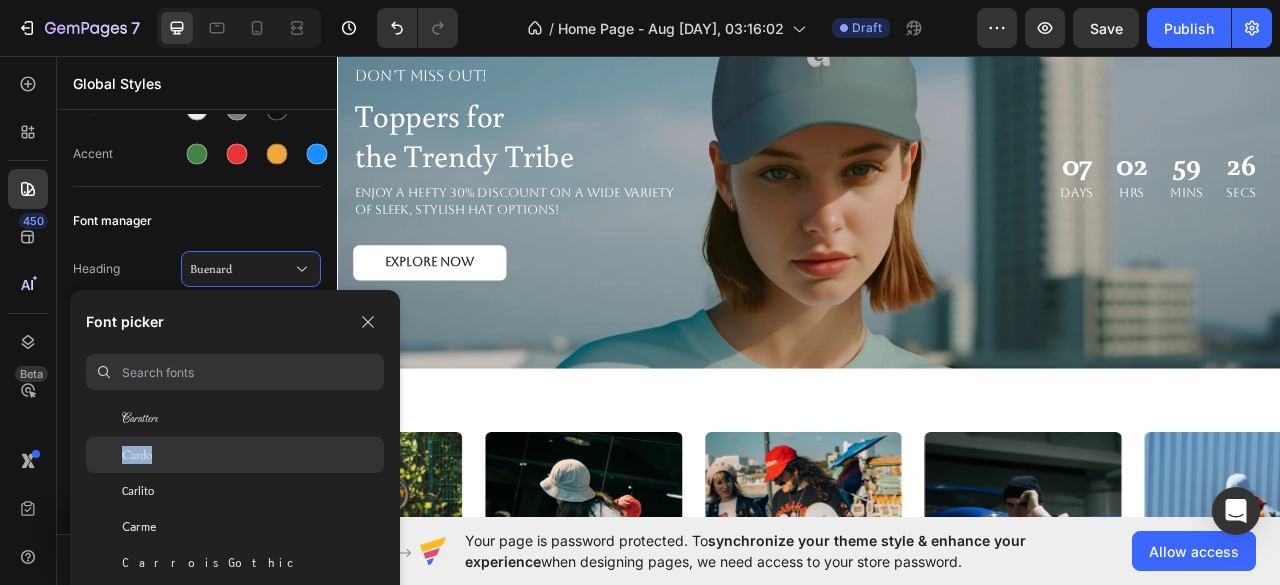 drag, startPoint x: 174, startPoint y: 433, endPoint x: 182, endPoint y: 453, distance: 21.540659 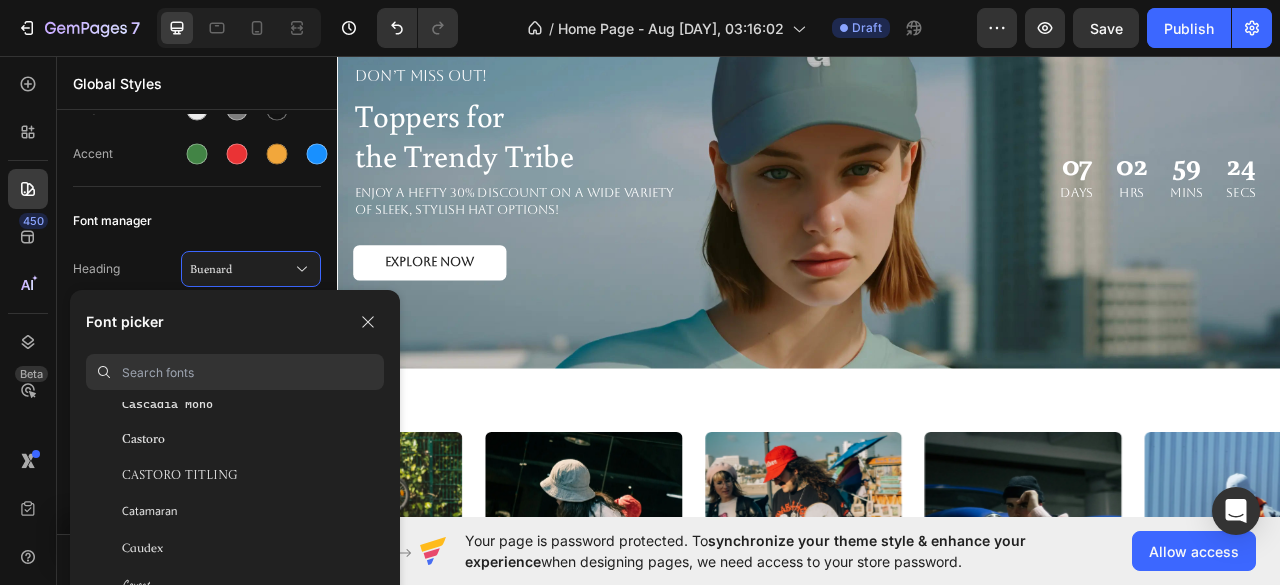 scroll, scrollTop: 10333, scrollLeft: 0, axis: vertical 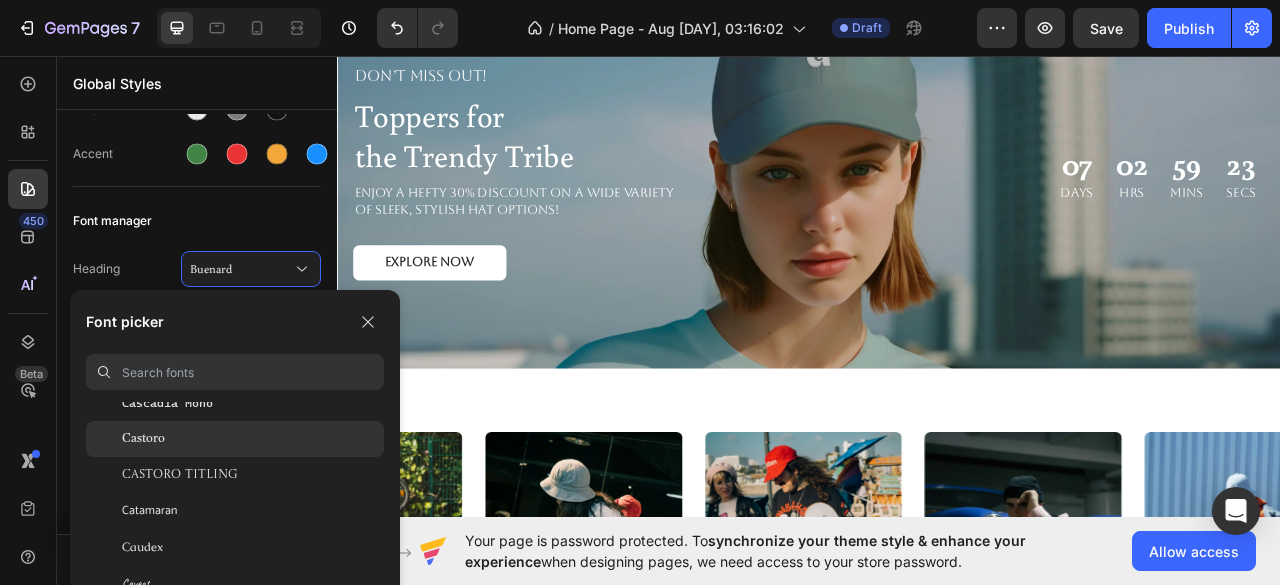 click on "Castoro" 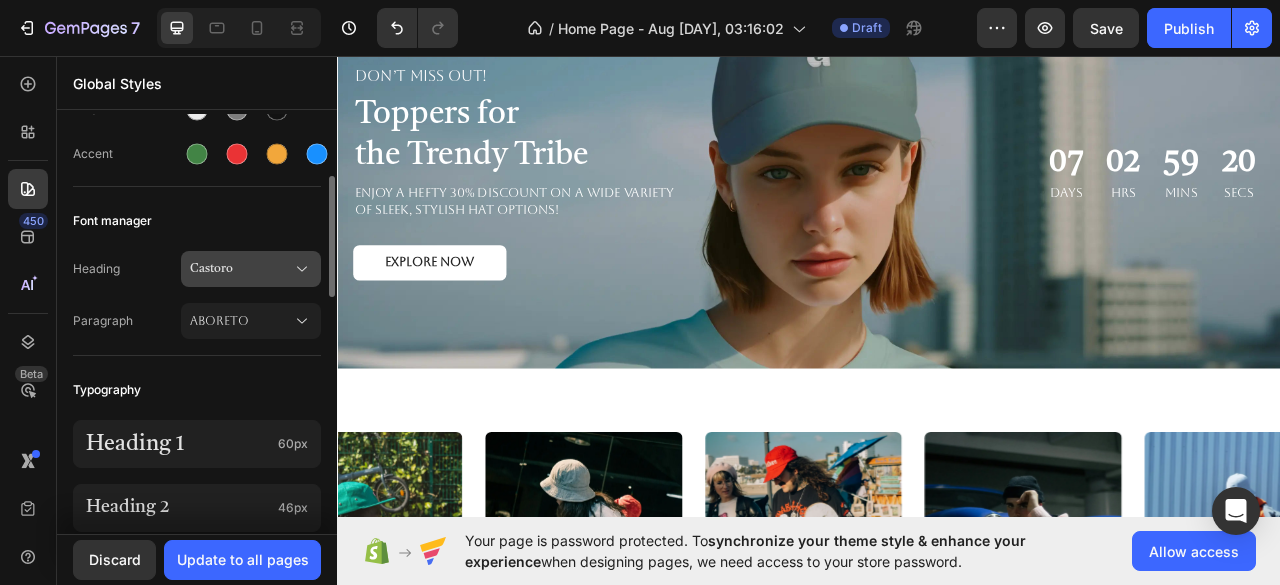 click on "Castoro" at bounding box center (241, 269) 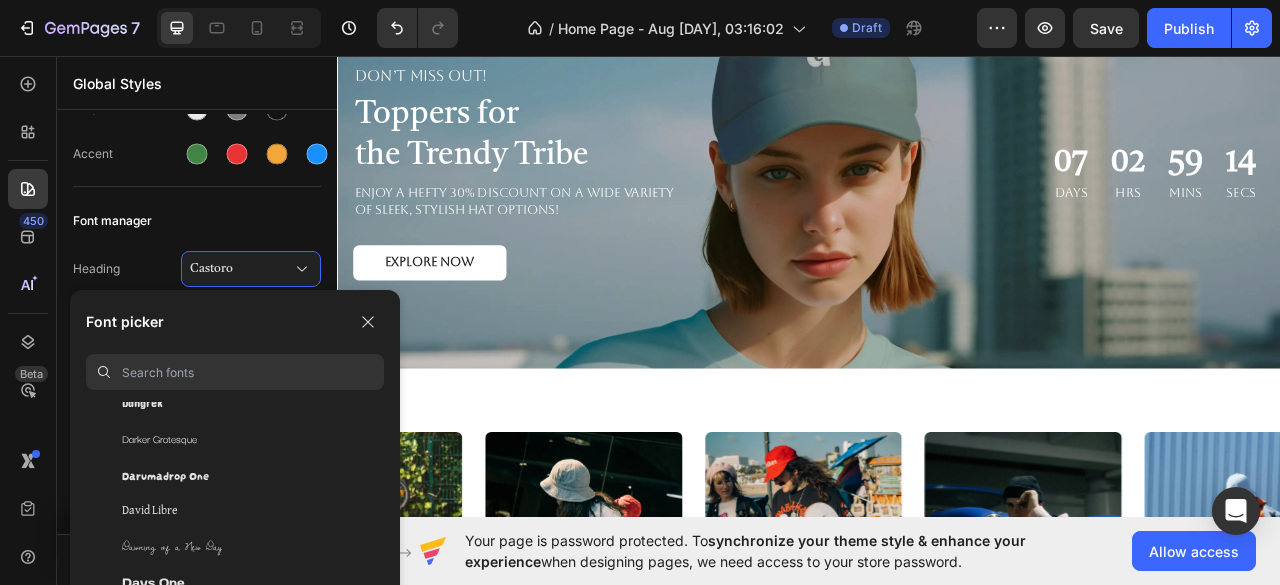 scroll, scrollTop: 13580, scrollLeft: 0, axis: vertical 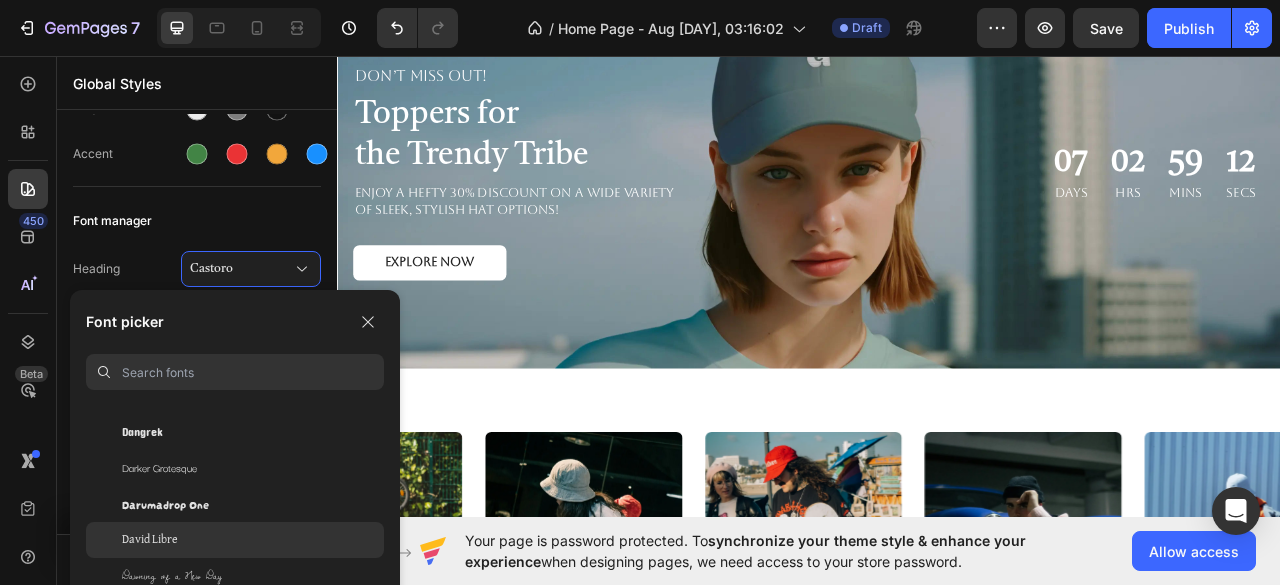 click on "David Libre" 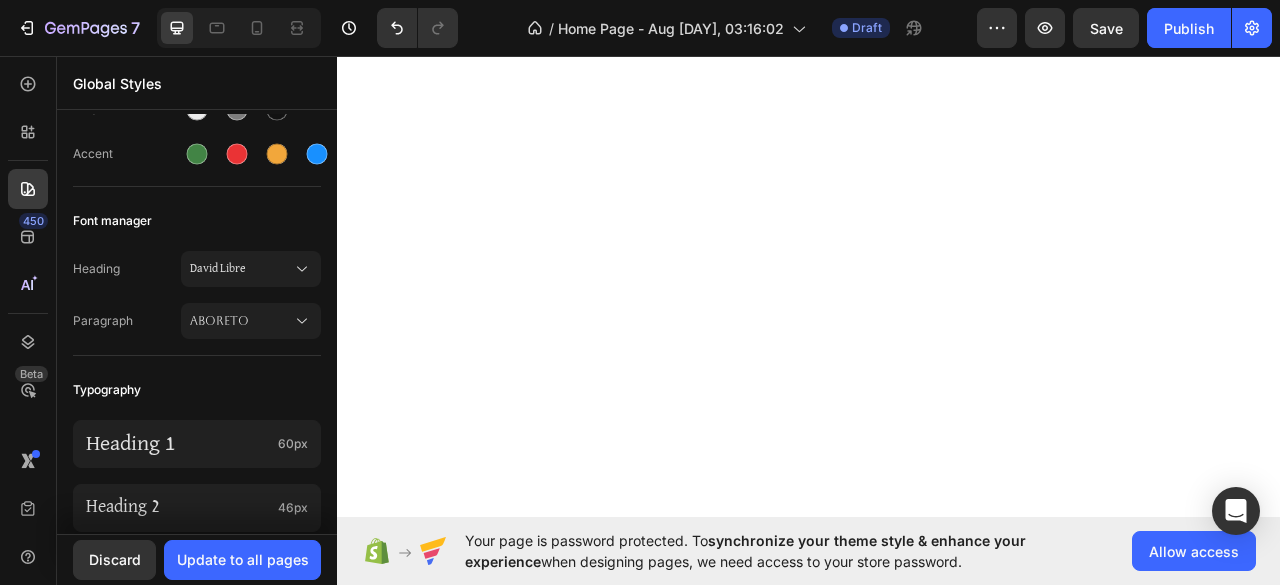 scroll, scrollTop: 0, scrollLeft: 0, axis: both 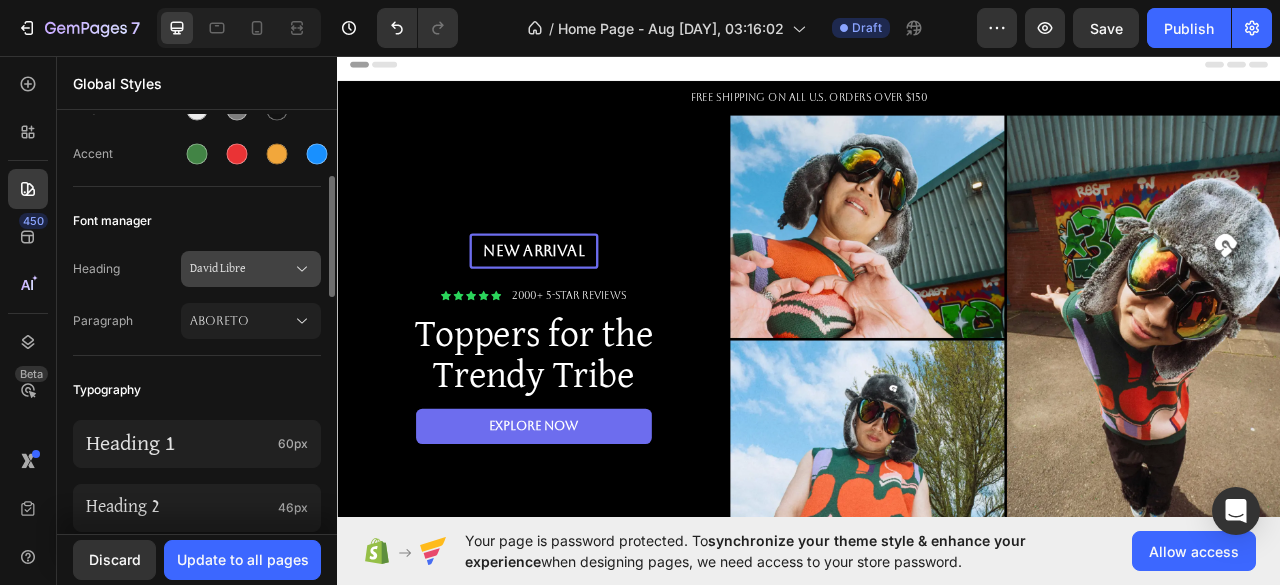 click on "David Libre" at bounding box center (241, 269) 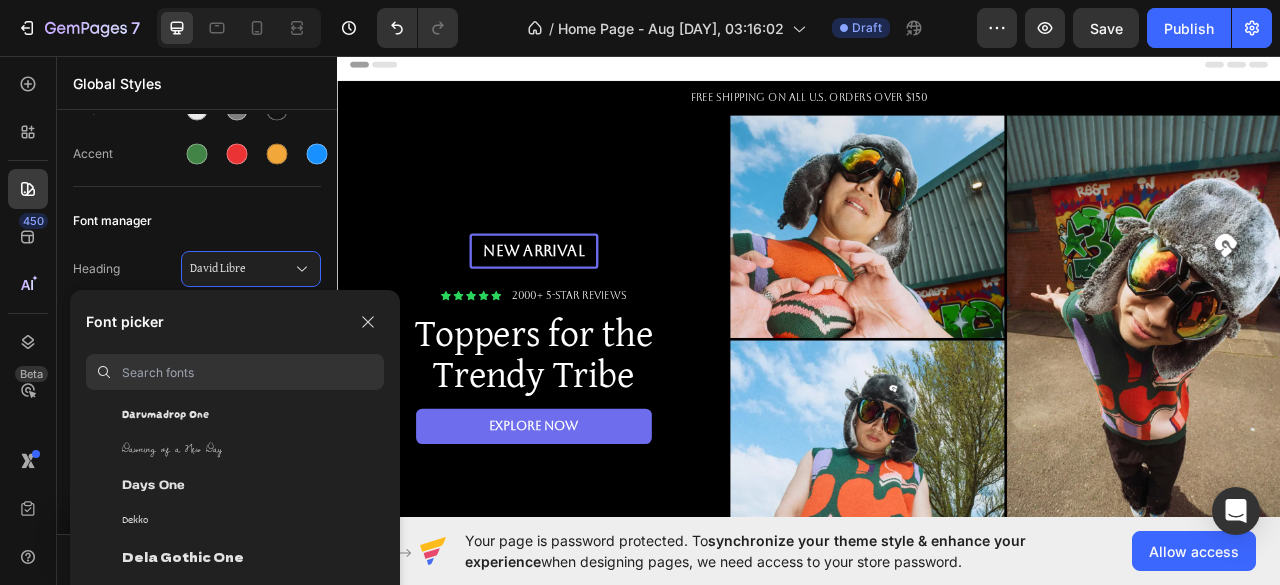 scroll, scrollTop: 13708, scrollLeft: 0, axis: vertical 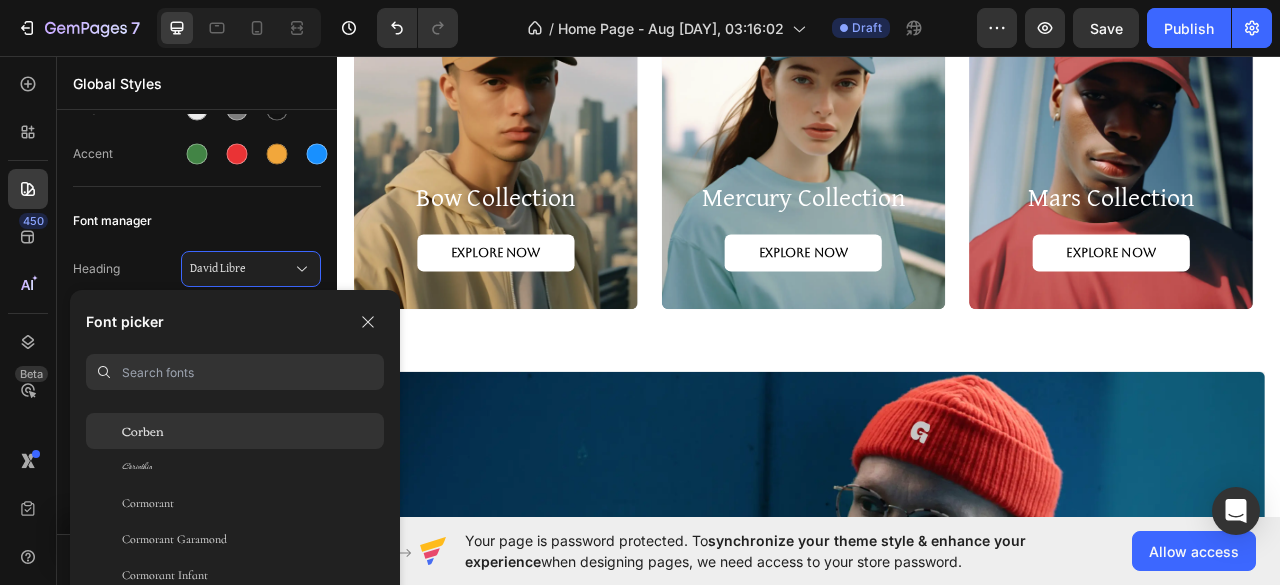 click on "Corben" 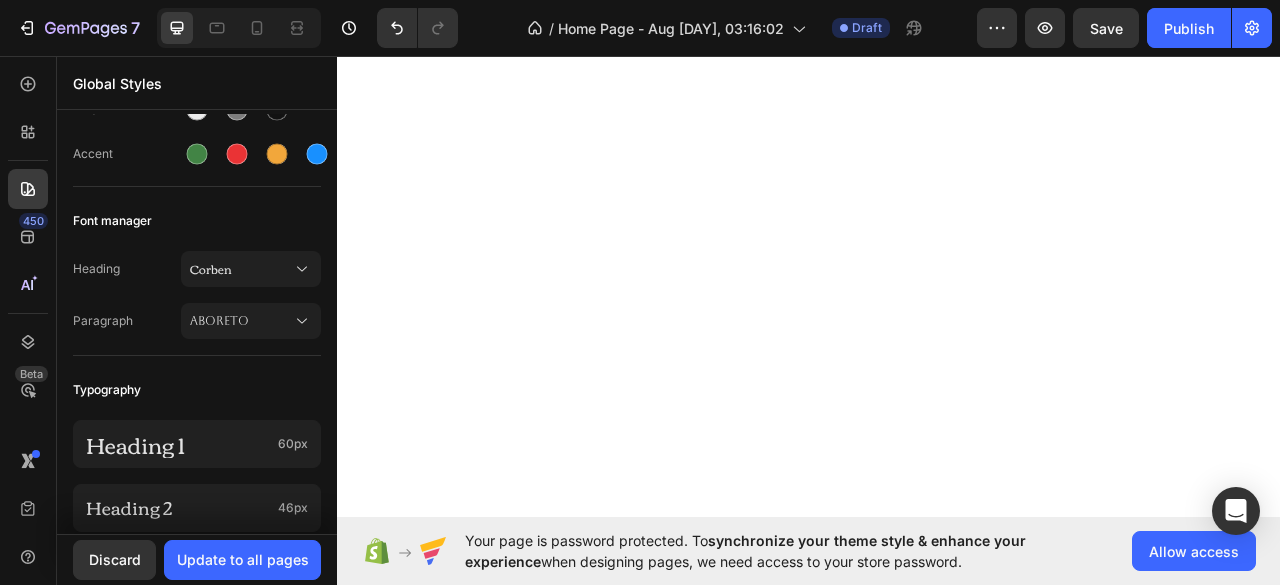 scroll, scrollTop: 0, scrollLeft: 0, axis: both 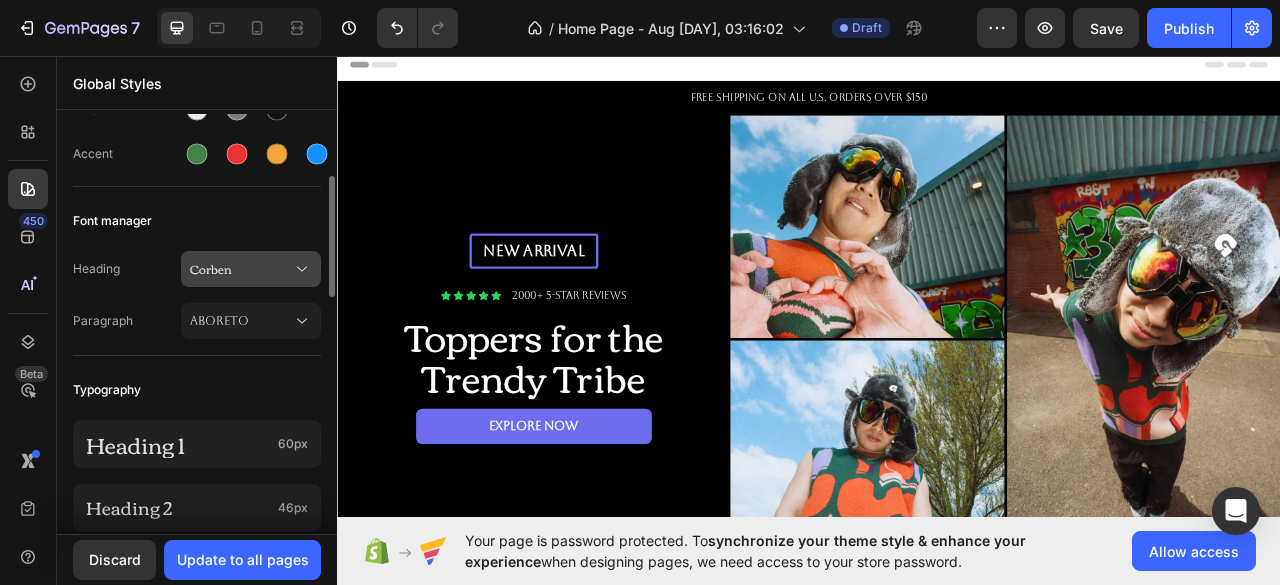 click on "Corben" at bounding box center [241, 269] 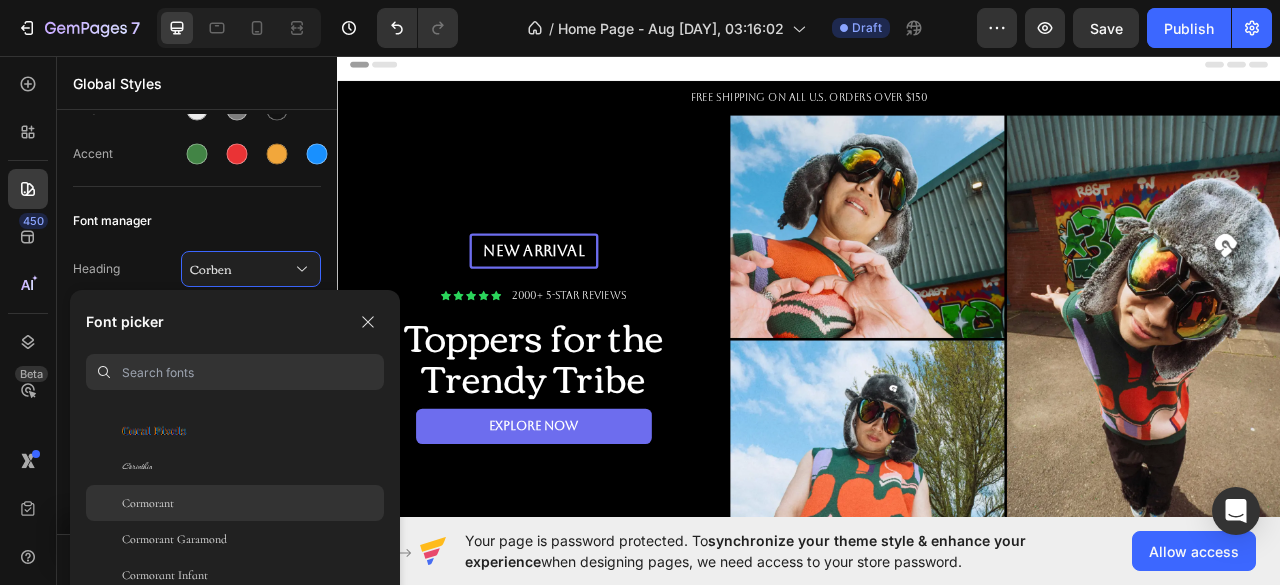 click on "Cormorant" 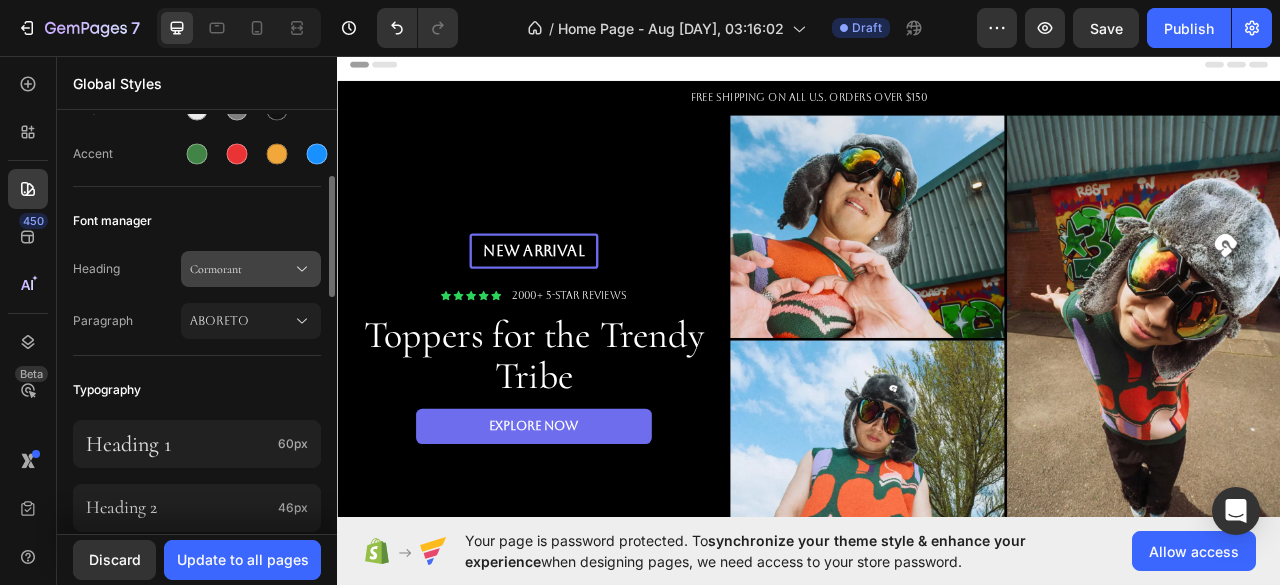 click on "Cormorant" at bounding box center [241, 269] 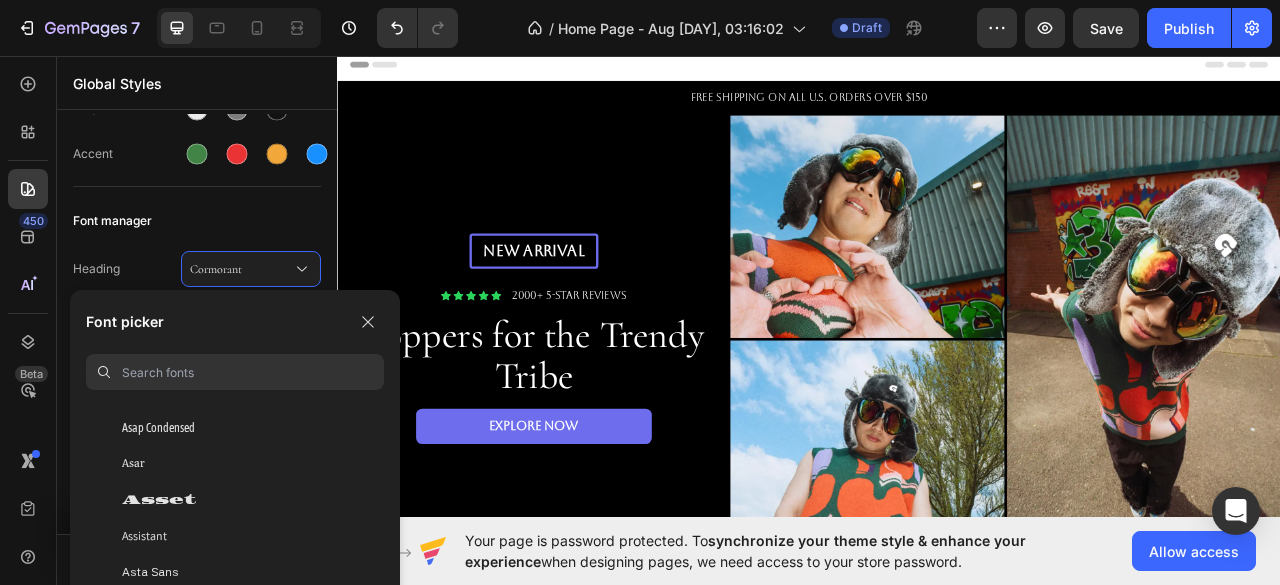scroll, scrollTop: 4333, scrollLeft: 0, axis: vertical 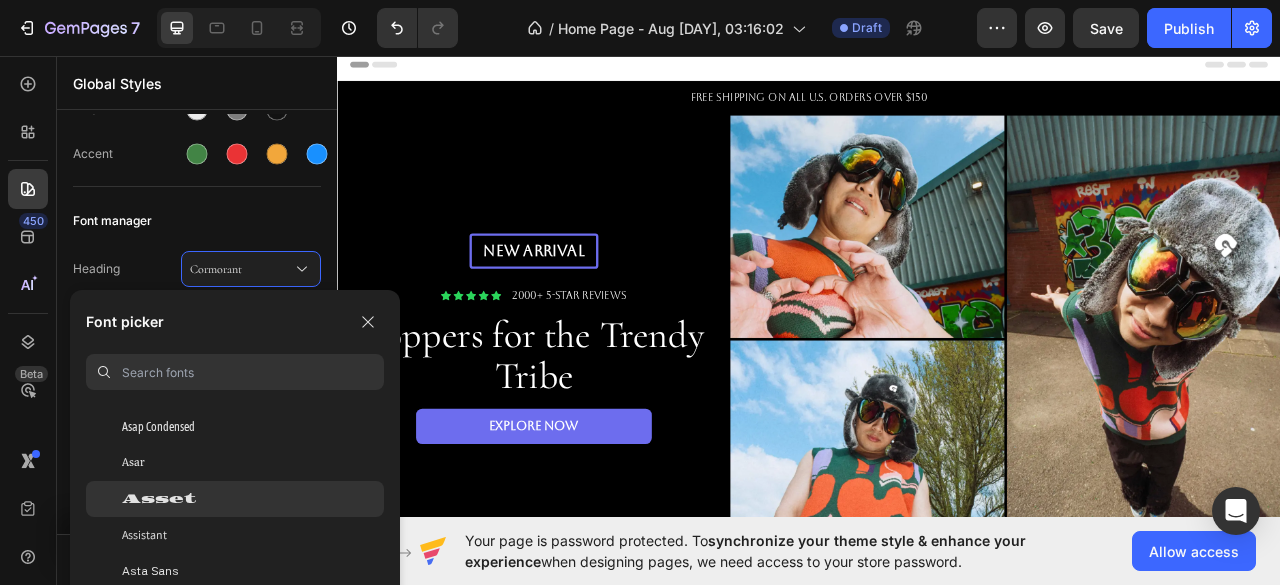 click on "Asset" 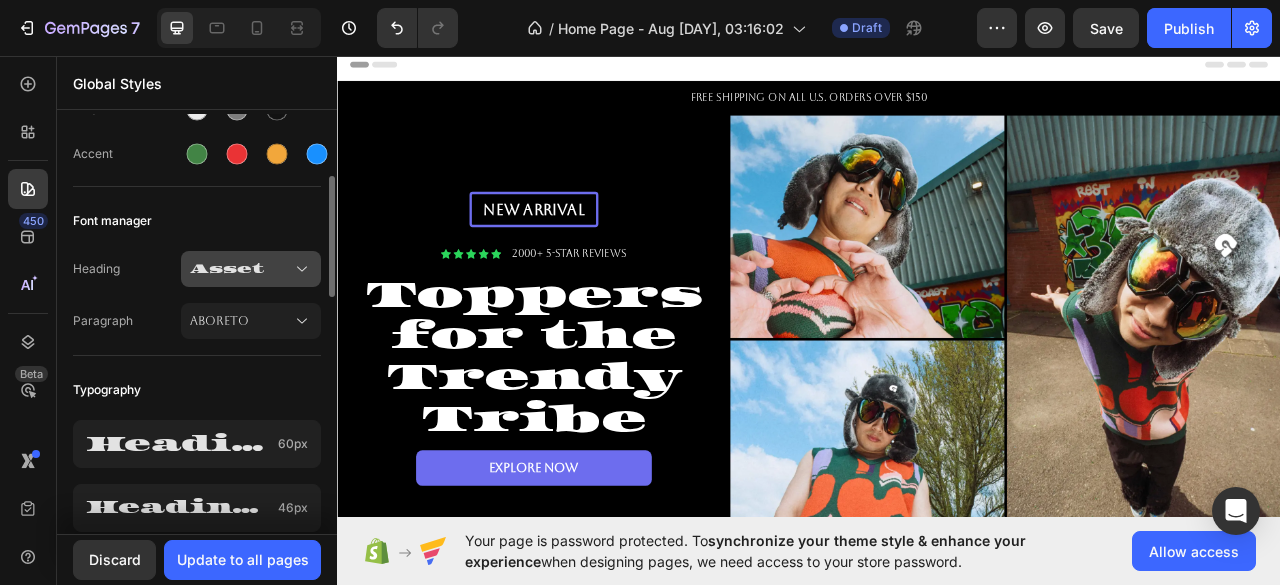click on "Asset" at bounding box center (251, 269) 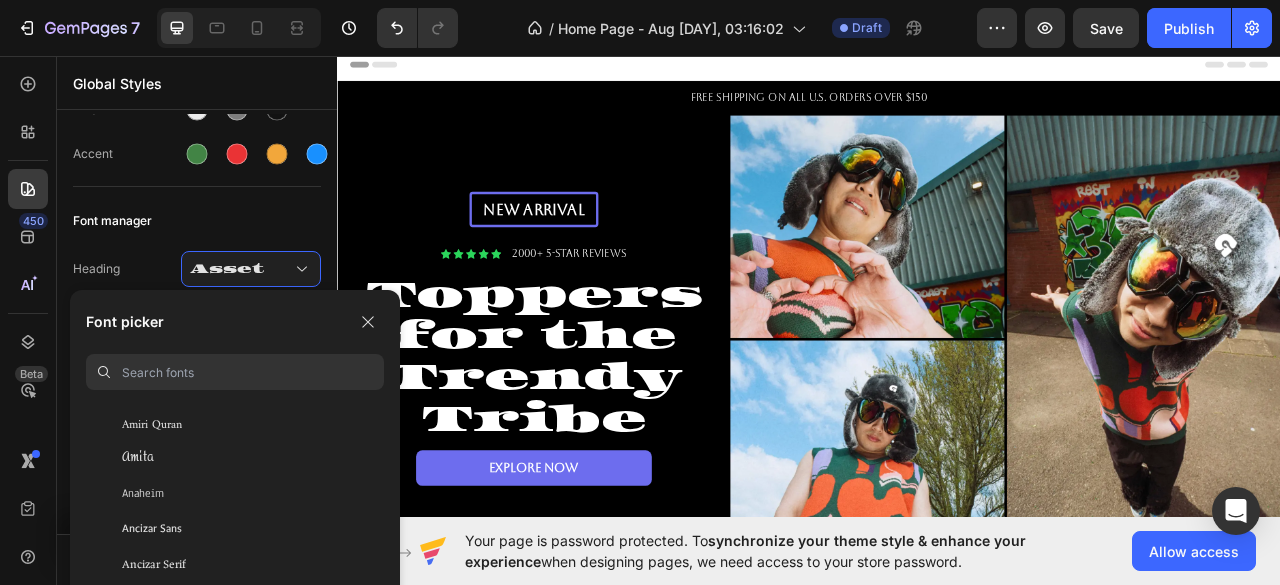 scroll, scrollTop: 2485, scrollLeft: 0, axis: vertical 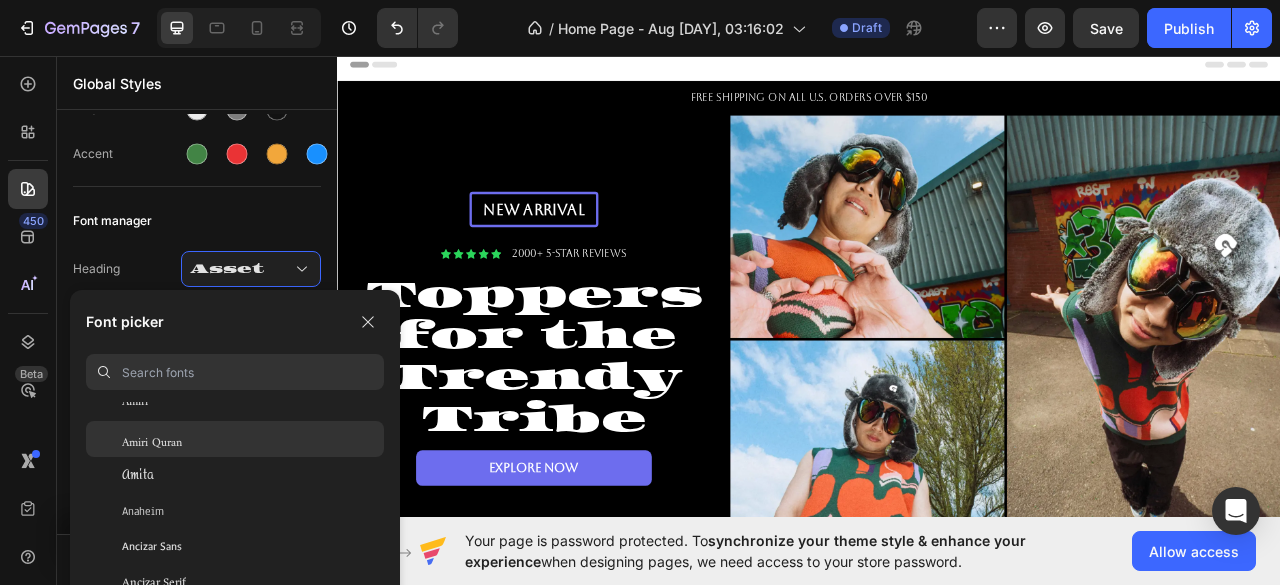 click on "Amiri Quran" 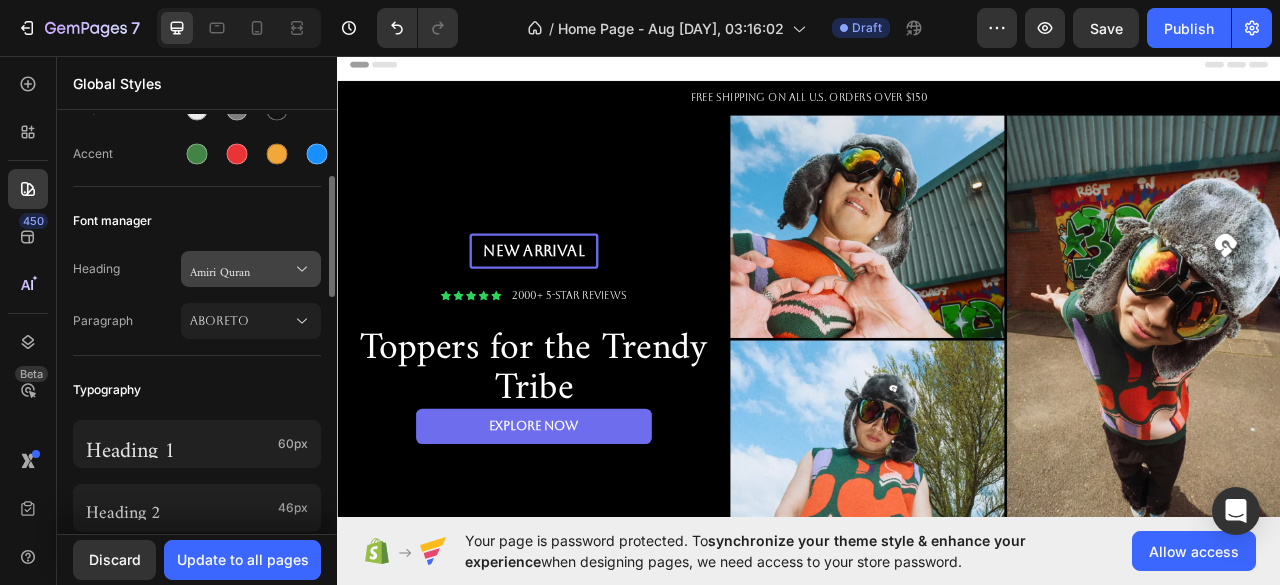 click on "Amiri Quran" at bounding box center (251, 269) 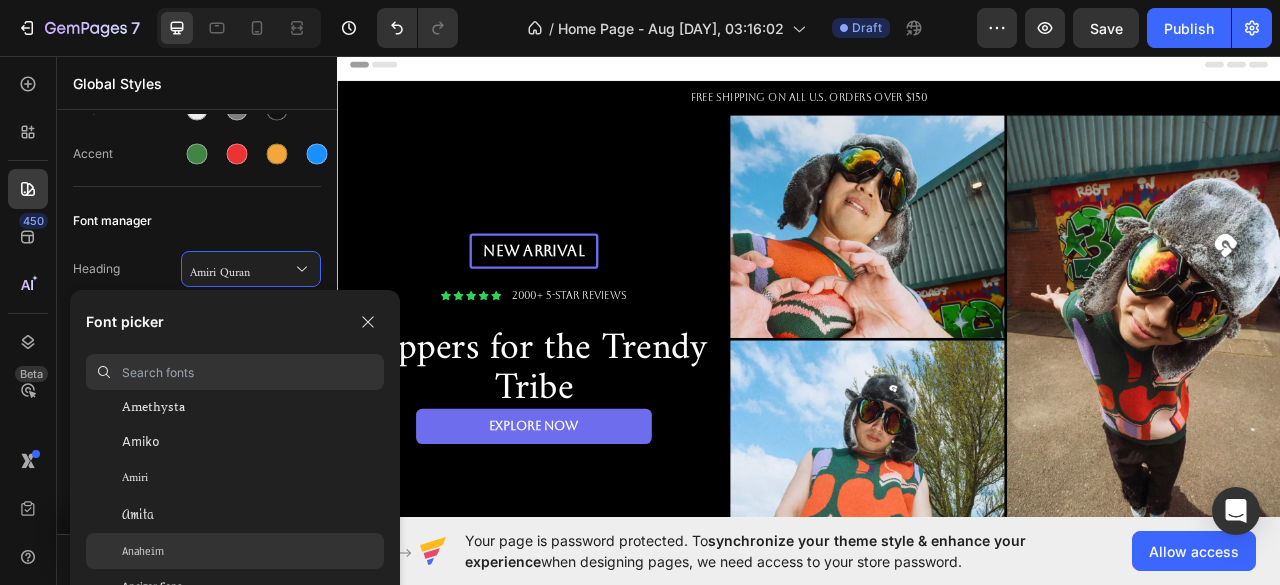 scroll, scrollTop: 2408, scrollLeft: 0, axis: vertical 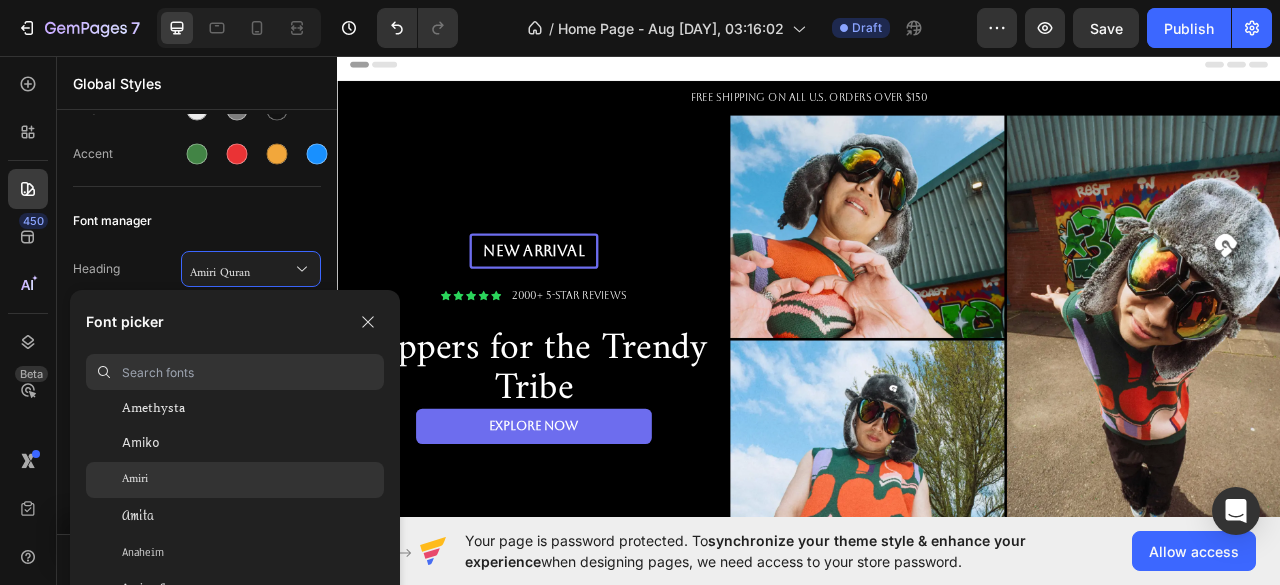 click on "Amiri" 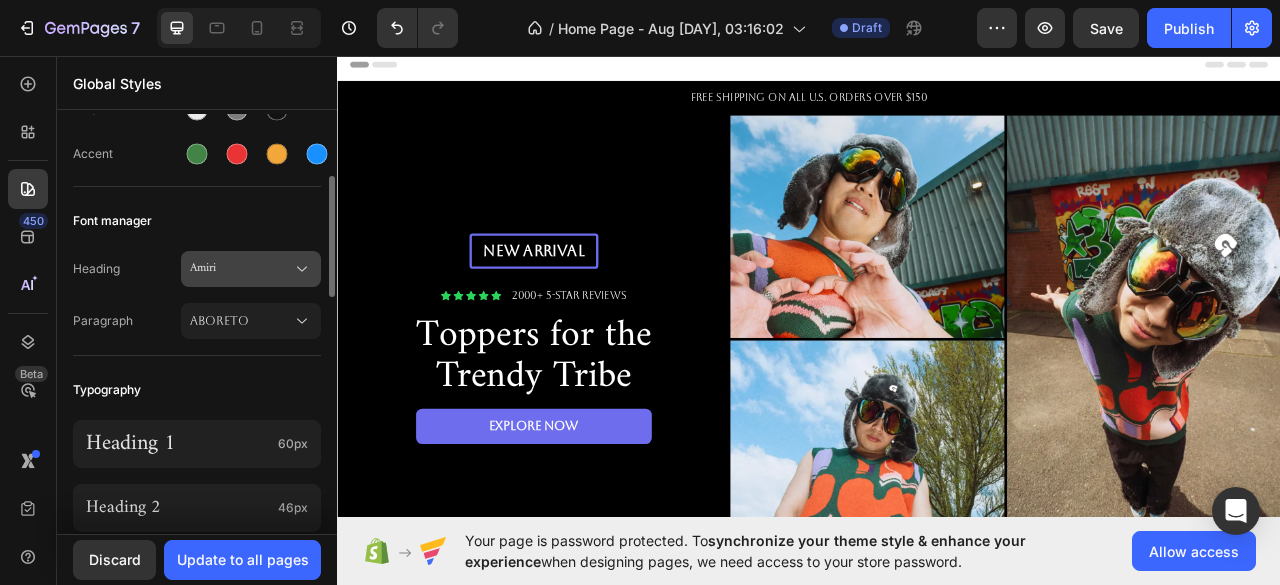 click on "Amiri" at bounding box center (241, 269) 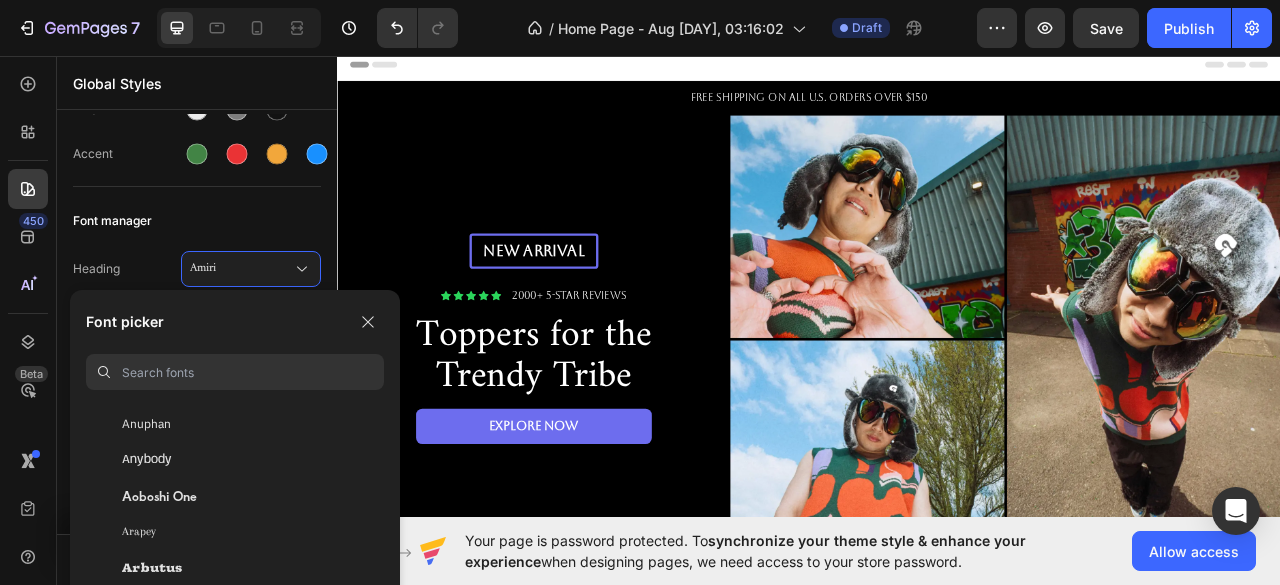 scroll, scrollTop: 3434, scrollLeft: 0, axis: vertical 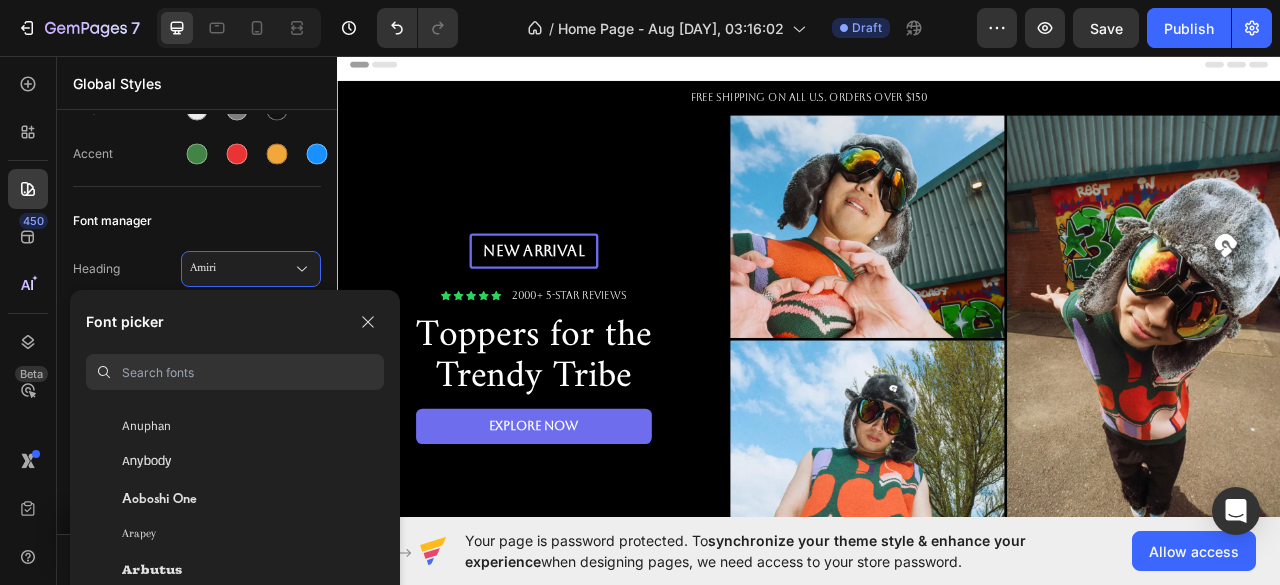 click on "Arapey" 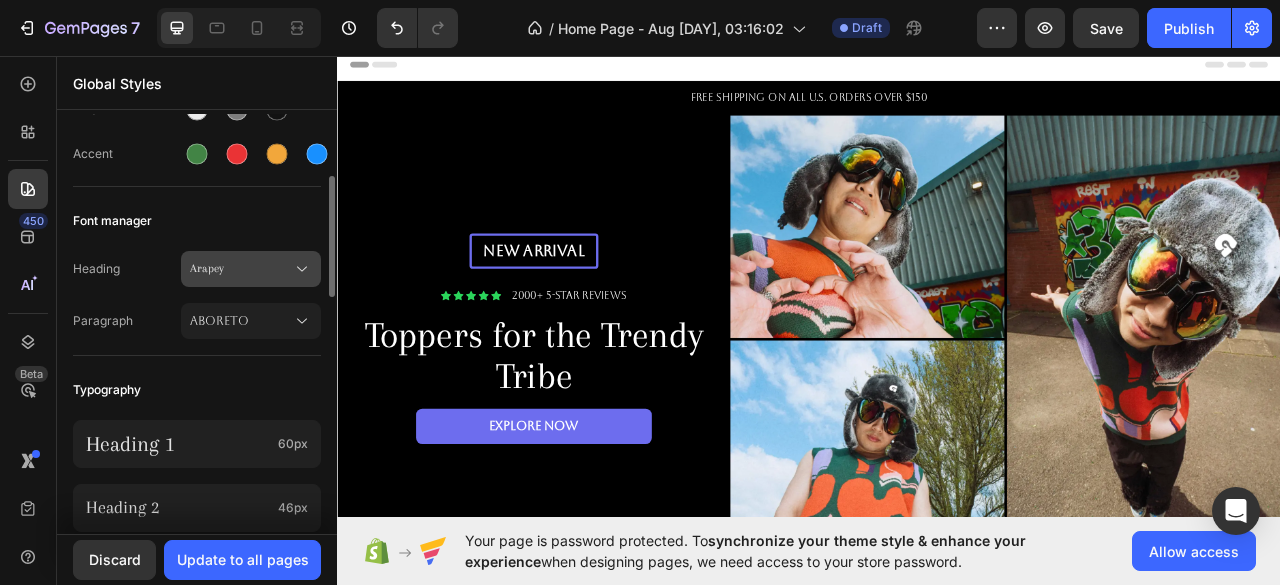click on "Arapey" at bounding box center [251, 269] 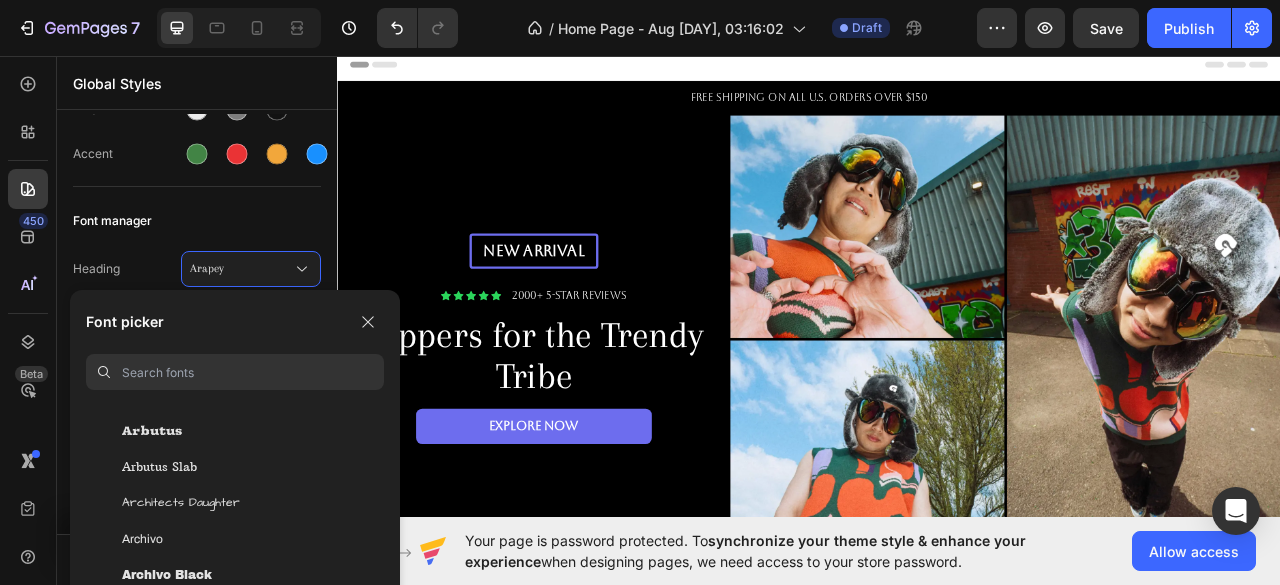 scroll, scrollTop: 3536, scrollLeft: 0, axis: vertical 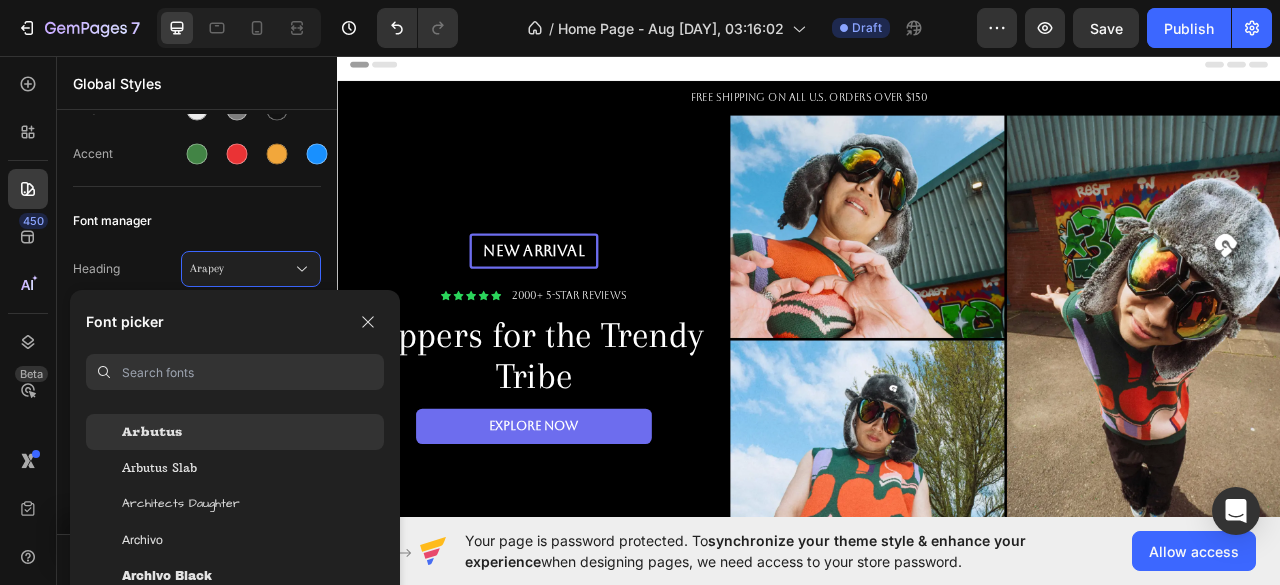click on "Arbutus" at bounding box center [152, 432] 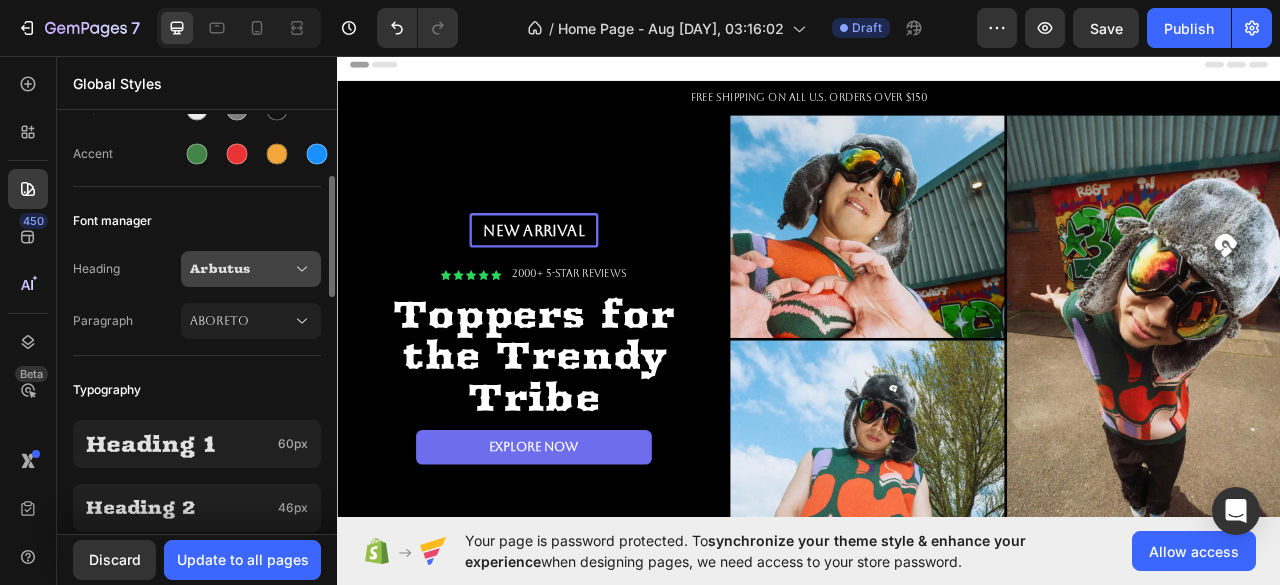 click on "Arbutus" at bounding box center [241, 269] 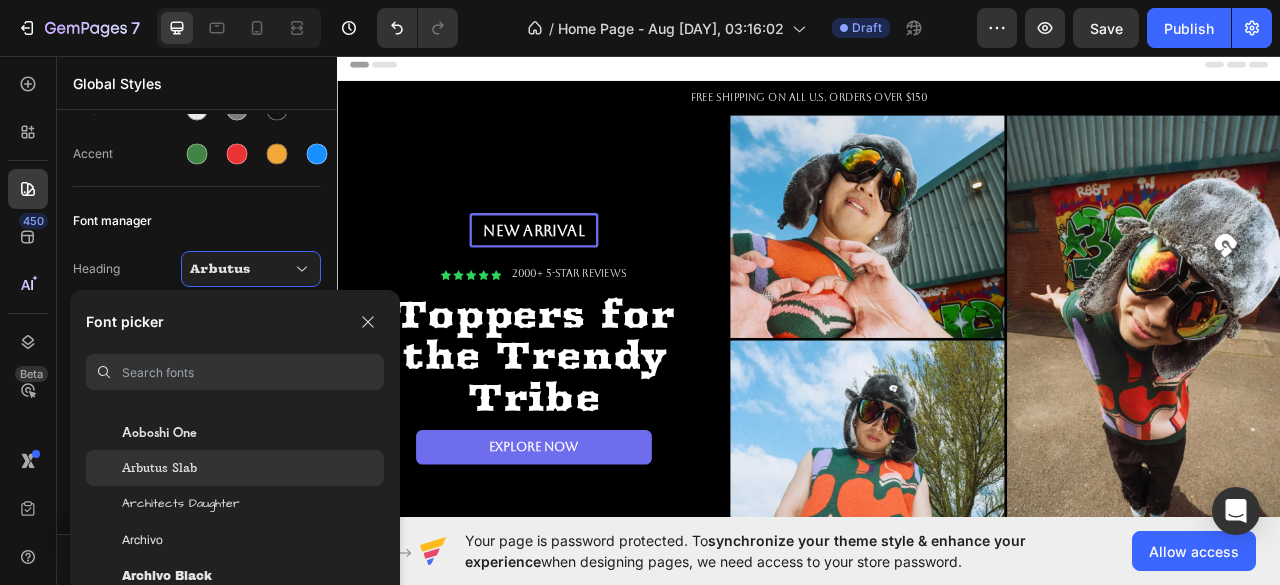 click on "Arbutus Slab" 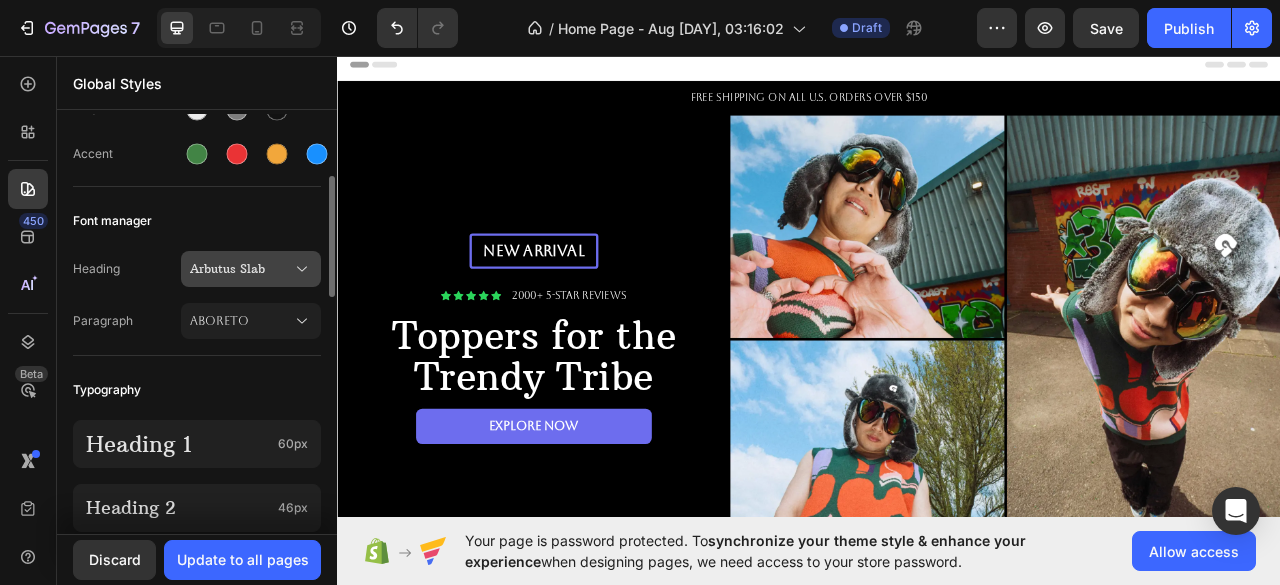 click on "Arbutus Slab" at bounding box center (251, 269) 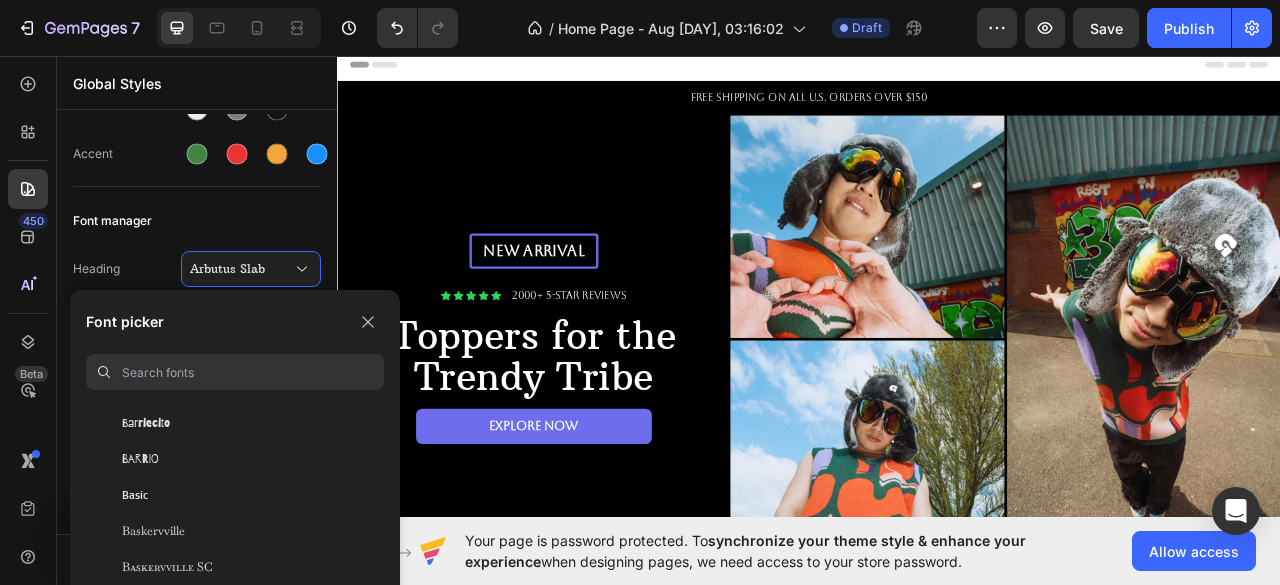 scroll, scrollTop: 6260, scrollLeft: 0, axis: vertical 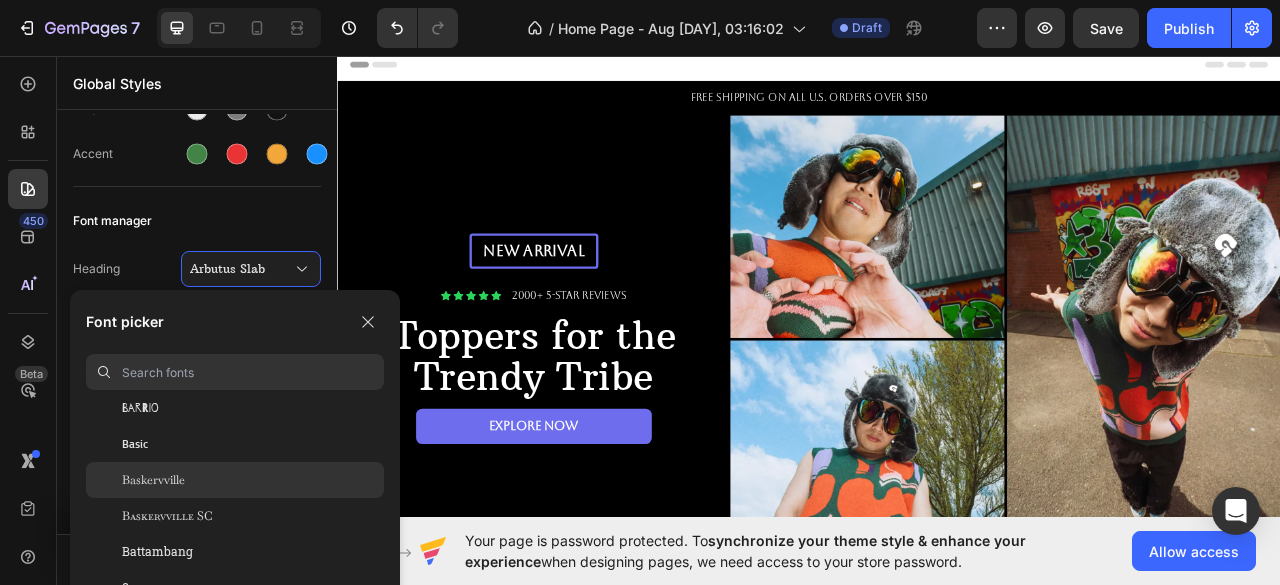 click on "Baskervville" 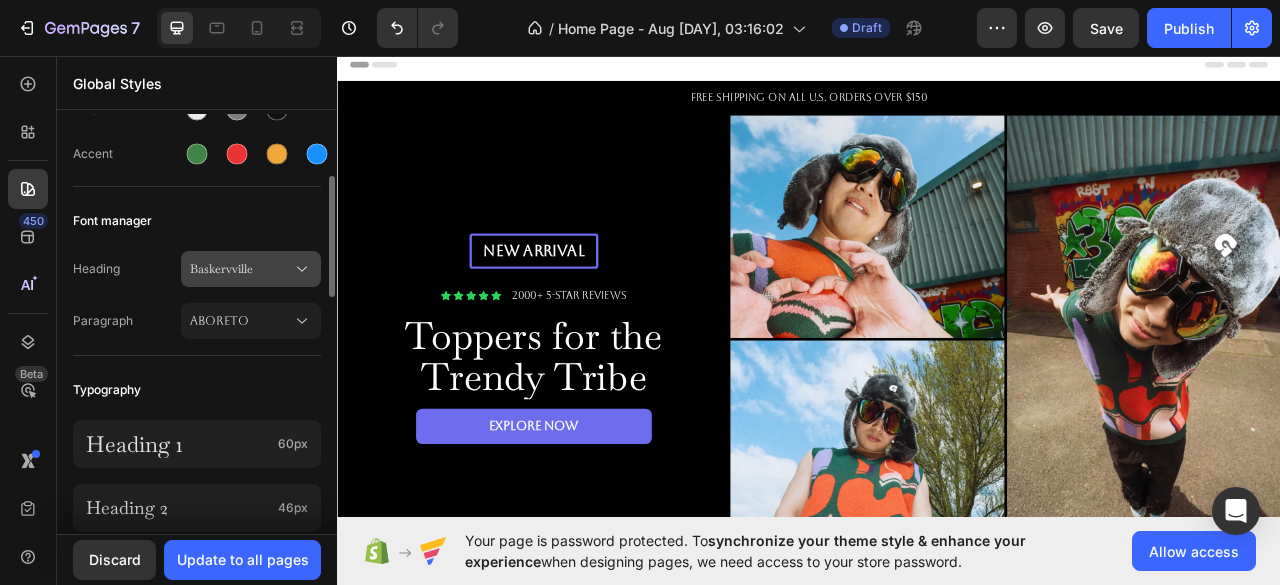 click on "Baskervville" at bounding box center [241, 269] 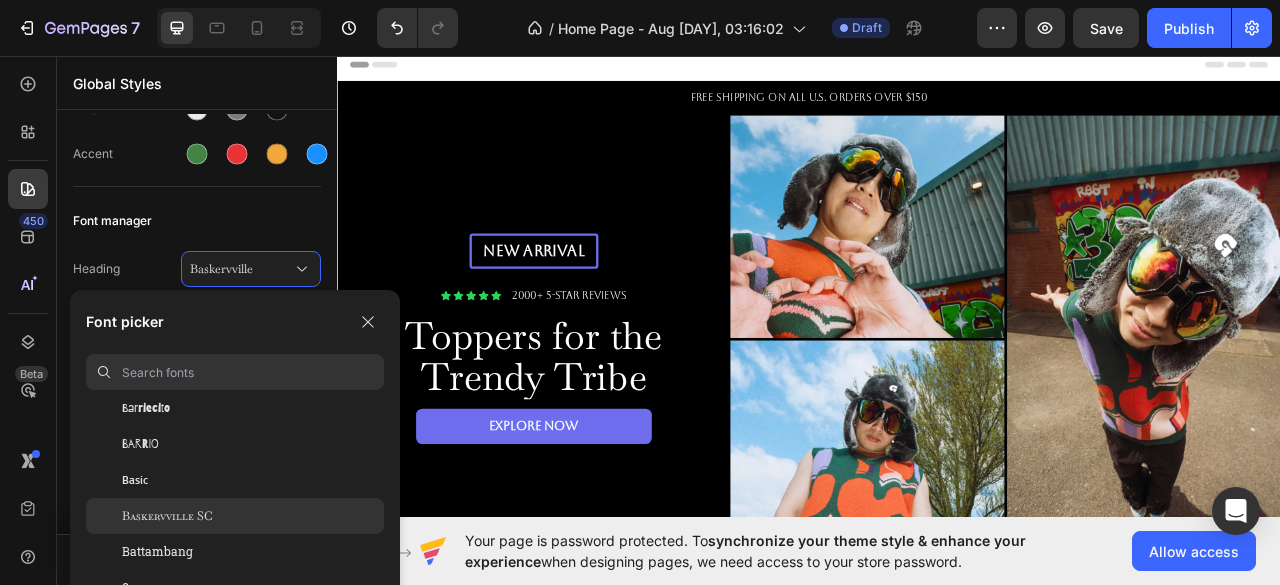click on "Baskervville SC" at bounding box center (167, 516) 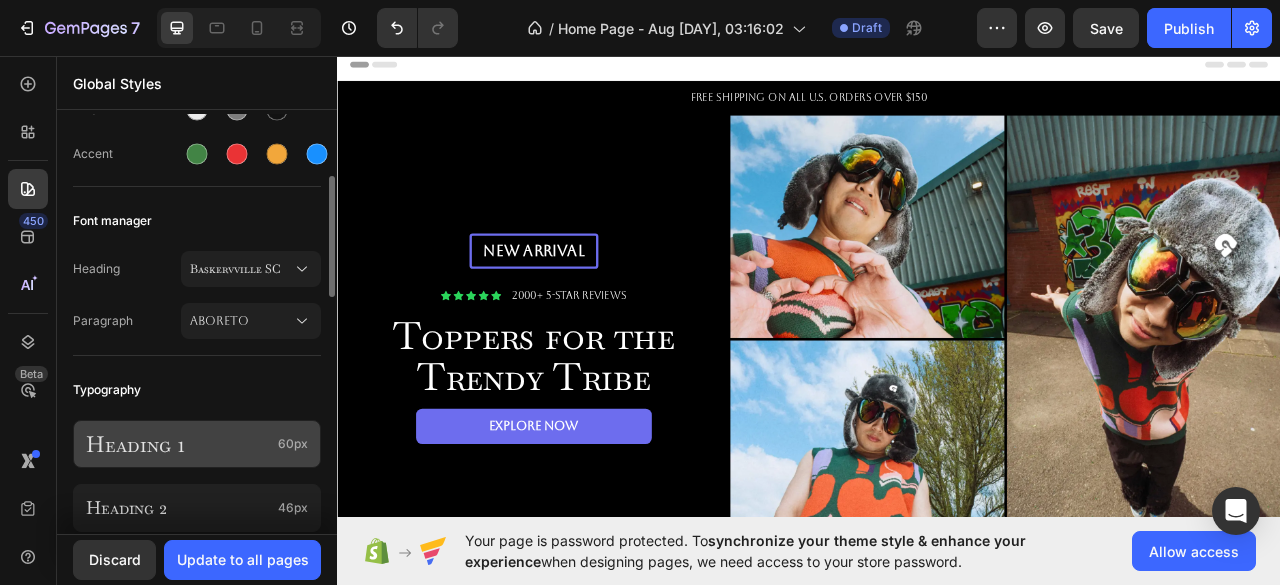 scroll, scrollTop: 402, scrollLeft: 0, axis: vertical 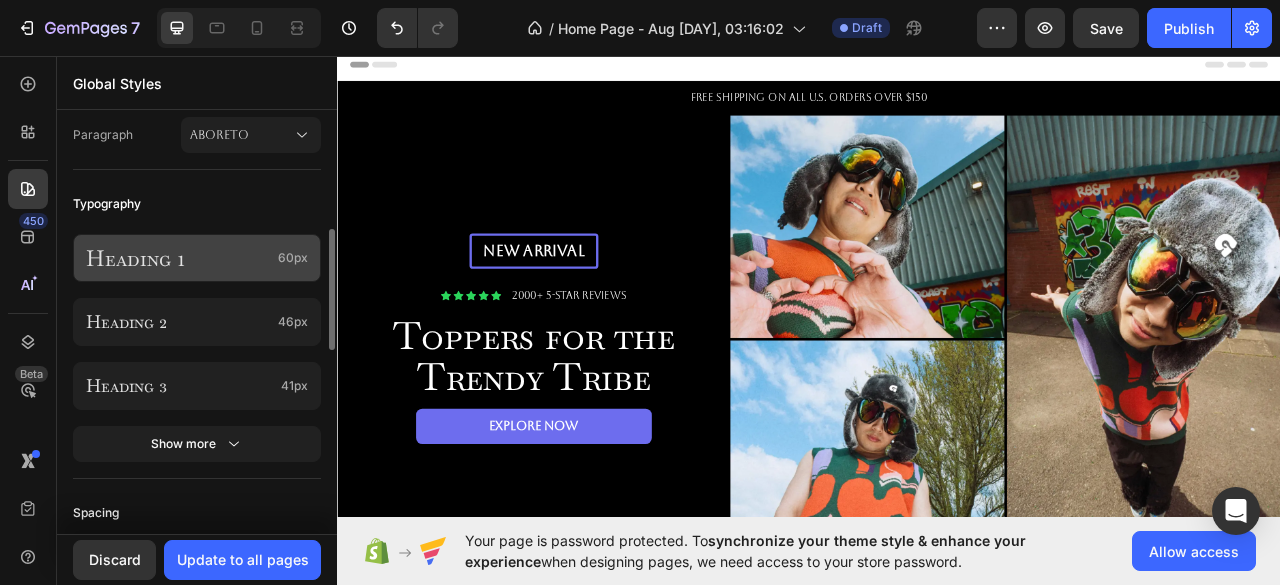 click on "Heading 1 60px" 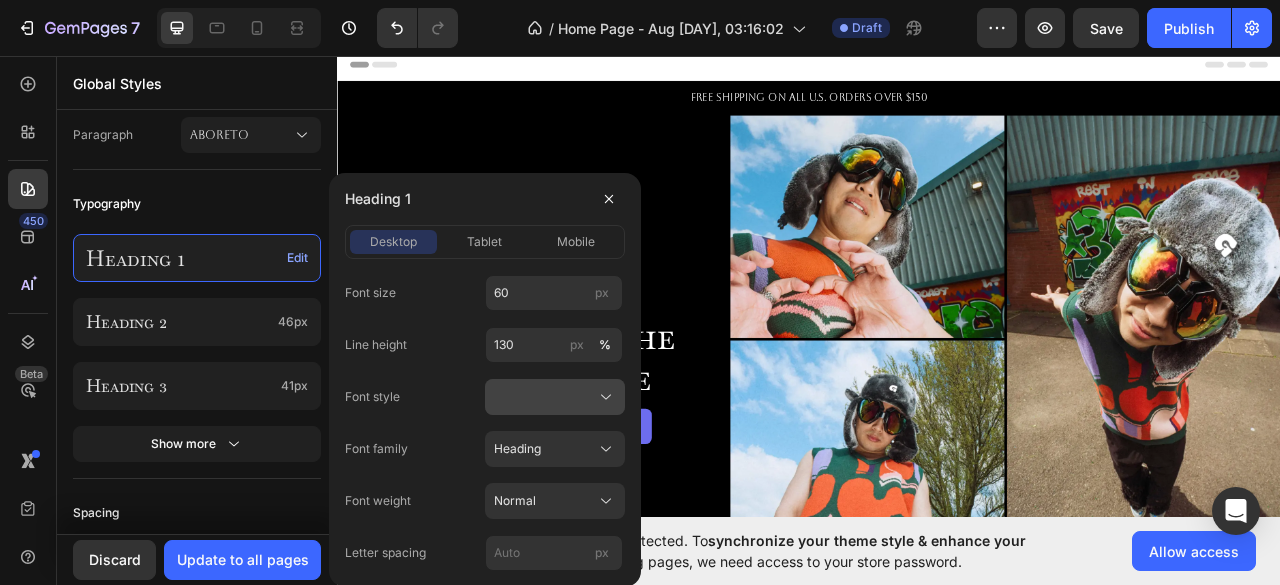 click at bounding box center (555, 397) 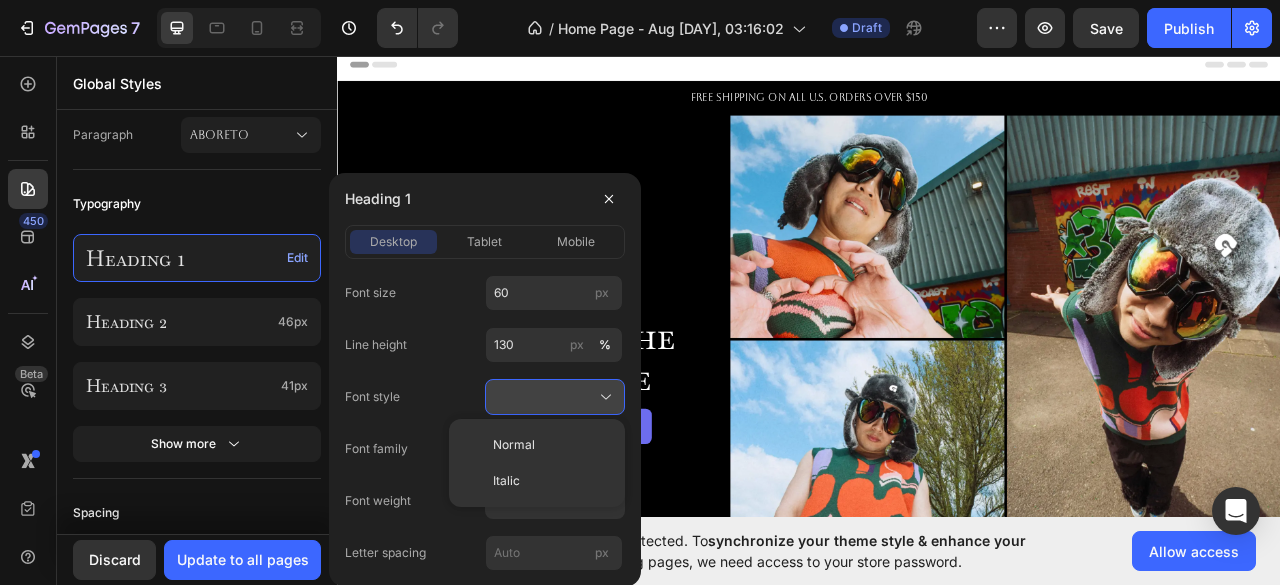 click at bounding box center (555, 397) 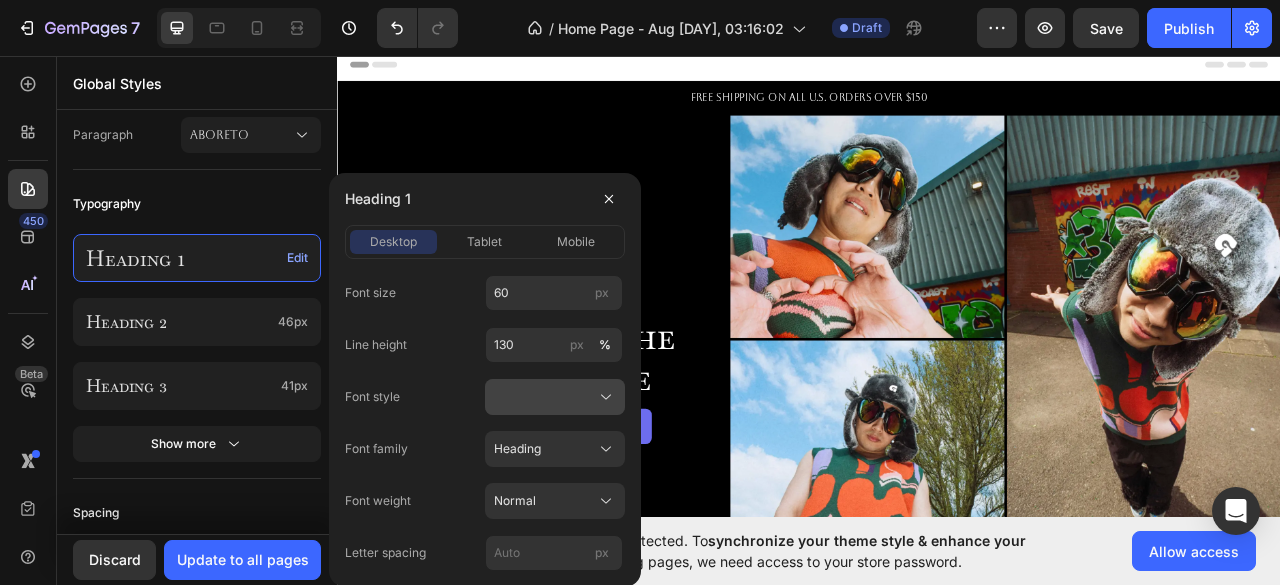 click at bounding box center (555, 397) 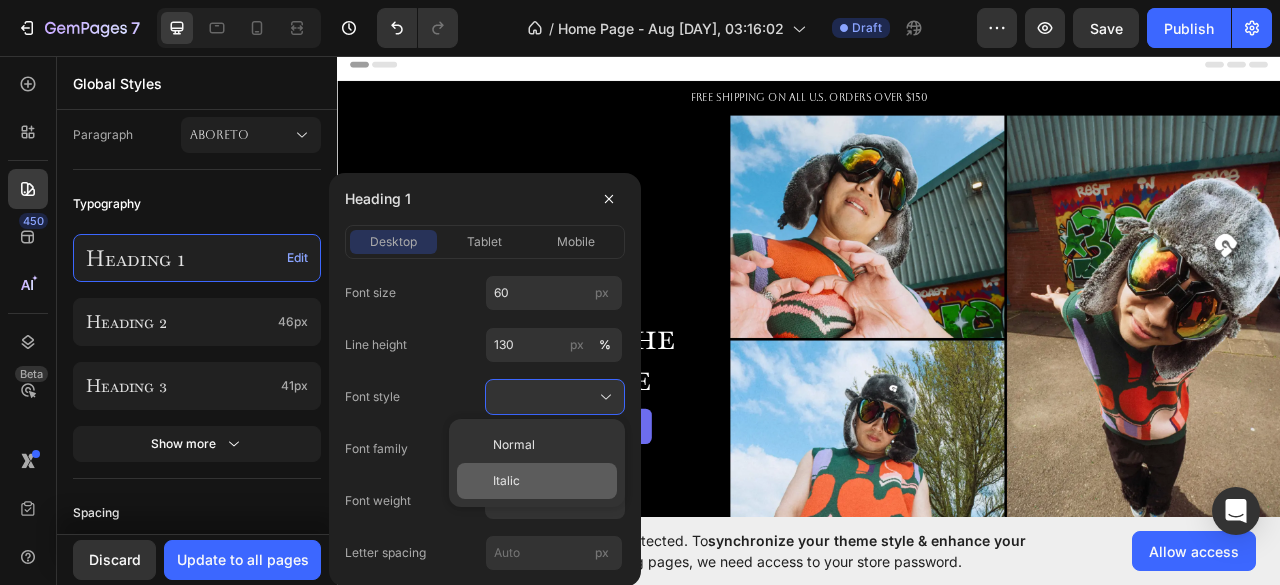 click on "Italic" at bounding box center [506, 481] 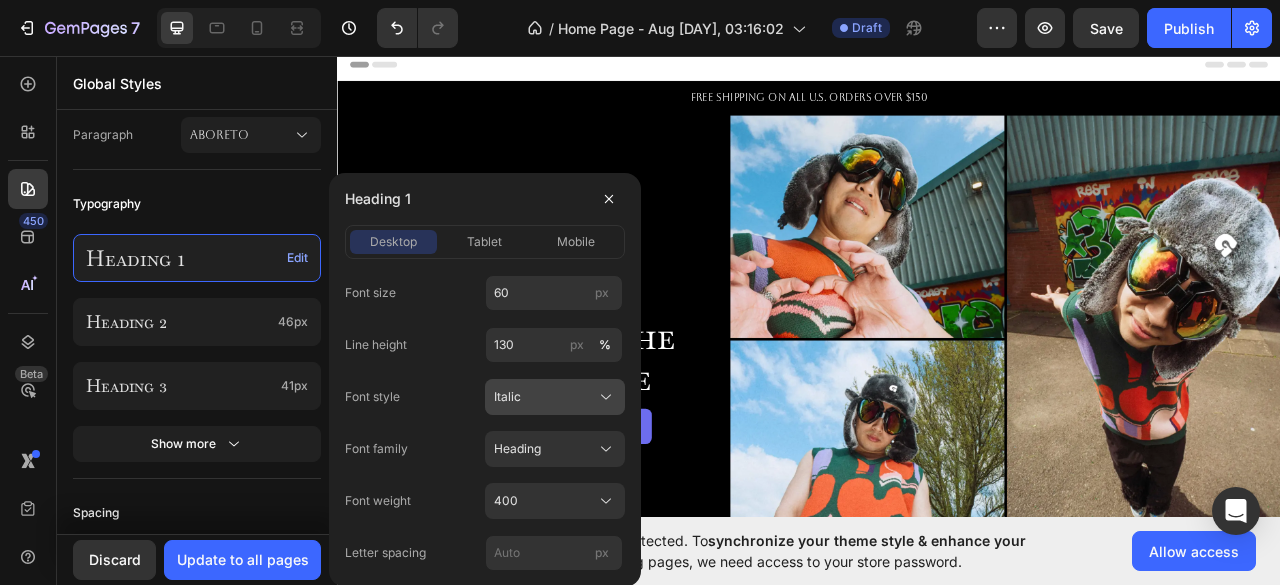 click on "Italic" 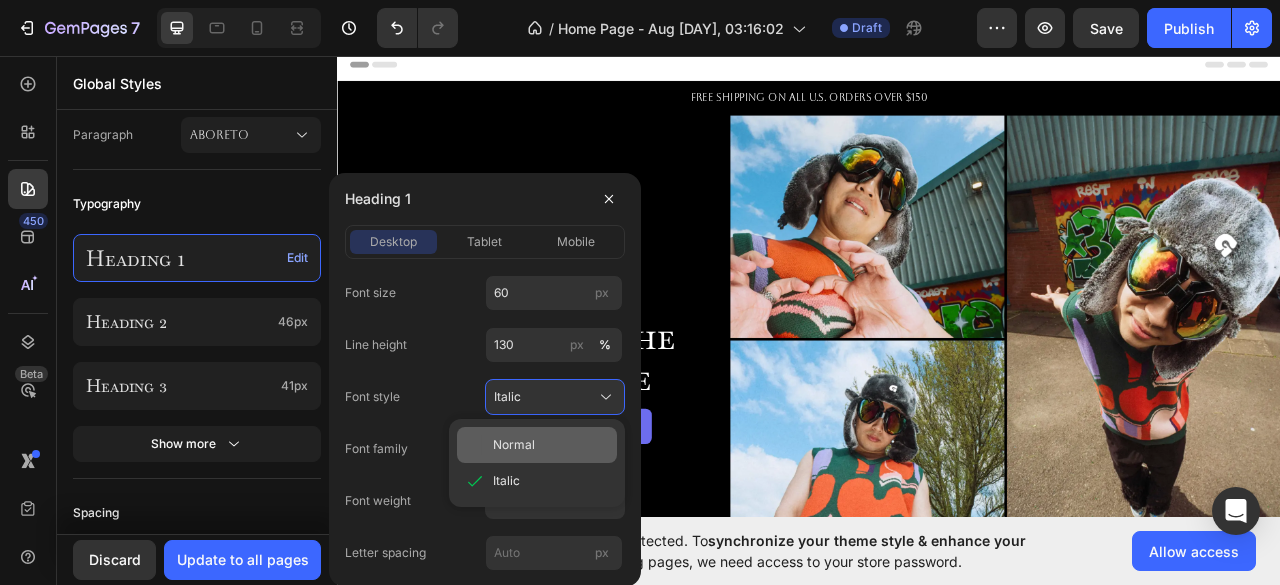 click on "Normal" 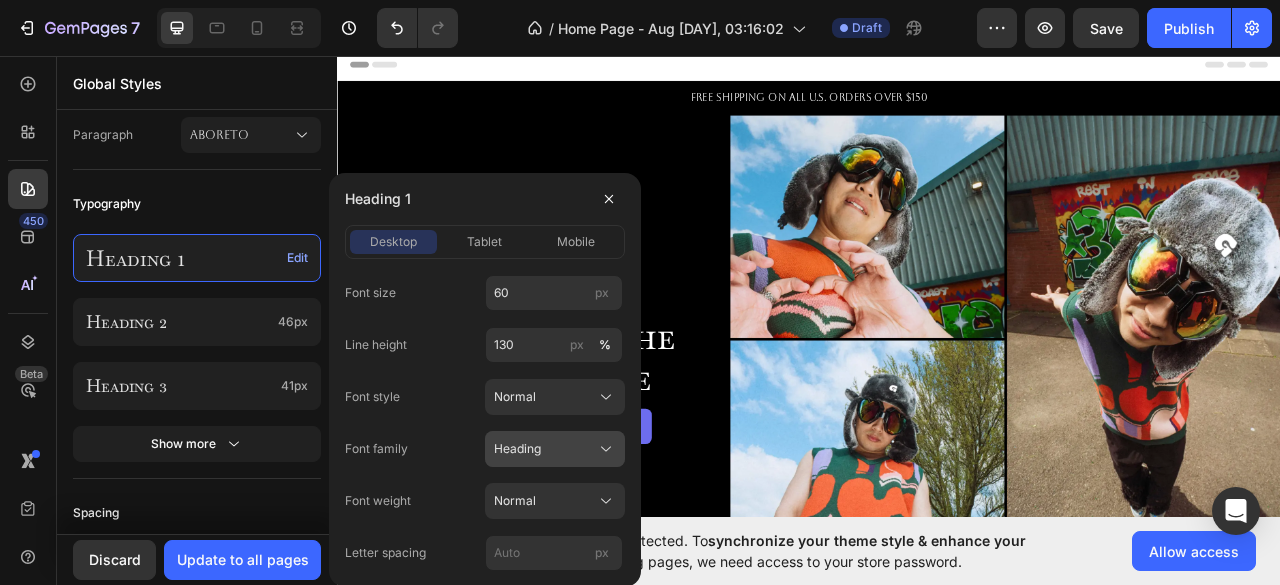 click on "Heading" 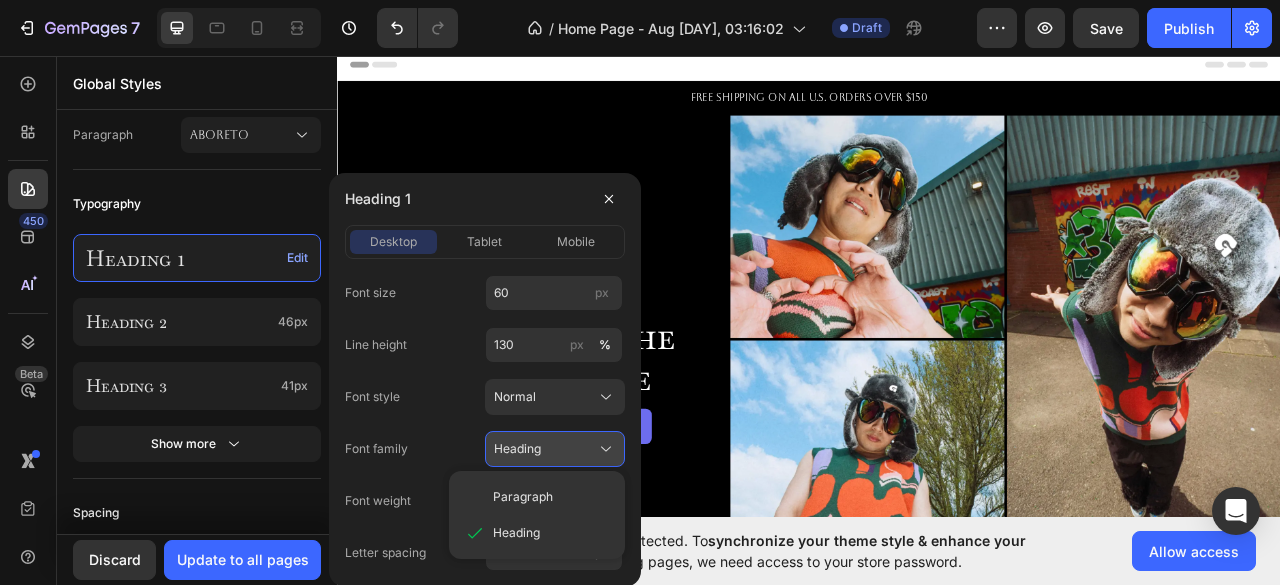 click on "Heading" at bounding box center (555, 449) 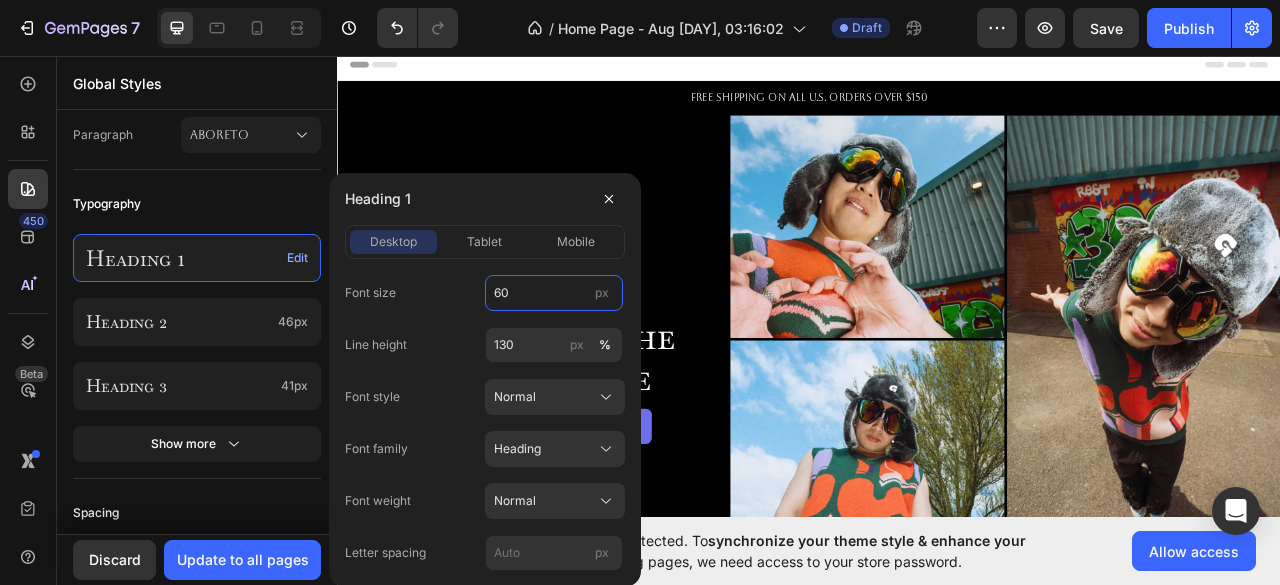 click on "60" at bounding box center [554, 293] 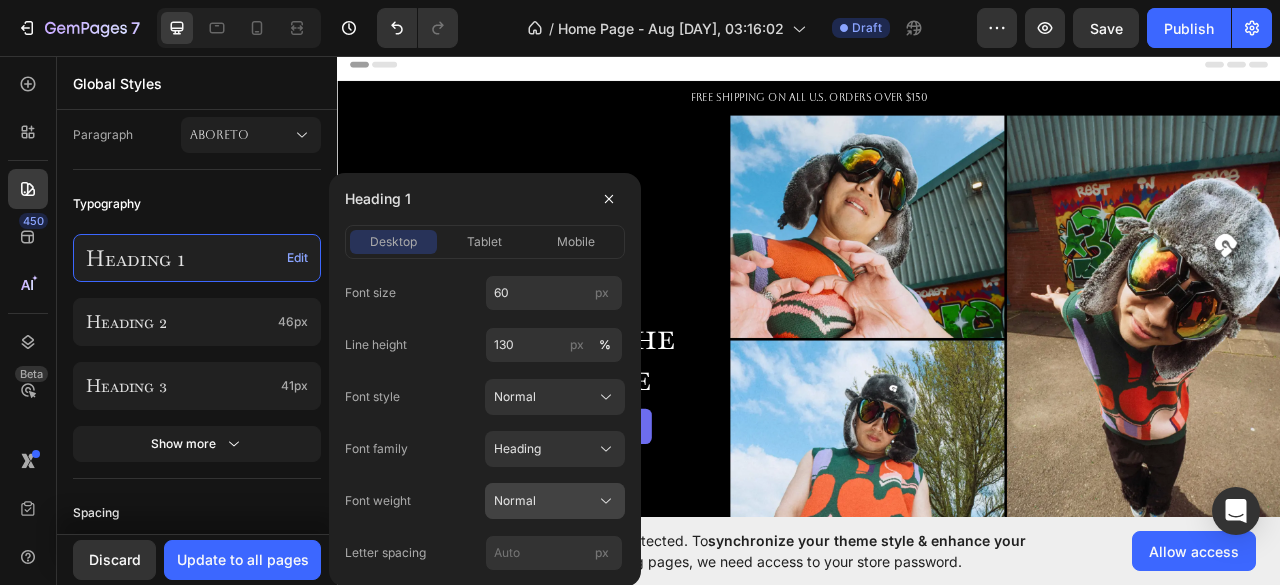 click on "Font weight Normal" at bounding box center [485, 501] 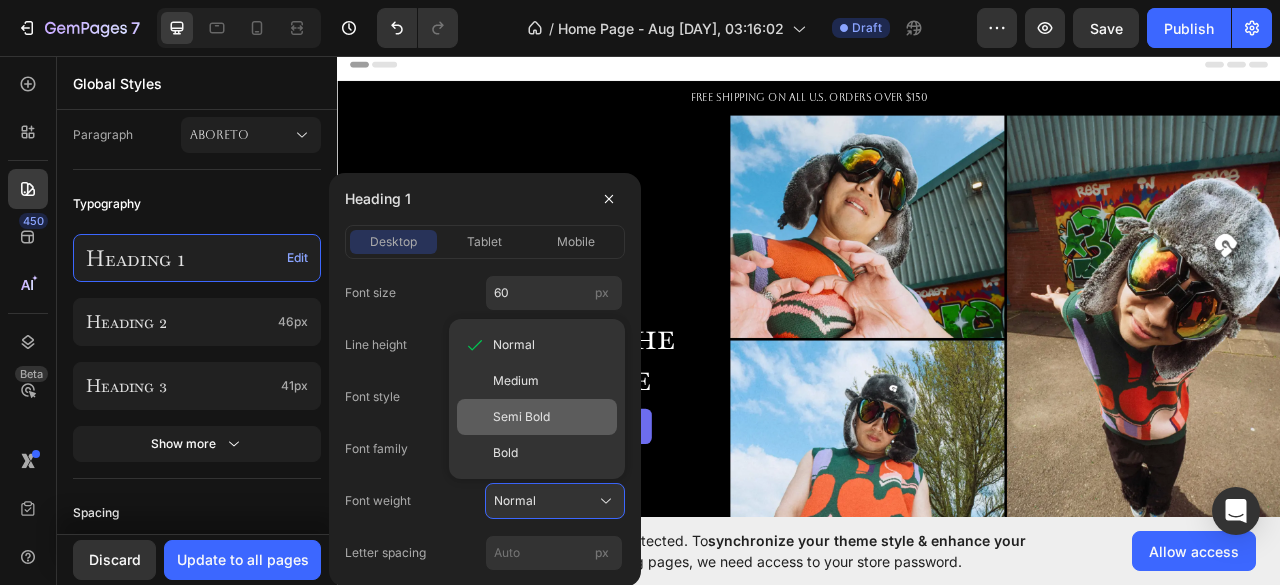 click on "Semi Bold" at bounding box center (521, 417) 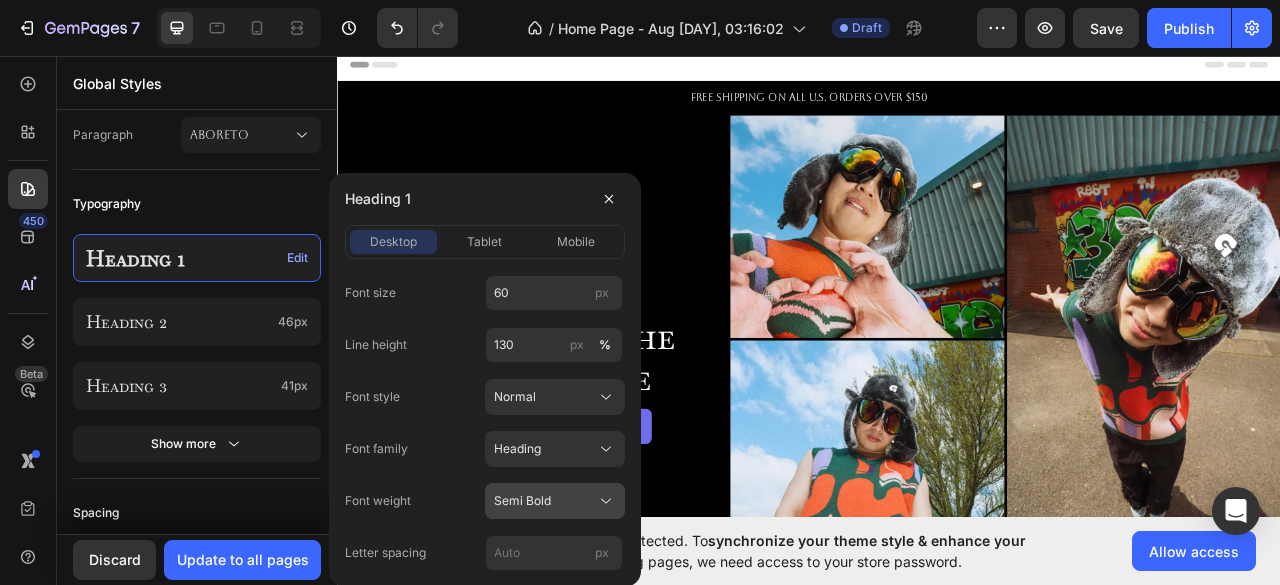 click on "Semi Bold" at bounding box center (555, 501) 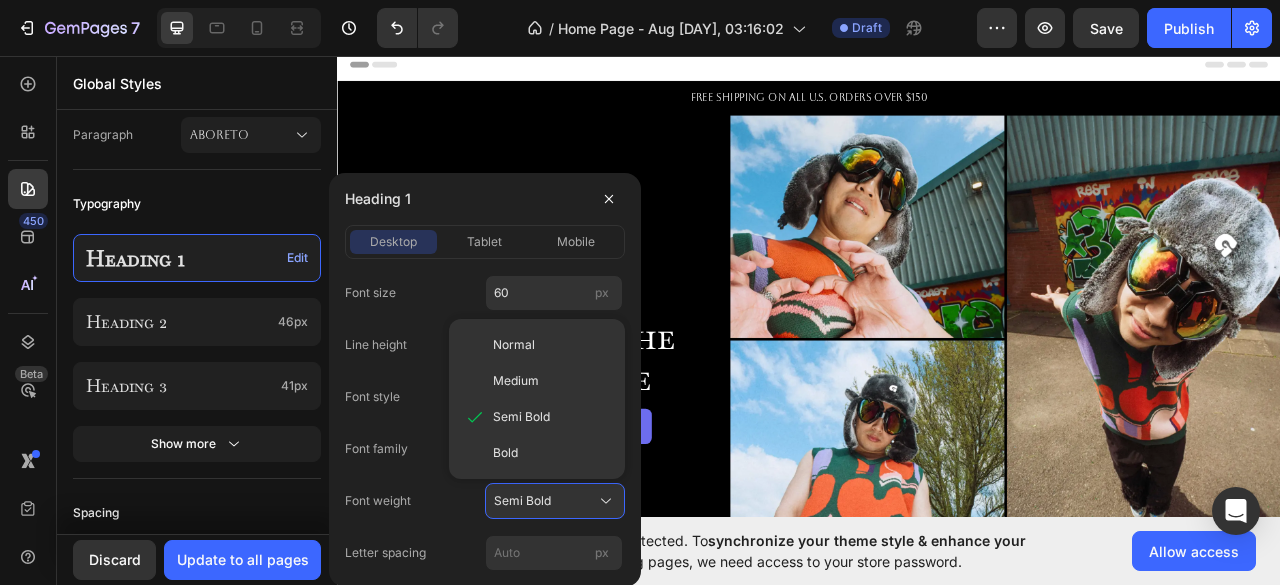 click on "Normal Medium Semi Bold Bold" at bounding box center (537, 399) 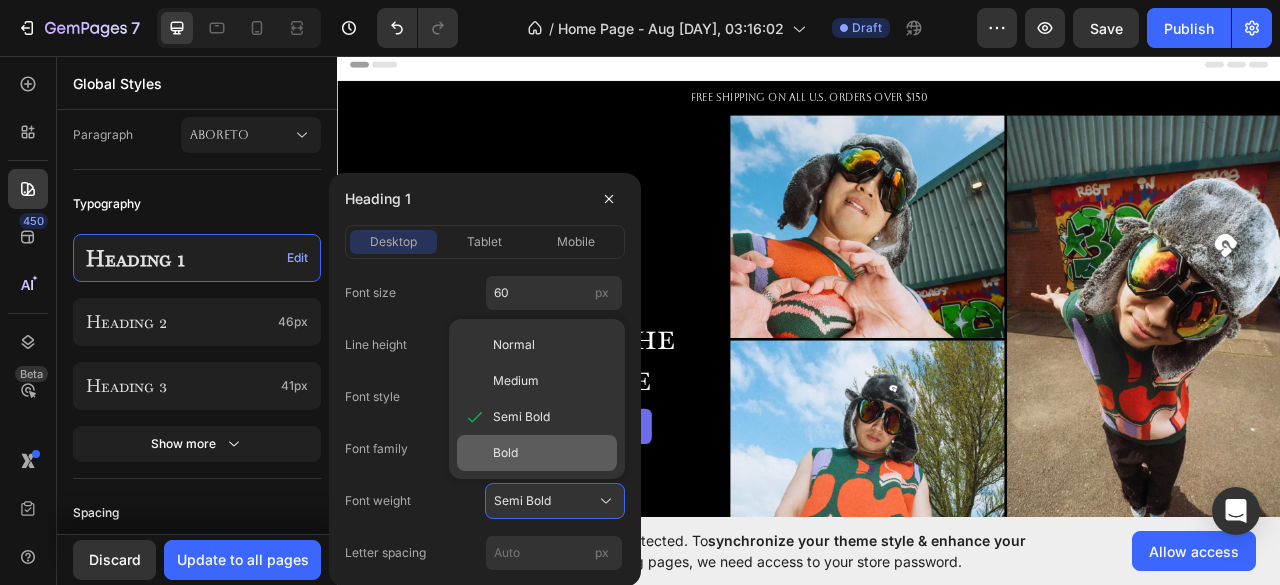 click on "Bold" 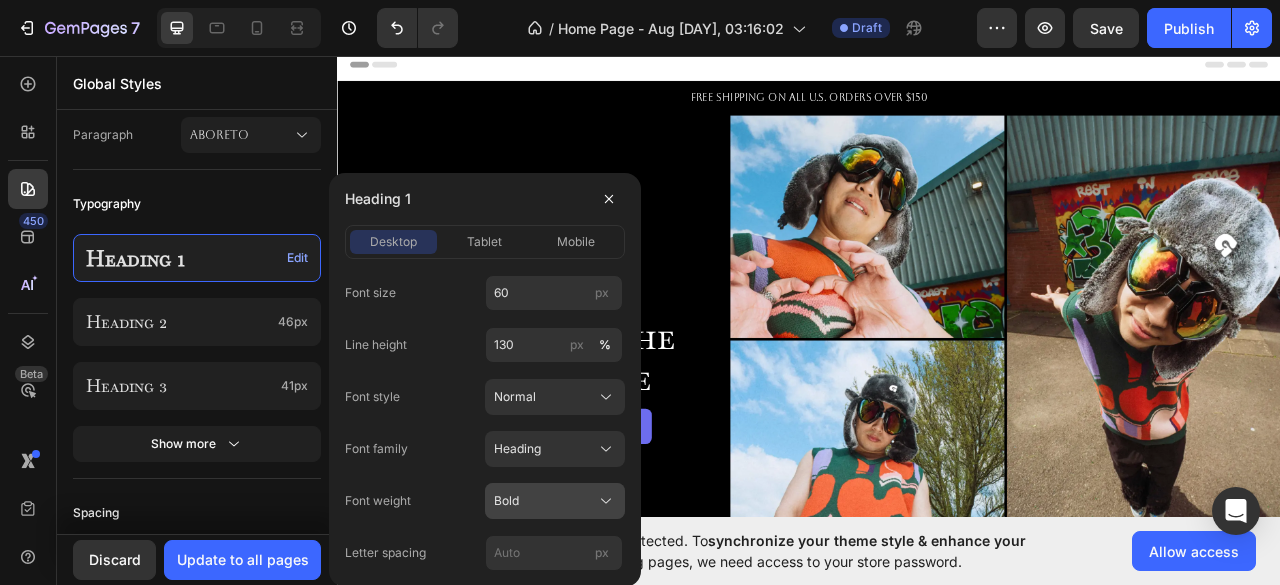 click on "Bold" 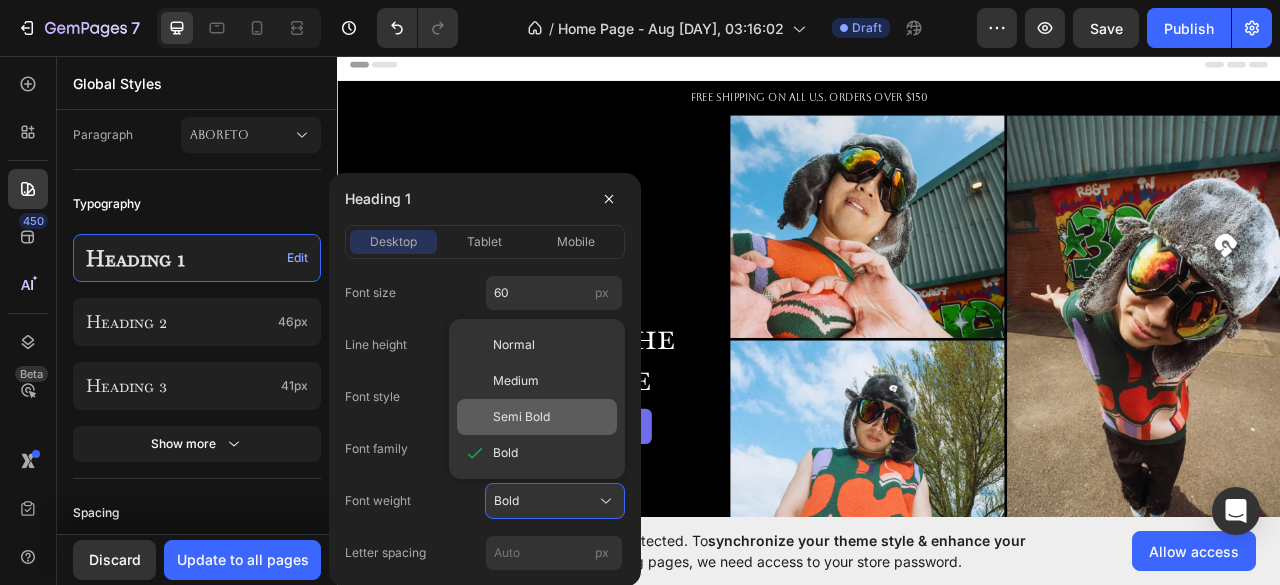 click on "Semi Bold" at bounding box center (521, 417) 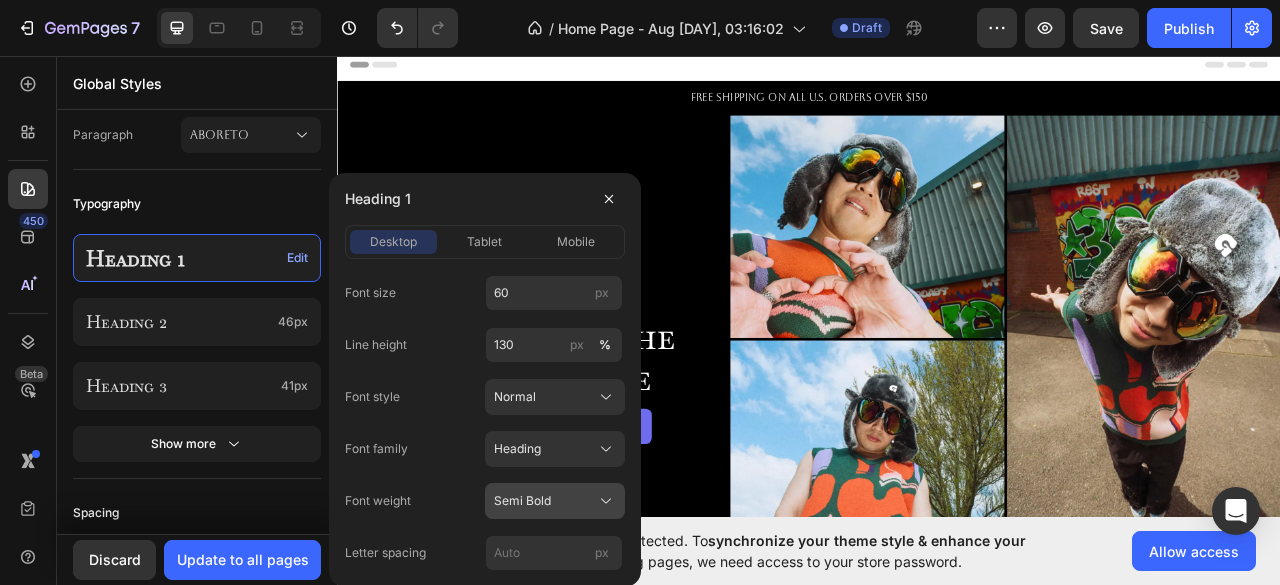 click on "Semi Bold" at bounding box center (522, 501) 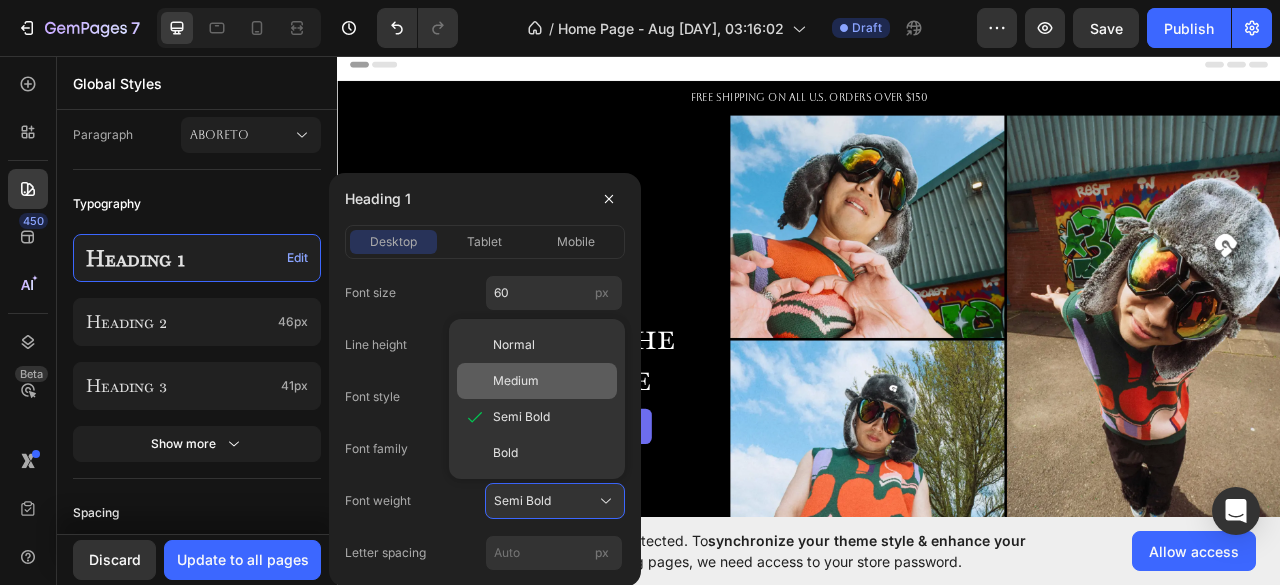 click on "Medium" 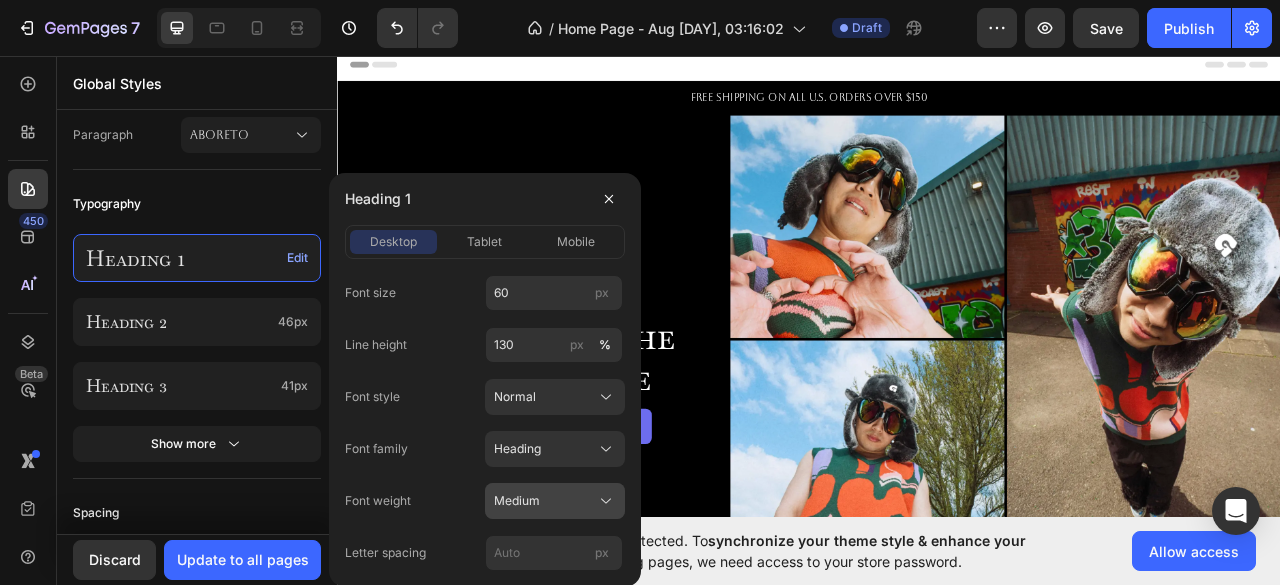 click on "Medium" at bounding box center (517, 501) 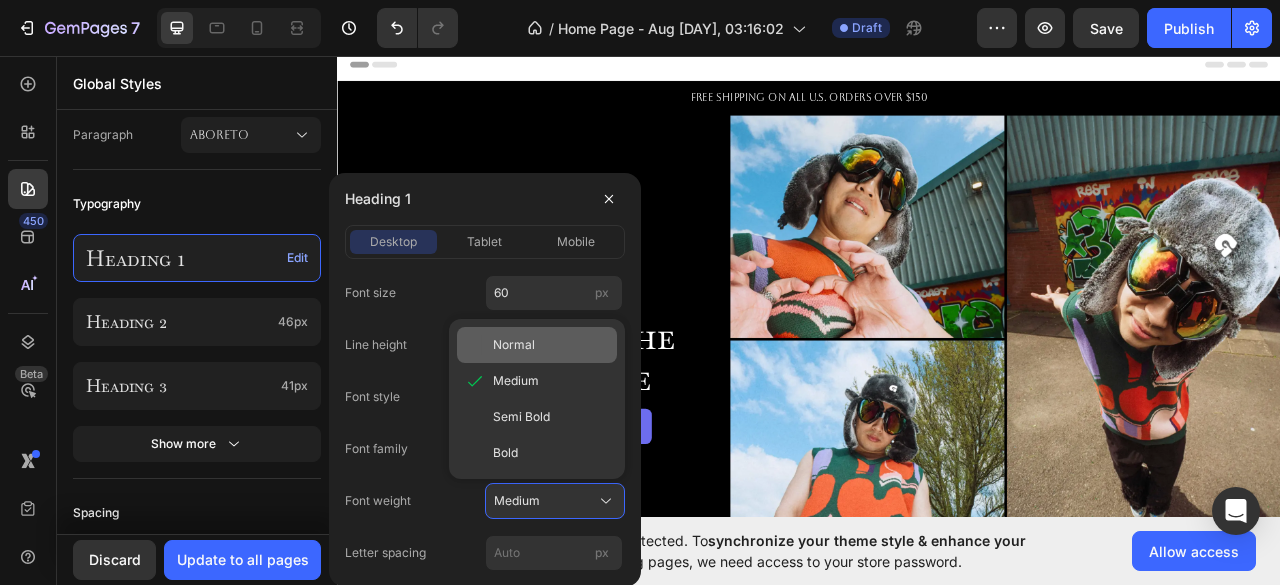 click on "Normal" at bounding box center [514, 345] 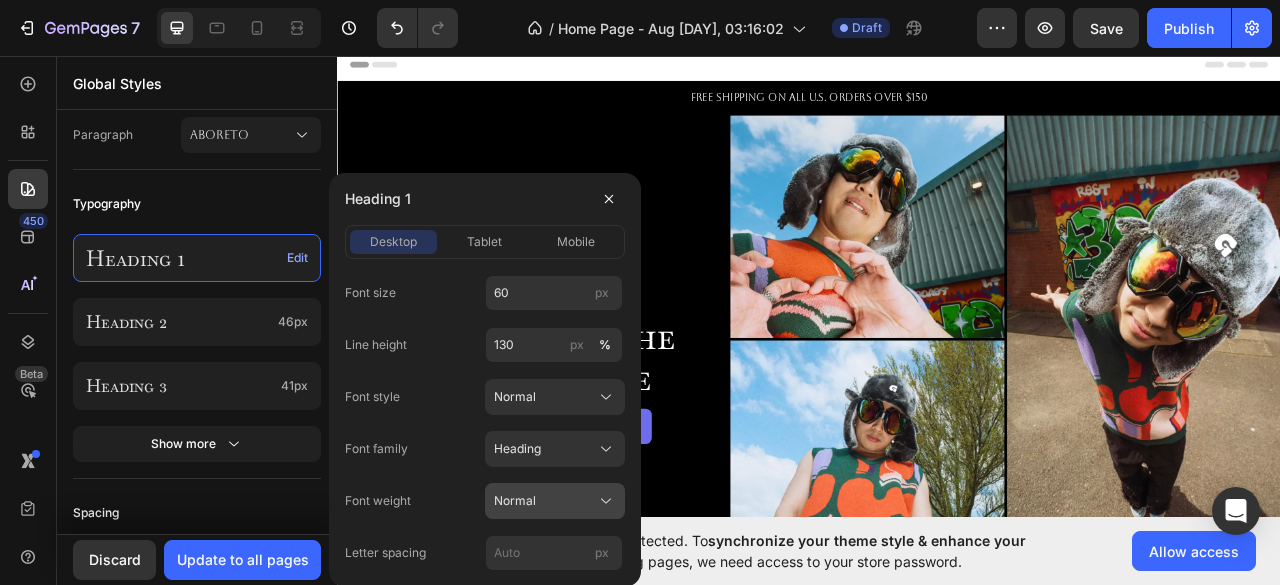 click on "Normal" at bounding box center [515, 501] 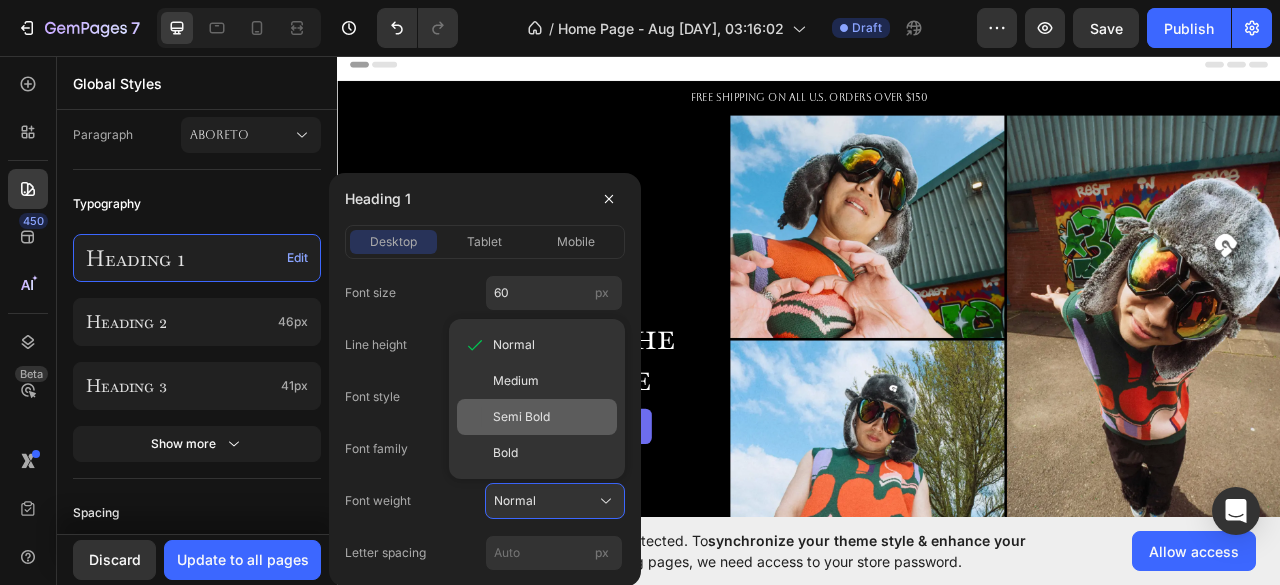 click on "Semi Bold" 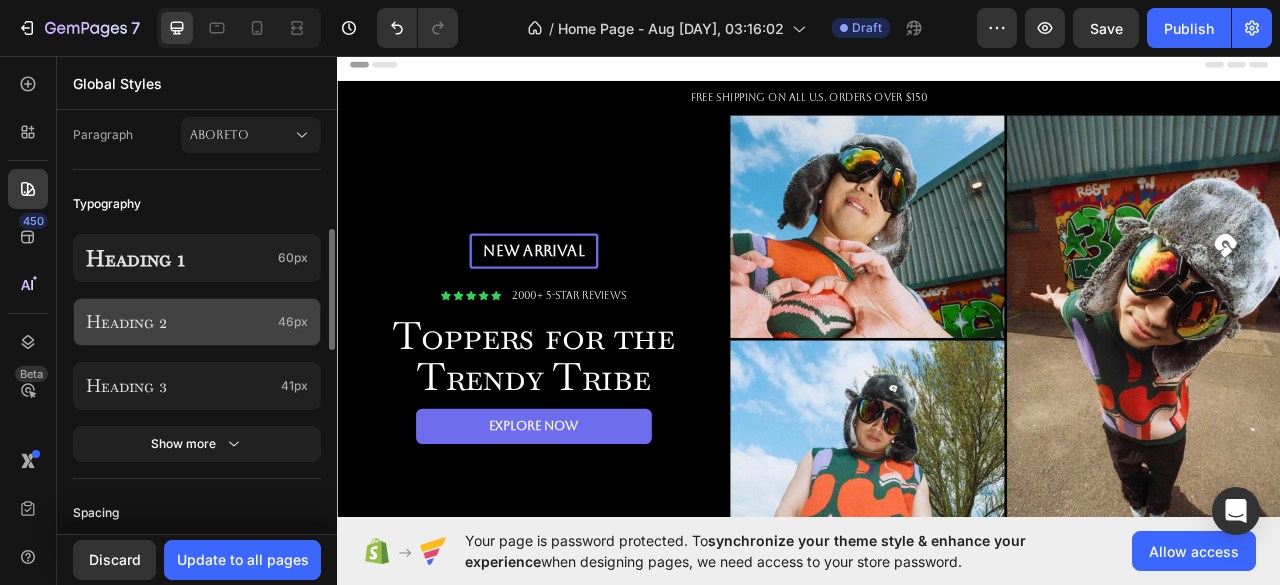 click on "Heading 2 46px" 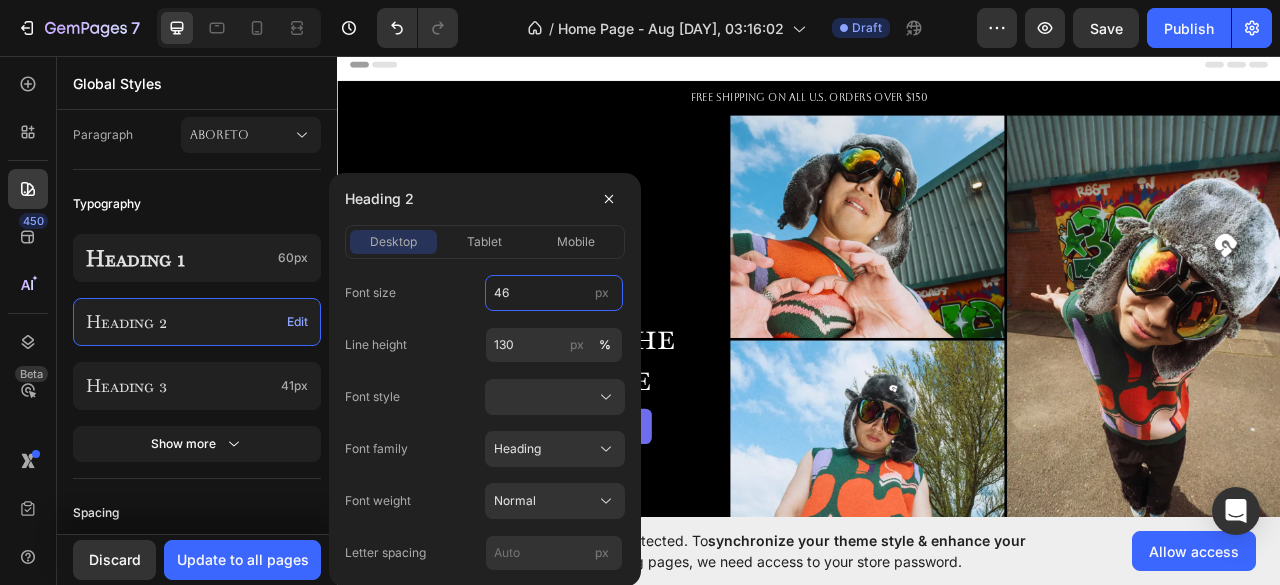 click on "46" at bounding box center (554, 293) 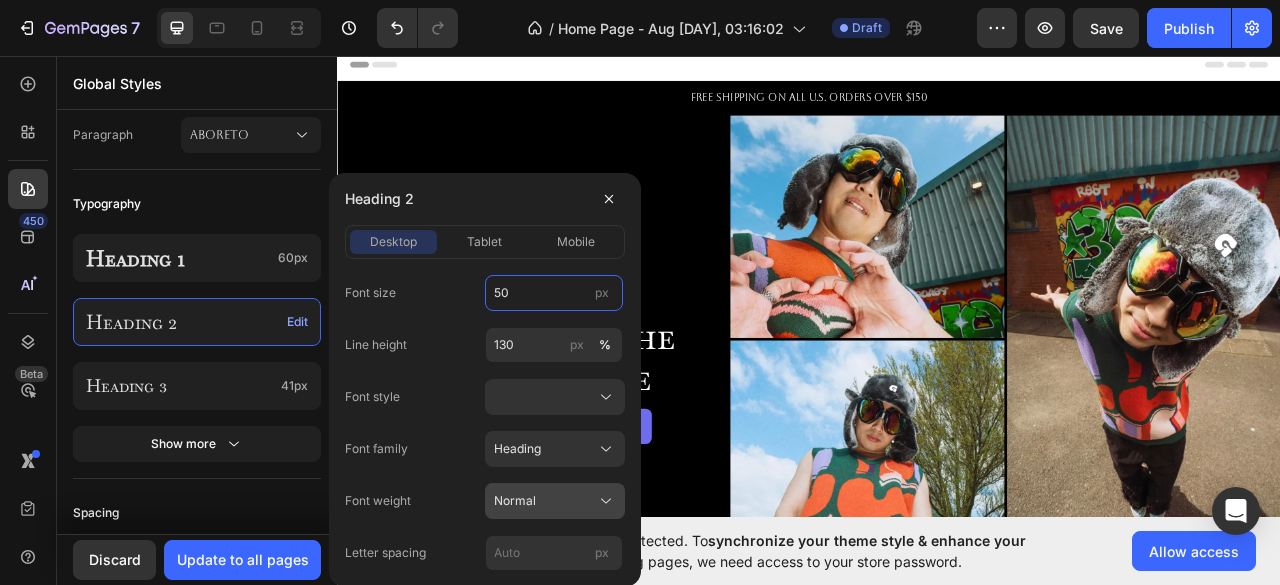 type on "50" 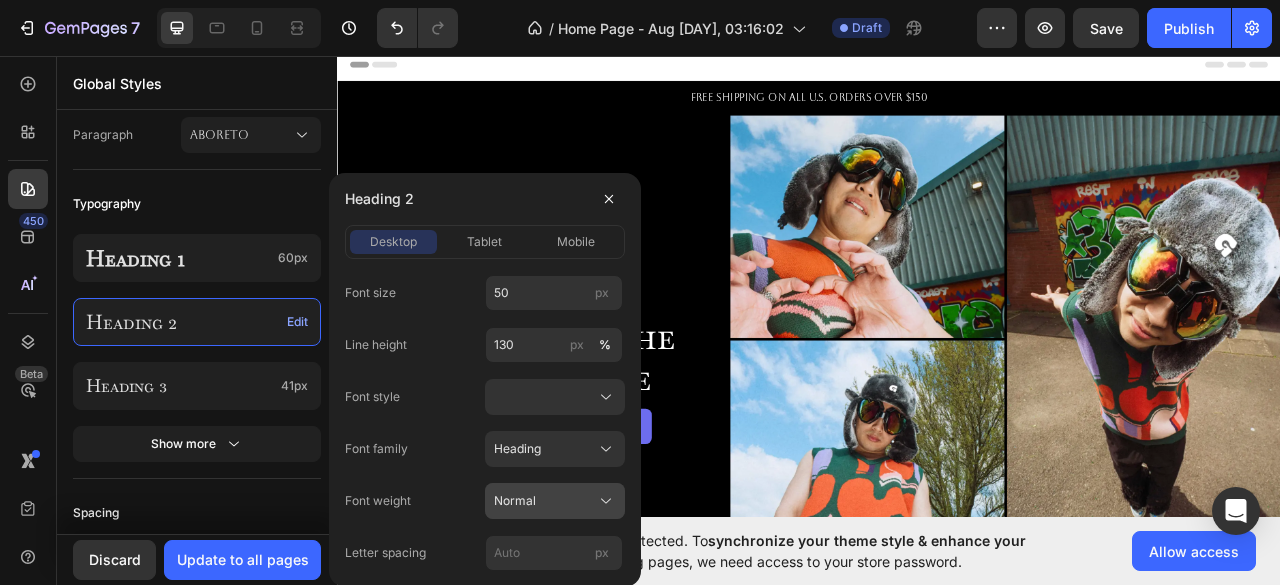 click on "Normal" at bounding box center [515, 501] 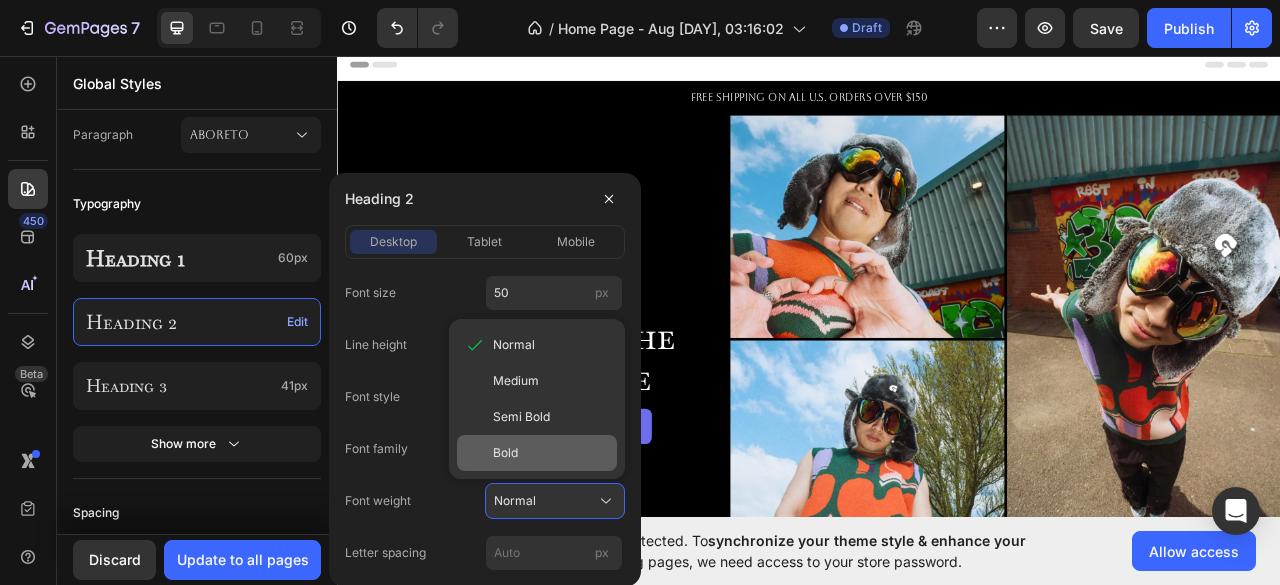click on "Bold" at bounding box center [505, 453] 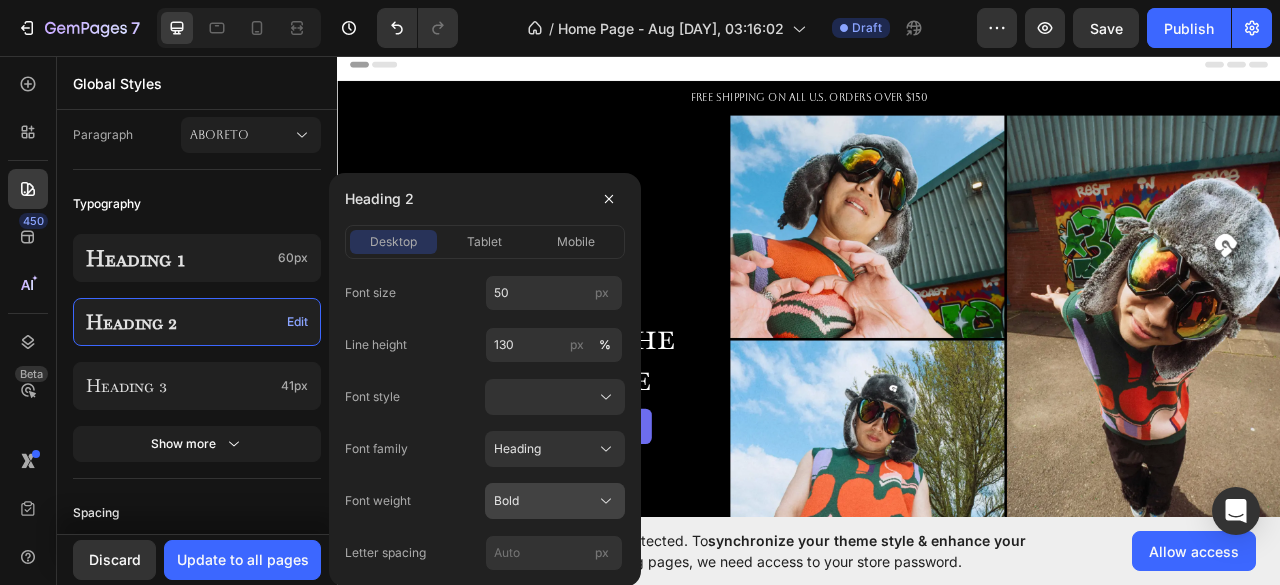 click on "Bold" 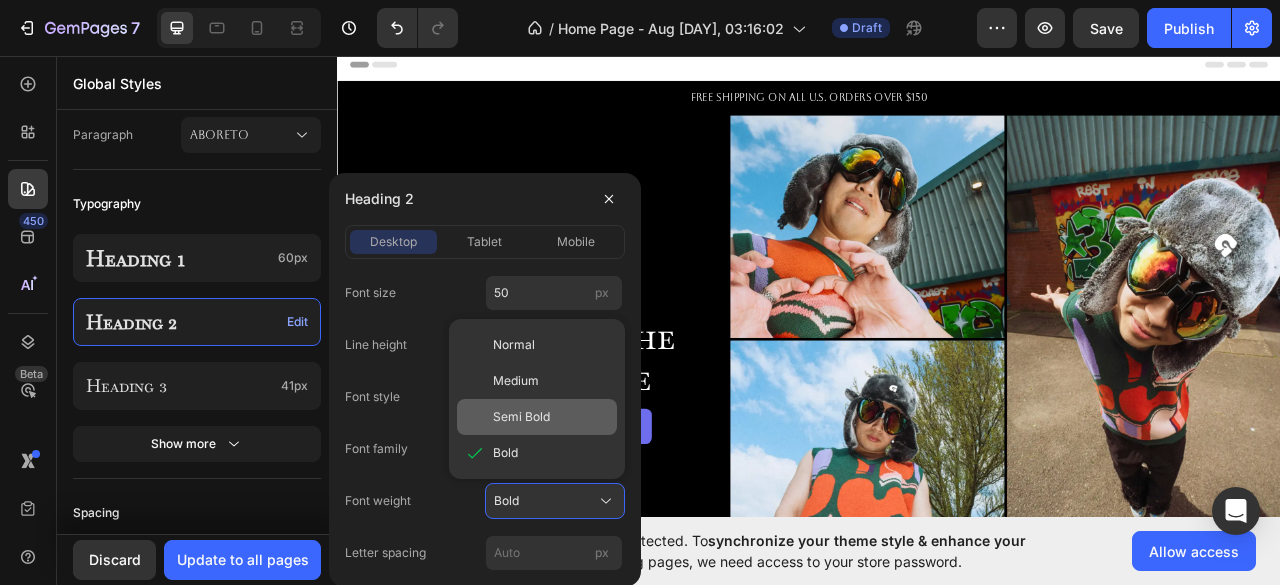 click on "Semi Bold" 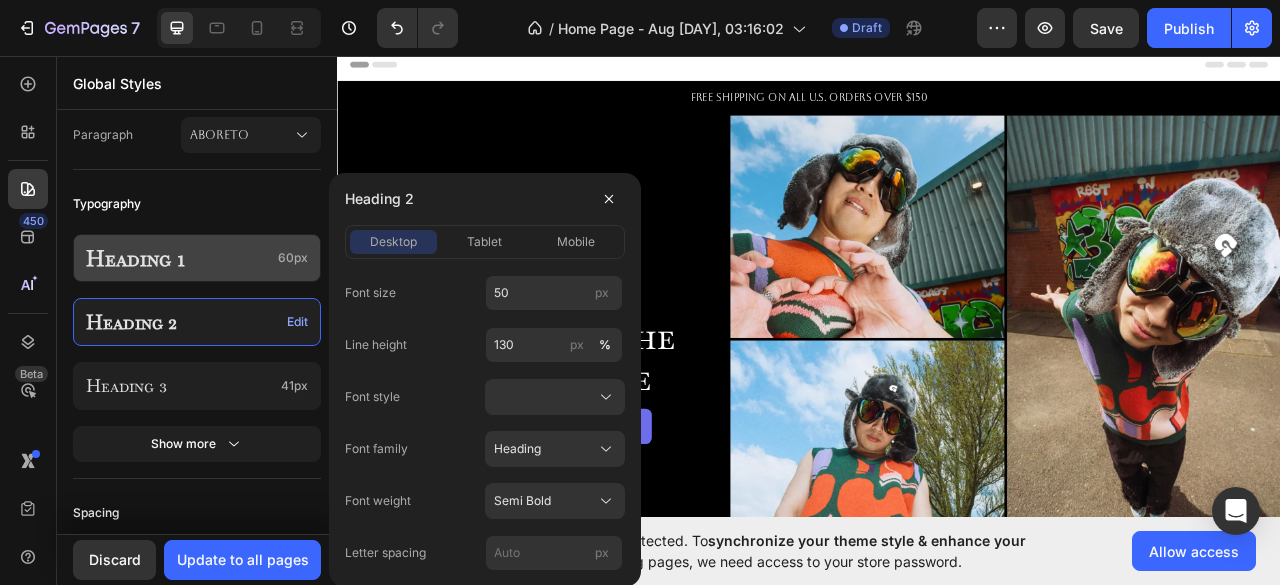 click on "Heading 1 60px" 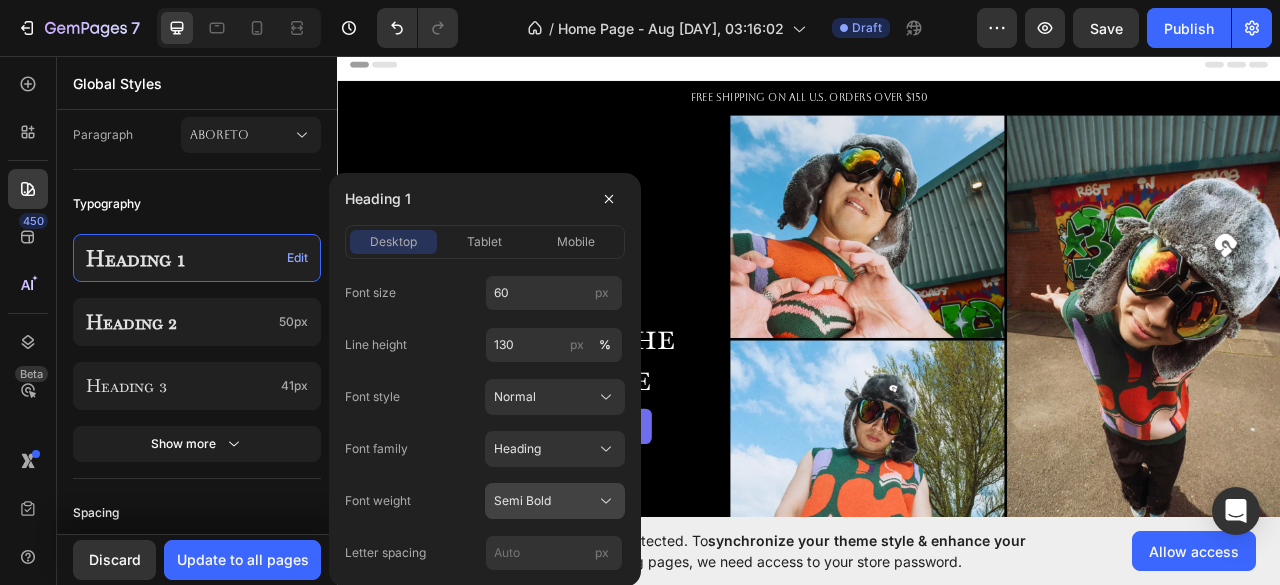click on "Semi Bold" at bounding box center [555, 501] 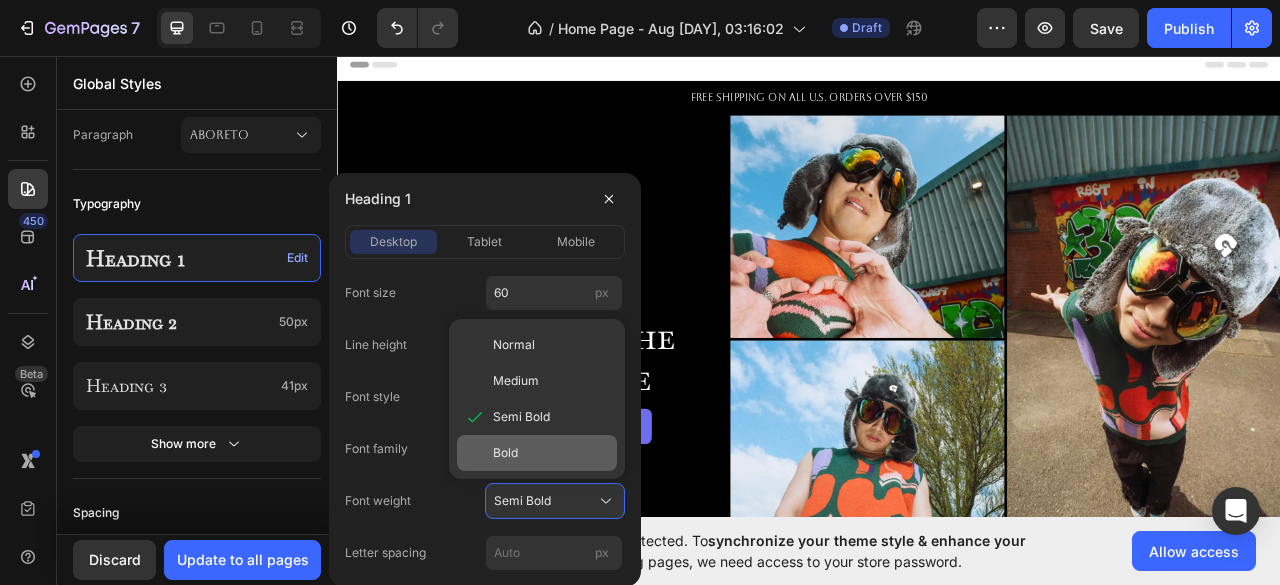 click on "Bold" 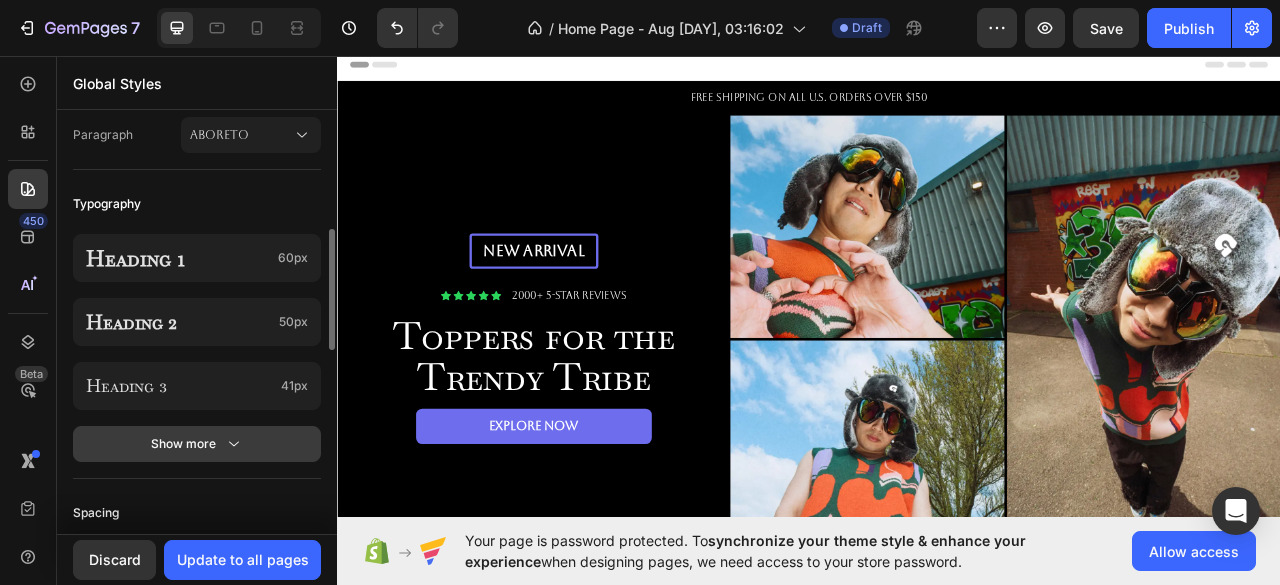 click on "Show more" 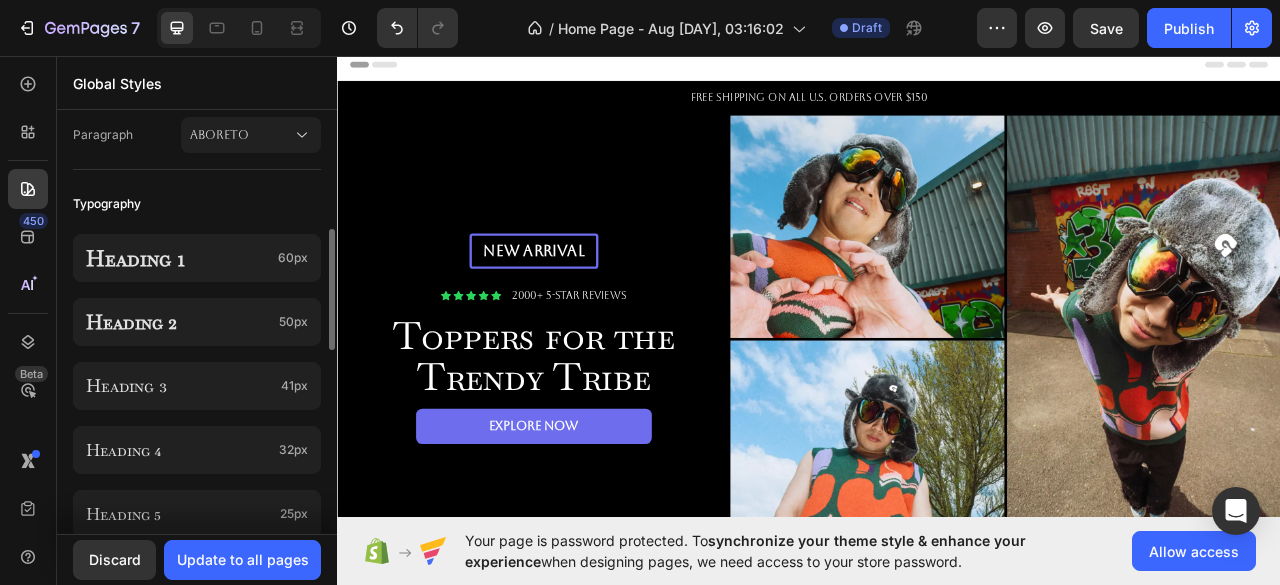 scroll, scrollTop: 0, scrollLeft: 0, axis: both 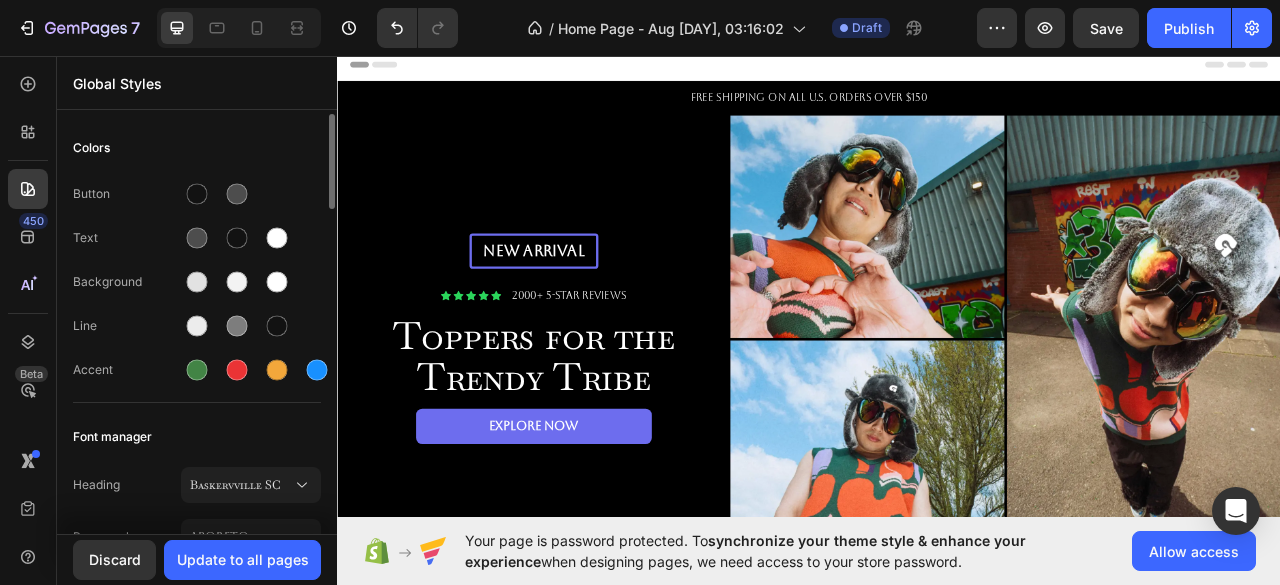 click on "Colors Button Text Background Line Accent Font manager Heading Baskervville SC Paragraph Aboreto Typography Heading 1 60px Heading 2 50px Heading 3 41px Heading 4 32px Heading 5 25px Heading 6 18px Paragraph 1 16px Paragraph 2 14px Paragraph 3 10px Show less Spacing Spacing 1  (xxs) 2px Spacing 2  (xs) 4px Spacing 3  (s) 8px Show more Default row width Row width  1200px Page padding  16px Corners Small 3 px Medium 6 px Large 16 px" at bounding box center [197, 1038] 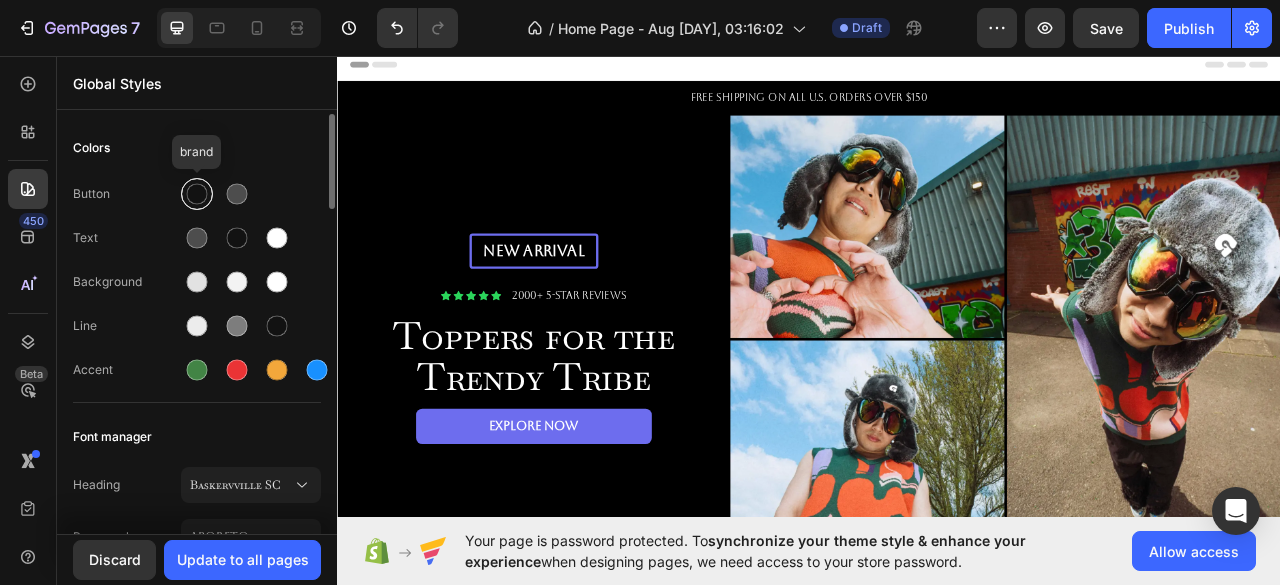 click at bounding box center (197, 194) 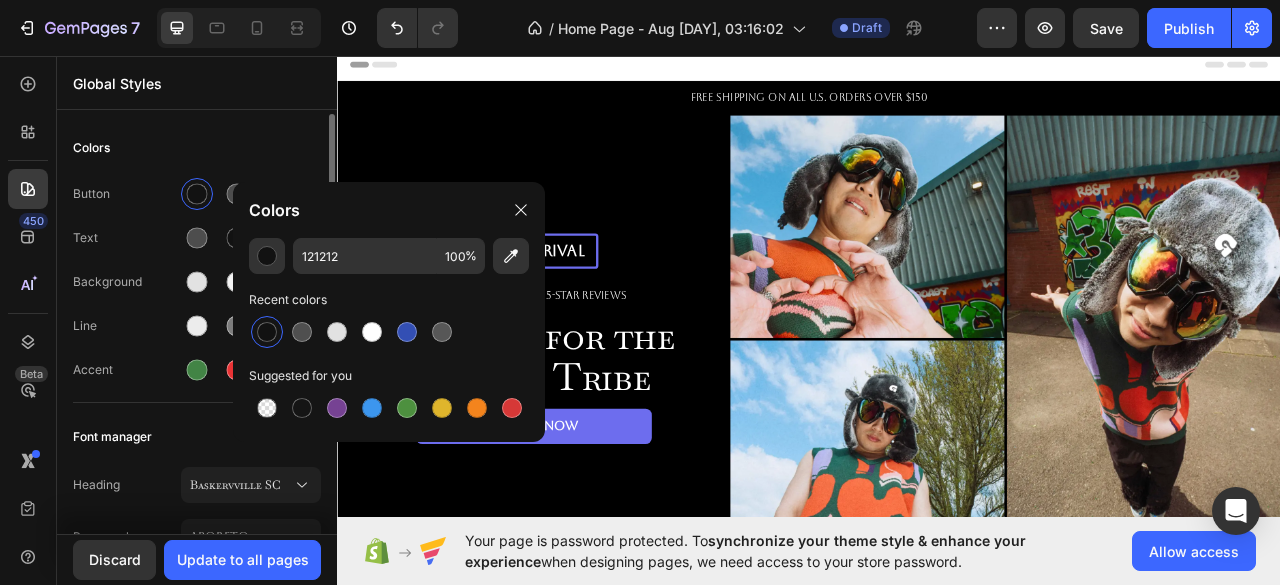 click on "Colors Button Text Background Line Accent Font manager Heading Baskervville SC Paragraph Aboreto Typography Heading 1 60px Heading 2 50px Heading 3 41px Heading 4 32px Heading 5 25px Heading 6 18px Paragraph 1 16px Paragraph 2 14px Paragraph 3 10px Show less Spacing Spacing 1  (xxs) 2px Spacing 2  (xs) 4px Spacing 3  (s) 8px Show more Default row width Row width  1200px Page padding  16px Corners Small 3 px Medium 6 px Large 16 px" at bounding box center [197, 1038] 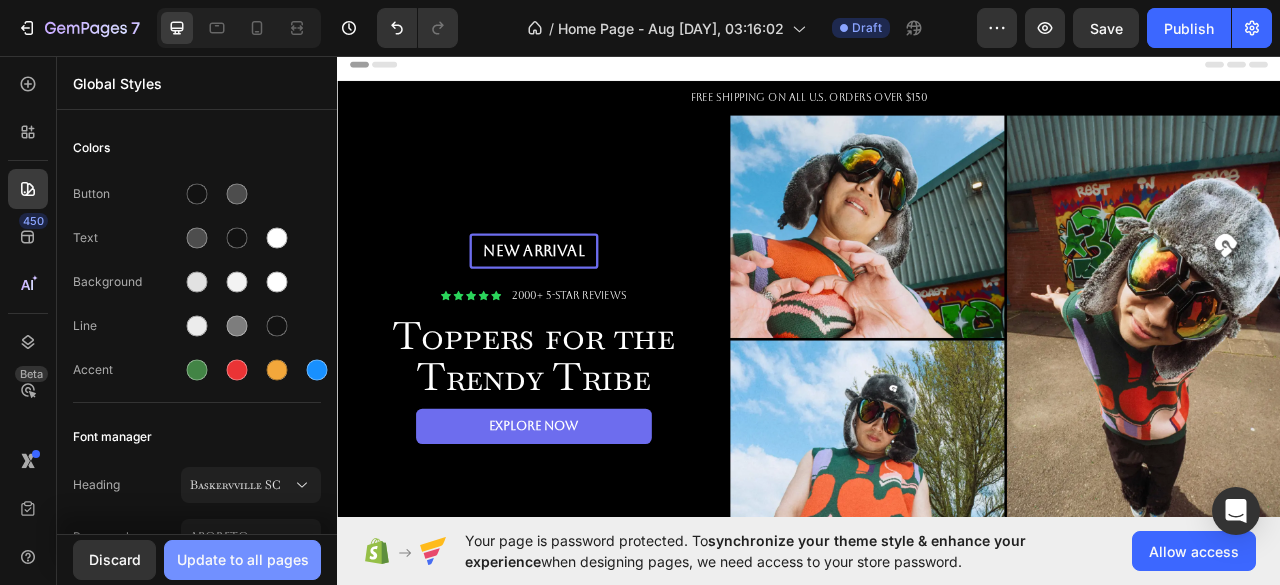 click on "Update to all pages" at bounding box center (242, 560) 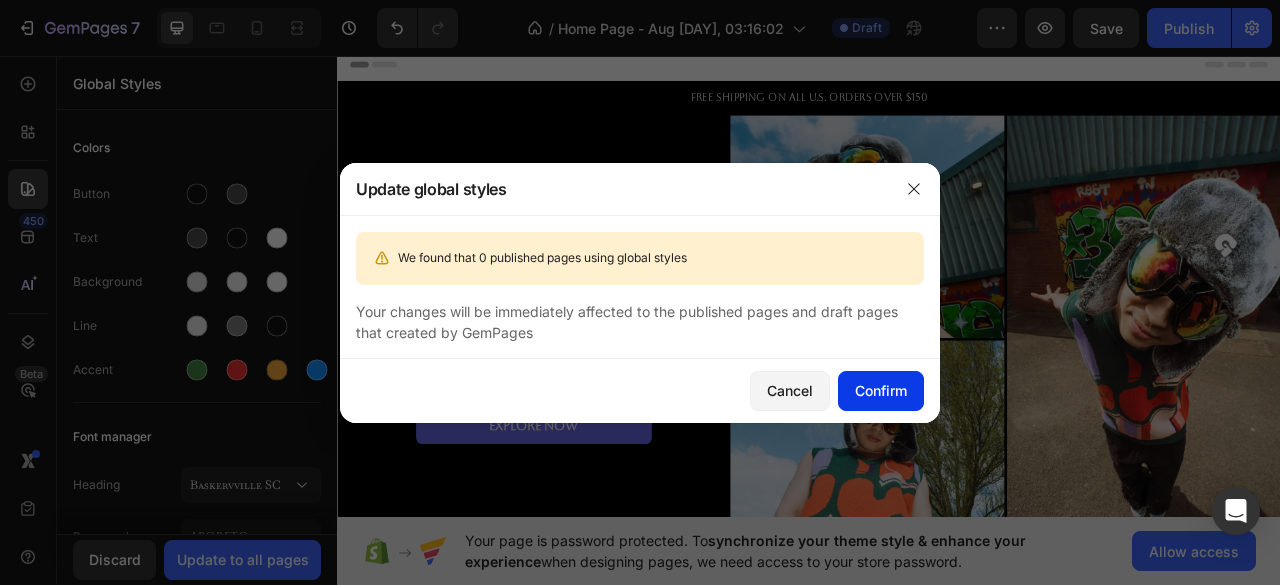 click on "Confirm" at bounding box center [881, 390] 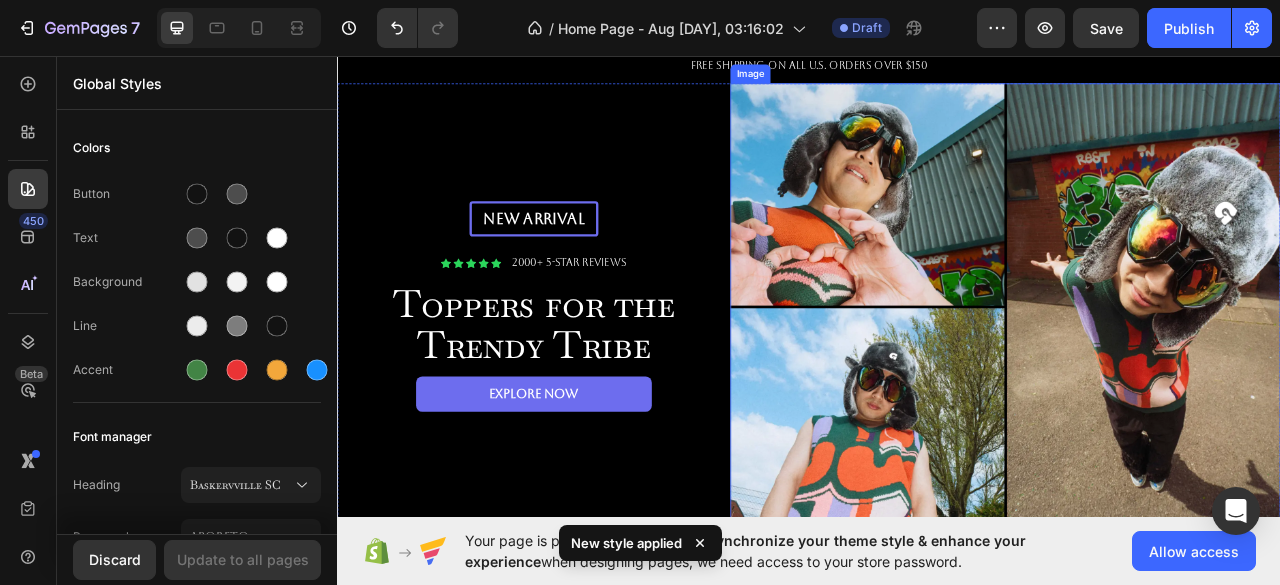 scroll, scrollTop: 44, scrollLeft: 0, axis: vertical 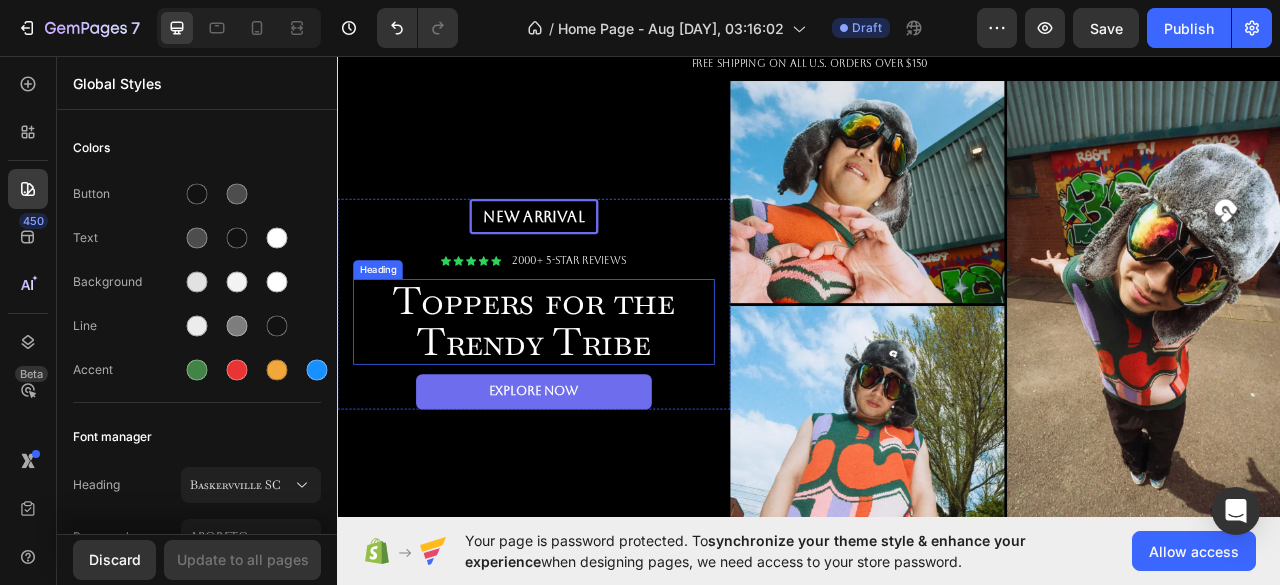 click on "Toppers for the Trendy Tribe" at bounding box center [587, 396] 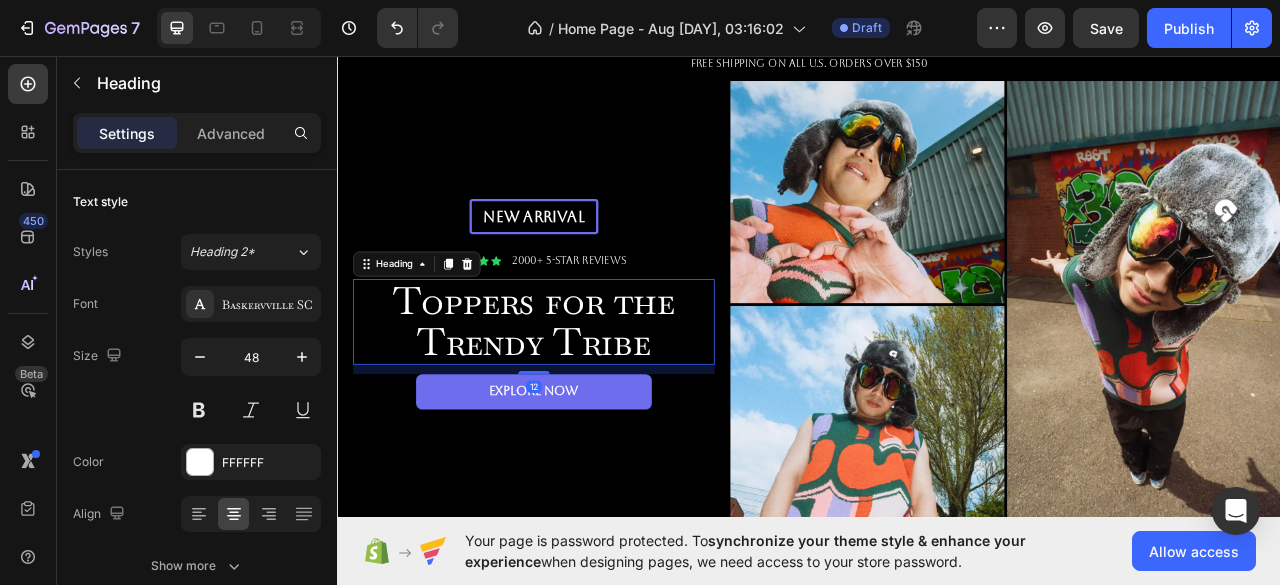 scroll, scrollTop: 0, scrollLeft: 0, axis: both 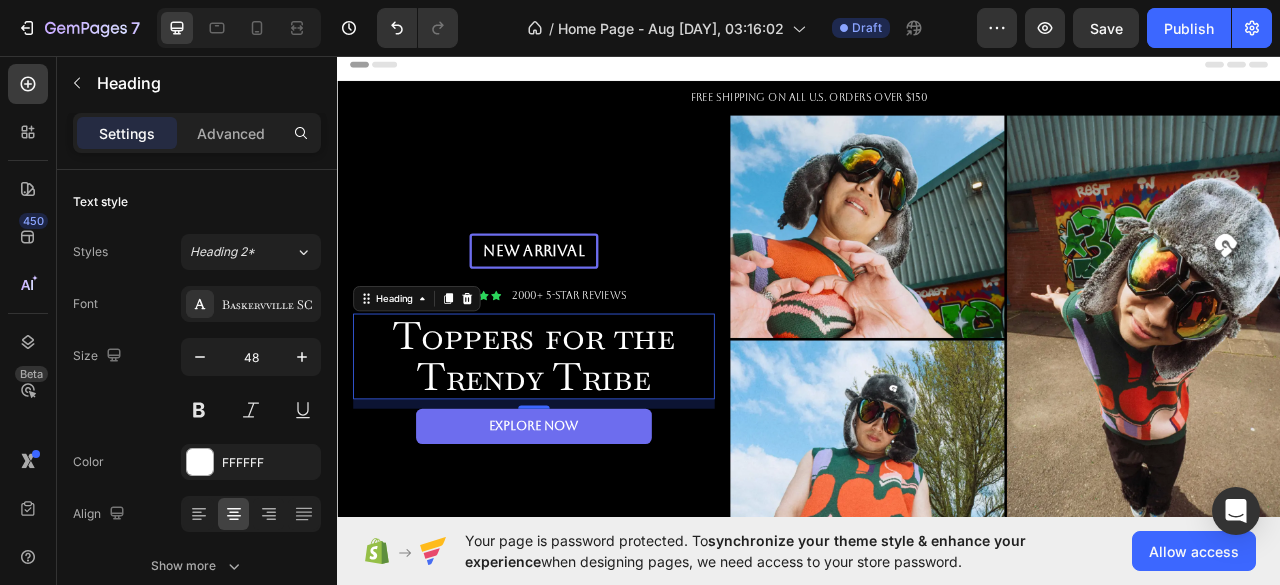 click on "Toppers for the Trendy Tribe" at bounding box center (587, 440) 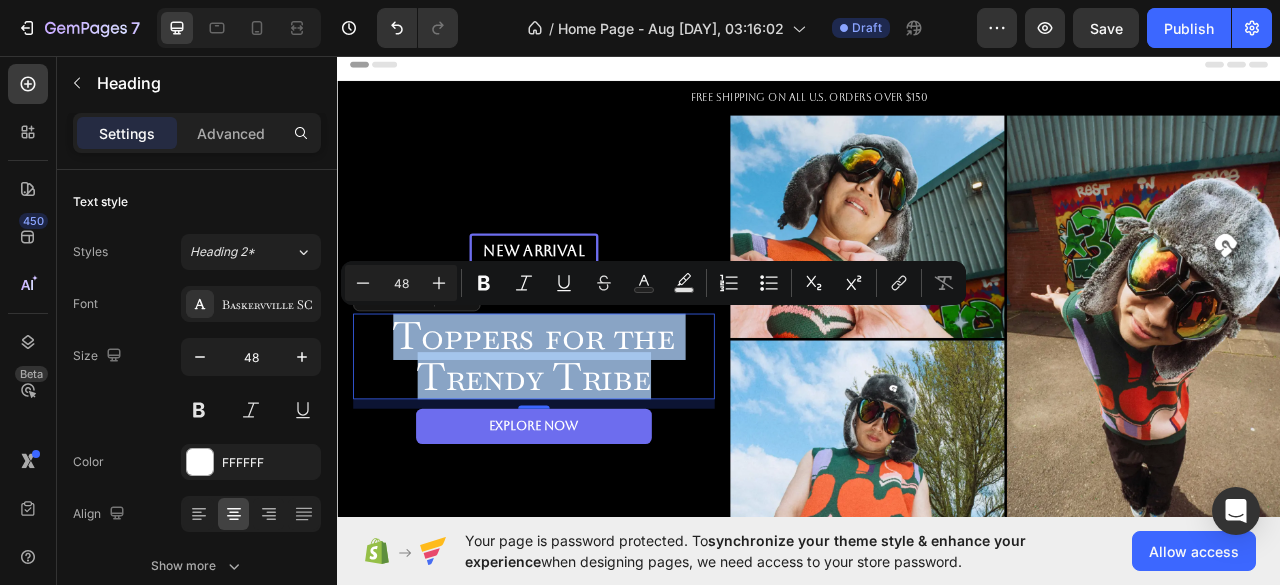 drag, startPoint x: 750, startPoint y: 459, endPoint x: 406, endPoint y: 398, distance: 349.36658 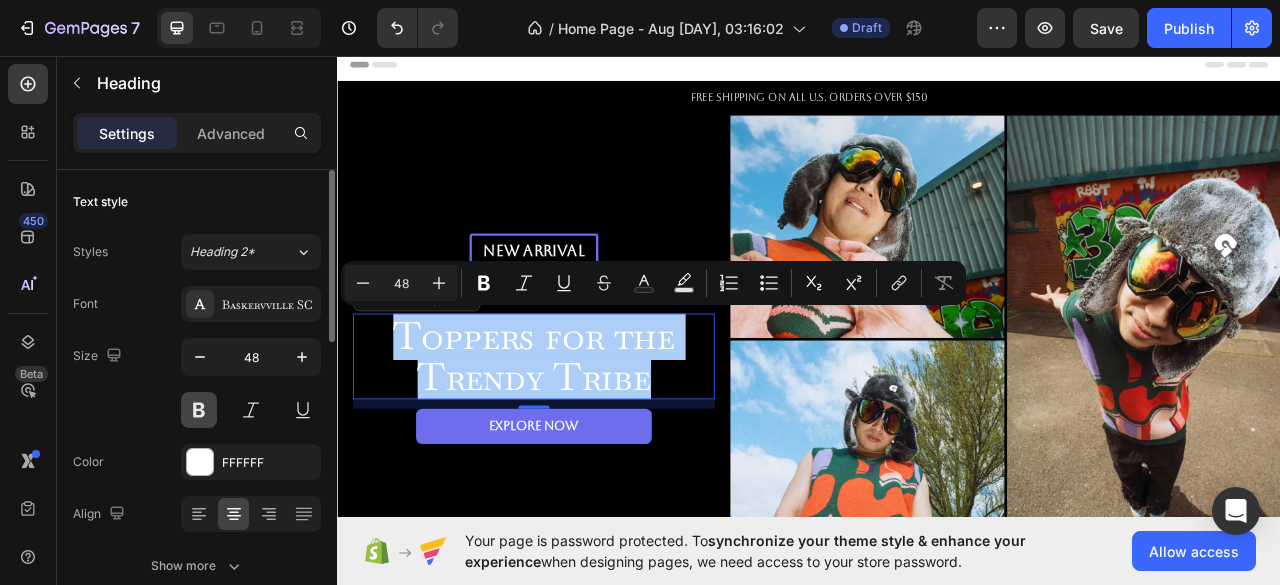 click at bounding box center (199, 410) 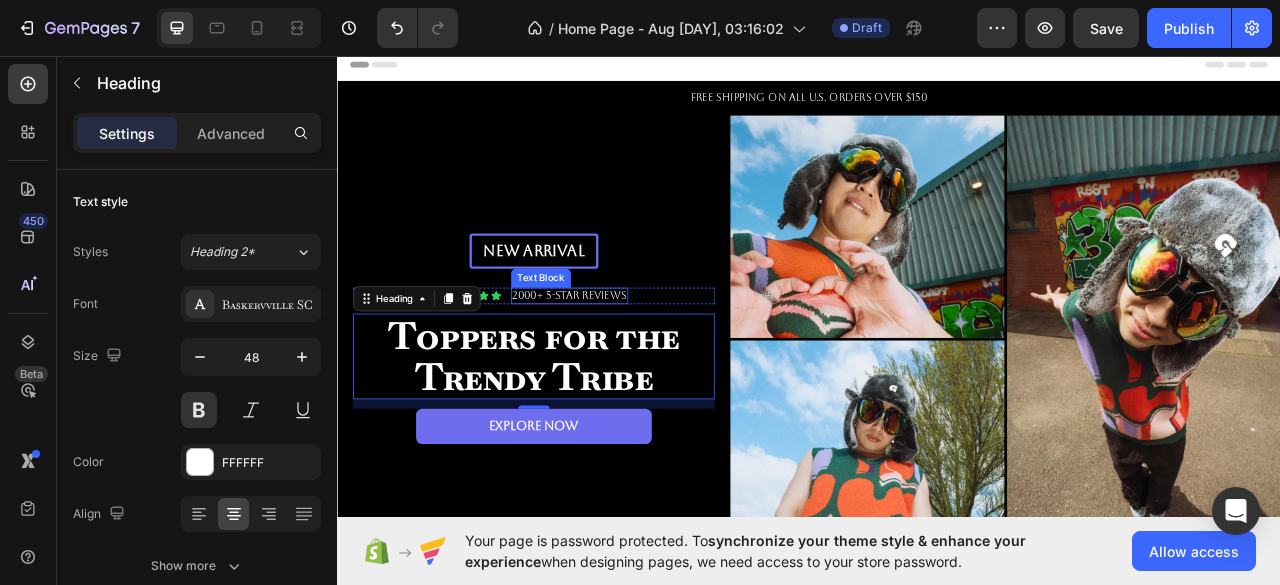 click on "2000+ 5-Star Reviews" at bounding box center (632, 362) 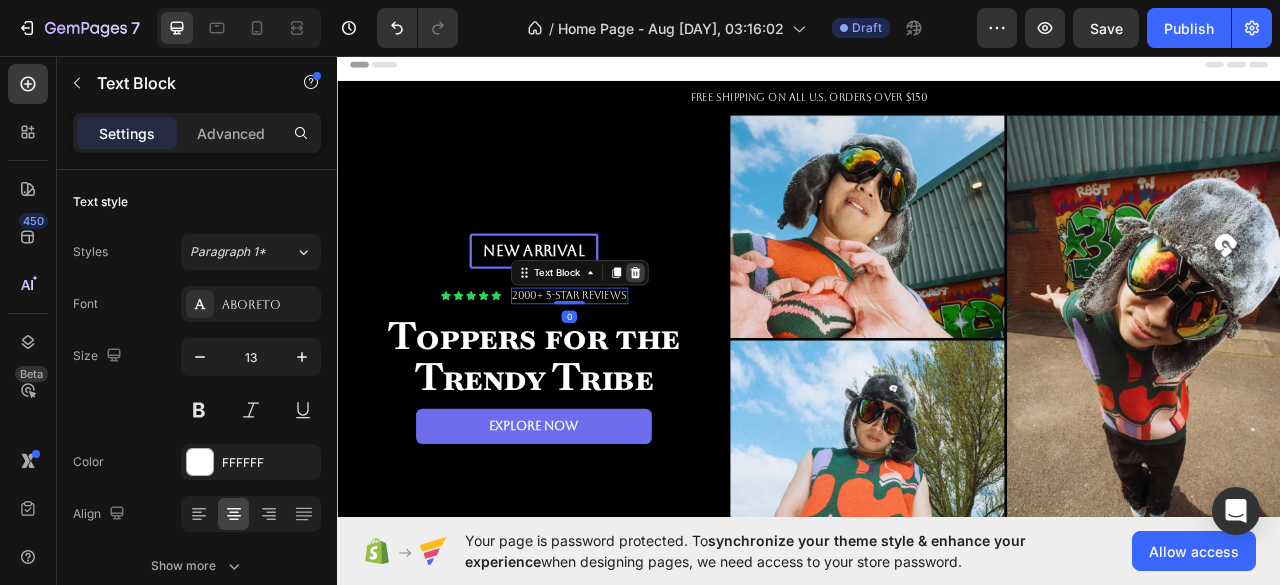 click 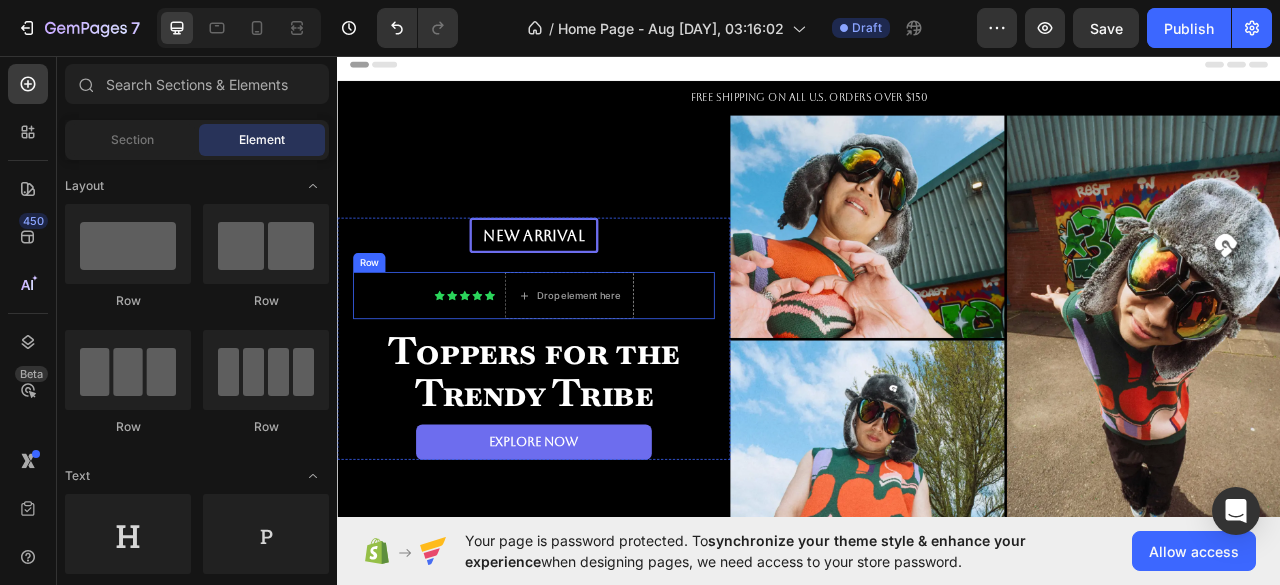 click on "Icon
Icon
Icon
Icon
Icon Icon List" at bounding box center (499, 362) 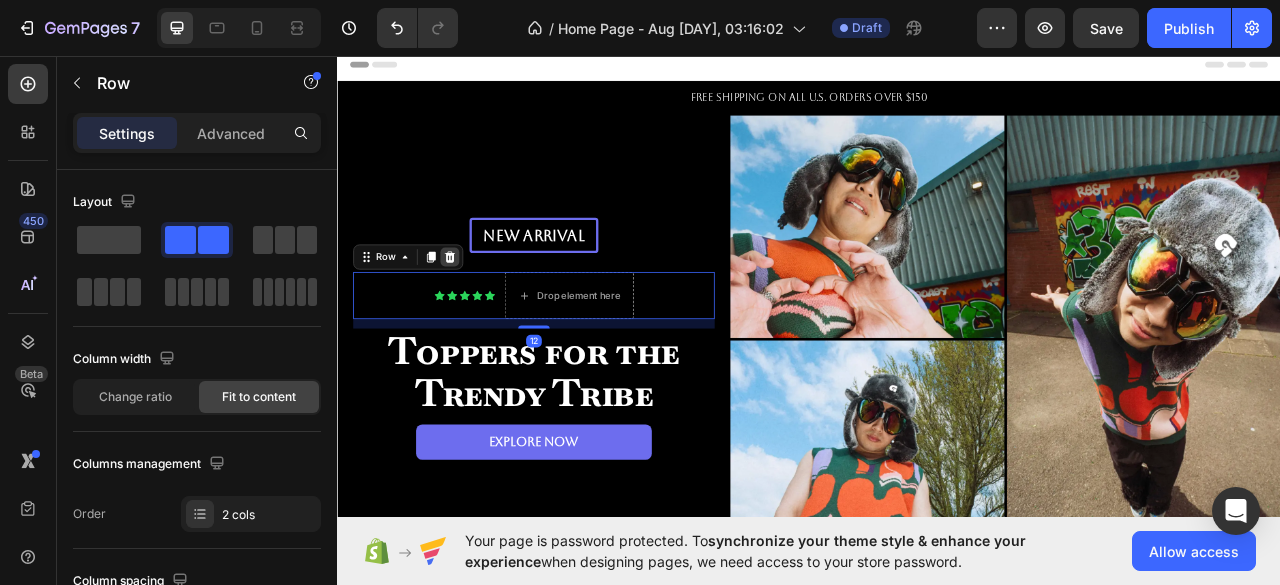 click 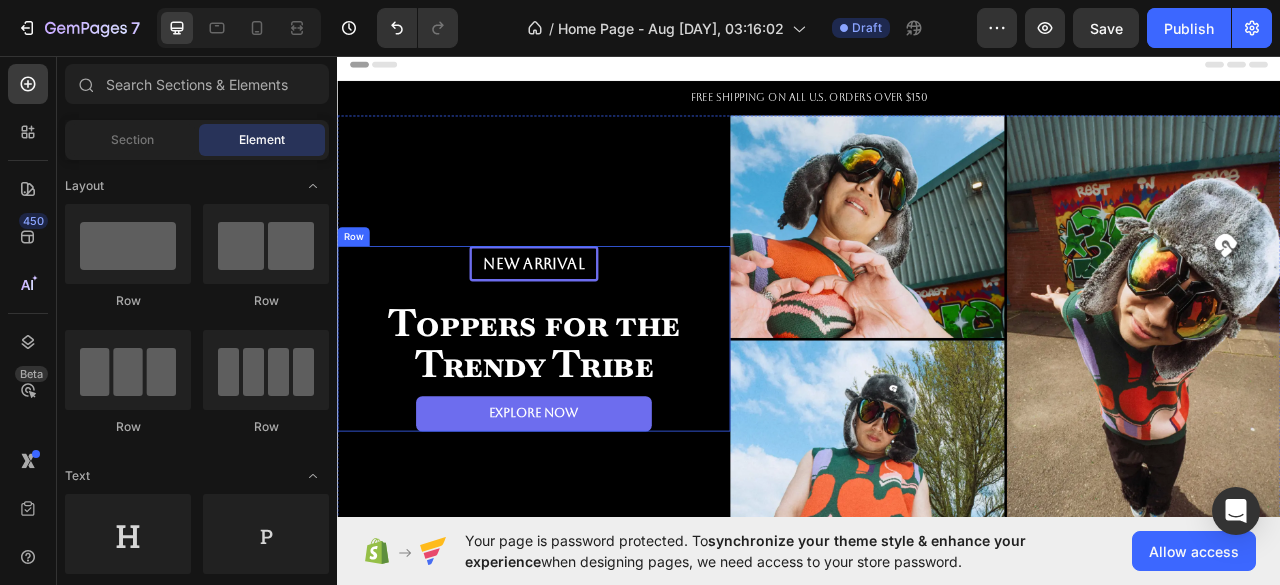 scroll, scrollTop: 88, scrollLeft: 0, axis: vertical 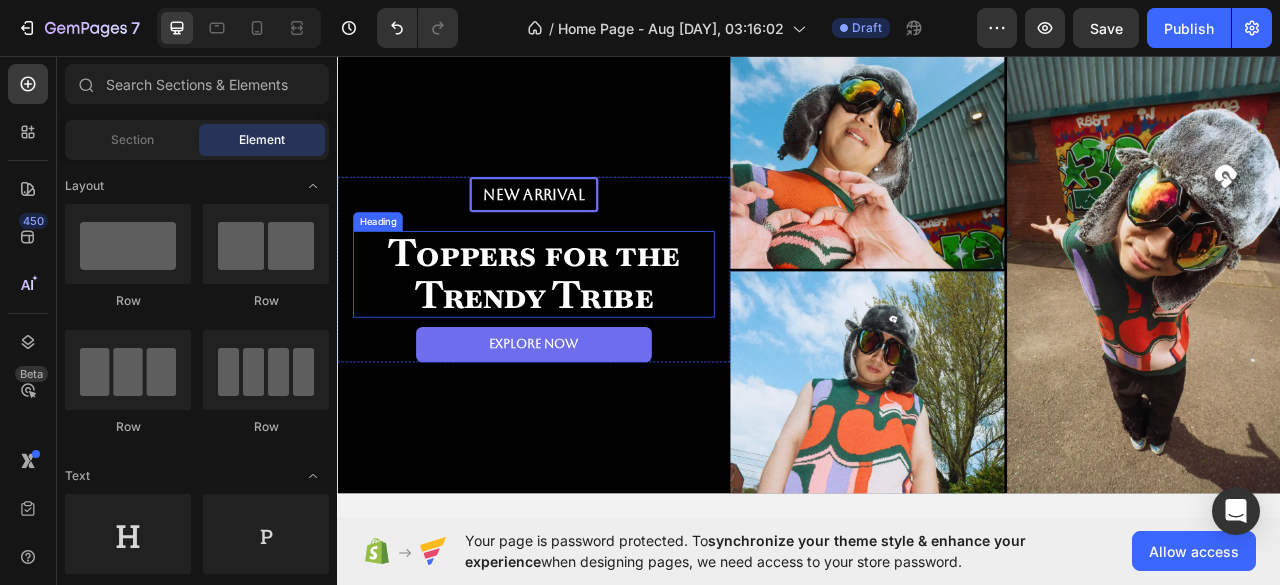 click on "Toppers for the Trendy Tribe" at bounding box center [587, 335] 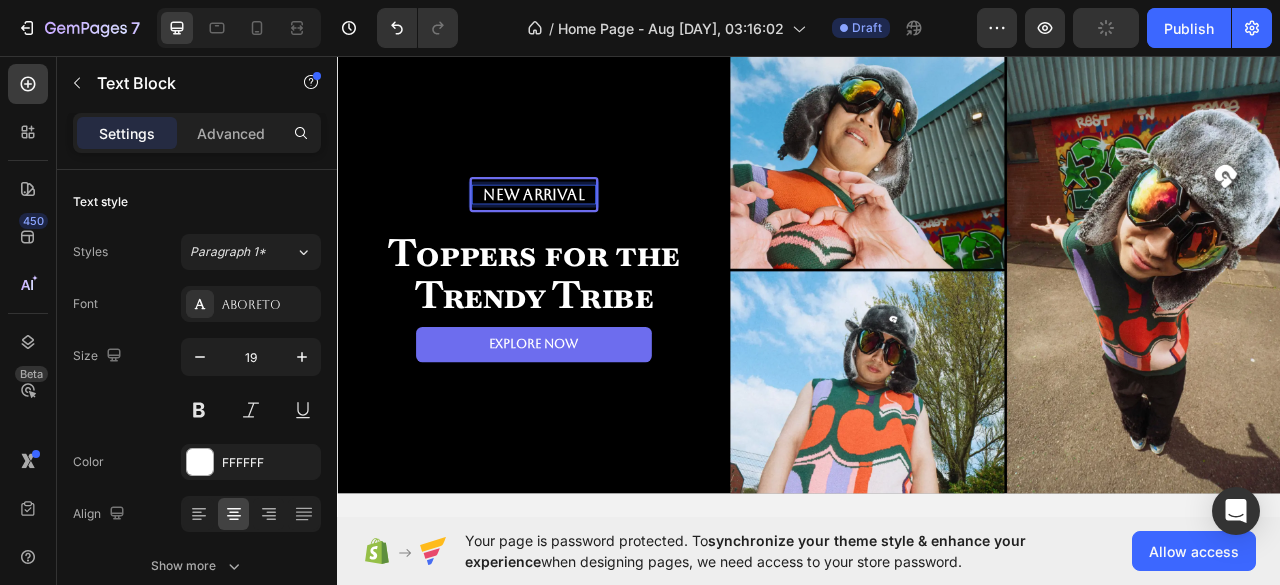 click on "New arrival" at bounding box center [587, 233] 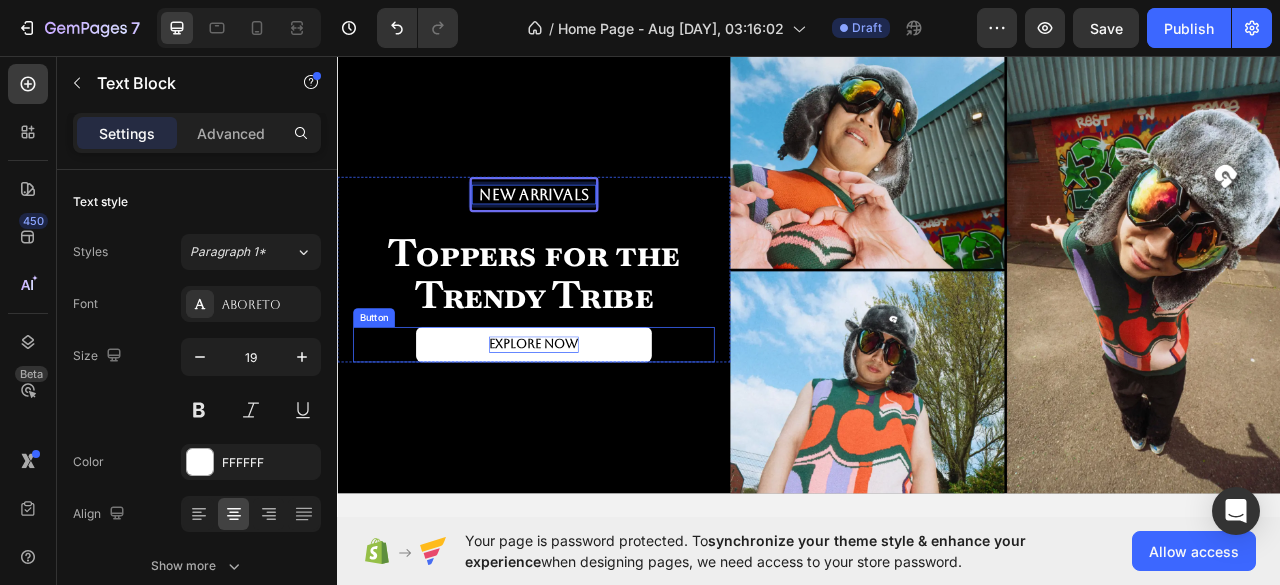 click on "Explore Now" at bounding box center [587, 424] 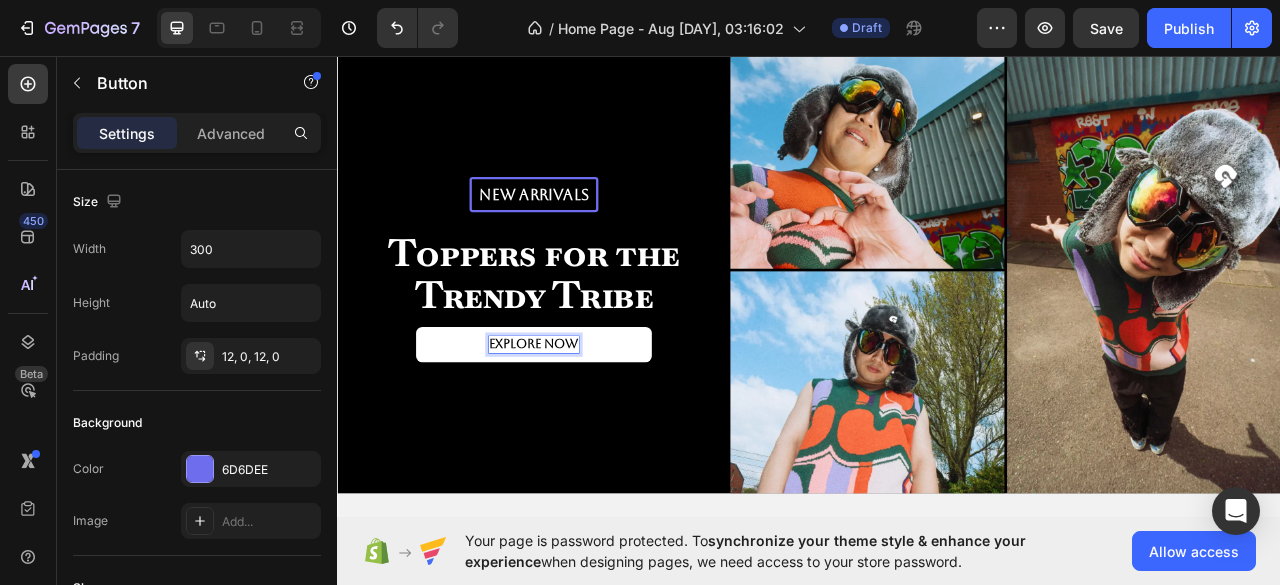 click on "Explore Now" at bounding box center [587, 424] 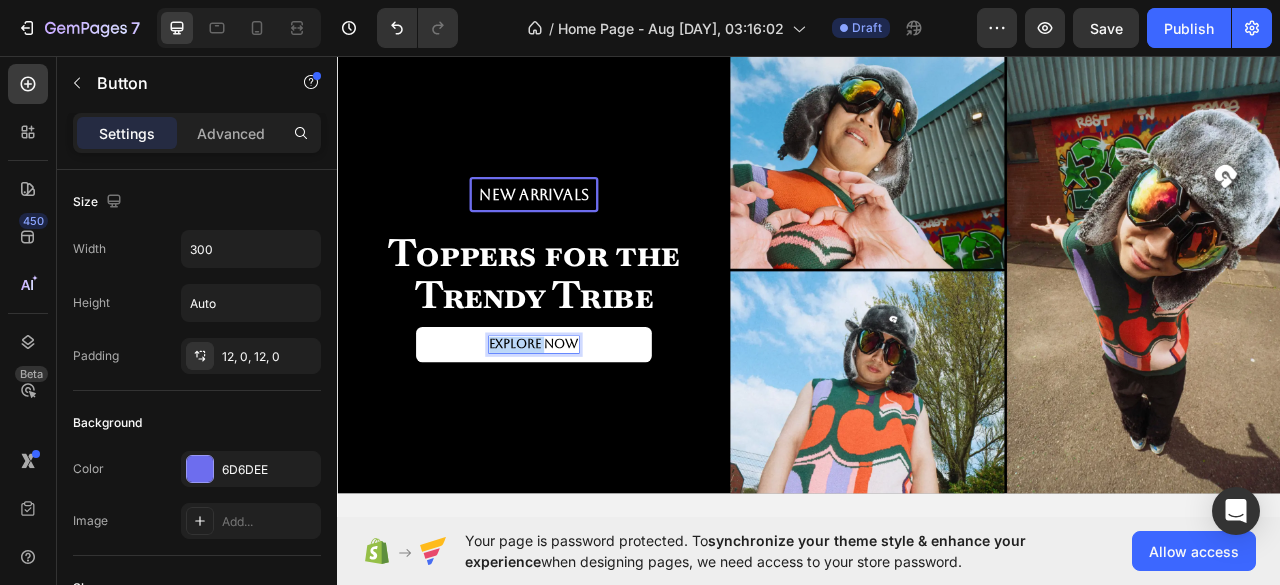 click on "Explore Now" at bounding box center (587, 424) 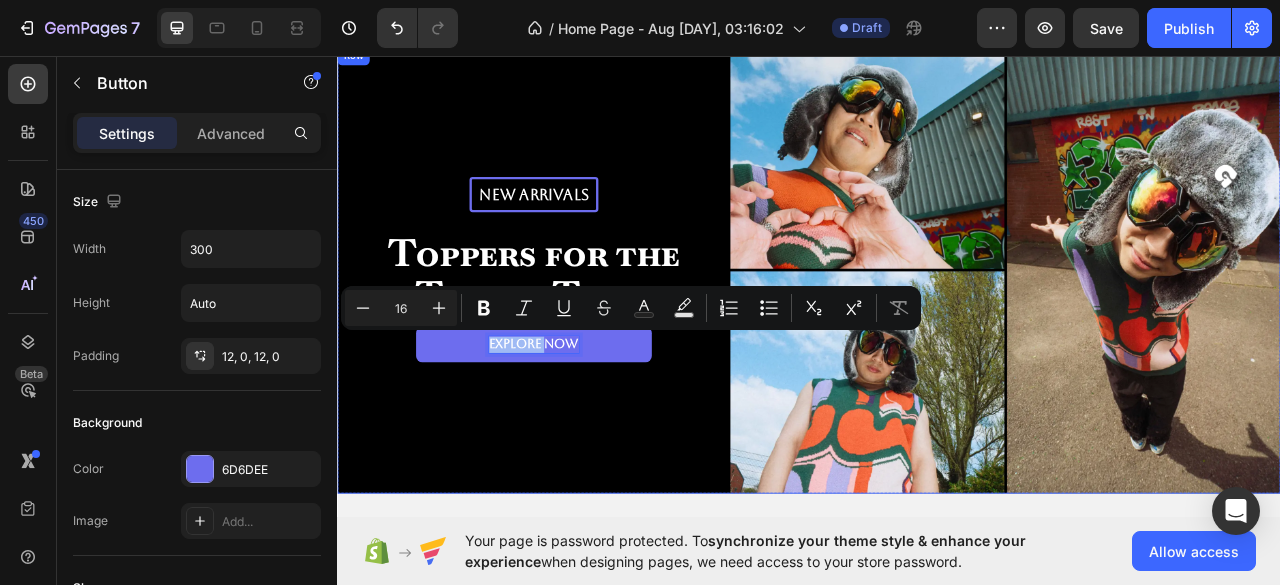 click on "New arrivals Text Block Row Toppers for the Trendy Tribe Heading Explore Now Button   0 Row" at bounding box center [587, 329] 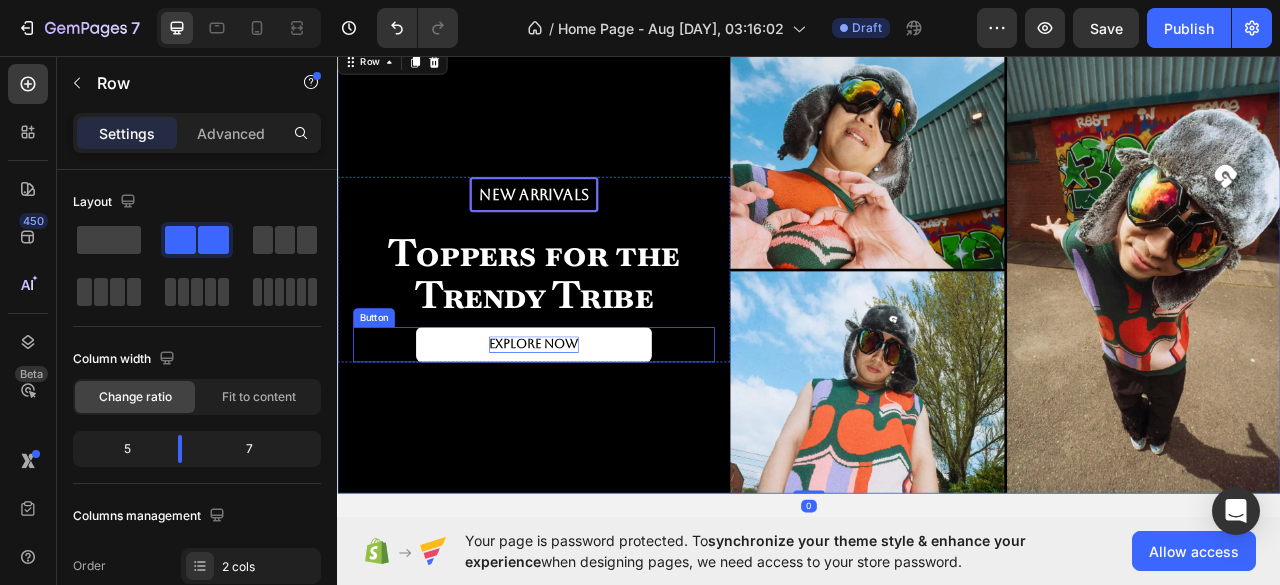 click on "Explore Now" at bounding box center (587, 424) 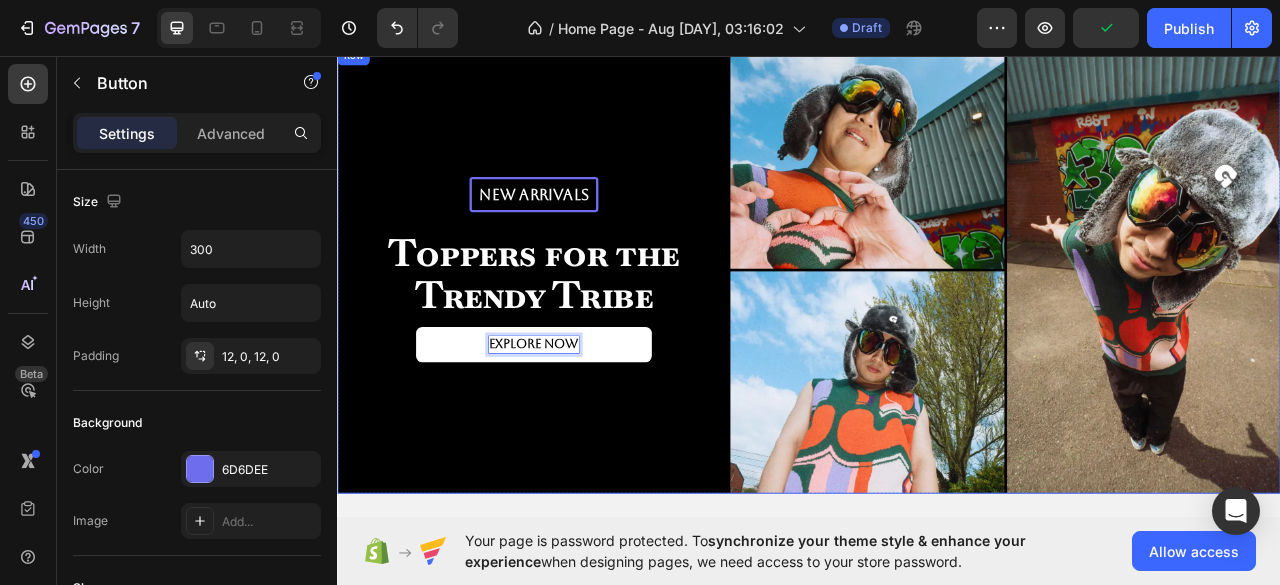 click on "New arrivals Text Block Row Toppers for the Trendy Tribe Heading Explore Now Button   0 Row" at bounding box center (587, 329) 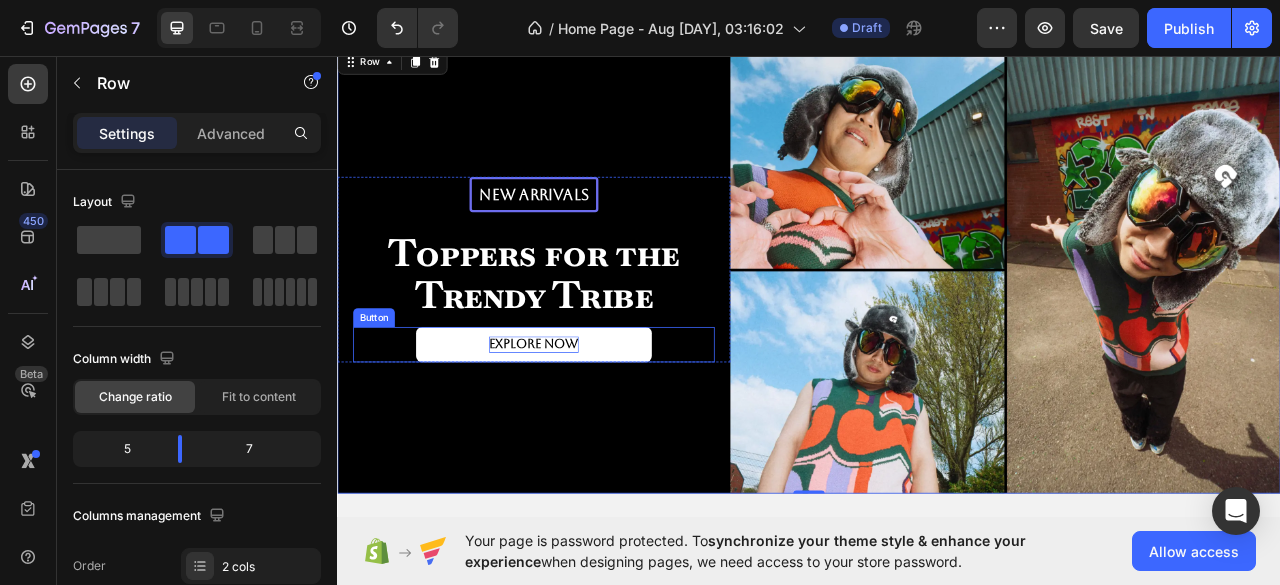 click on "Explore Now" at bounding box center (587, 424) 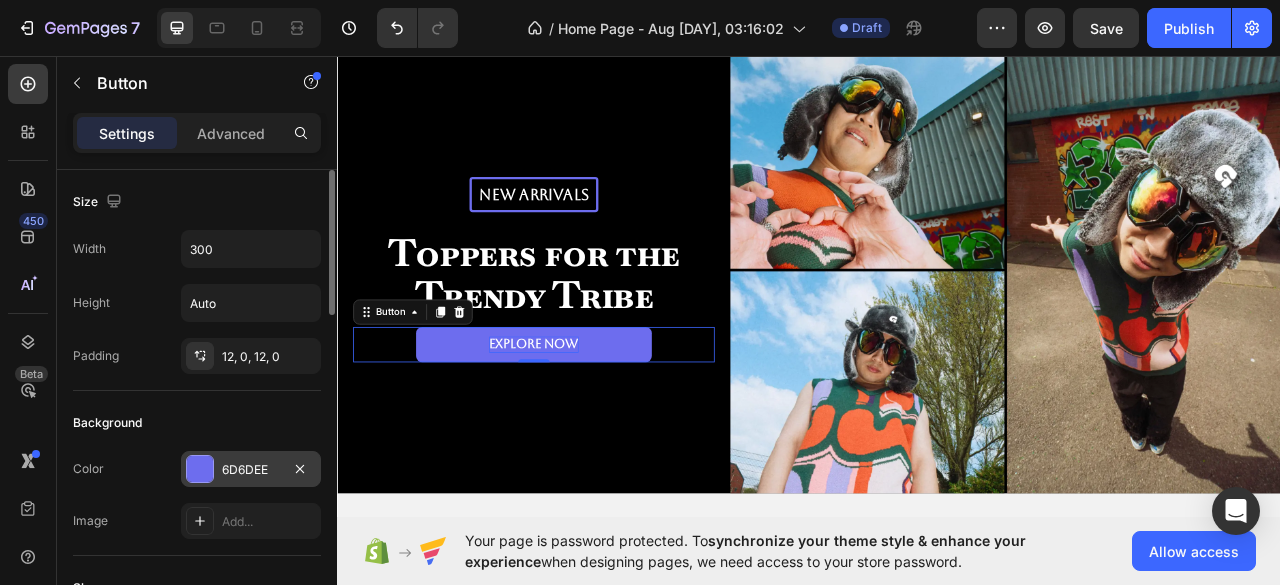 click at bounding box center (200, 469) 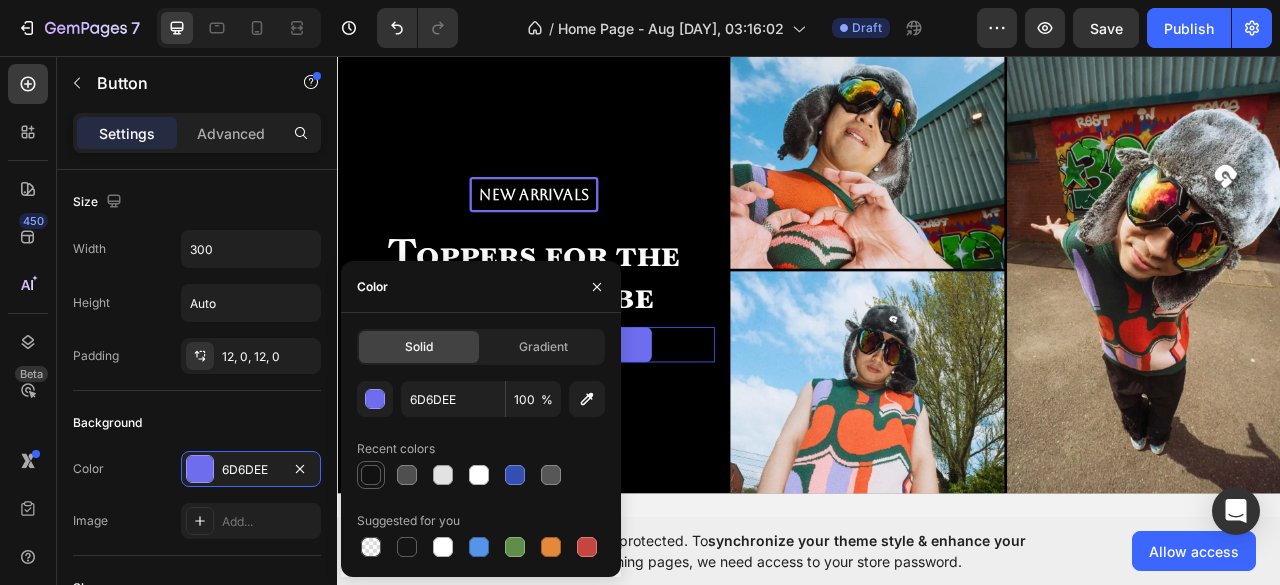 click at bounding box center (371, 475) 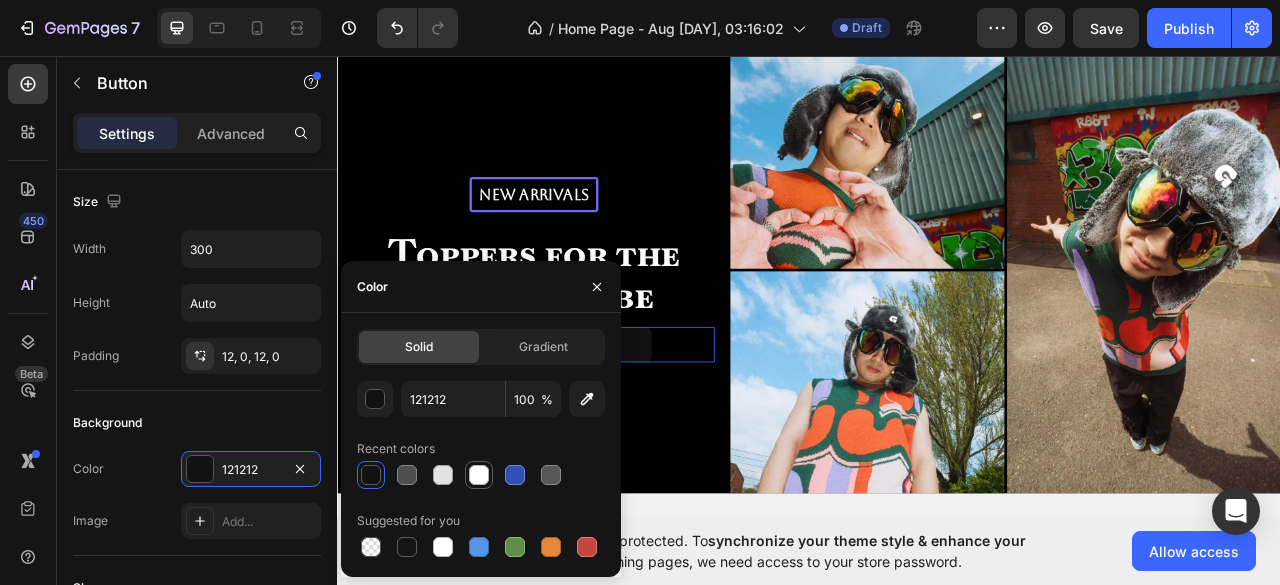 click at bounding box center [479, 475] 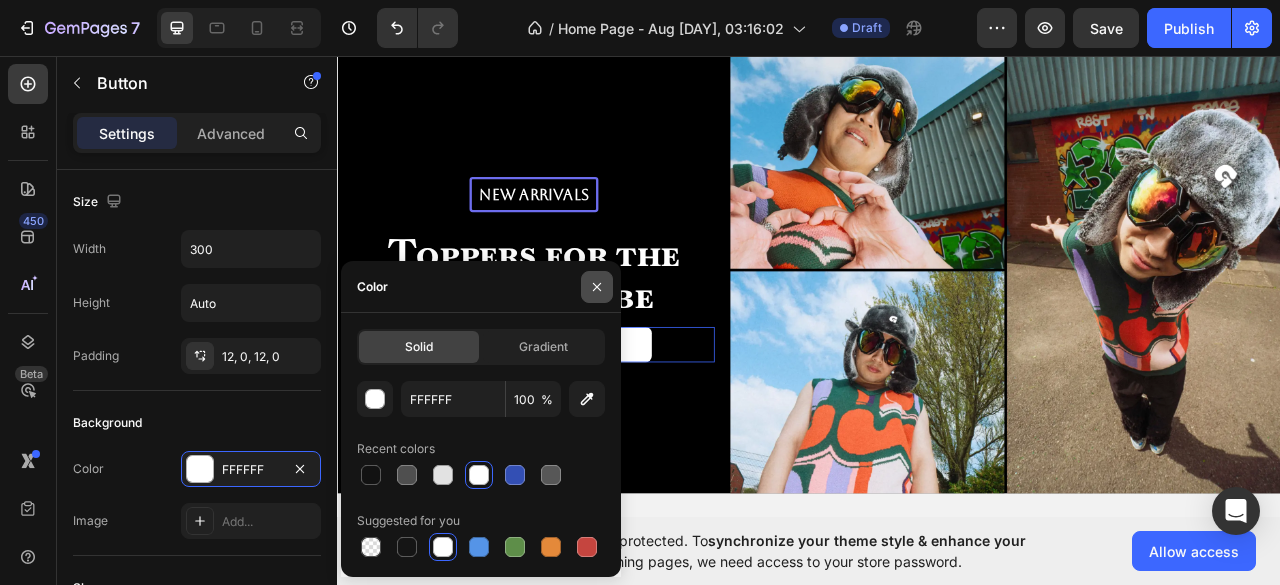 click 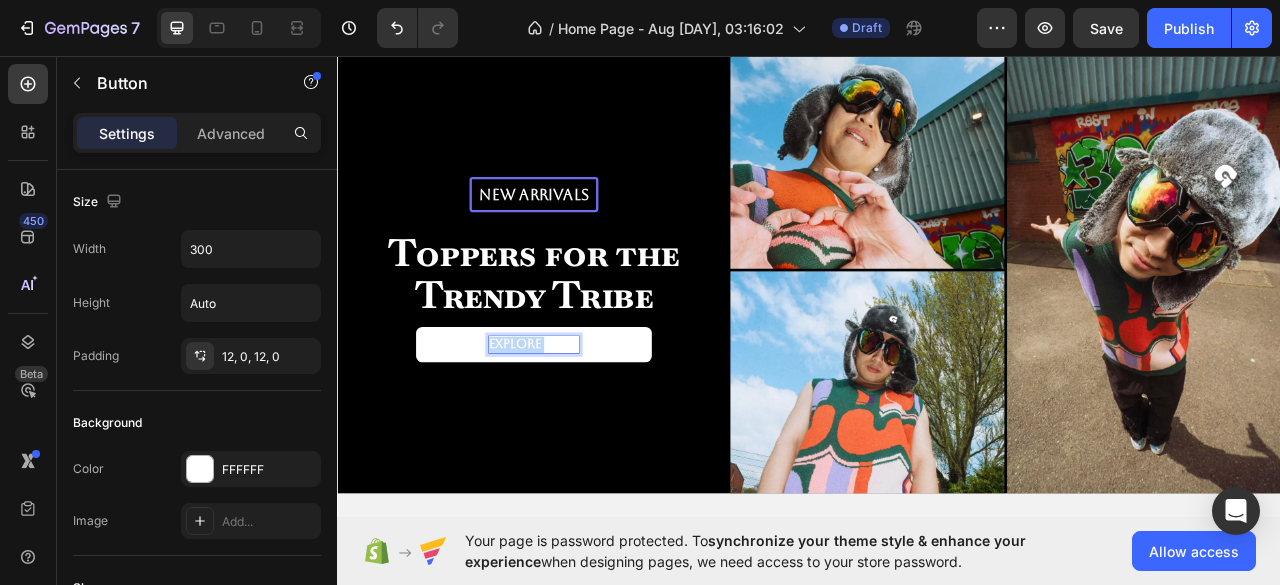 click on "Explore Now" at bounding box center (587, 424) 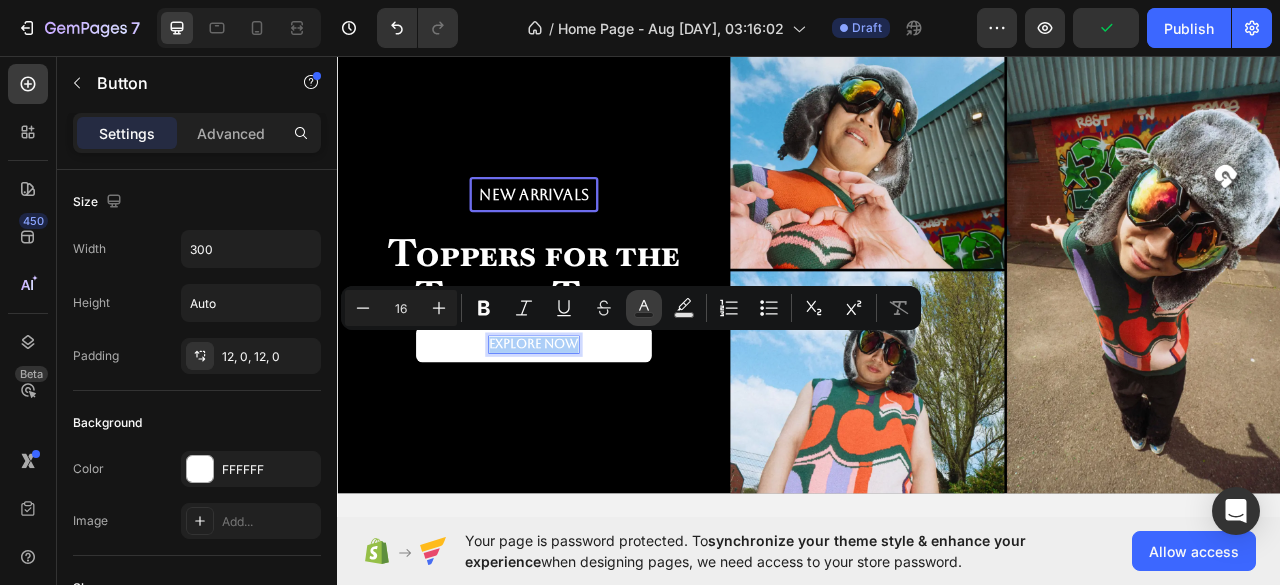 click 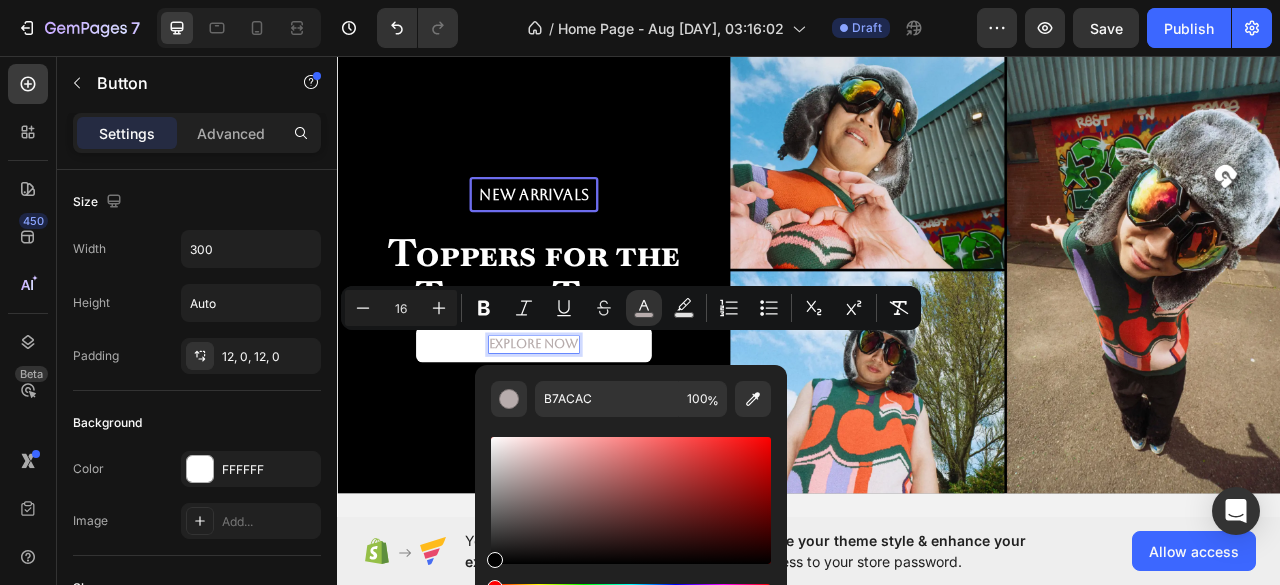 type on "000000" 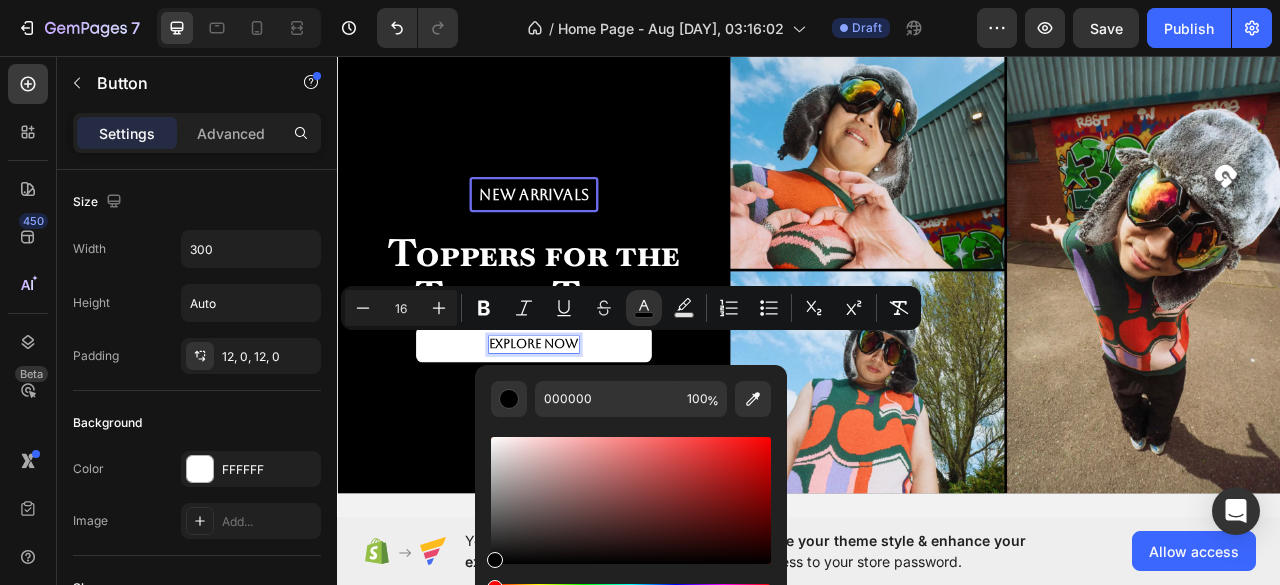 drag, startPoint x: 510, startPoint y: 471, endPoint x: 406, endPoint y: 632, distance: 191.66899 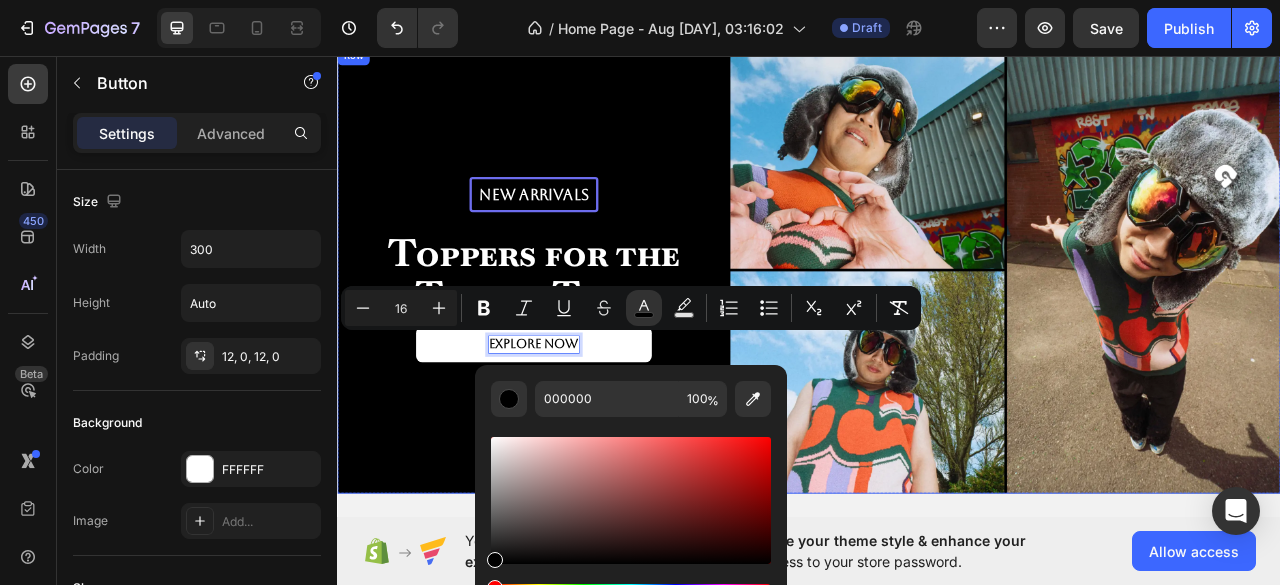 click on "New arrivals Text Block Row Toppers for the Trendy Tribe Heading Explore Now Button   0 Row" at bounding box center (587, 329) 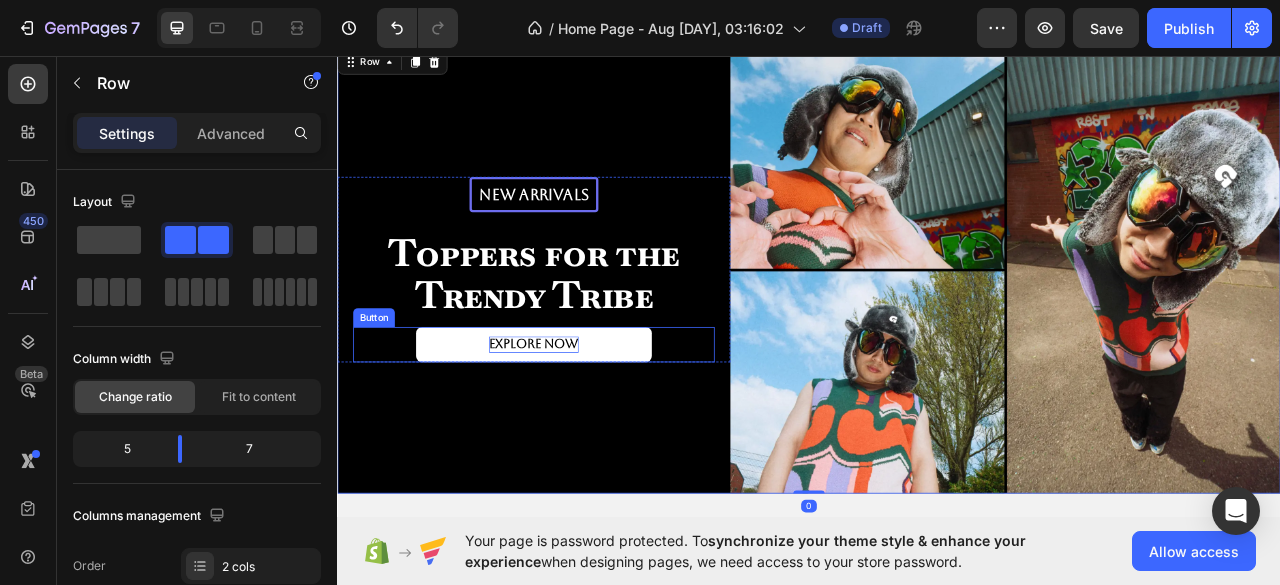 click on "Explore Now" at bounding box center [587, 424] 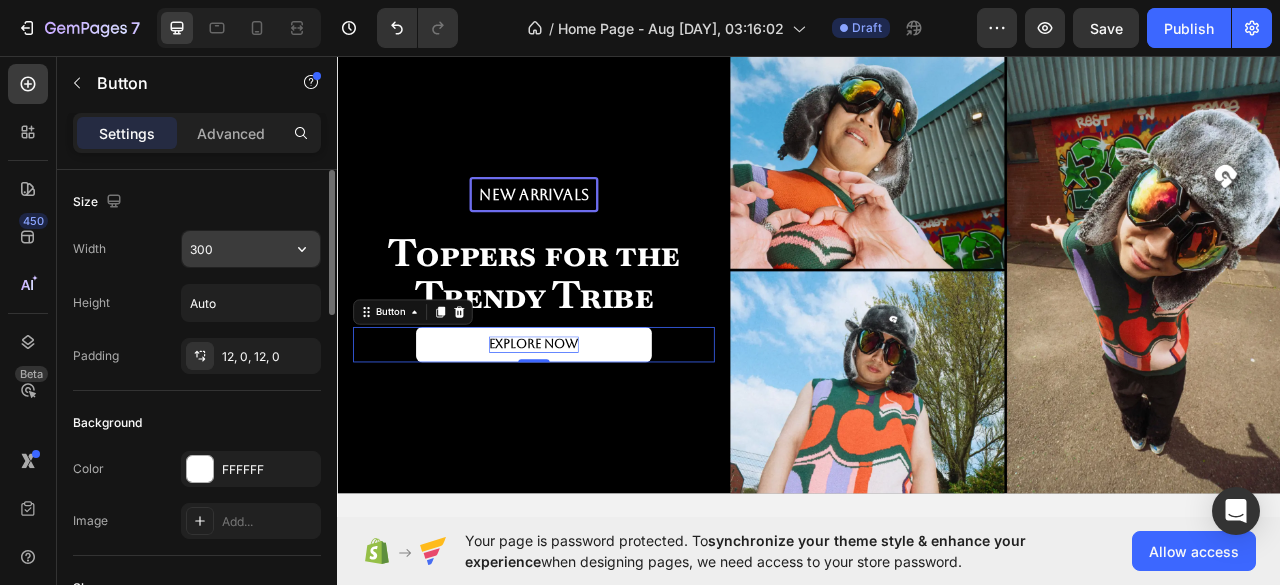 click on "300" at bounding box center (251, 249) 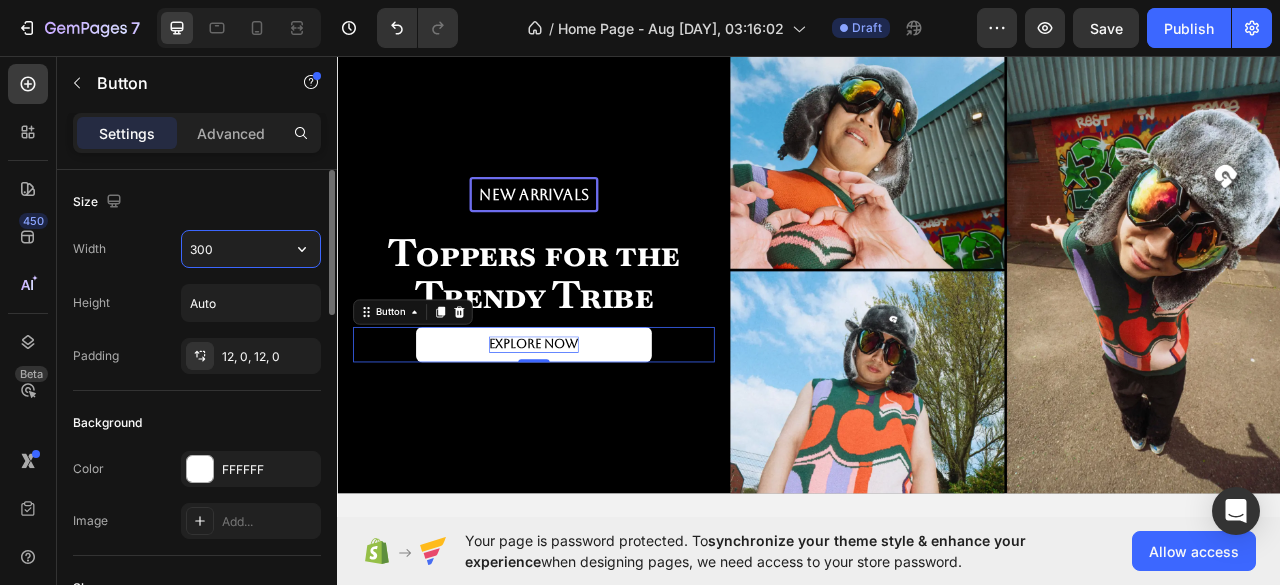 click on "300" at bounding box center [251, 249] 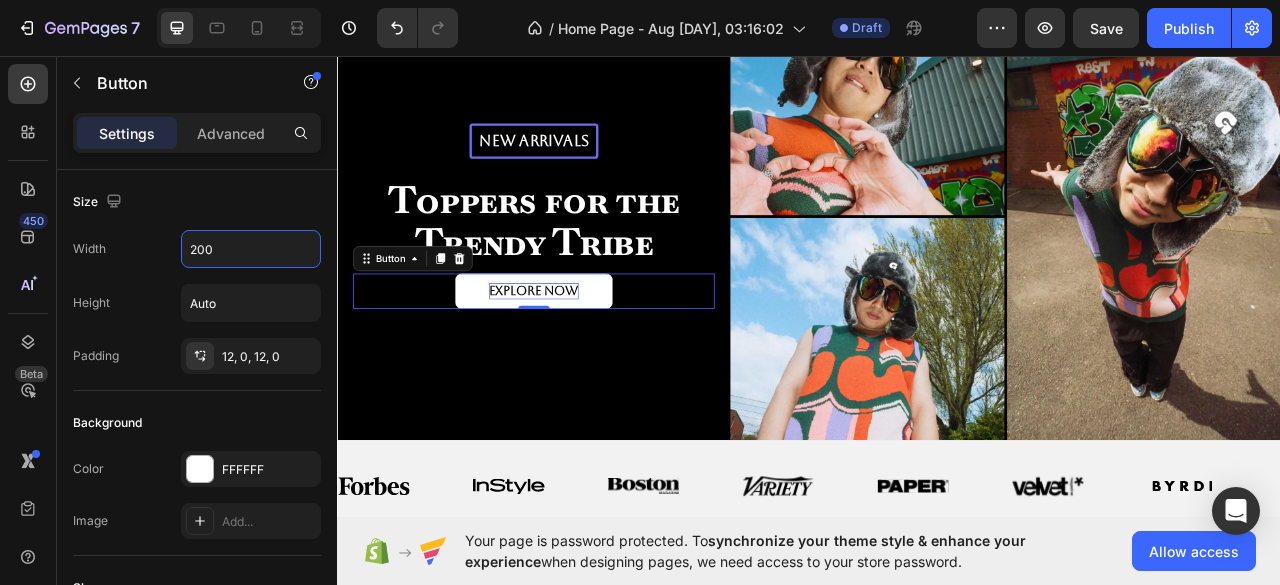 scroll, scrollTop: 153, scrollLeft: 0, axis: vertical 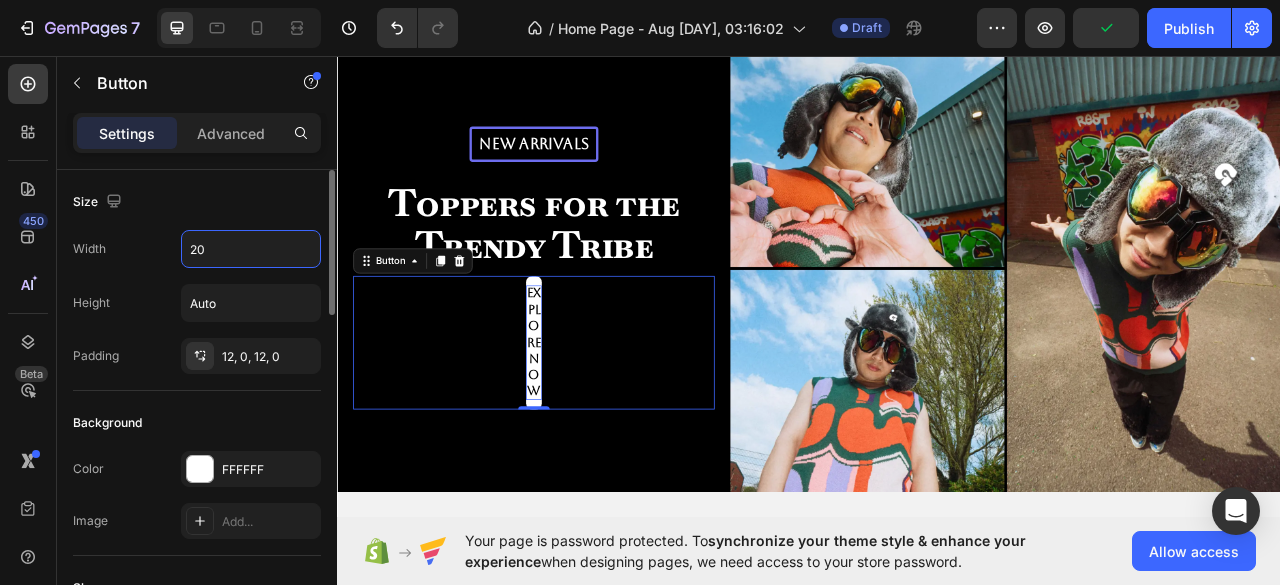 type on "2" 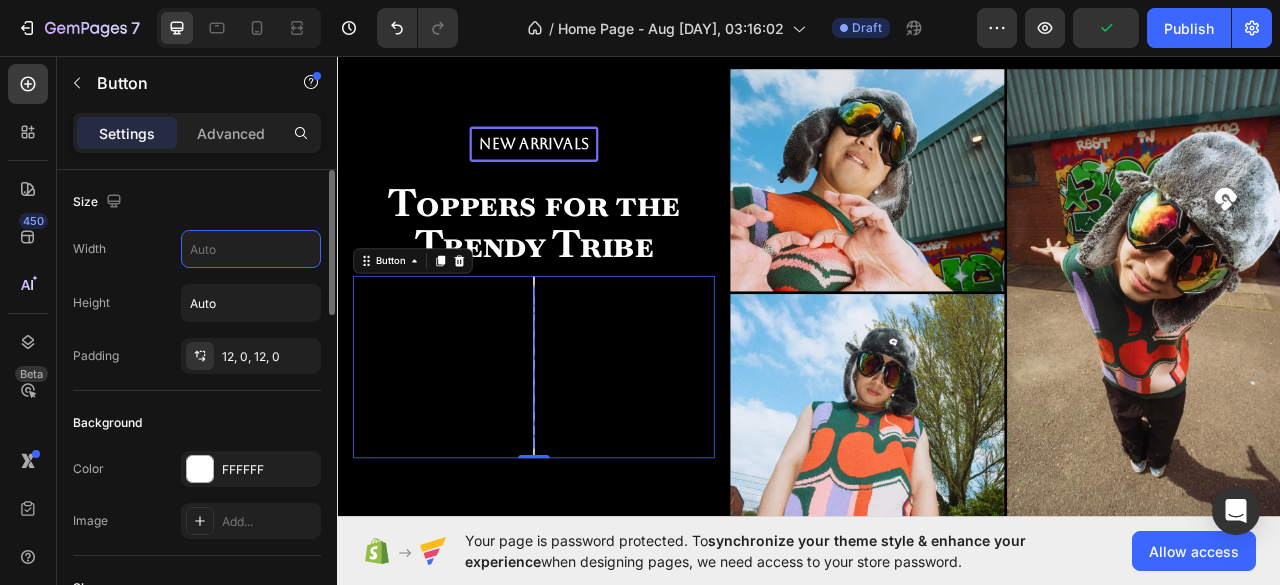 scroll, scrollTop: 153, scrollLeft: 0, axis: vertical 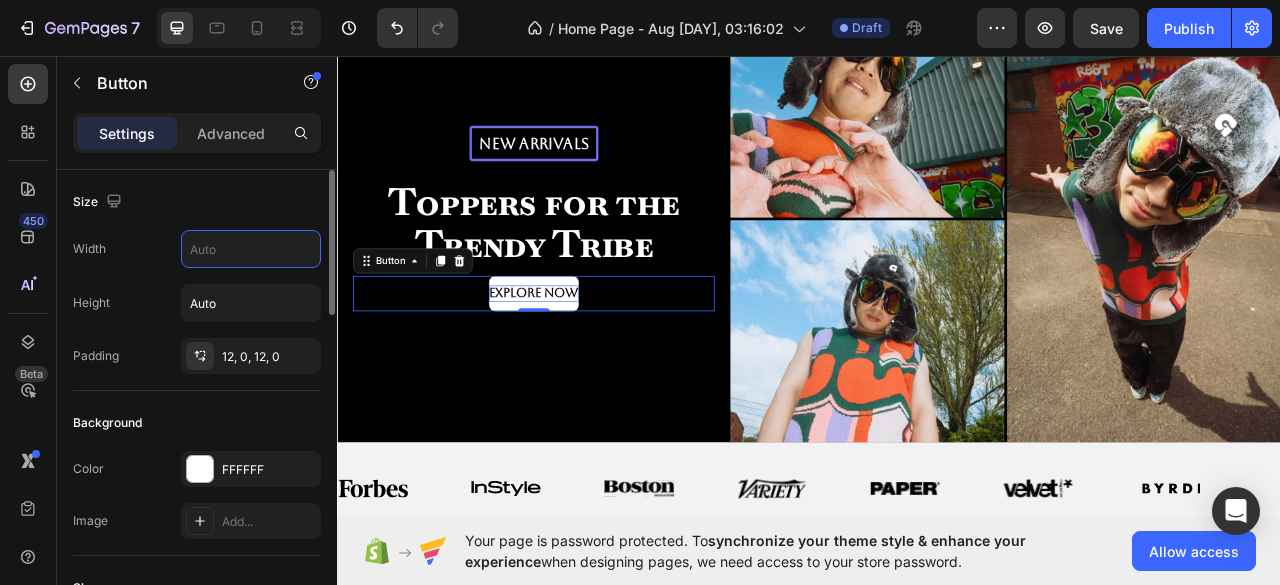 type on "ๅ" 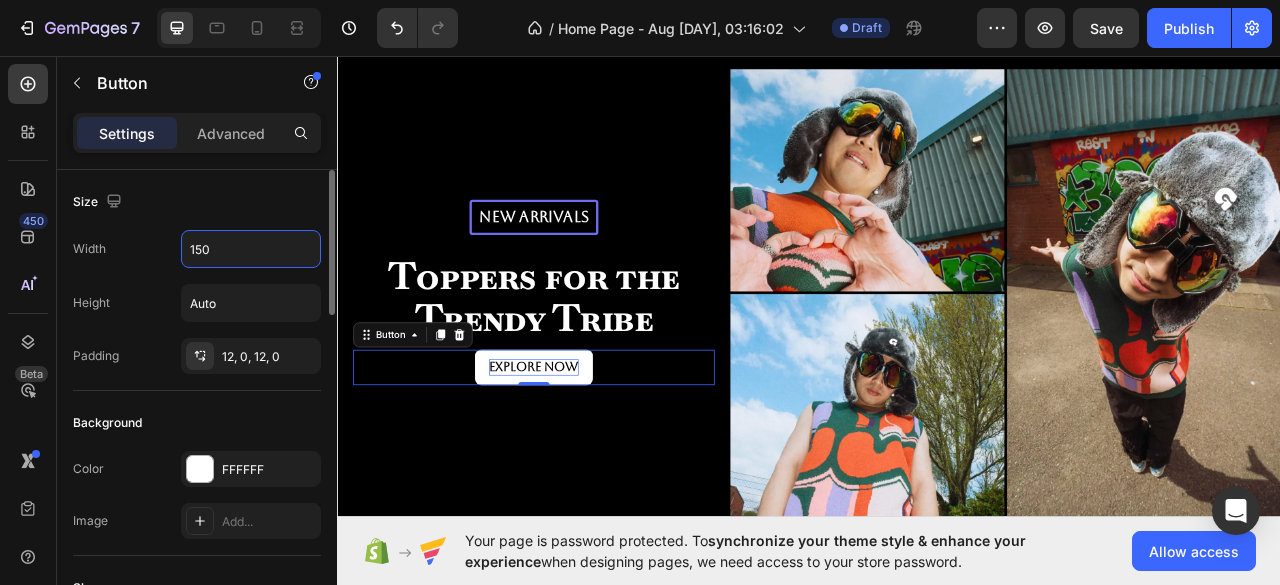scroll, scrollTop: 153, scrollLeft: 0, axis: vertical 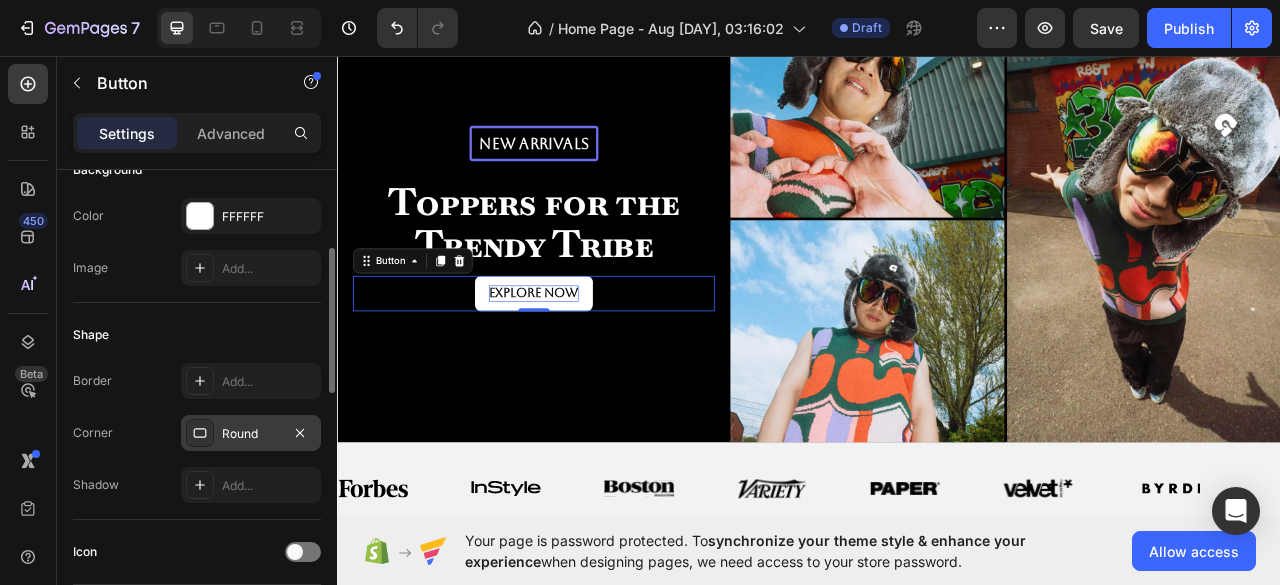 type on "150" 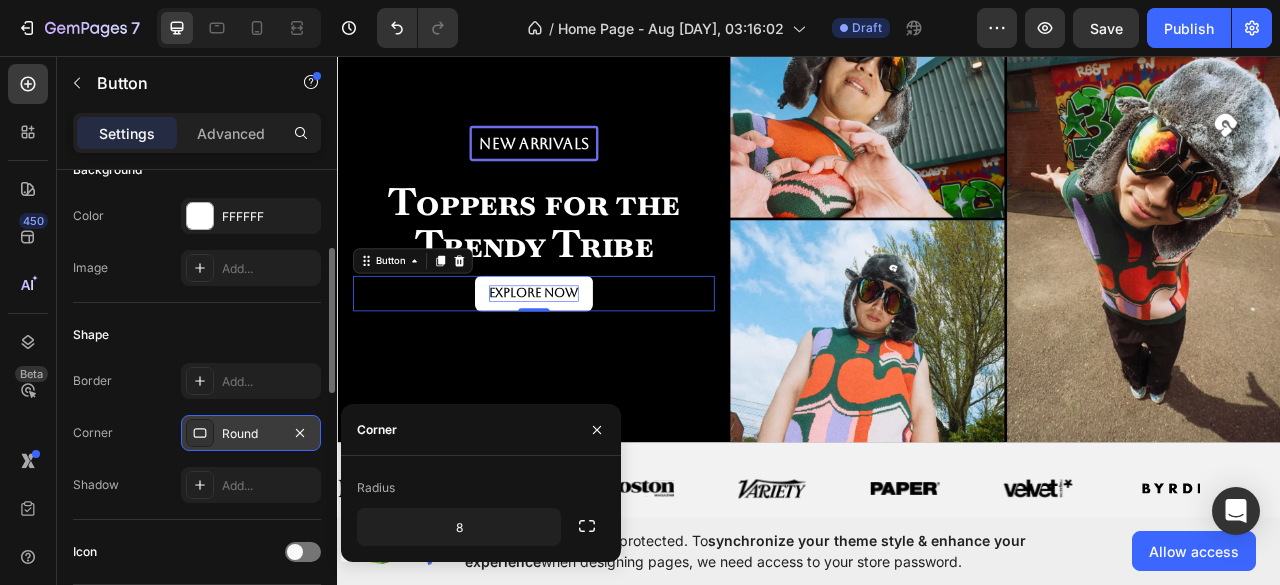 click on "Round" at bounding box center (251, 434) 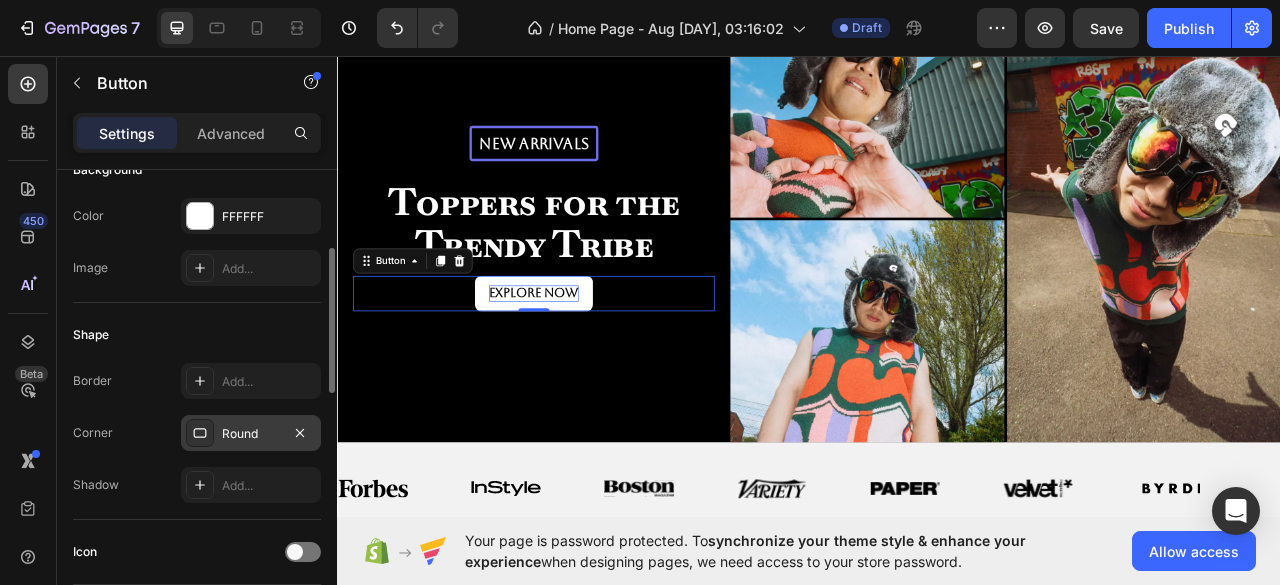 click on "Round" at bounding box center [251, 434] 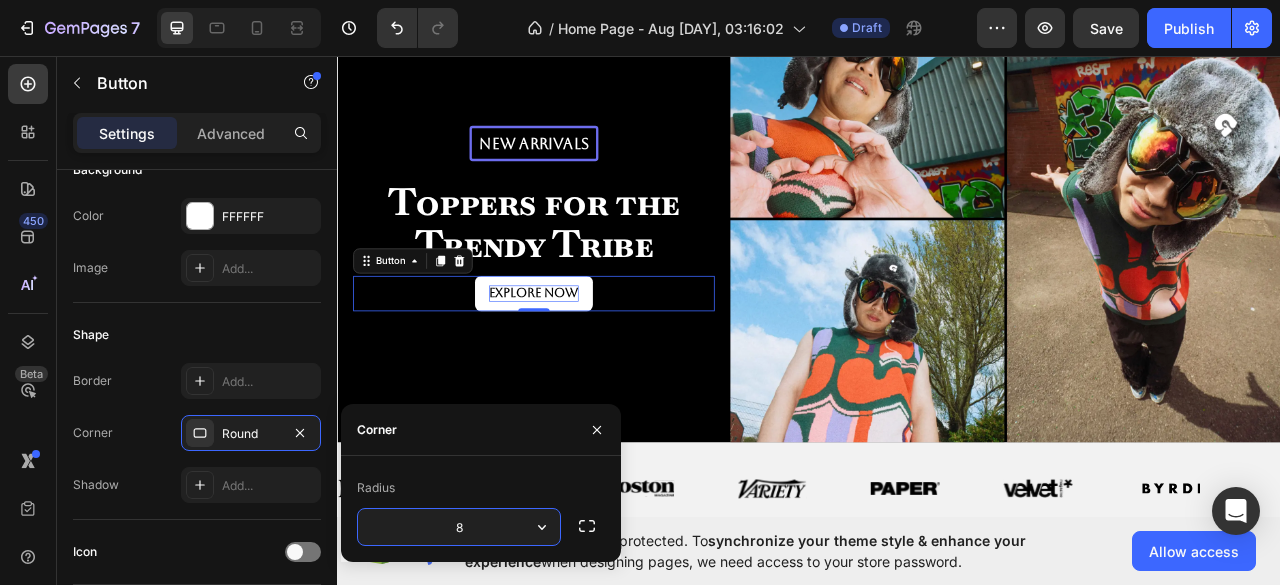 type on "0" 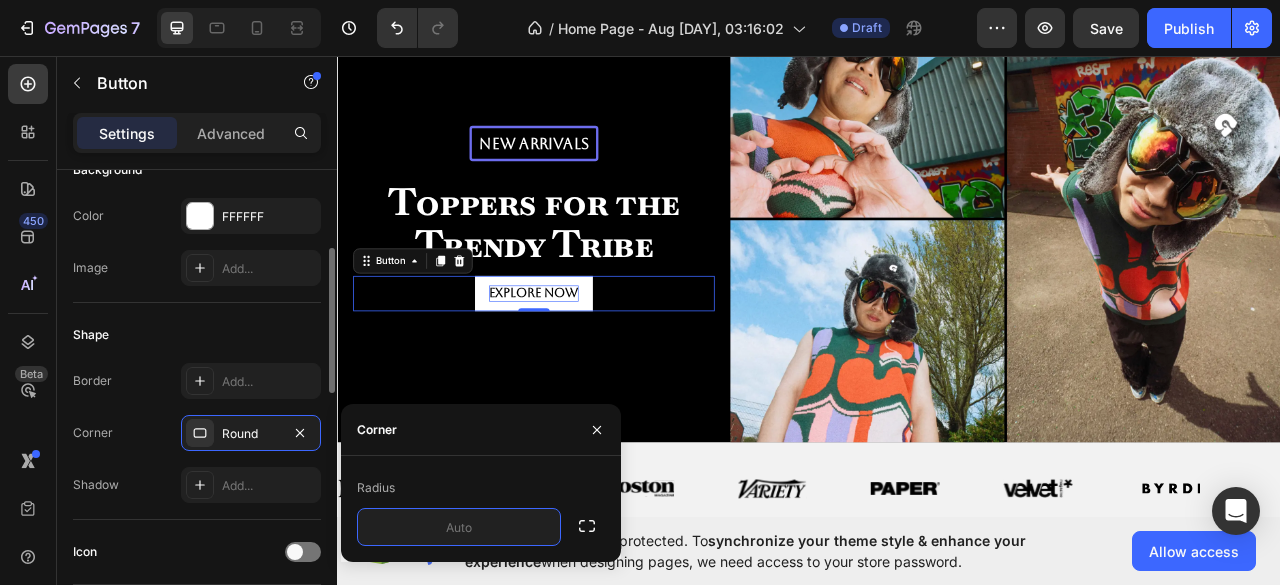 type on "2" 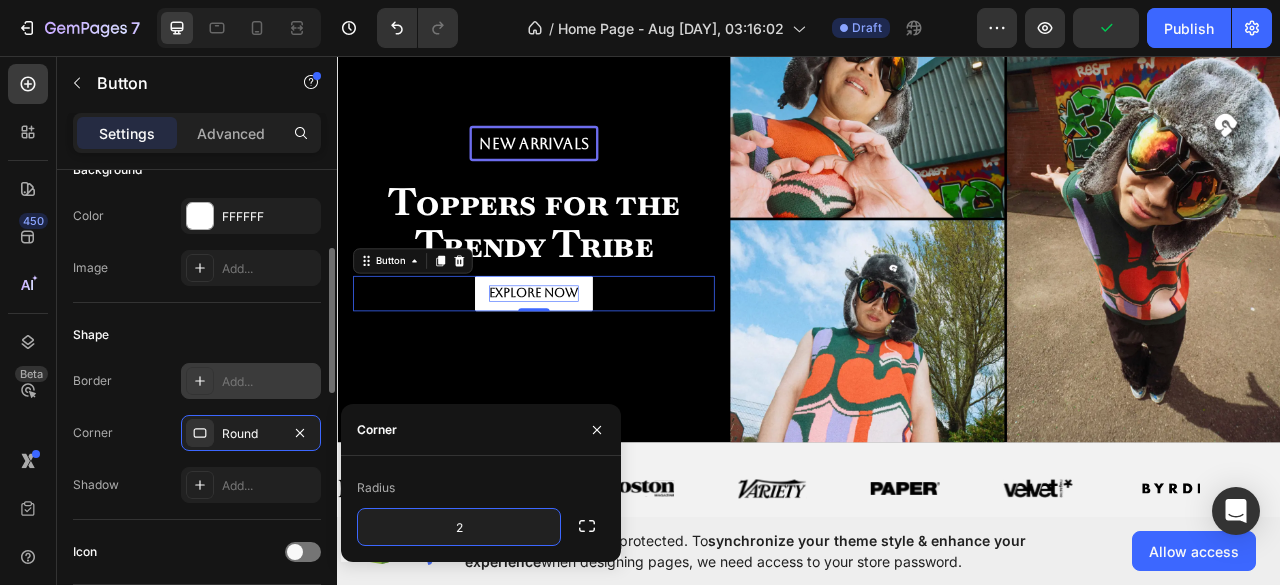 click 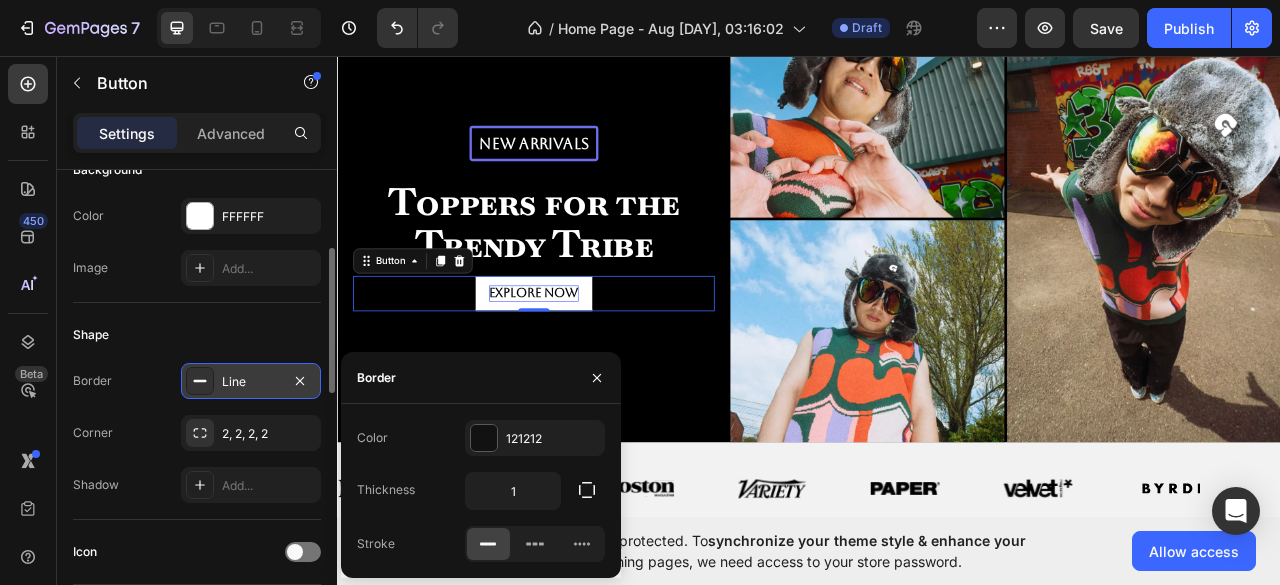 click 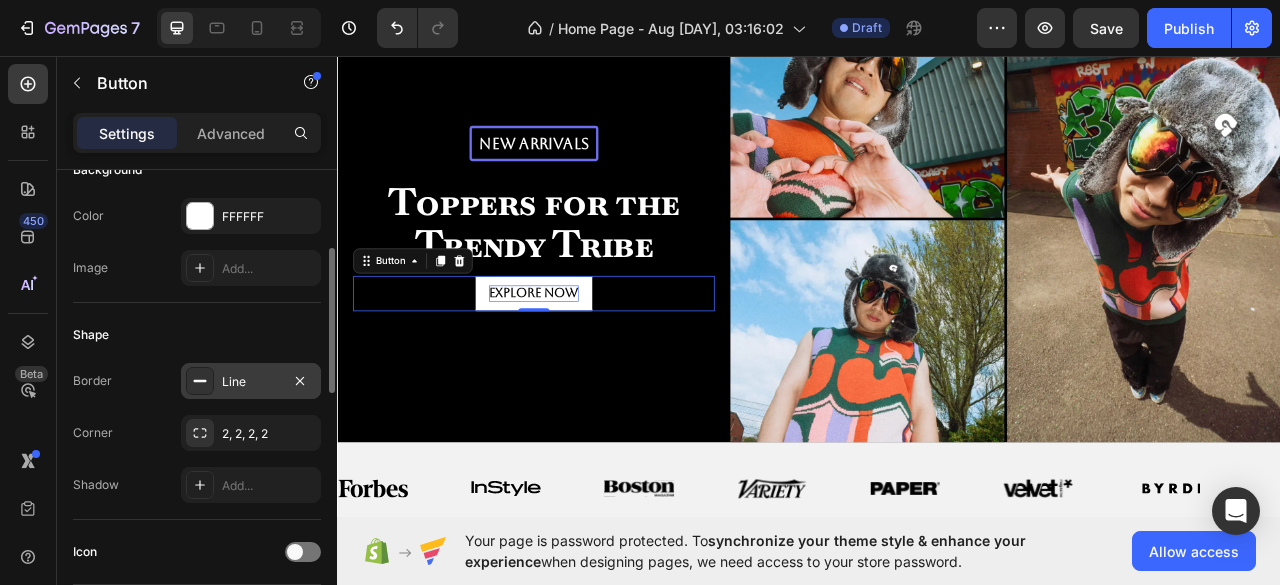 click 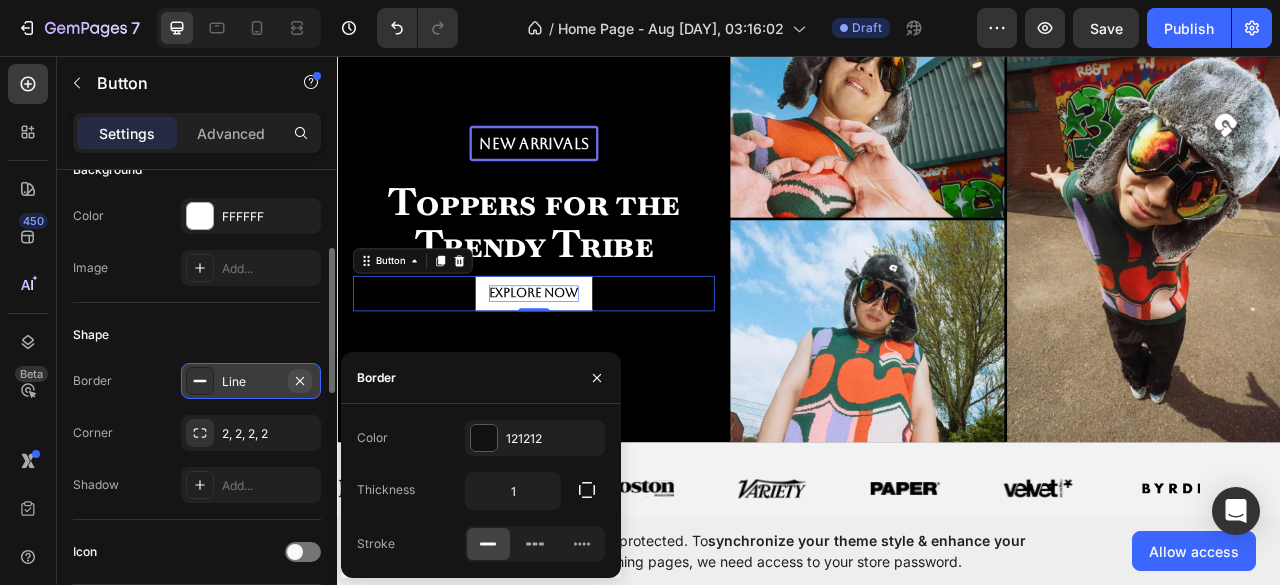 click 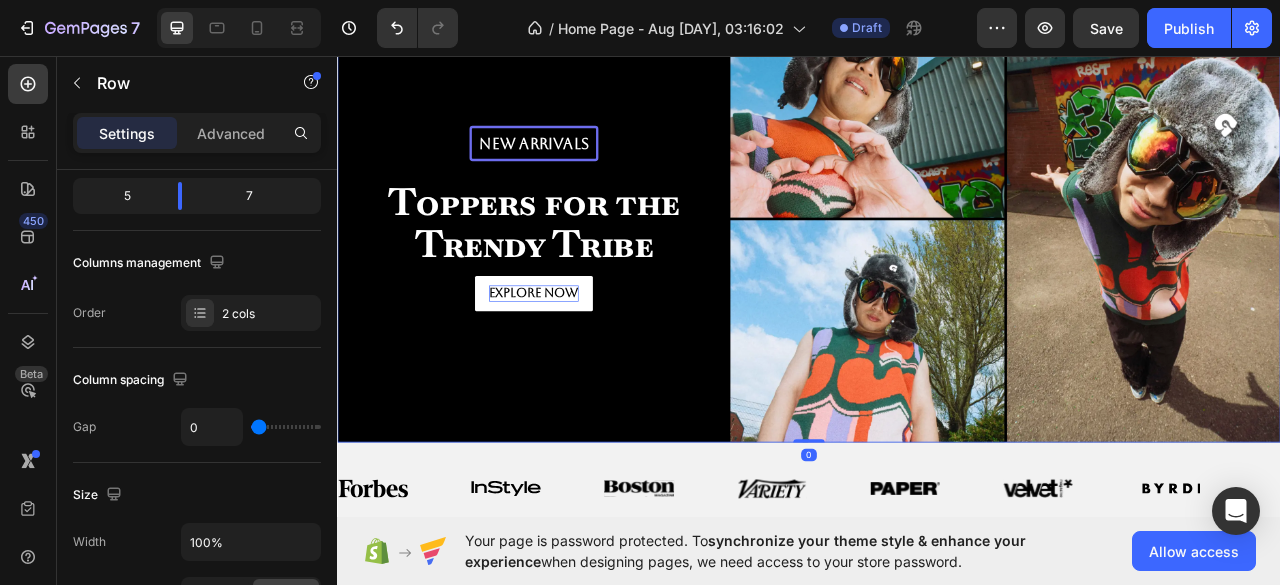 scroll, scrollTop: 0, scrollLeft: 0, axis: both 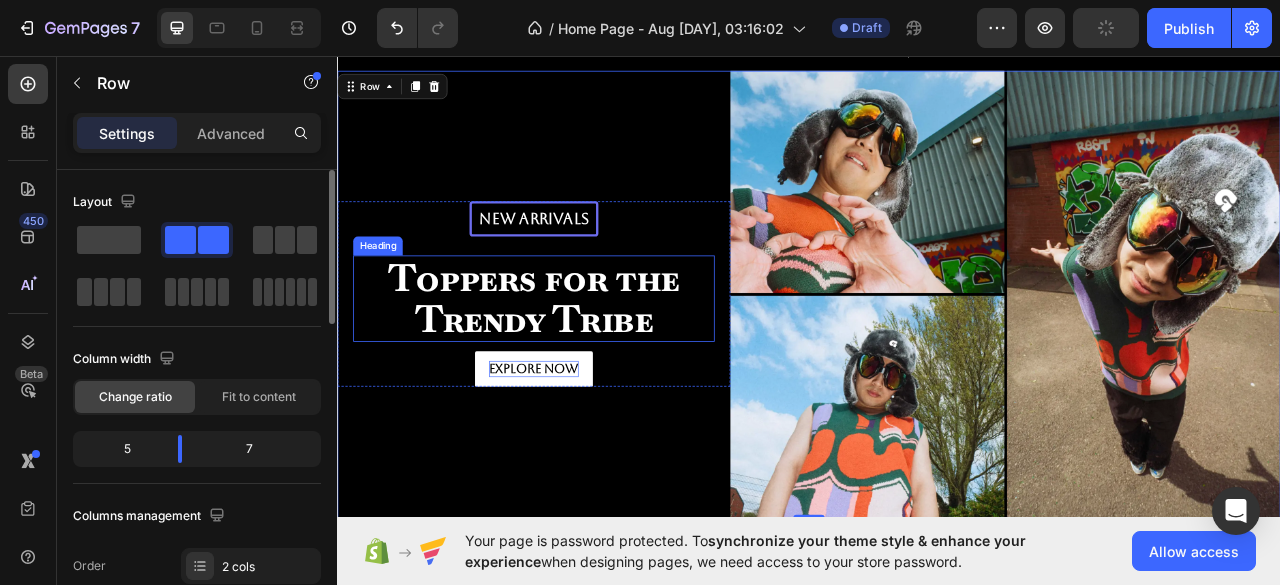 click on "Toppers for the Trendy Tribe" at bounding box center [587, 366] 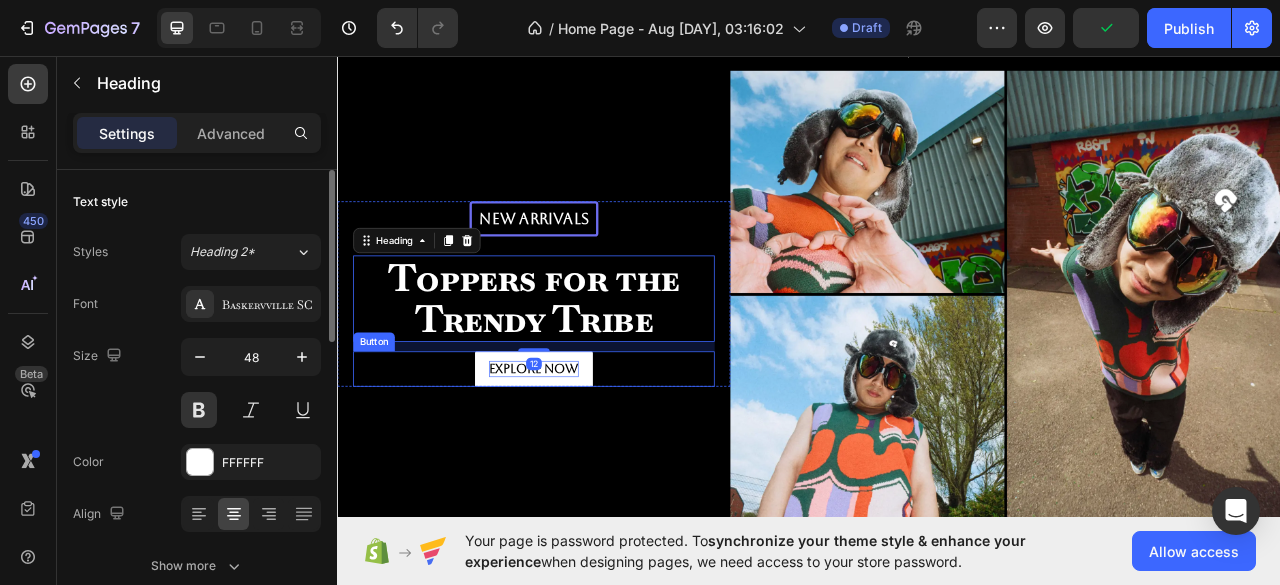 drag, startPoint x: 584, startPoint y: 415, endPoint x: 584, endPoint y: 430, distance: 15 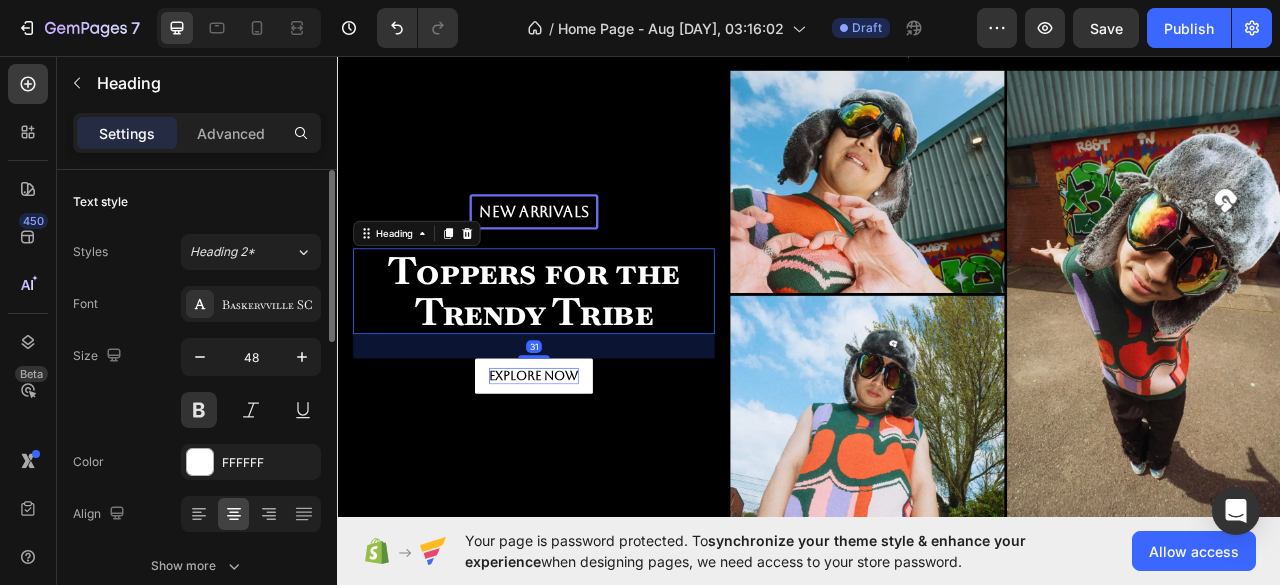 drag, startPoint x: 580, startPoint y: 423, endPoint x: 582, endPoint y: 439, distance: 16.124516 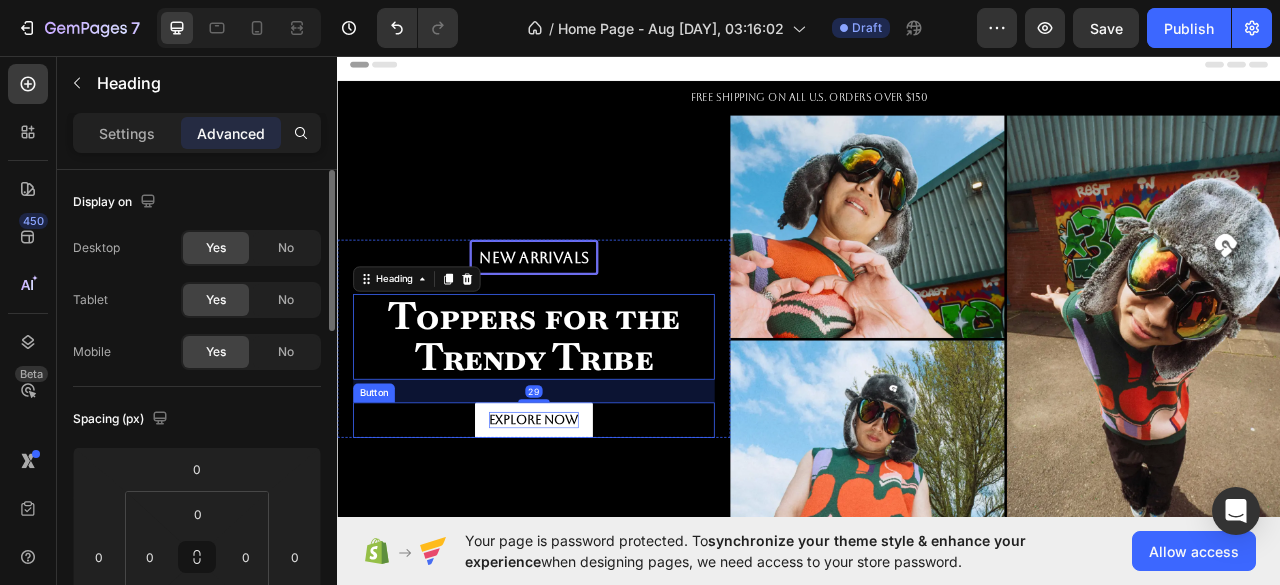 scroll, scrollTop: 5, scrollLeft: 0, axis: vertical 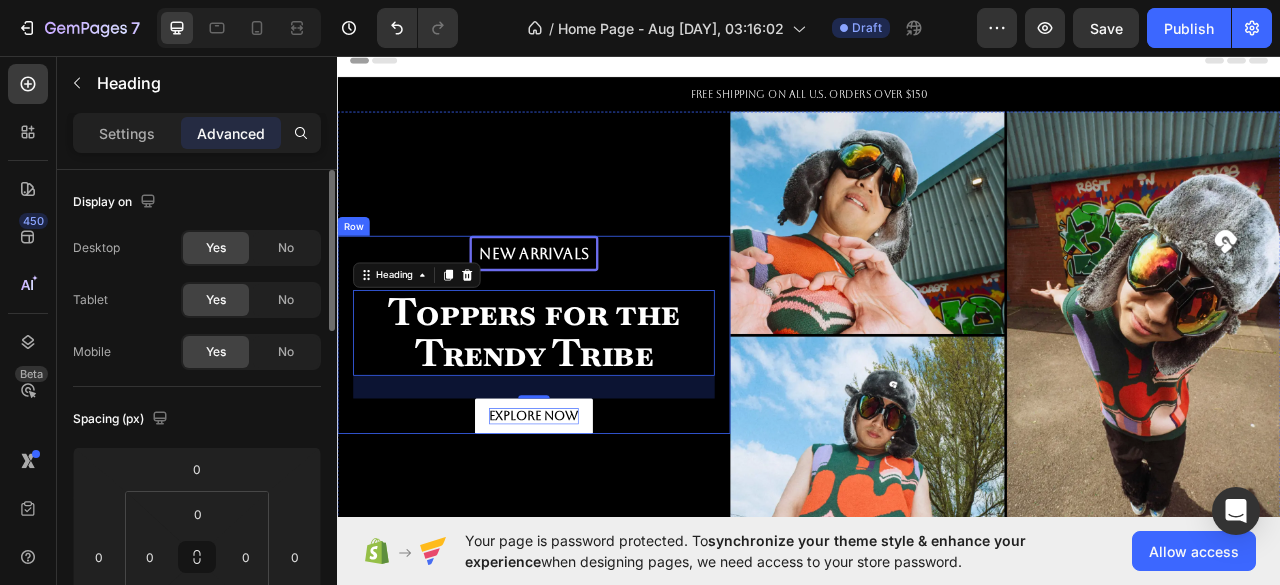 click on "New arrivals Text Block Row Toppers for the Trendy Tribe Heading   29 Explore Now Button" at bounding box center [587, 412] 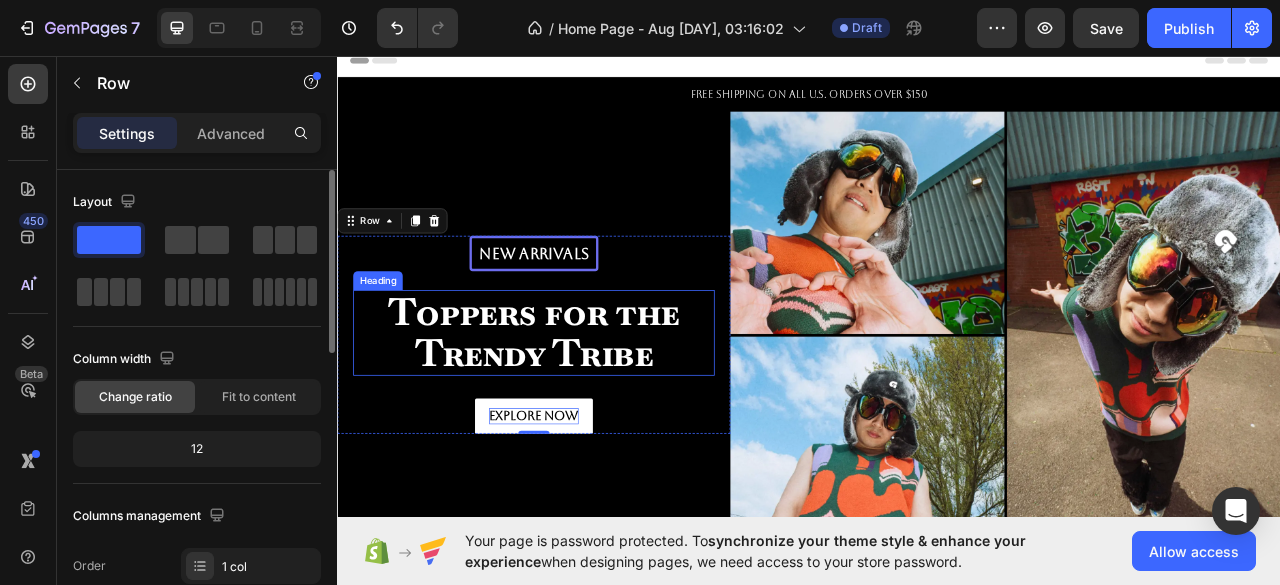 click on "Toppers for the Trendy Tribe" at bounding box center [587, 410] 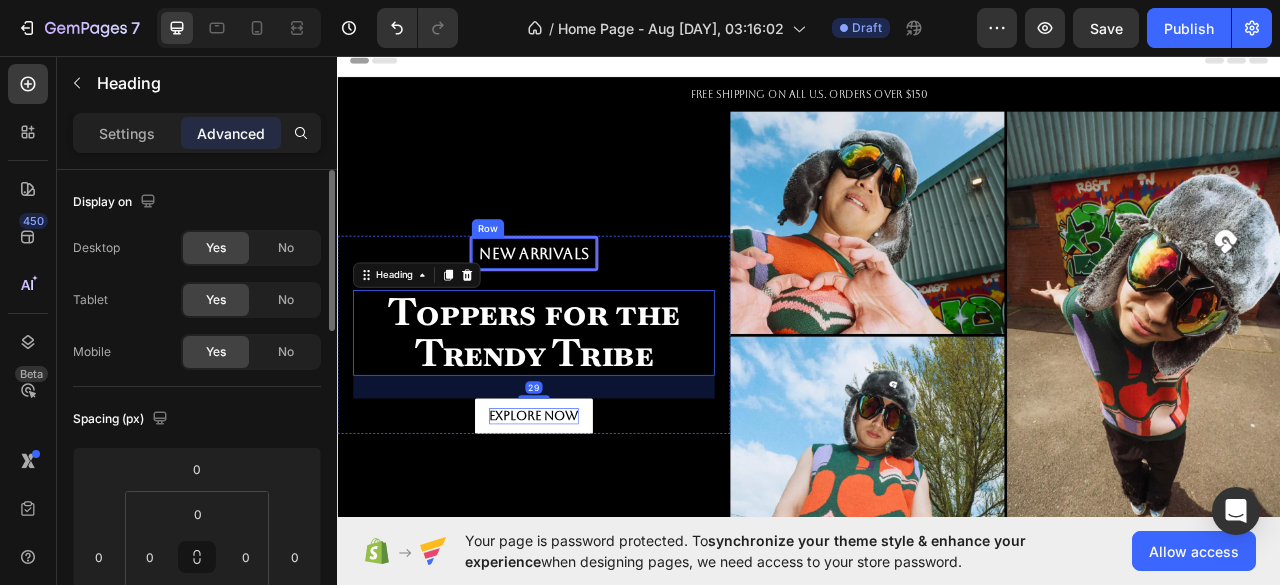 click on "New arrivals Text Block Row" at bounding box center (587, 308) 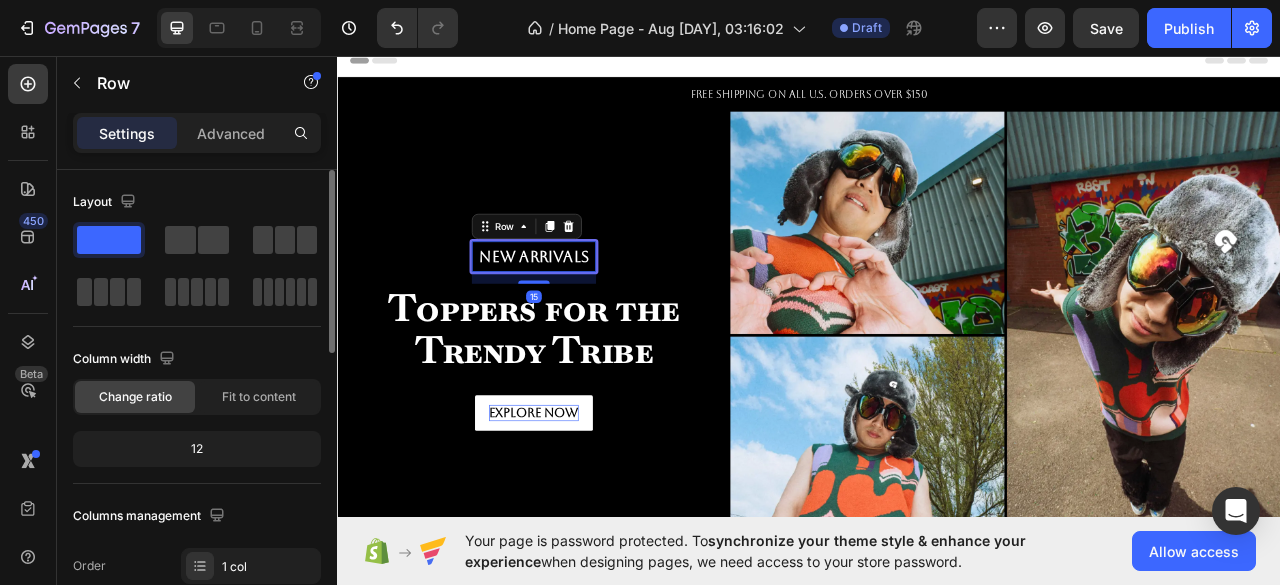 click on "15" at bounding box center [587, 332] 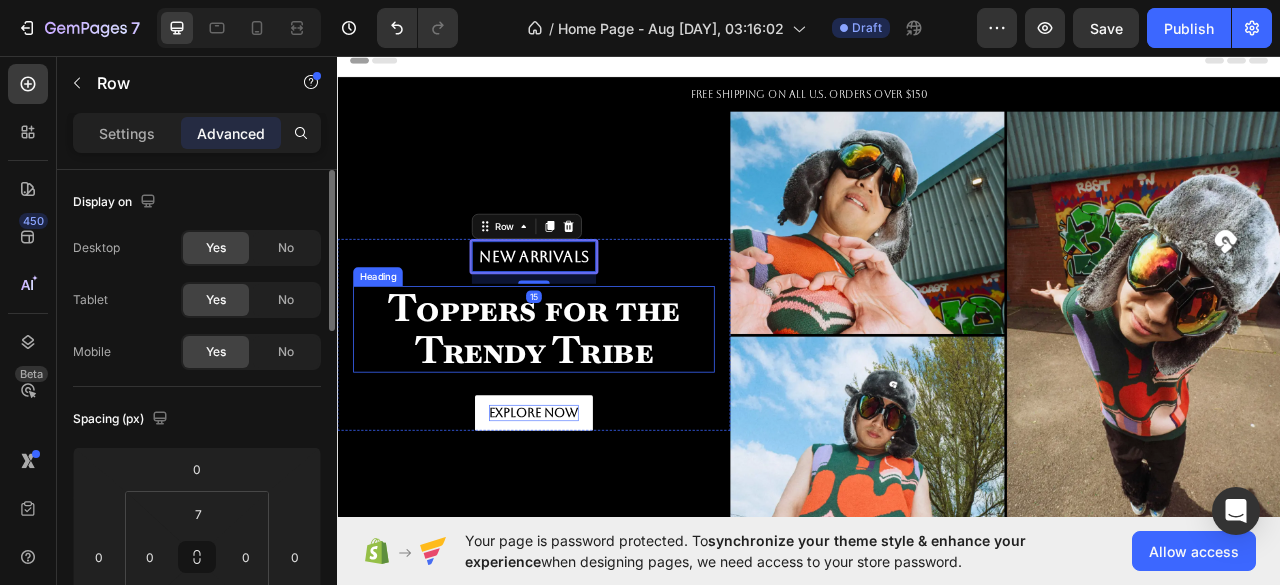 click on "Toppers for the Trendy Tribe" at bounding box center (587, 405) 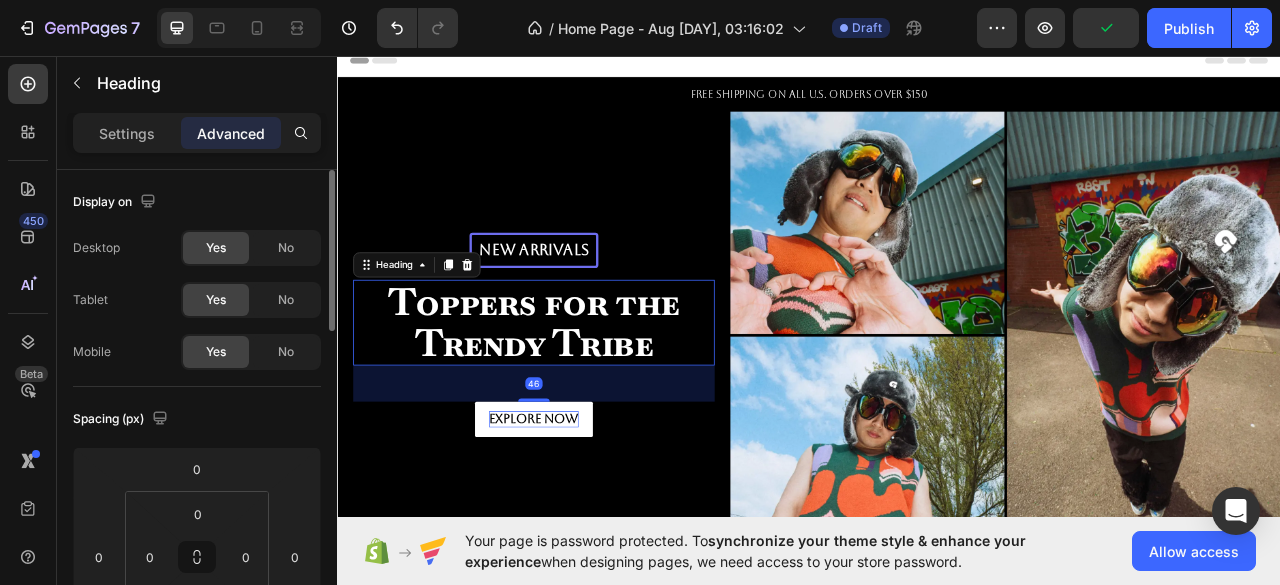 drag, startPoint x: 585, startPoint y: 479, endPoint x: 585, endPoint y: 496, distance: 17 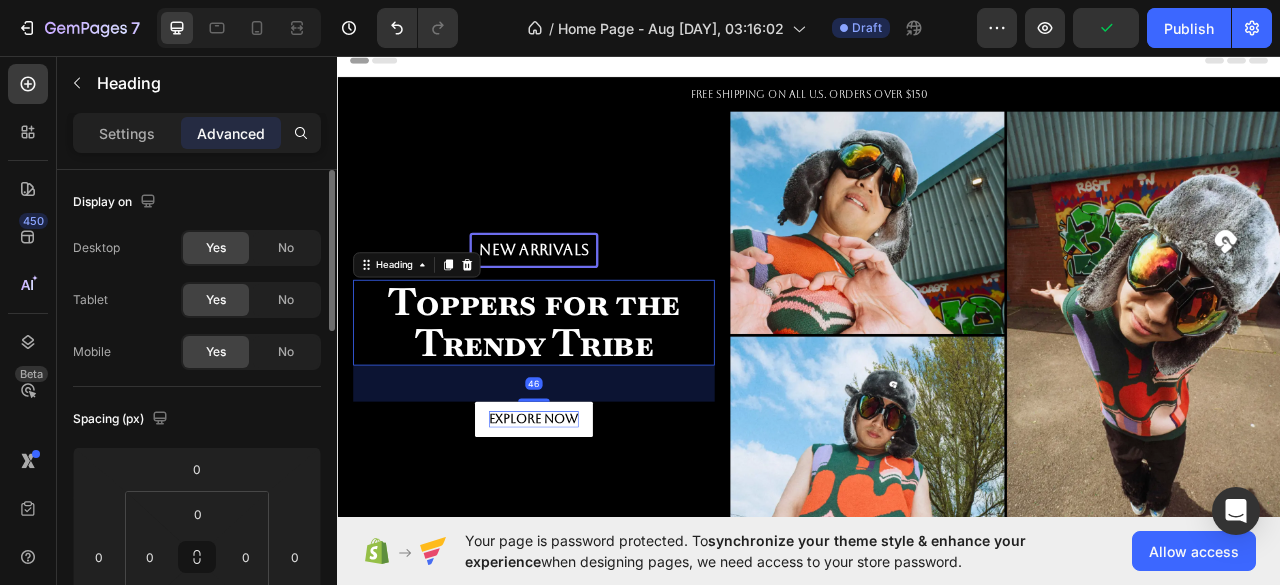 click on "New arrivals Text Block Row Toppers for the Trendy Tribe Heading   46 Explore Now Button" at bounding box center (587, 412) 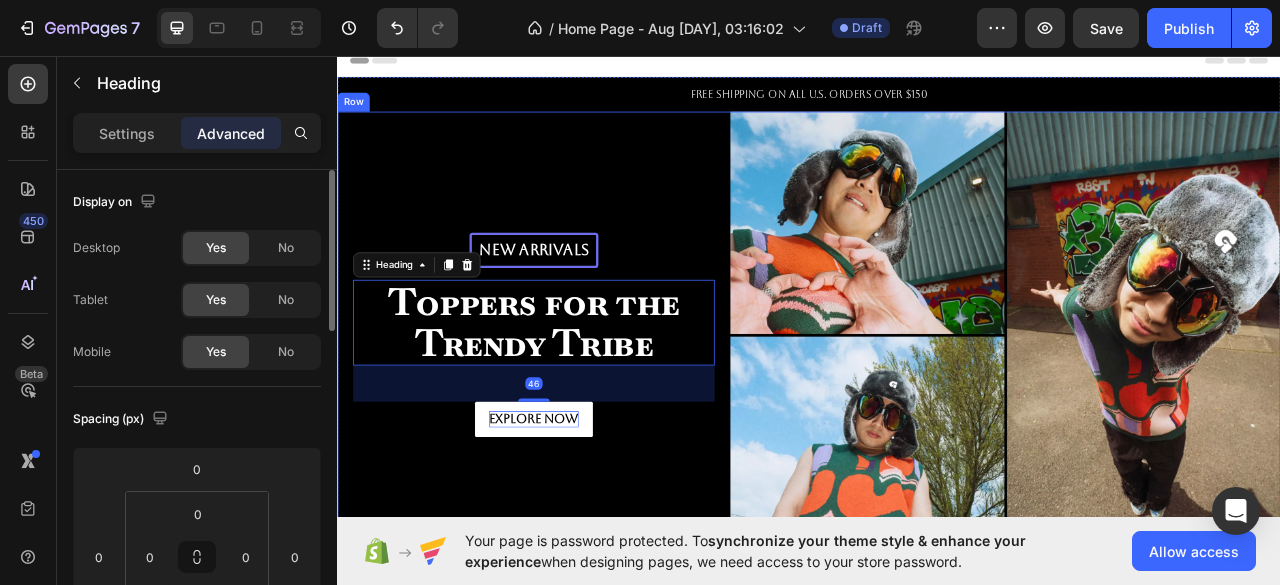 click on "New arrivals Text Block Row Toppers for the Trendy Tribe Heading   46 Explore Now Button Row" at bounding box center [587, 412] 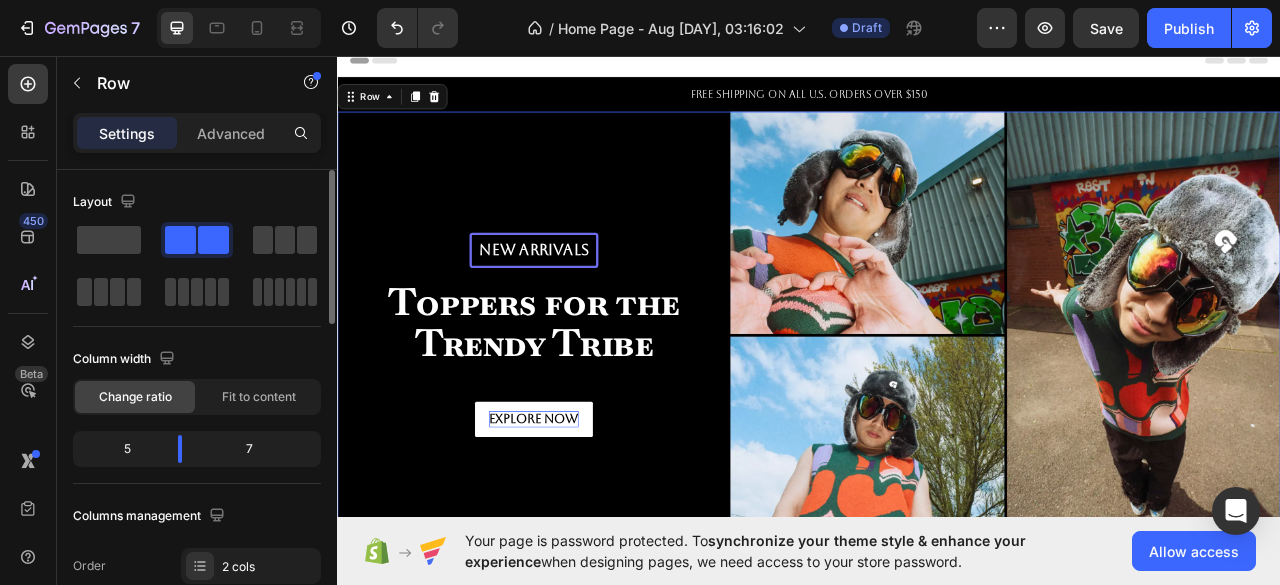 scroll, scrollTop: 65, scrollLeft: 0, axis: vertical 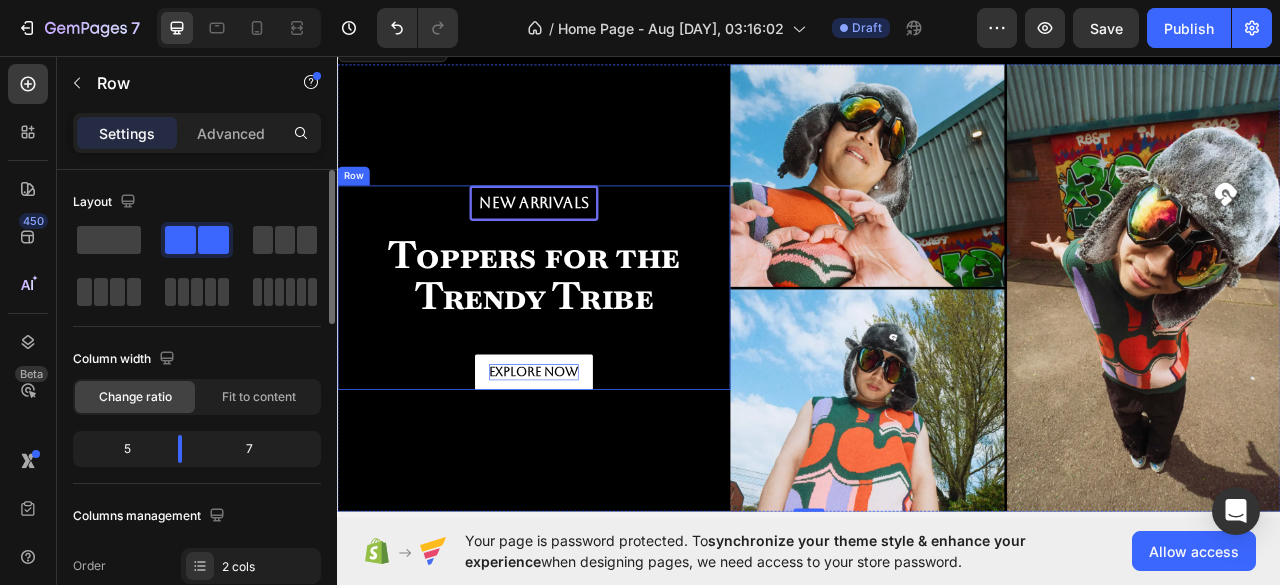click on "New arrivals Text Block Row Toppers for the Trendy Tribe Heading Explore Now Button" at bounding box center [587, 352] 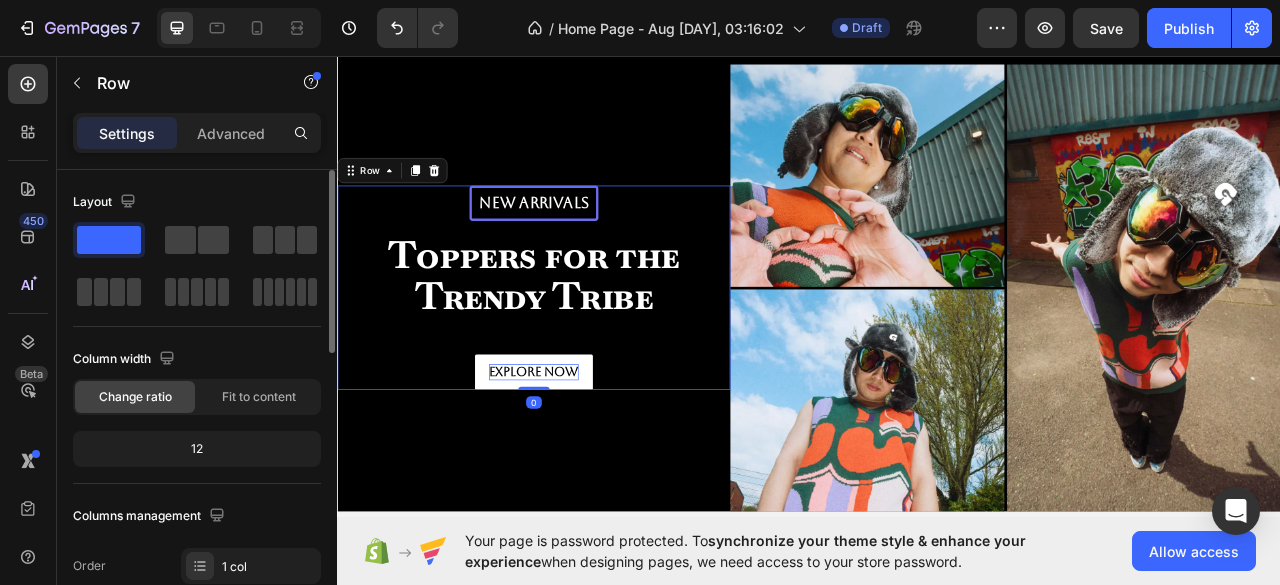 click on "New arrivals Text Block Row Toppers for the Trendy Tribe Heading Explore Now Button" at bounding box center (587, 352) 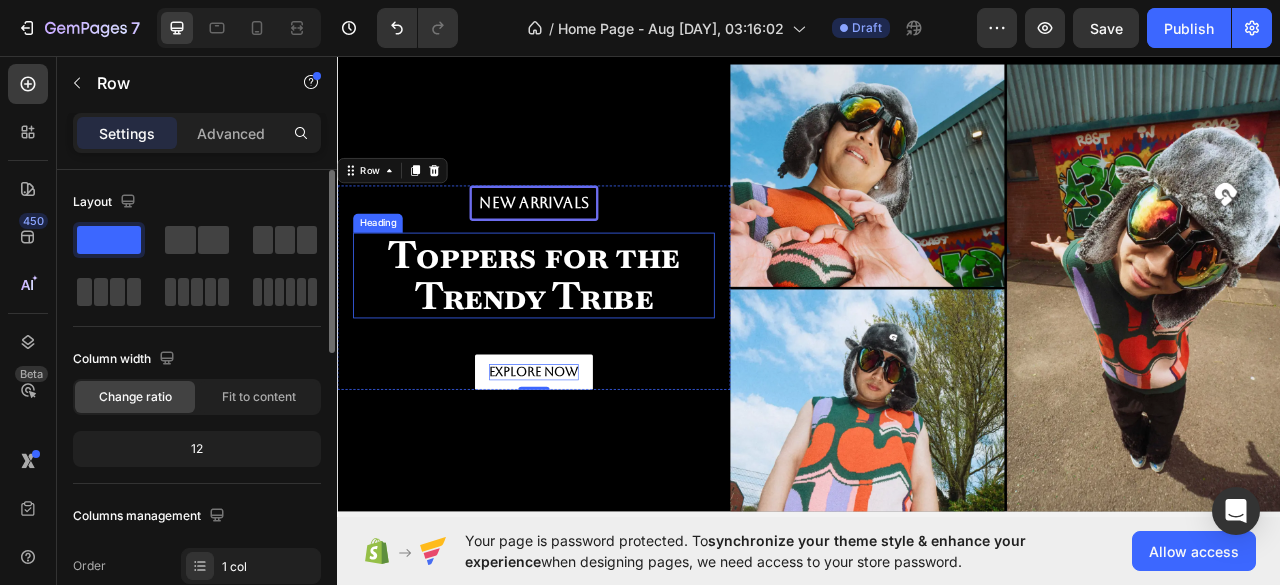 click on "Toppers for the Trendy Tribe" at bounding box center [587, 337] 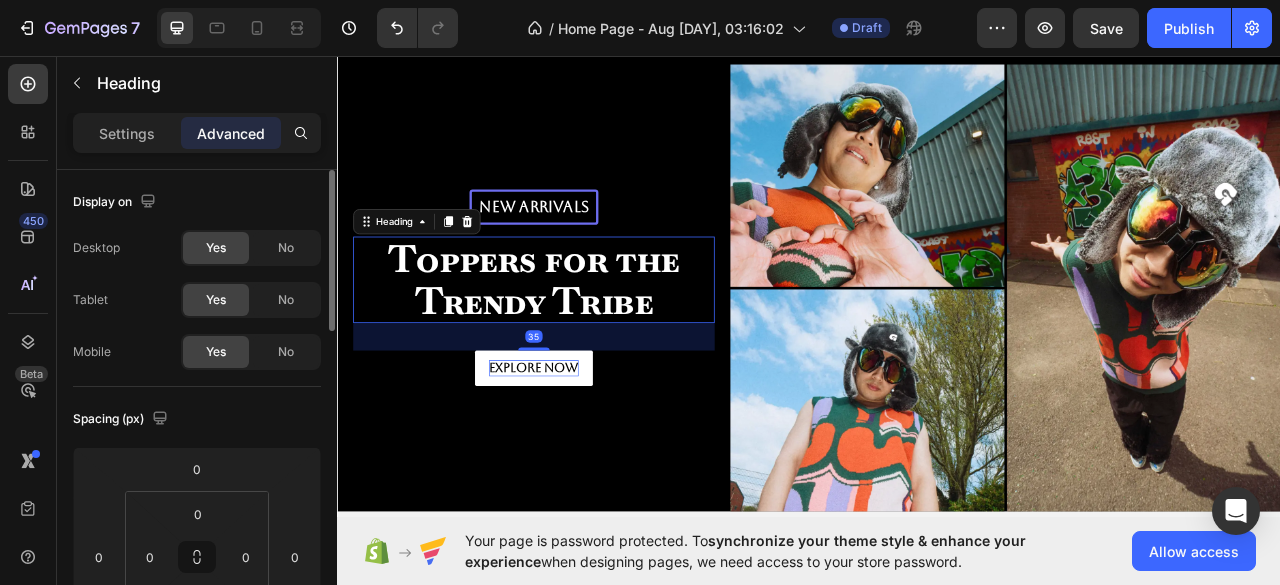 drag, startPoint x: 577, startPoint y: 431, endPoint x: 578, endPoint y: 420, distance: 11.045361 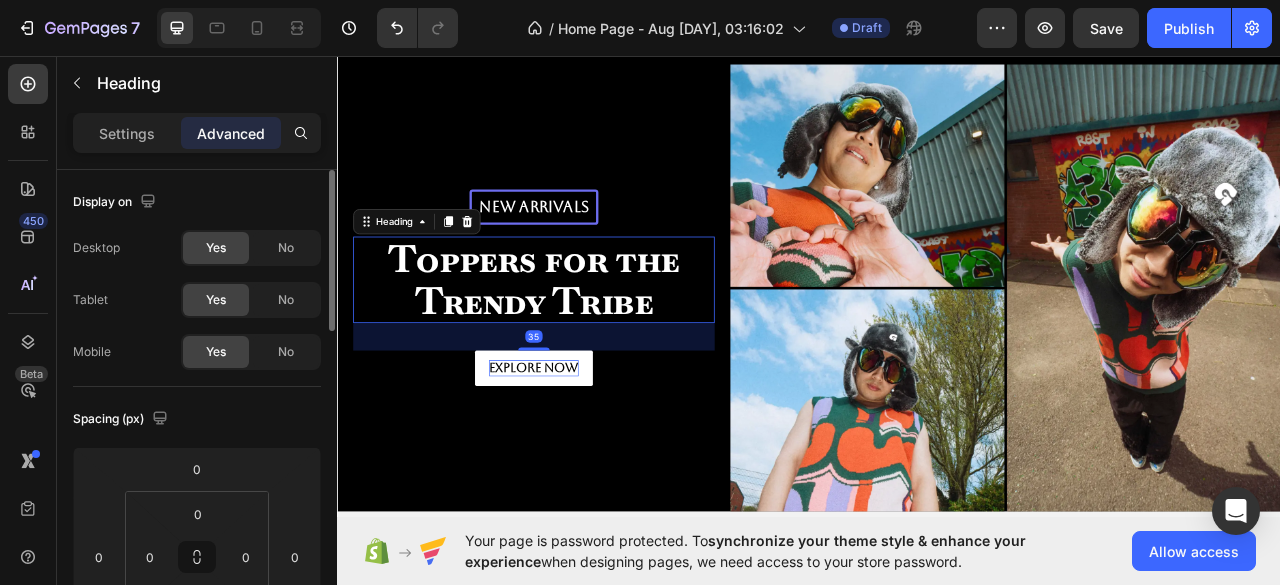 click on "35" at bounding box center (587, 397) 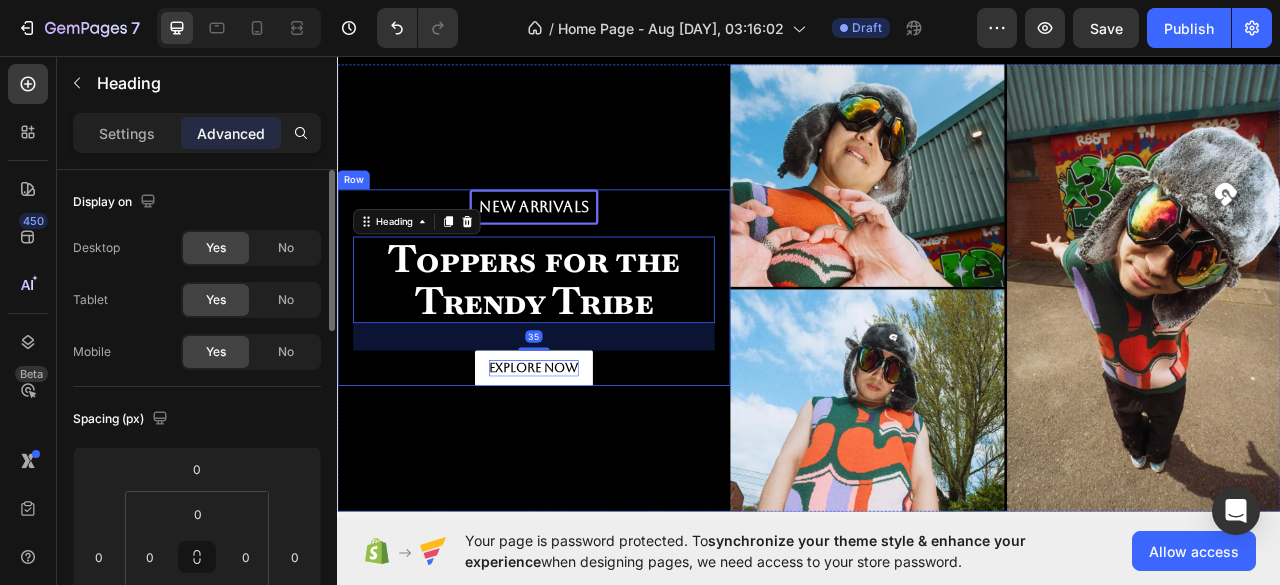 click on "New arrivals Text Block Row Toppers for the Trendy Tribe Heading   35 Explore Now Button" at bounding box center [587, 351] 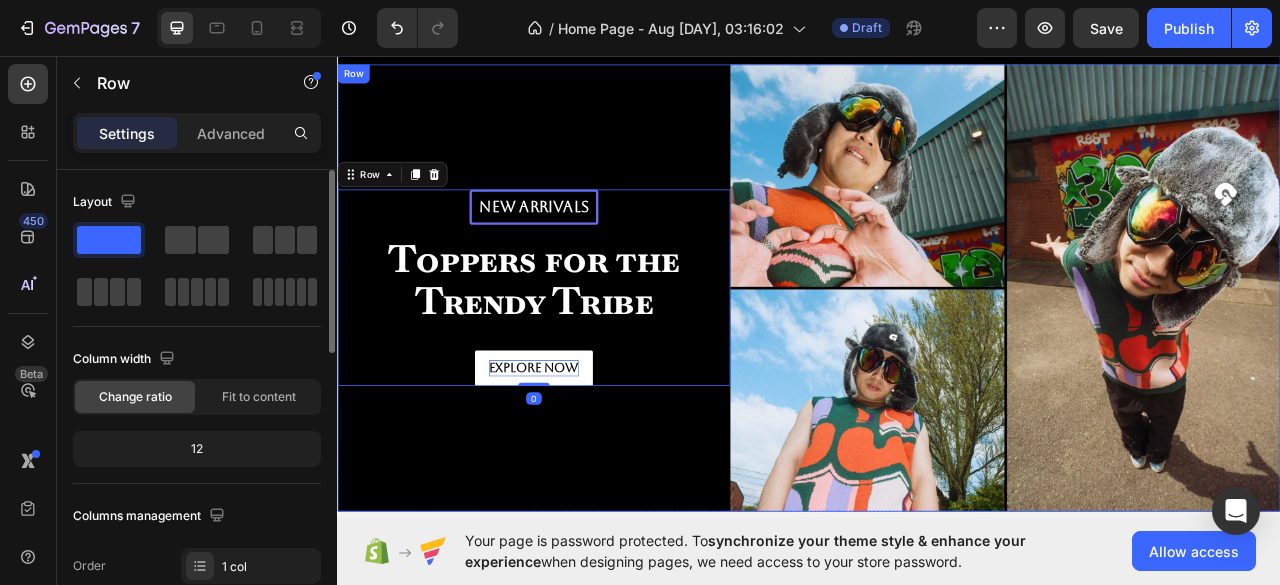 click on "New arrivals Text Block Row Toppers for the Trendy Tribe Heading Explore Now Button Row   0" at bounding box center (587, 352) 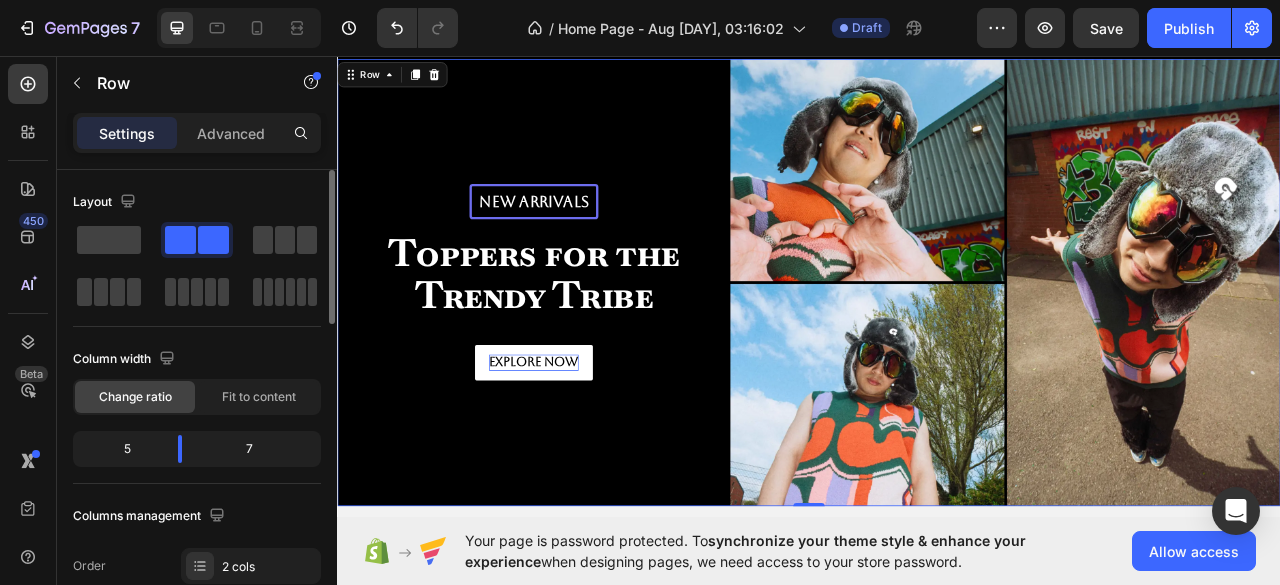 scroll, scrollTop: 48, scrollLeft: 0, axis: vertical 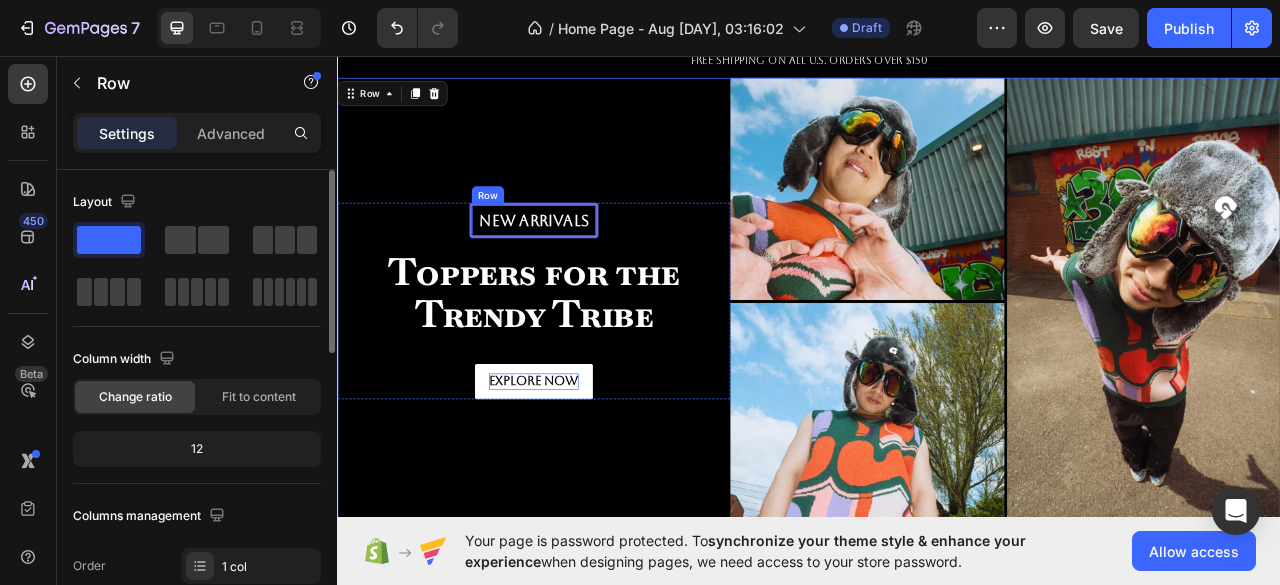 click on "New arrivals Text Block Row" at bounding box center [587, 266] 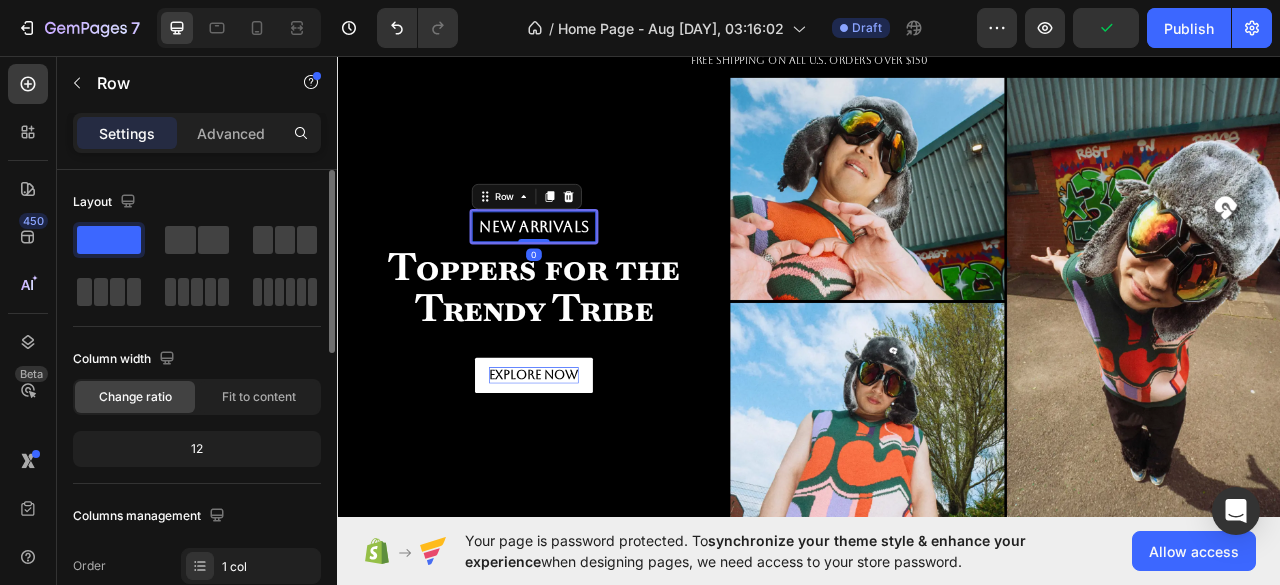 drag, startPoint x: 576, startPoint y: 291, endPoint x: 548, endPoint y: 251, distance: 48.82622 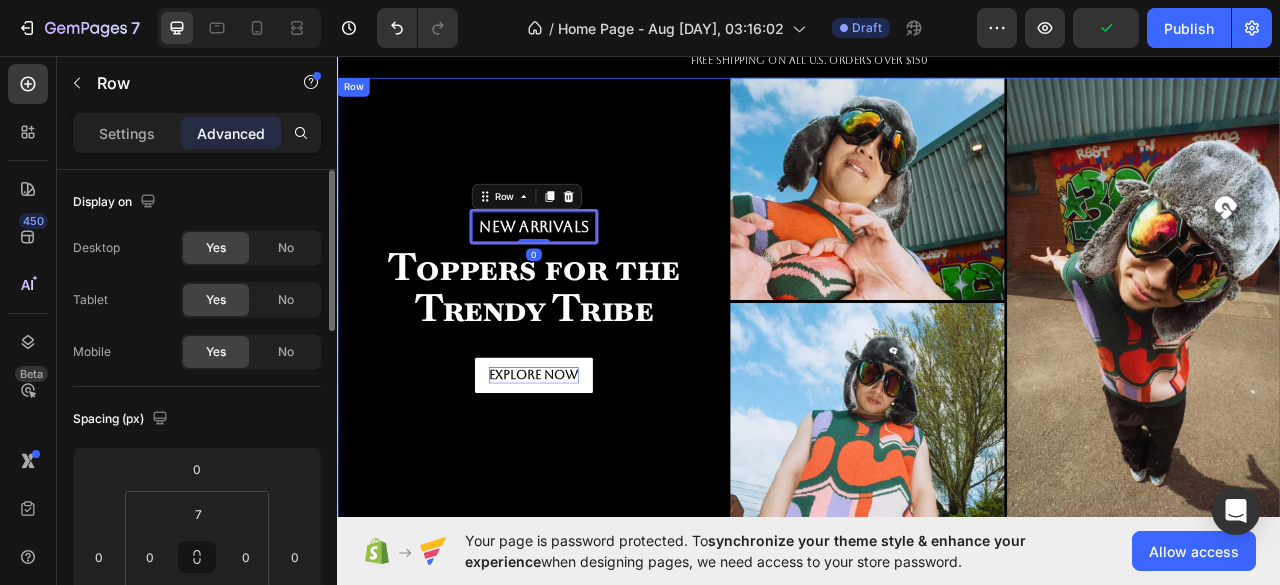 click on "New arrivals Text Block Row   0 Toppers for the Trendy Tribe Heading Explore Now Button Row" at bounding box center (587, 369) 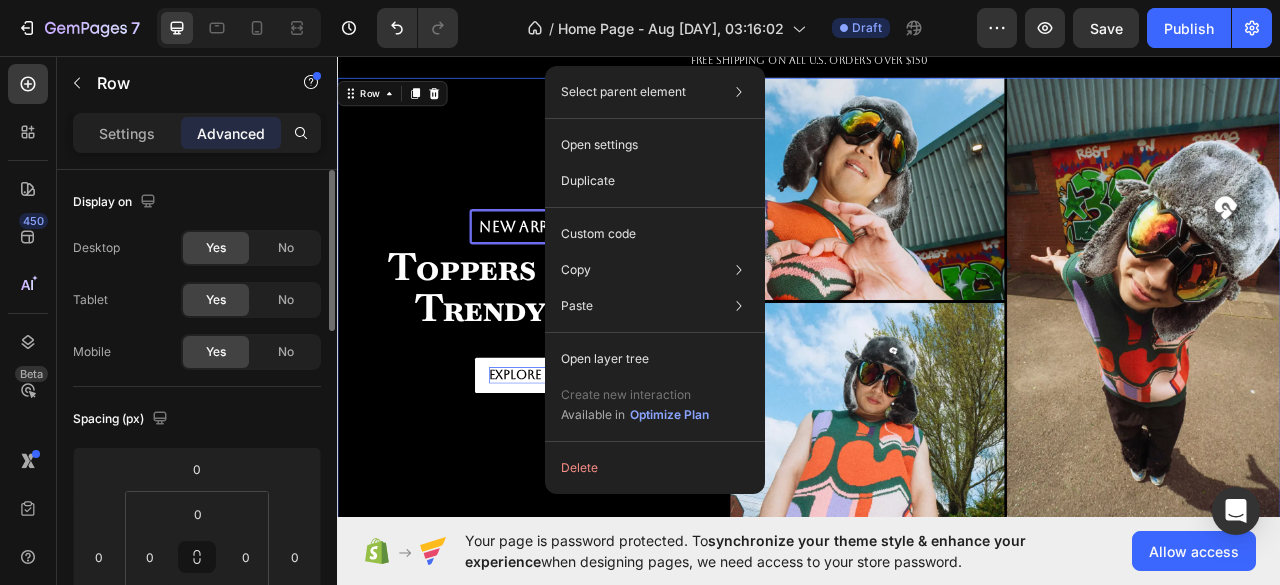 click on "New arrivals Text Block Row Toppers for the Trendy Tribe Heading Explore Now Button Row" at bounding box center (587, 369) 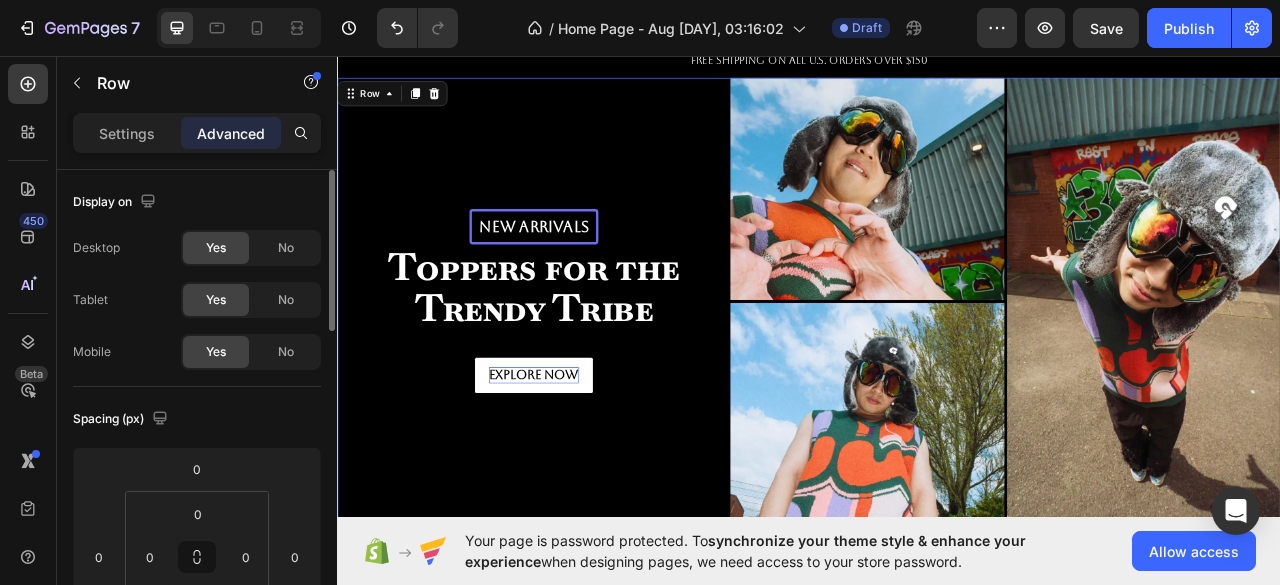 click on "New arrivals Text Block Row Toppers for the Trendy Tribe Heading Explore Now Button Row" at bounding box center (587, 369) 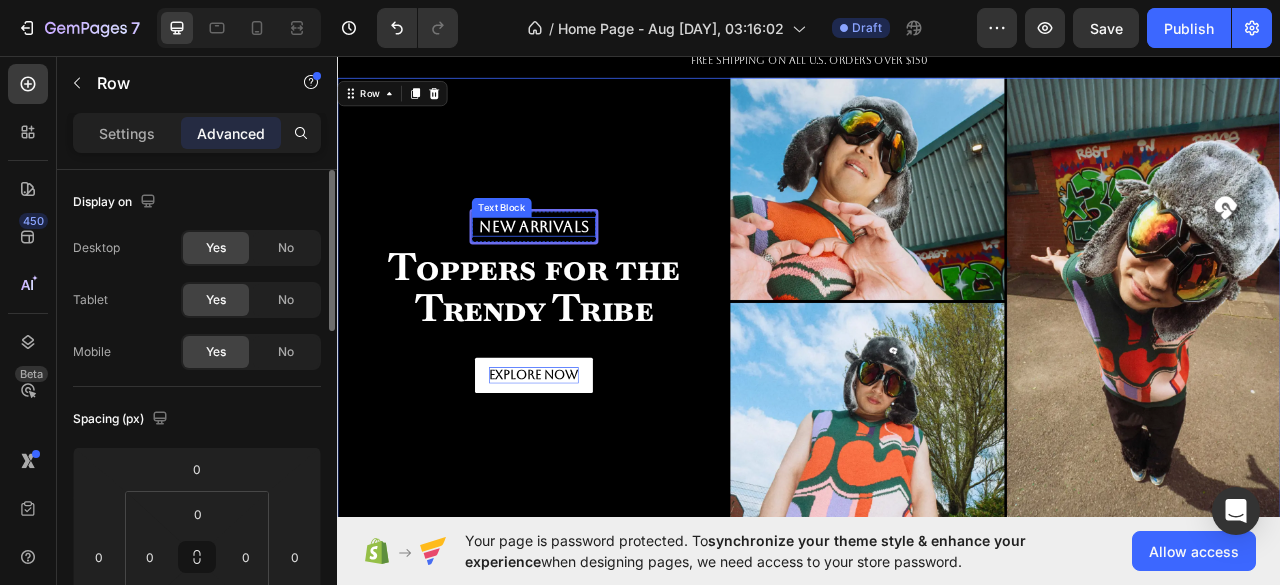 click on "New arrivals" at bounding box center (587, 274) 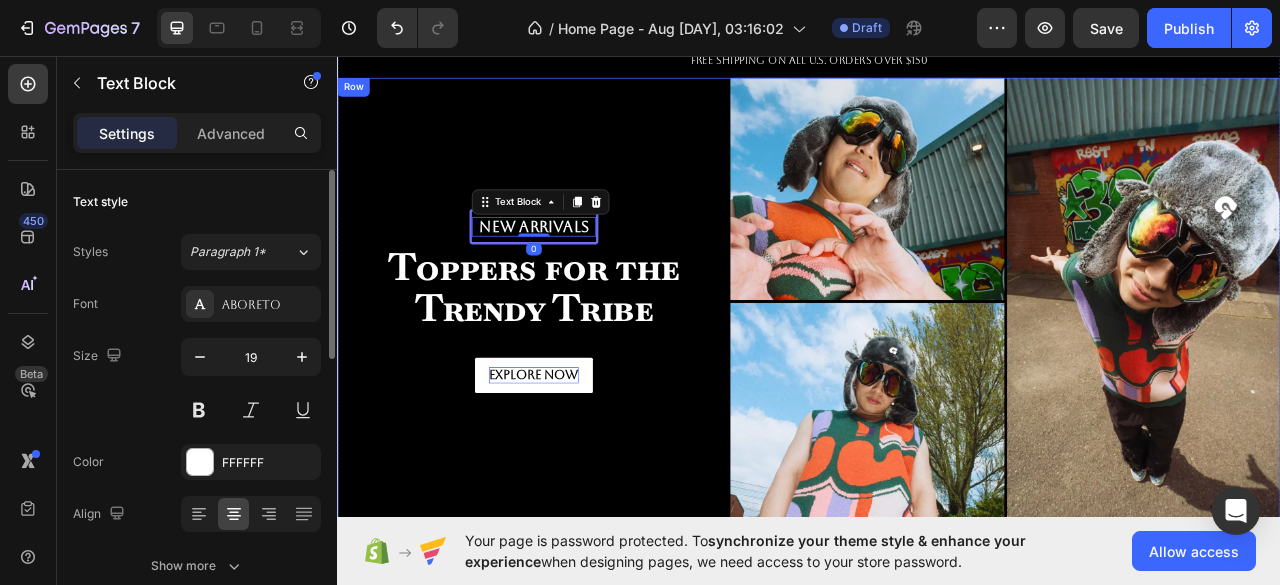 click on "New arrivals Text Block   0 Row Toppers for the Trendy Tribe Heading Explore Now Button Row" at bounding box center (587, 369) 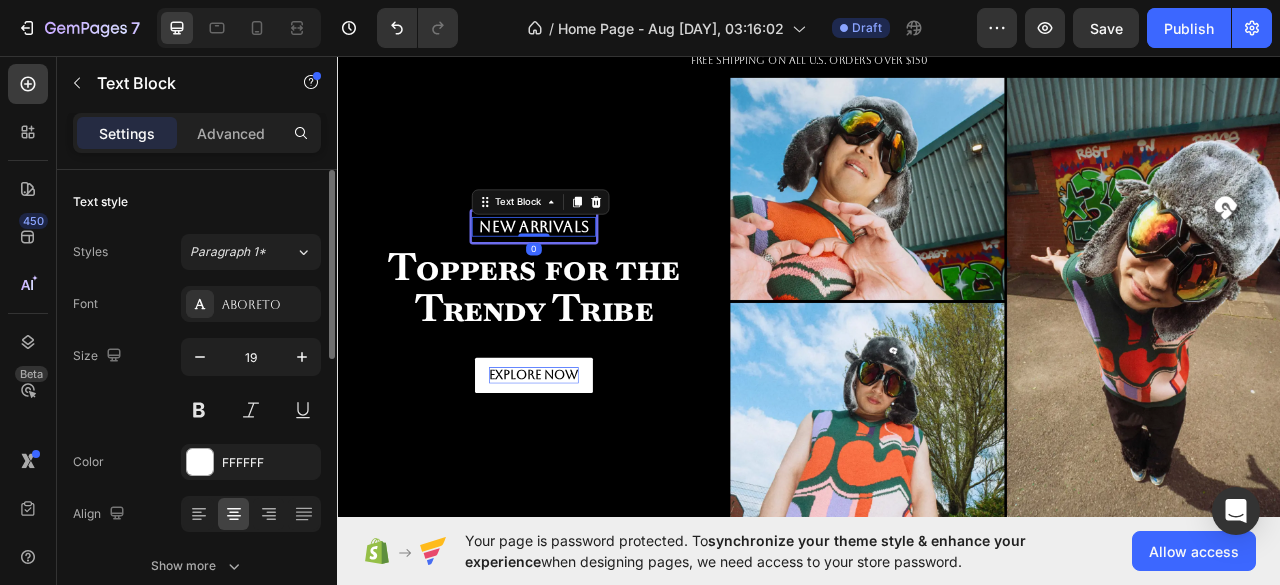 click on "New arrivals" at bounding box center [587, 274] 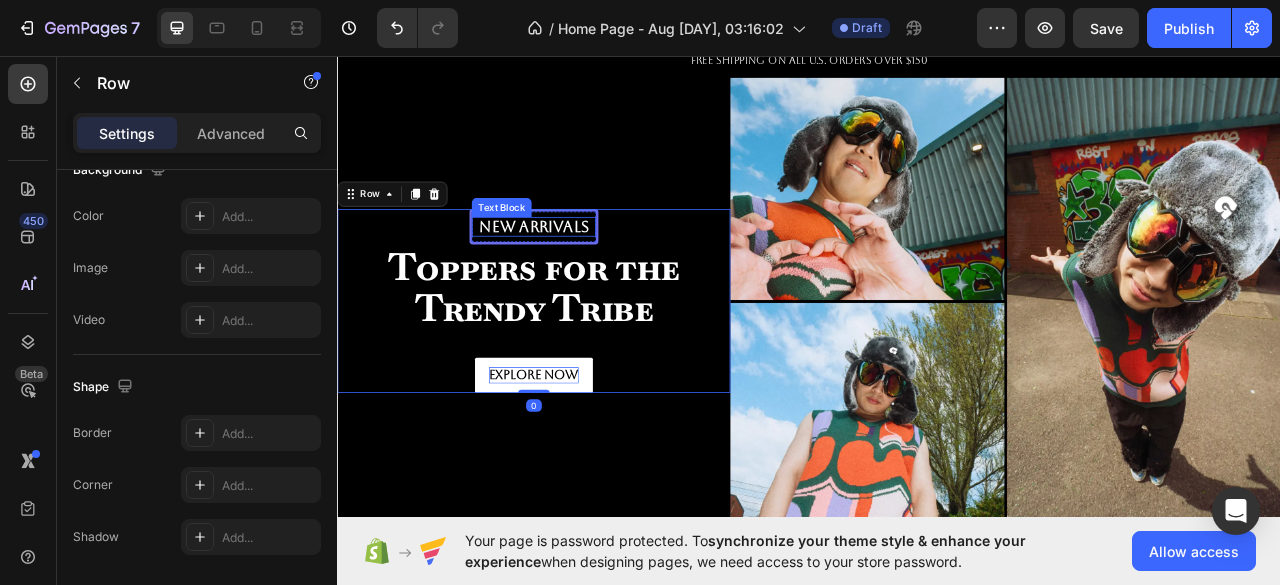 scroll, scrollTop: 0, scrollLeft: 0, axis: both 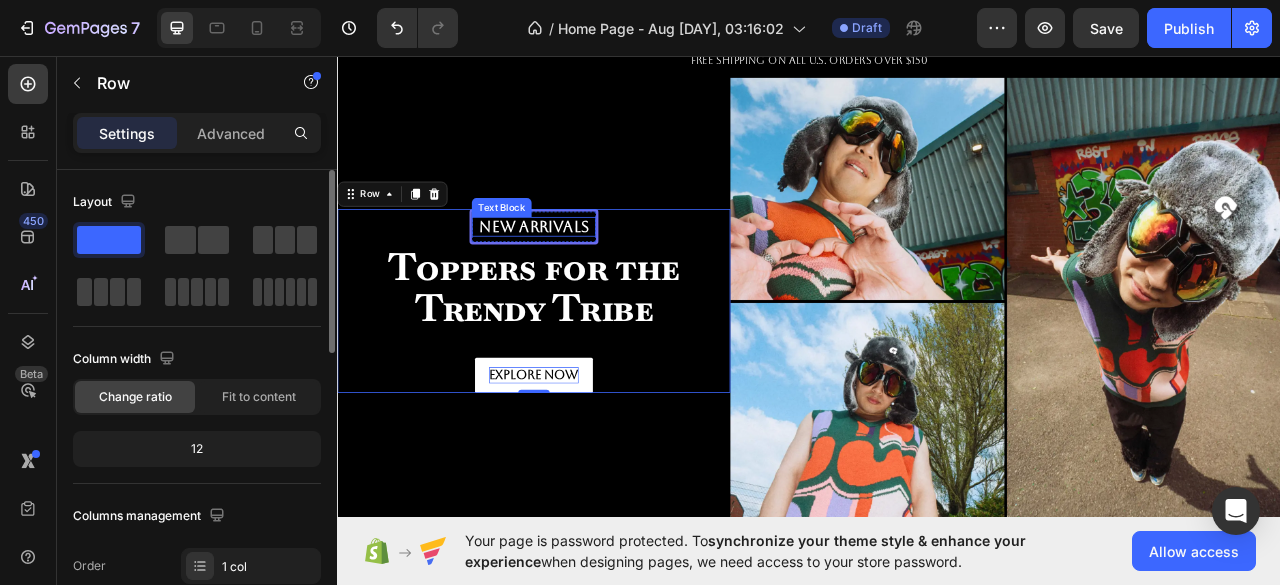click on "New arrivals" at bounding box center [587, 274] 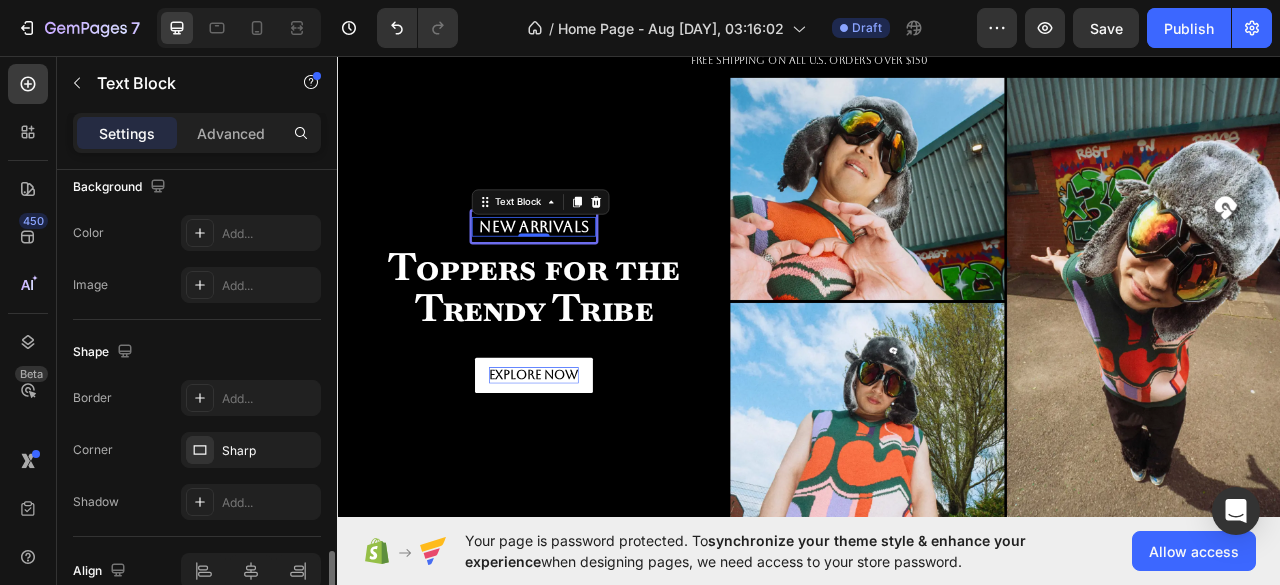 scroll, scrollTop: 710, scrollLeft: 0, axis: vertical 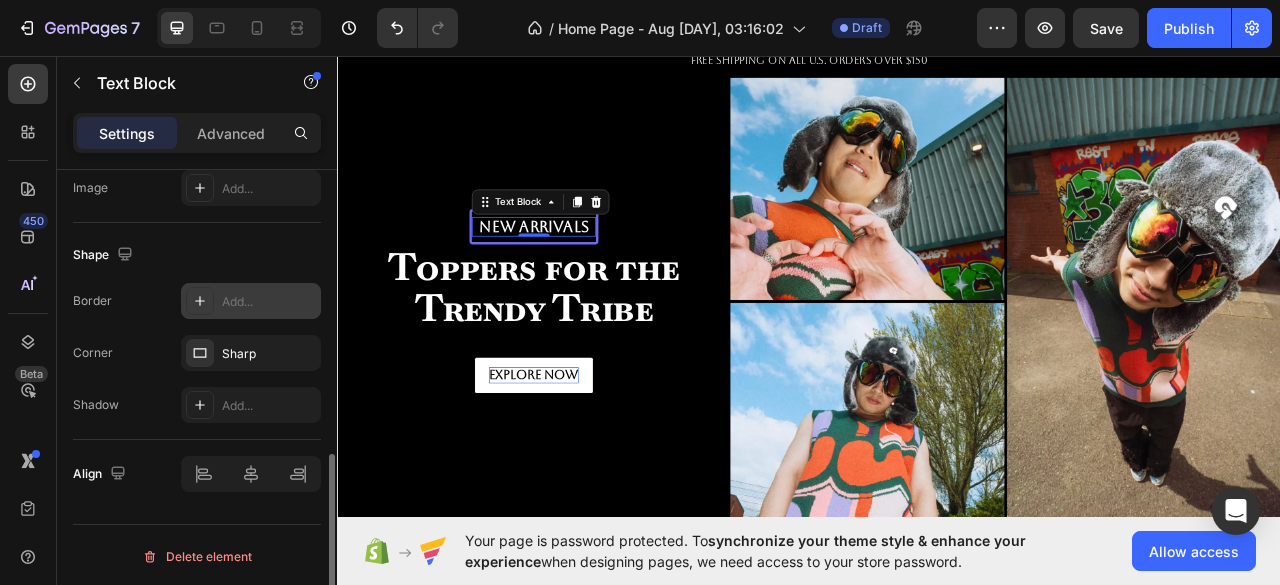 click at bounding box center [200, 301] 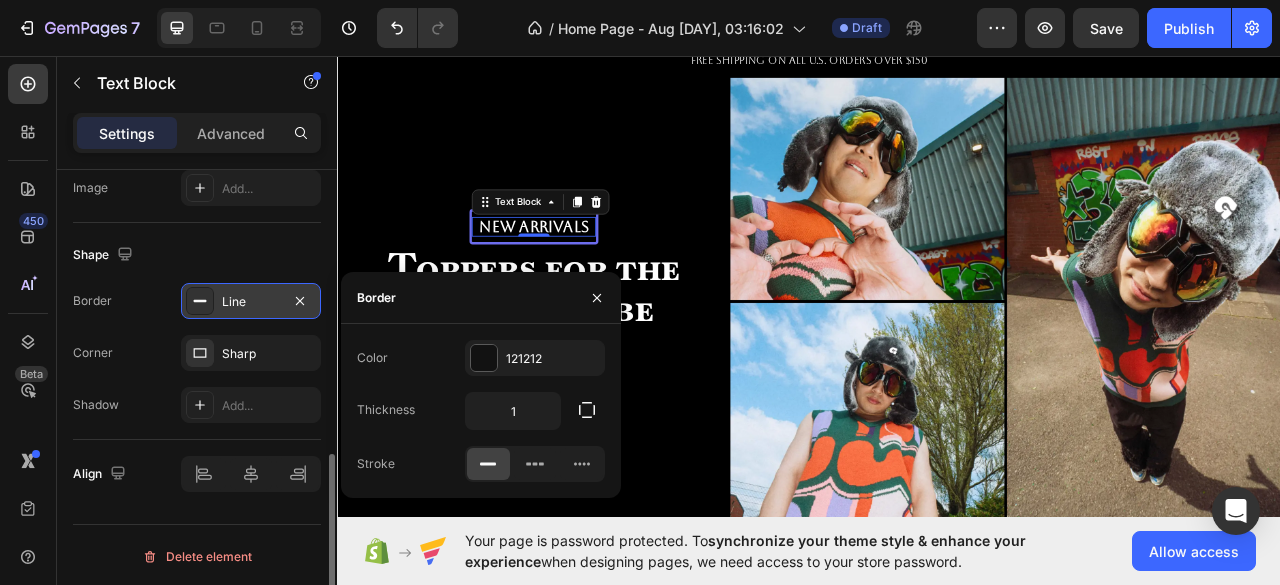 scroll, scrollTop: 710, scrollLeft: 0, axis: vertical 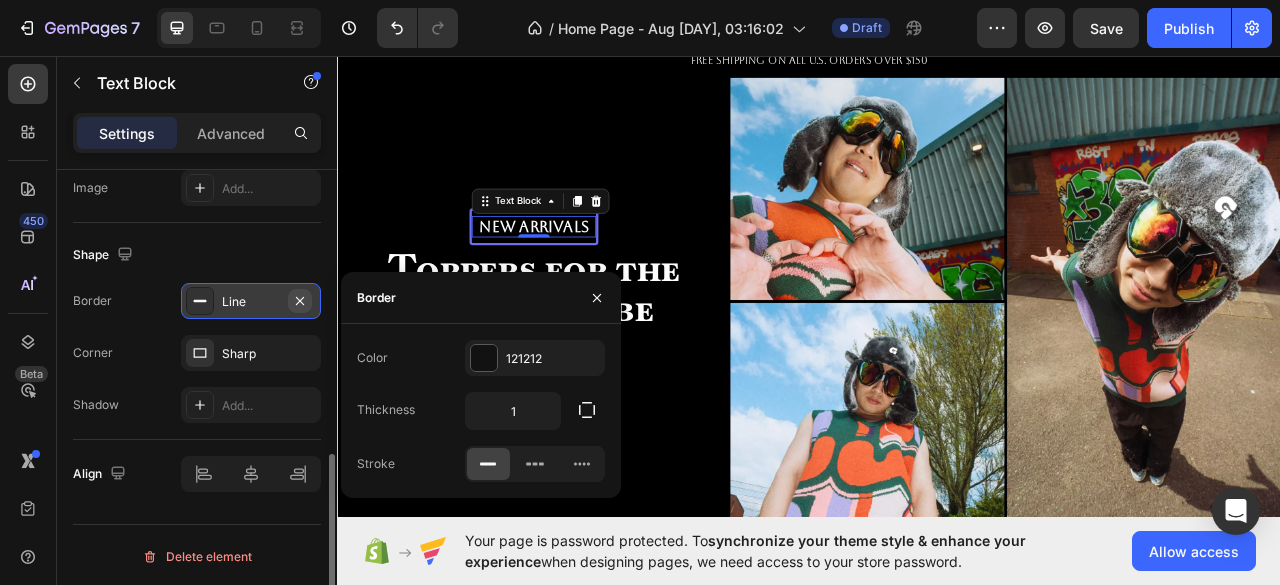 click 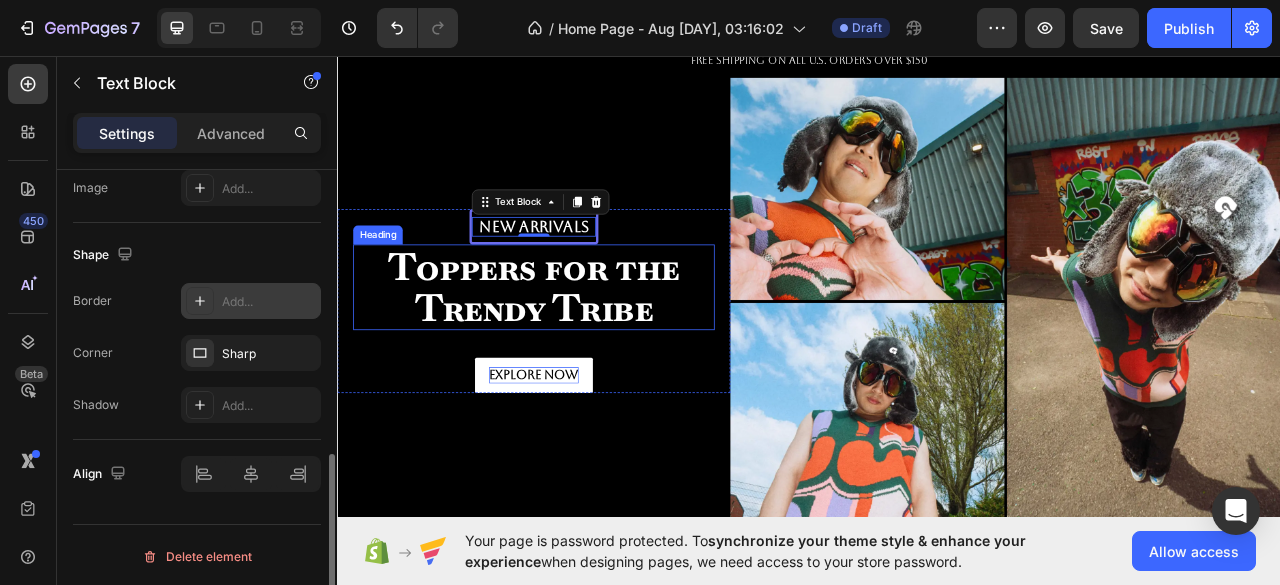 click on "Toppers for the Trendy Tribe" at bounding box center (587, 352) 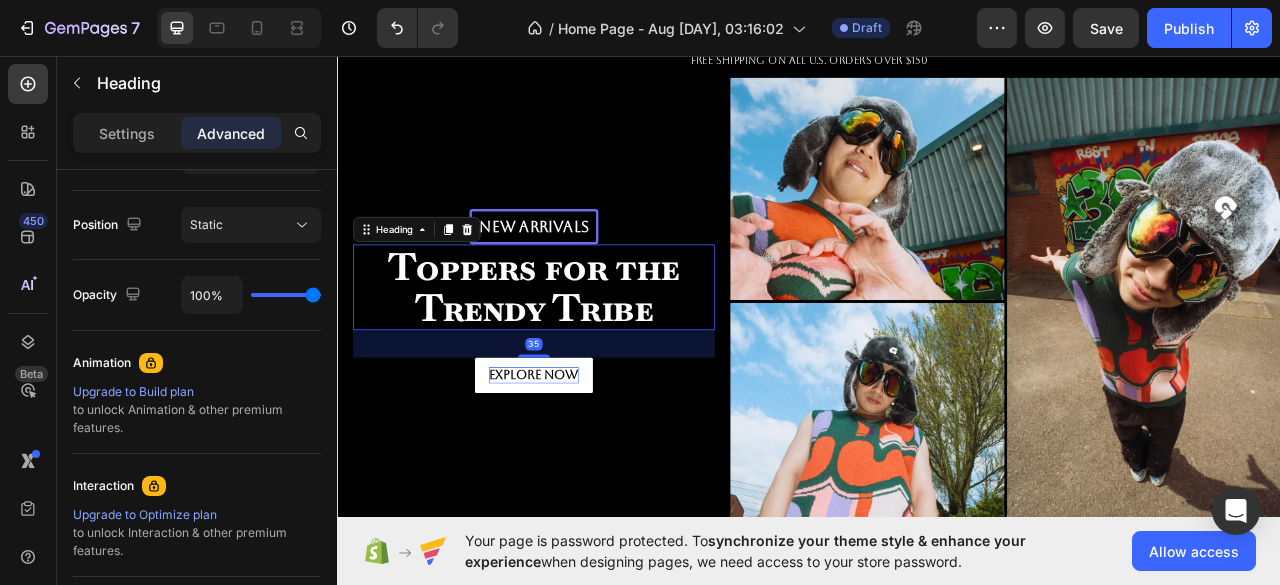 scroll, scrollTop: 0, scrollLeft: 0, axis: both 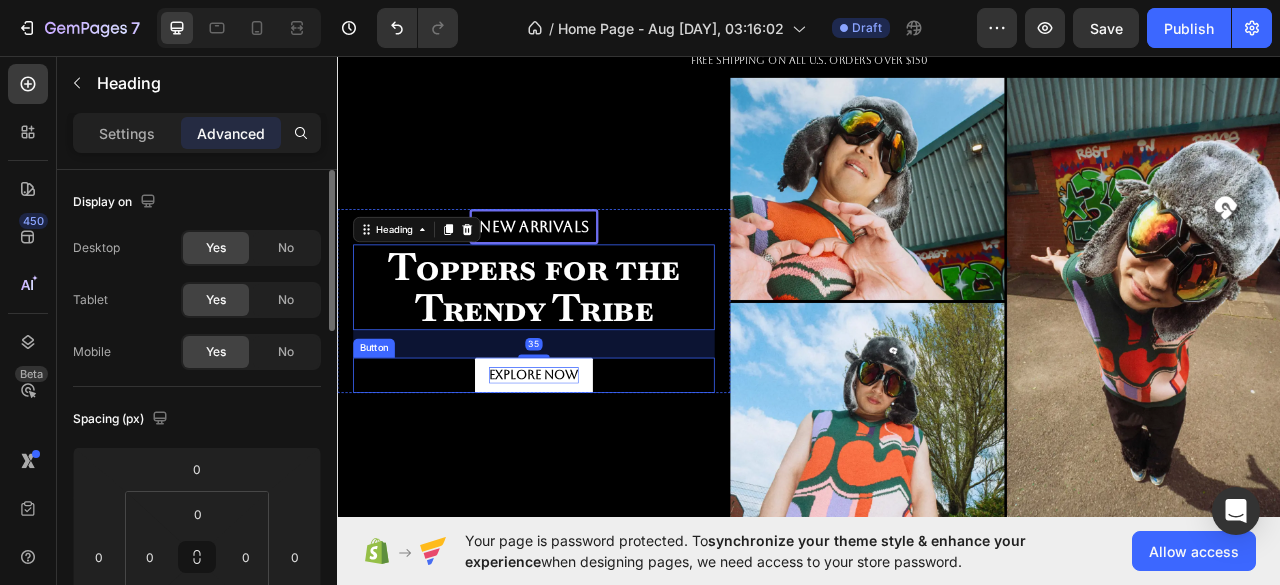 click on "New arrivals Text Block Row Toppers for the Trendy Tribe Heading   35 Explore Now Button Row" at bounding box center (587, 369) 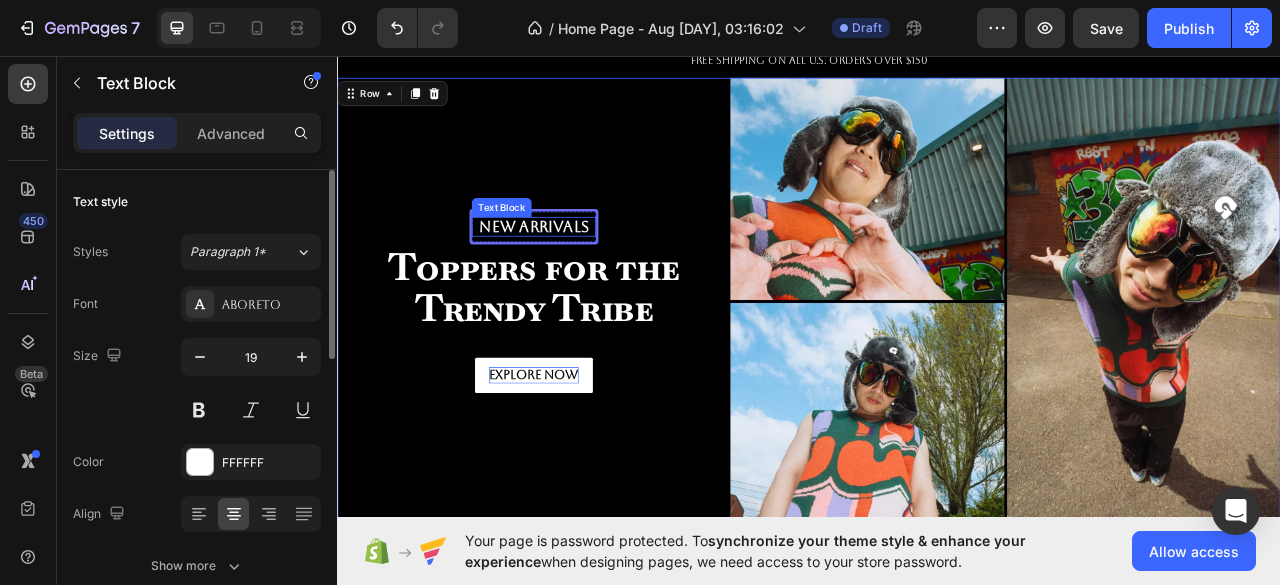 click on "New arrivals" at bounding box center (587, 274) 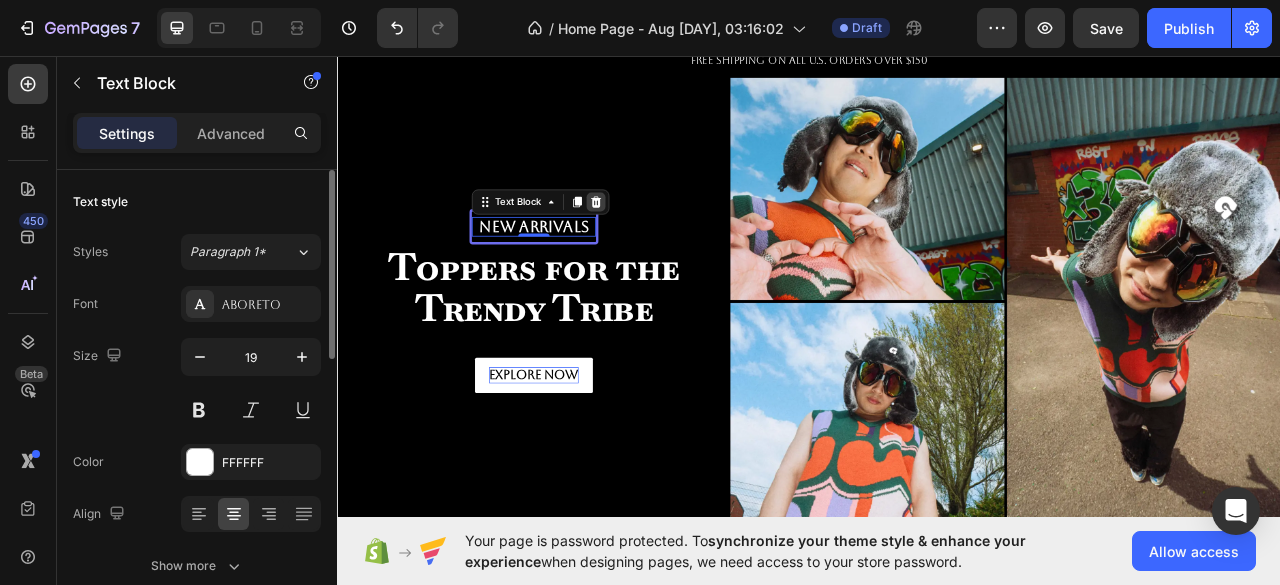 click 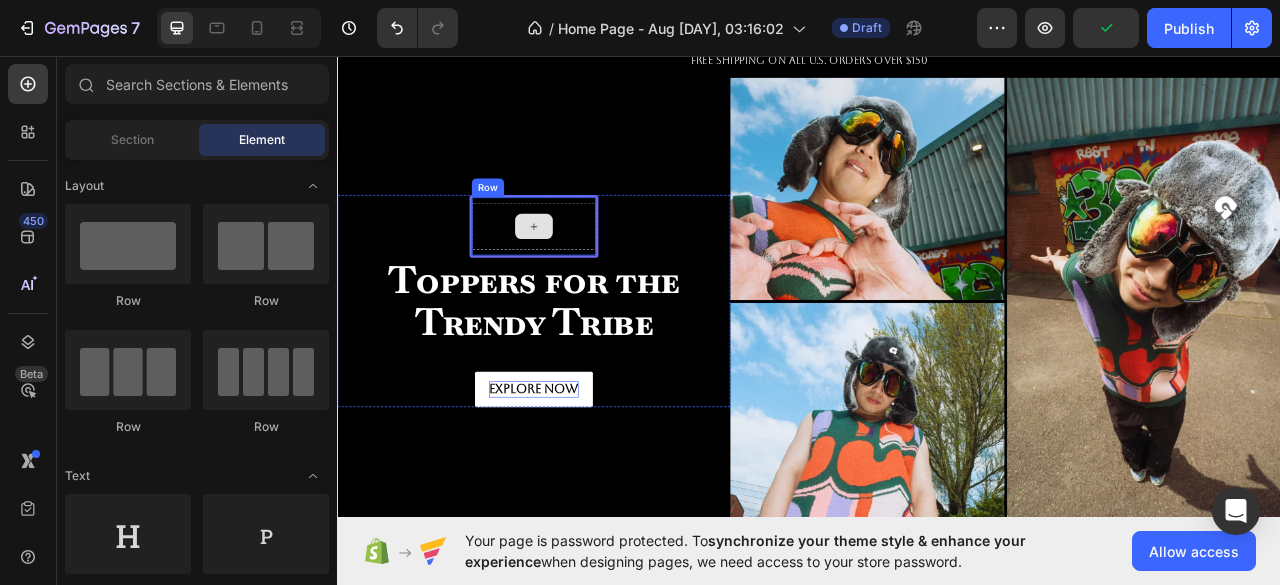 click at bounding box center [587, 274] 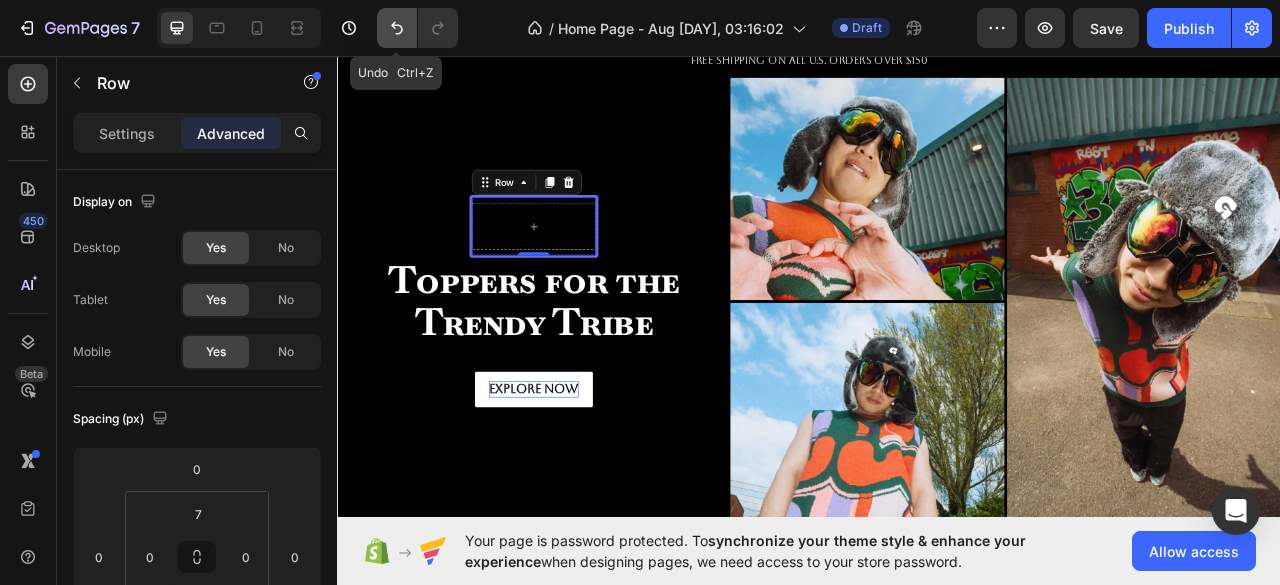 click 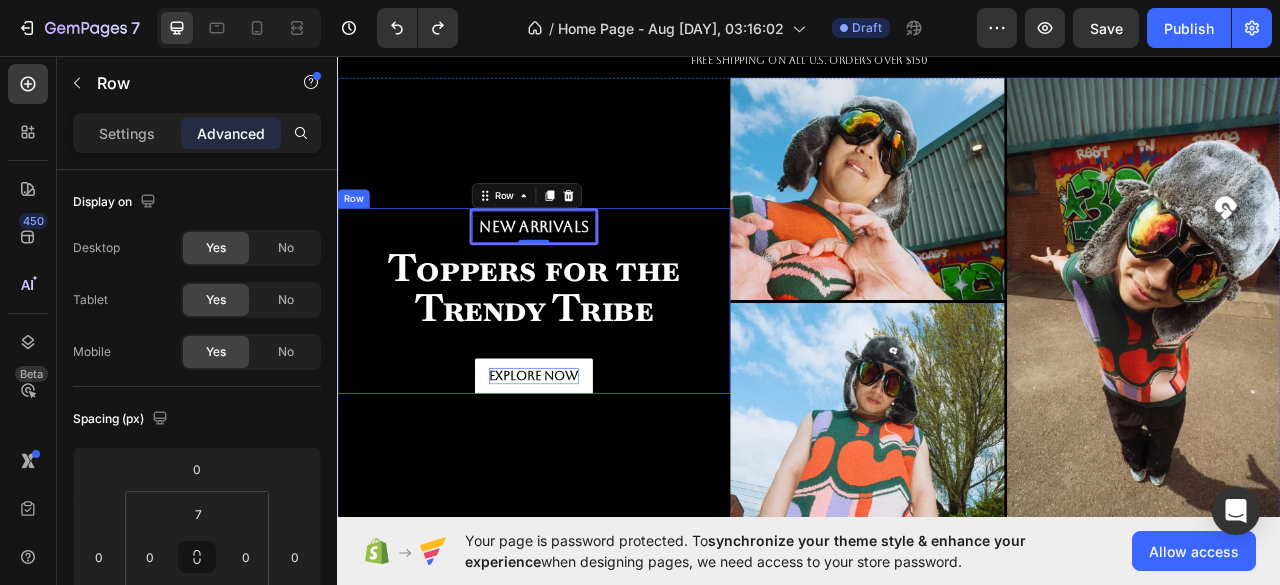 click on "New arrivals Text Block Row   0 Toppers for the Trendy Tribe Heading Explore Now Button" at bounding box center (587, 369) 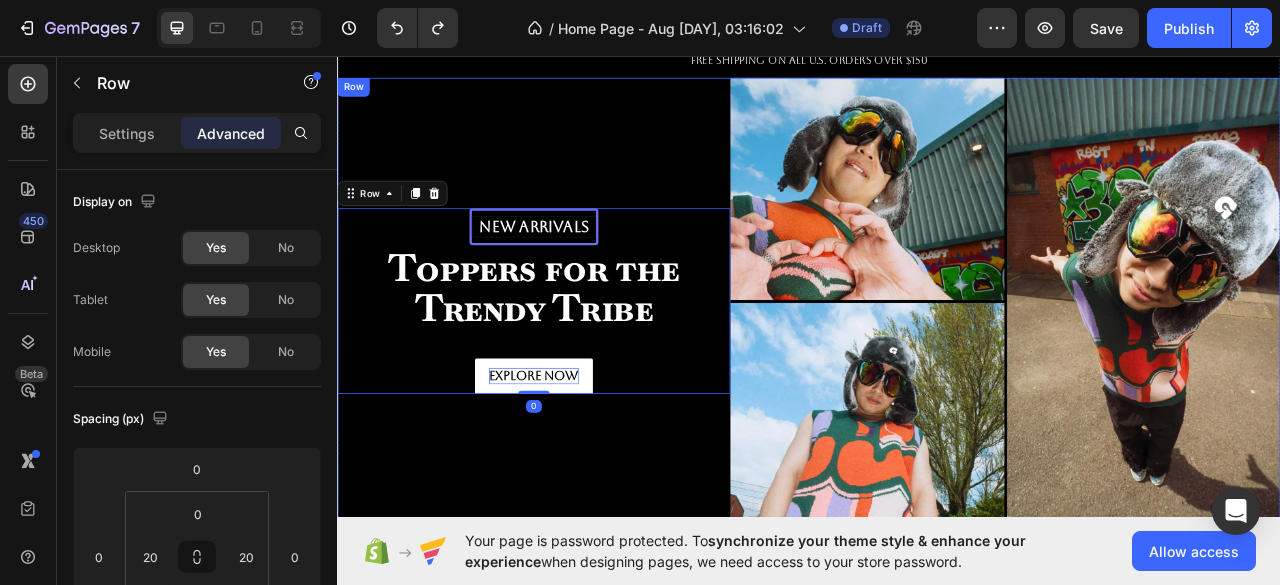 click on "New arrivals Text Block Row Toppers for the Trendy Tribe Heading Explore Now Button Row   0" at bounding box center (587, 369) 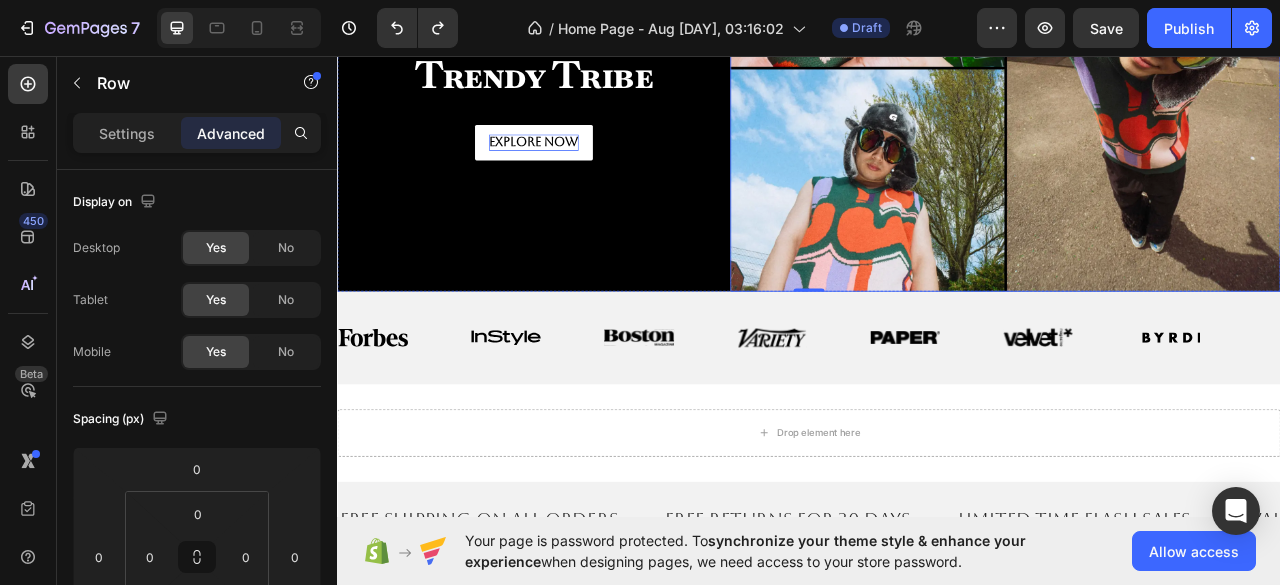 scroll, scrollTop: 346, scrollLeft: 0, axis: vertical 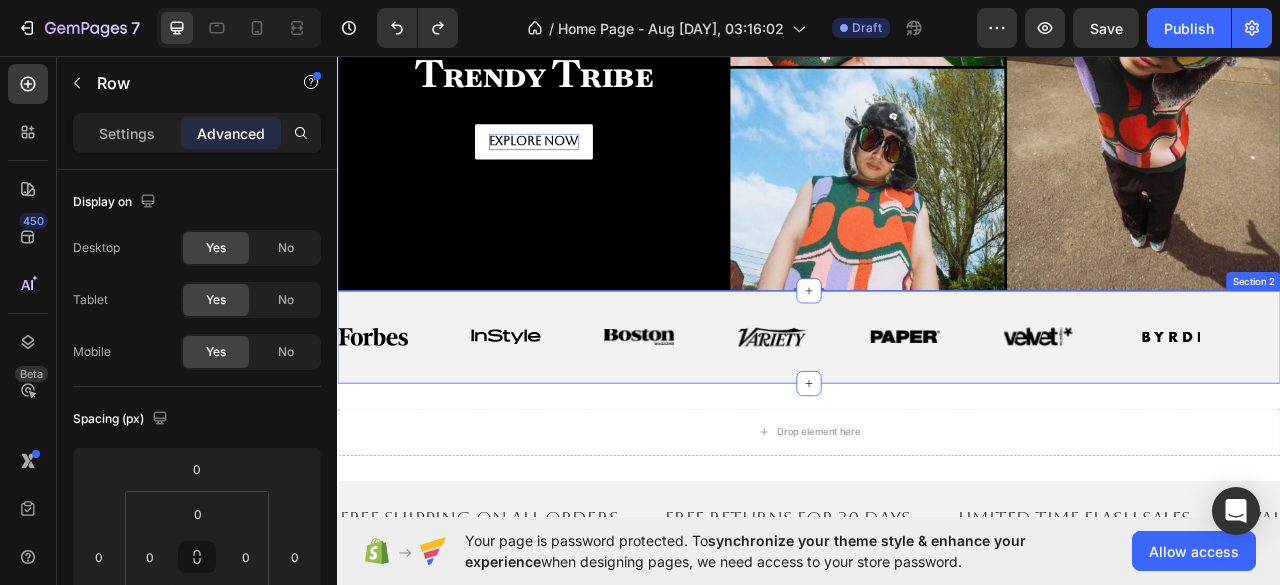 click on "Image Image Image Image Image Image Image Image Image Image Image Image Image Image Marquee Section 2" at bounding box center (937, 415) 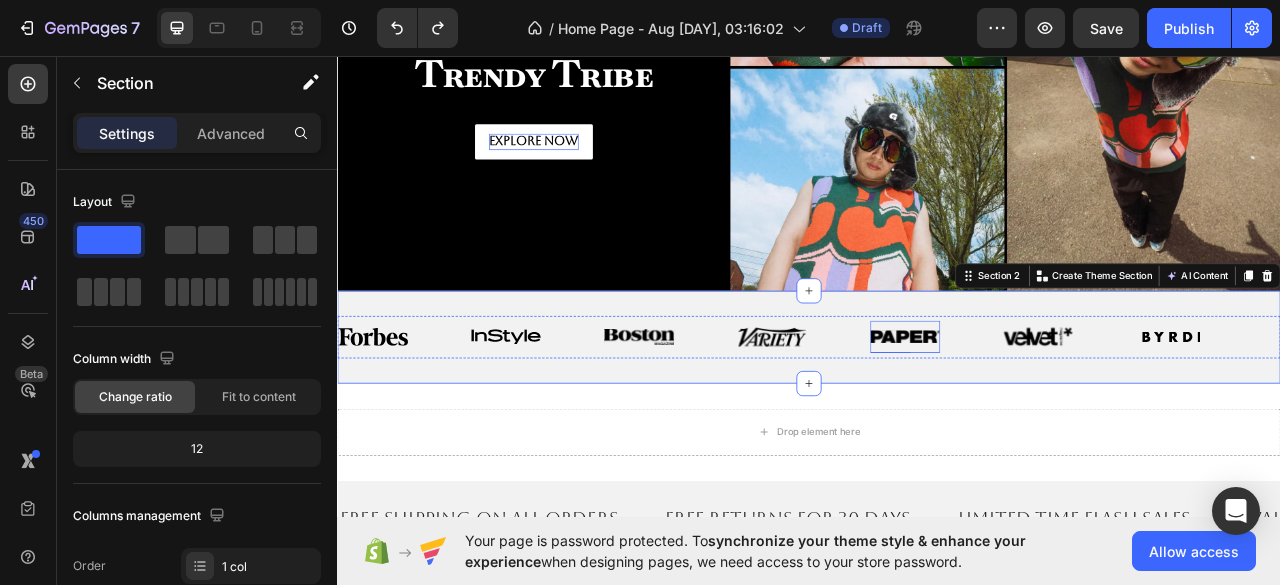 click on "Image" at bounding box center (1059, 414) 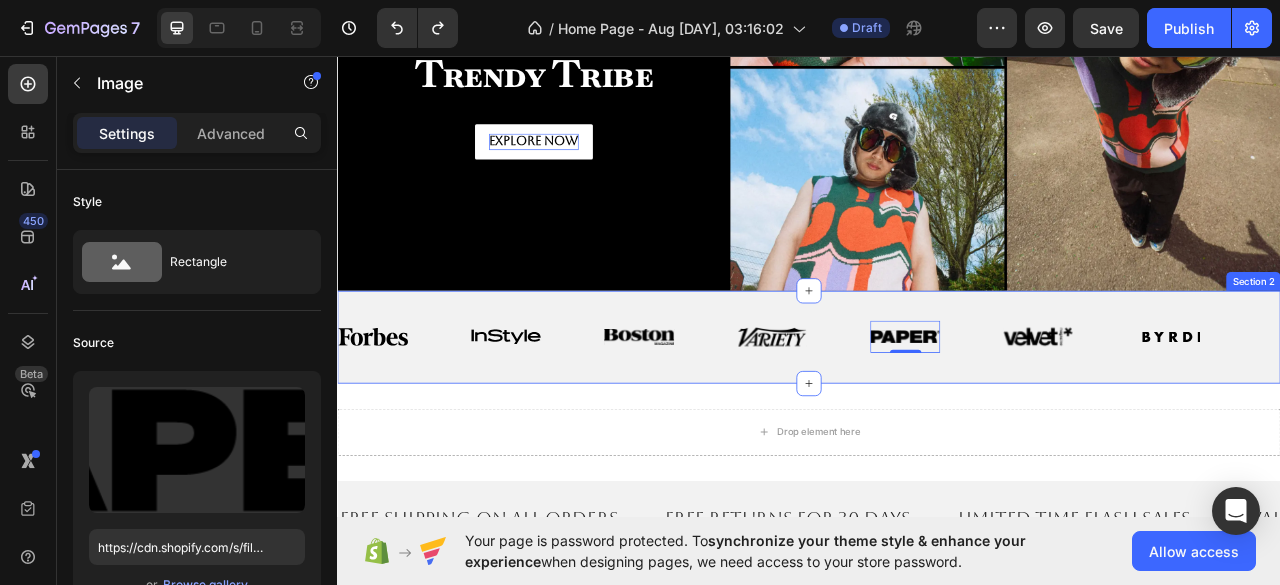 click on "Image Image Image Image Image   0 Image Image Image Image Image Image Image   0 Image Image Marquee Section 2" at bounding box center [937, 415] 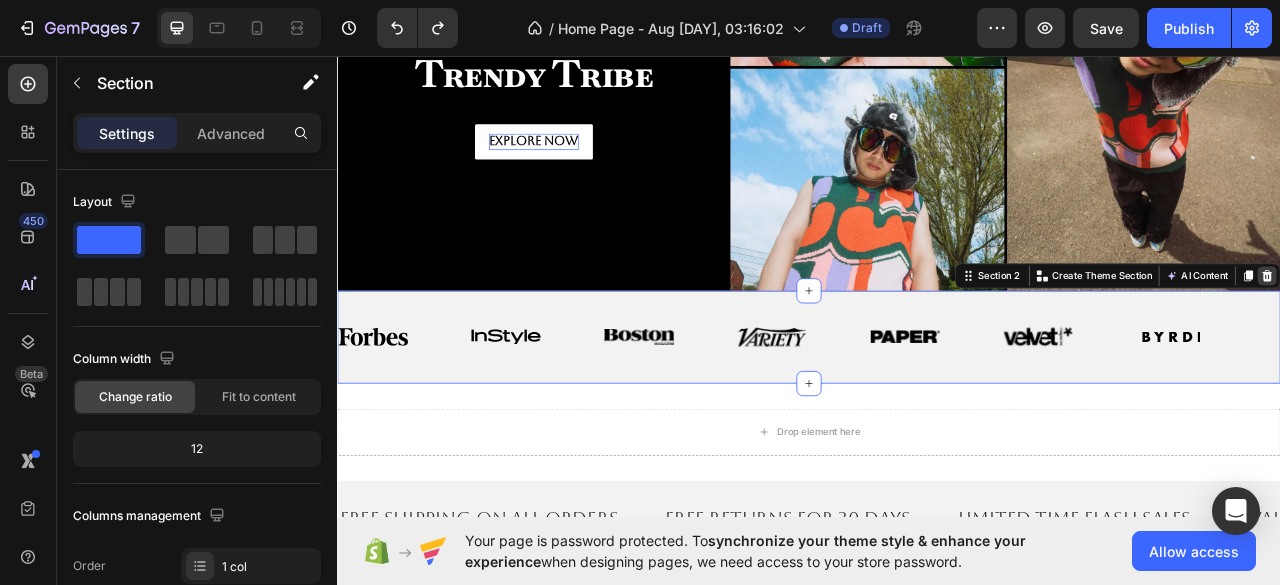 click 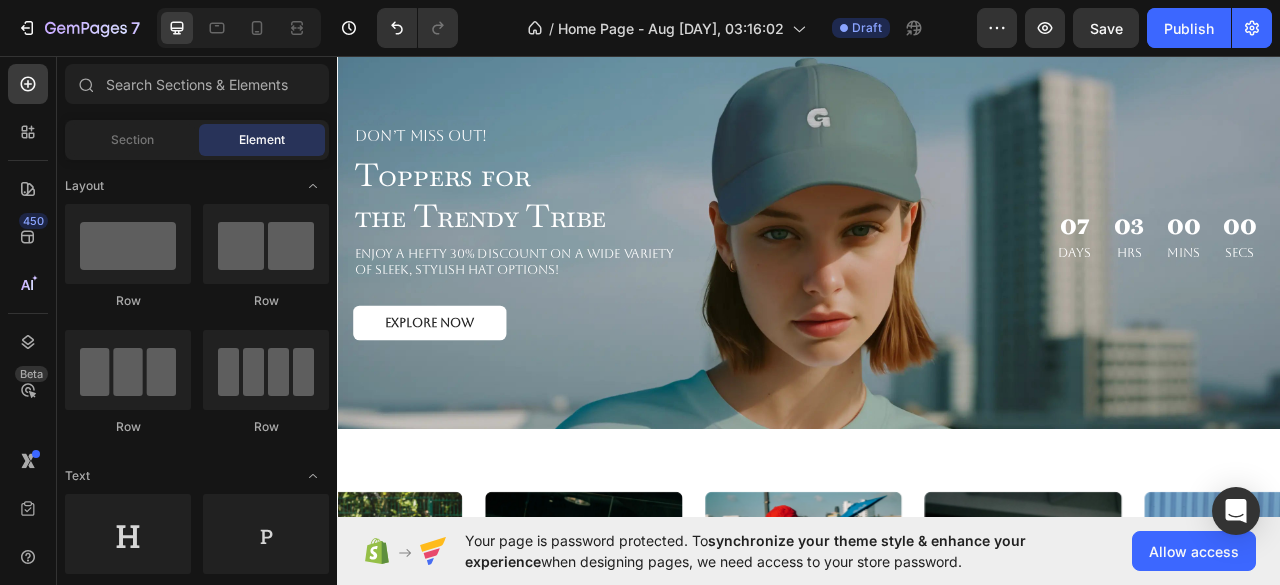 scroll, scrollTop: 3656, scrollLeft: 0, axis: vertical 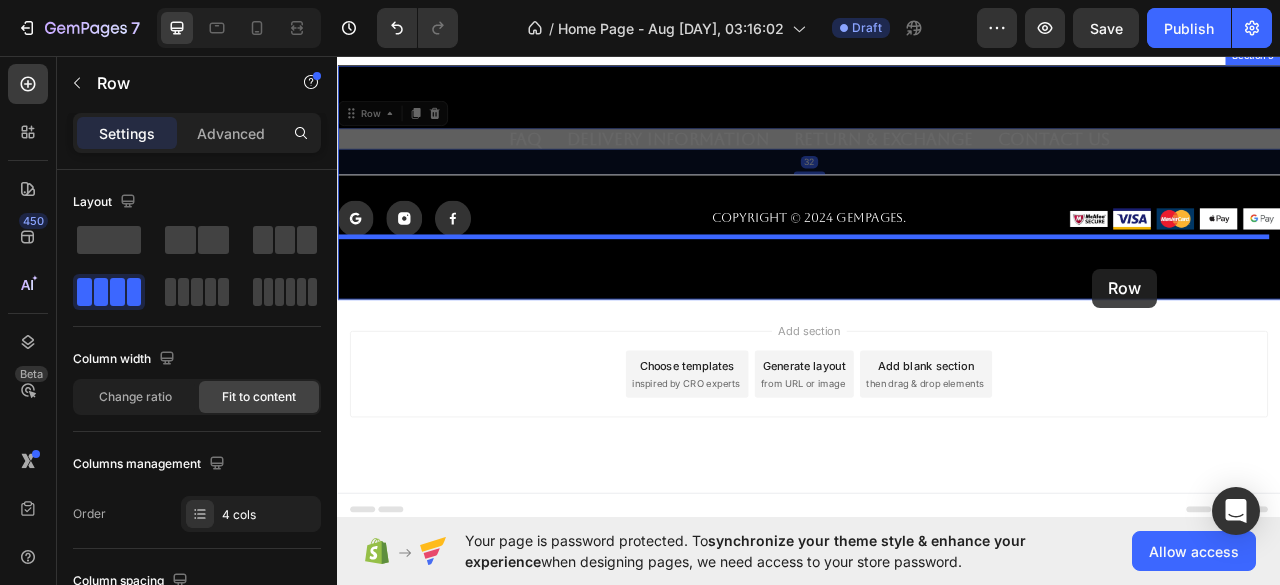 drag, startPoint x: 1346, startPoint y: 173, endPoint x: 1298, endPoint y: 328, distance: 162.26213 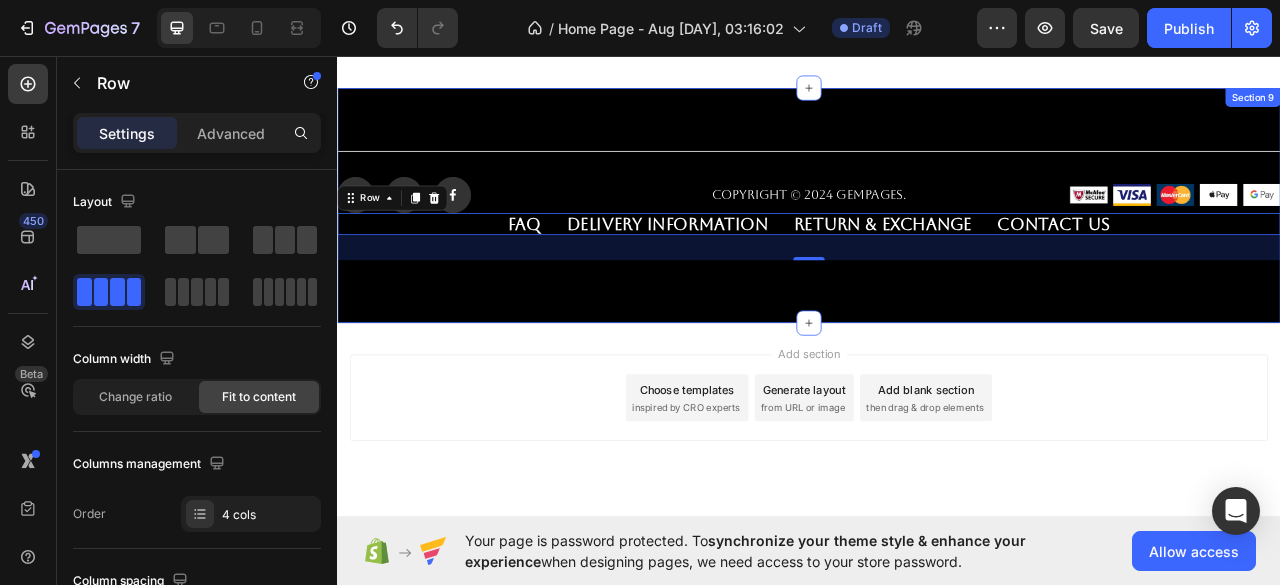 scroll, scrollTop: 3624, scrollLeft: 0, axis: vertical 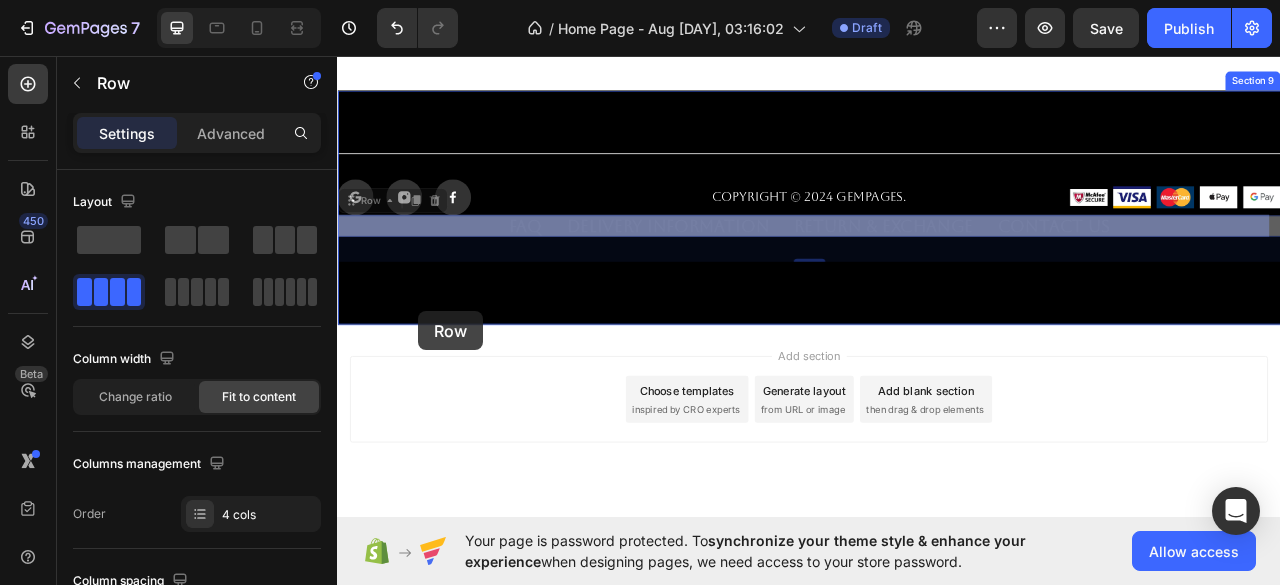 drag, startPoint x: 438, startPoint y: 274, endPoint x: 440, endPoint y: 382, distance: 108.01852 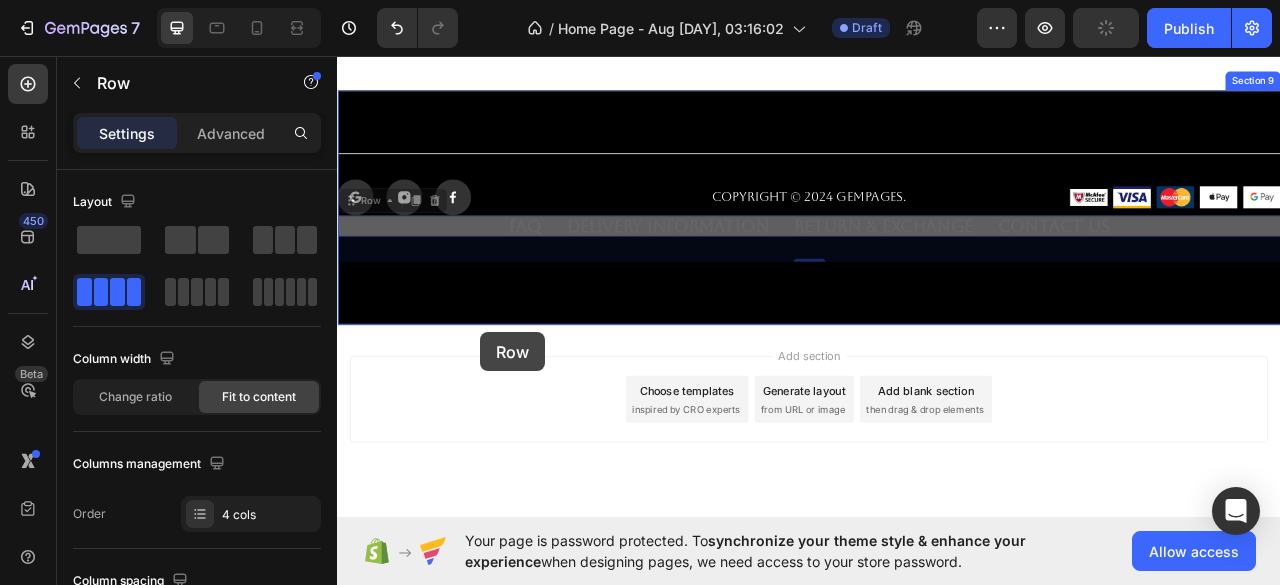 drag, startPoint x: 502, startPoint y: 272, endPoint x: 519, endPoint y: 409, distance: 138.05072 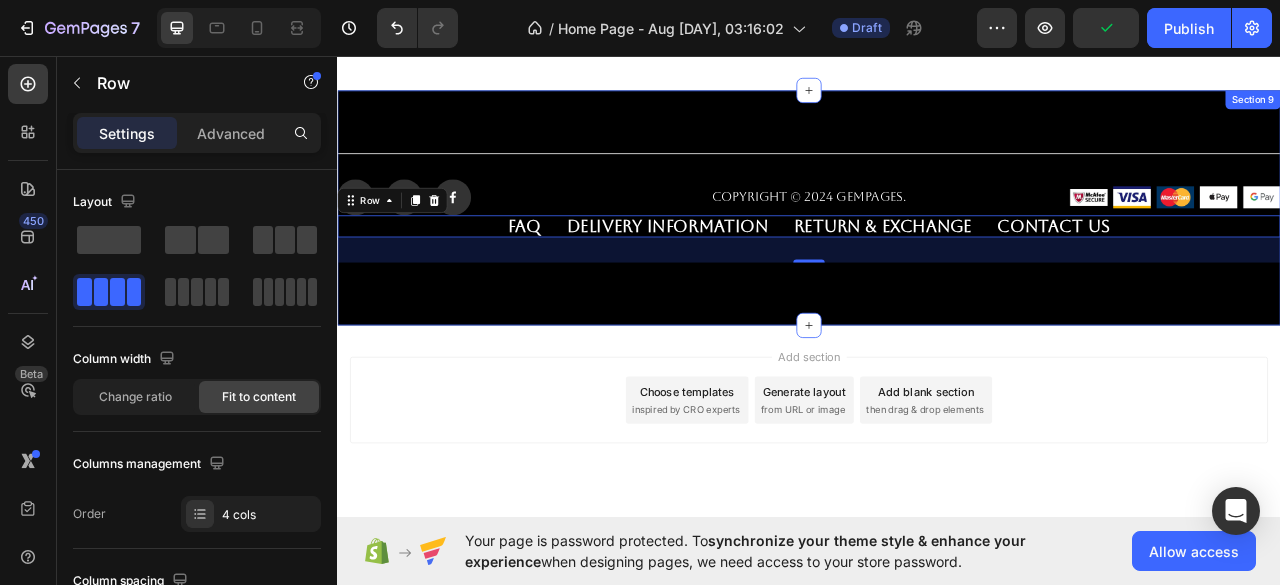 click on "Title Line
Icon
Icon
Icon Row Copyright © 2024 GemPages.  Text Block Image Image Image Image Image Row Row FAQ Button Delivery Information Button Return & Exchange   Button Contact Us Button Row   32 Section 9" at bounding box center (937, 250) 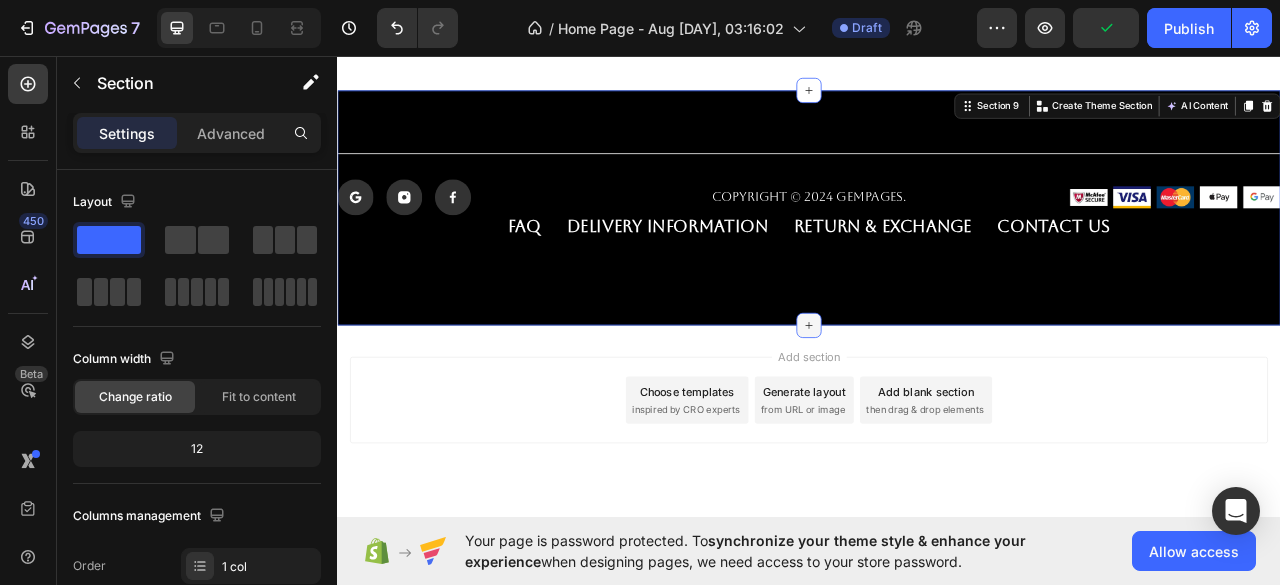 click at bounding box center [937, 400] 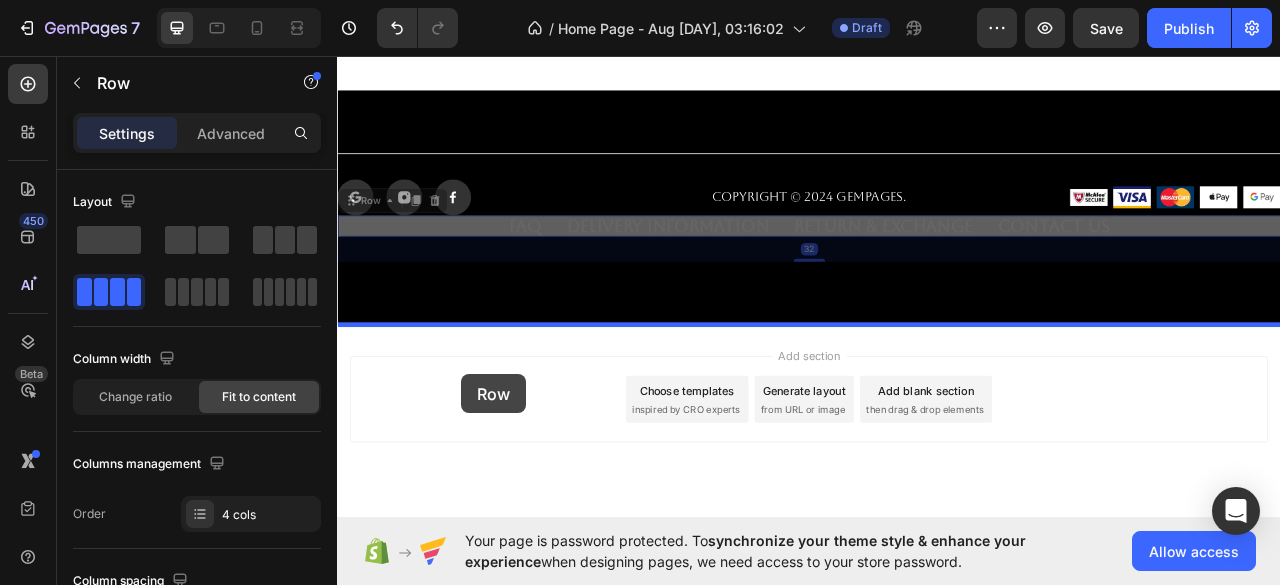 scroll, scrollTop: 3656, scrollLeft: 0, axis: vertical 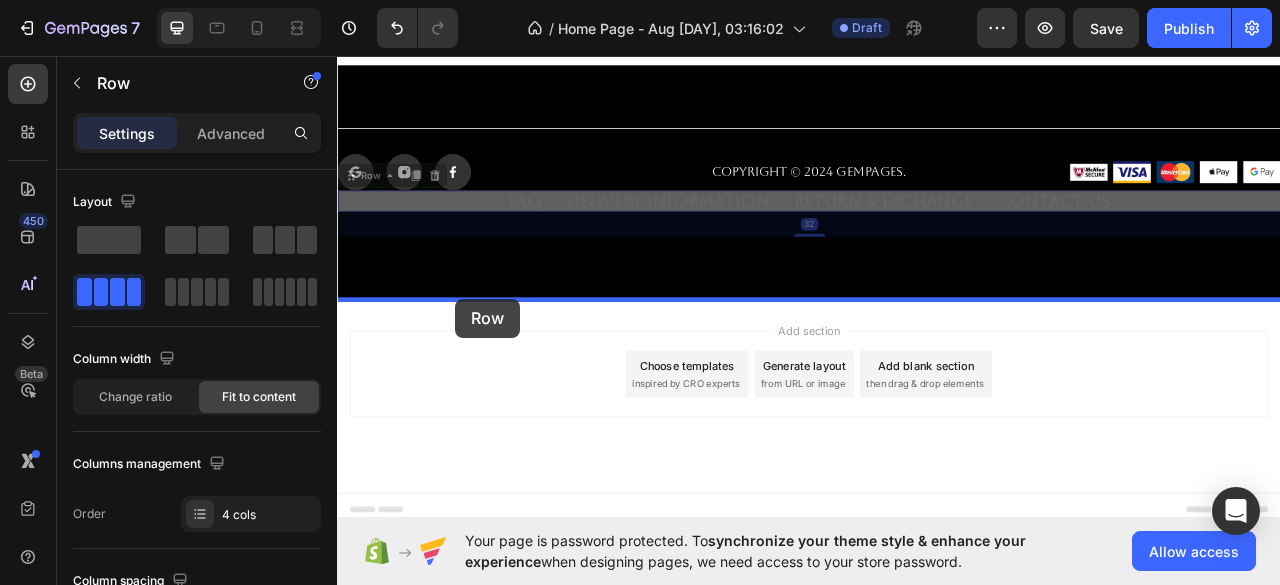 drag, startPoint x: 491, startPoint y: 278, endPoint x: 487, endPoint y: 374, distance: 96.0833 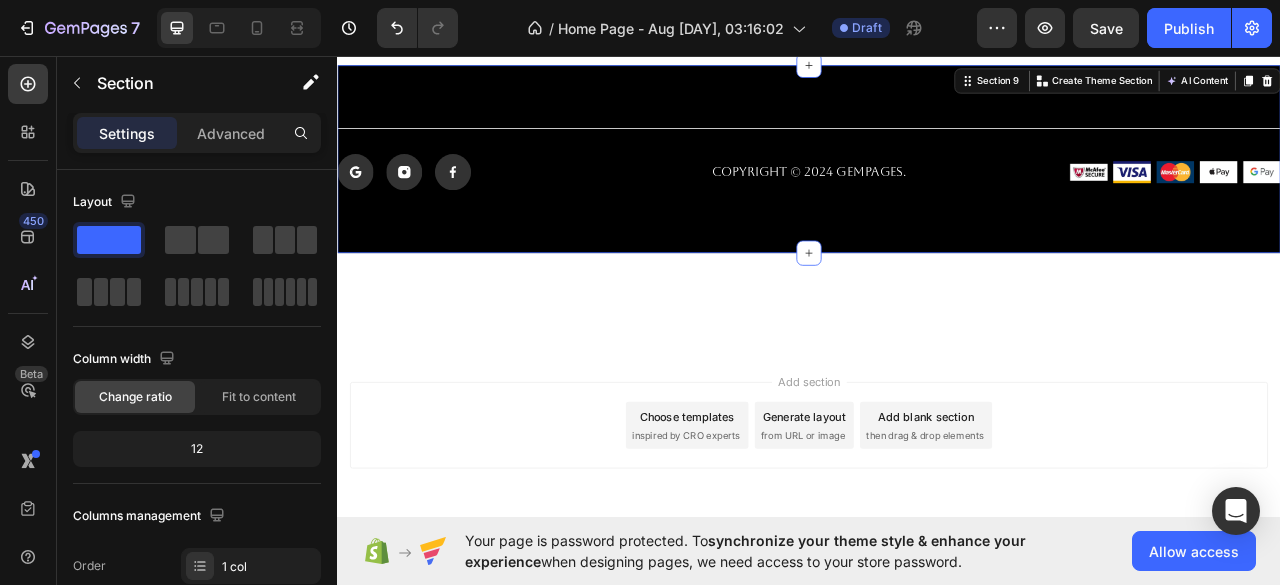 click on "Title Line
Icon
Icon
Icon Row Copyright © 2024 GemPages.  Text Block Image Image Image Image Image Row Row Section 9   You can create reusable sections Create Theme Section AI Content Write with GemAI What would you like to describe here? Tone and Voice Persuasive Product Show more Generate" at bounding box center [937, 188] 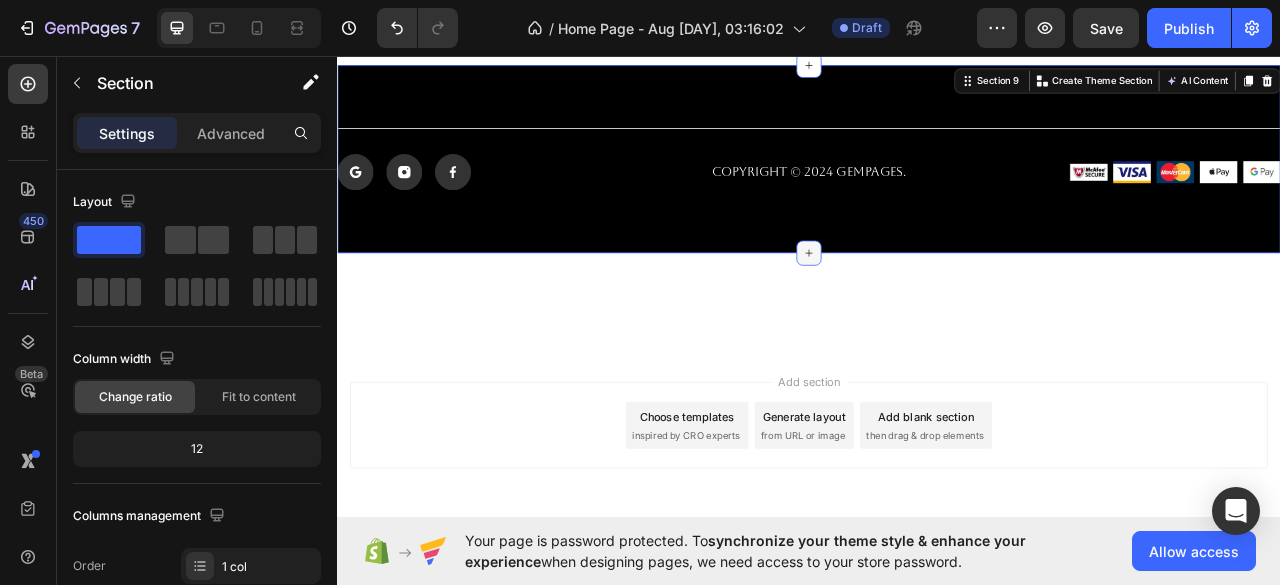 click at bounding box center [937, 308] 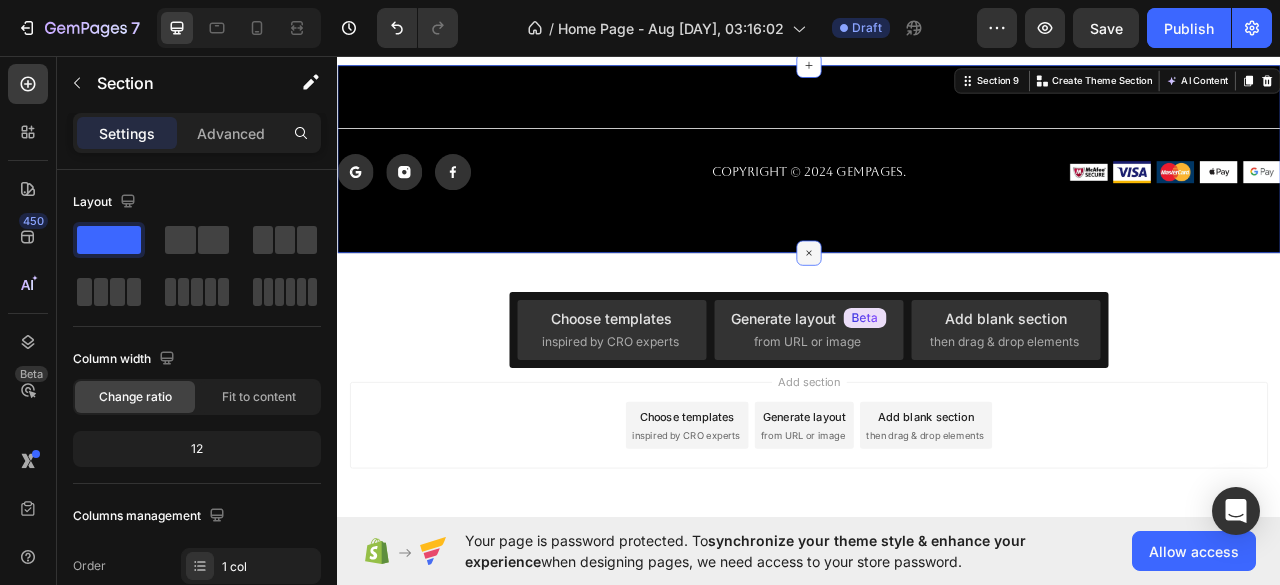click at bounding box center [937, 308] 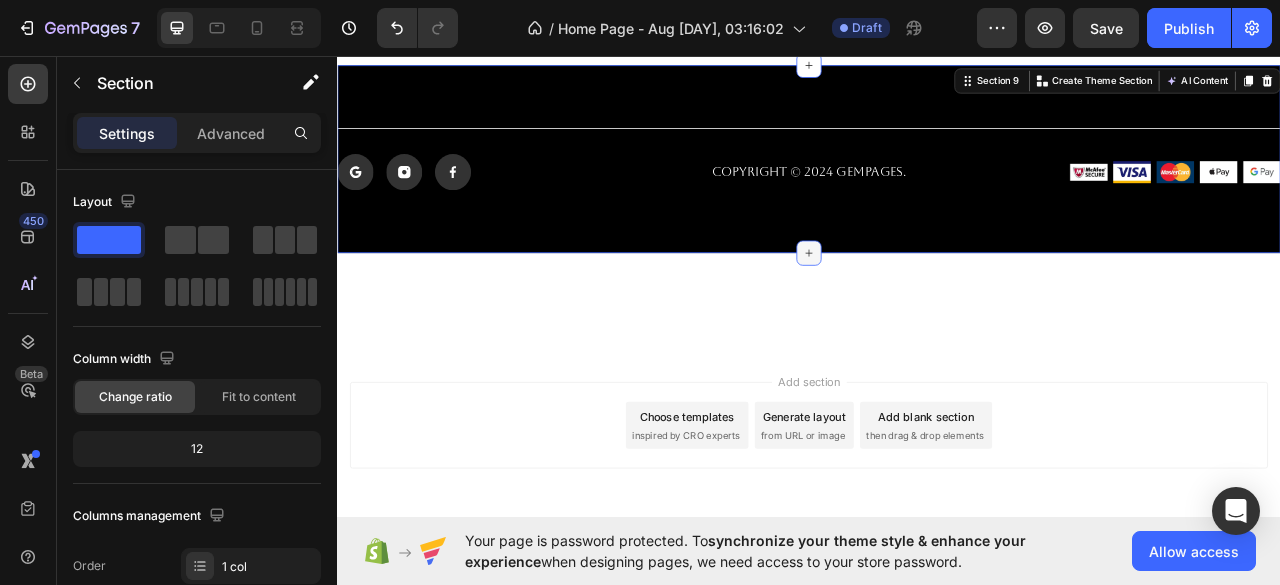click at bounding box center (937, 308) 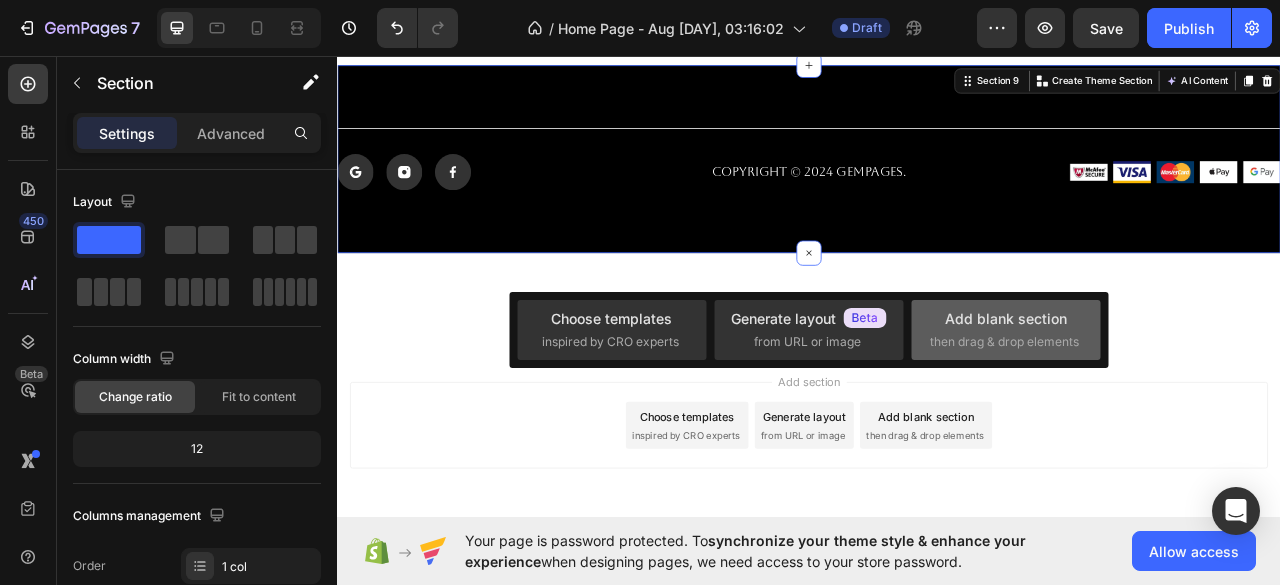 click on "then drag & drop elements" at bounding box center [1004, 342] 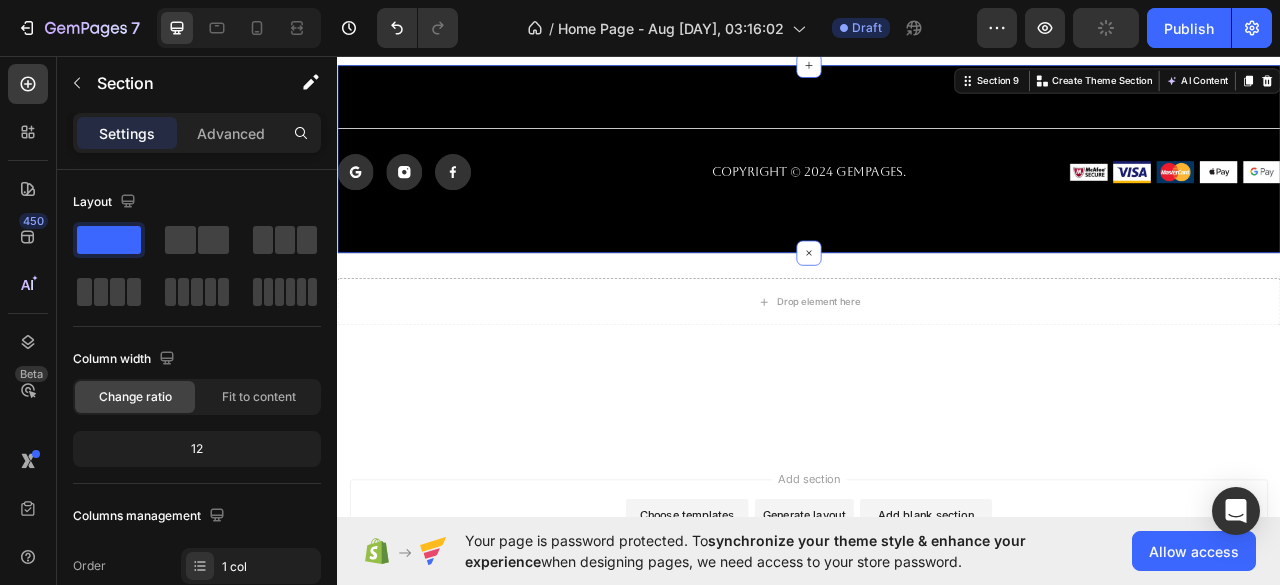 click on "Title Line
Icon
Icon
Icon Row Copyright © 2024 GemPages.  Text Block Image Image Image Image Image Row Row Section 9   You can create reusable sections Create Theme Section AI Content Write with GemAI What would you like to describe here? Tone and Voice Persuasive Product Show more Generate" at bounding box center [937, 188] 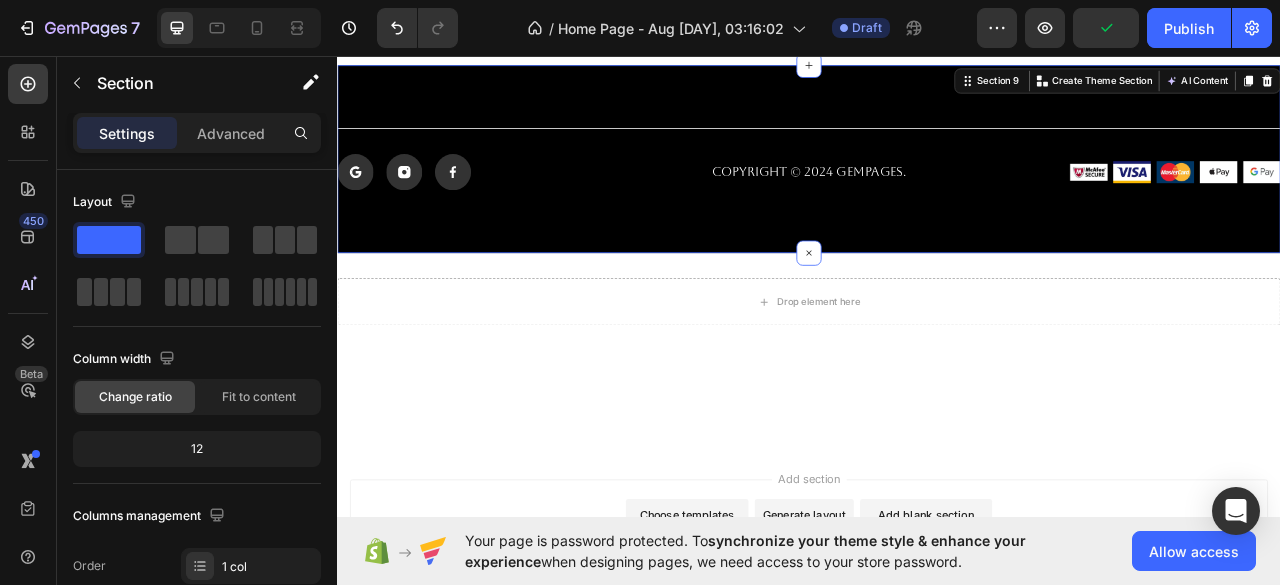 click on "Title Line
Icon
Icon
Icon Row Copyright © 2024 GemPages.  Text Block Image Image Image Image Image Row Row Section 9   You can create reusable sections Create Theme Section AI Content Write with GemAI What would you like to describe here? Tone and Voice Persuasive Product Show more Generate" at bounding box center (937, 188) 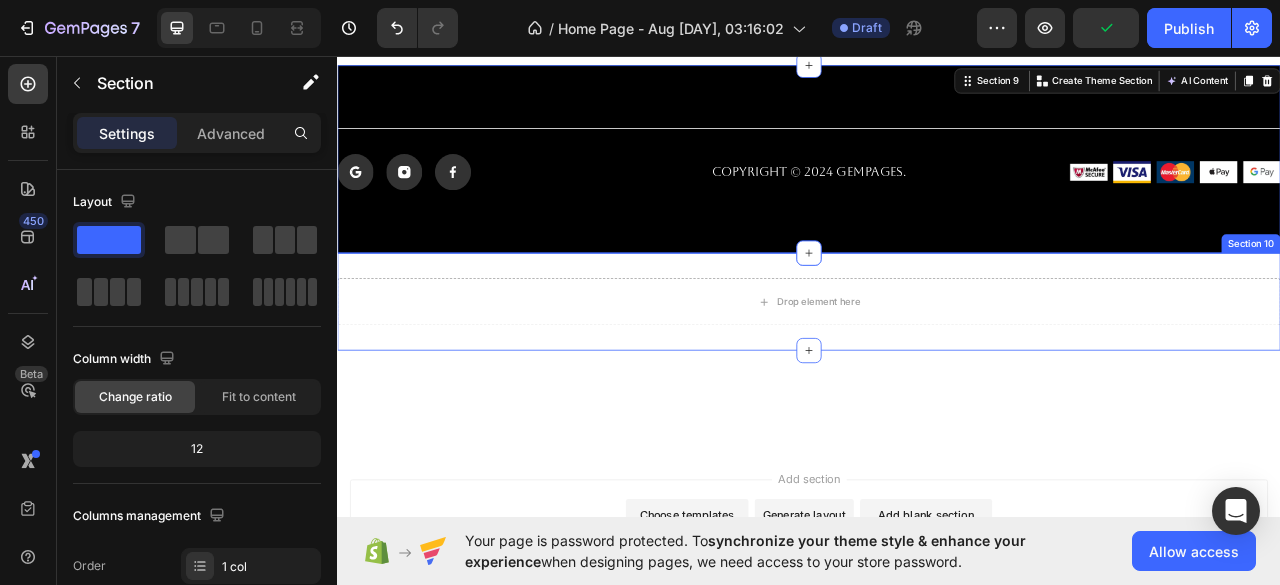 click on "Drop element here Section 10" at bounding box center [937, 370] 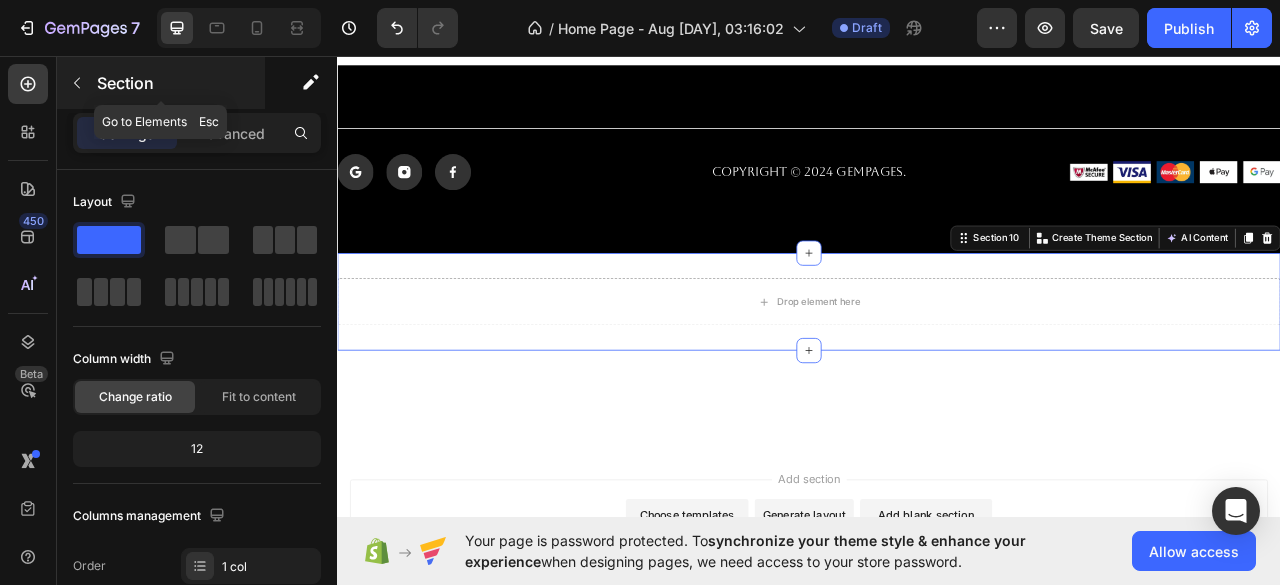 click at bounding box center [77, 83] 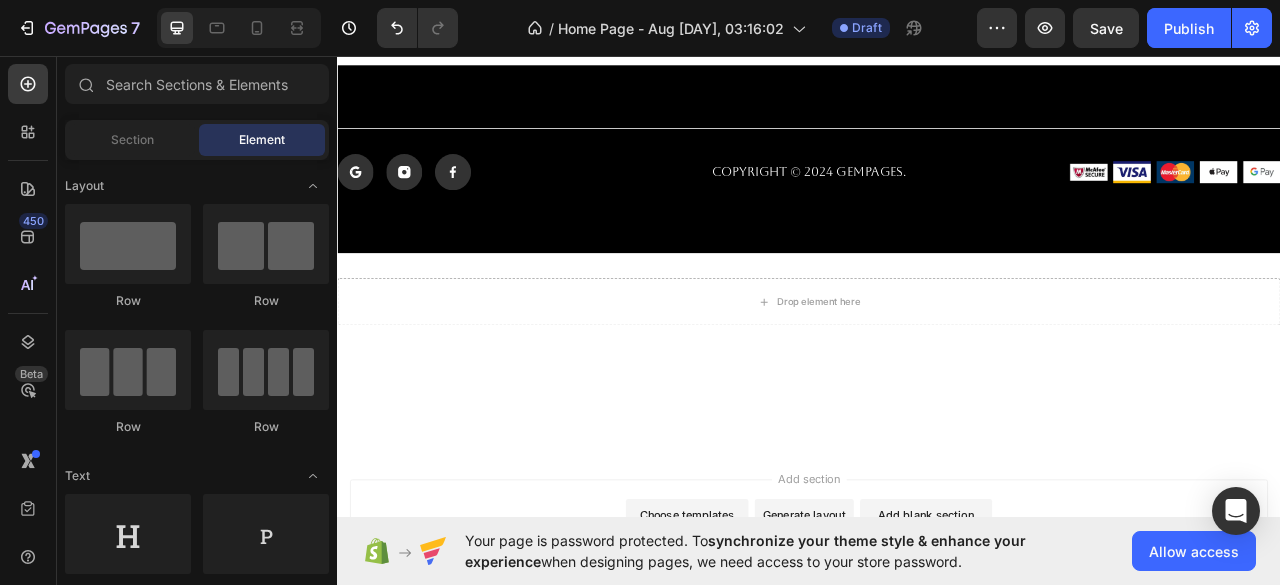 click 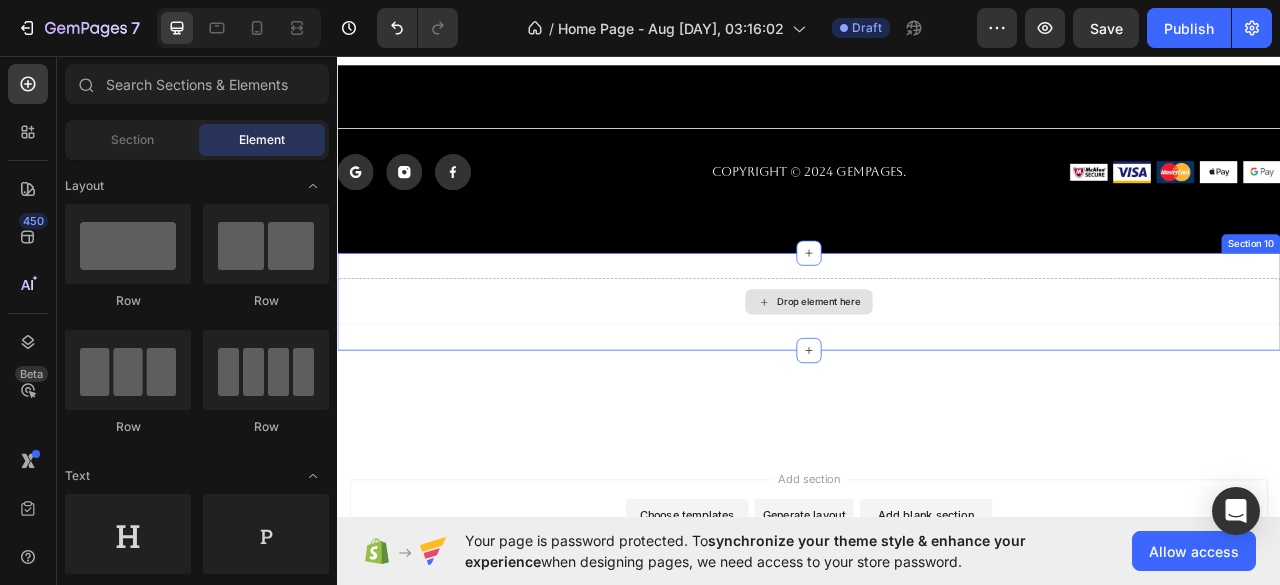 click on "Drop element here" at bounding box center (937, 370) 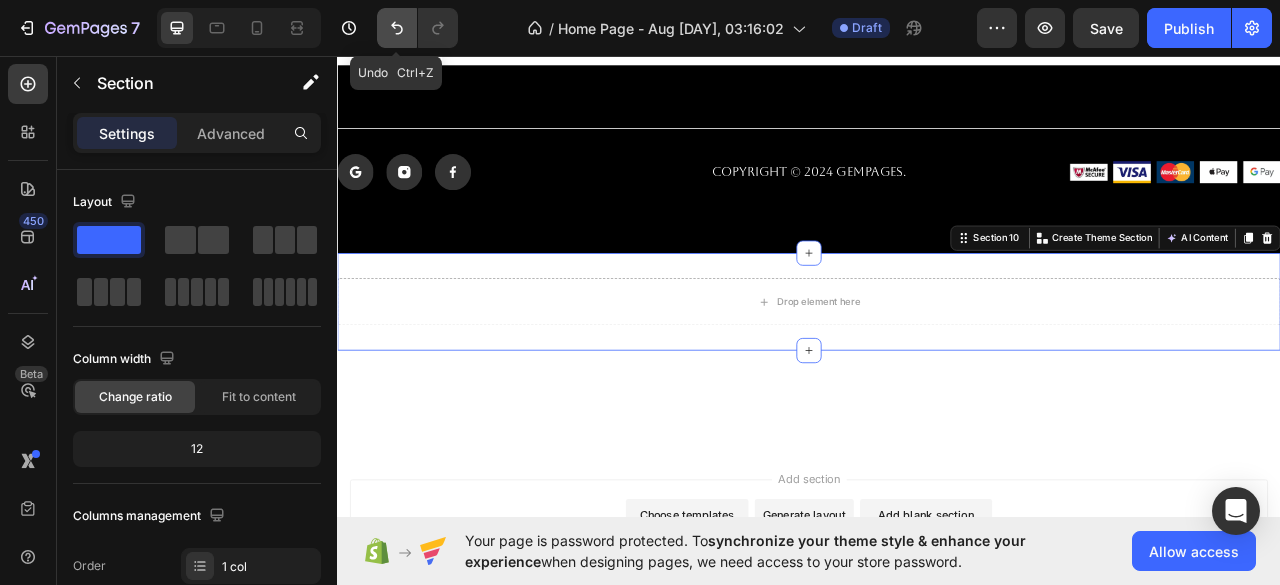 click 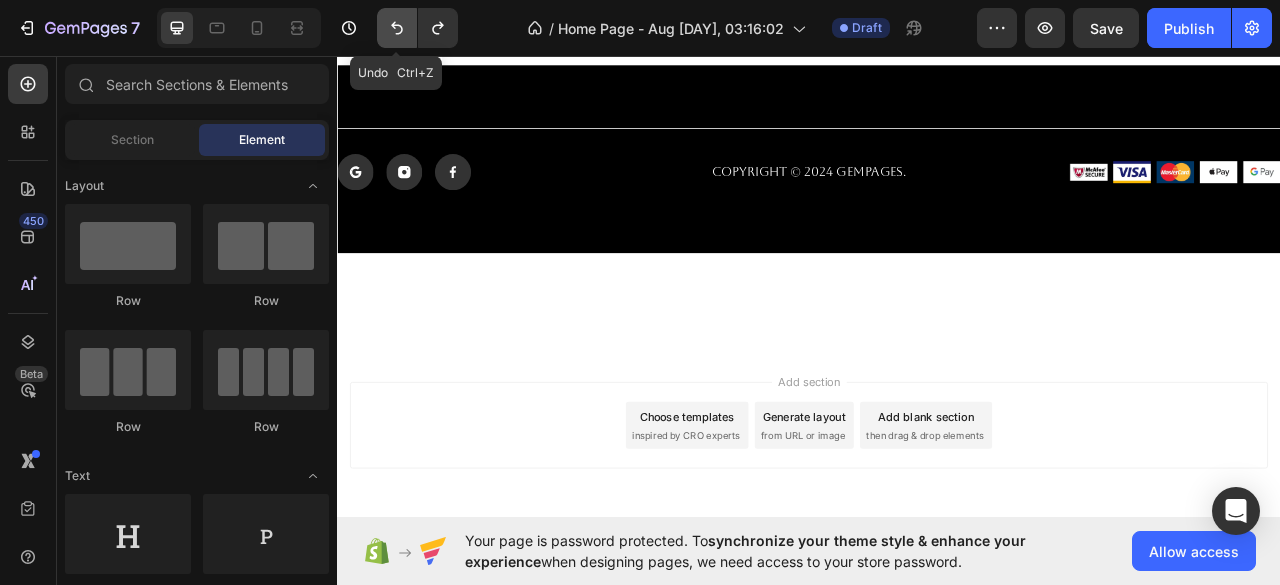 click 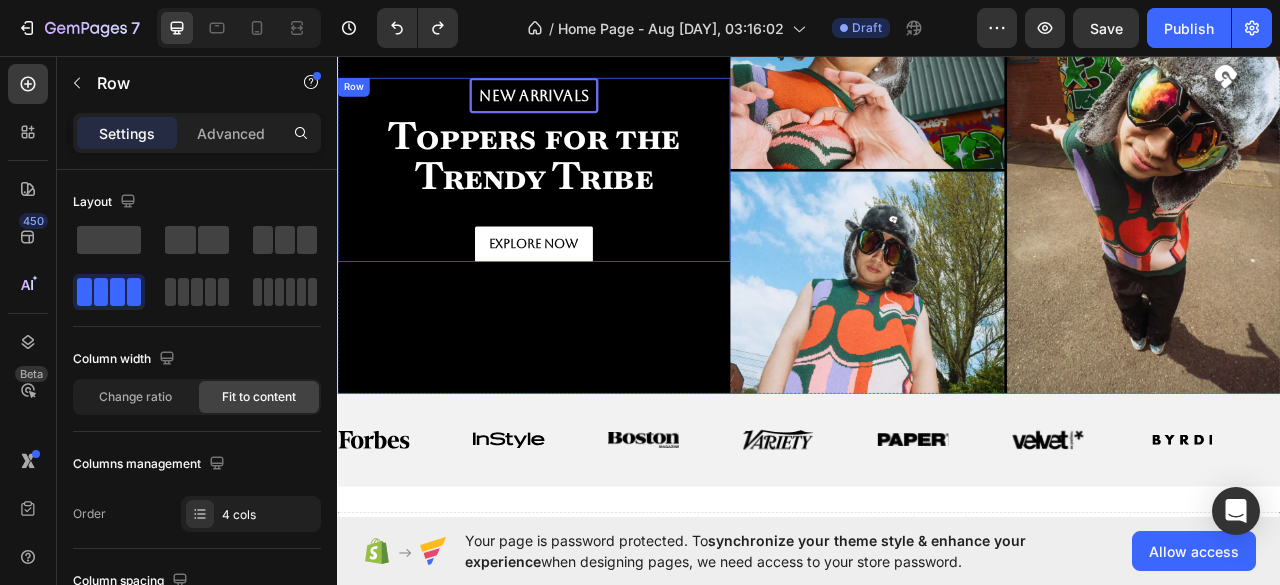 scroll, scrollTop: 0, scrollLeft: 0, axis: both 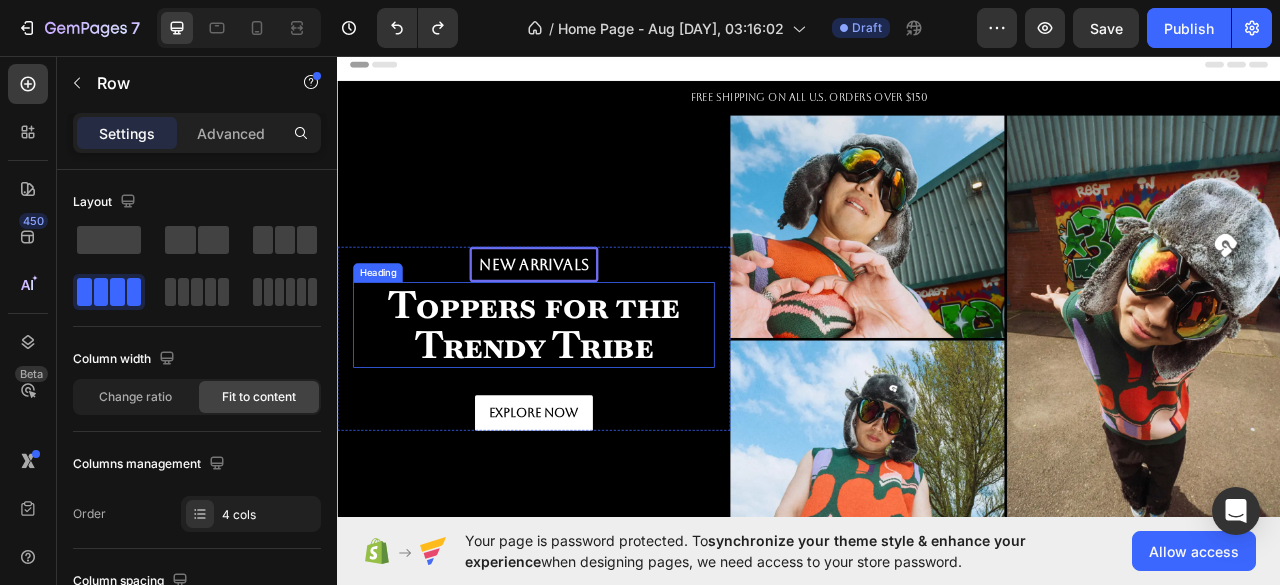 click on "Toppers for the Trendy Tribe" at bounding box center (587, 400) 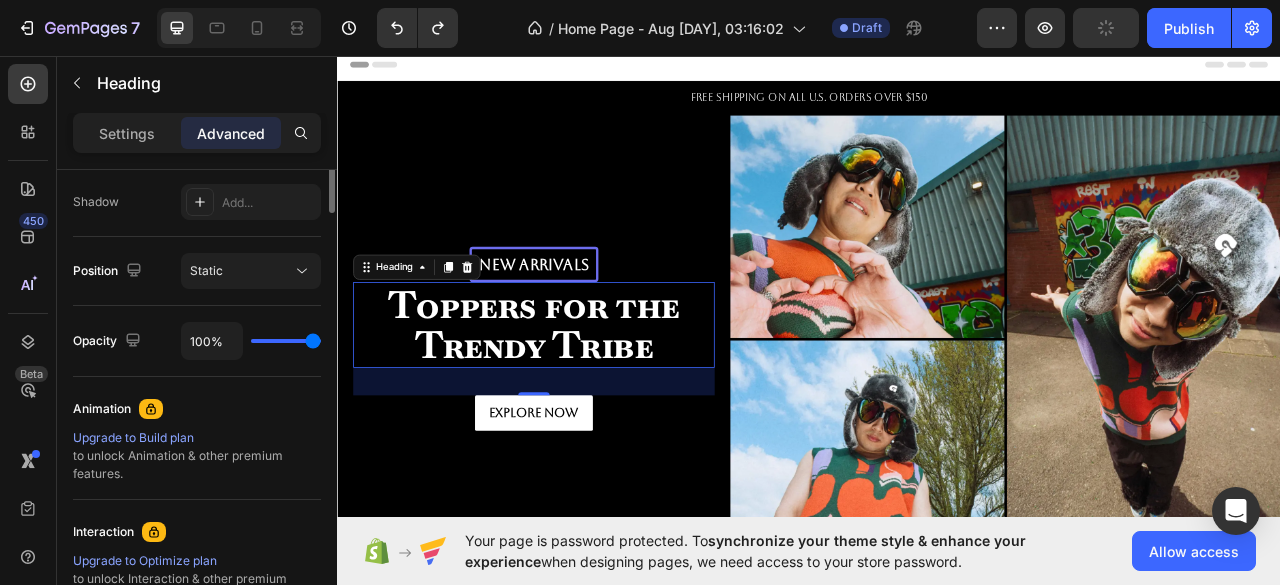 scroll, scrollTop: 406, scrollLeft: 0, axis: vertical 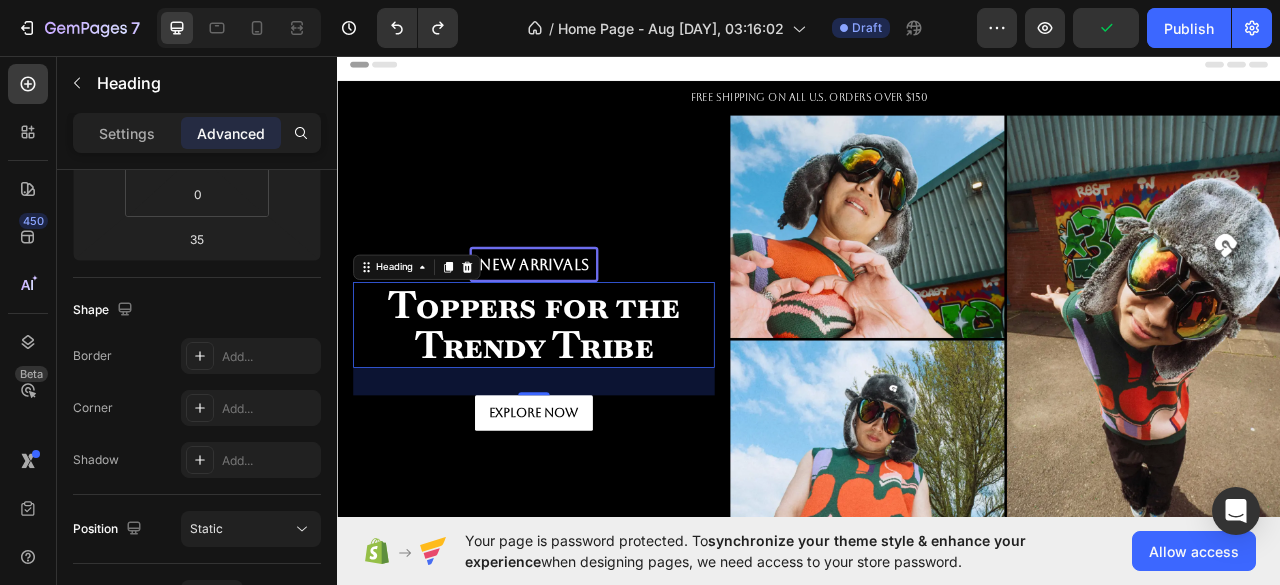 click on "Toppers for the Trendy Tribe" at bounding box center (587, 400) 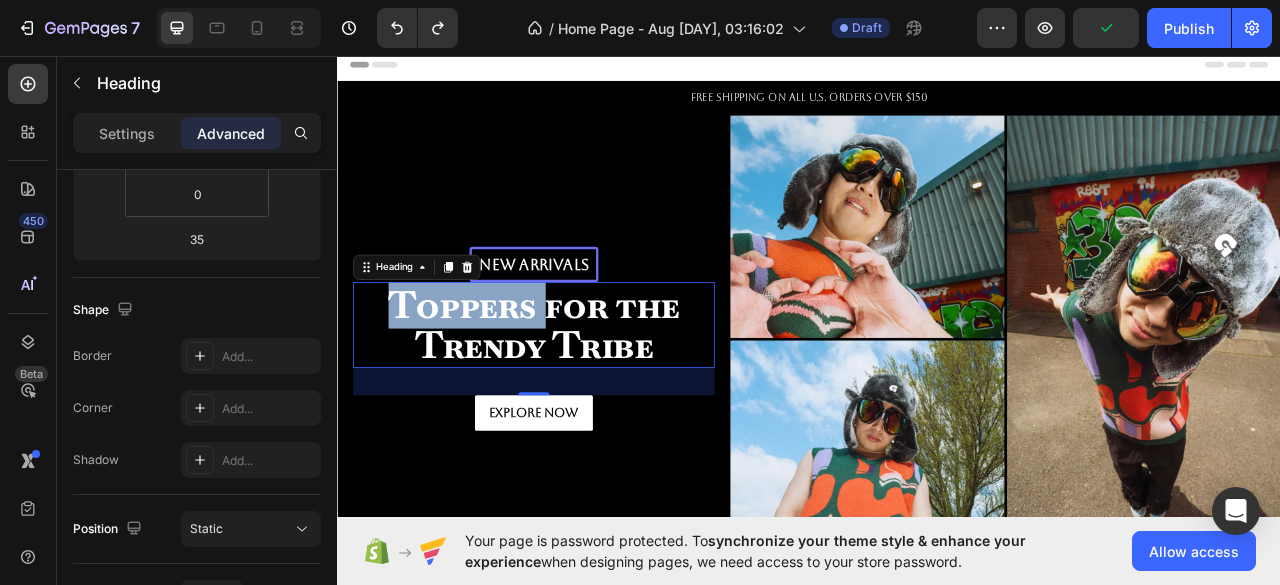click on "Toppers for the Trendy Tribe" at bounding box center [587, 400] 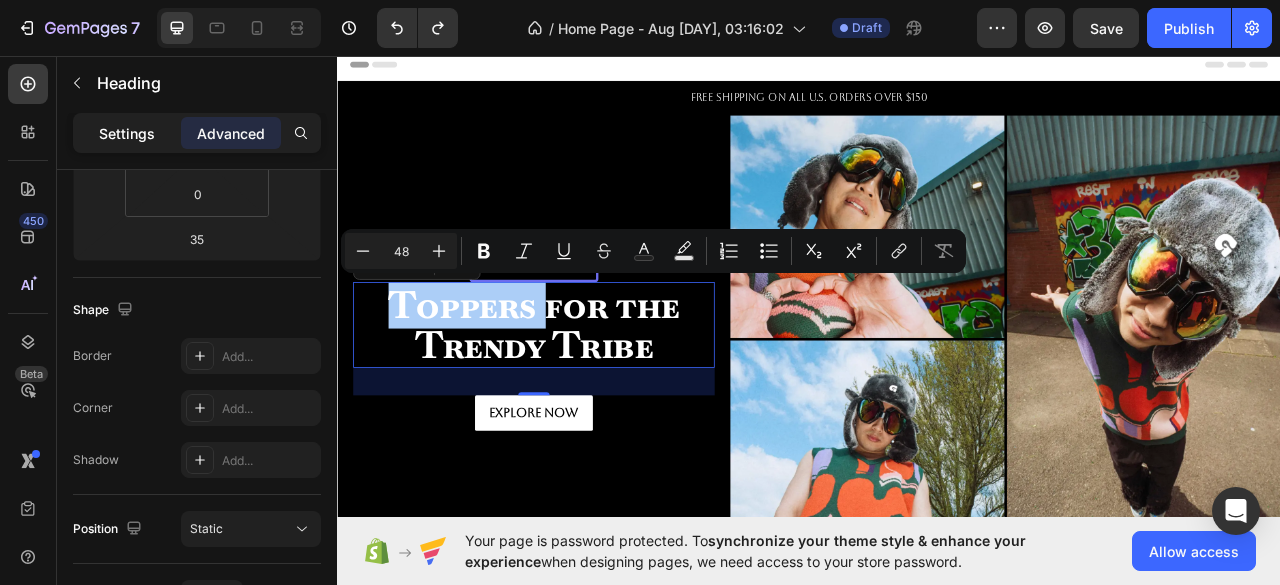 click on "Settings" at bounding box center (127, 133) 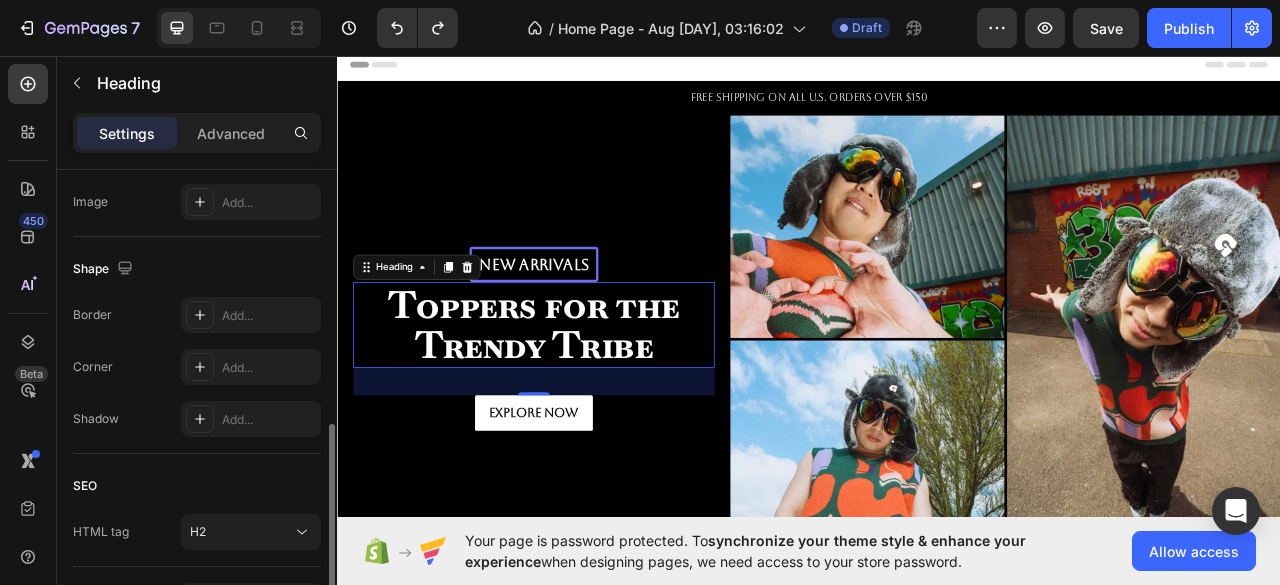 scroll, scrollTop: 822, scrollLeft: 0, axis: vertical 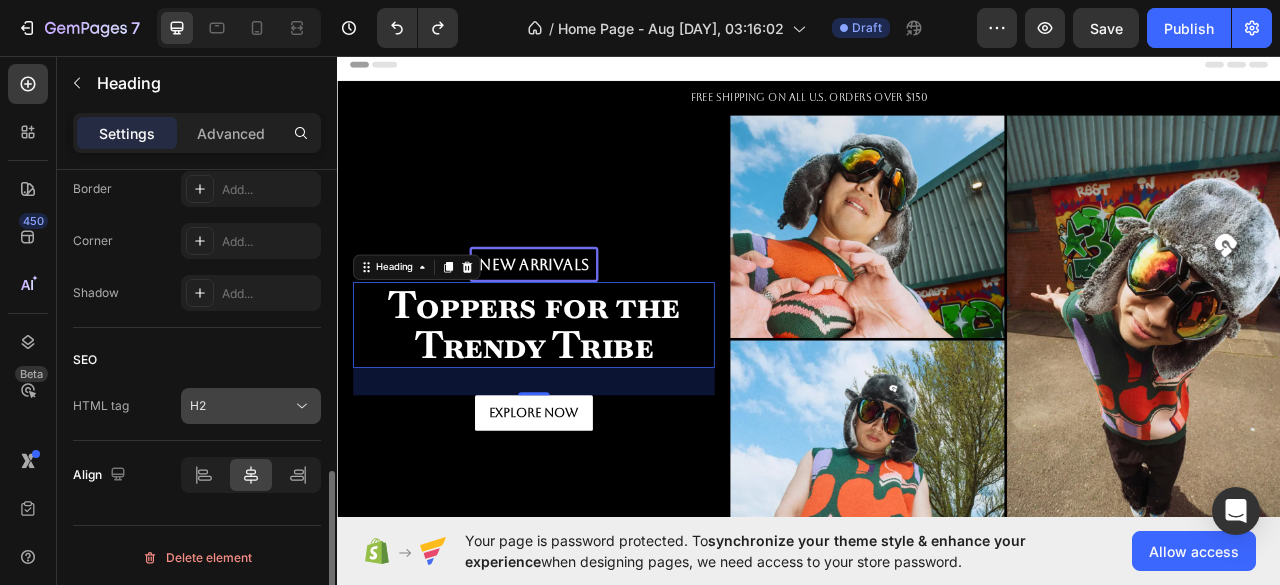 click on "H2" at bounding box center [241, 406] 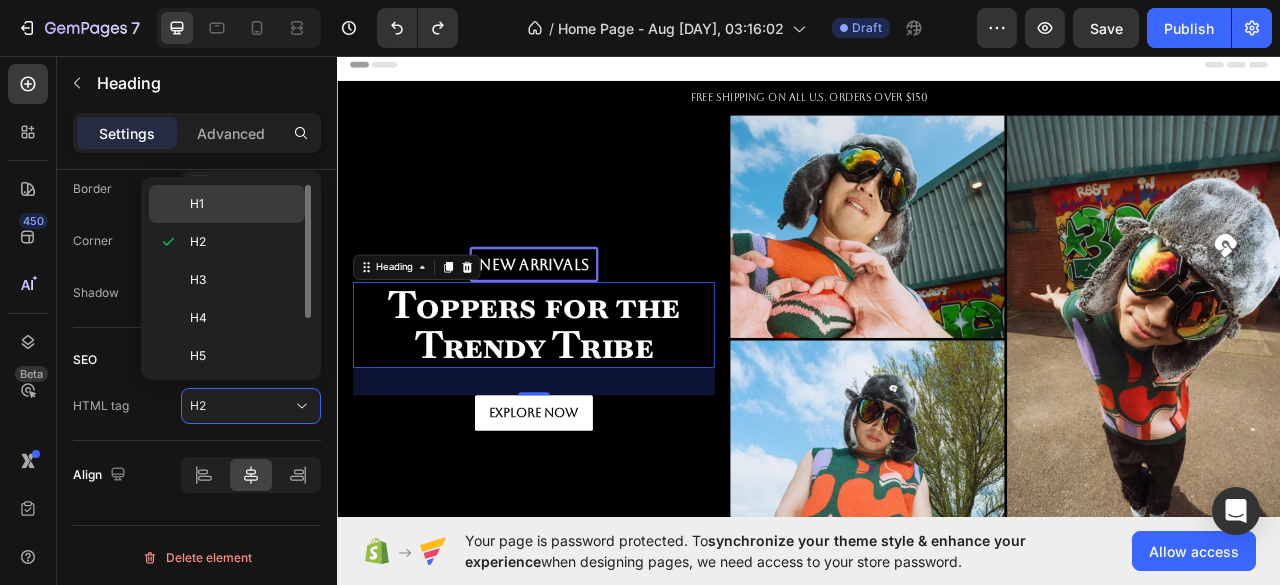 click on "H1" at bounding box center (243, 204) 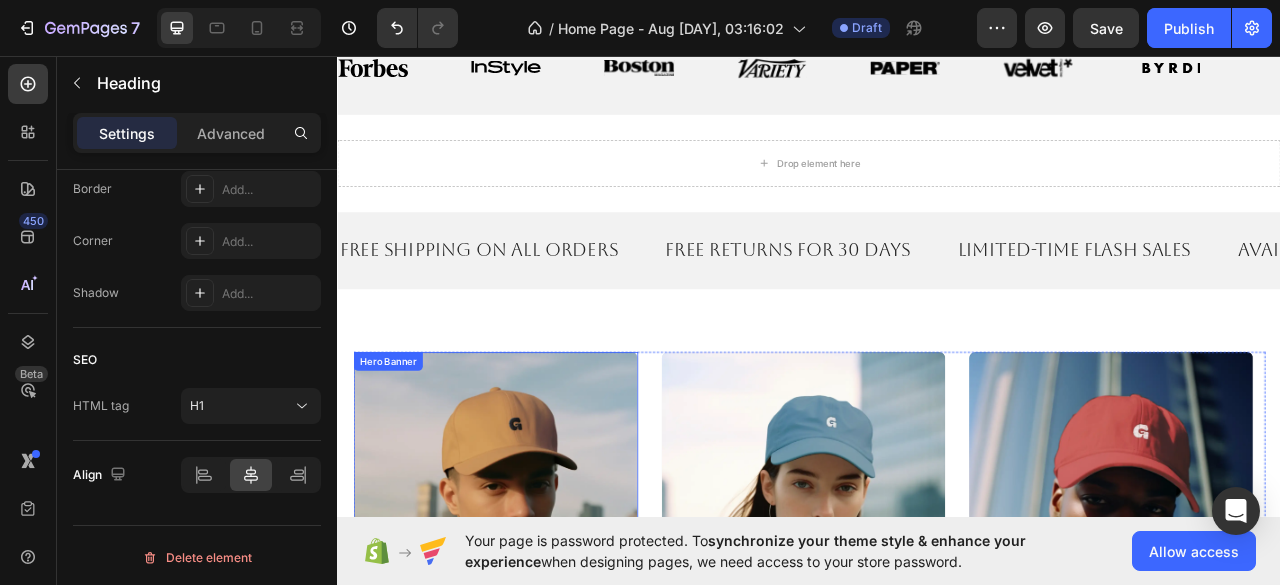 scroll, scrollTop: 496, scrollLeft: 0, axis: vertical 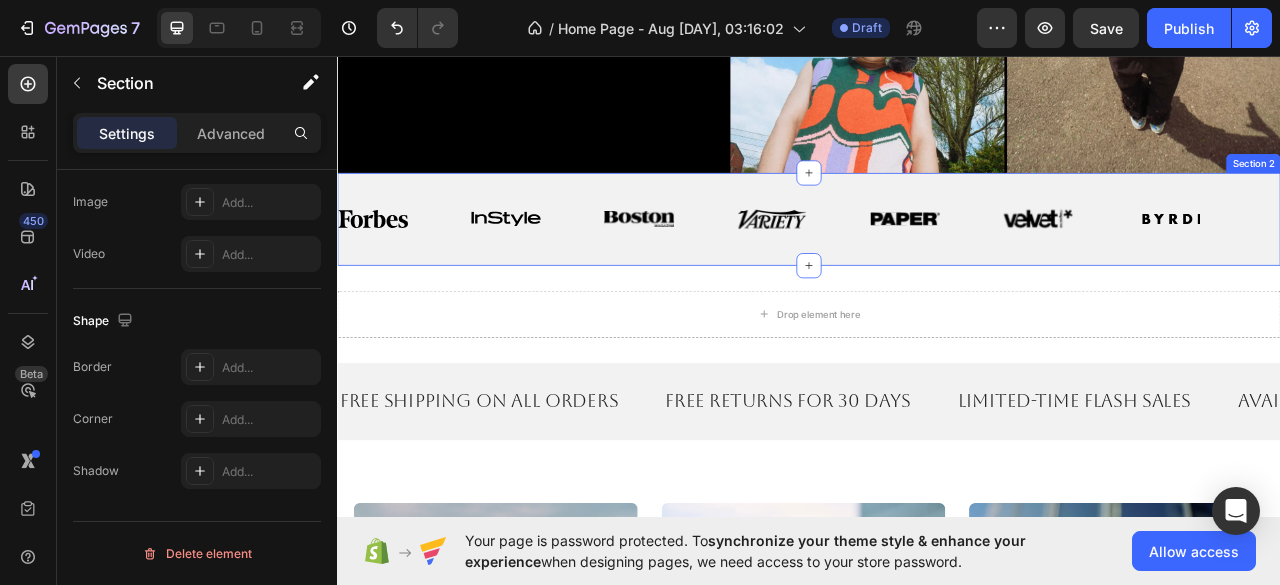 click on "Image" at bounding box center (930, 264) 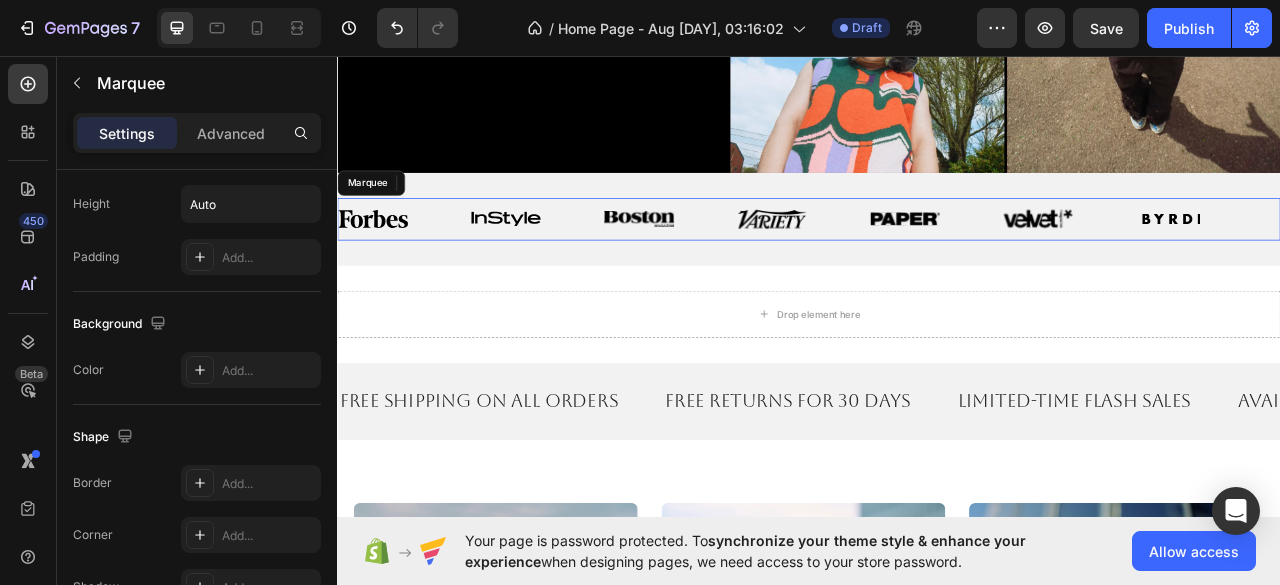 scroll, scrollTop: 0, scrollLeft: 0, axis: both 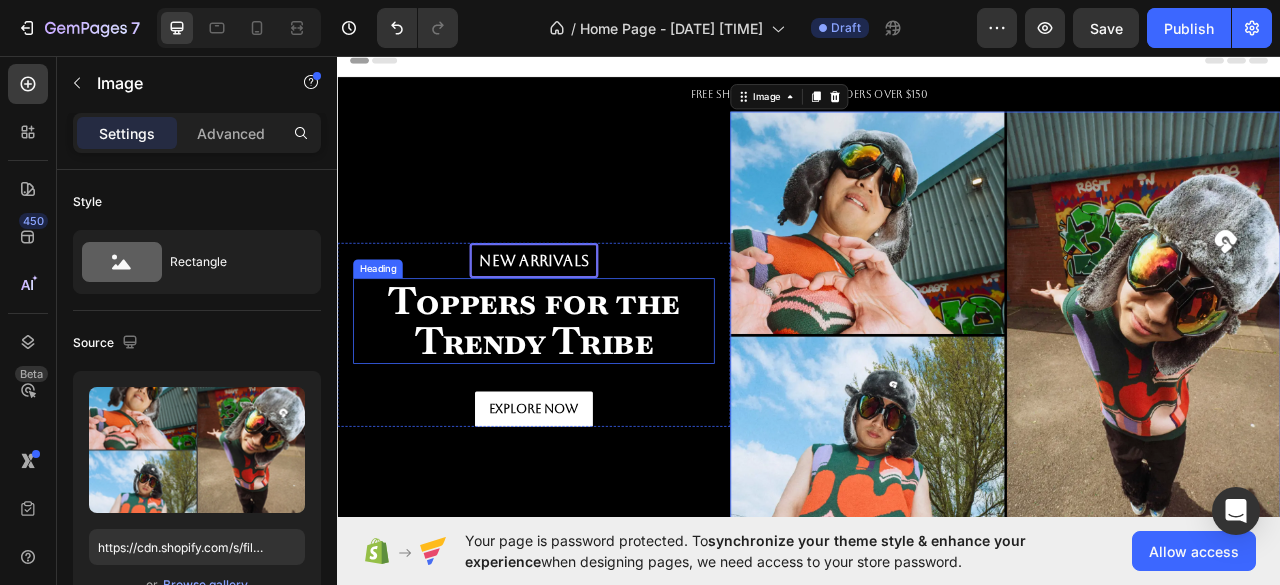 click on "Toppers for the Trendy Tribe" at bounding box center (587, 395) 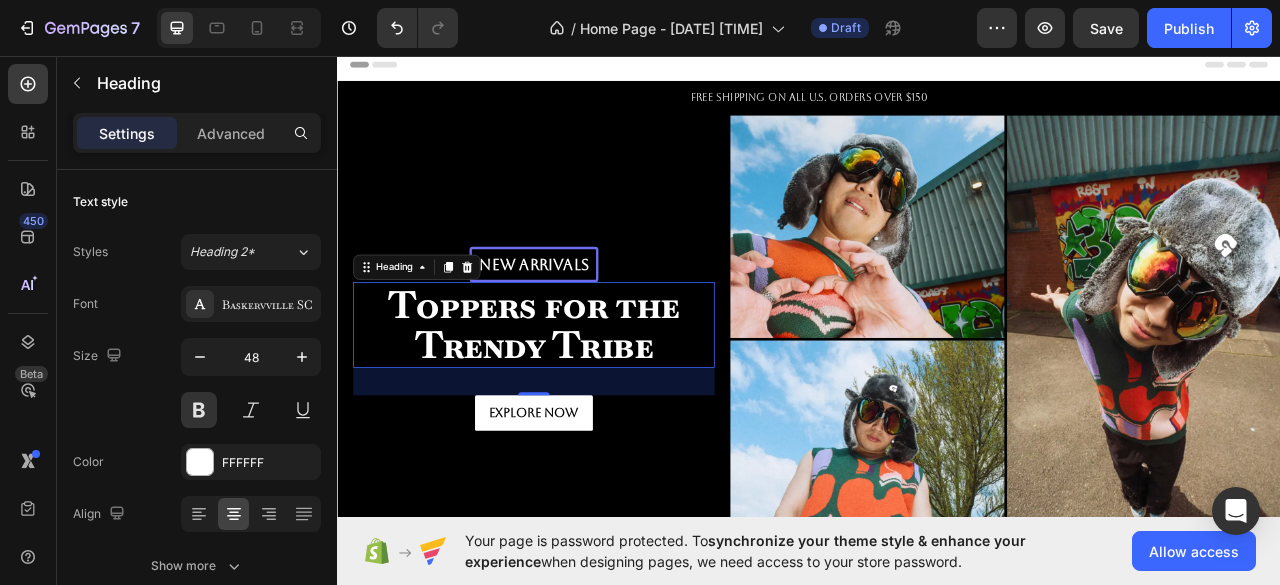 scroll, scrollTop: 0, scrollLeft: 0, axis: both 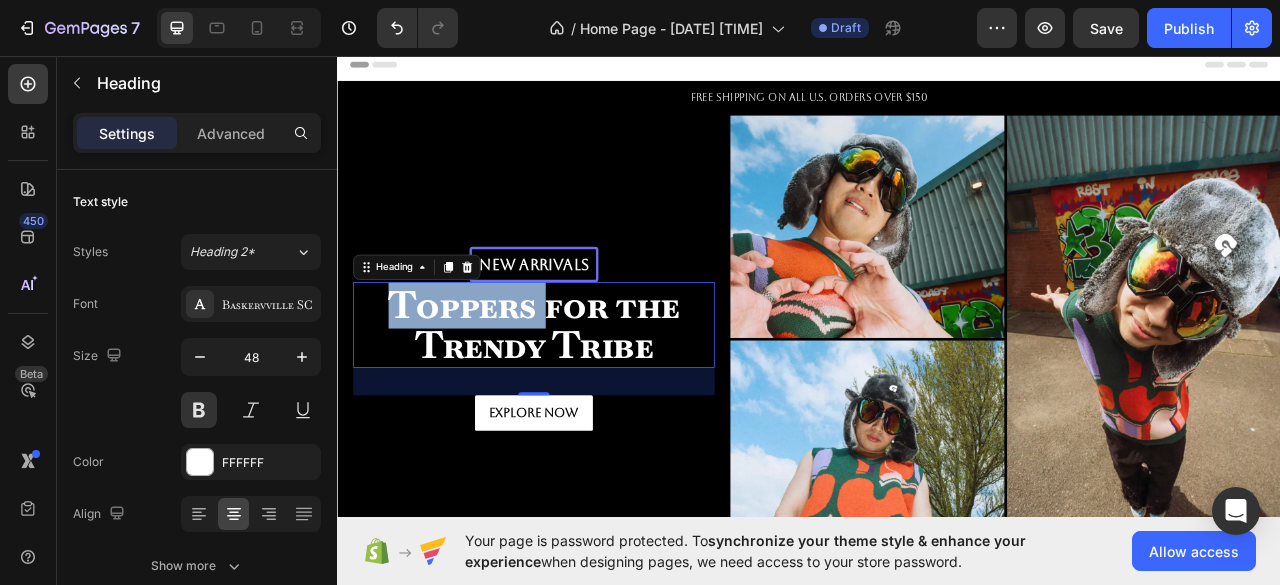 click on "Toppers for the Trendy Tribe" at bounding box center [587, 400] 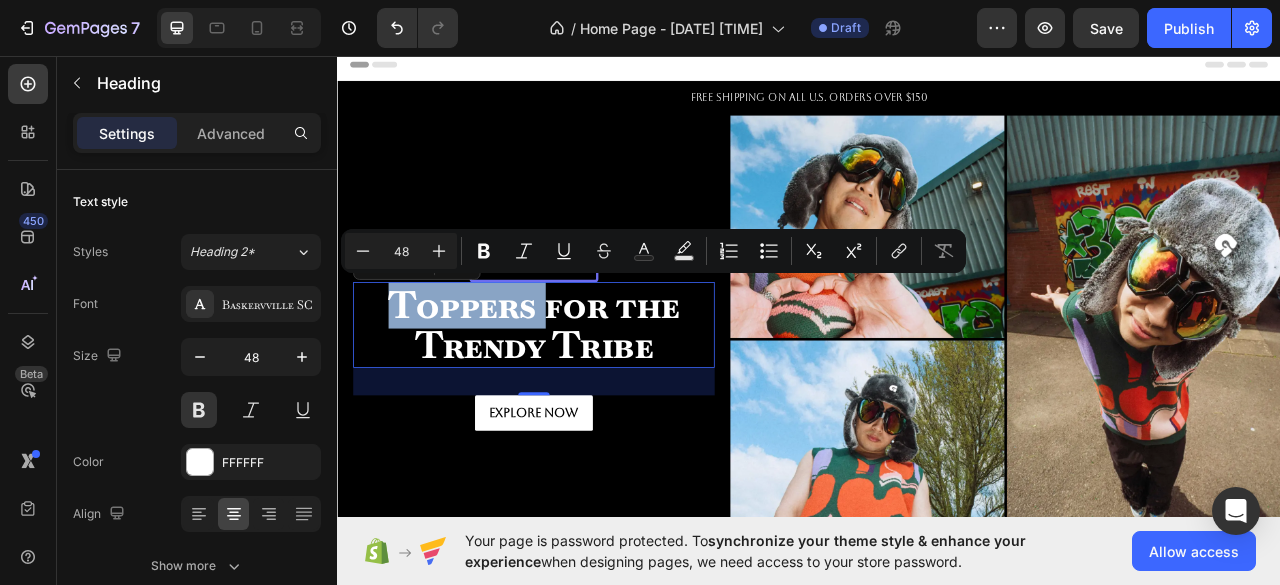 click on "Toppers for the Trendy Tribe" at bounding box center (587, 400) 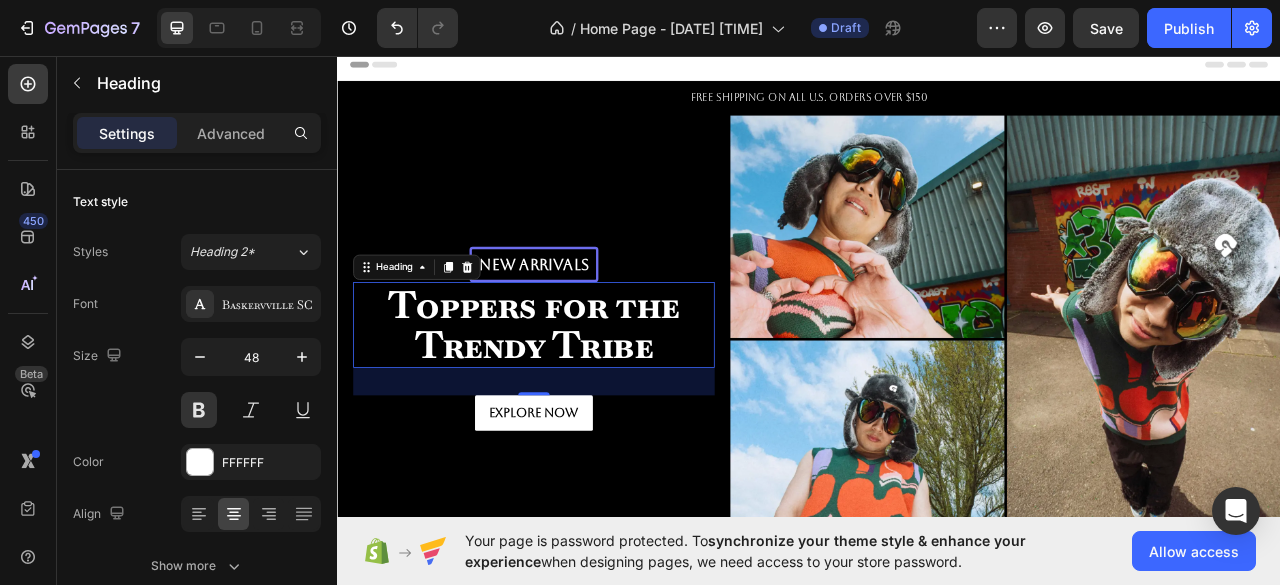 click on "Explore Now Button" at bounding box center [587, 511] 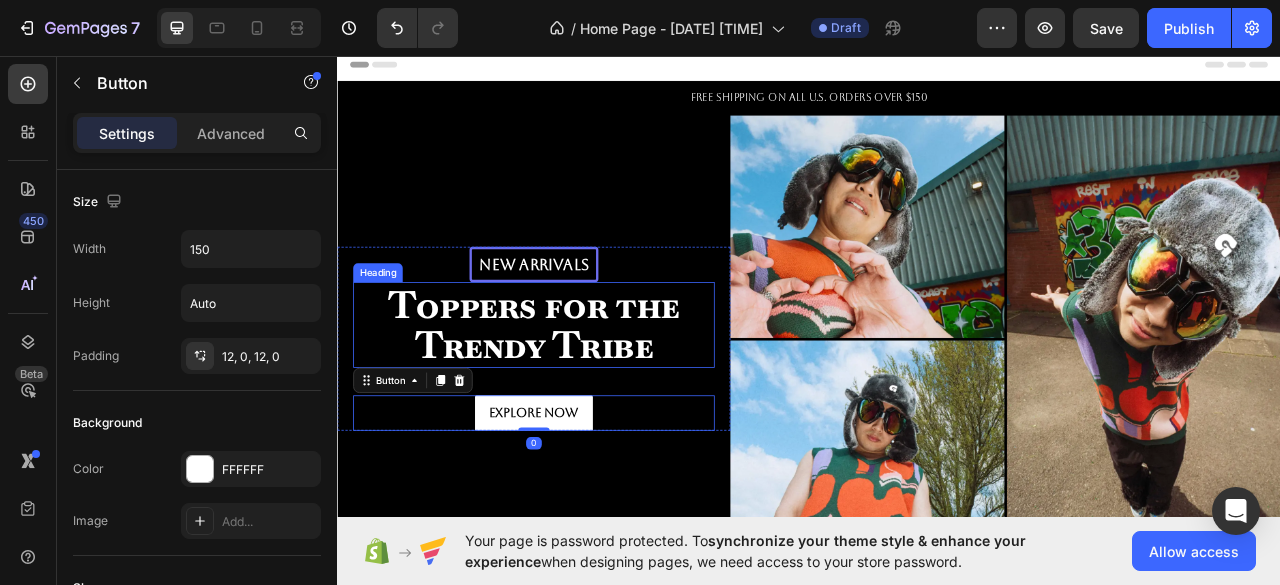 click on "Toppers for the Trendy Tribe" at bounding box center [587, 400] 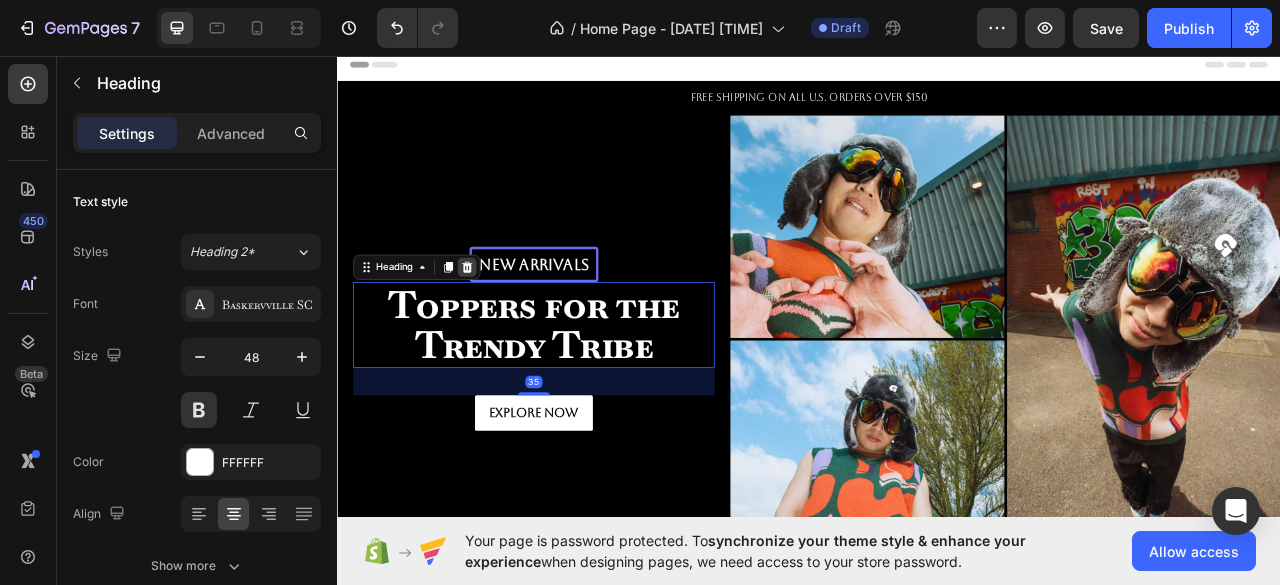 click at bounding box center (502, 326) 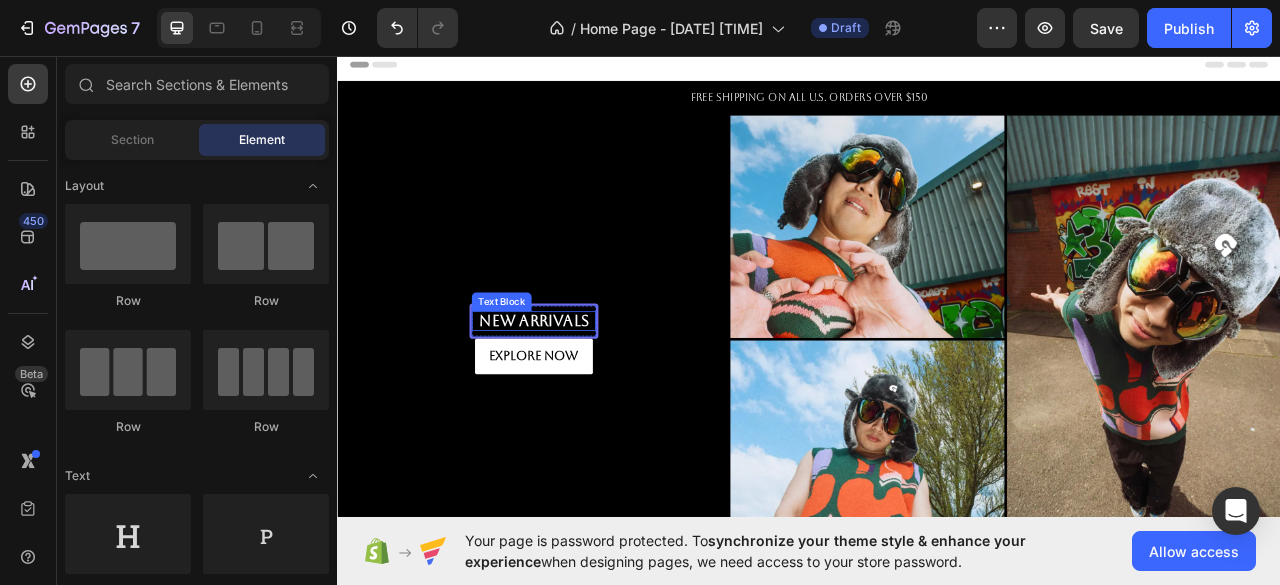 click on "New arrivals" at bounding box center (587, 394) 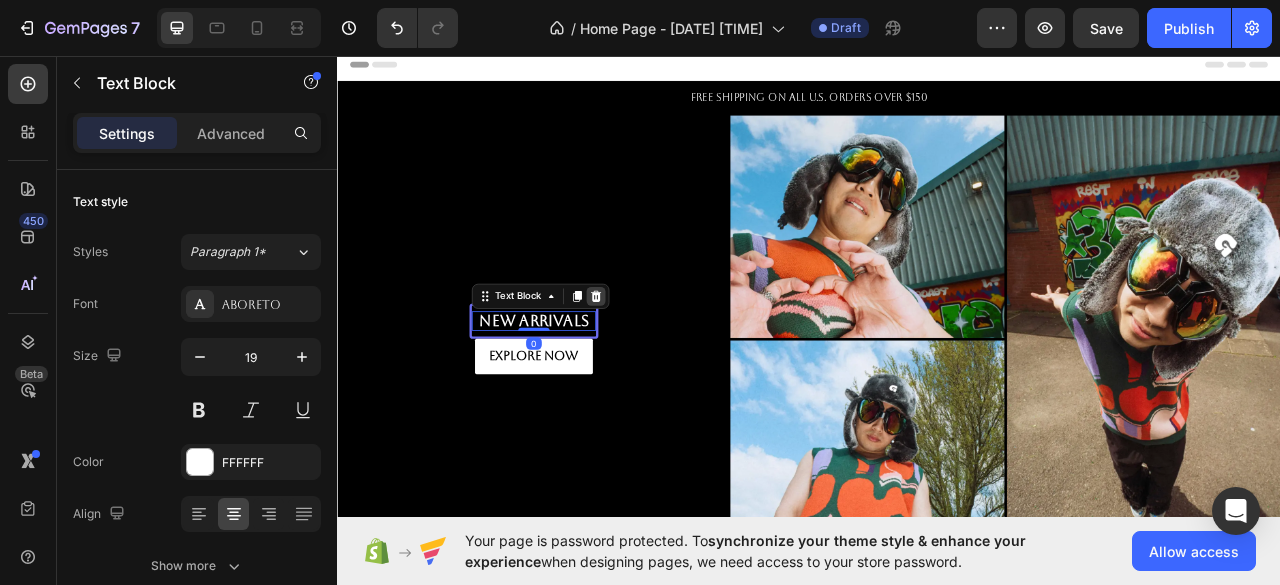 click 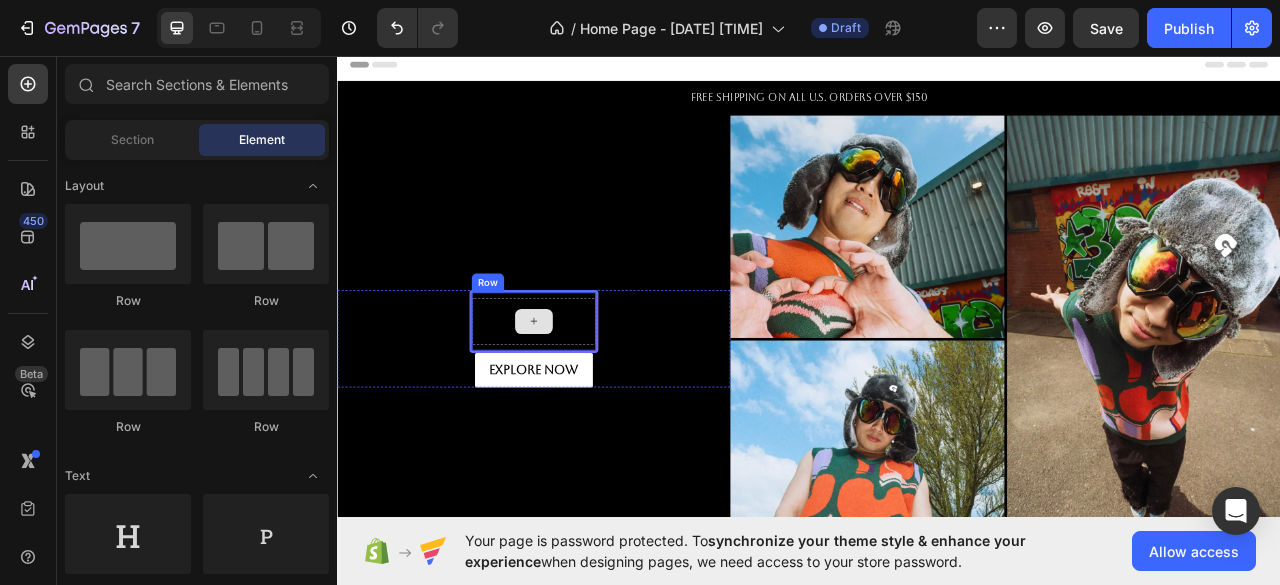 click at bounding box center (587, 395) 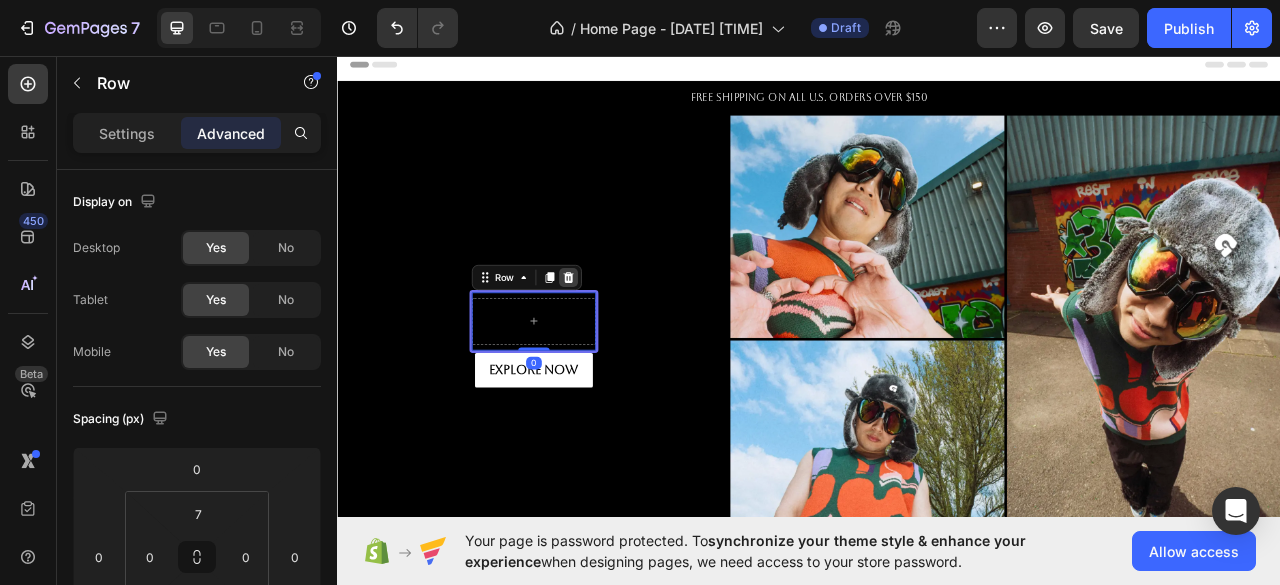 click 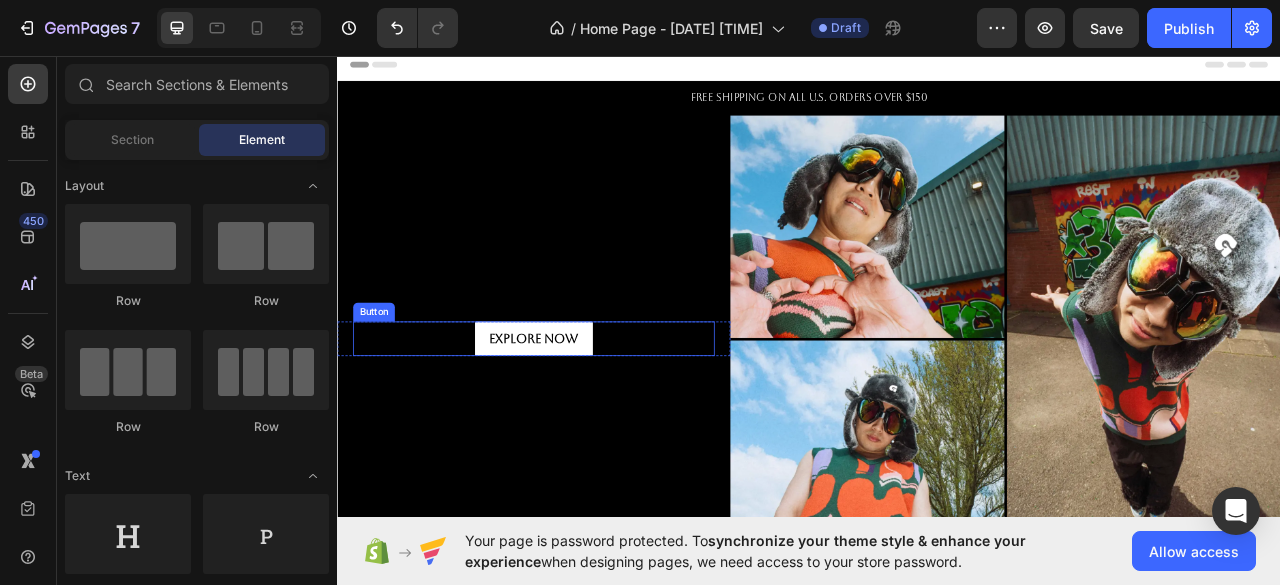 click on "Explore Now" at bounding box center (587, 417) 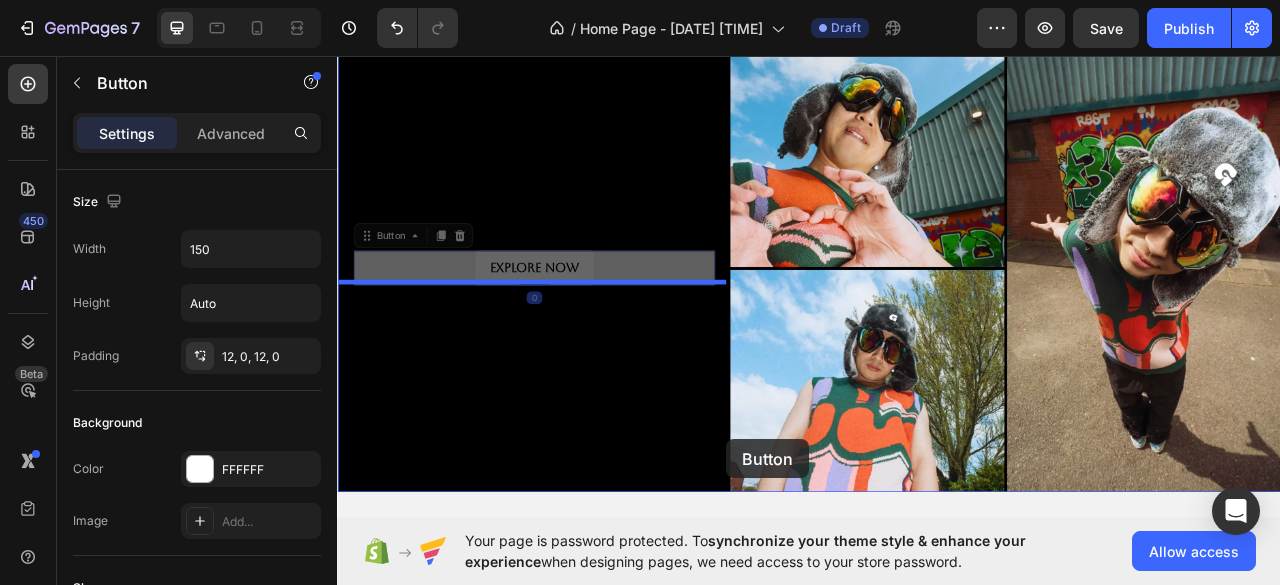 scroll, scrollTop: 393, scrollLeft: 0, axis: vertical 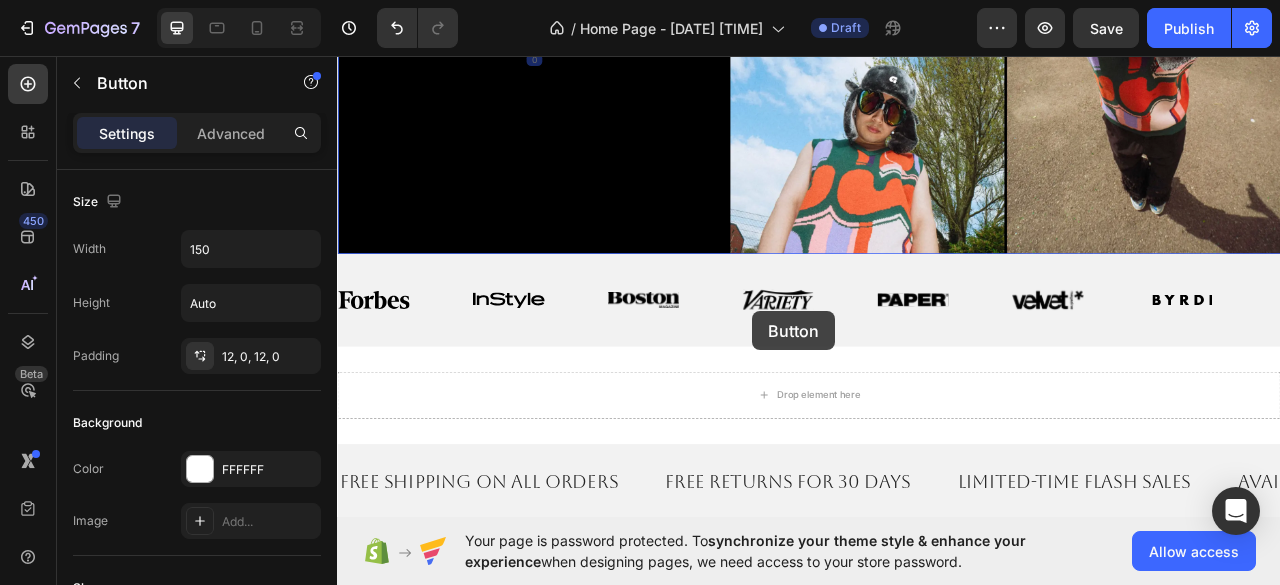 drag, startPoint x: 605, startPoint y: 399, endPoint x: 854, endPoint y: 257, distance: 286.64438 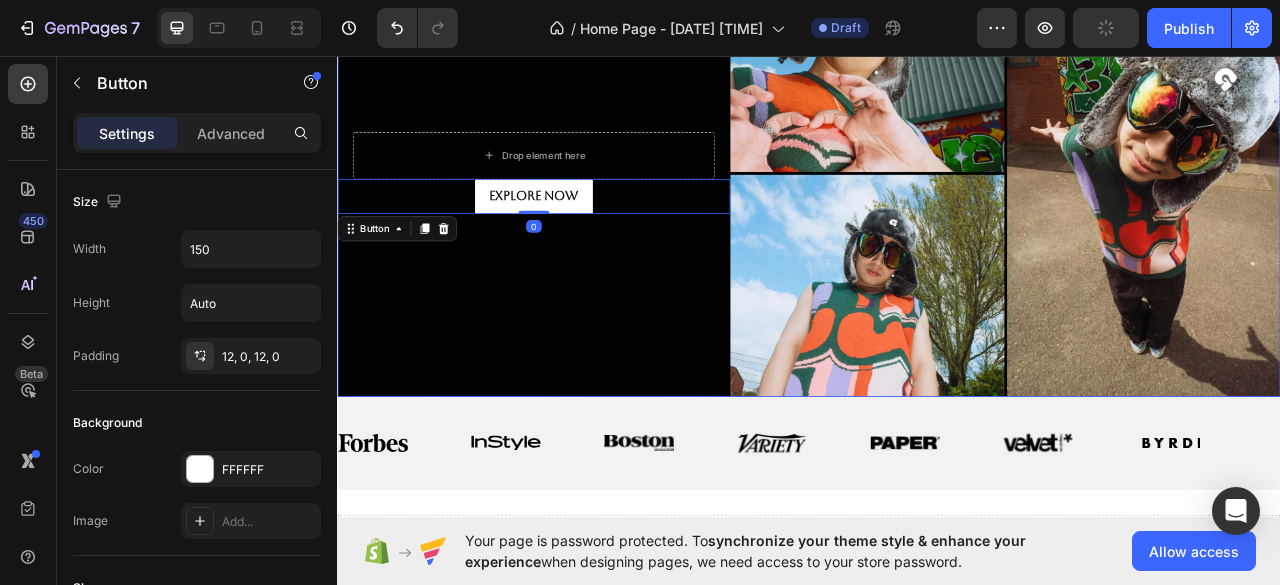 scroll, scrollTop: 210, scrollLeft: 0, axis: vertical 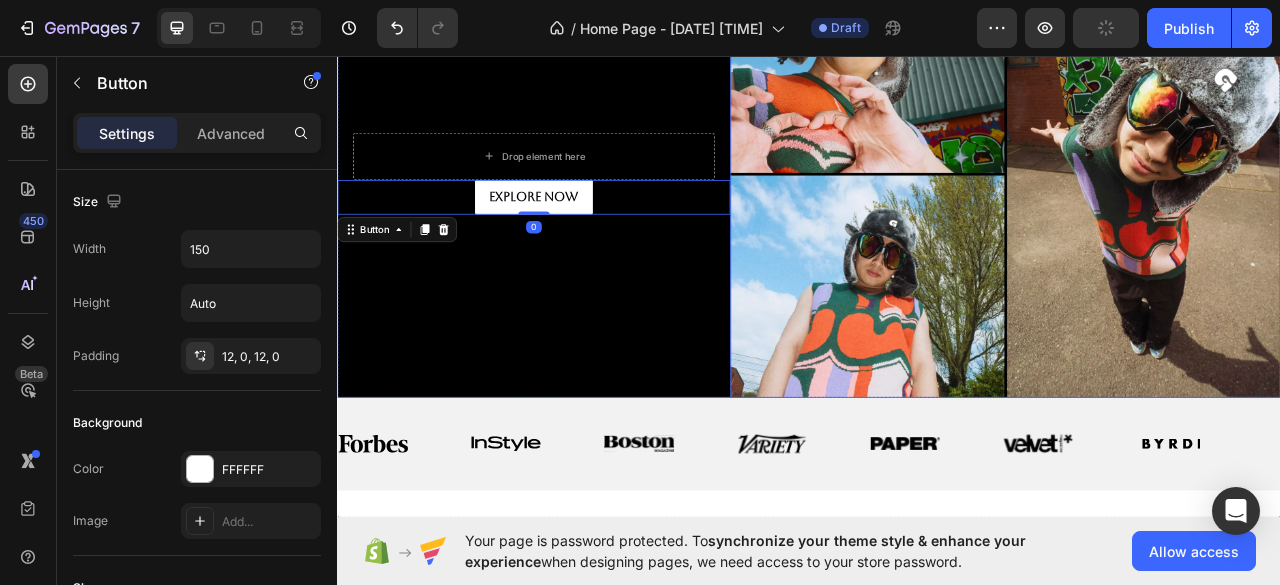 click at bounding box center (1187, 207) 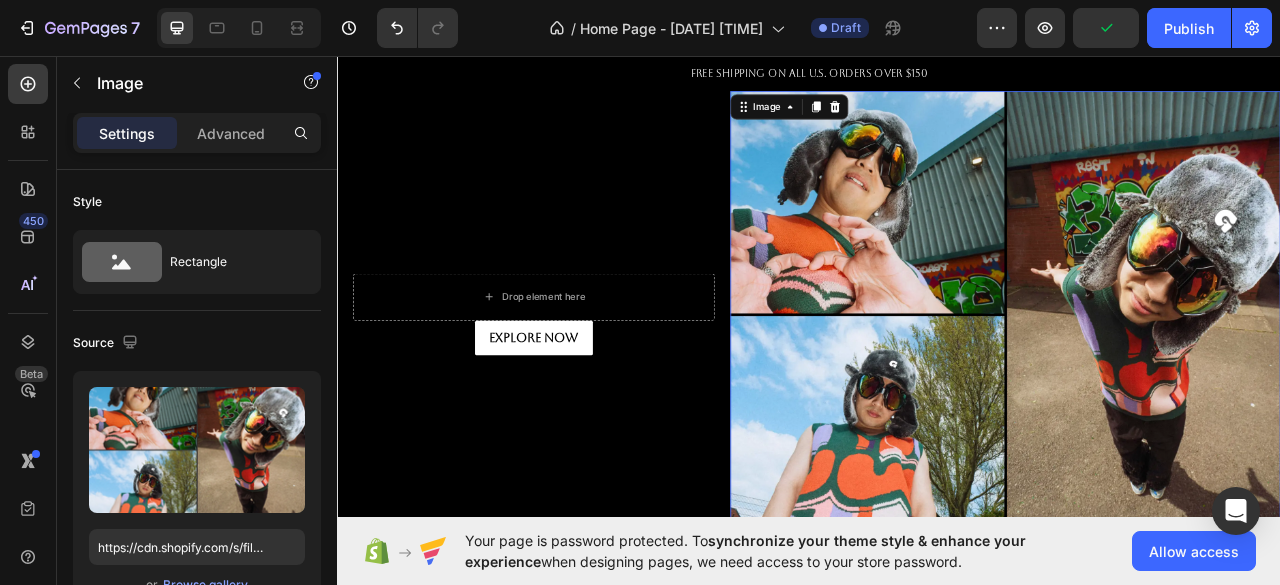 scroll, scrollTop: 0, scrollLeft: 0, axis: both 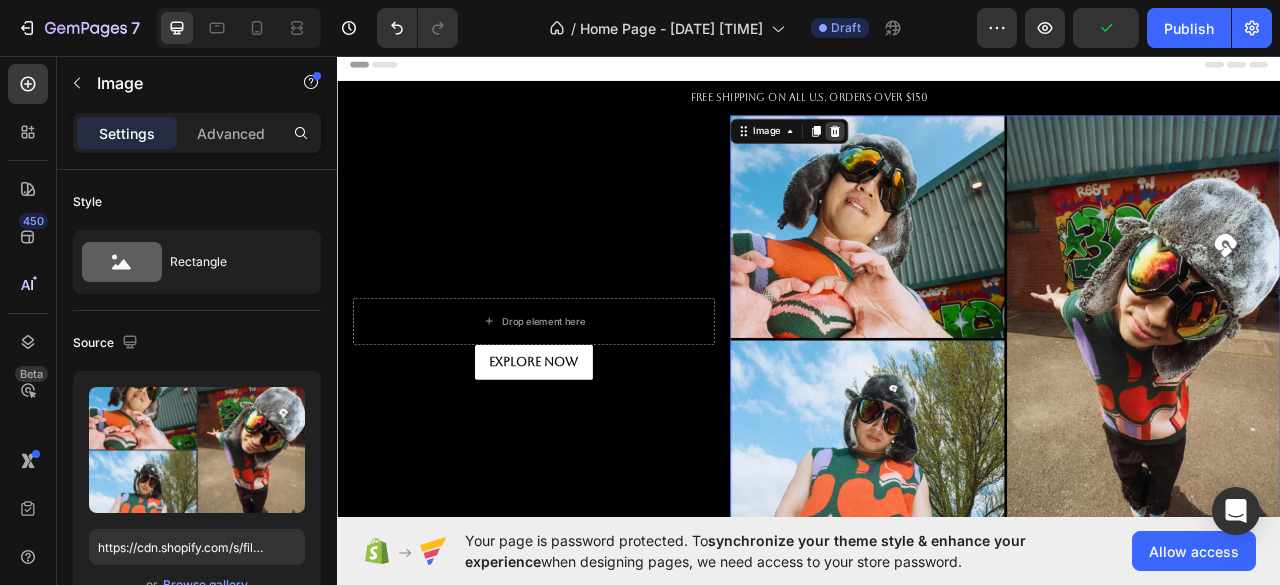 click 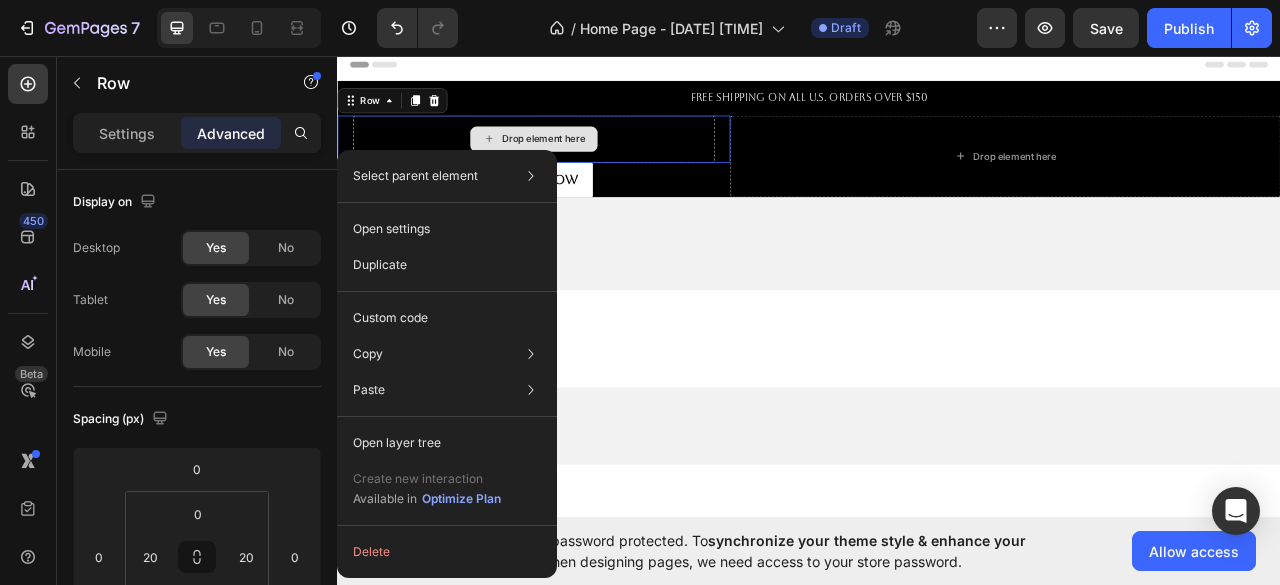 click on "Drop element here" at bounding box center (587, 163) 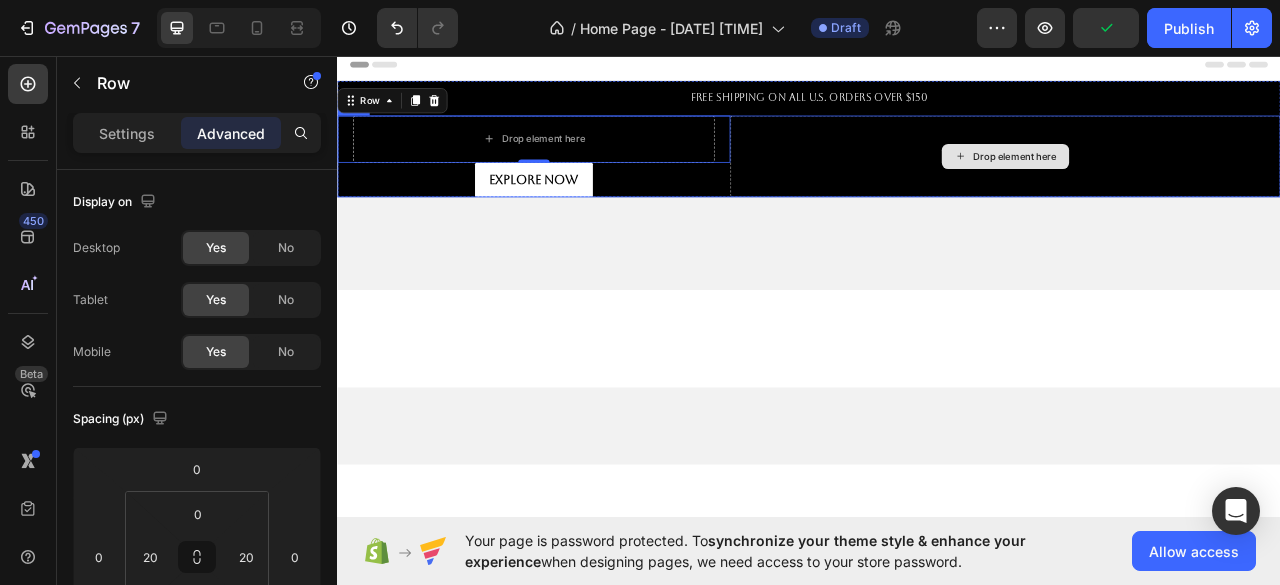 click on "Drop element here" at bounding box center (1187, 185) 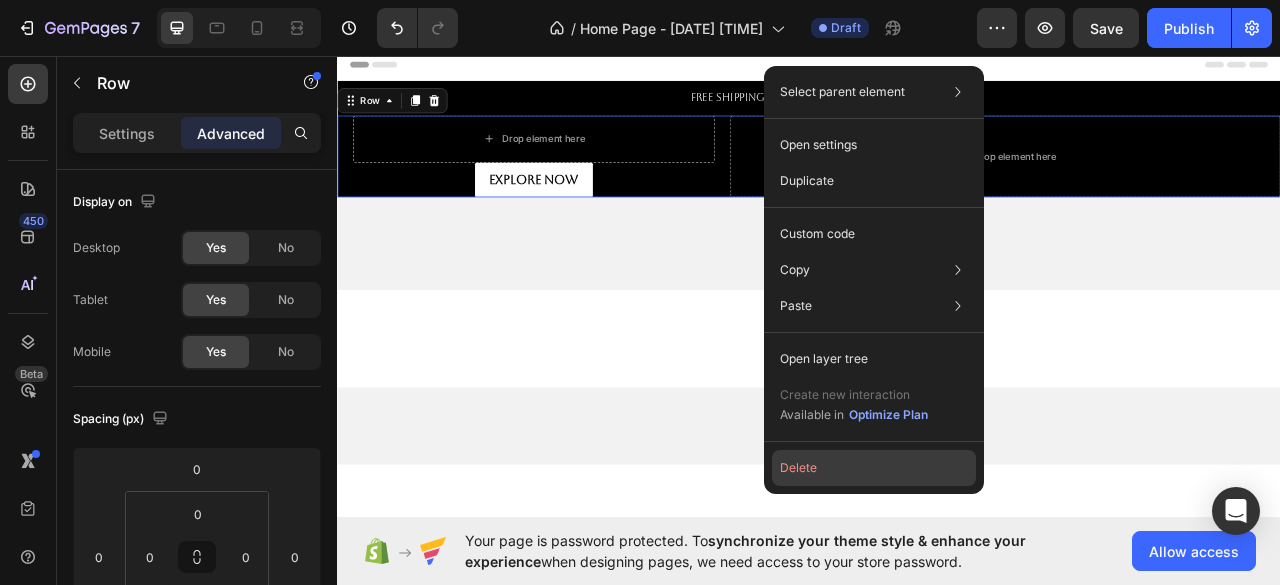 click on "Delete" 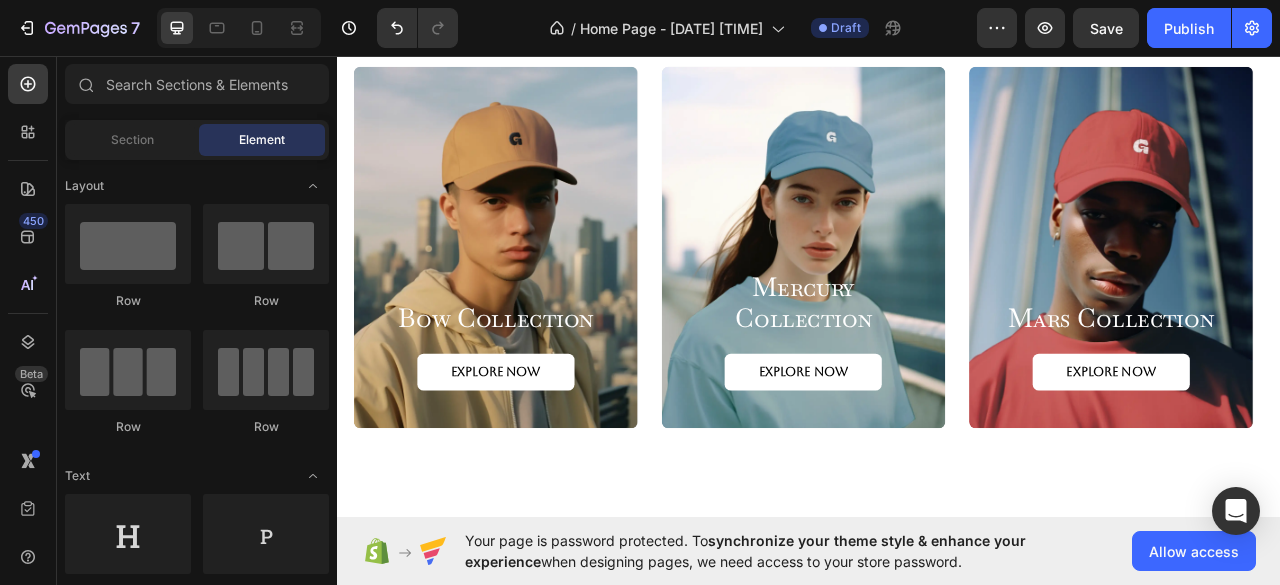 scroll, scrollTop: 0, scrollLeft: 0, axis: both 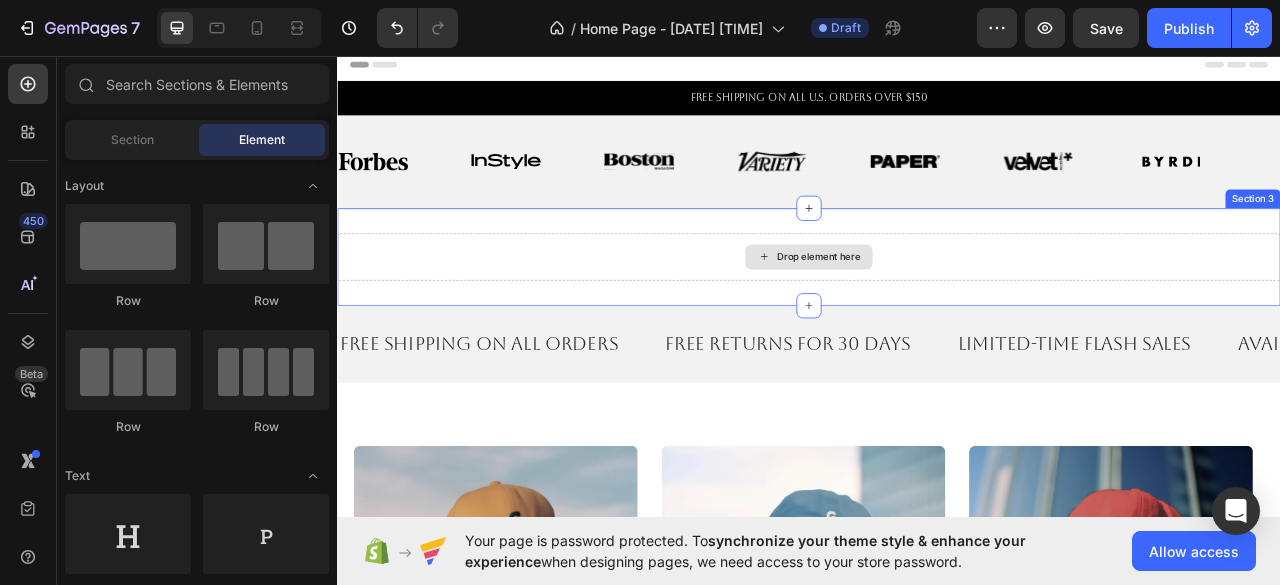 click on "Drop element here" at bounding box center (937, 313) 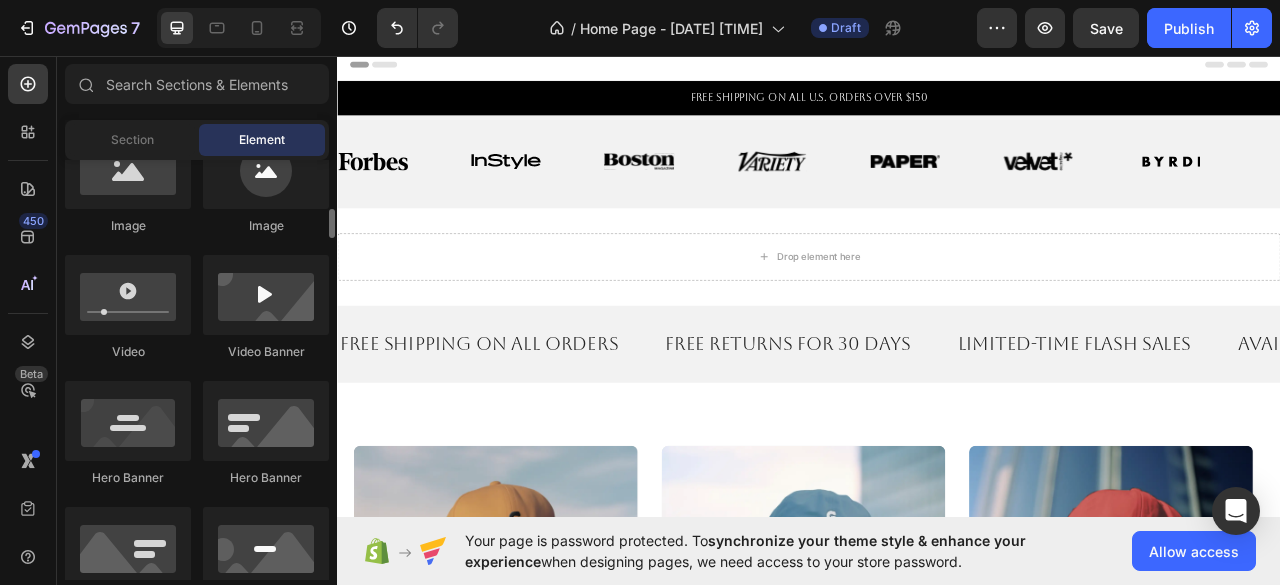 scroll, scrollTop: 718, scrollLeft: 0, axis: vertical 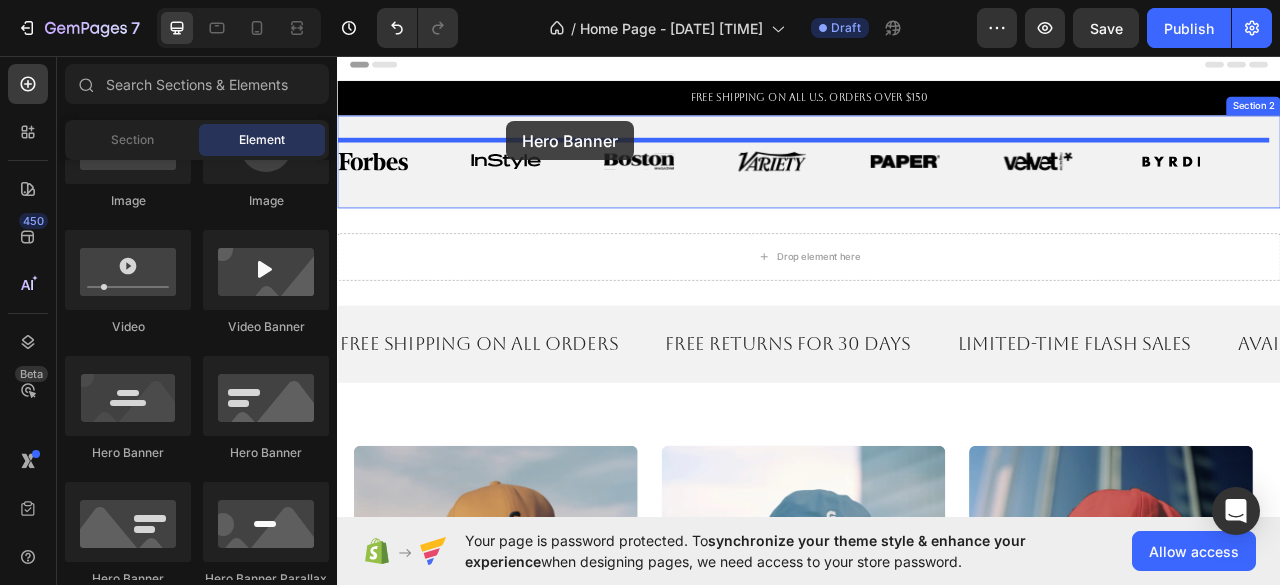 drag, startPoint x: 488, startPoint y: 458, endPoint x: 552, endPoint y: 140, distance: 324.3763 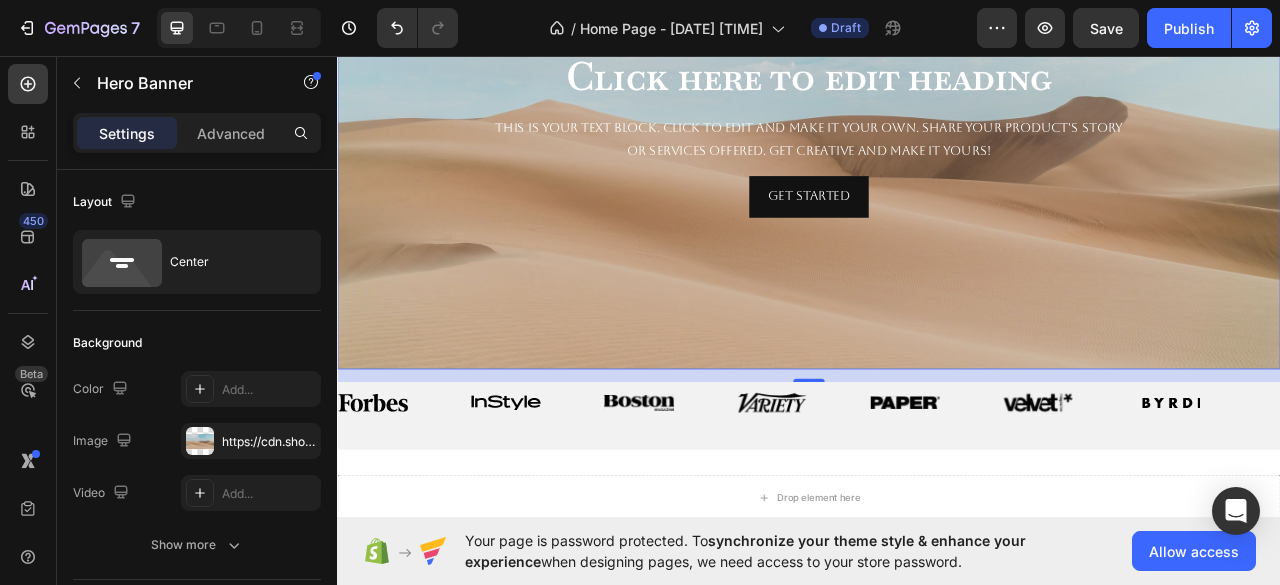 scroll, scrollTop: 301, scrollLeft: 0, axis: vertical 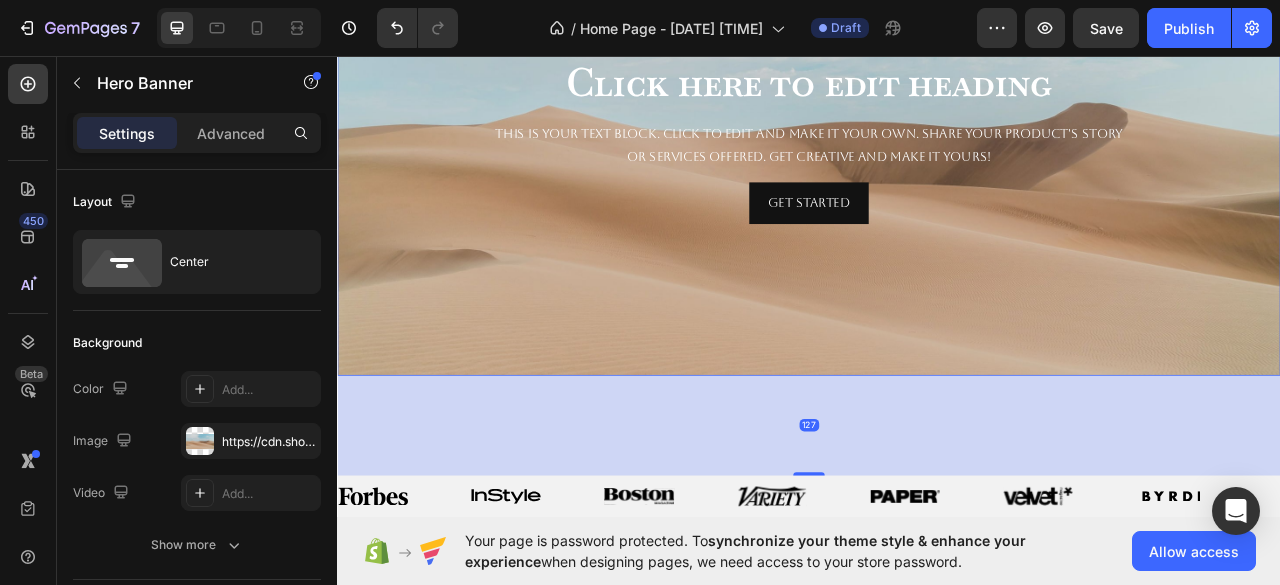 drag, startPoint x: 918, startPoint y: 477, endPoint x: 910, endPoint y: 512, distance: 35.902645 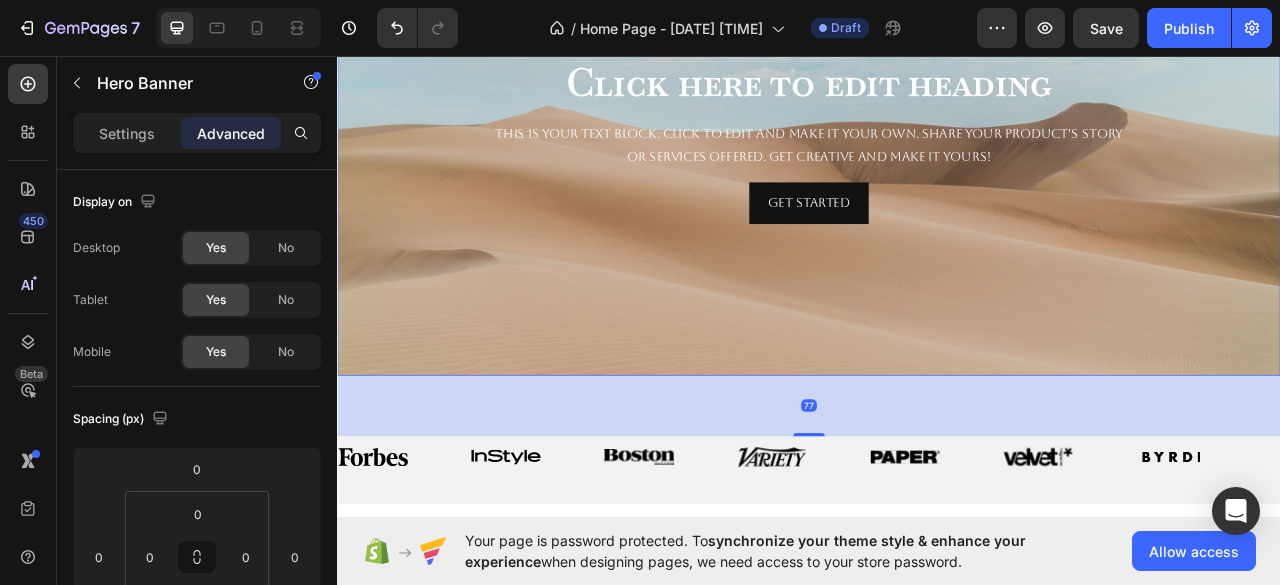 click on "77" at bounding box center [937, 502] 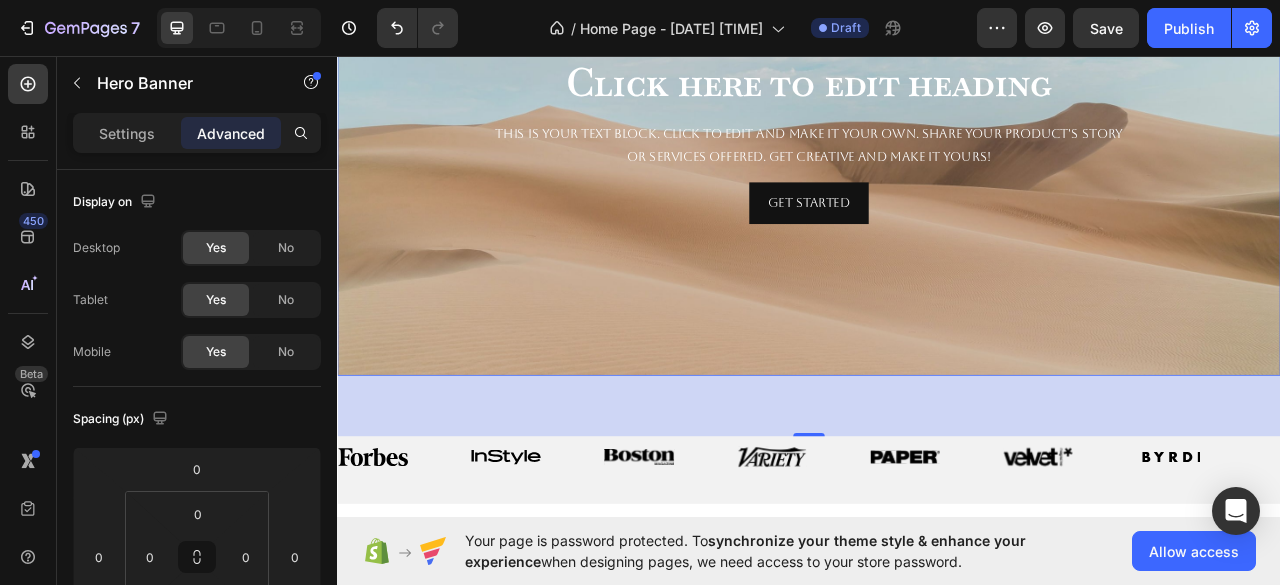 drag, startPoint x: 929, startPoint y: 534, endPoint x: 934, endPoint y: 465, distance: 69.18092 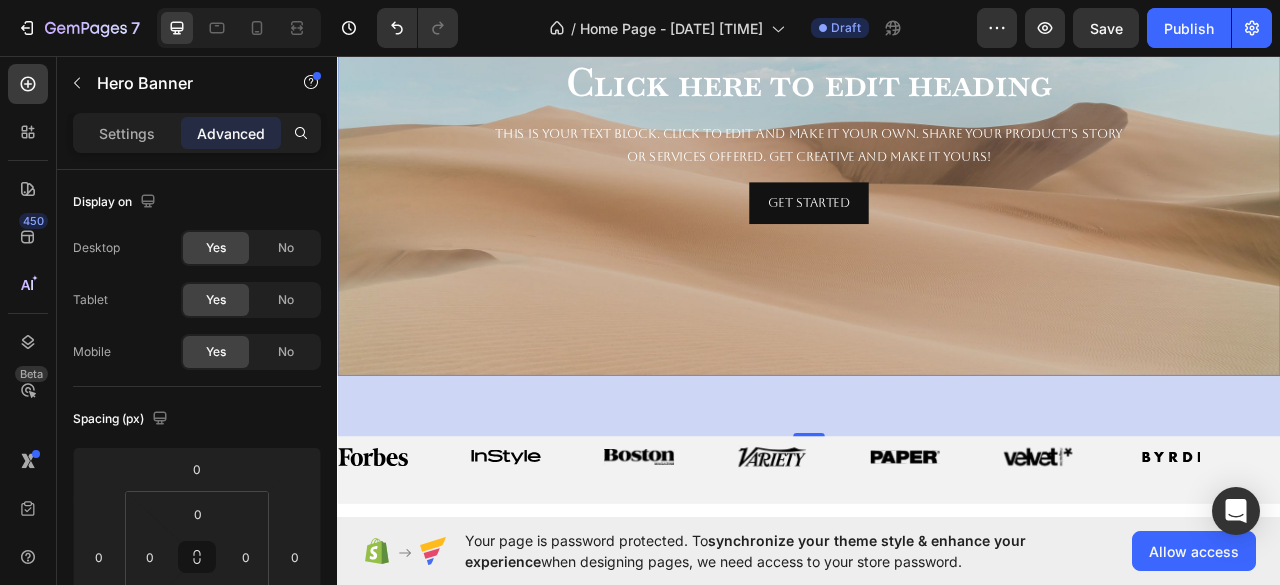click on "77" at bounding box center (937, 464) 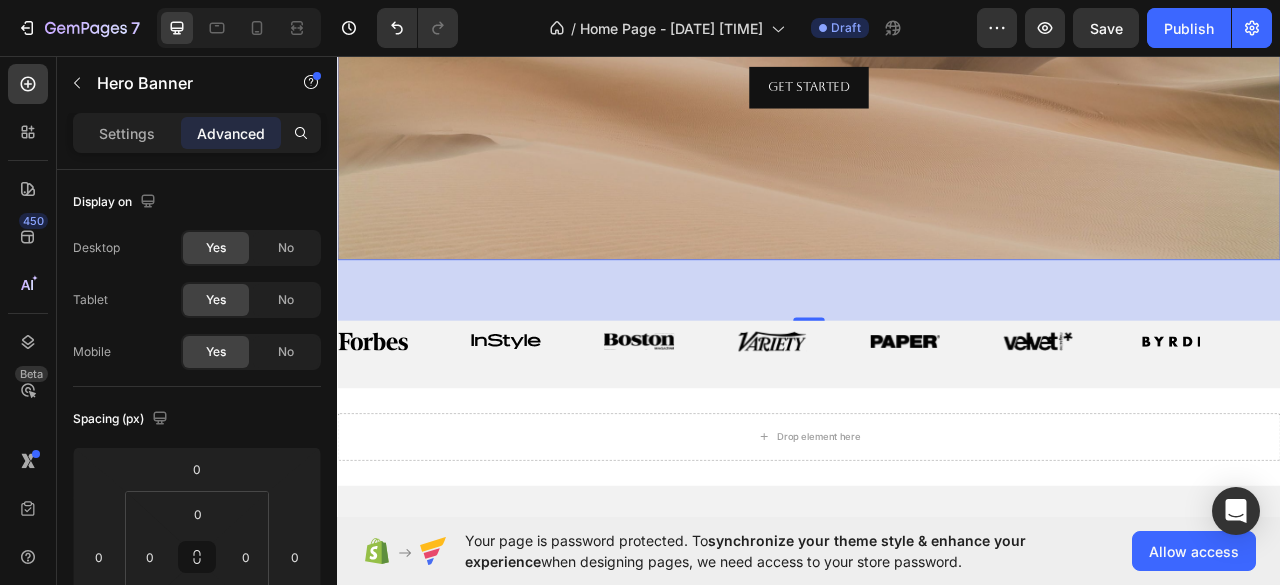 scroll, scrollTop: 428, scrollLeft: 0, axis: vertical 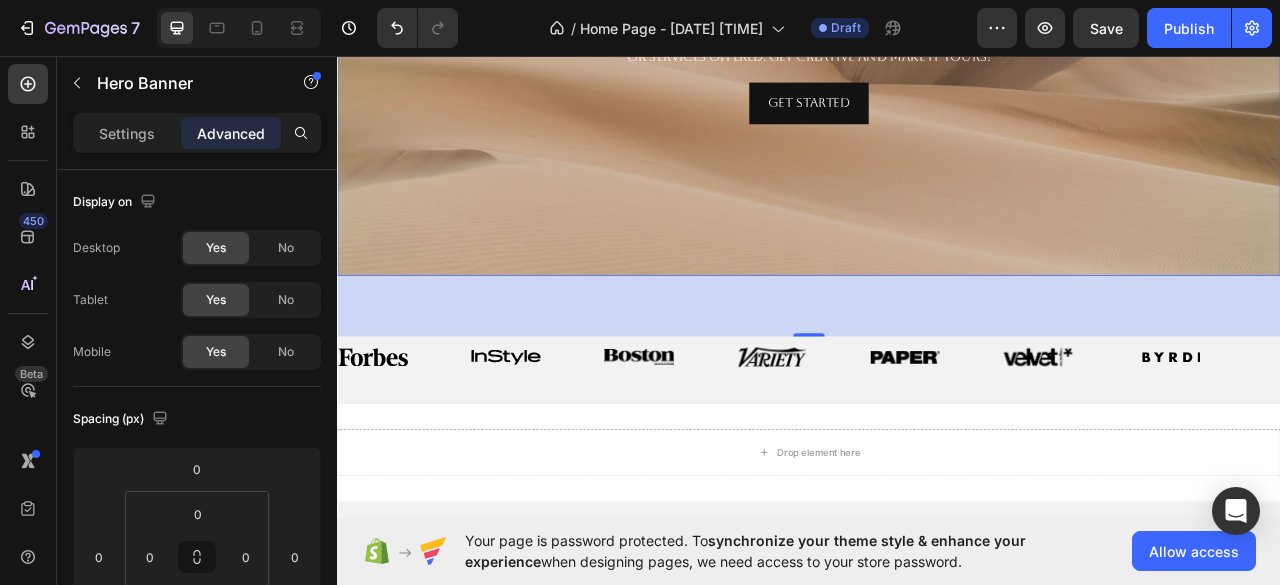 click on "77" at bounding box center (937, 375) 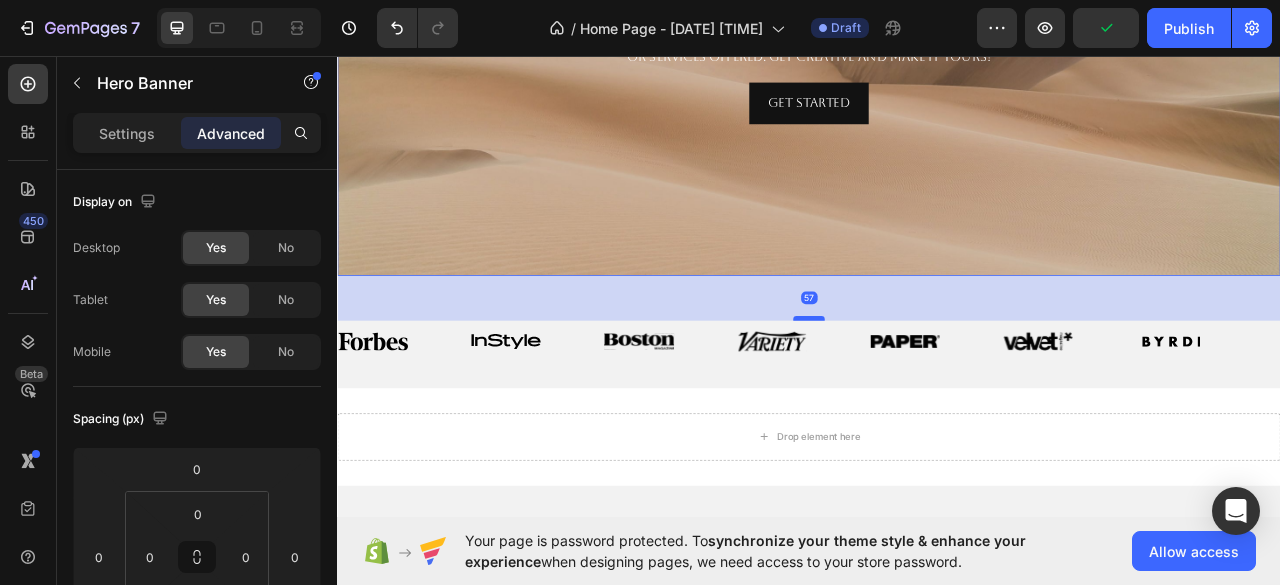 drag, startPoint x: 921, startPoint y: 411, endPoint x: 933, endPoint y: 390, distance: 24.186773 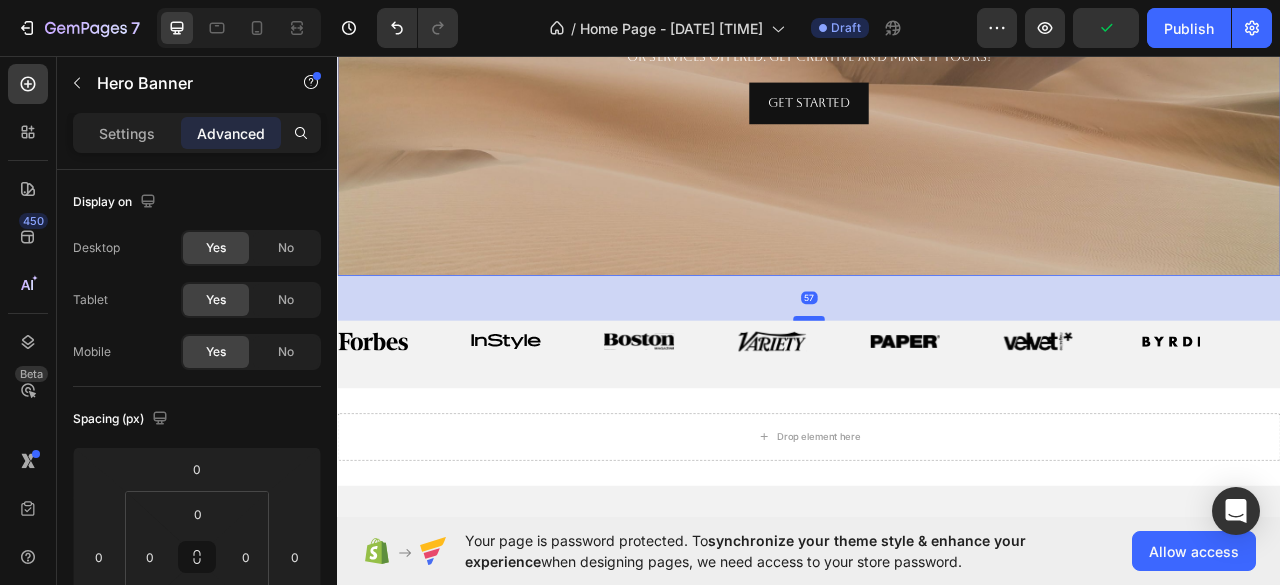 click at bounding box center [937, 391] 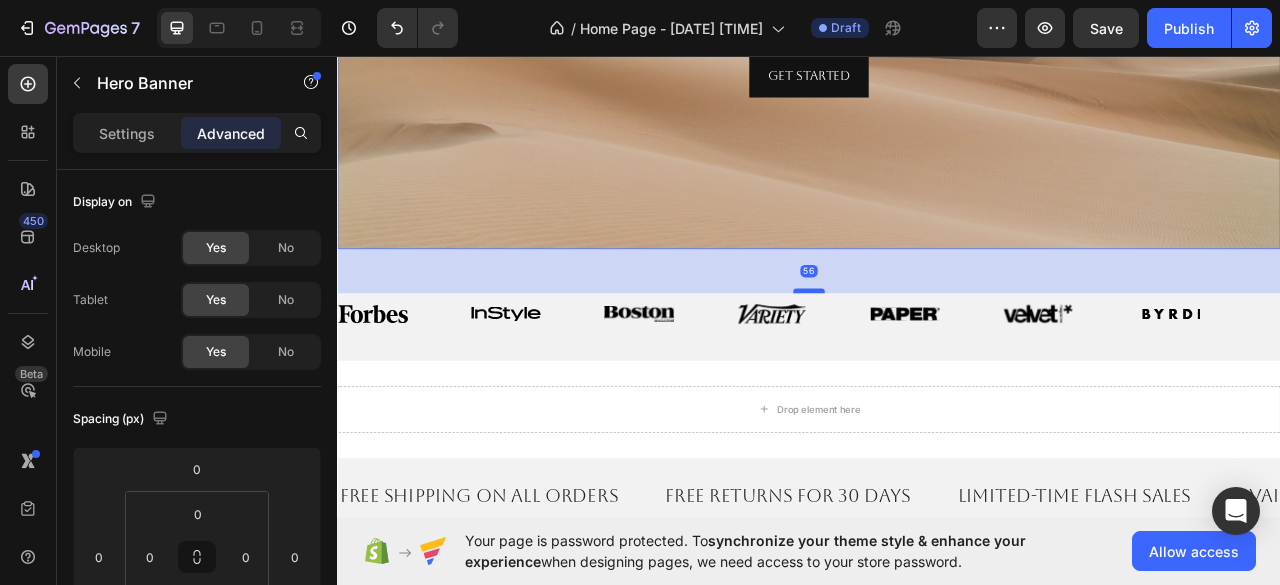 scroll, scrollTop: 463, scrollLeft: 0, axis: vertical 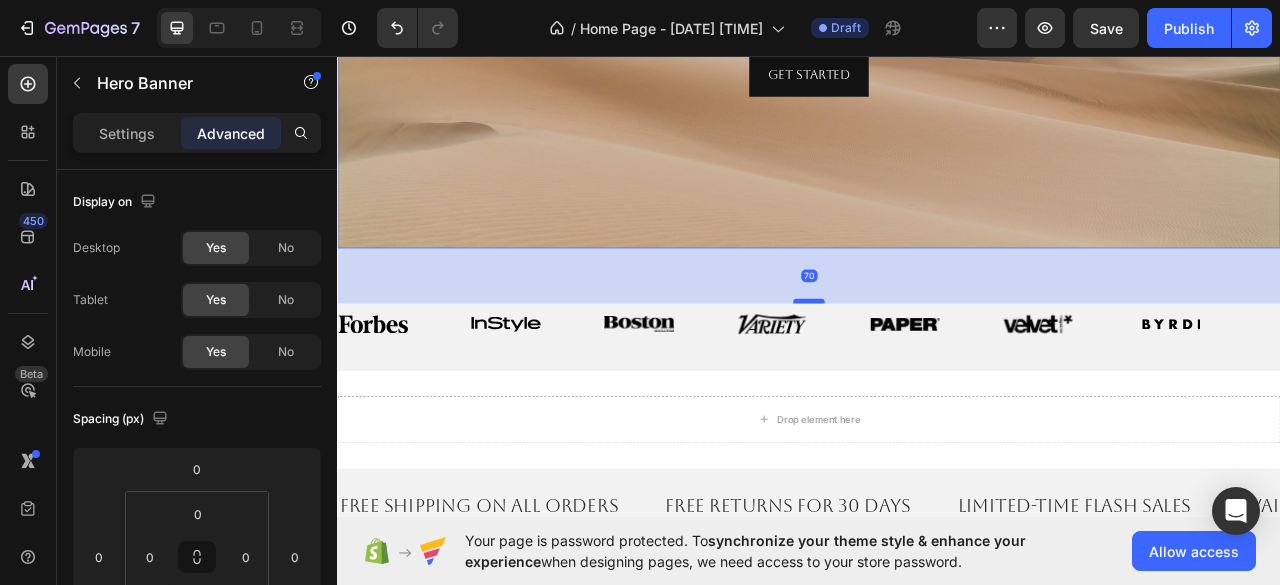 drag, startPoint x: 932, startPoint y: 353, endPoint x: 934, endPoint y: 367, distance: 14.142136 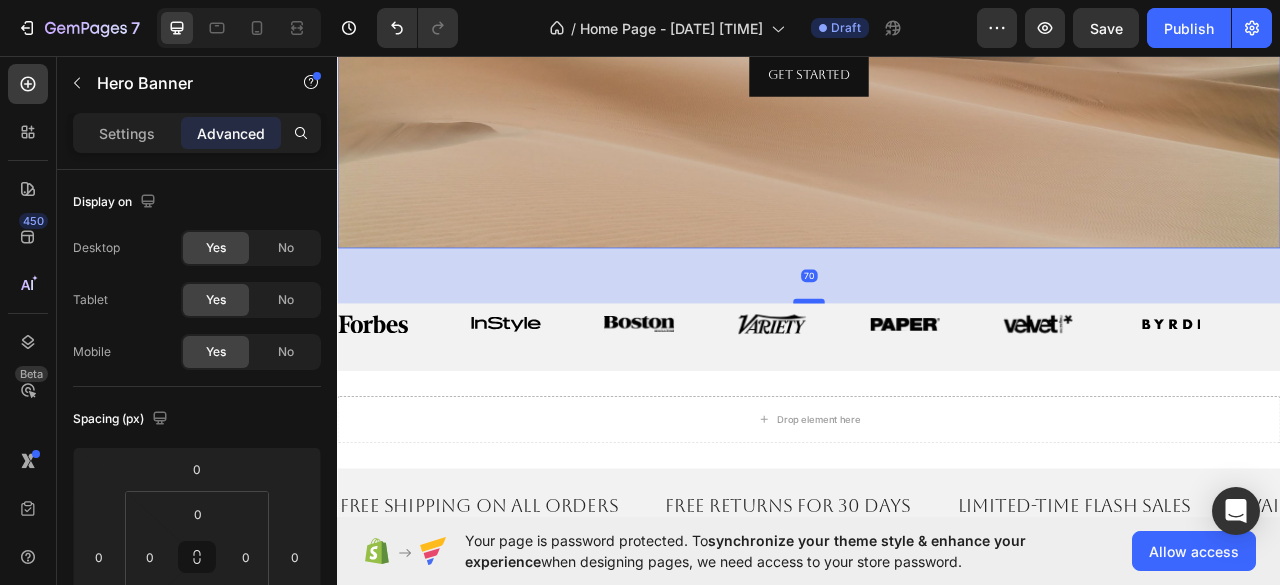 click at bounding box center [937, 369] 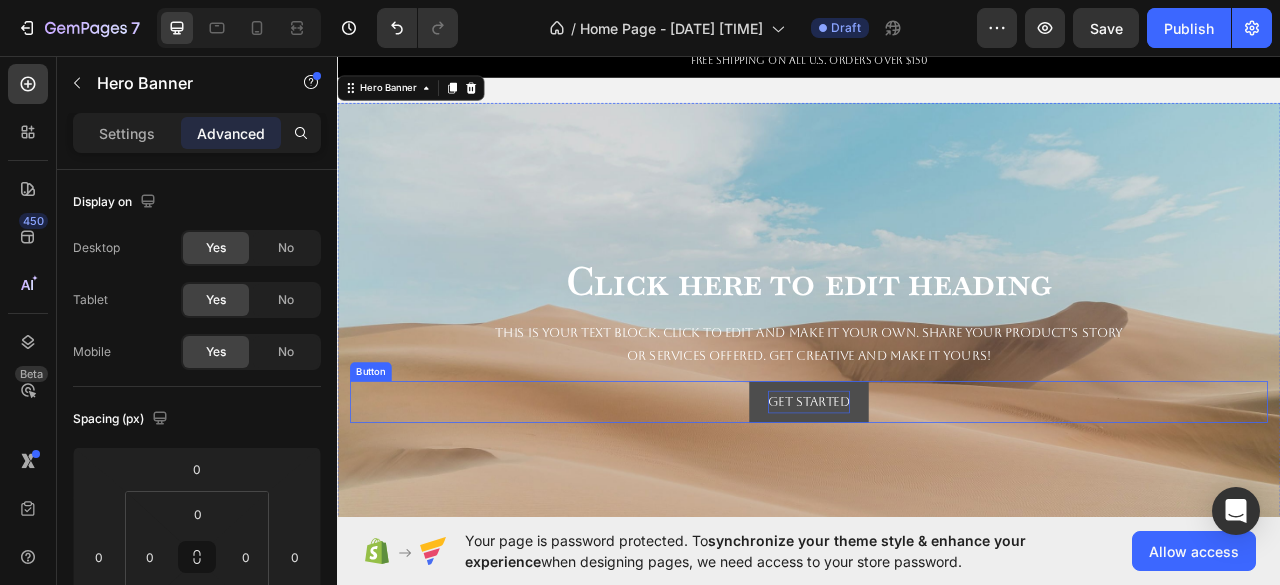 scroll, scrollTop: 47, scrollLeft: 0, axis: vertical 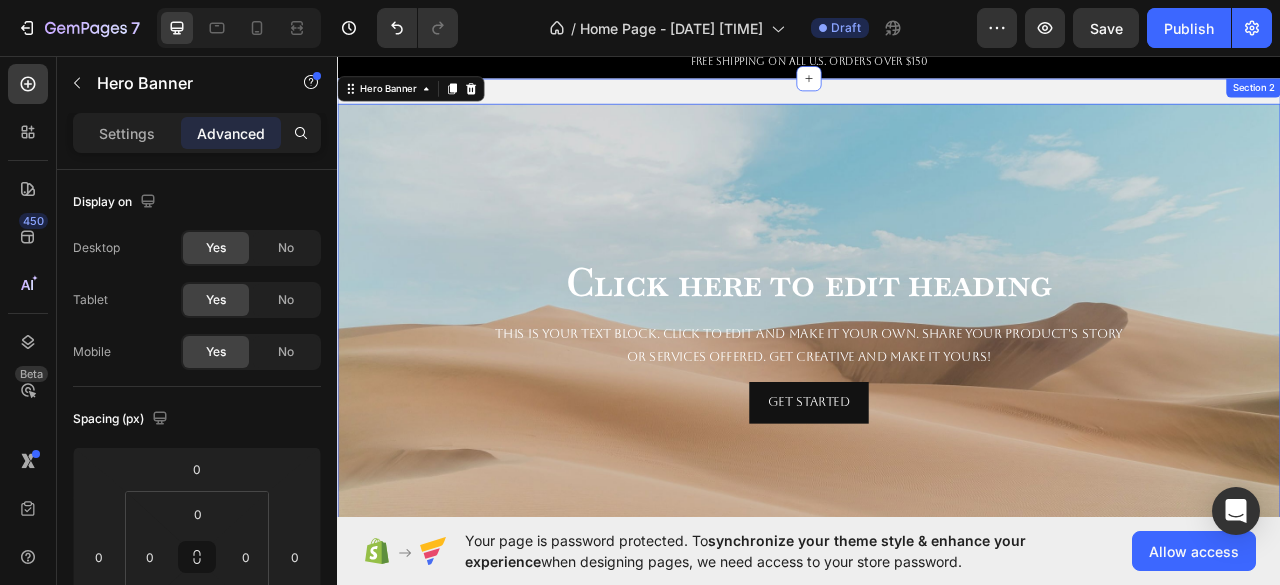 click on "Click here to edit heading Heading This is your text block. Click to edit and make it your own. Share your product's story                   or services offered. Get creative and make it yours! Text Block Get started Button Hero Banner   70 Image Image Image Image Image Image Image Image Image Image Image Image Image Image Marquee Section 2" at bounding box center (937, 480) 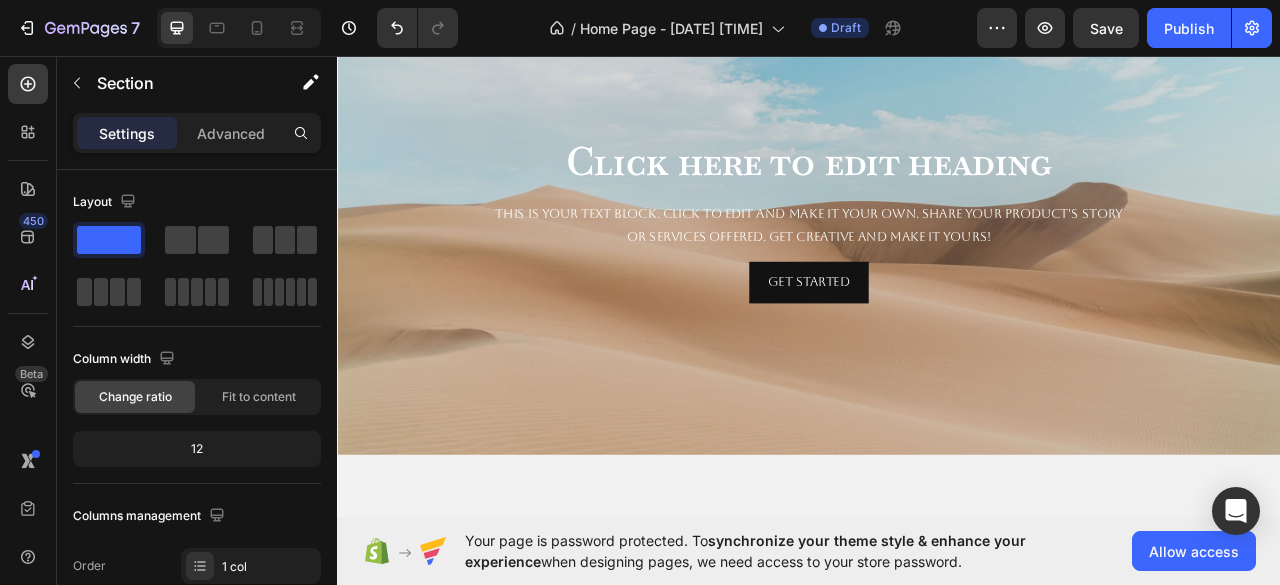 scroll, scrollTop: 104, scrollLeft: 0, axis: vertical 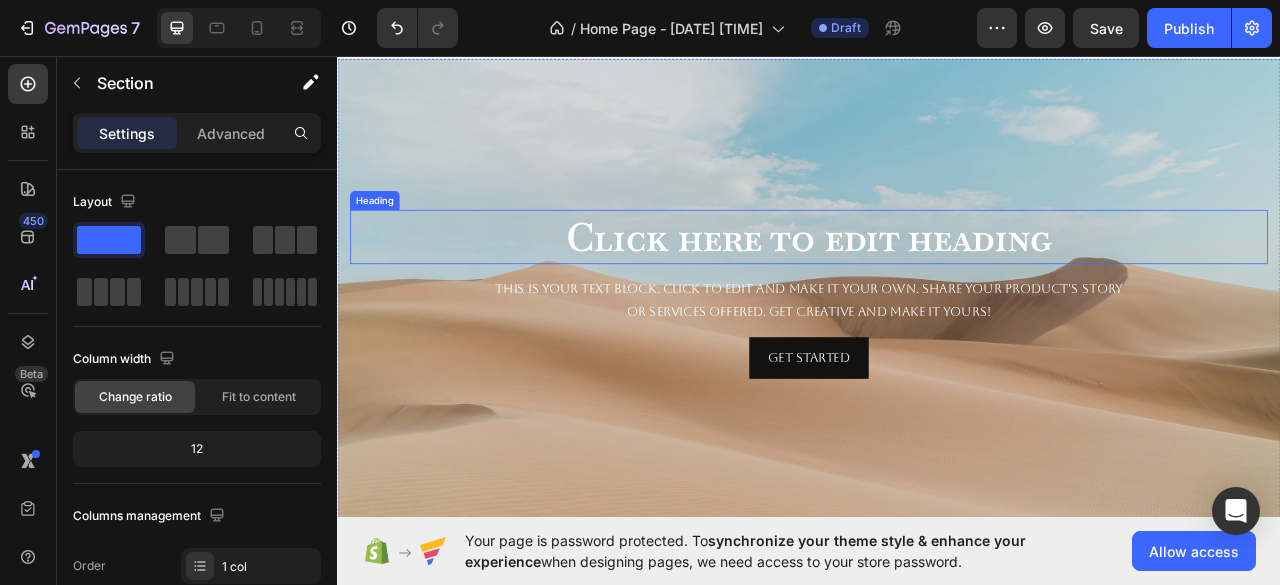 click on "Click here to edit heading" at bounding box center (937, 287) 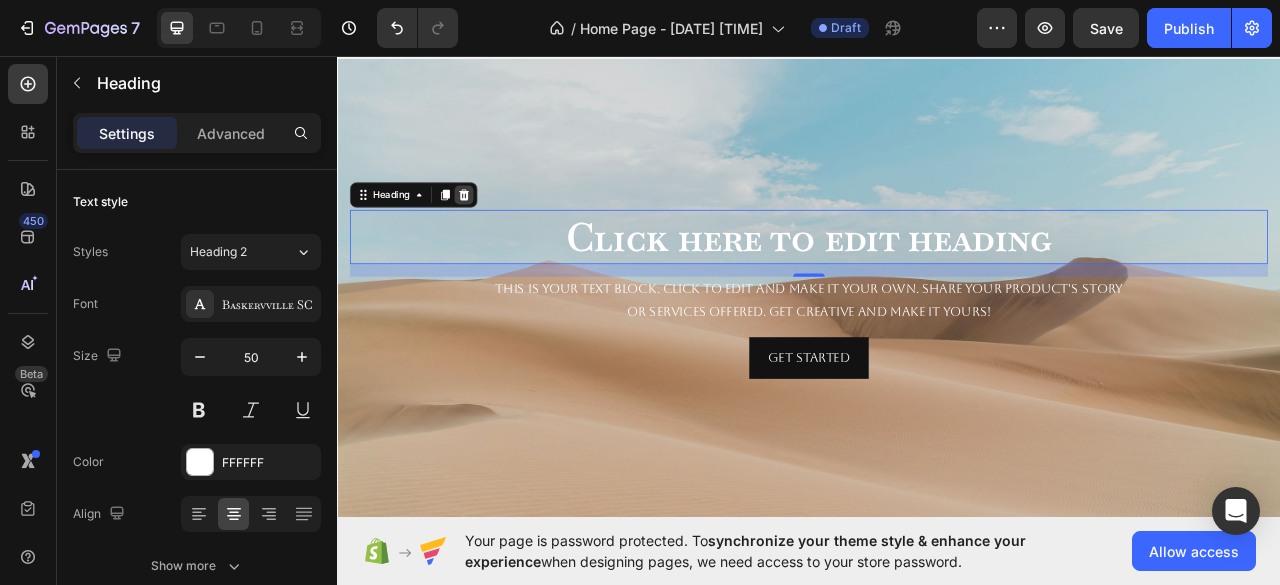 click 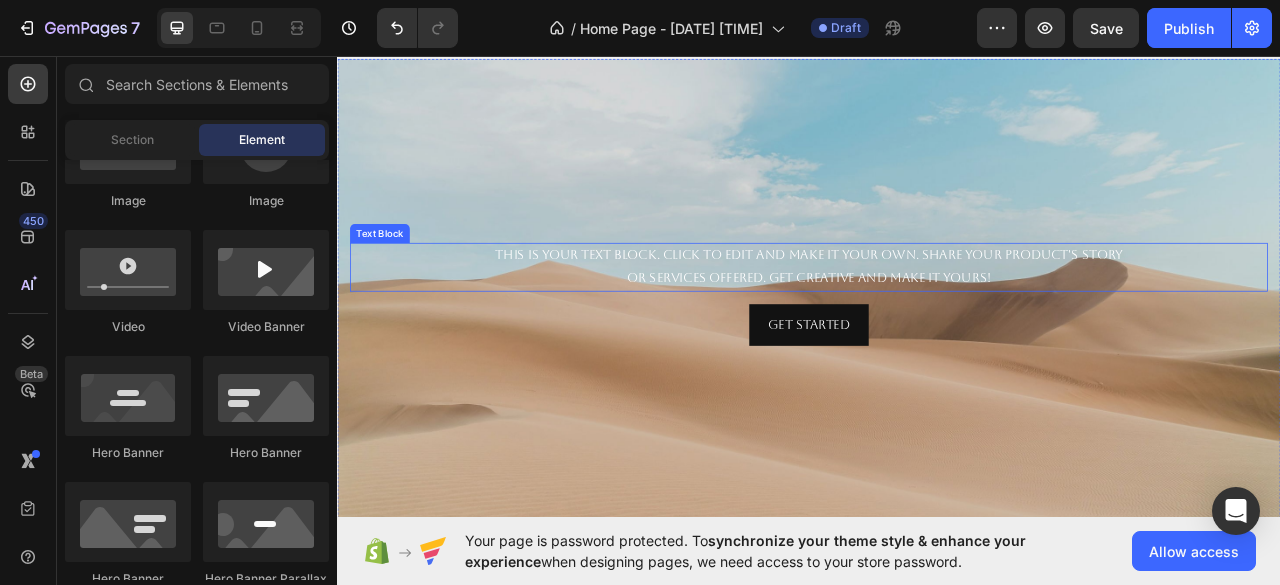 click on "This is your text block. Click to edit and make it your own. Share your product's story                   or services offered. Get creative and make it yours!" at bounding box center (937, 326) 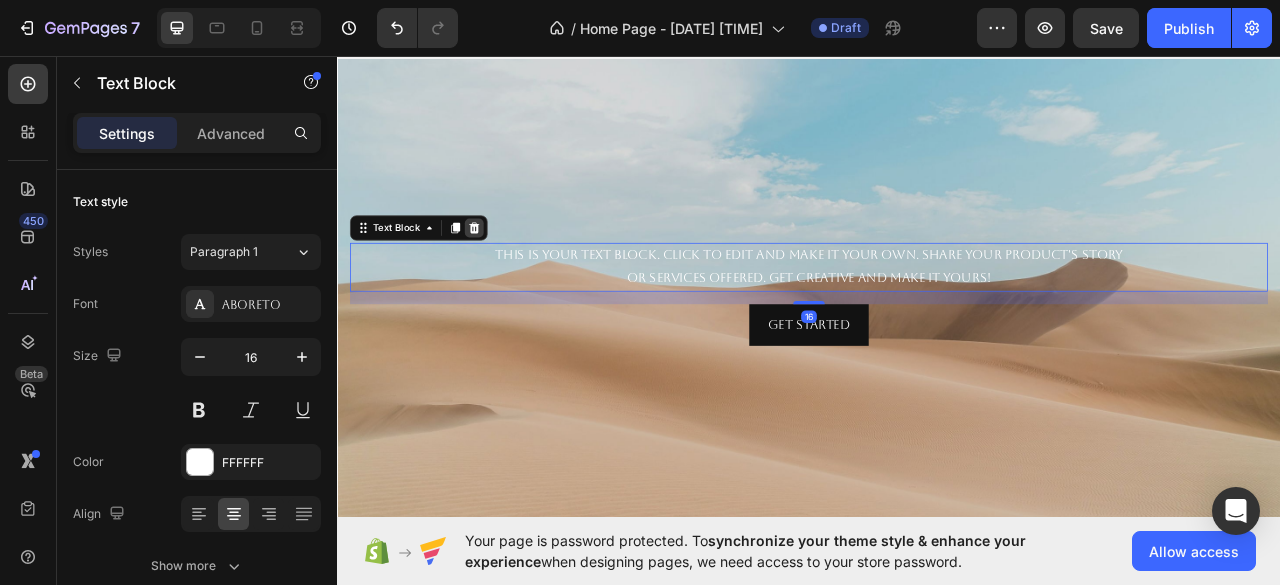 click at bounding box center (511, 276) 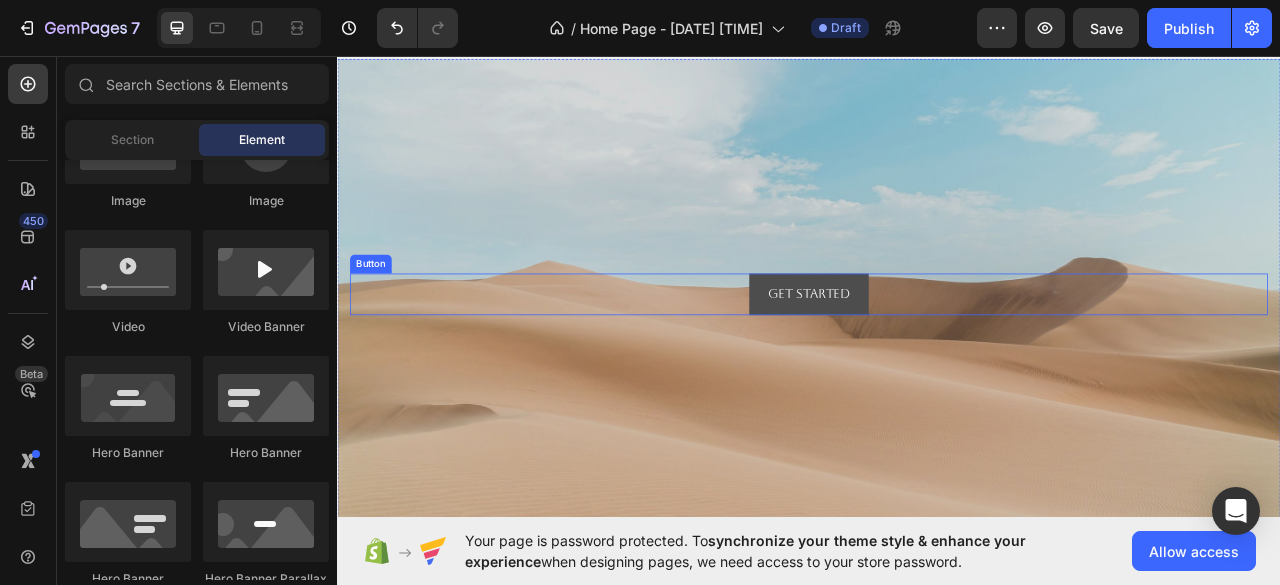 click on "Get started" at bounding box center (937, 360) 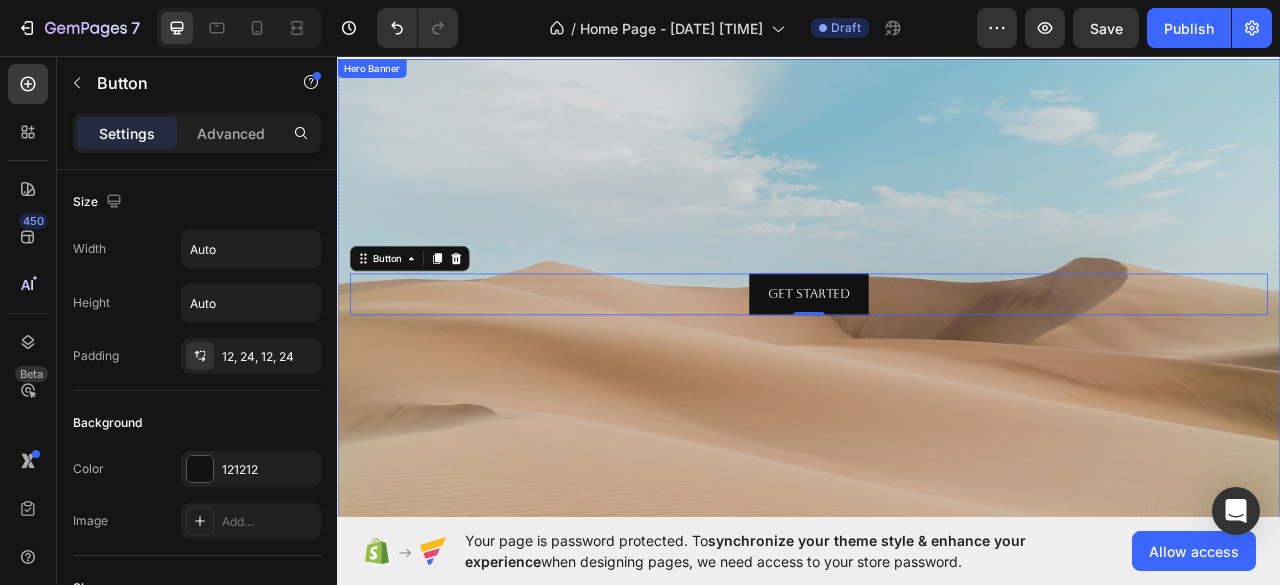 type 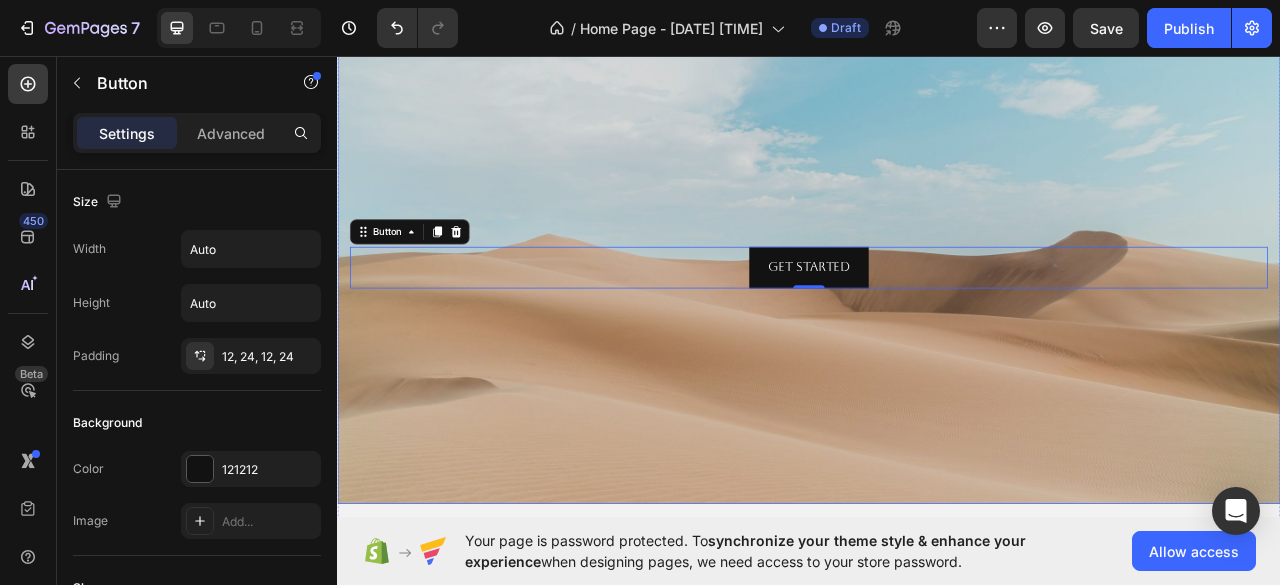 scroll, scrollTop: 144, scrollLeft: 0, axis: vertical 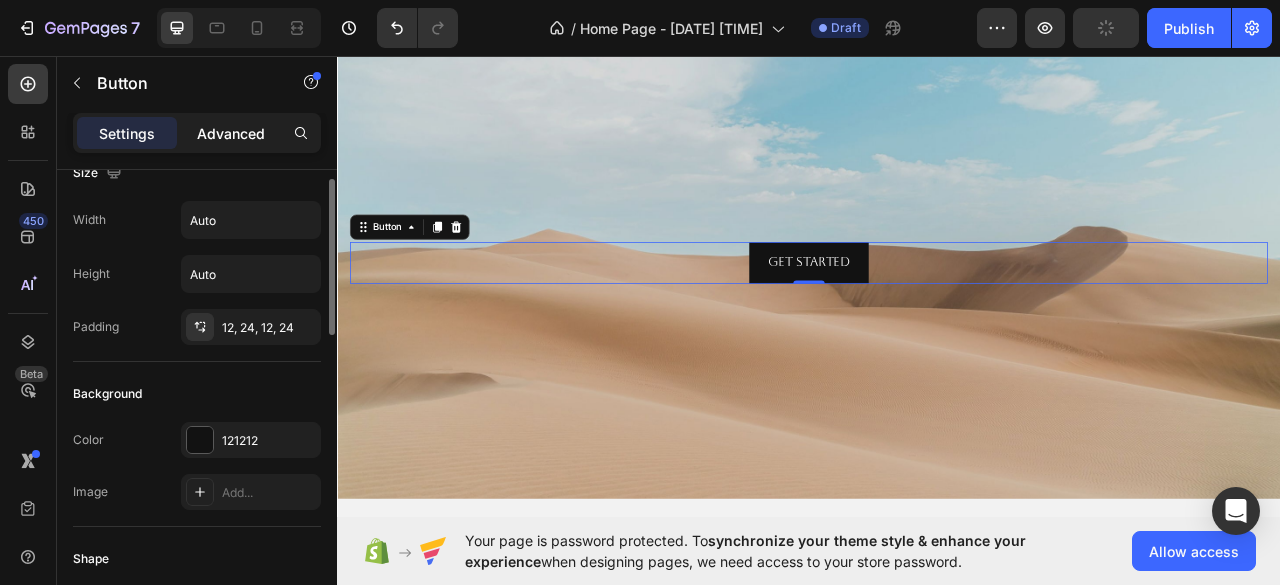 click on "Advanced" at bounding box center [231, 133] 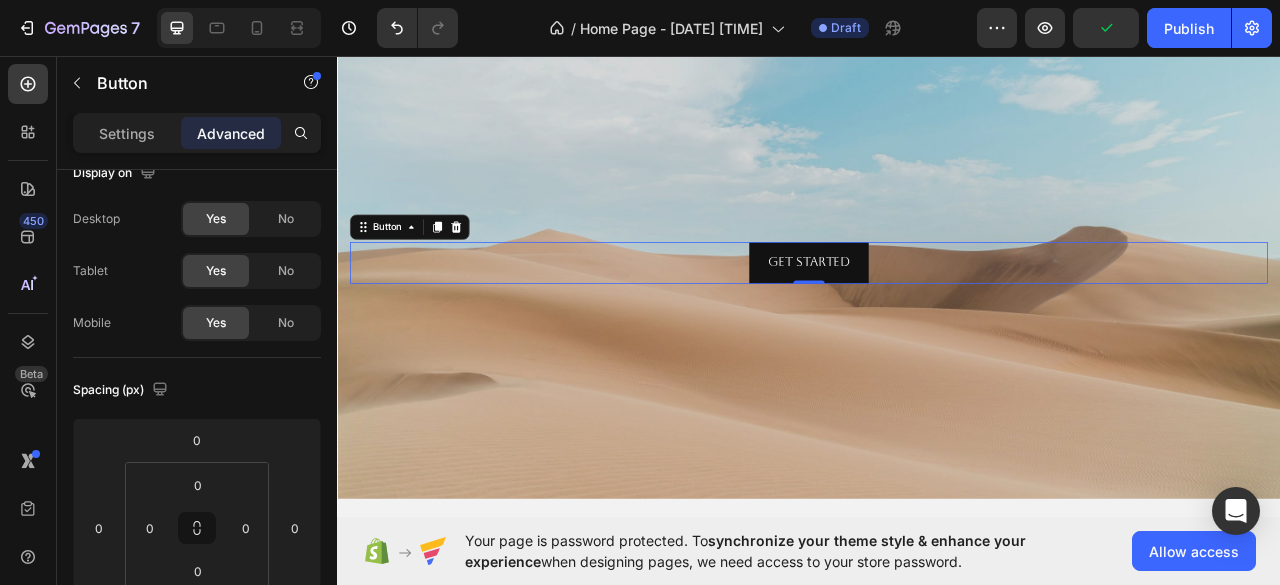 drag, startPoint x: 206, startPoint y: 529, endPoint x: 179, endPoint y: 612, distance: 87.28116 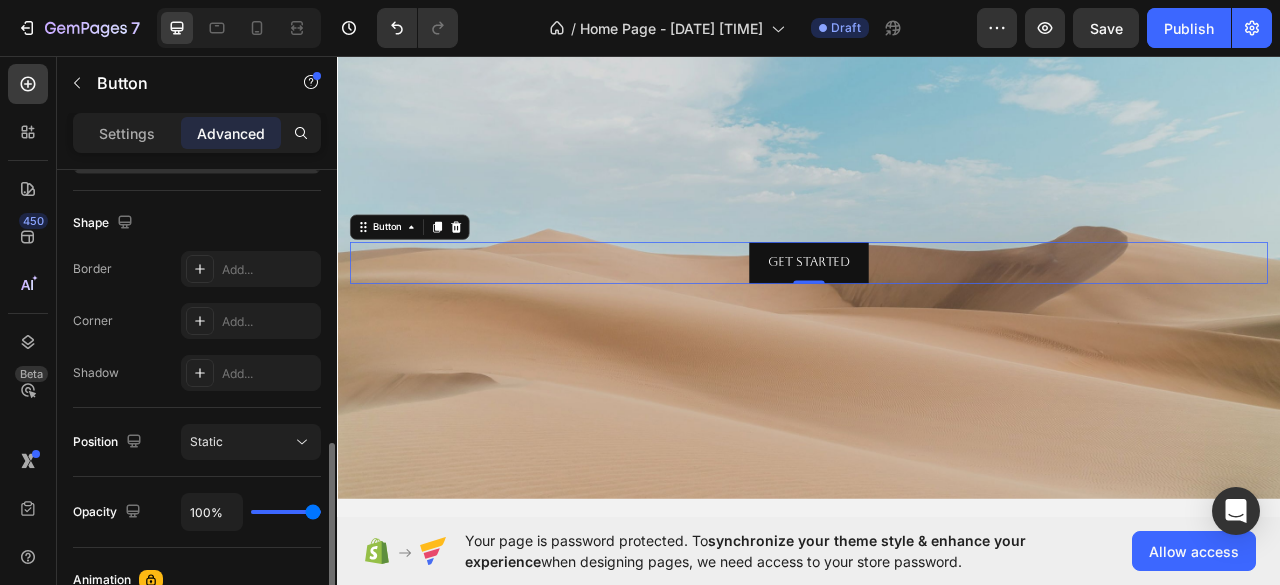 scroll, scrollTop: 571, scrollLeft: 0, axis: vertical 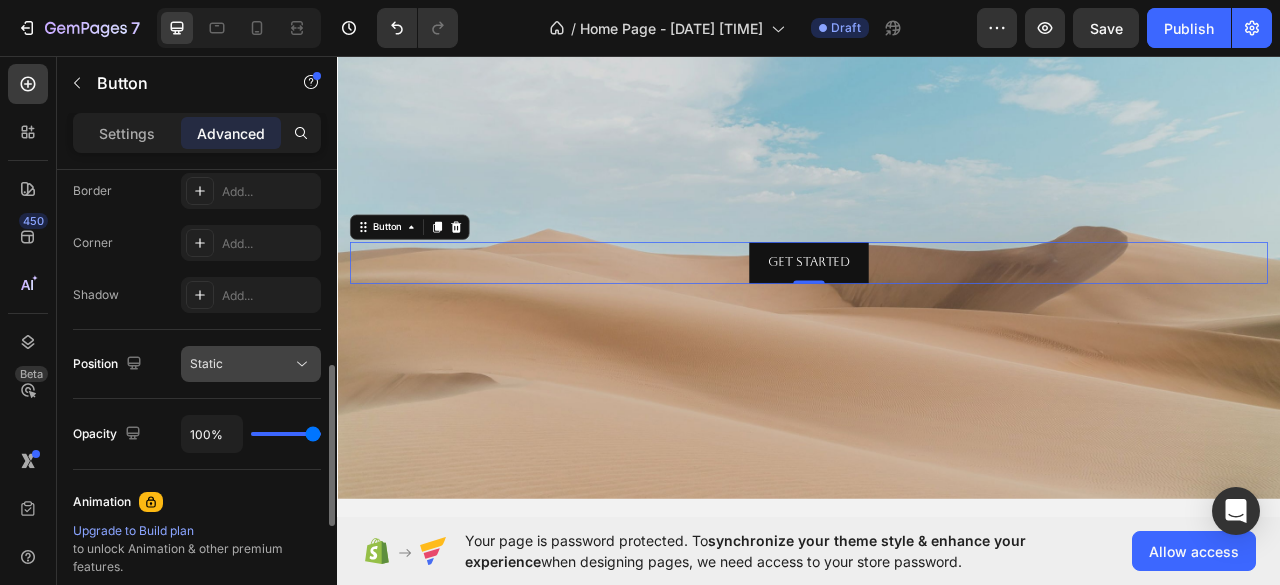 click on "Static" 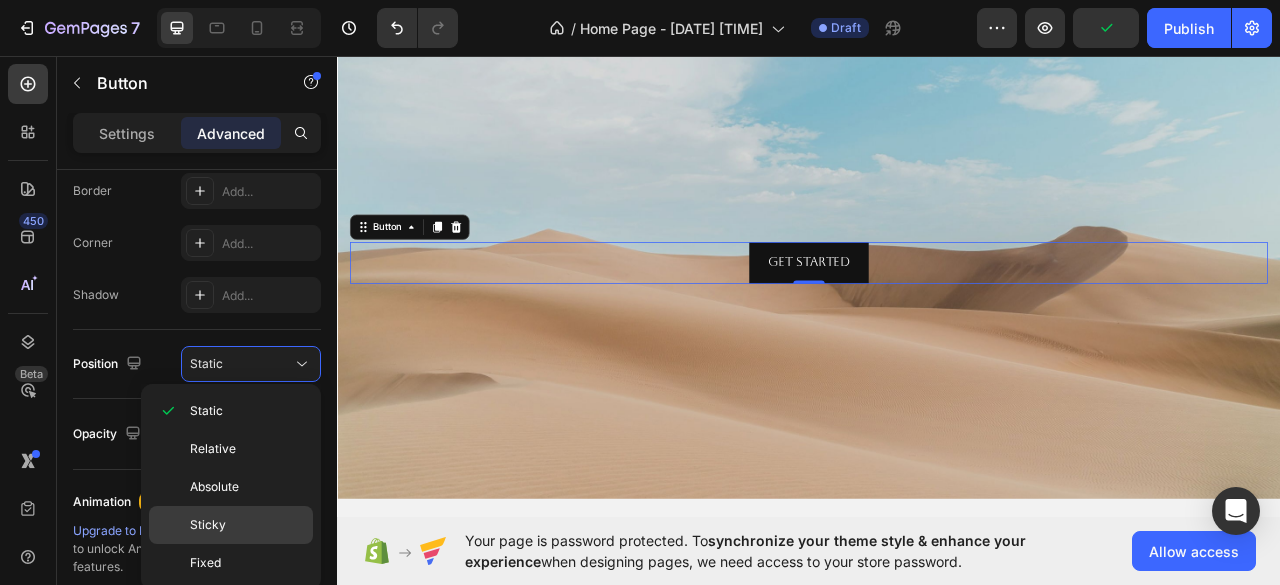 click on "Sticky" at bounding box center [208, 525] 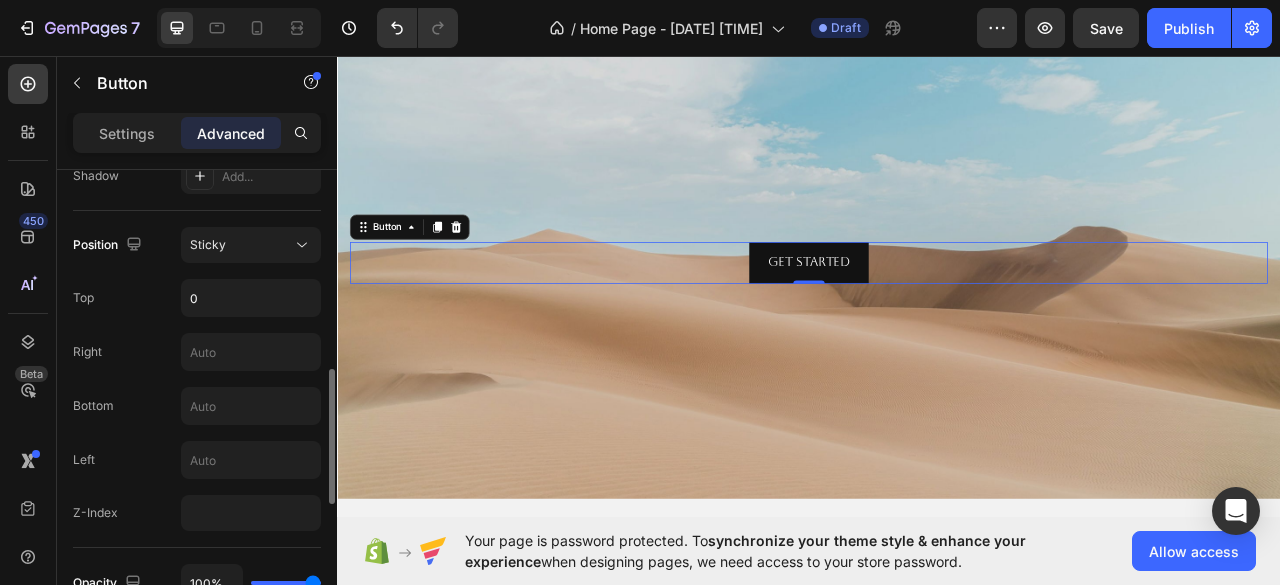 scroll, scrollTop: 691, scrollLeft: 0, axis: vertical 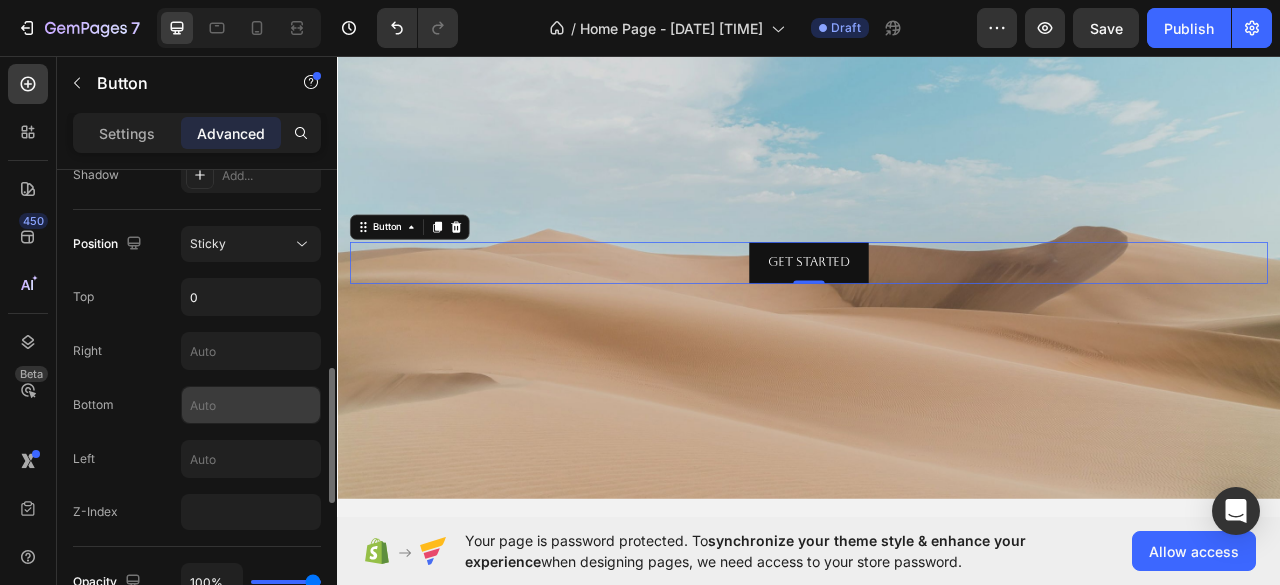 click at bounding box center [251, 405] 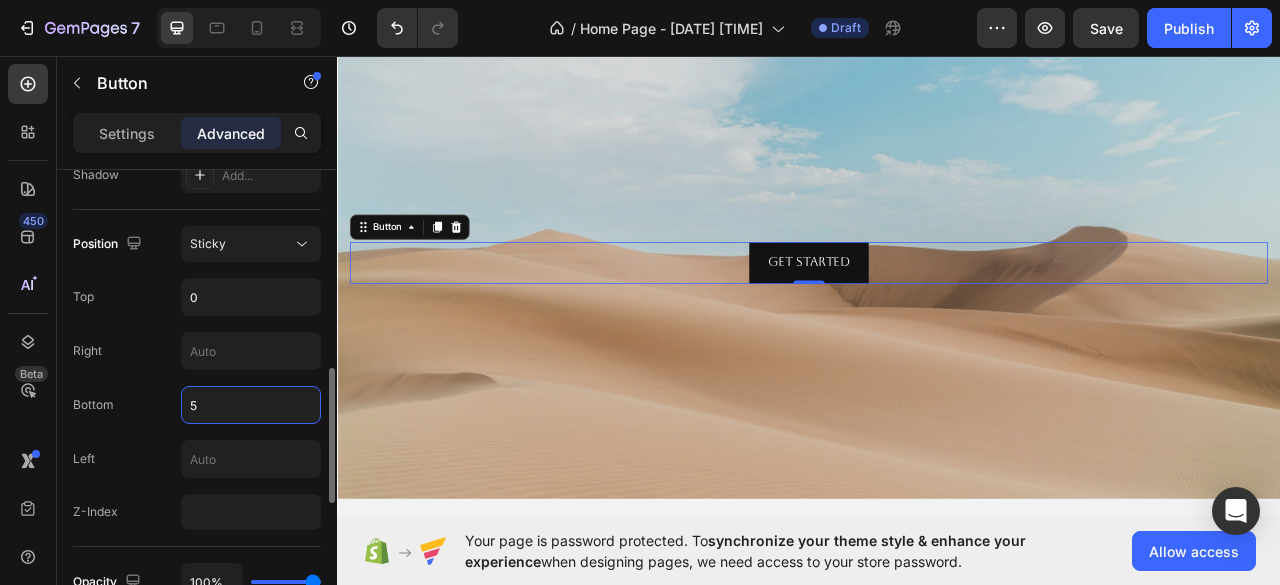 type on "5" 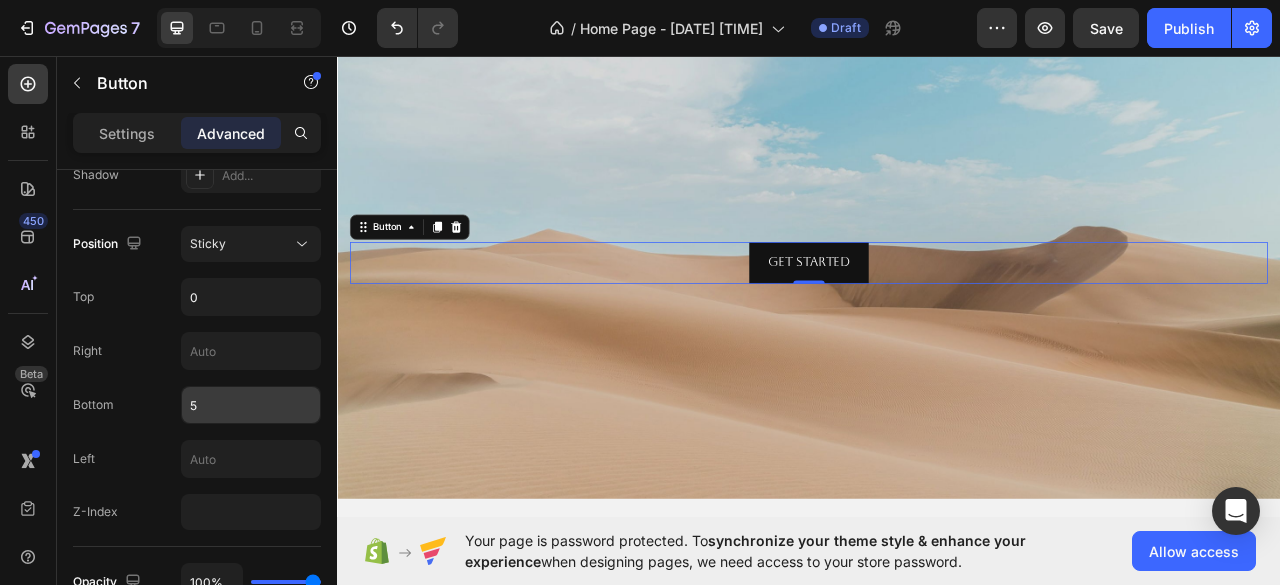 scroll, scrollTop: 862, scrollLeft: 0, axis: vertical 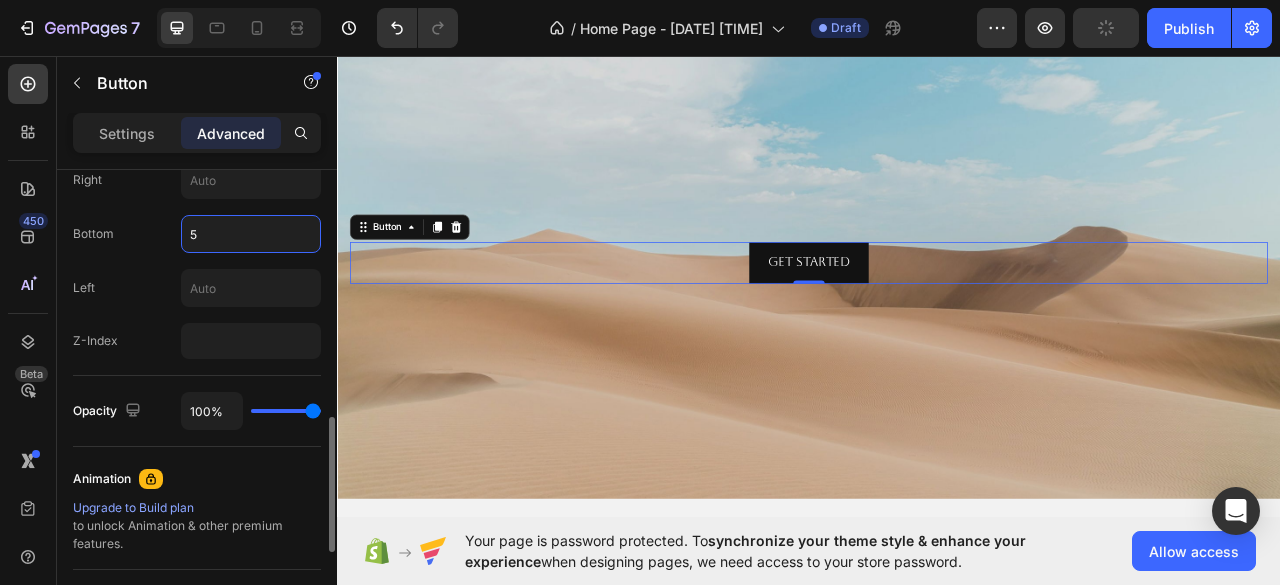 click on "5" at bounding box center [251, 234] 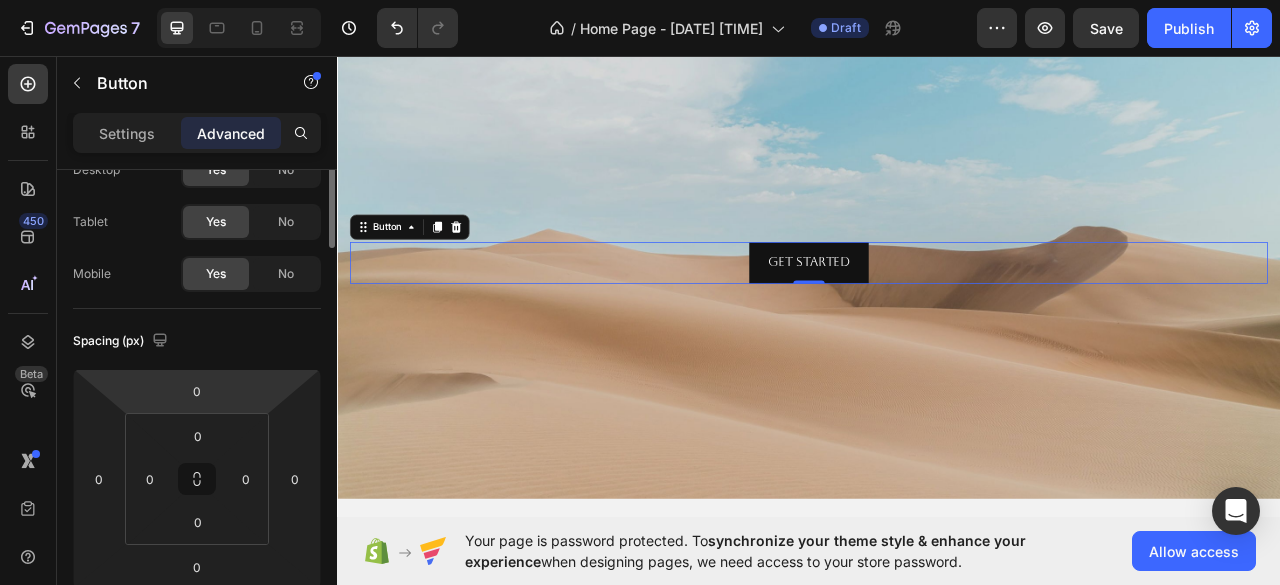 scroll, scrollTop: 0, scrollLeft: 0, axis: both 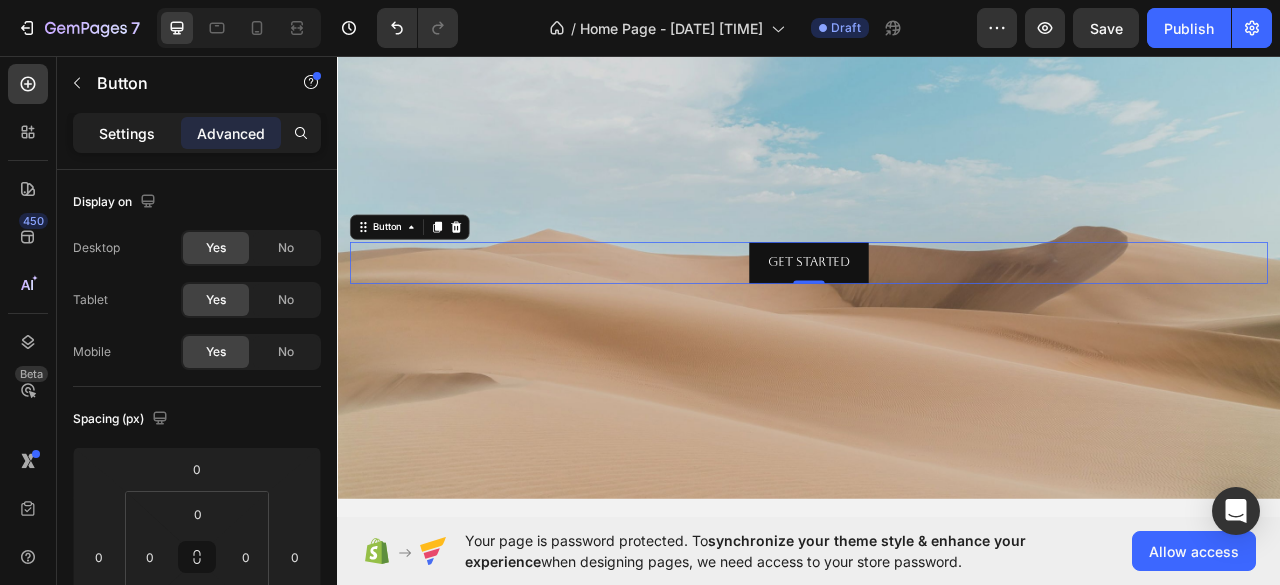 type 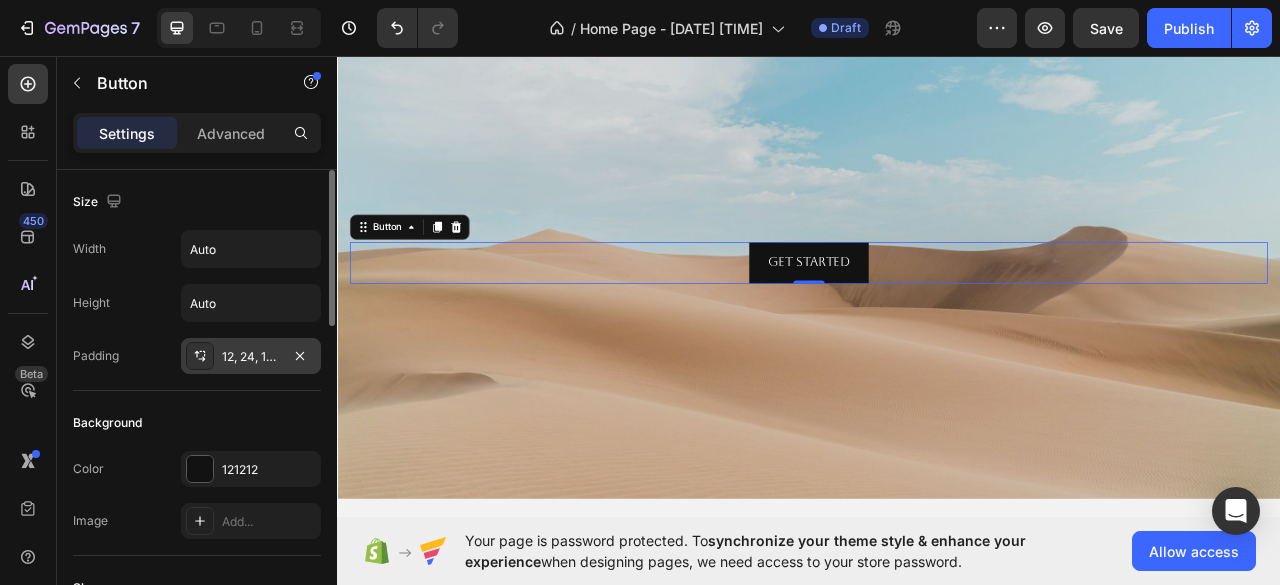 click on "12, 24, 12, 24" at bounding box center [251, 357] 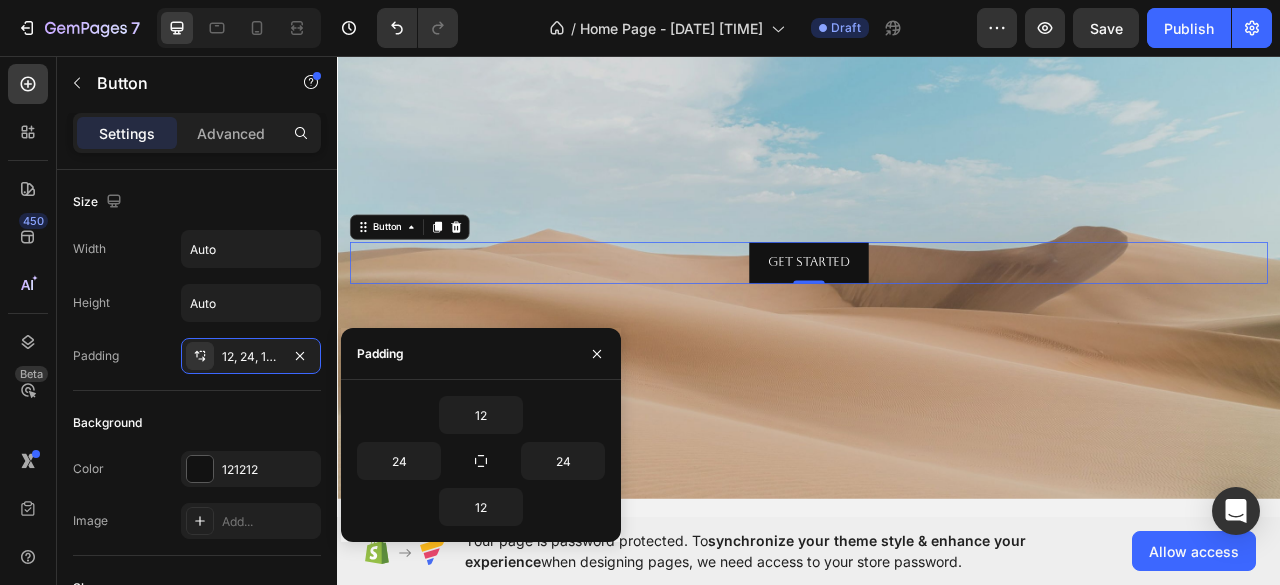 drag, startPoint x: 484, startPoint y: 449, endPoint x: 484, endPoint y: 475, distance: 26 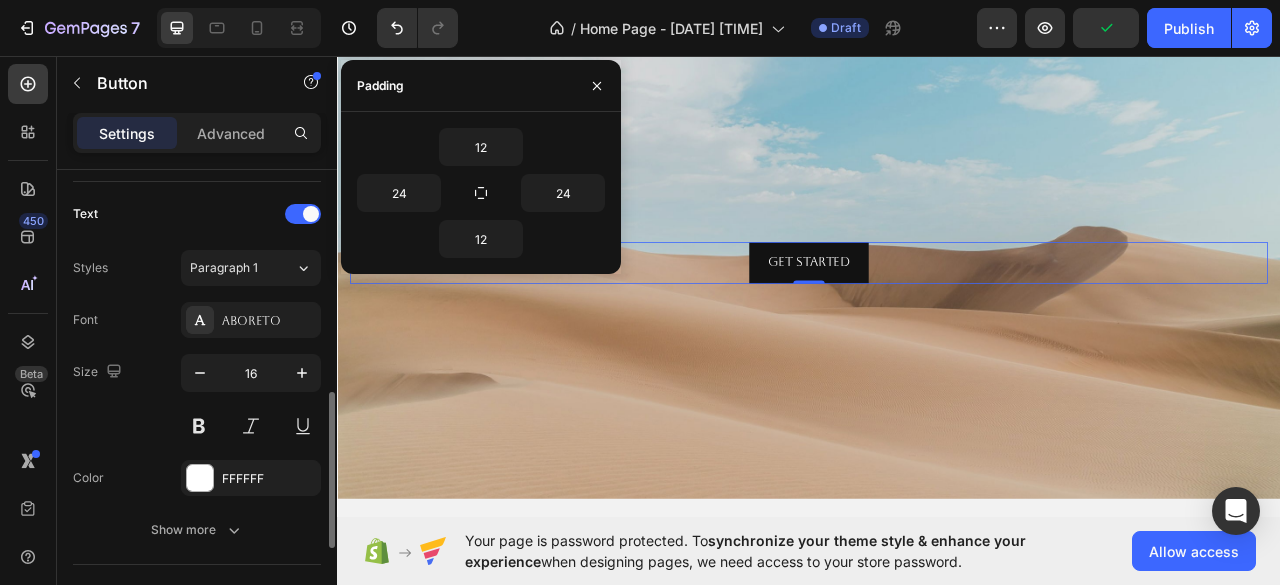 scroll, scrollTop: 667, scrollLeft: 0, axis: vertical 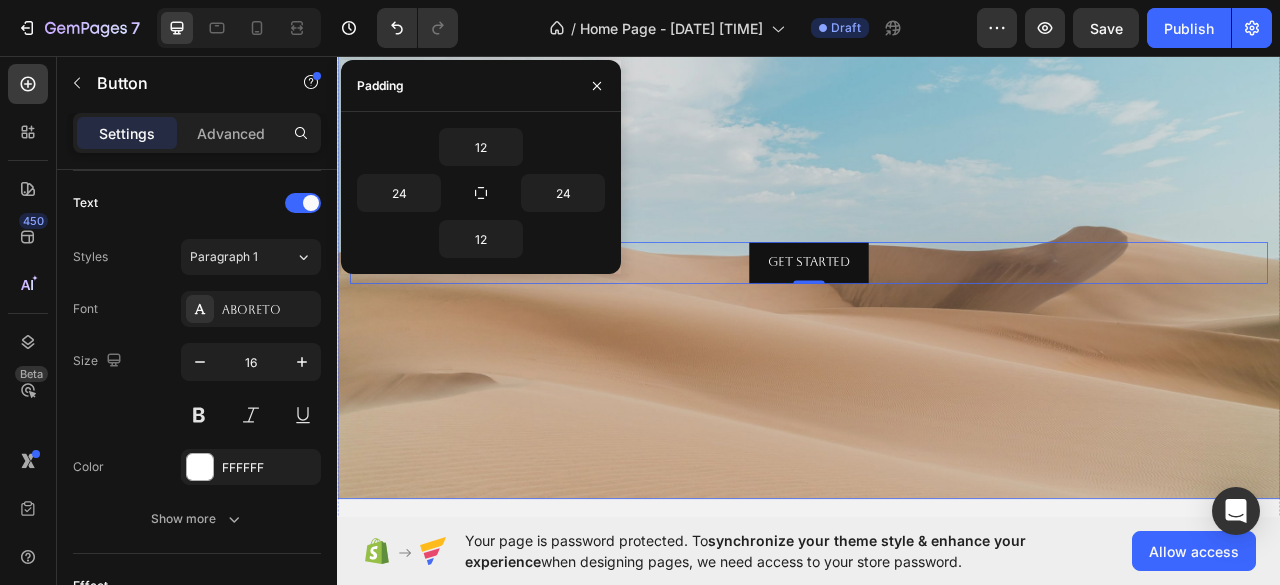 click at bounding box center (937, 321) 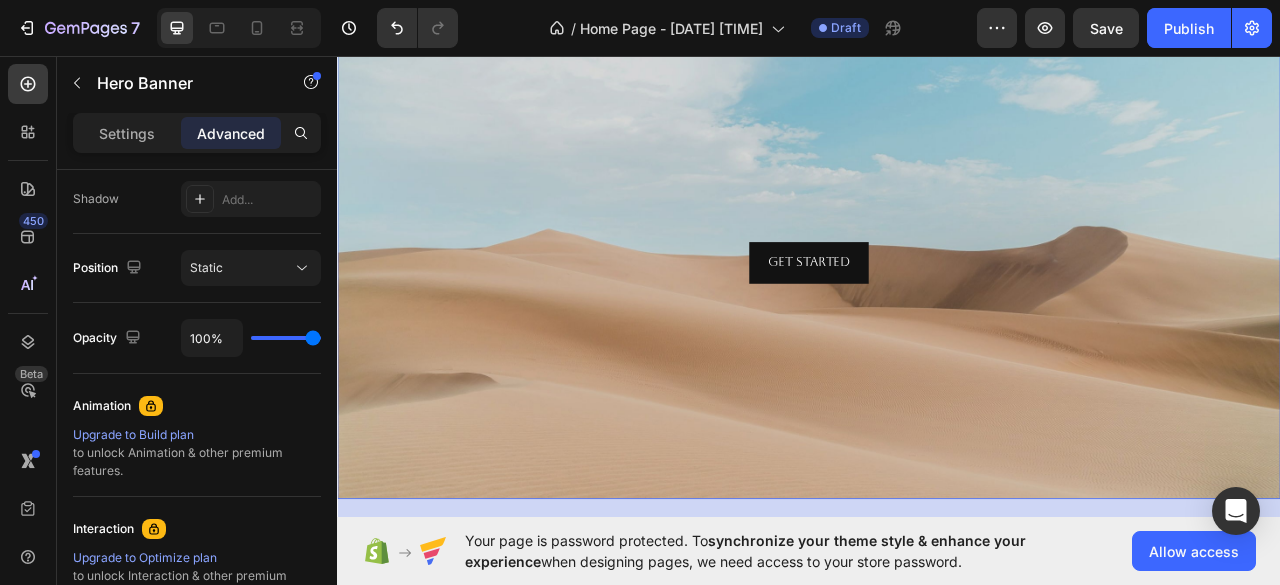 scroll, scrollTop: 0, scrollLeft: 0, axis: both 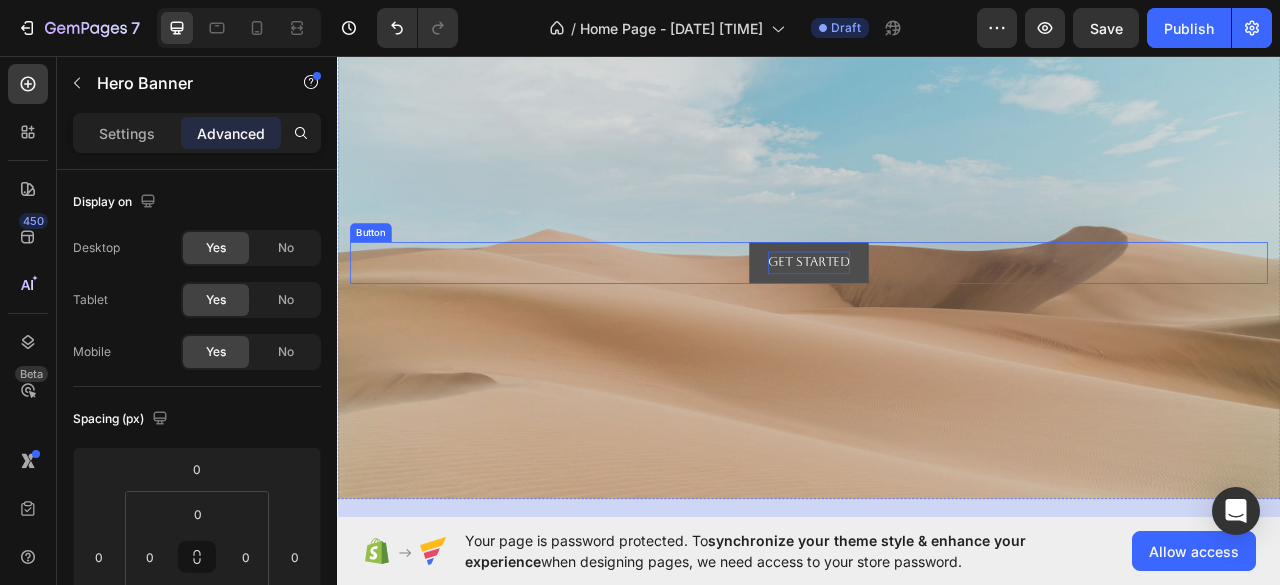 click on "Get started" at bounding box center (937, 320) 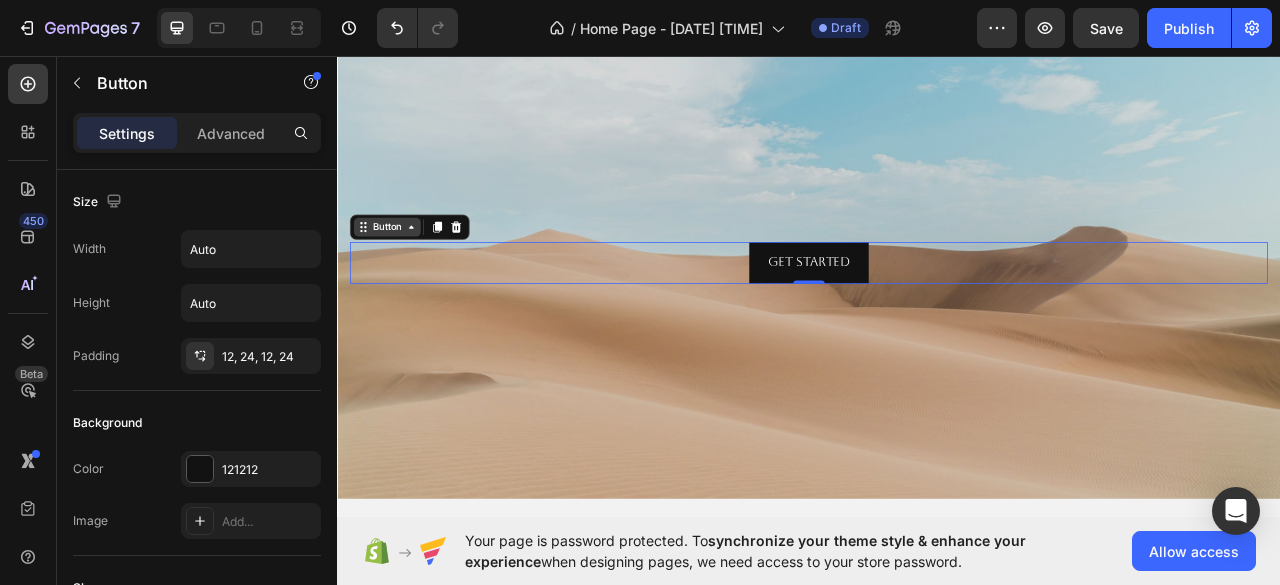 click on "Button" at bounding box center (400, 275) 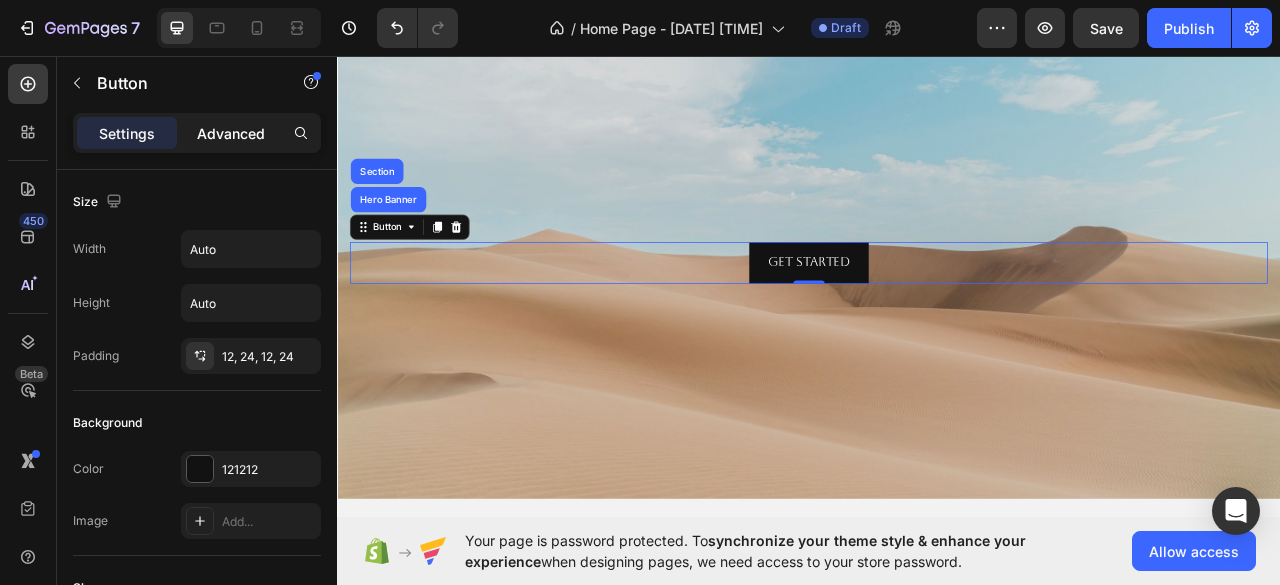 click on "Advanced" at bounding box center [231, 133] 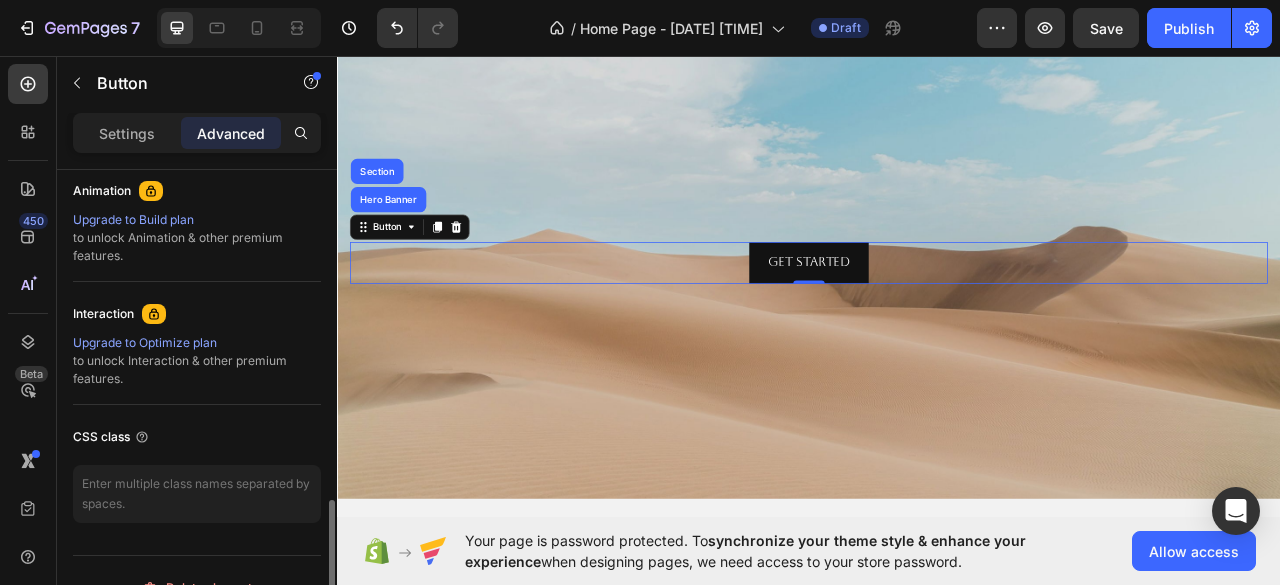 scroll, scrollTop: 1178, scrollLeft: 0, axis: vertical 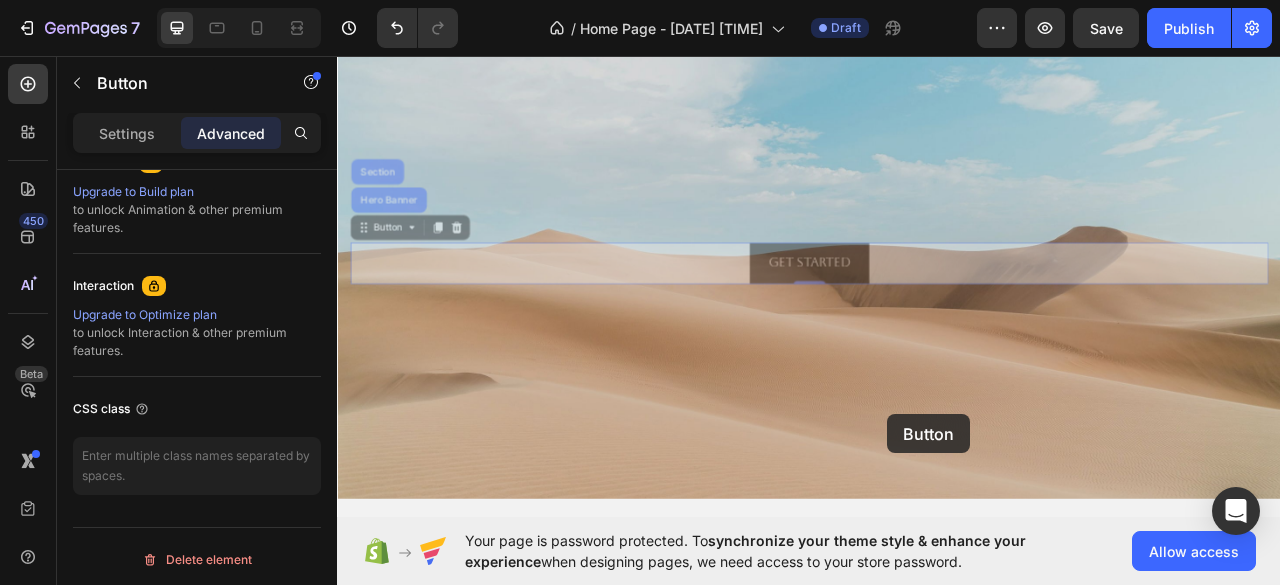 drag, startPoint x: 1039, startPoint y: 329, endPoint x: 1035, endPoint y: 512, distance: 183.04372 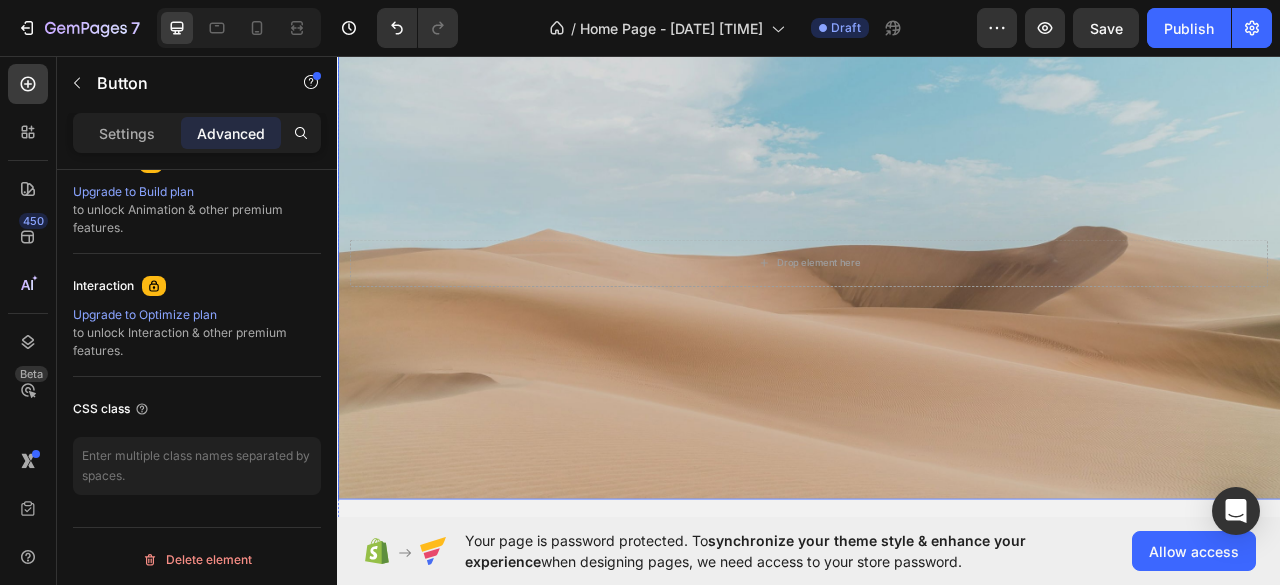 type on "70" 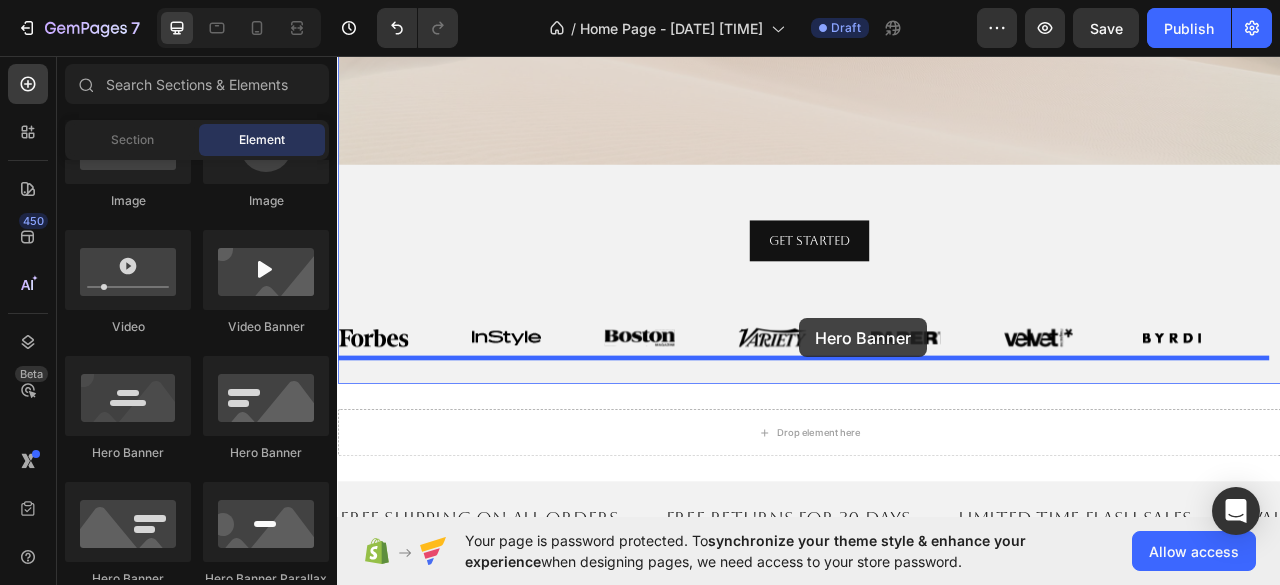 drag, startPoint x: 927, startPoint y: 313, endPoint x: 925, endPoint y: 391, distance: 78.025635 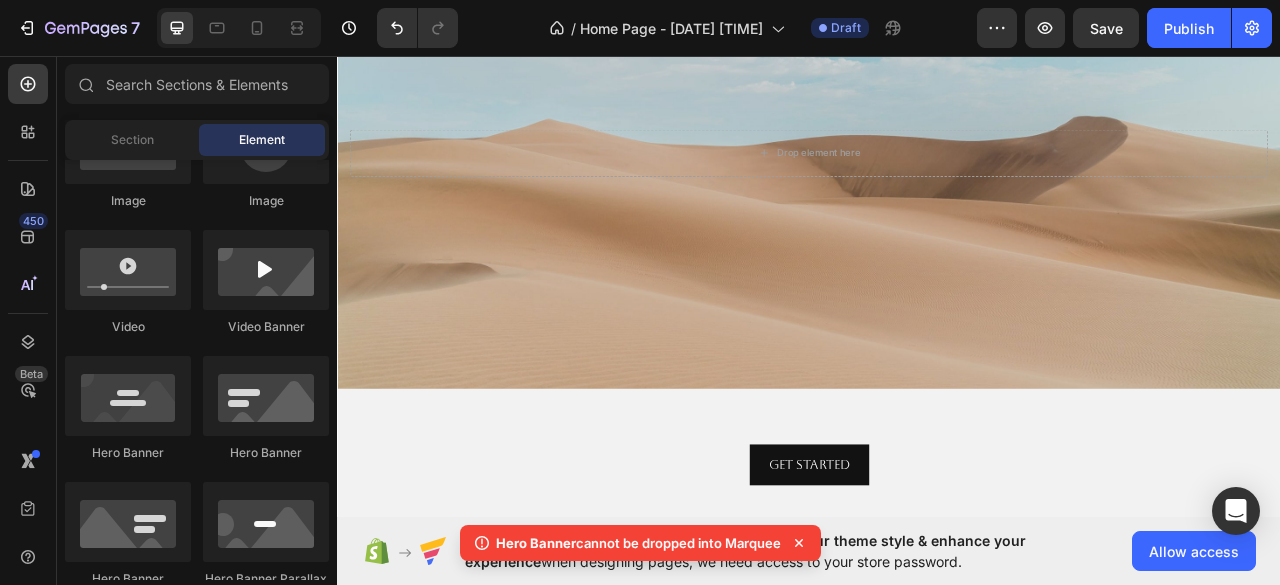 scroll, scrollTop: 281, scrollLeft: 0, axis: vertical 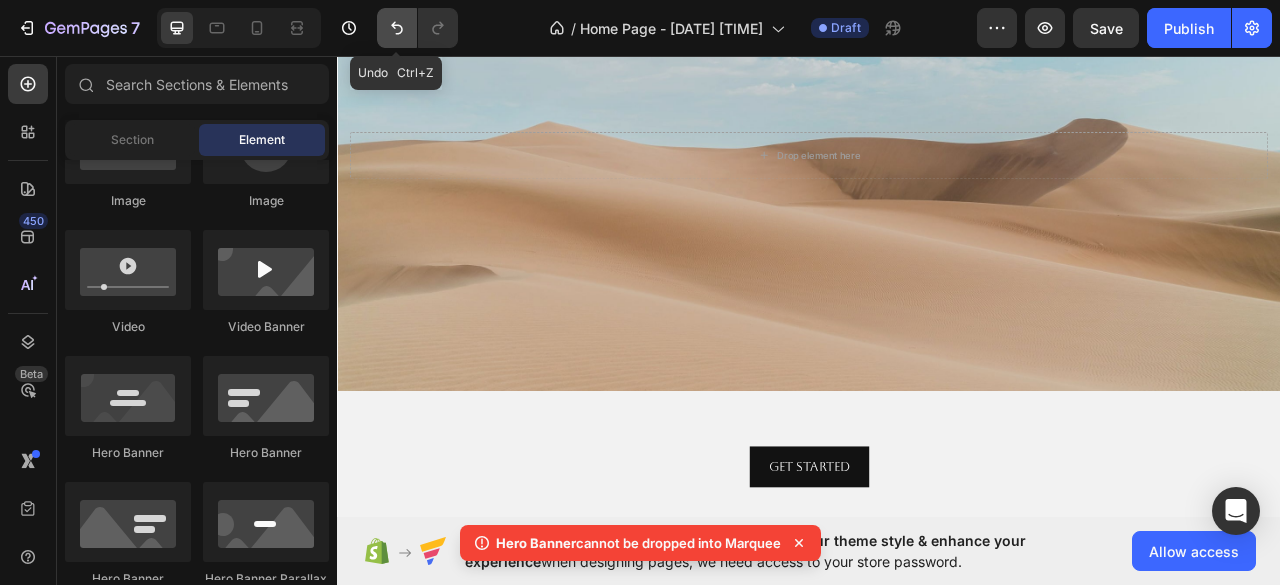 click 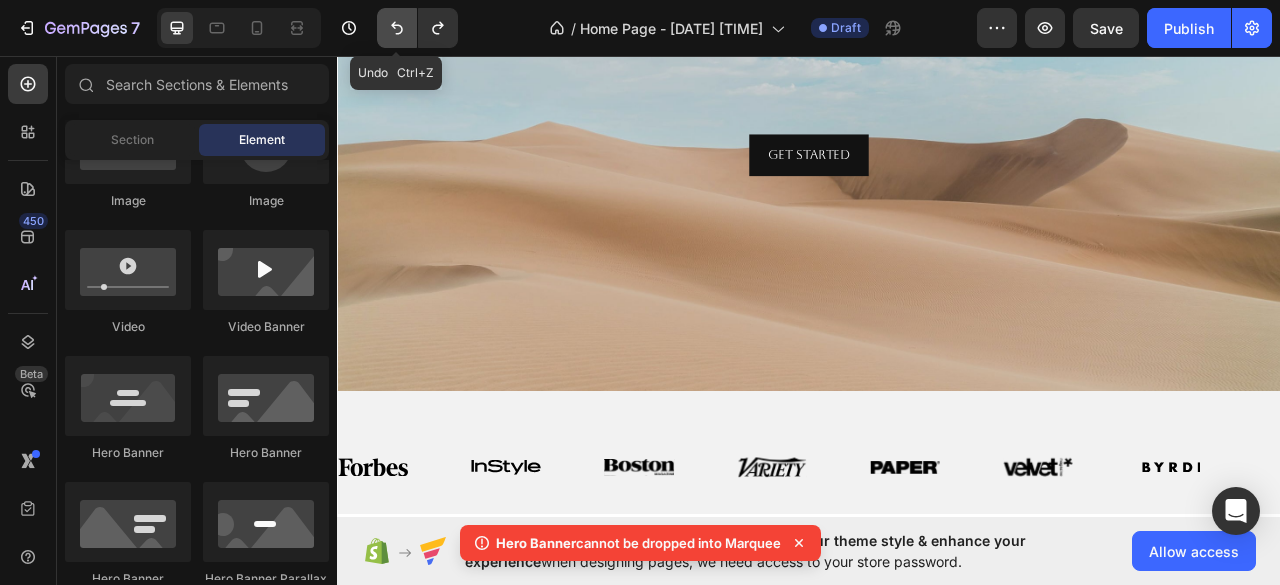 click 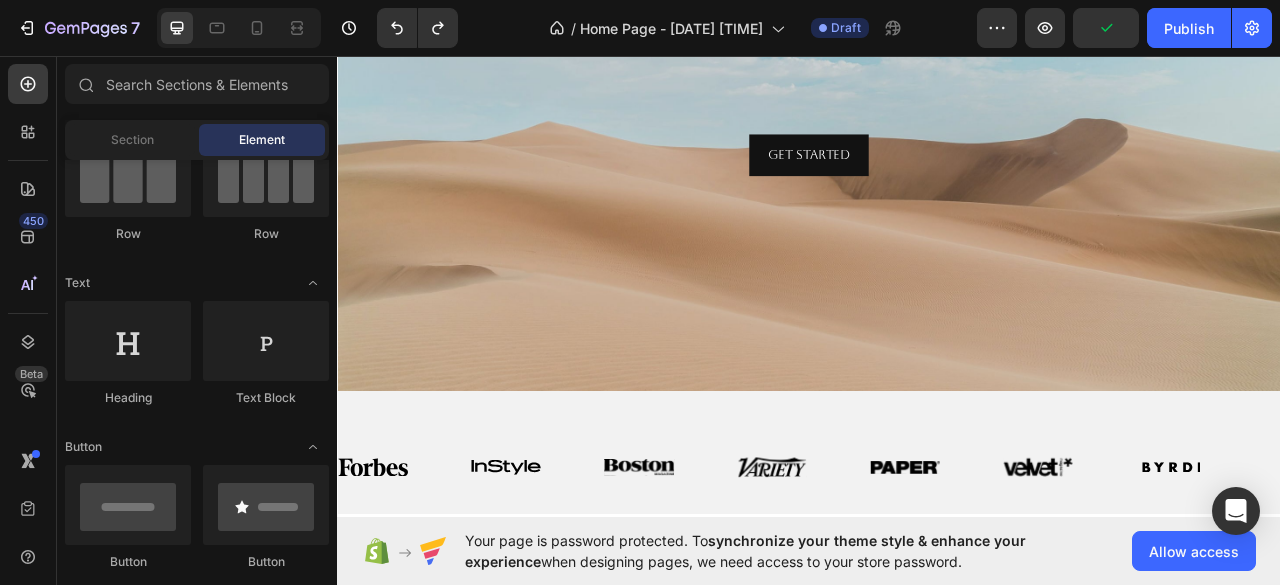 scroll, scrollTop: 0, scrollLeft: 0, axis: both 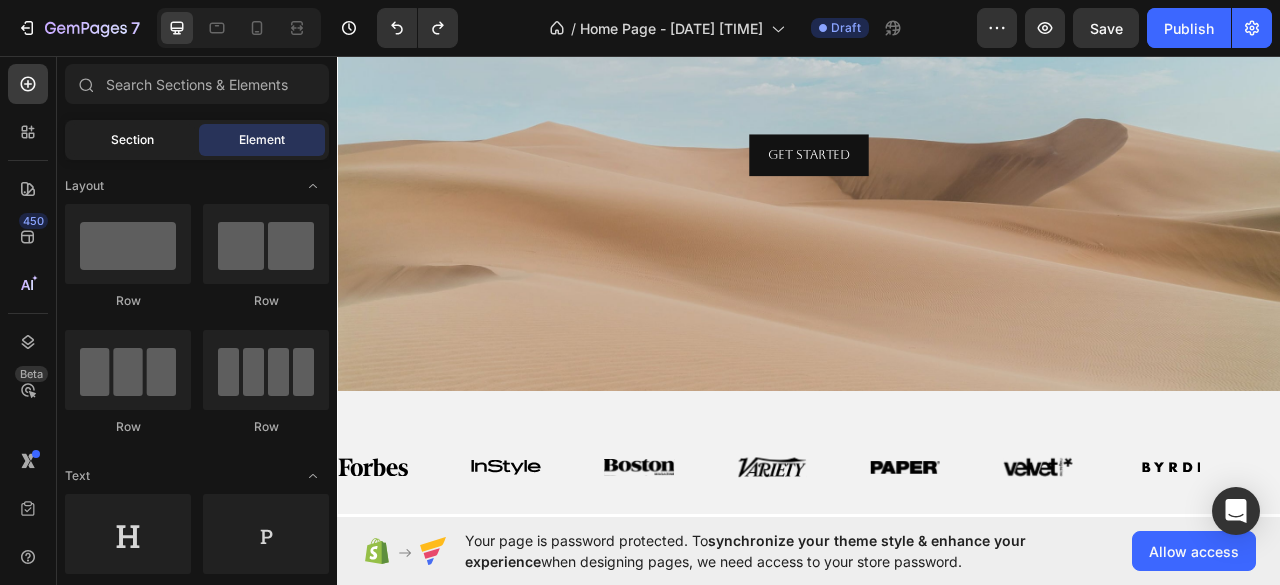 click on "Section" 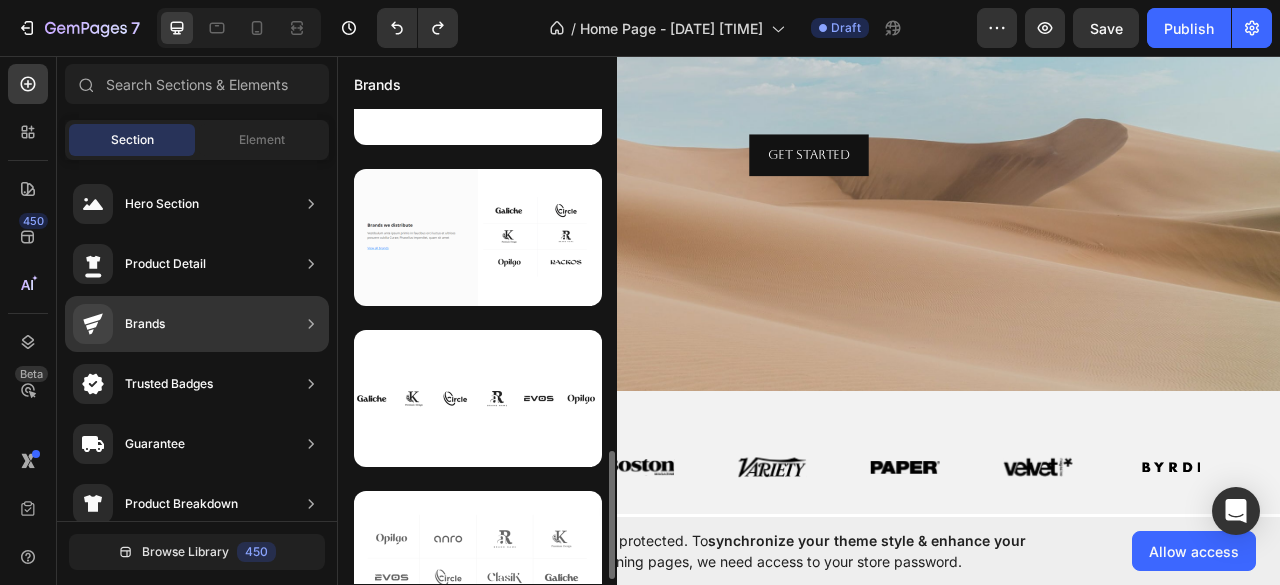 scroll, scrollTop: 1284, scrollLeft: 0, axis: vertical 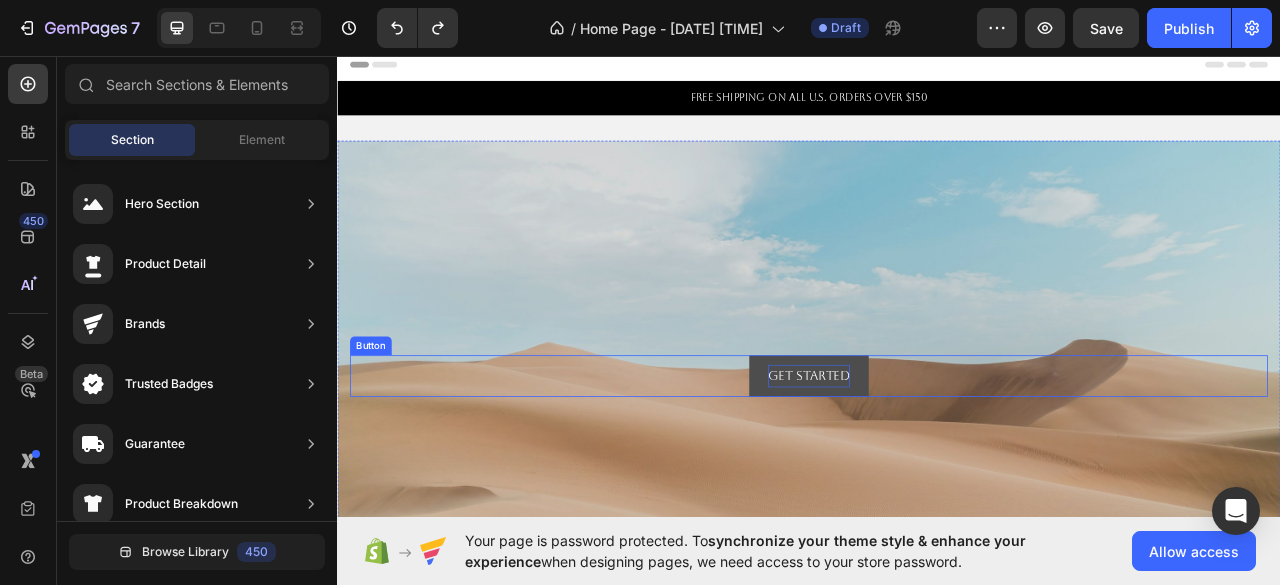 click on "Get started" at bounding box center [937, 464] 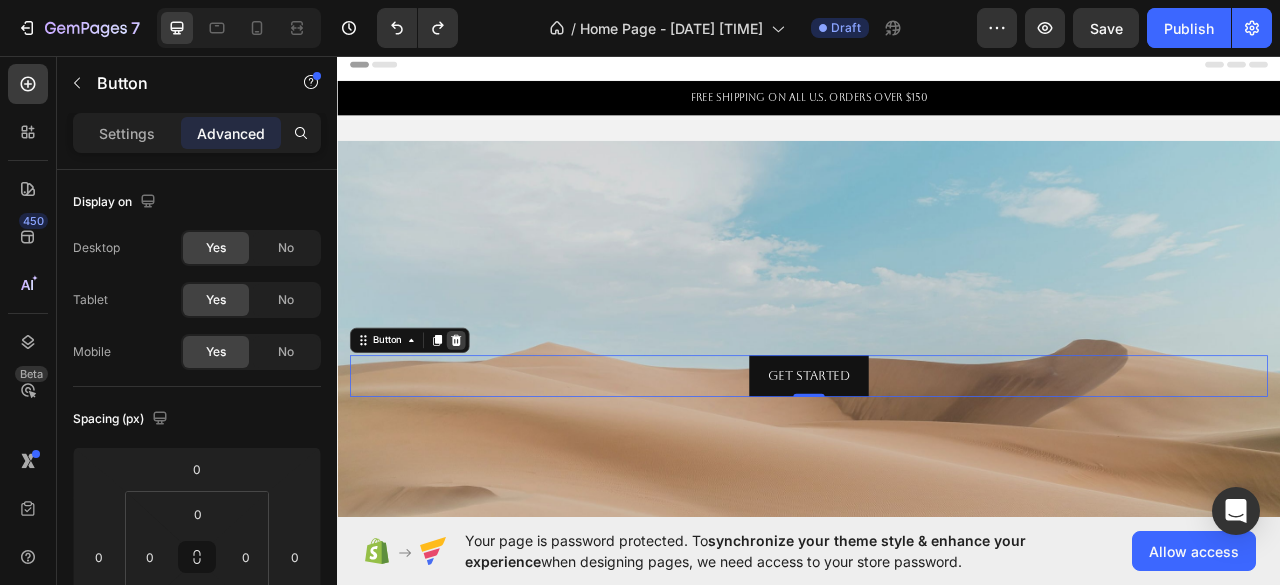 click 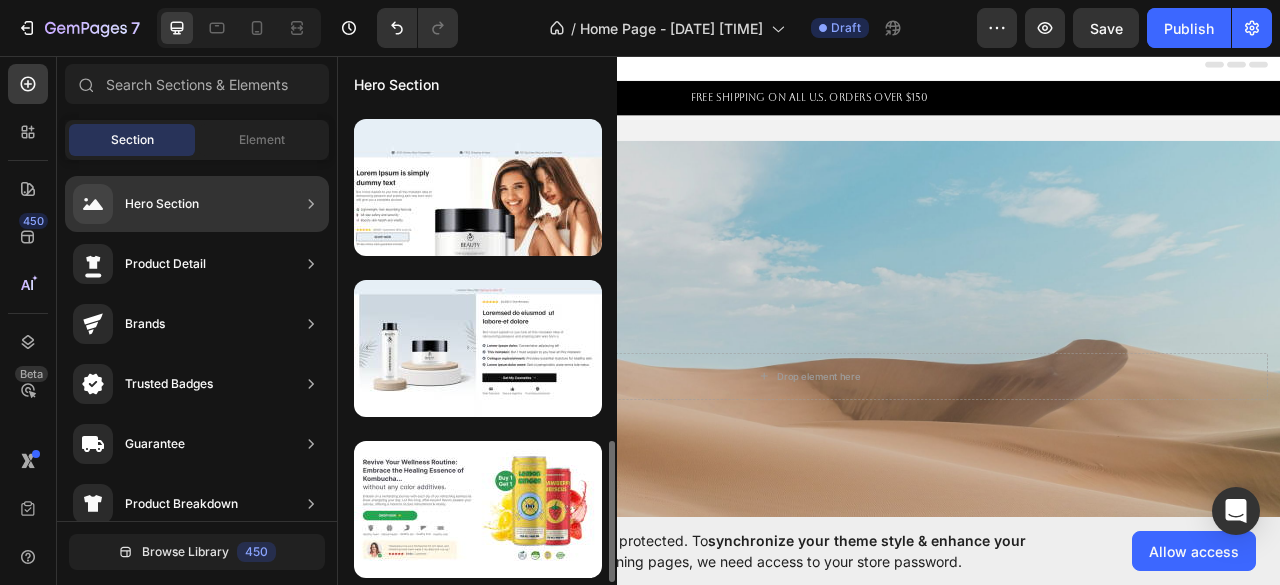 scroll, scrollTop: 1122, scrollLeft: 0, axis: vertical 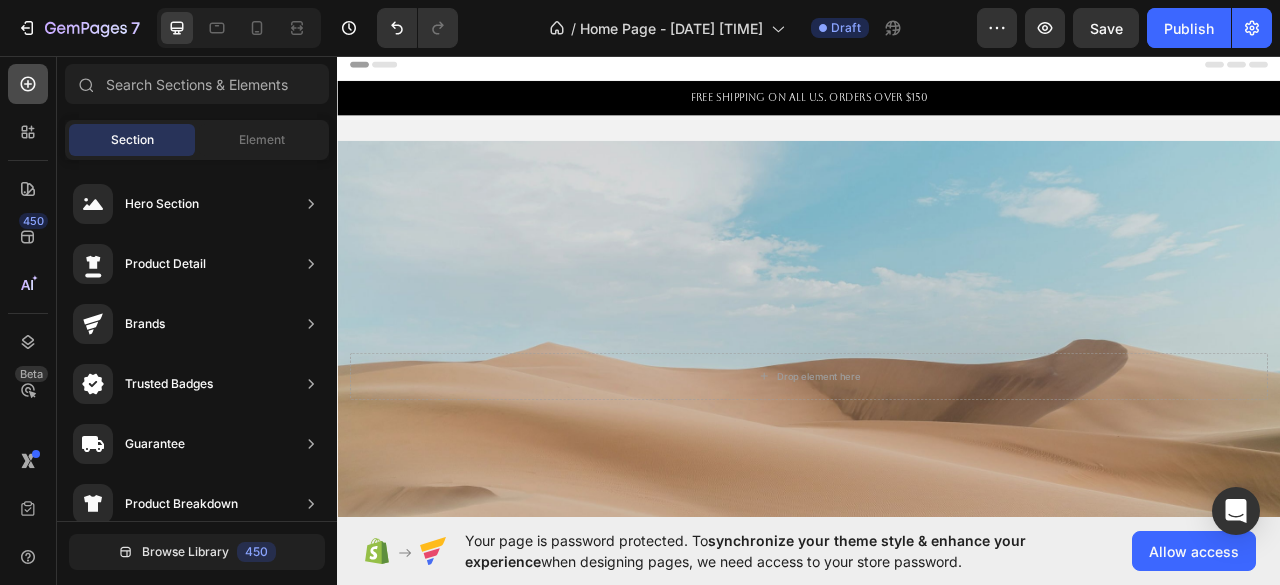 click 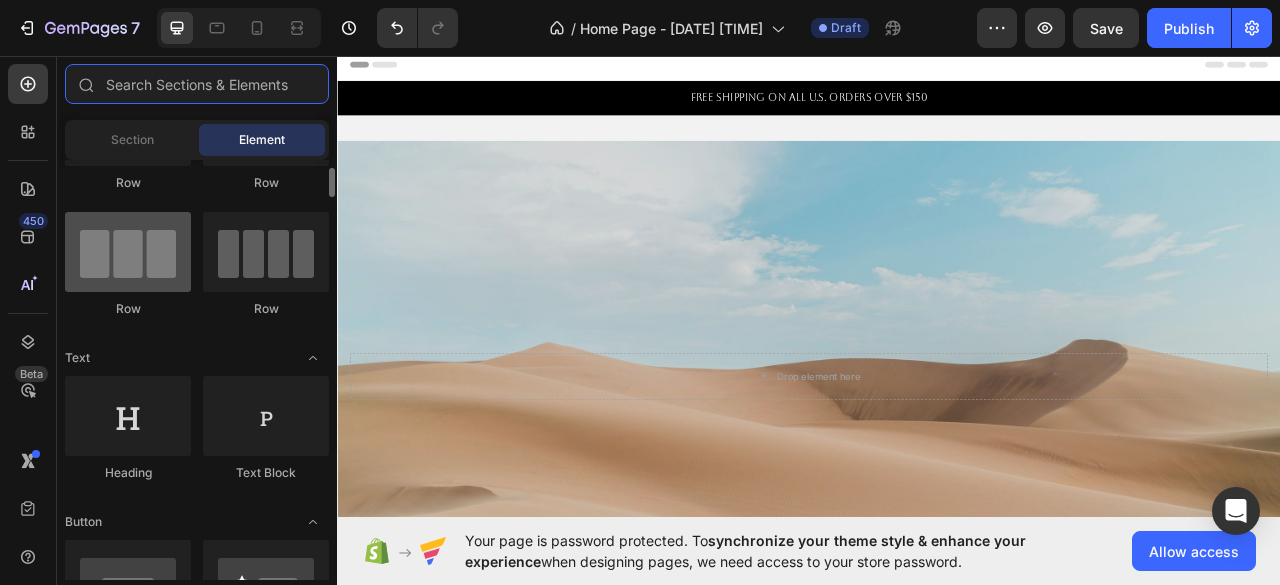 scroll, scrollTop: 0, scrollLeft: 0, axis: both 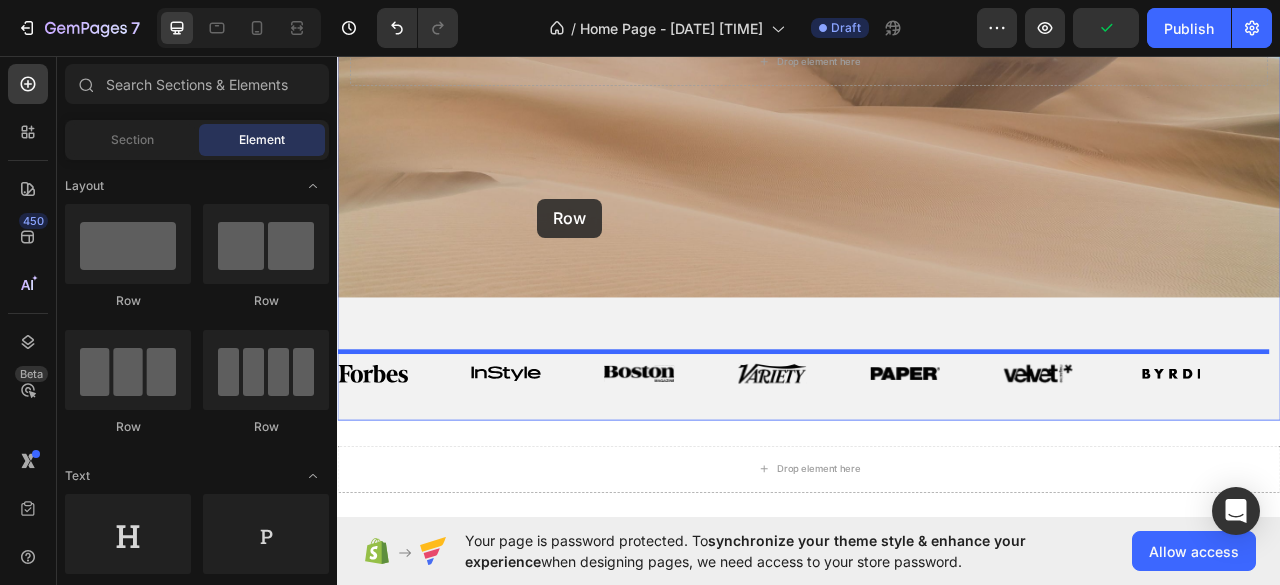 drag, startPoint x: 495, startPoint y: 321, endPoint x: 592, endPoint y: 239, distance: 127.01575 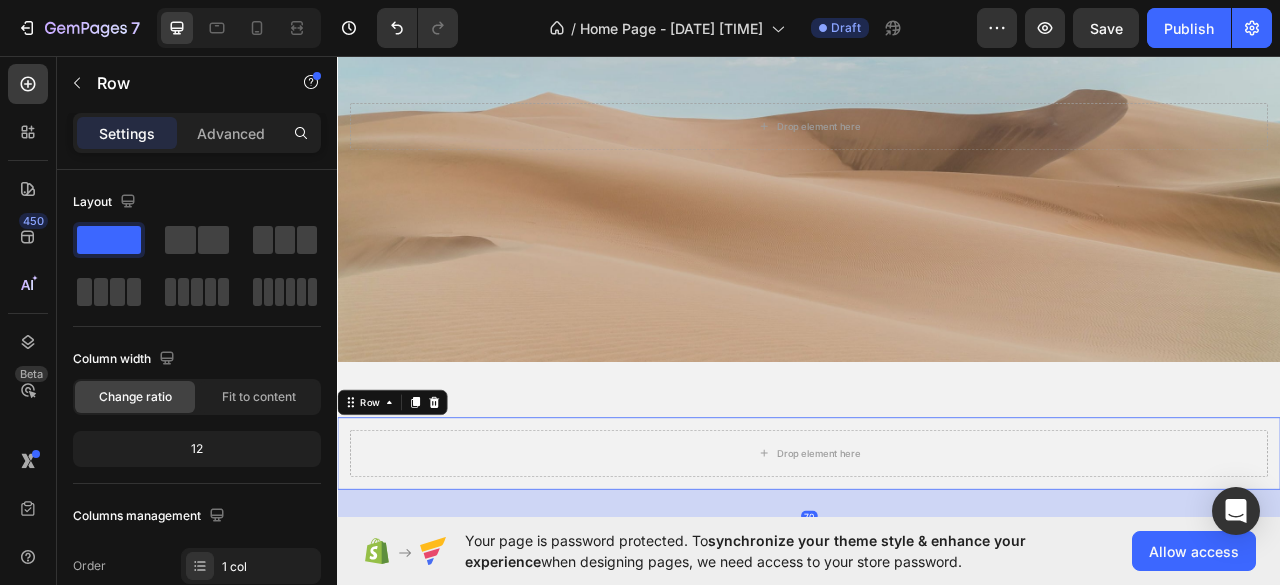 scroll, scrollTop: 316, scrollLeft: 0, axis: vertical 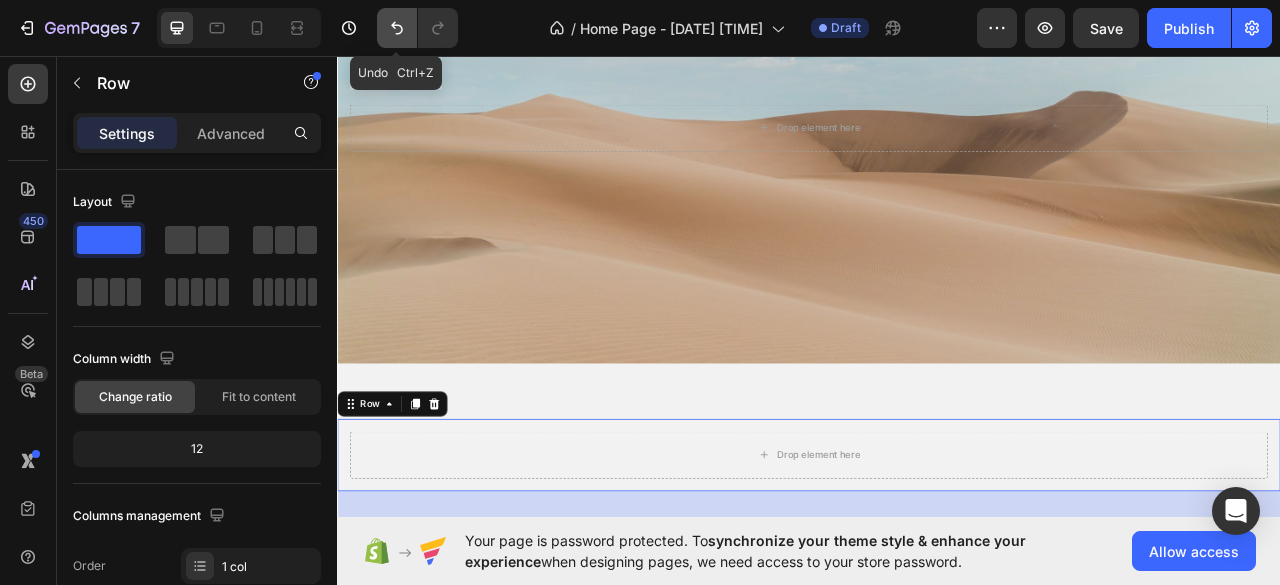 click 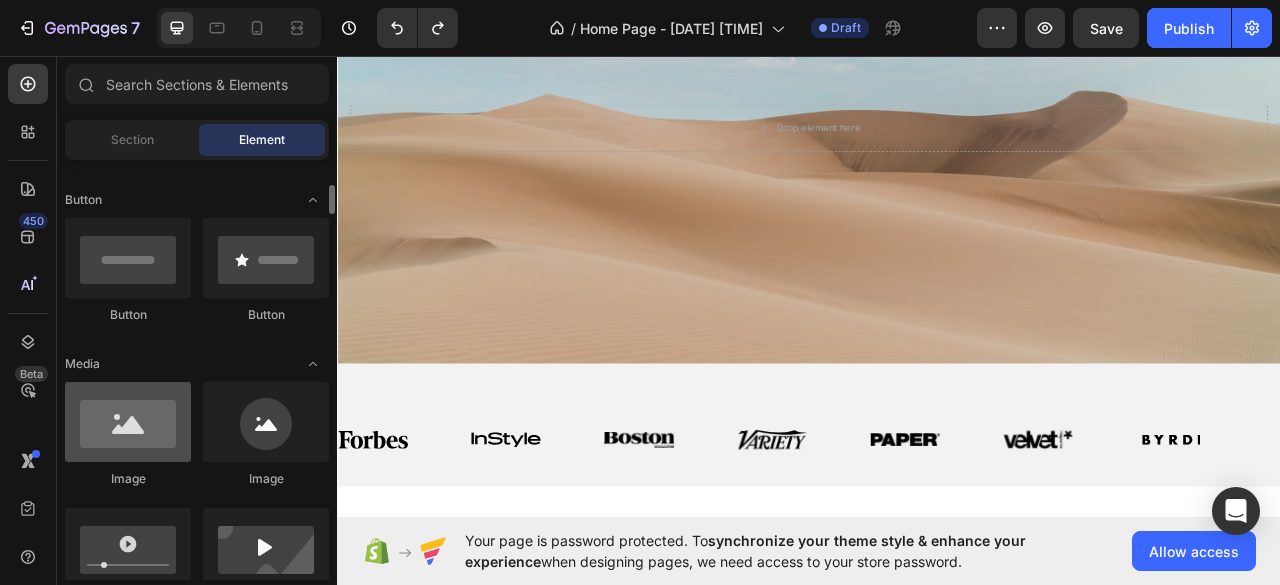 scroll, scrollTop: 434, scrollLeft: 0, axis: vertical 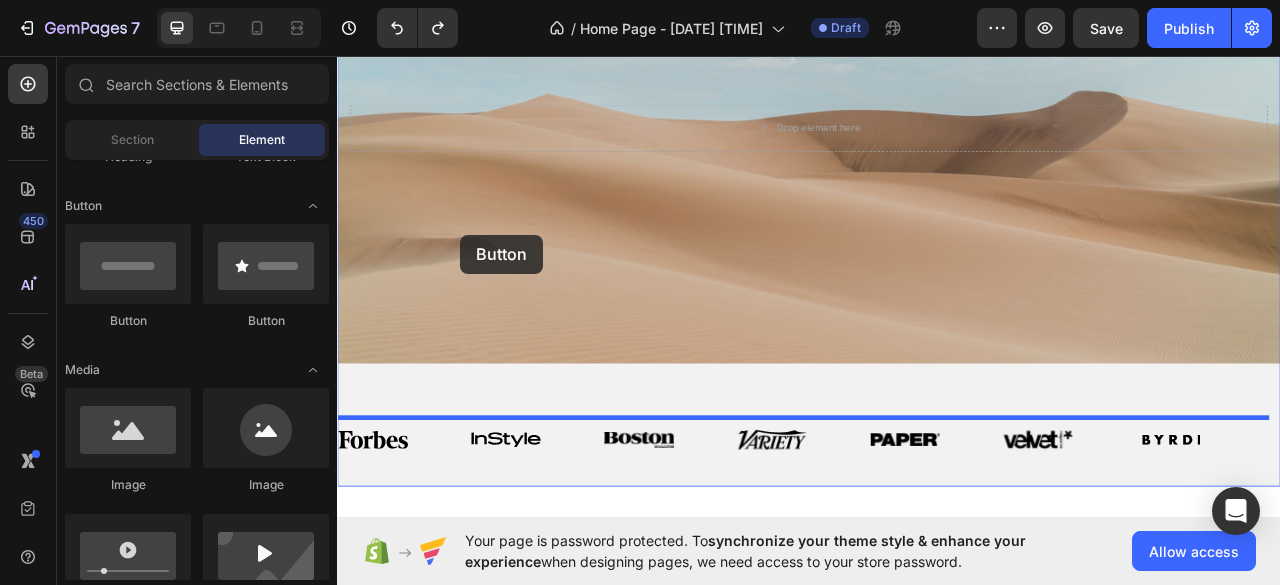 drag, startPoint x: 657, startPoint y: 313, endPoint x: 493, endPoint y: 285, distance: 166.37308 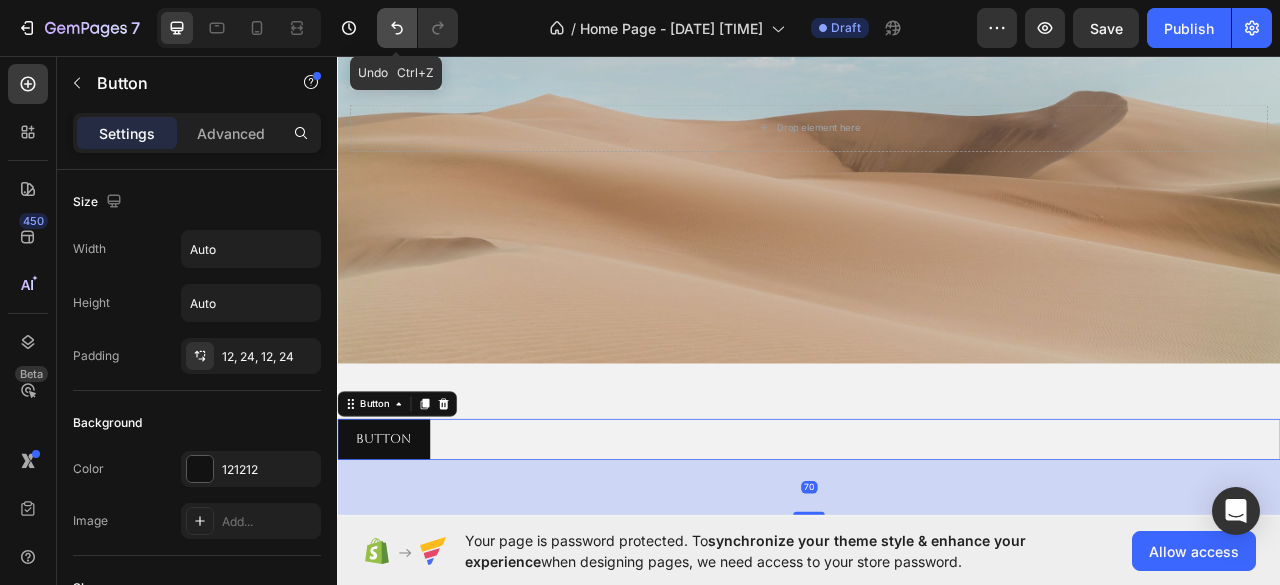 click 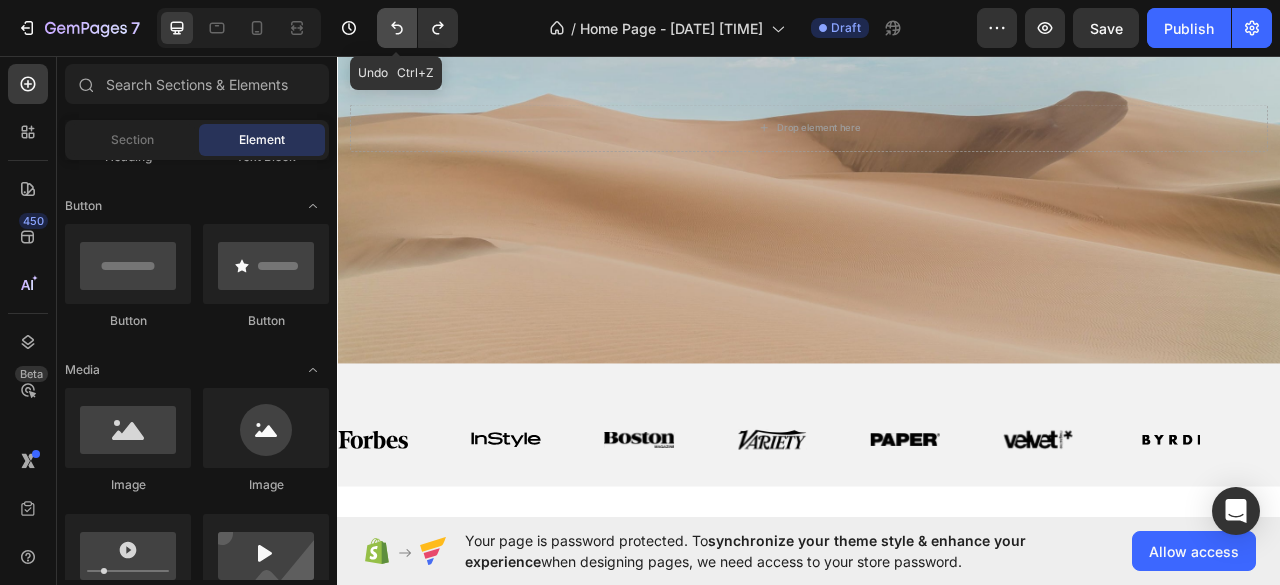 click 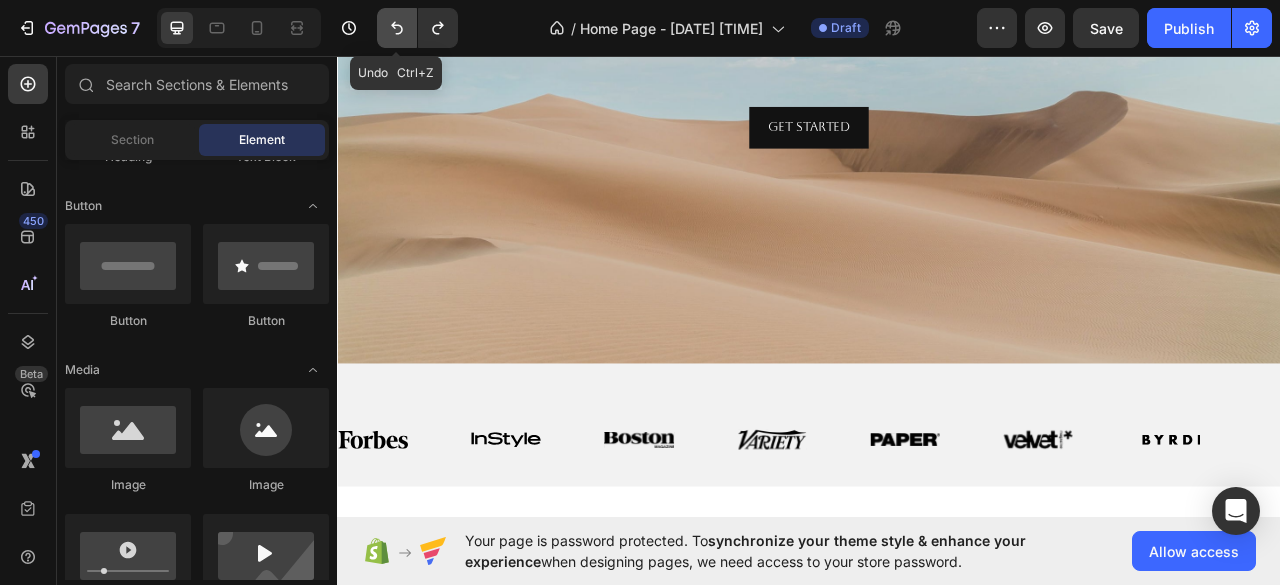 click 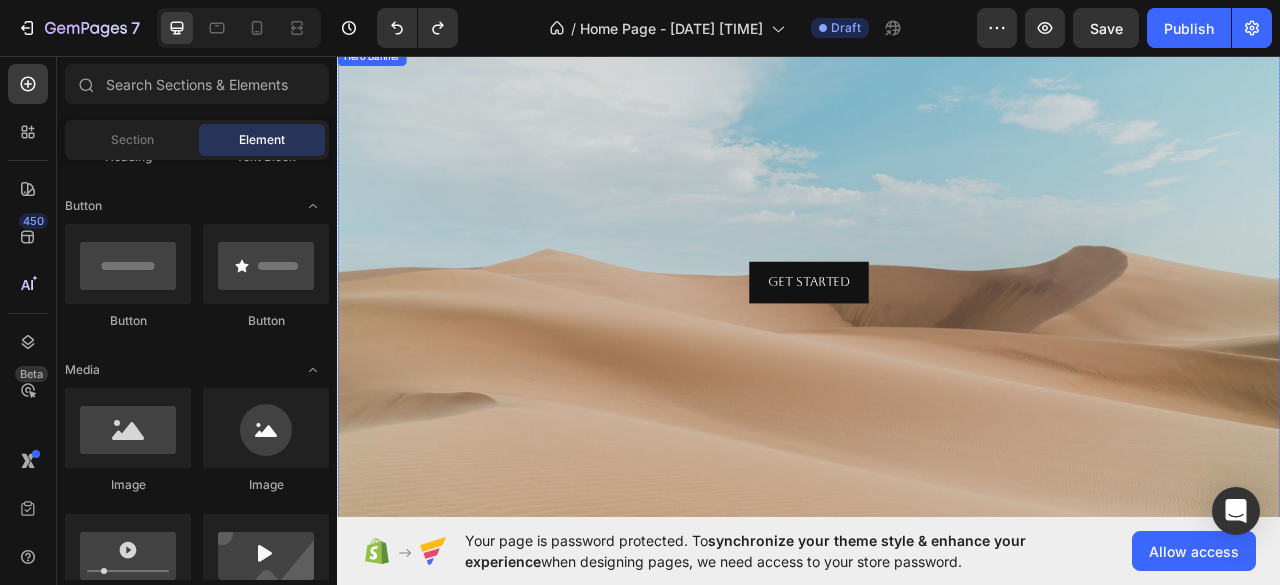 scroll, scrollTop: 110, scrollLeft: 0, axis: vertical 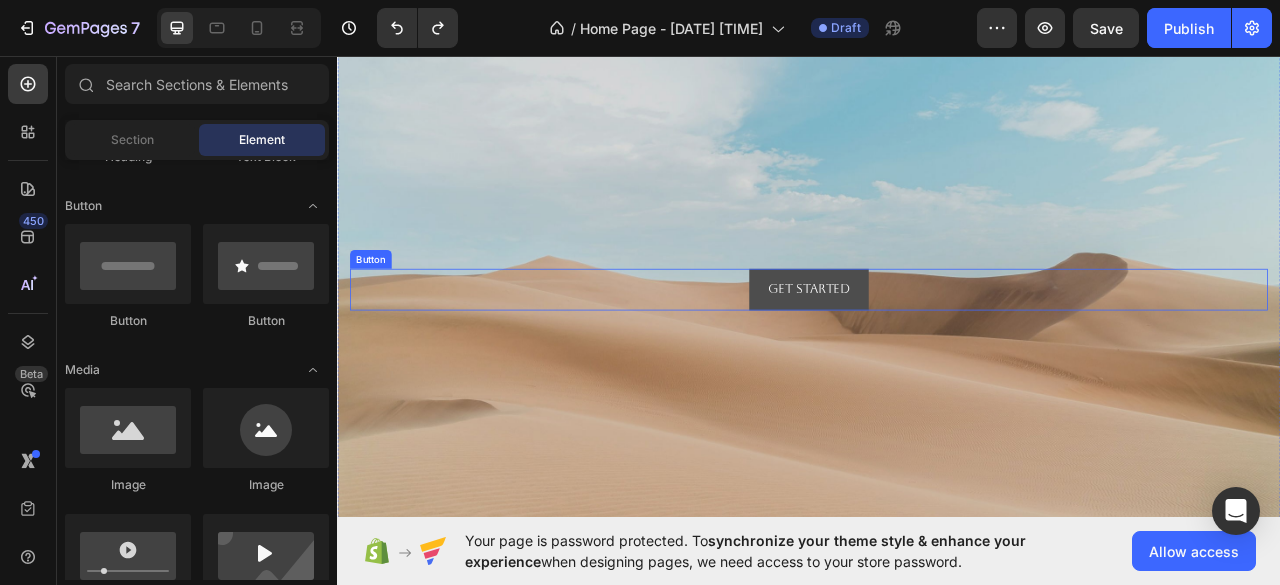 click on "Get started" at bounding box center [937, 354] 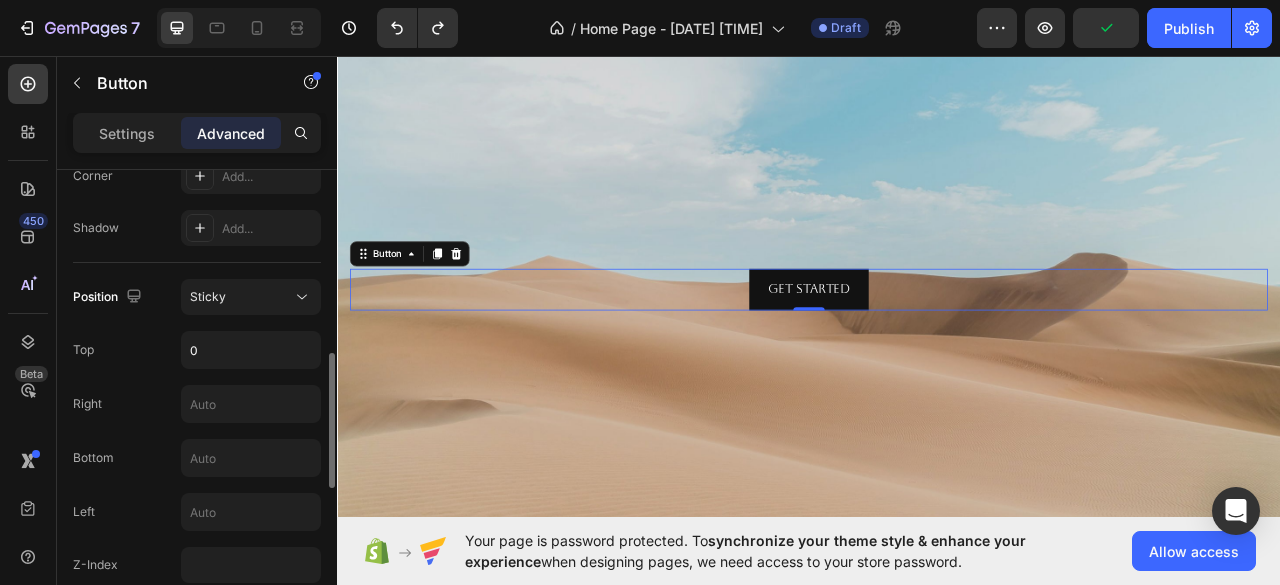 scroll, scrollTop: 606, scrollLeft: 0, axis: vertical 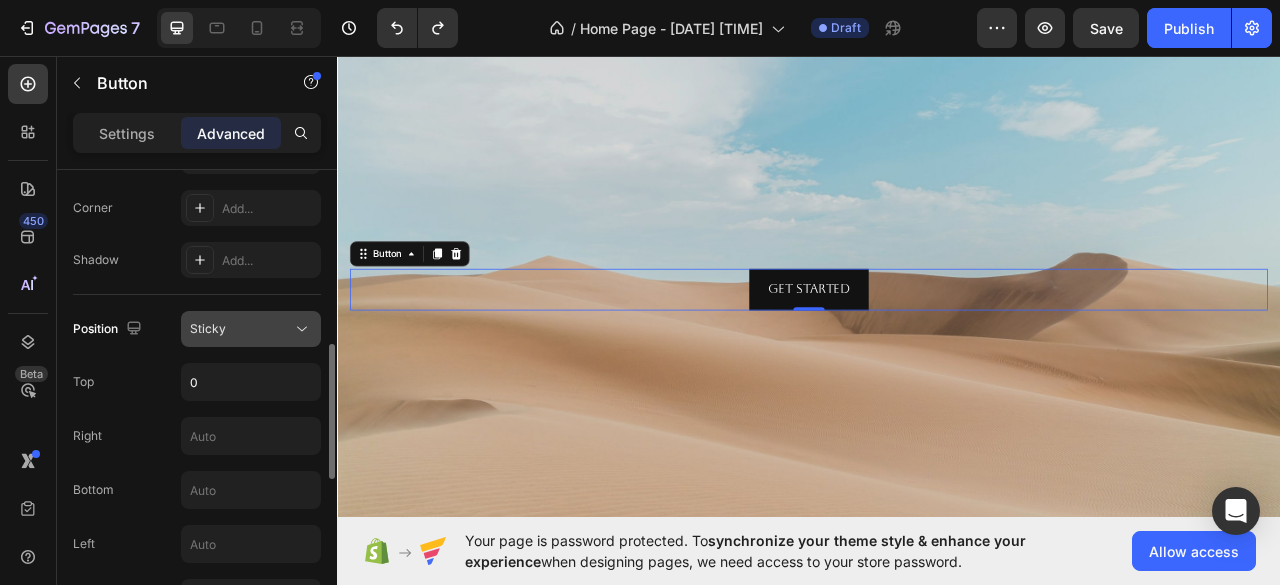 click on "Sticky" at bounding box center [208, 328] 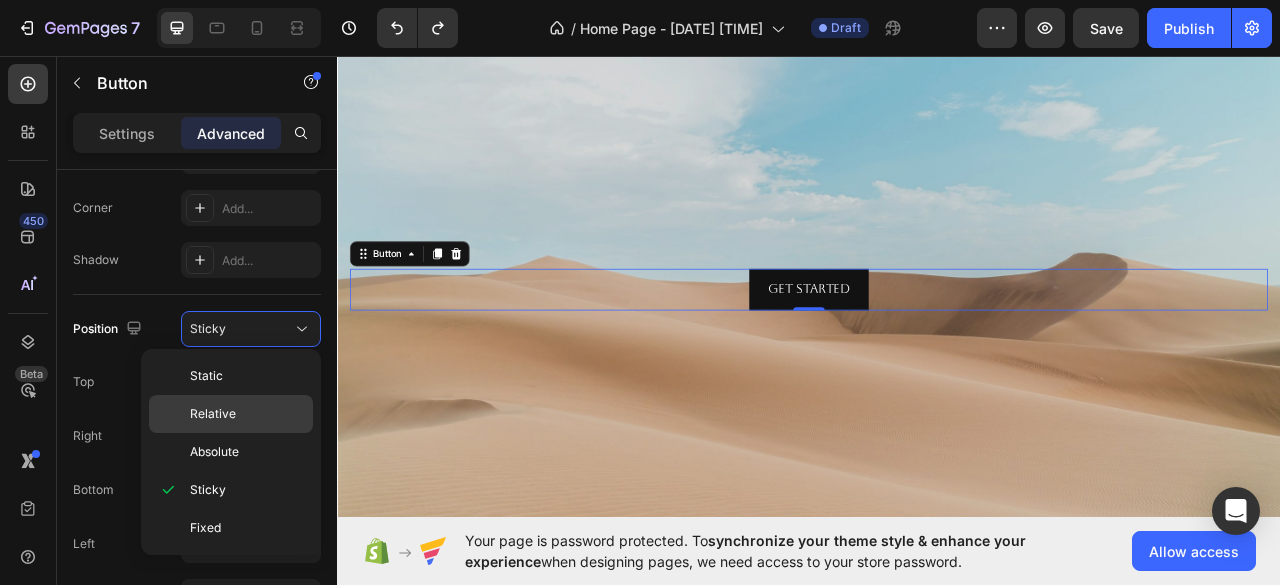 click on "Relative" at bounding box center (213, 414) 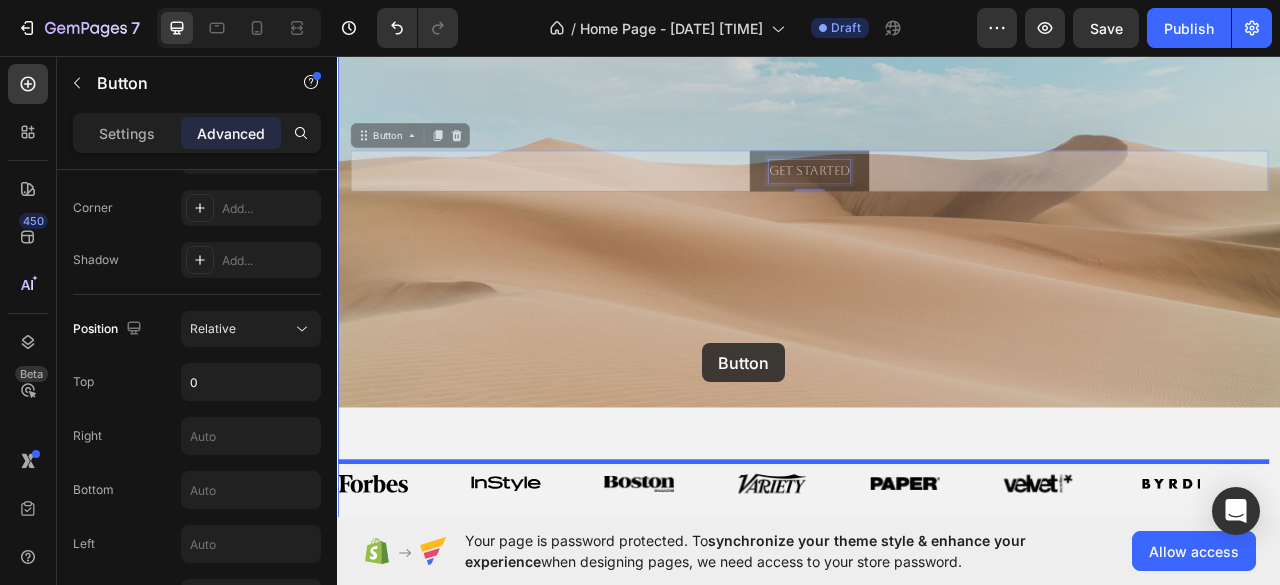 scroll, scrollTop: 307, scrollLeft: 0, axis: vertical 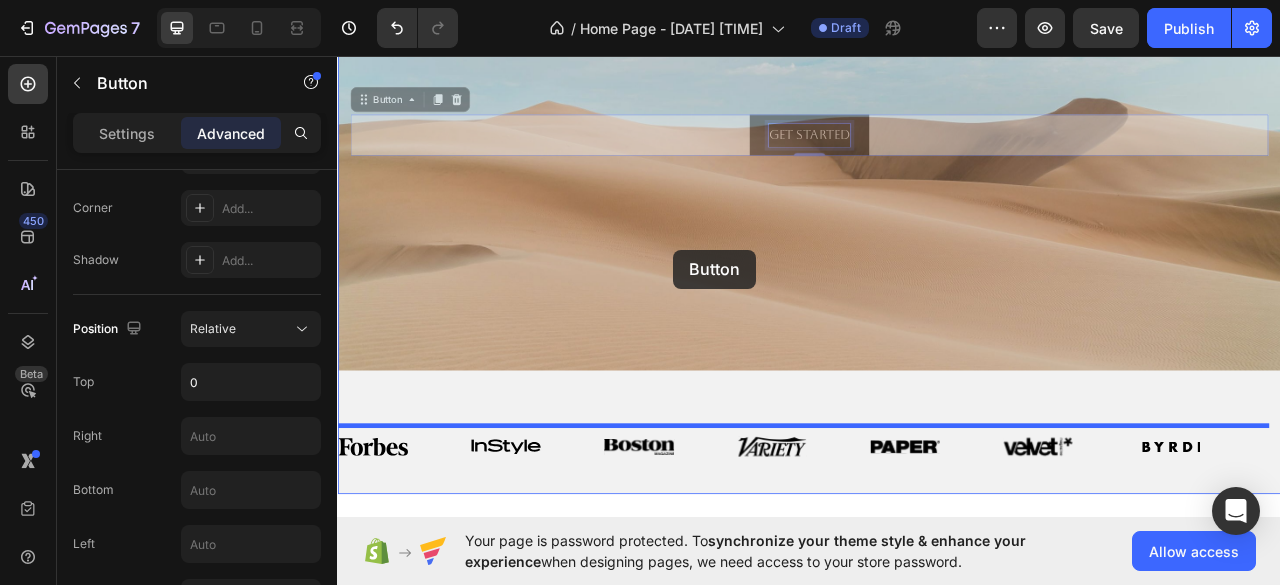 drag, startPoint x: 890, startPoint y: 342, endPoint x: 764, endPoint y: 304, distance: 131.60547 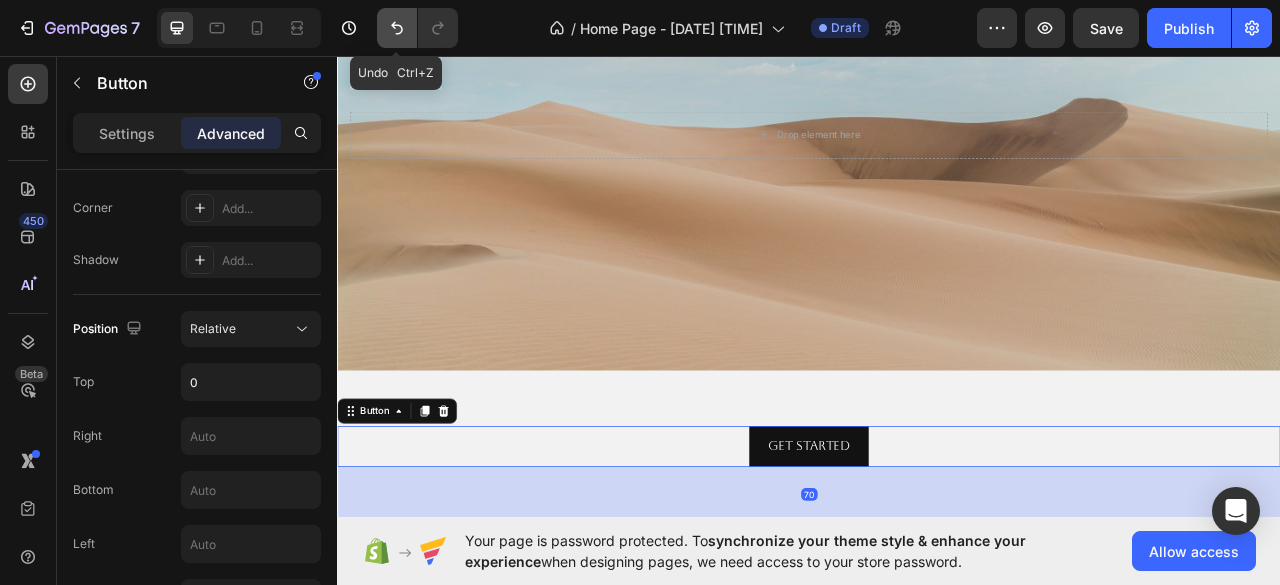 click 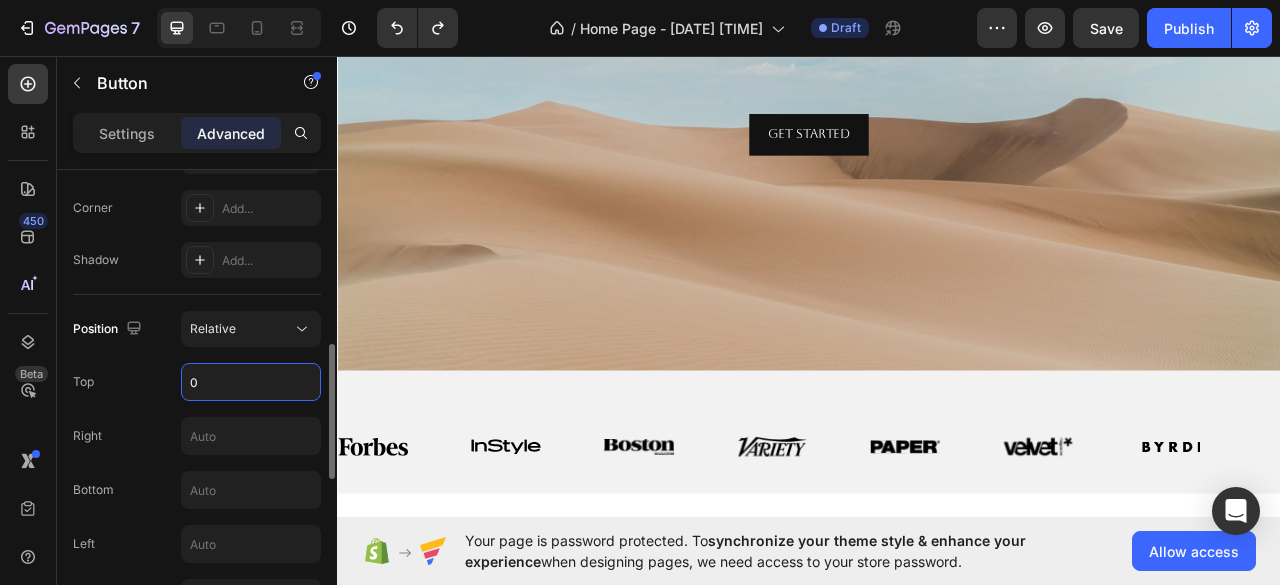 click on "0" at bounding box center [251, 382] 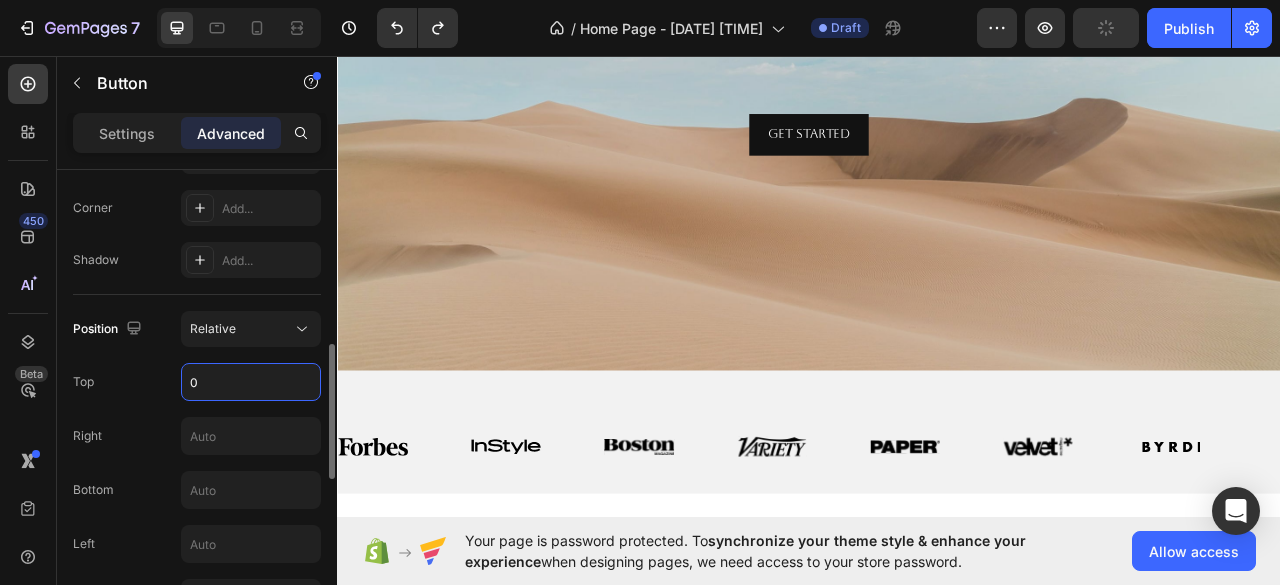 type on "5" 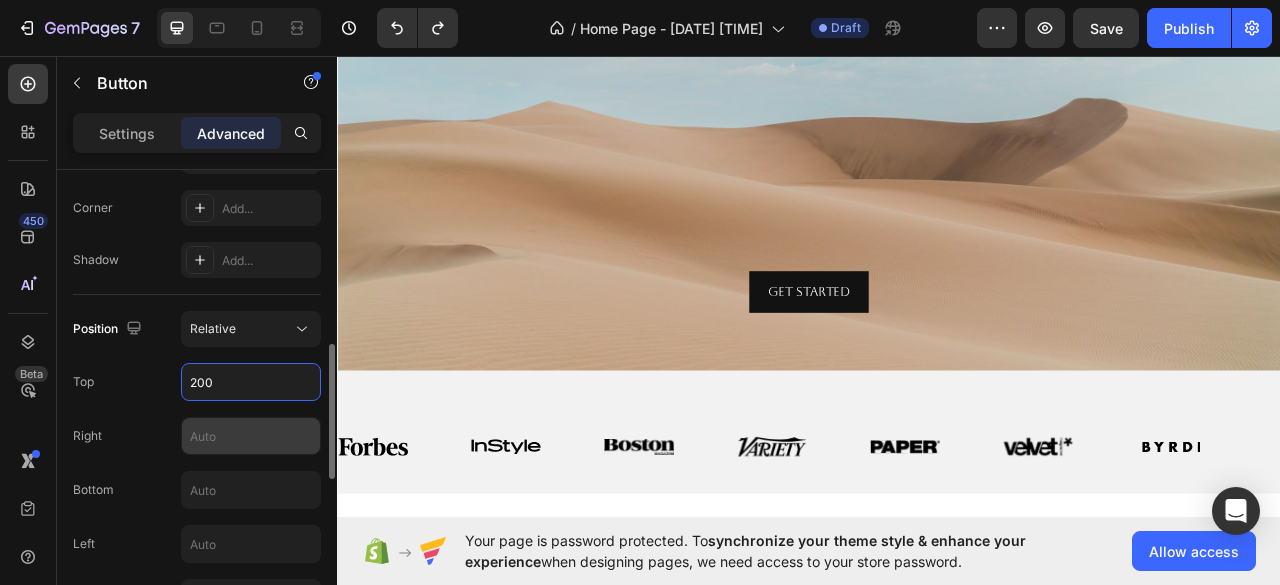 type on "200" 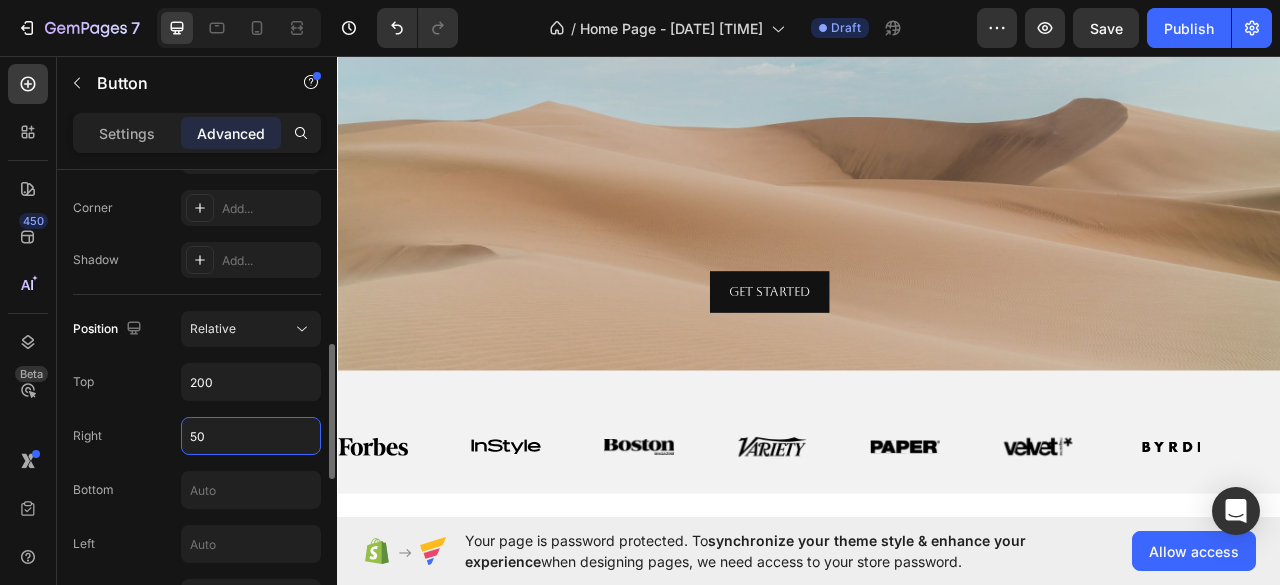 type on "5" 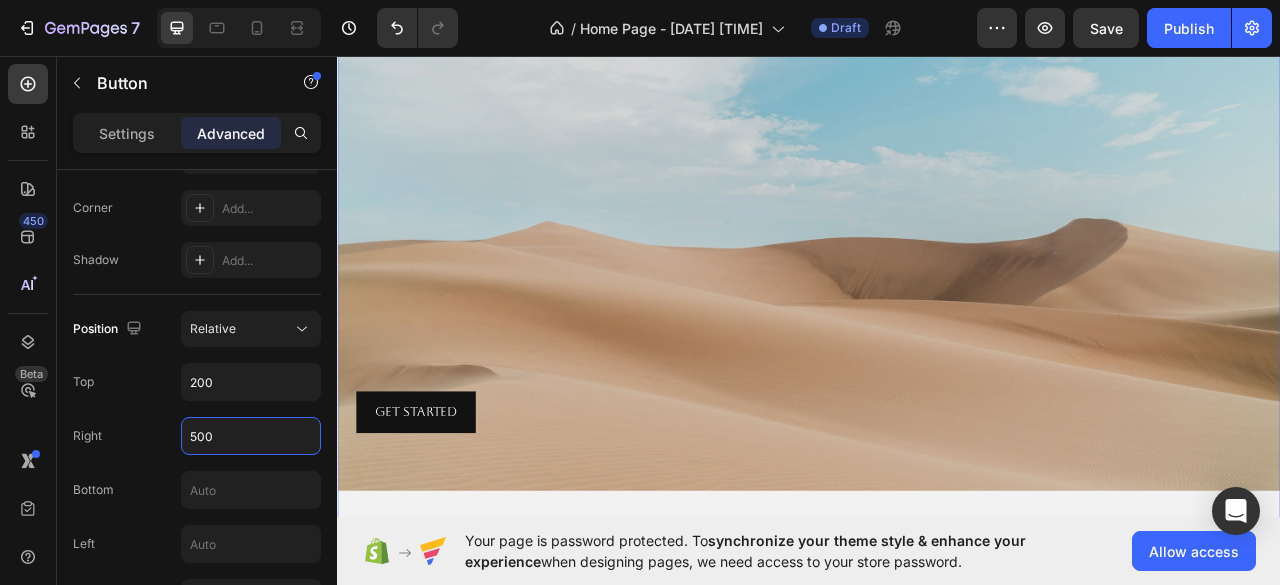 scroll, scrollTop: 153, scrollLeft: 0, axis: vertical 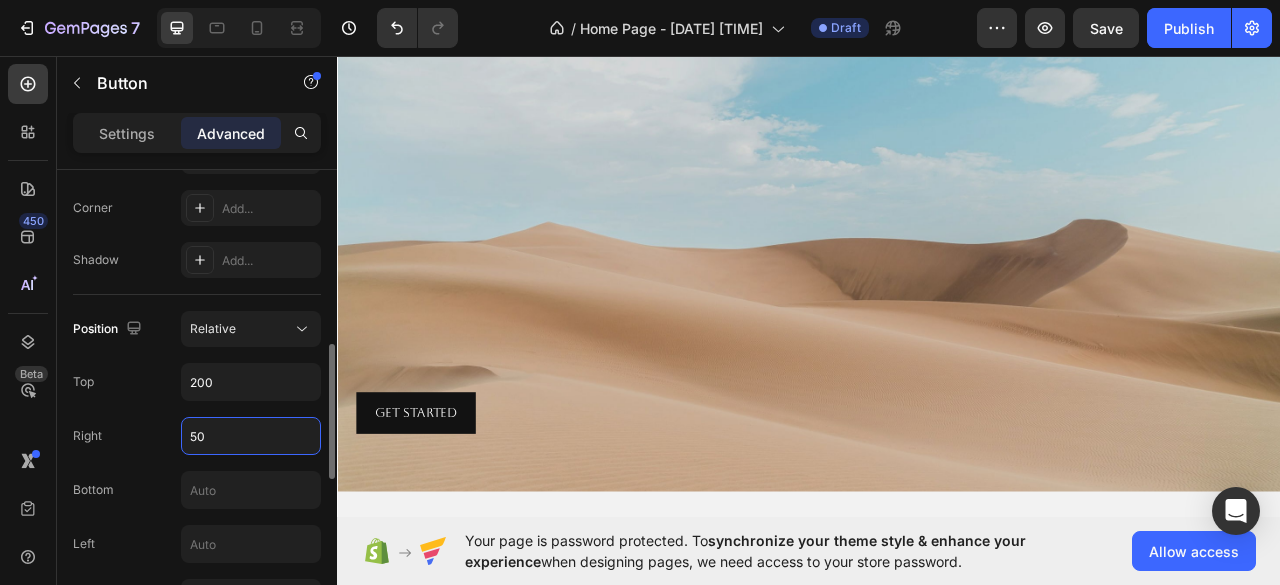 type on "5" 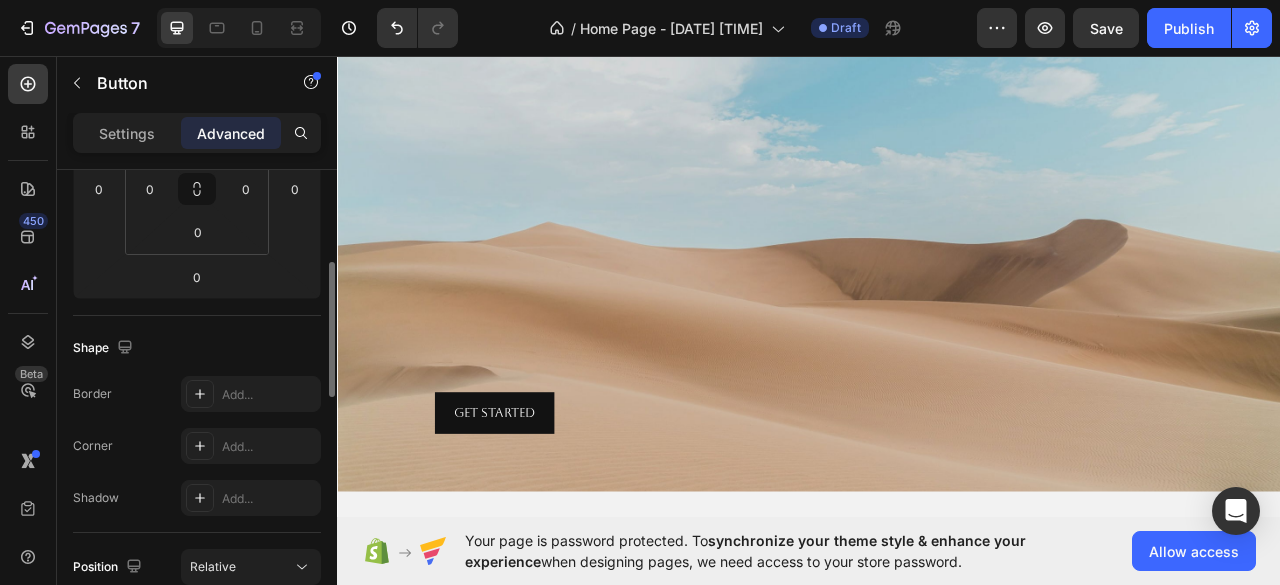 scroll, scrollTop: 355, scrollLeft: 0, axis: vertical 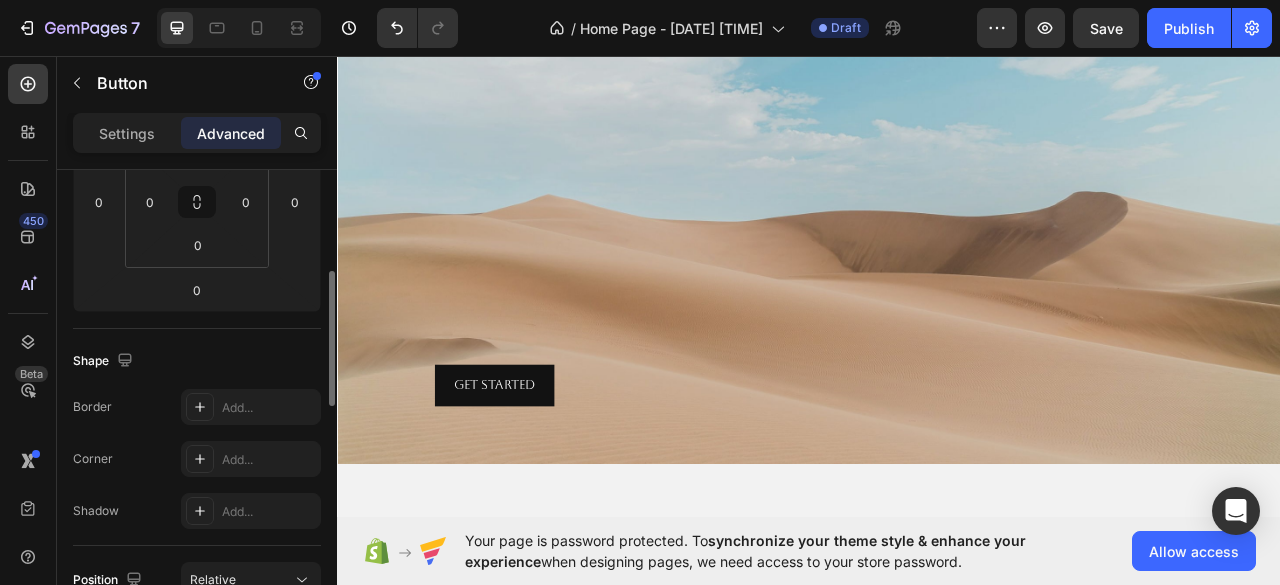 click on "Shape Border Add... Corner Add... Shadow Add..." 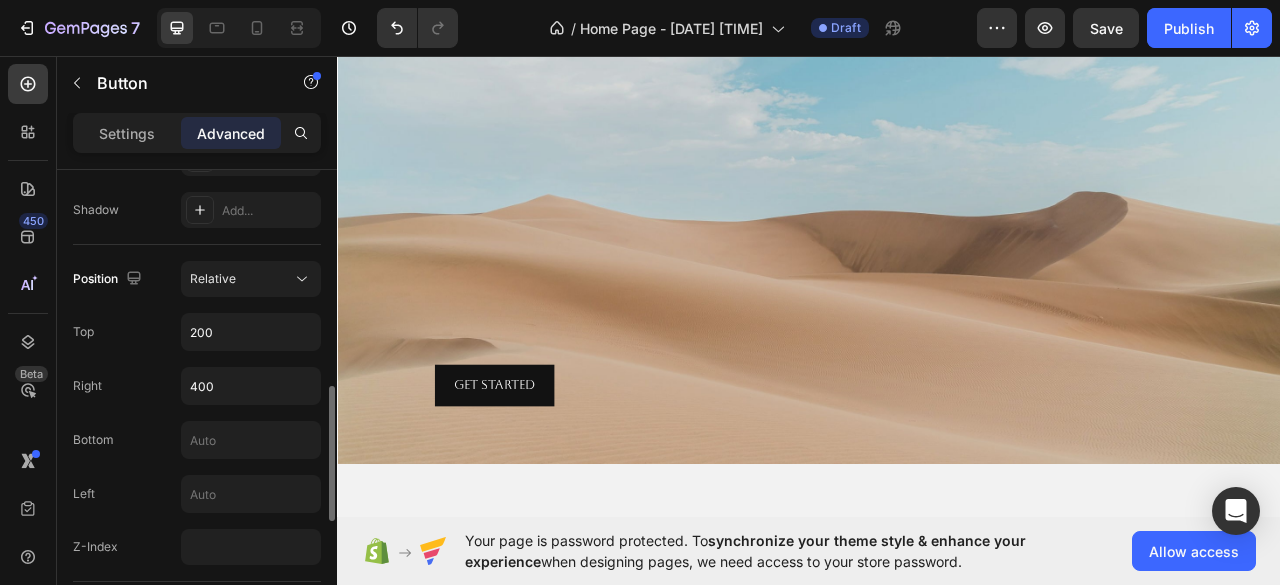 scroll, scrollTop: 687, scrollLeft: 0, axis: vertical 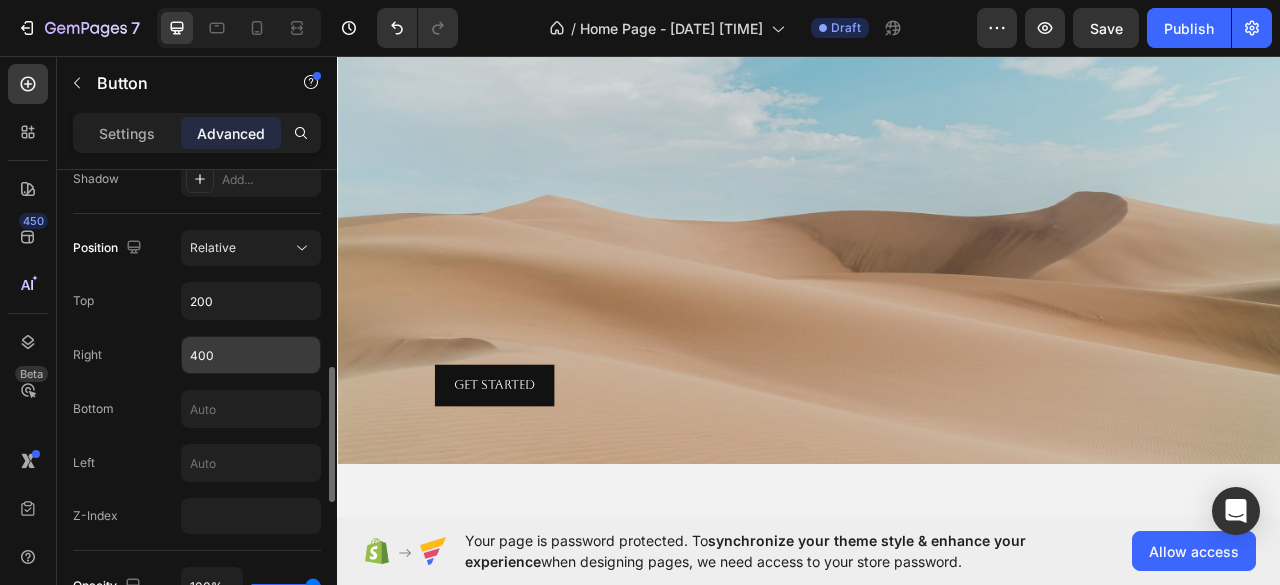 click on "400" at bounding box center [251, 355] 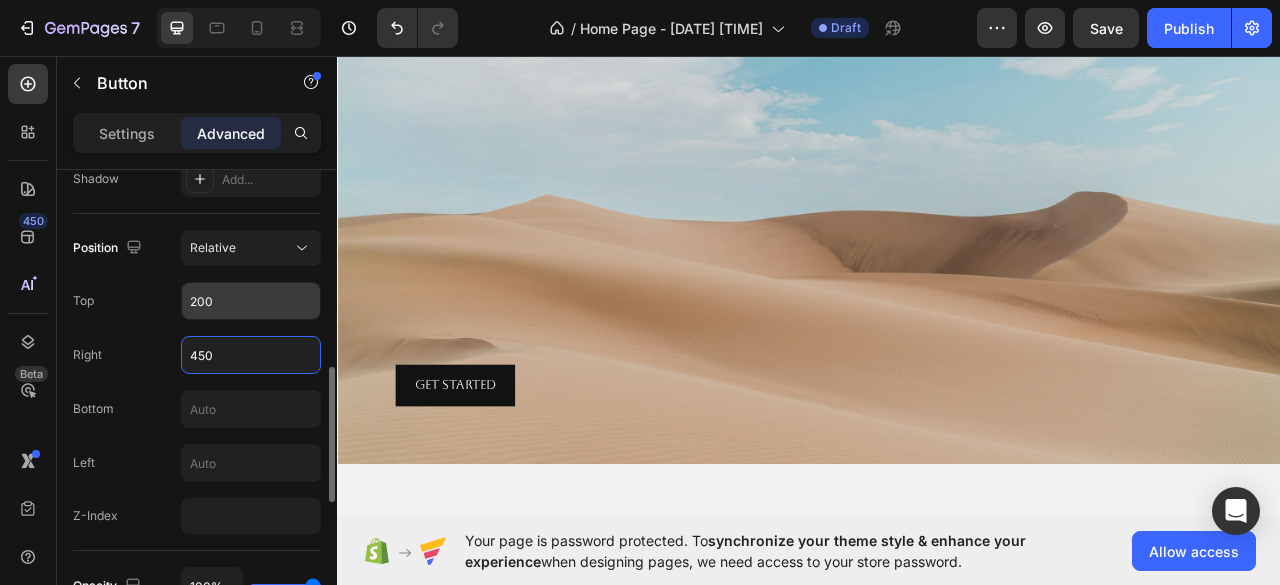type on "450" 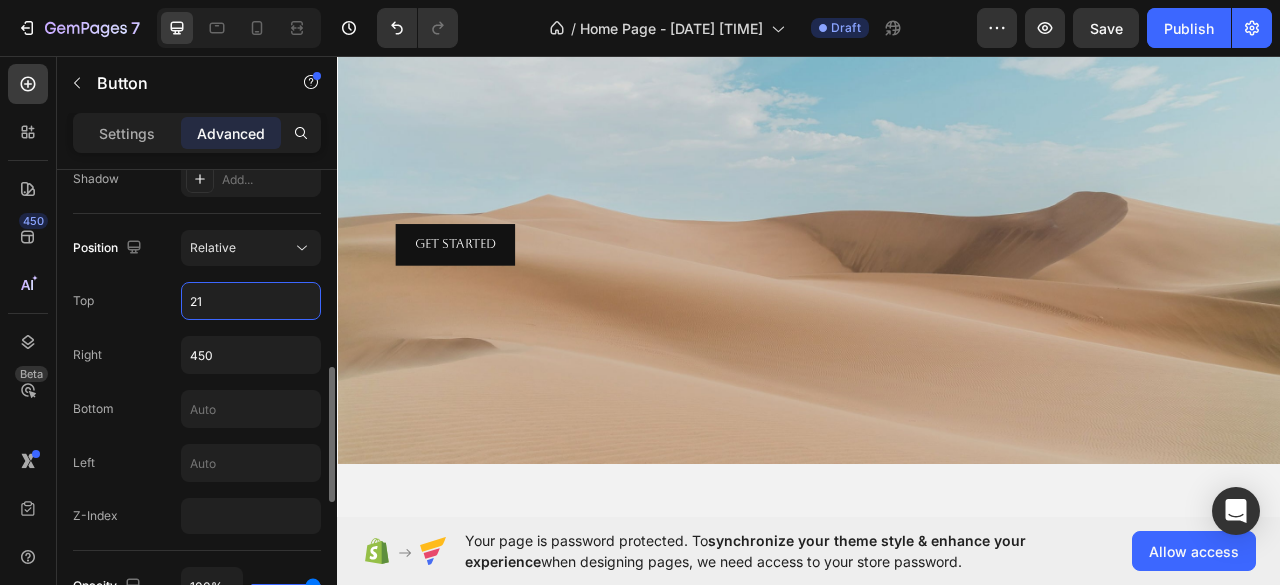 type on "215" 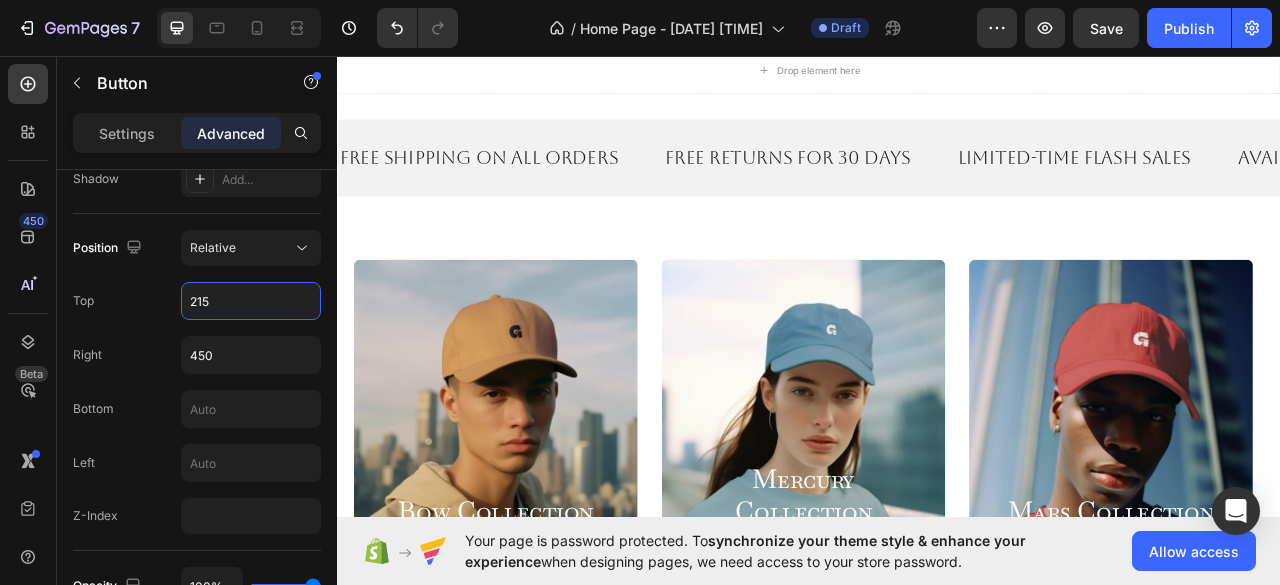scroll, scrollTop: 905, scrollLeft: 0, axis: vertical 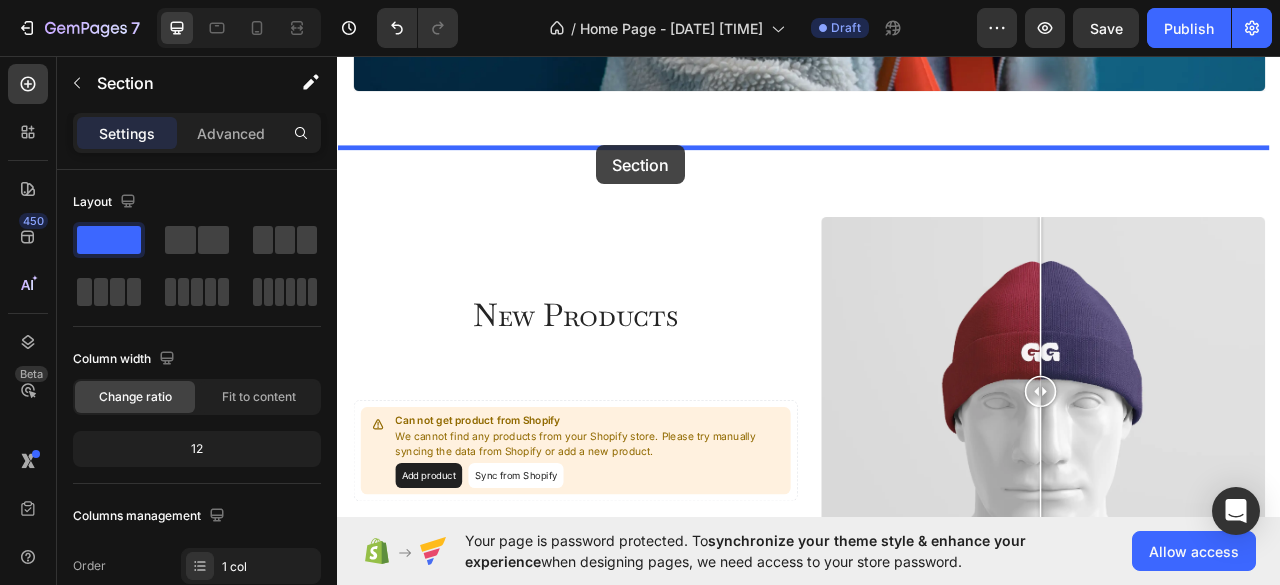 drag, startPoint x: 761, startPoint y: 289, endPoint x: 667, endPoint y: 171, distance: 150.86418 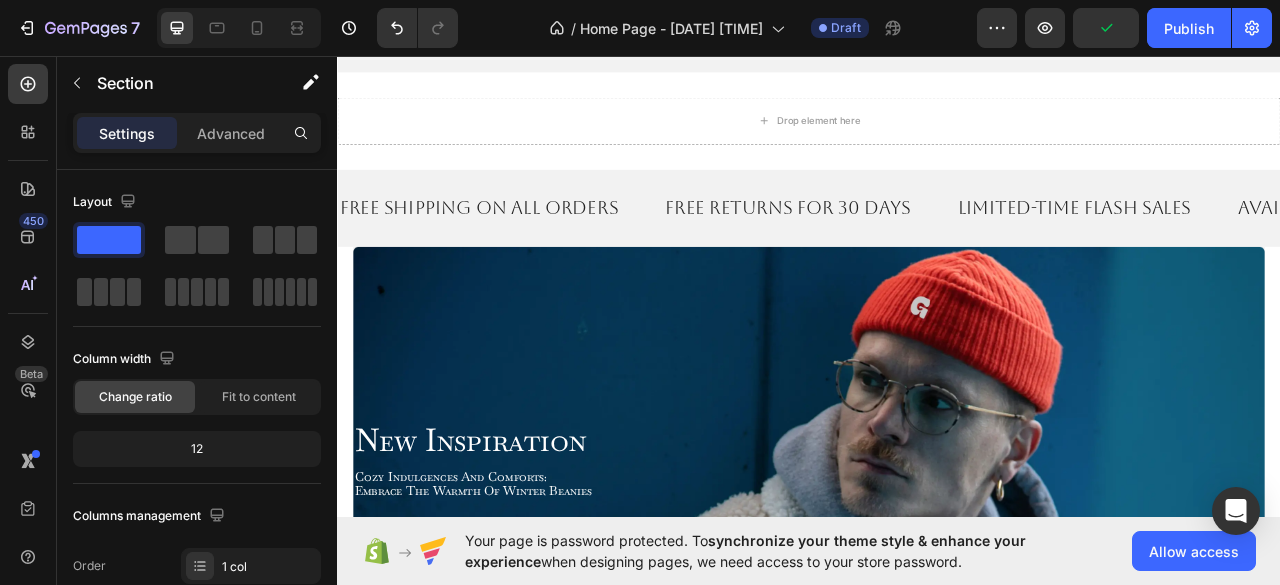 scroll, scrollTop: 844, scrollLeft: 0, axis: vertical 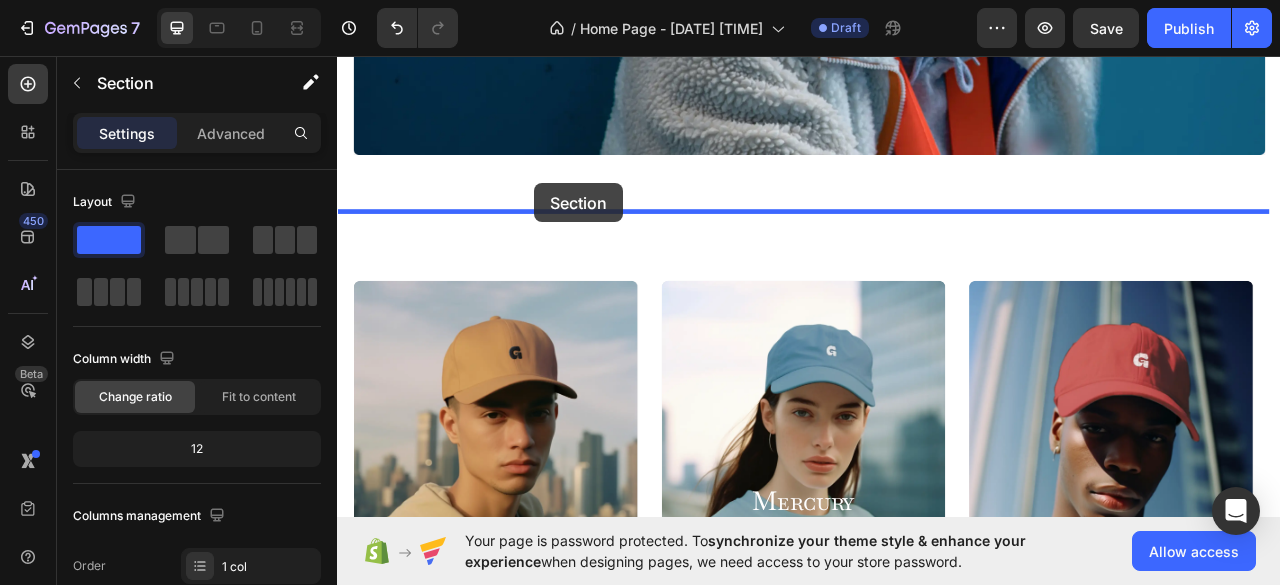 drag, startPoint x: 719, startPoint y: 206, endPoint x: 588, endPoint y: 219, distance: 131.64346 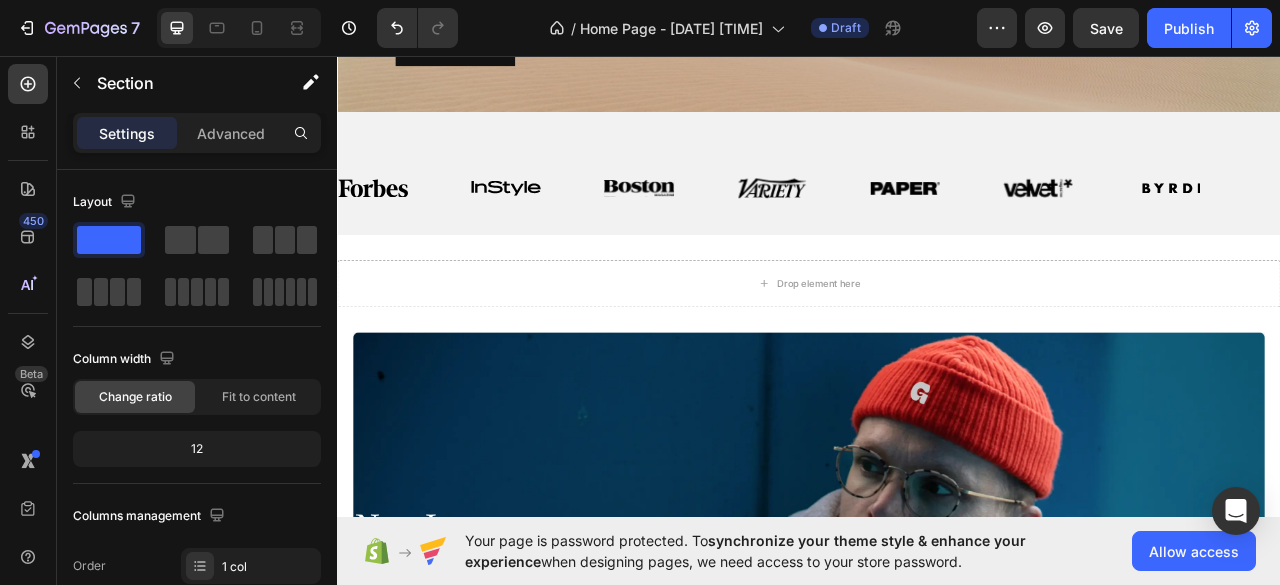 scroll, scrollTop: 719, scrollLeft: 0, axis: vertical 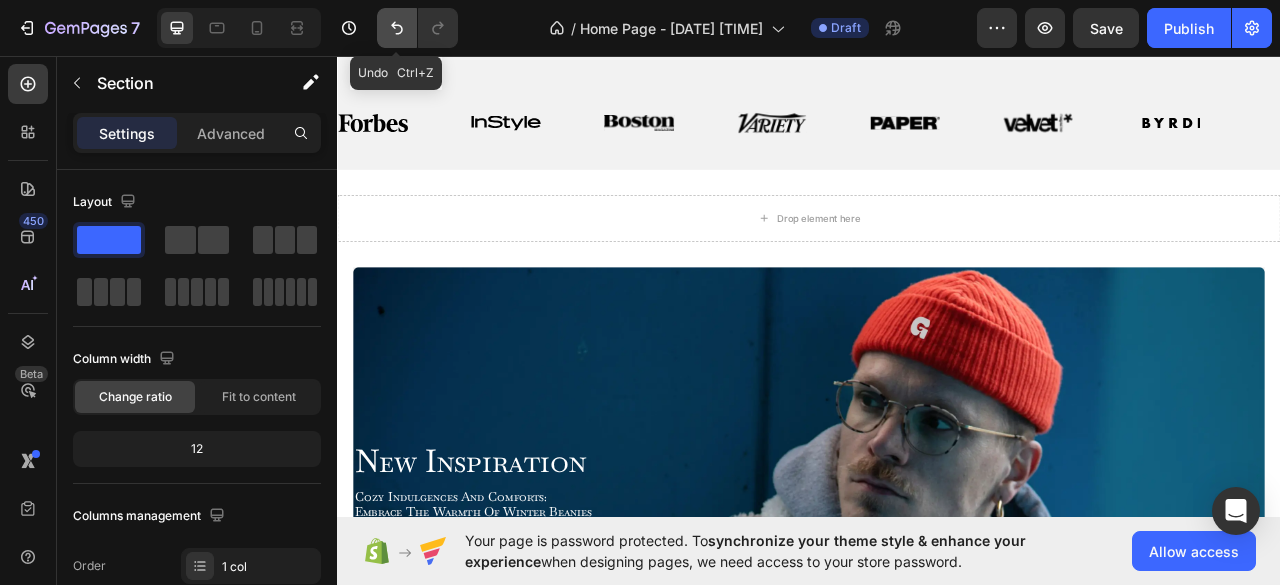 click 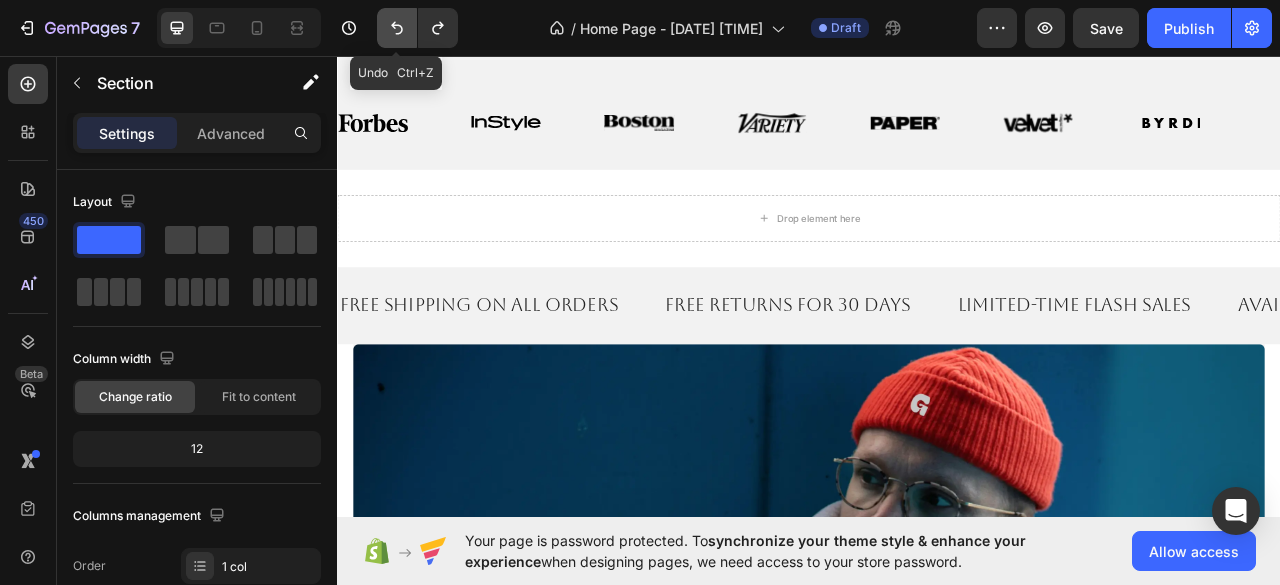 click 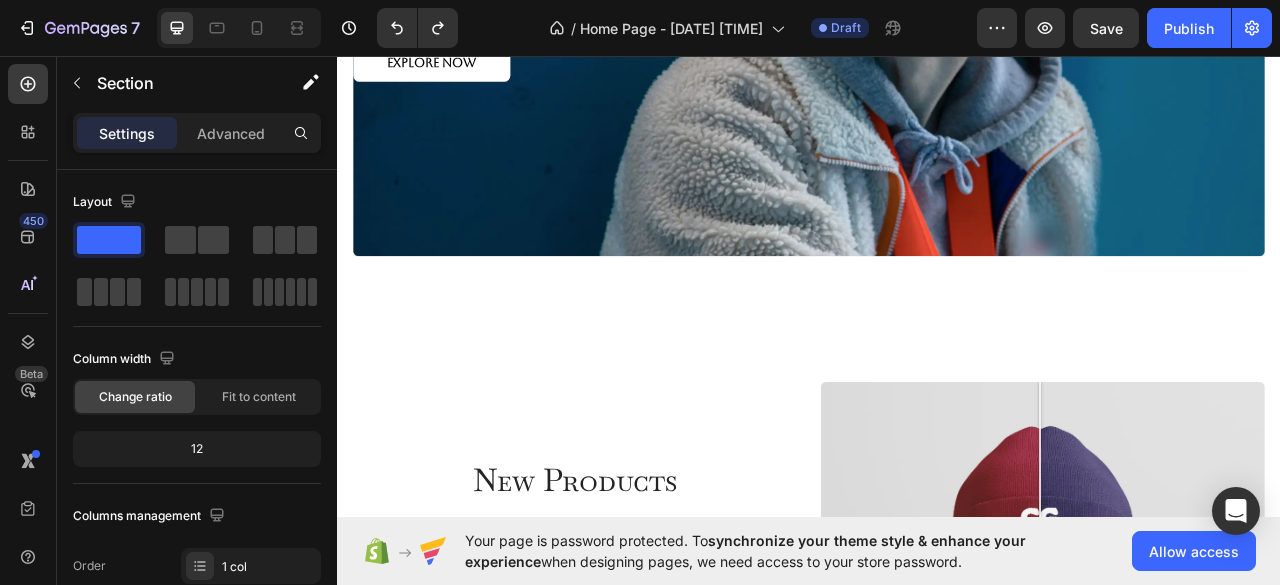 scroll, scrollTop: 2059, scrollLeft: 0, axis: vertical 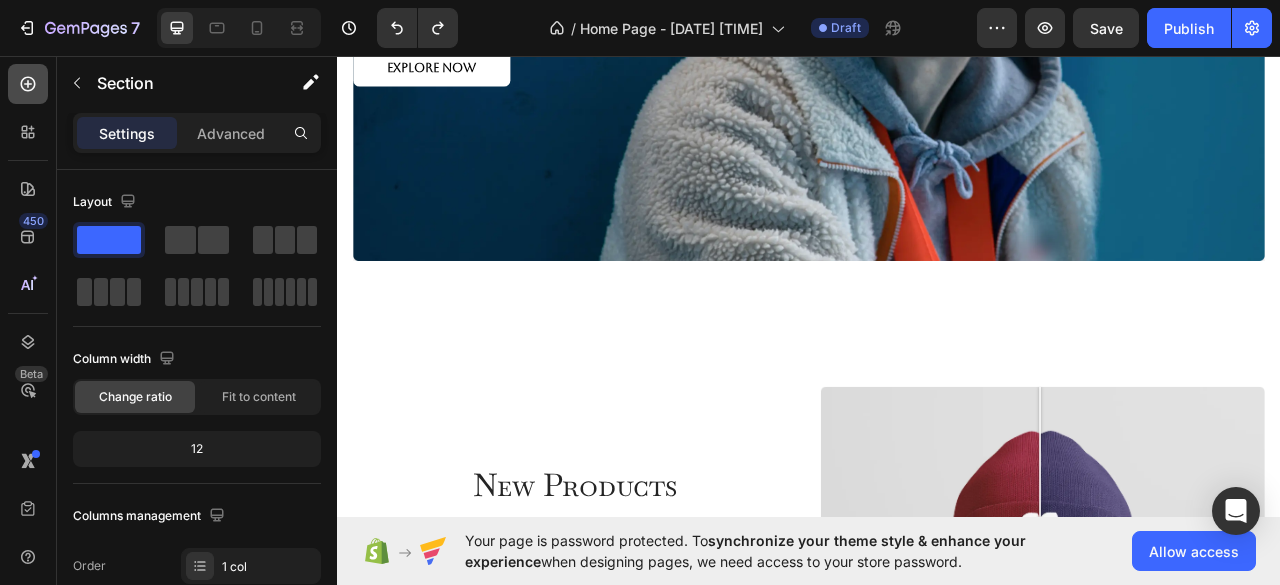 click 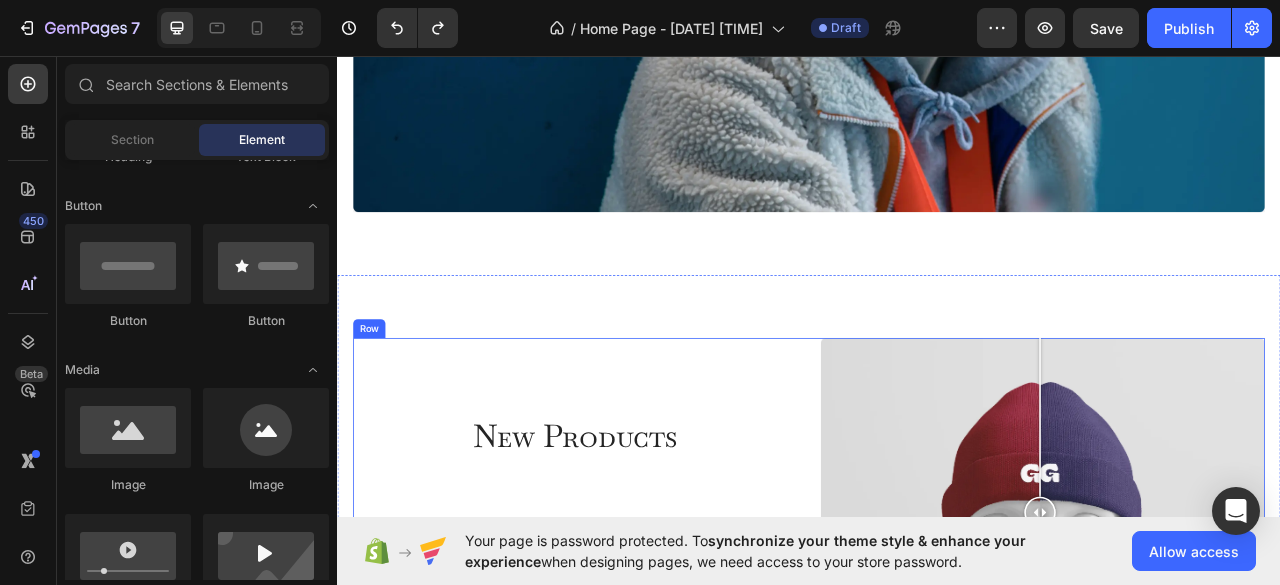 scroll, scrollTop: 2127, scrollLeft: 0, axis: vertical 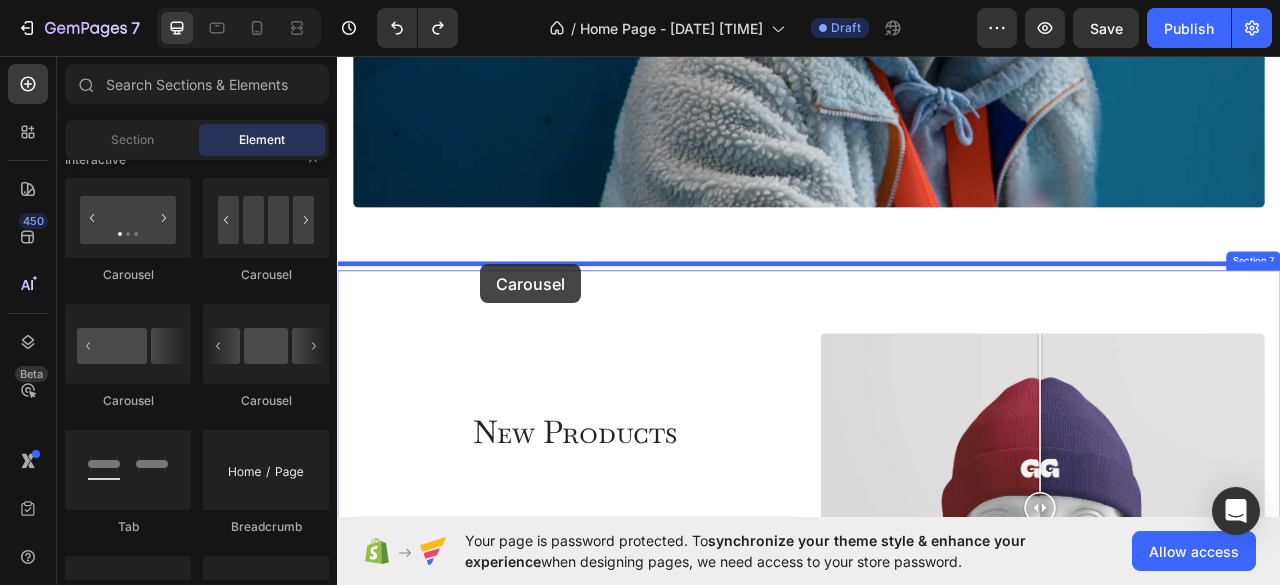 drag, startPoint x: 585, startPoint y: 281, endPoint x: 520, endPoint y: 326, distance: 79.05694 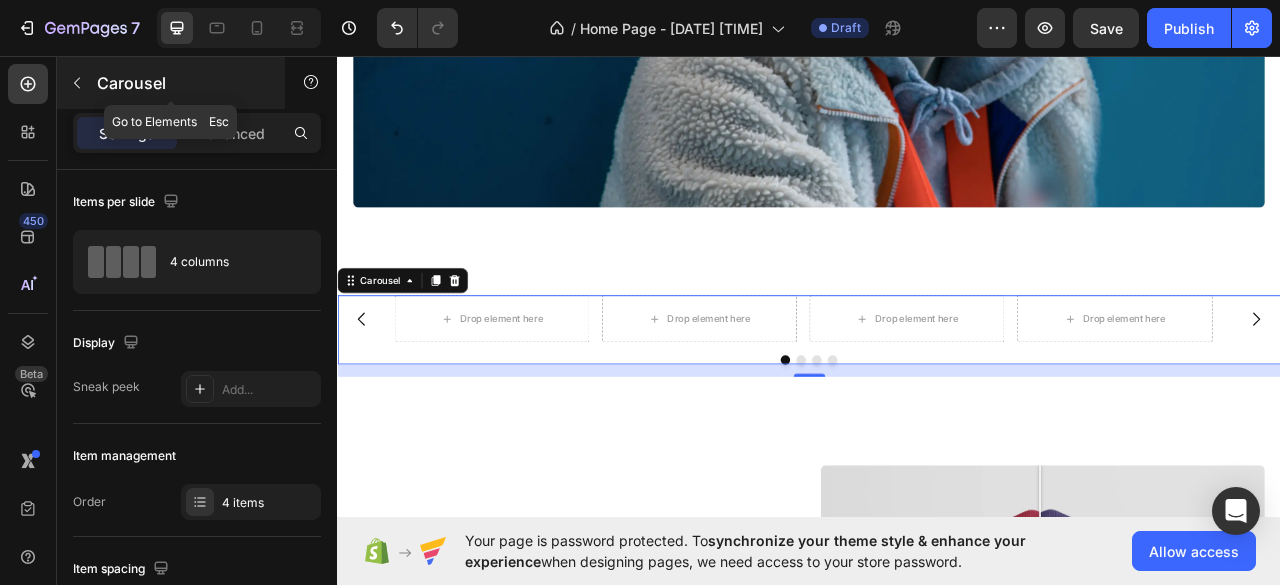 click at bounding box center [77, 83] 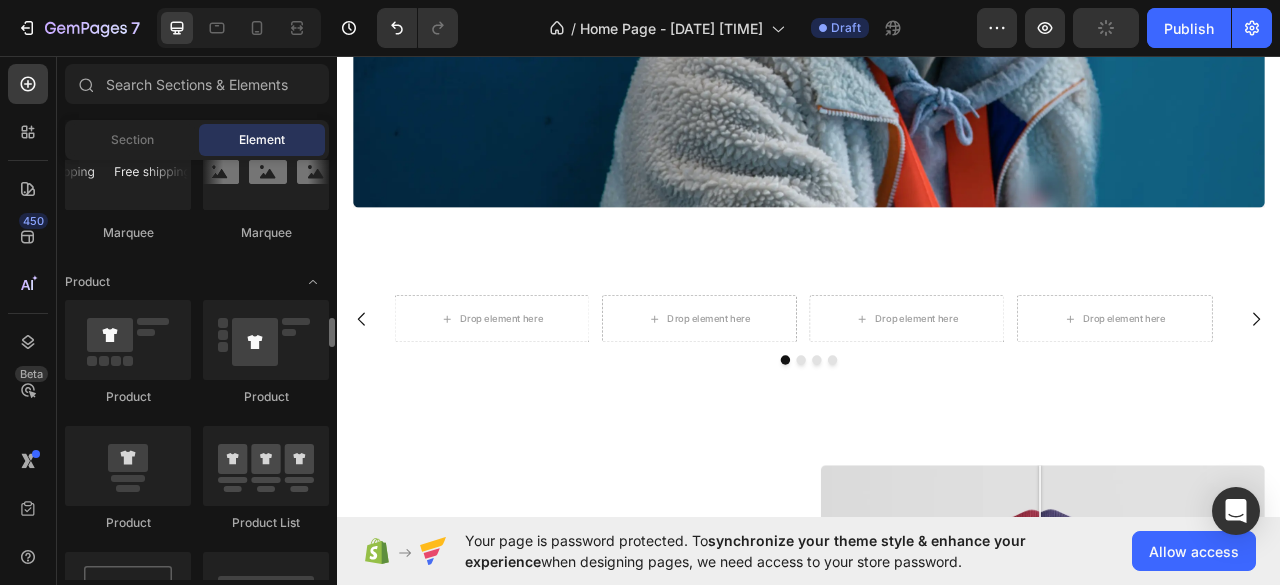 scroll, scrollTop: 2455, scrollLeft: 0, axis: vertical 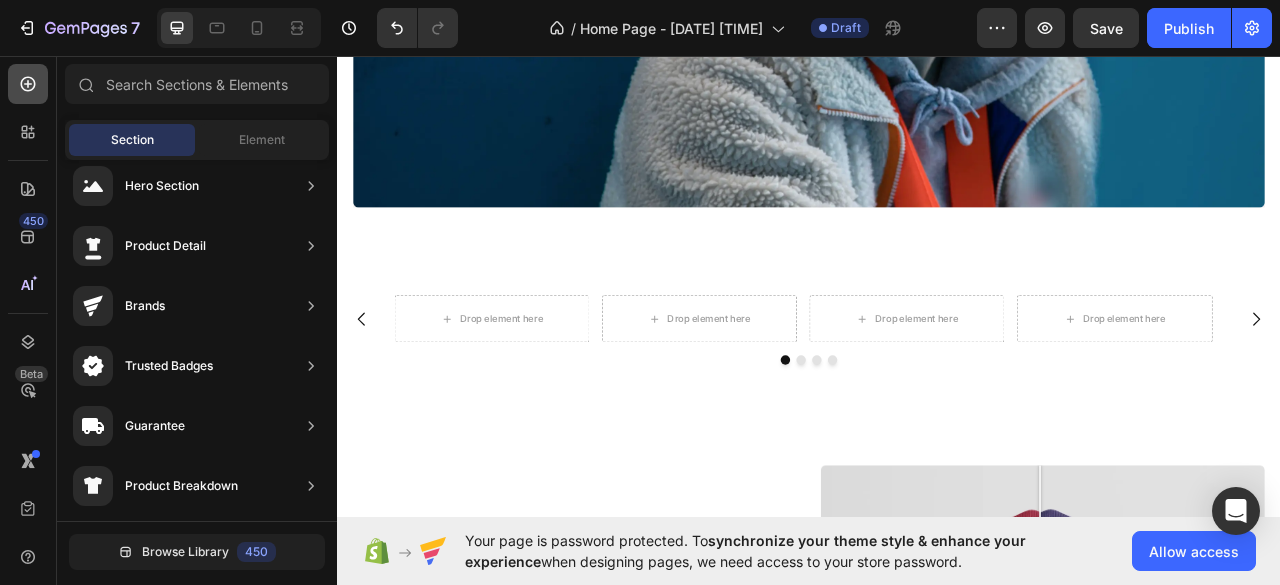 click 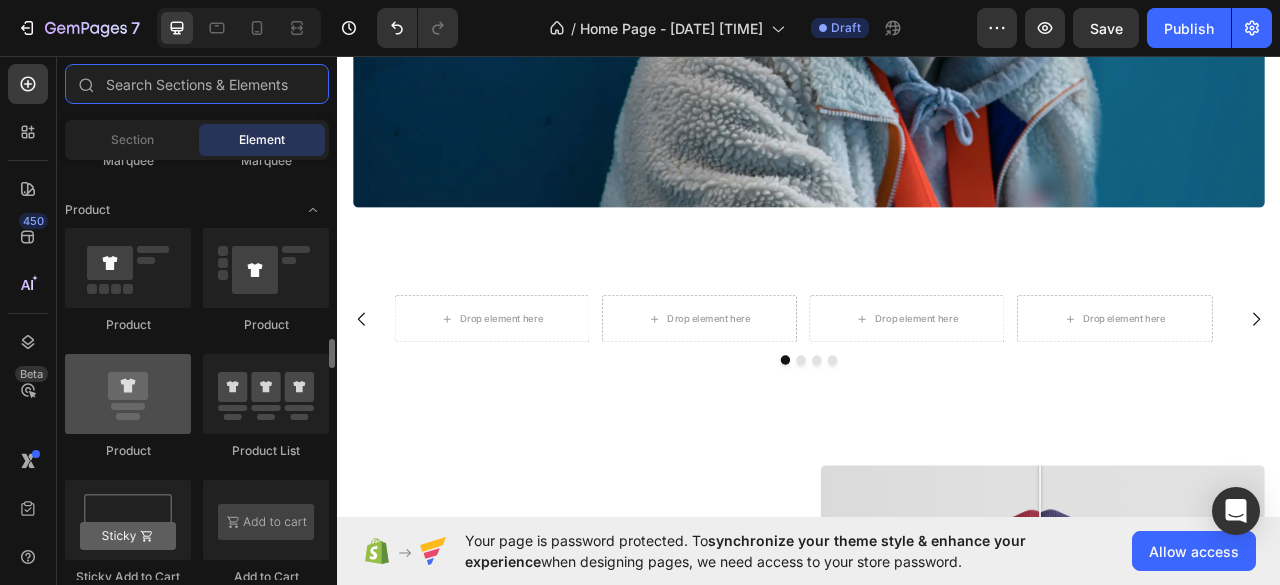 scroll, scrollTop: 2484, scrollLeft: 0, axis: vertical 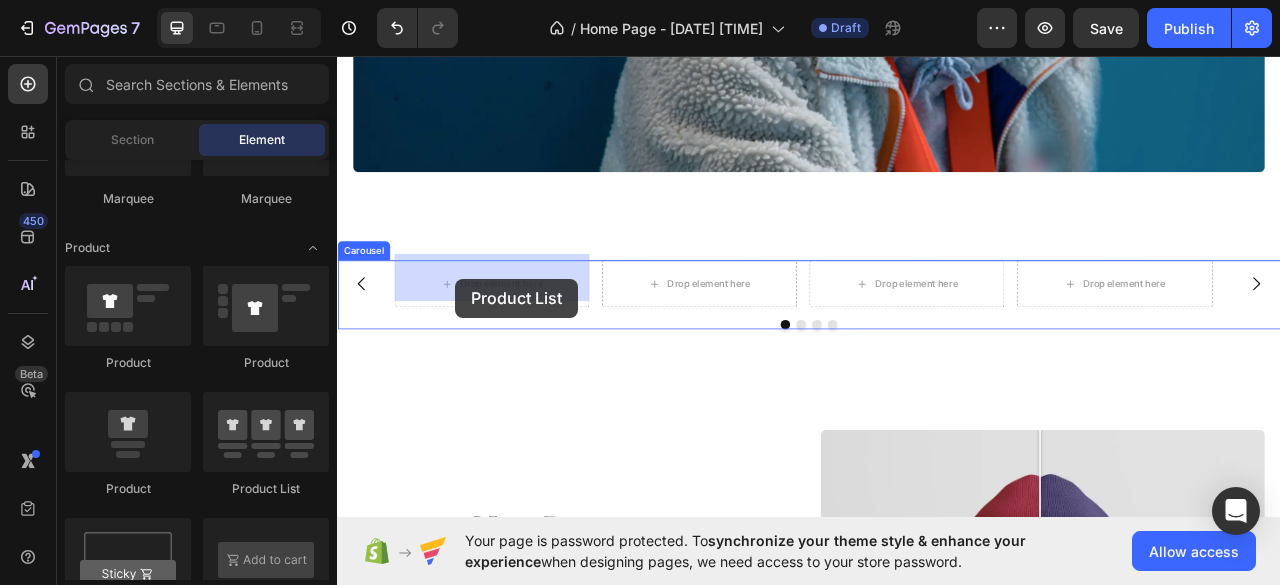 drag, startPoint x: 559, startPoint y: 497, endPoint x: 487, endPoint y: 341, distance: 171.81386 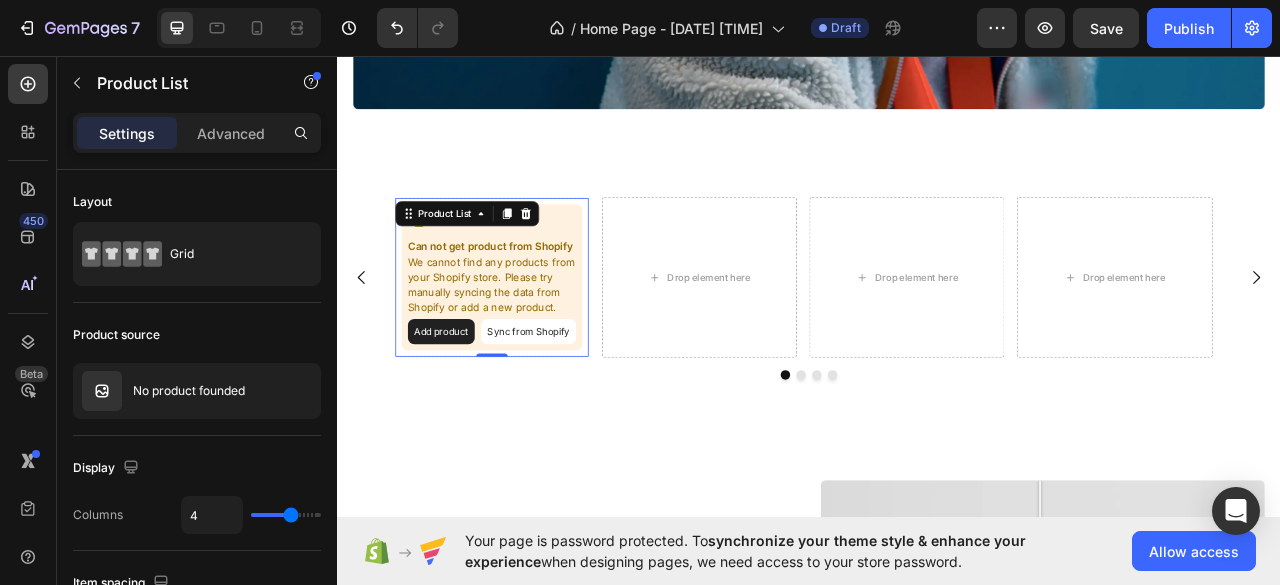 scroll, scrollTop: 2253, scrollLeft: 0, axis: vertical 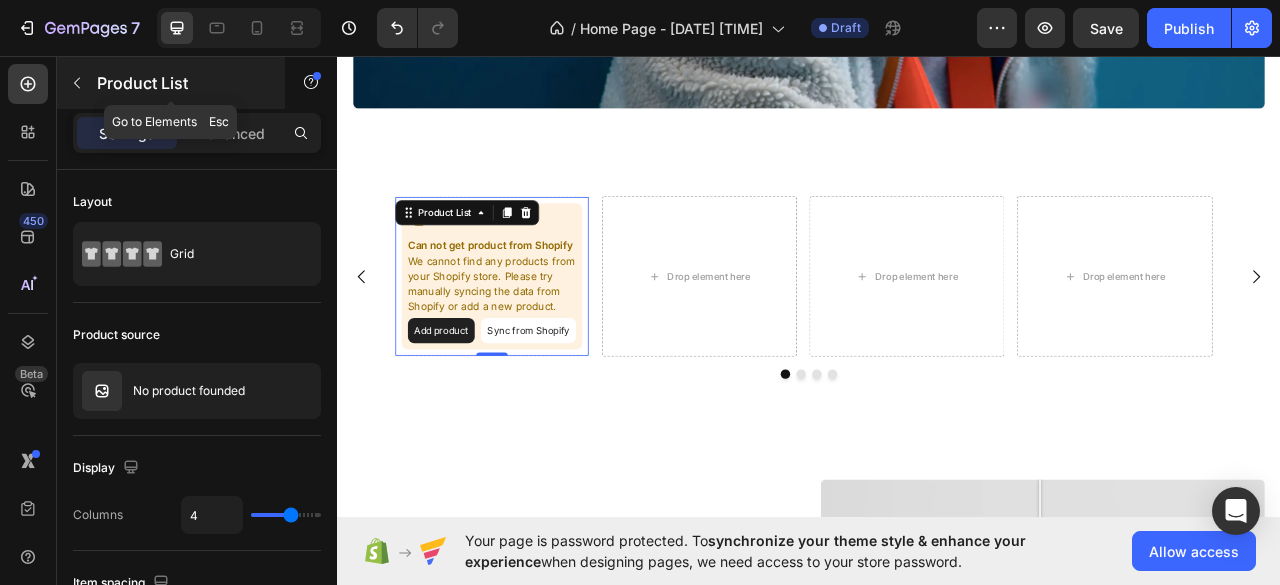 click 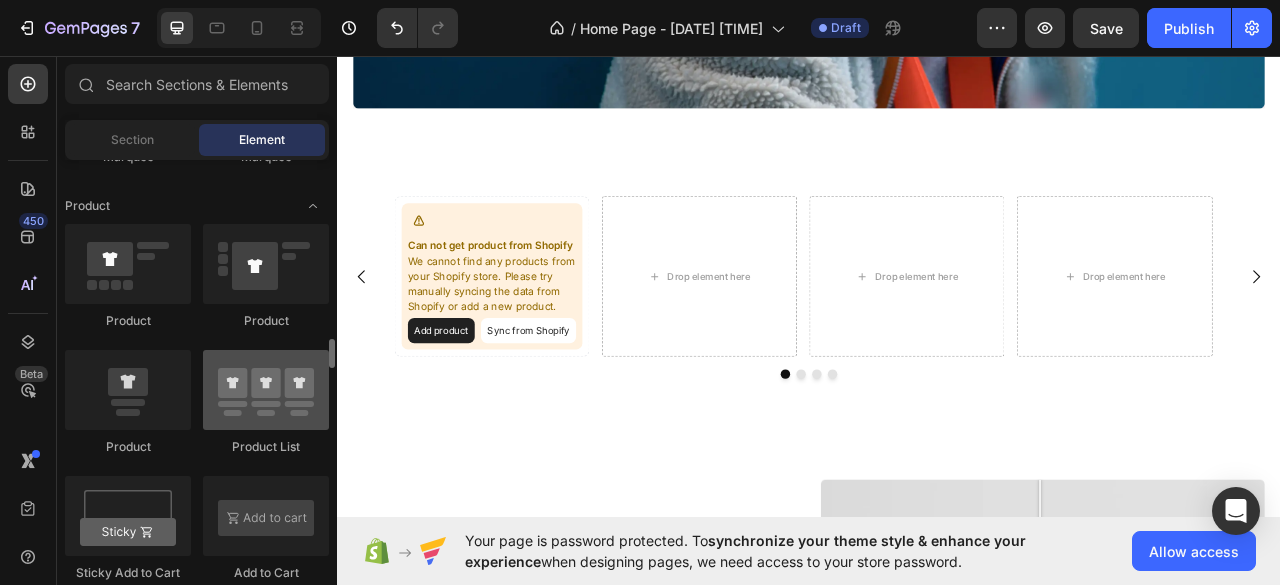 scroll, scrollTop: 2525, scrollLeft: 0, axis: vertical 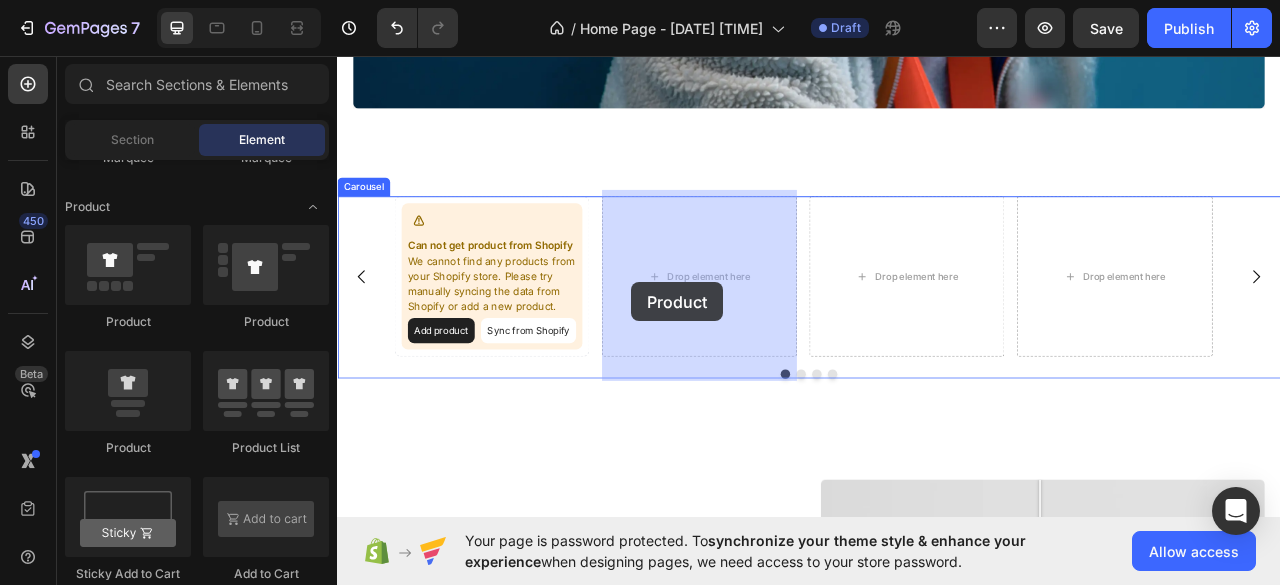 drag, startPoint x: 460, startPoint y: 456, endPoint x: 711, endPoint y: 345, distance: 274.44855 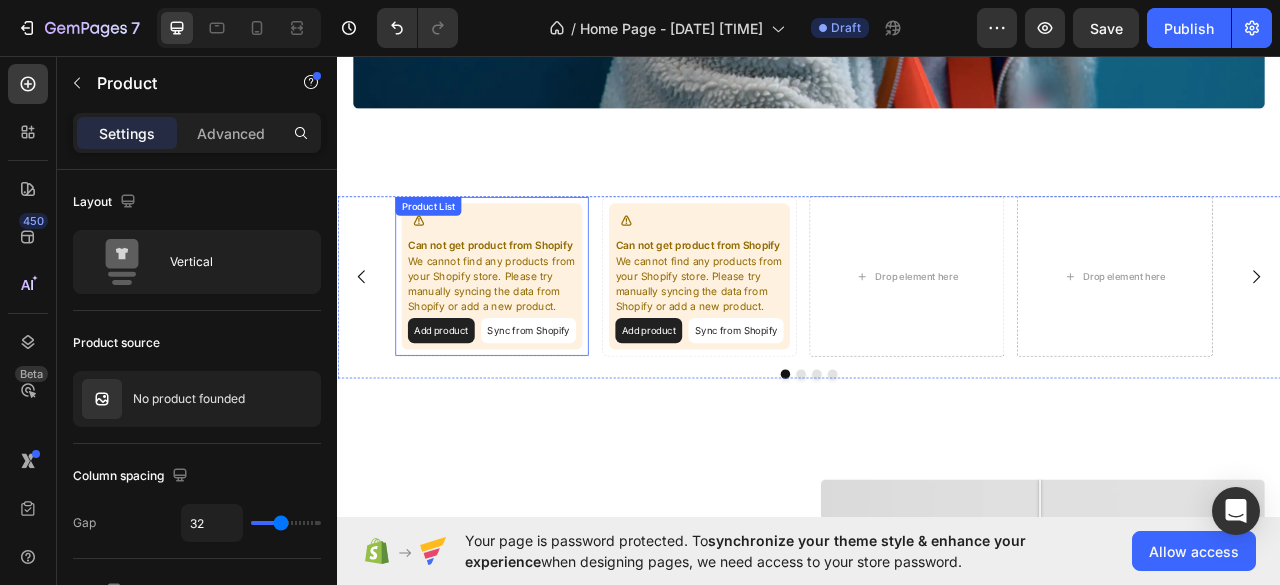 click on "We cannot find any products from your Shopify store. Please try manually syncing the data from Shopify or add a new product." at bounding box center [533, 348] 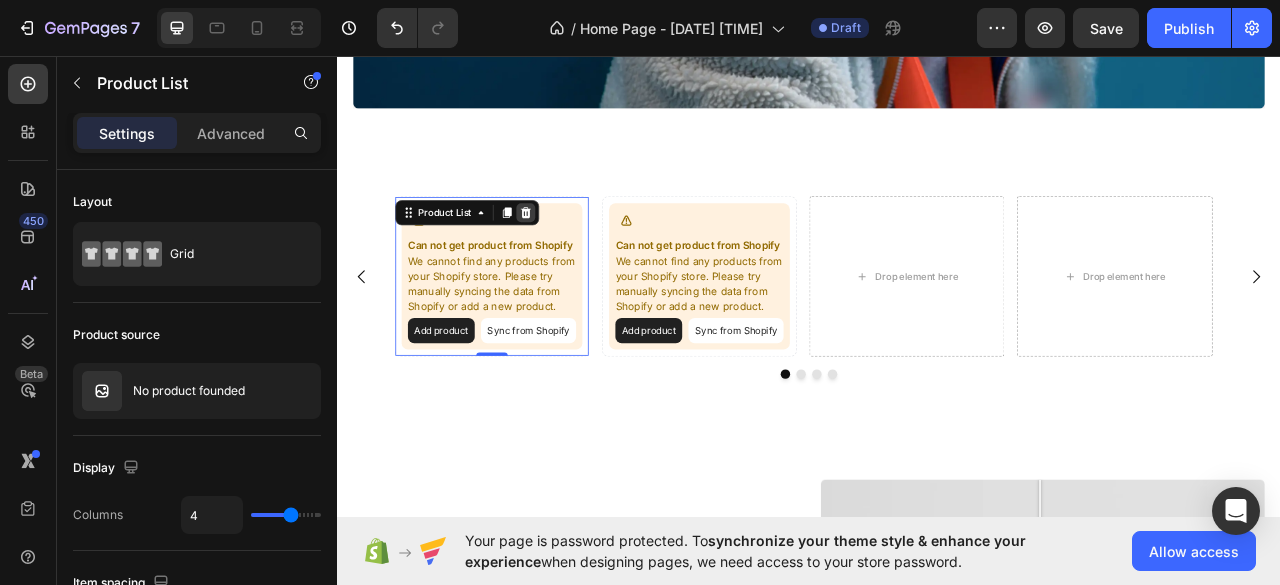 click at bounding box center (576, 257) 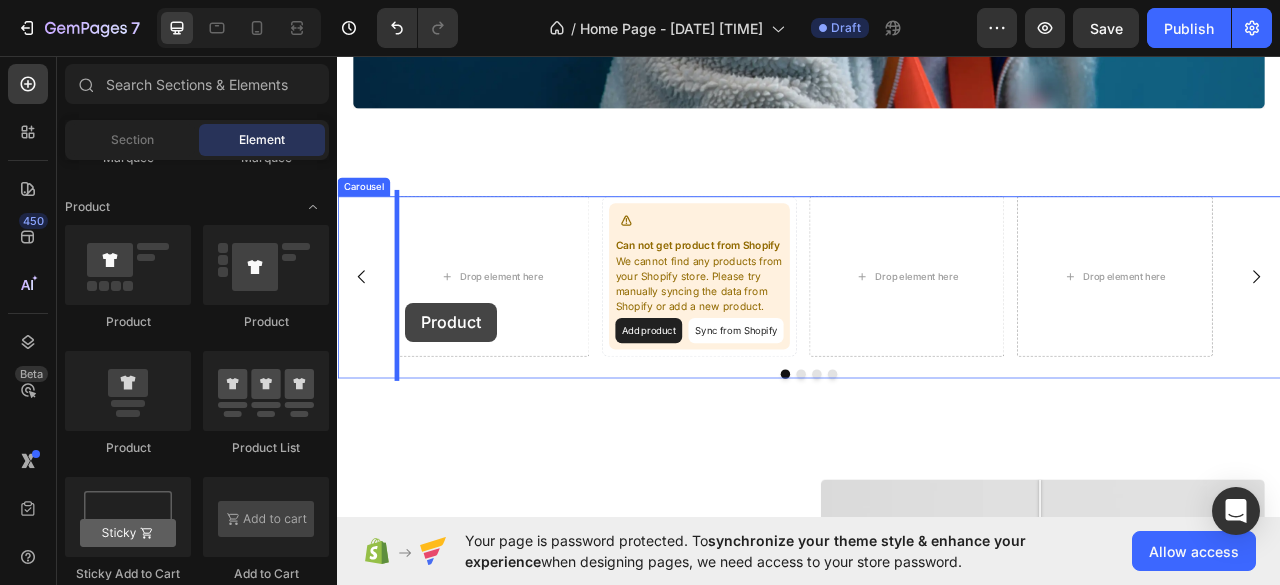 drag, startPoint x: 450, startPoint y: 471, endPoint x: 424, endPoint y: 371, distance: 103.32473 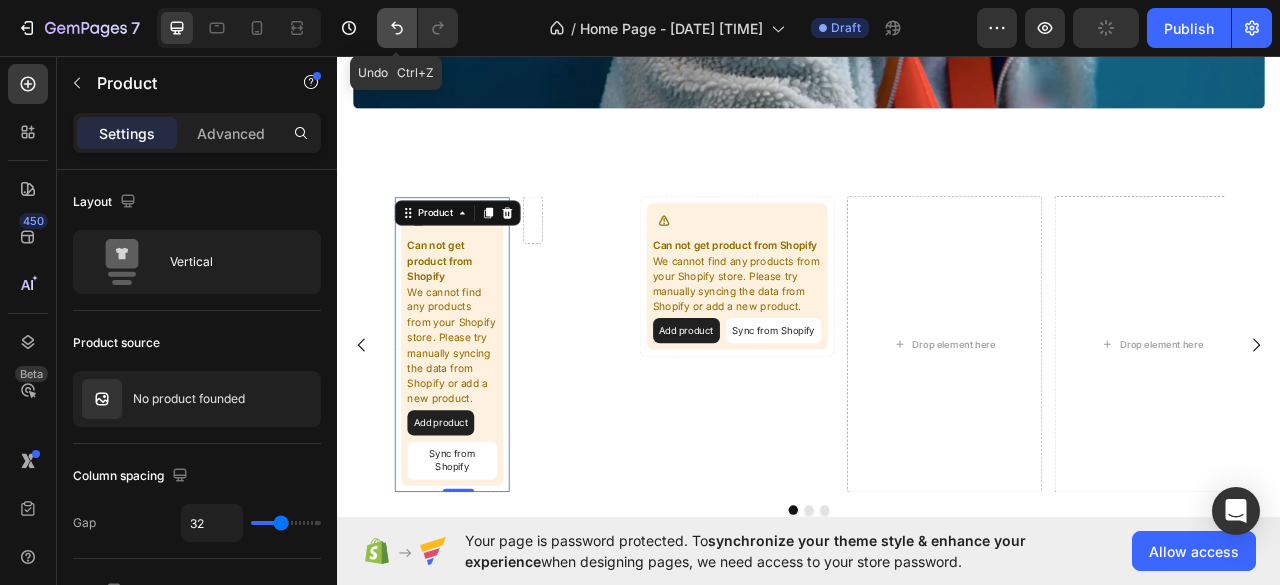 click 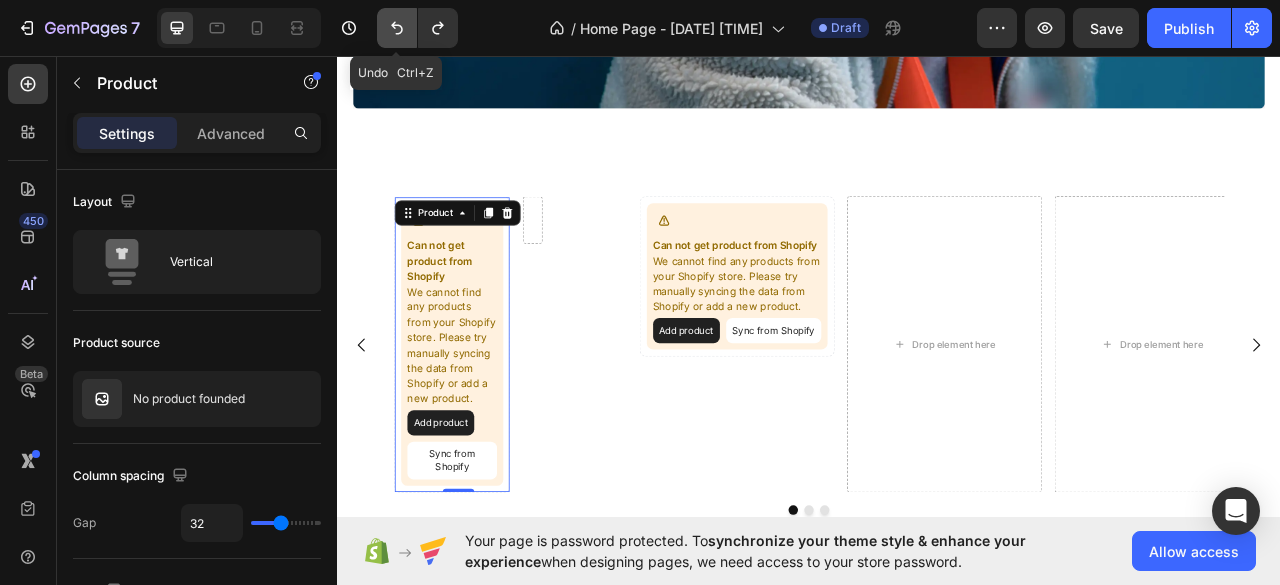 click 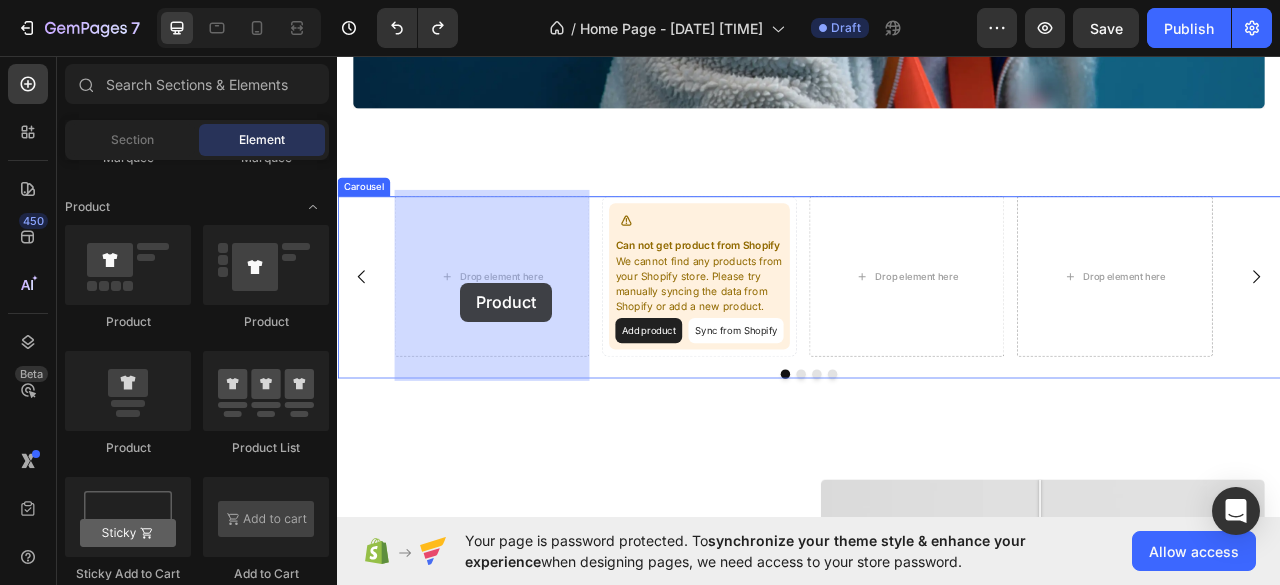 drag, startPoint x: 453, startPoint y: 444, endPoint x: 488, endPoint y: 341, distance: 108.78419 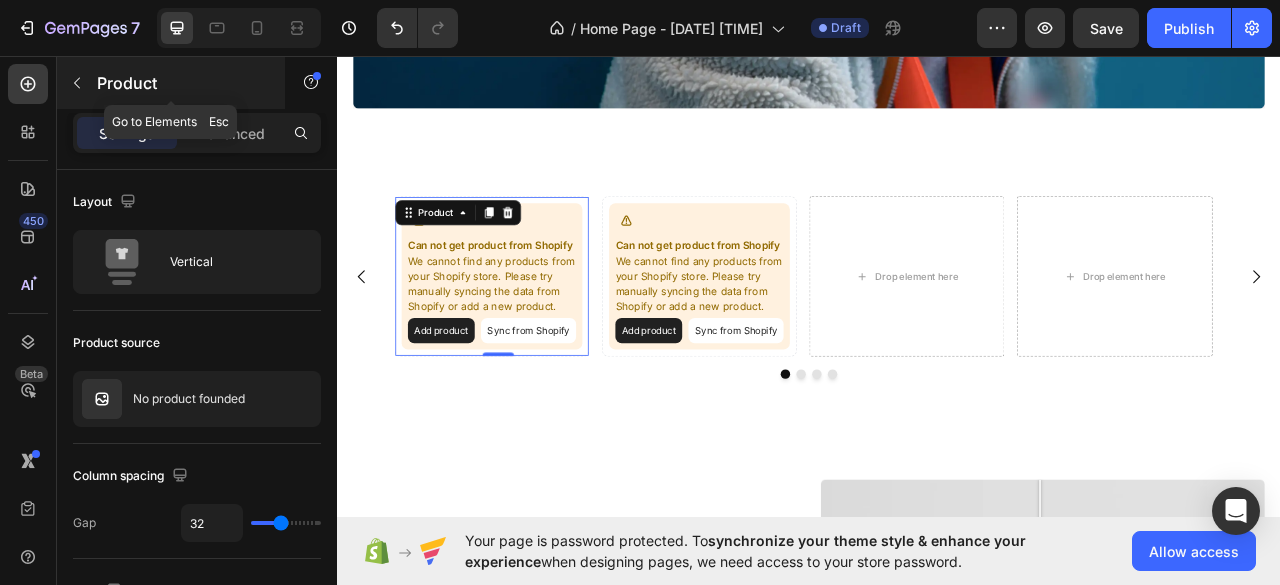 click at bounding box center (77, 83) 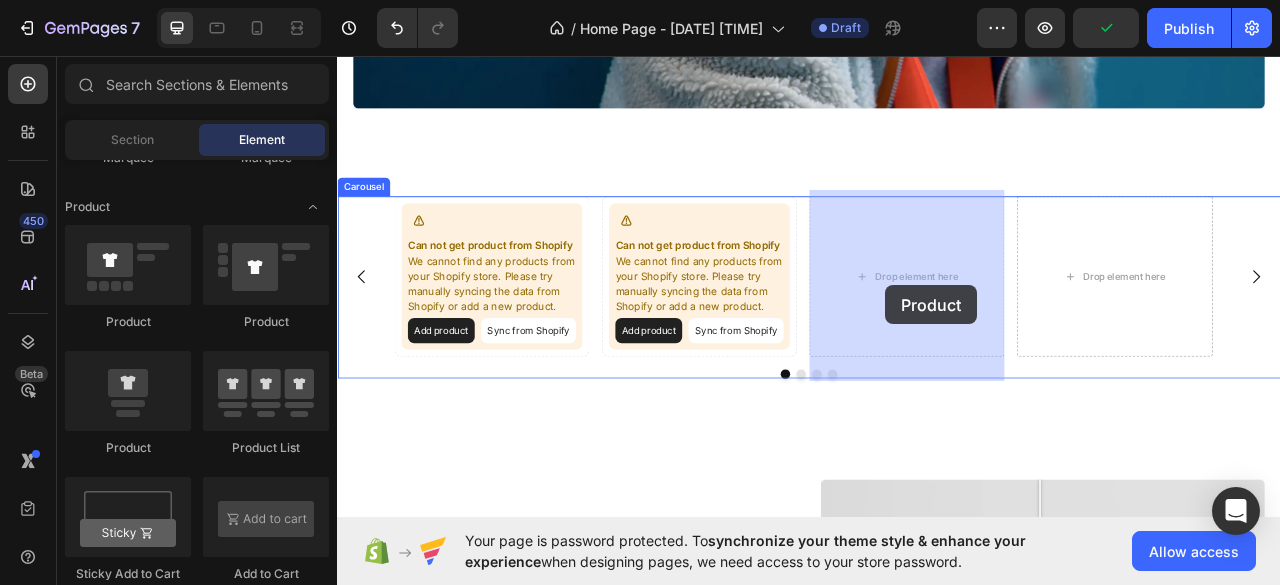 drag, startPoint x: 473, startPoint y: 434, endPoint x: 1034, endPoint y: 349, distance: 567.40283 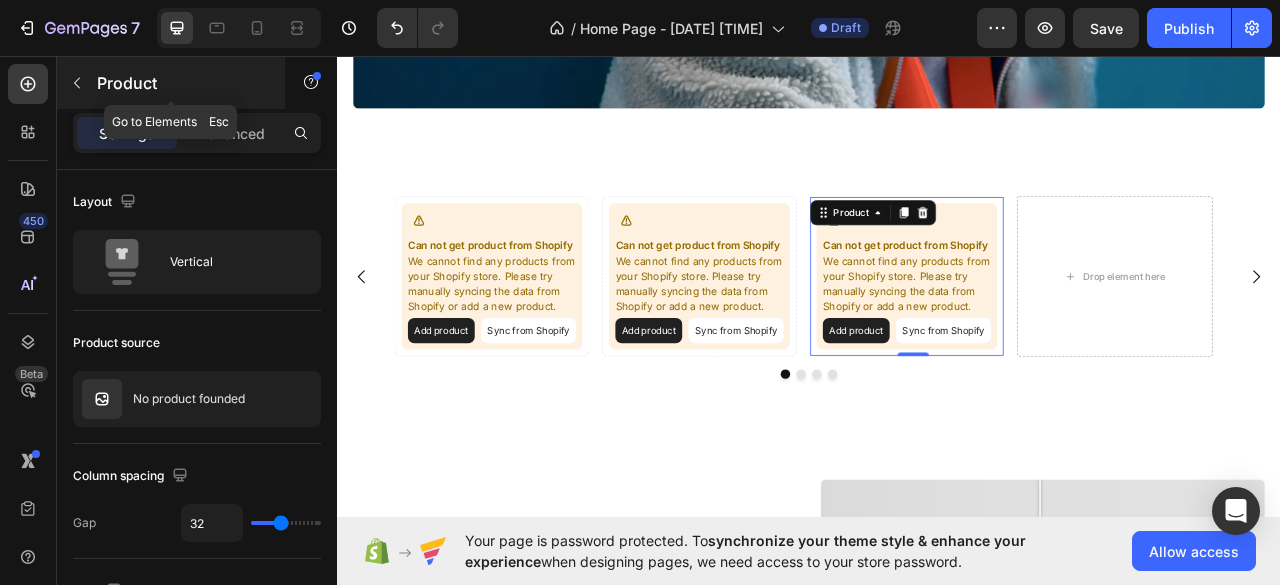 click 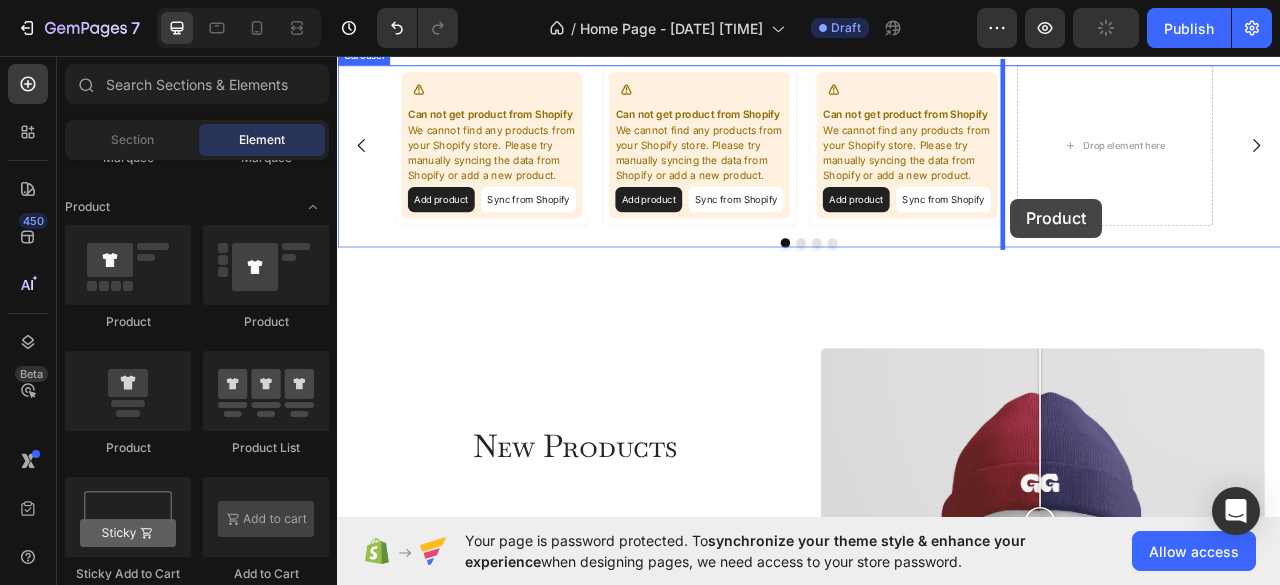 scroll, scrollTop: 2294, scrollLeft: 0, axis: vertical 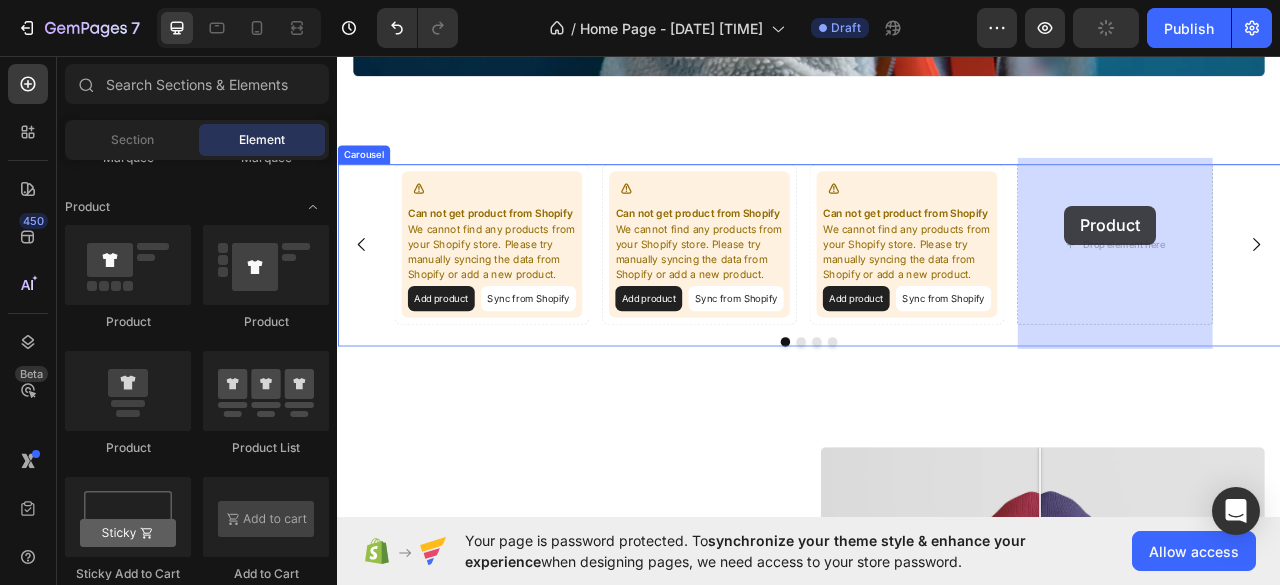 drag, startPoint x: 470, startPoint y: 435, endPoint x: 1272, endPoint y: 254, distance: 822.1709 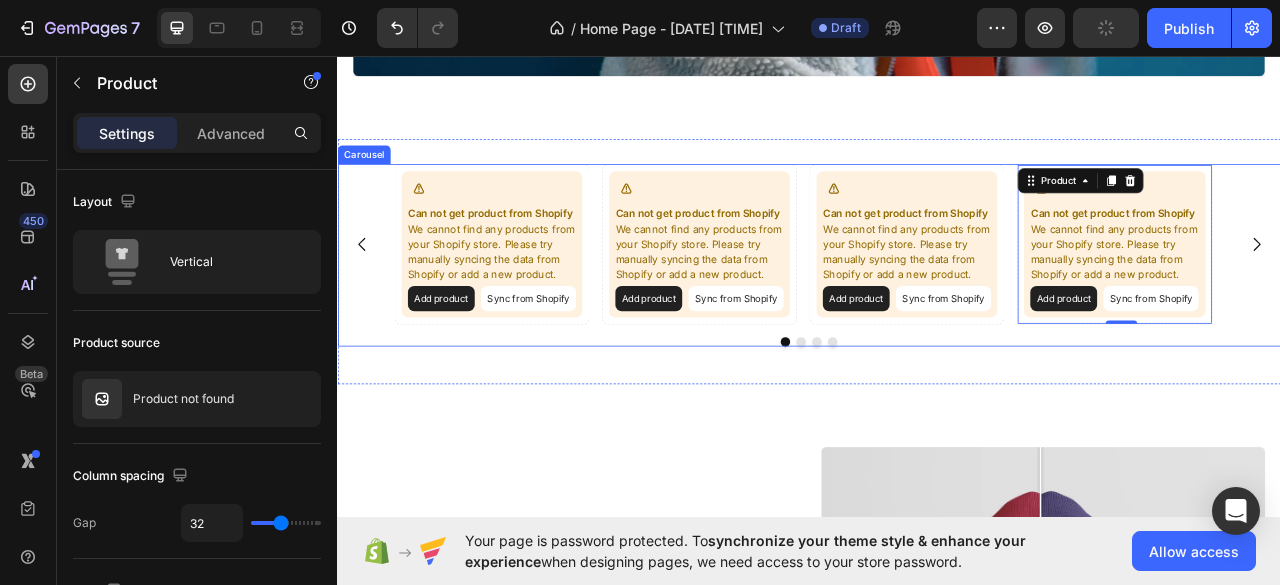 click 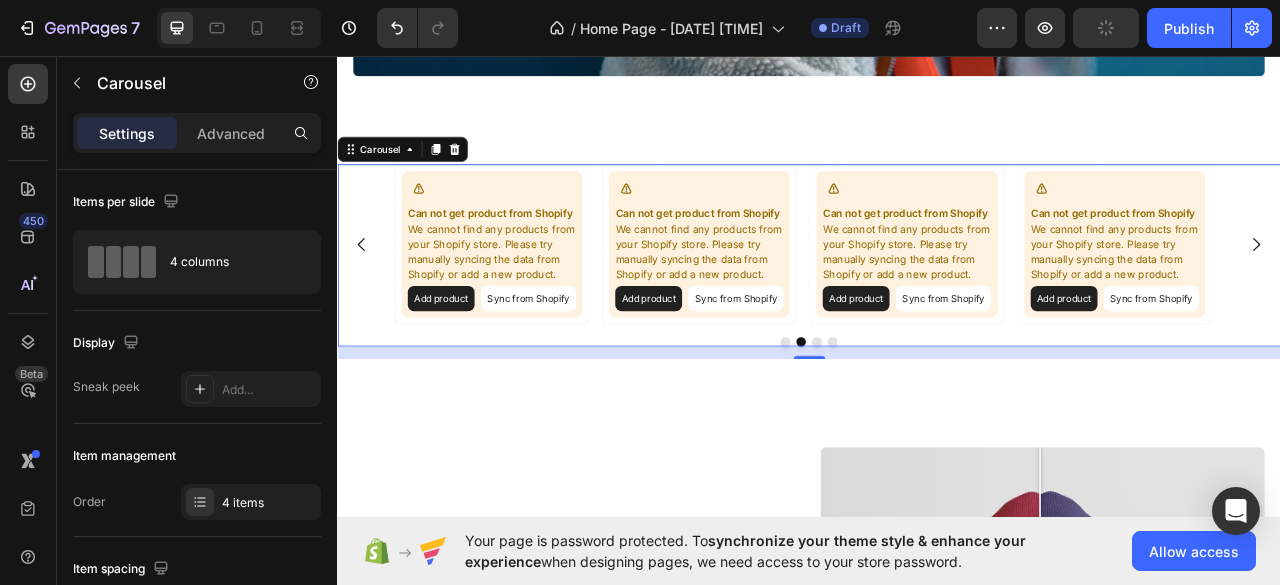 click at bounding box center (1506, 297) 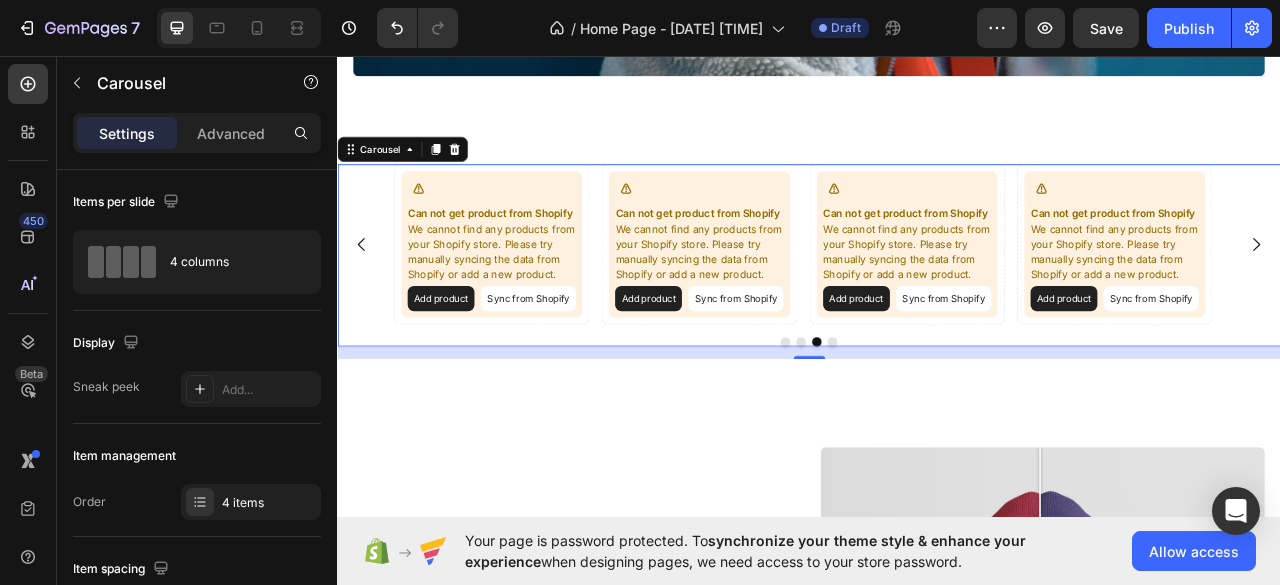 click 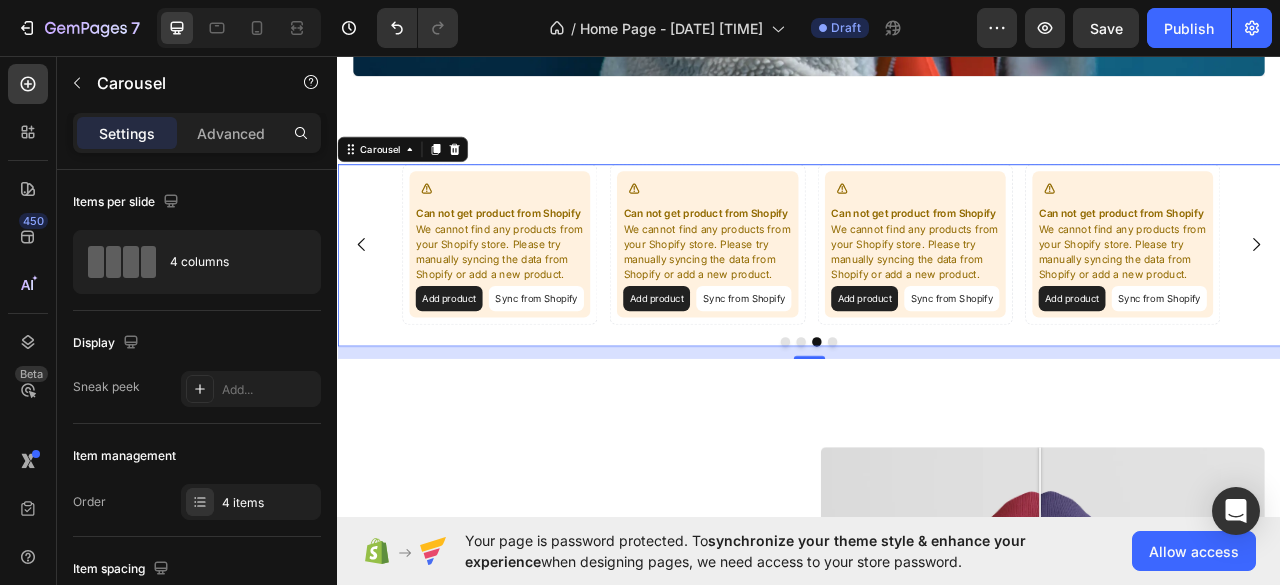 click 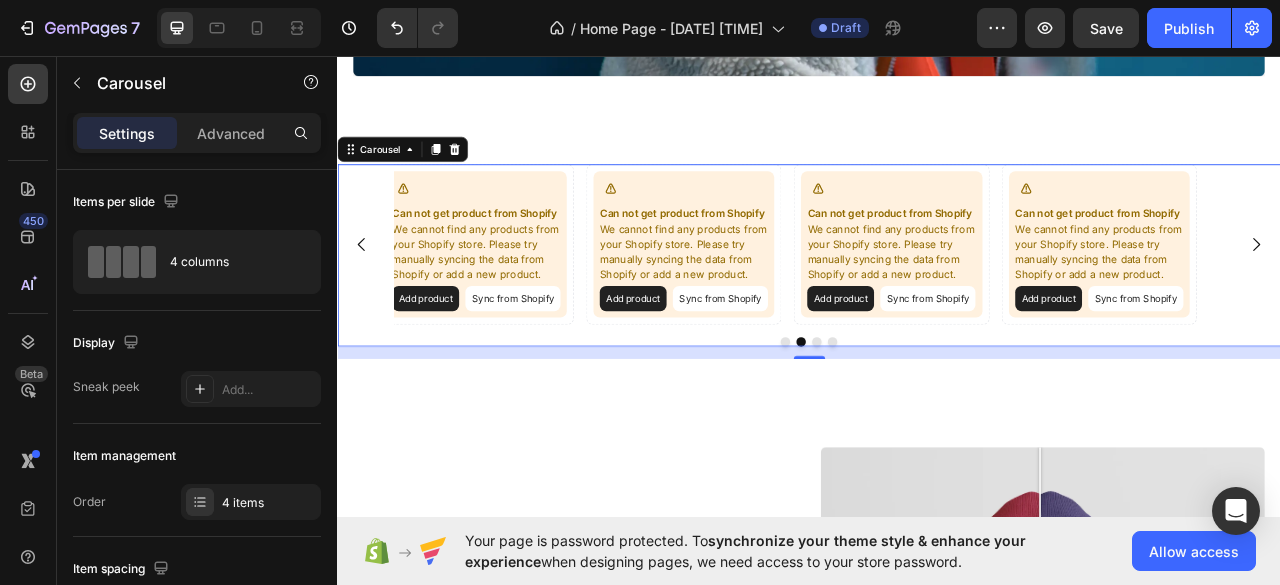 click 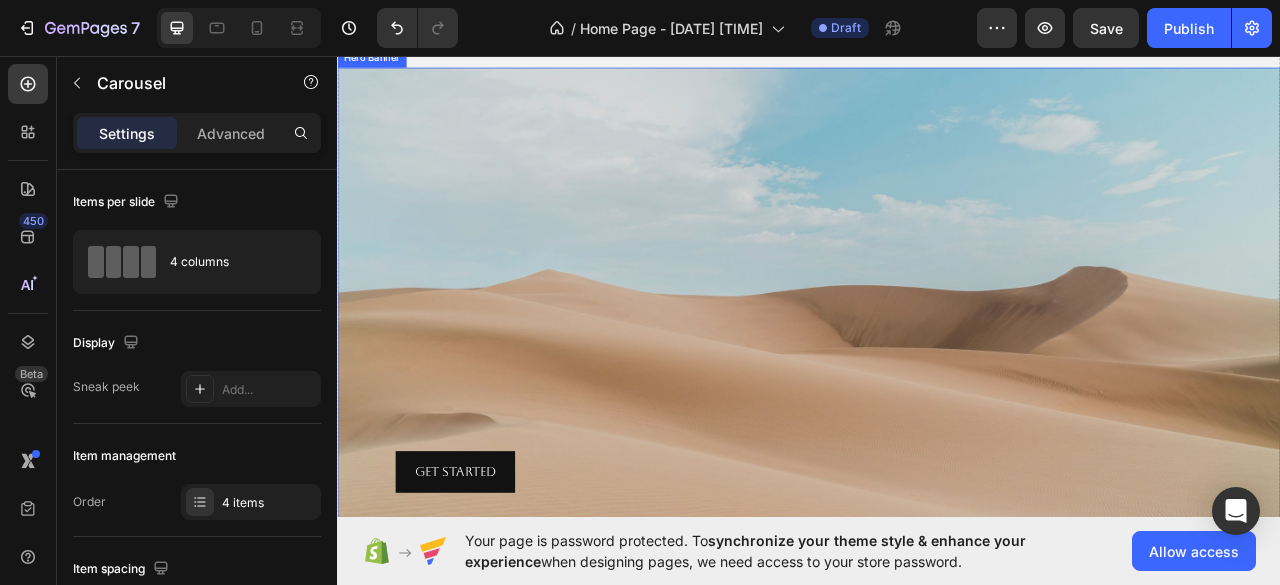 scroll, scrollTop: 92, scrollLeft: 0, axis: vertical 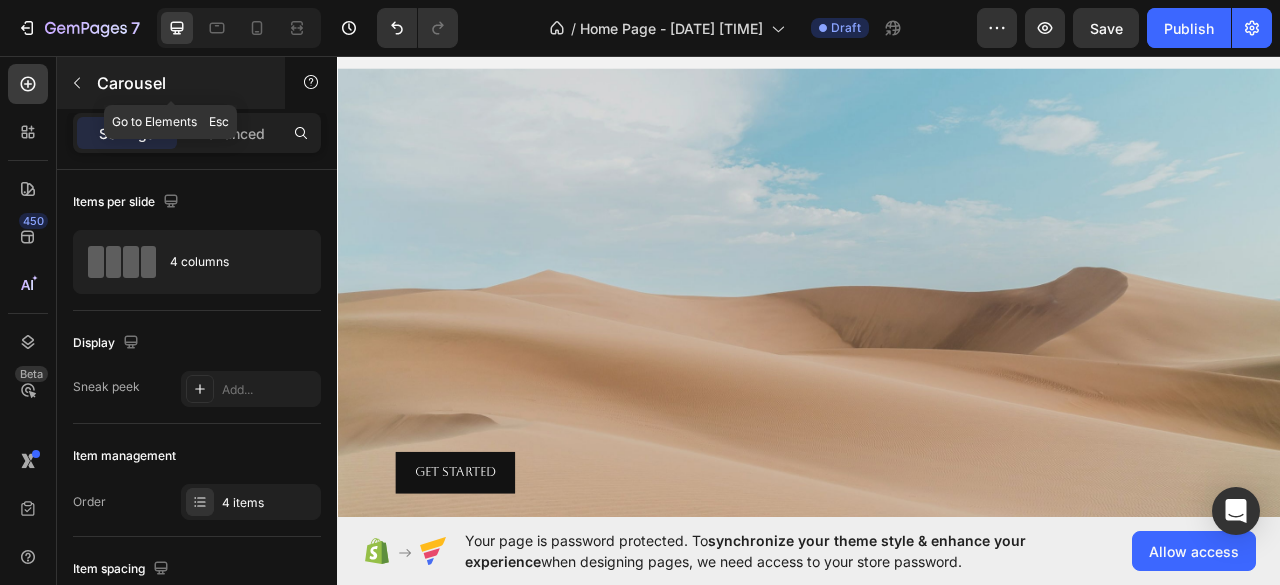 click 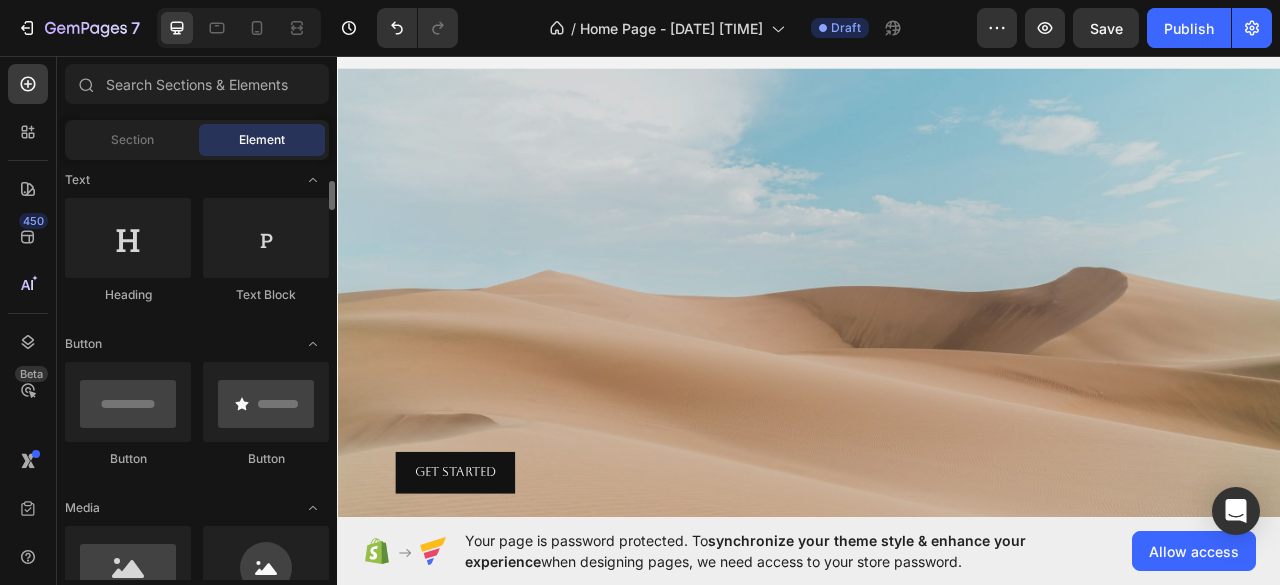 scroll, scrollTop: 296, scrollLeft: 0, axis: vertical 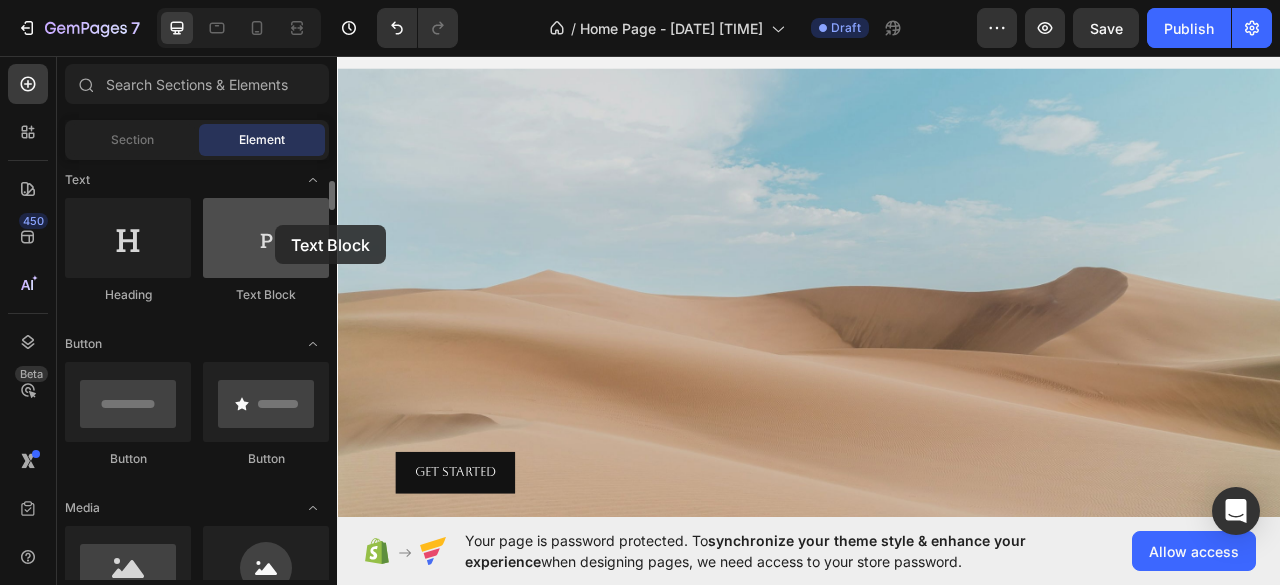 click at bounding box center [266, 238] 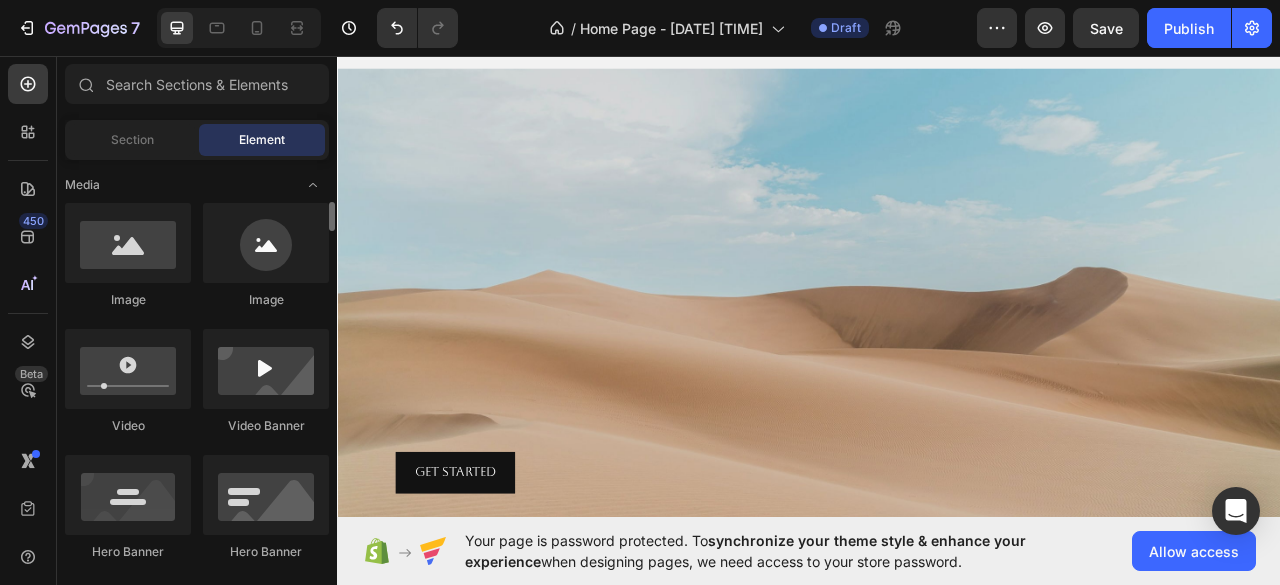 scroll, scrollTop: 618, scrollLeft: 0, axis: vertical 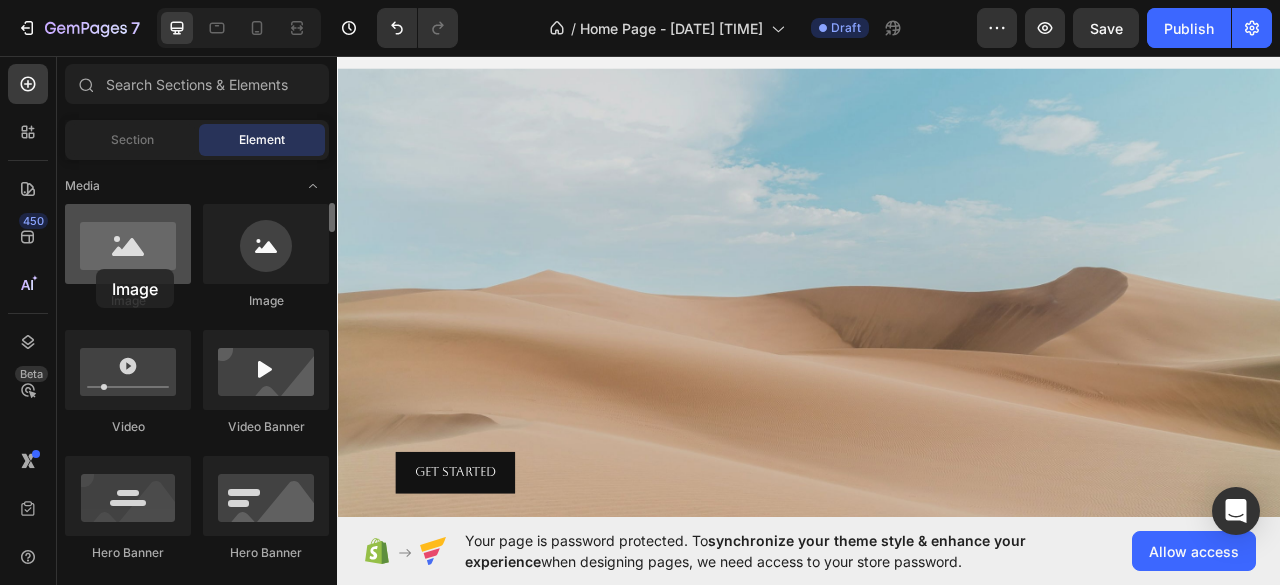 drag, startPoint x: 145, startPoint y: 248, endPoint x: 96, endPoint y: 269, distance: 53.310413 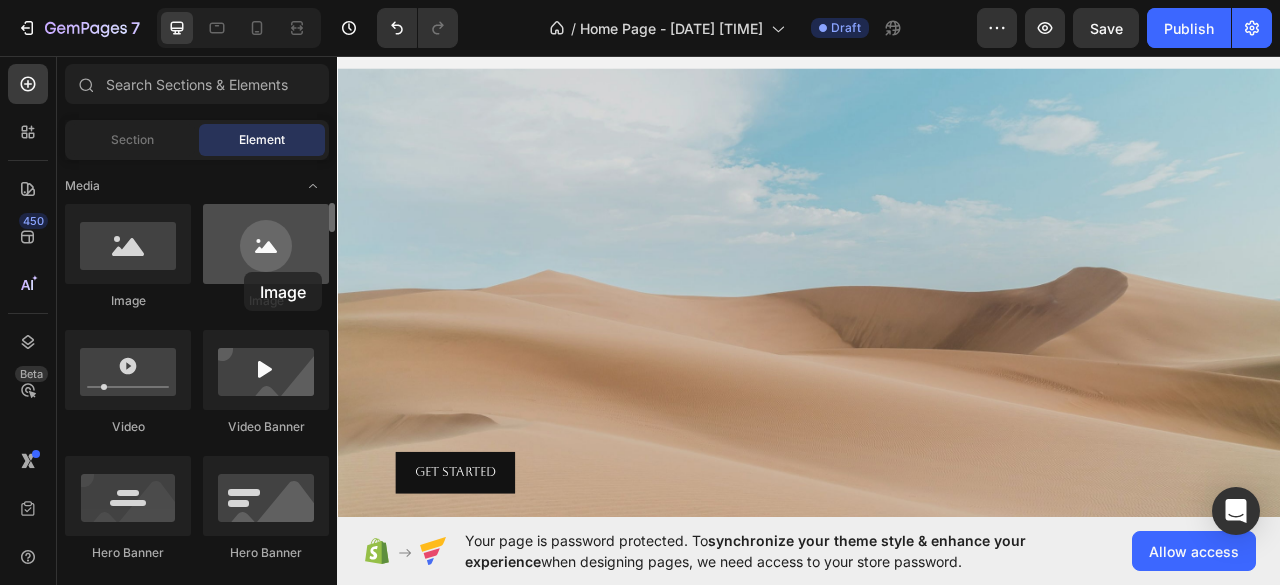 click at bounding box center [266, 244] 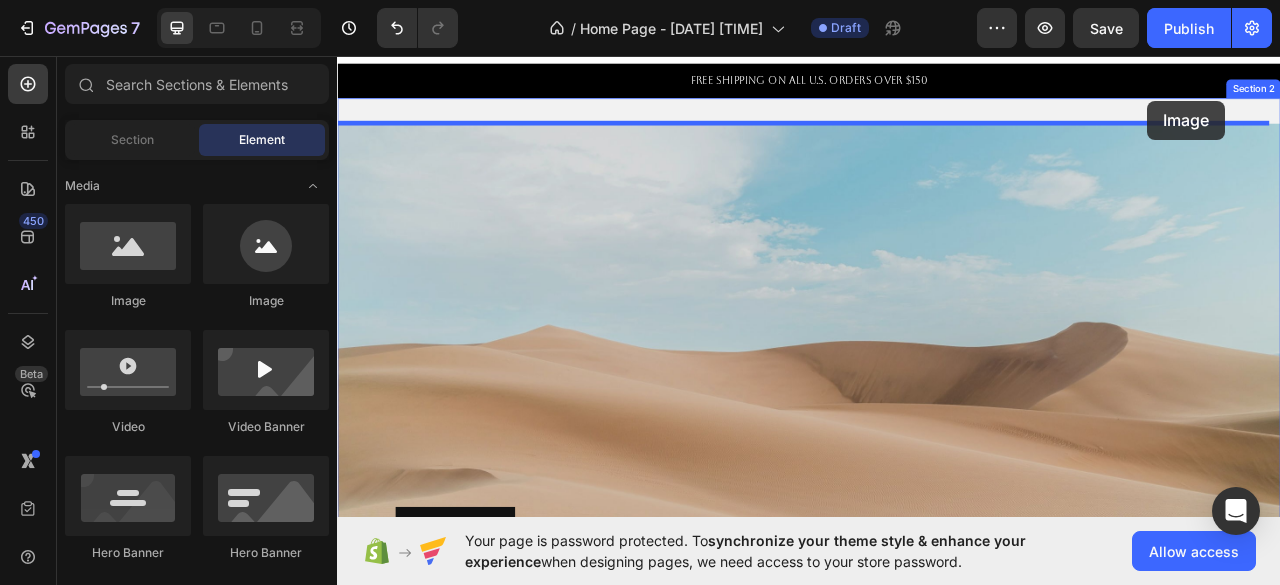 scroll, scrollTop: 7, scrollLeft: 0, axis: vertical 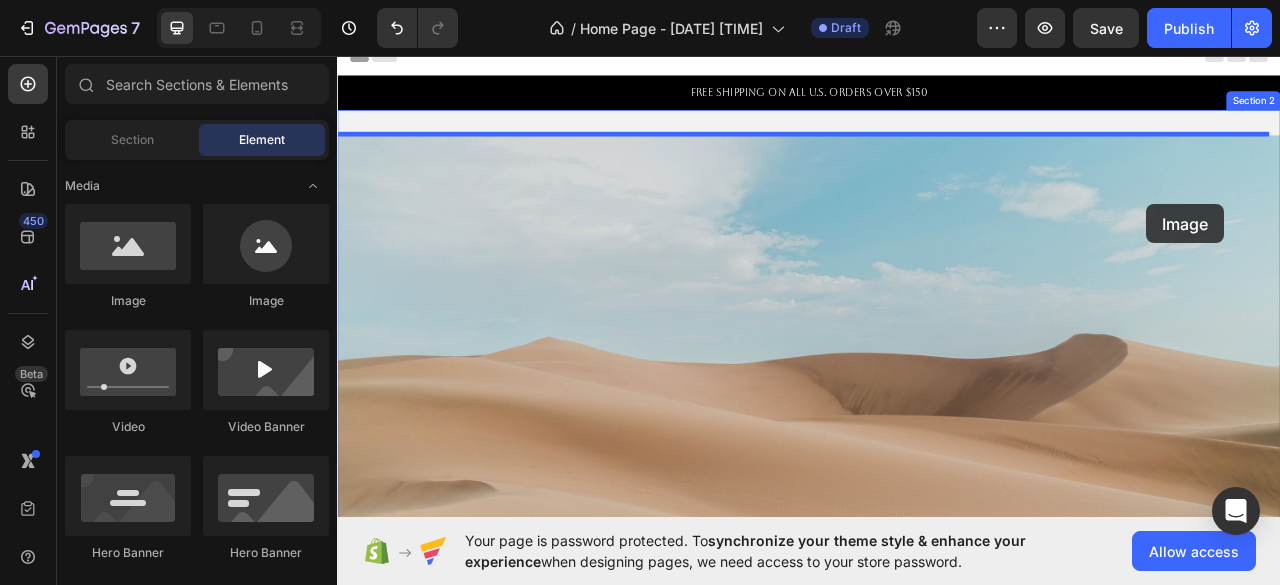drag, startPoint x: 581, startPoint y: 320, endPoint x: 1367, endPoint y: 244, distance: 789.6658 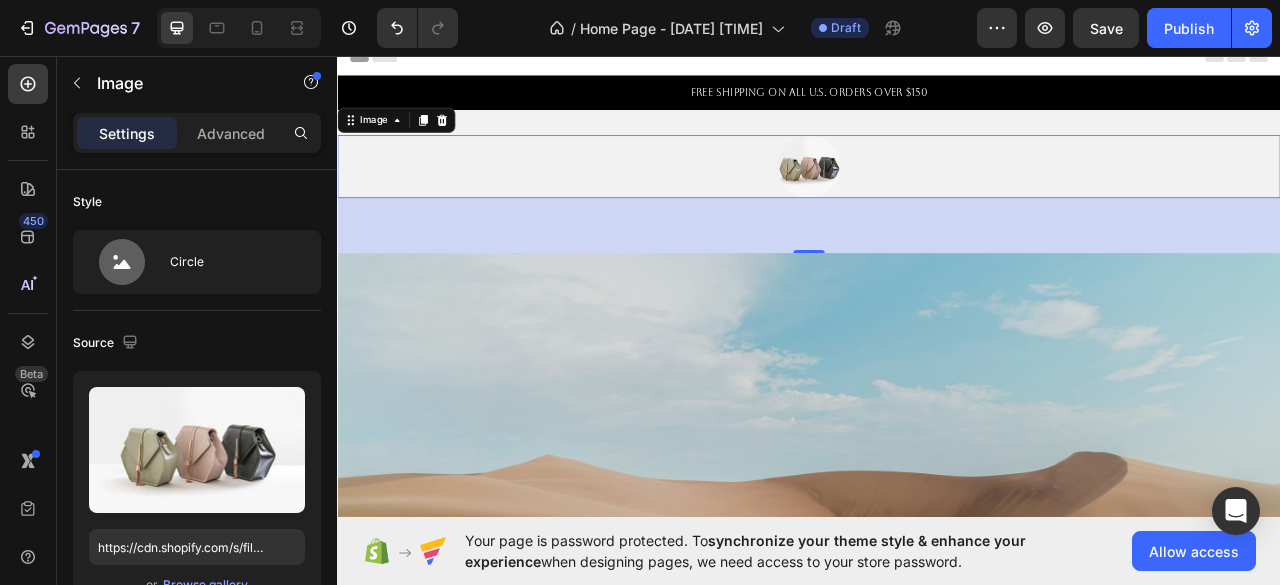 click at bounding box center [937, 198] 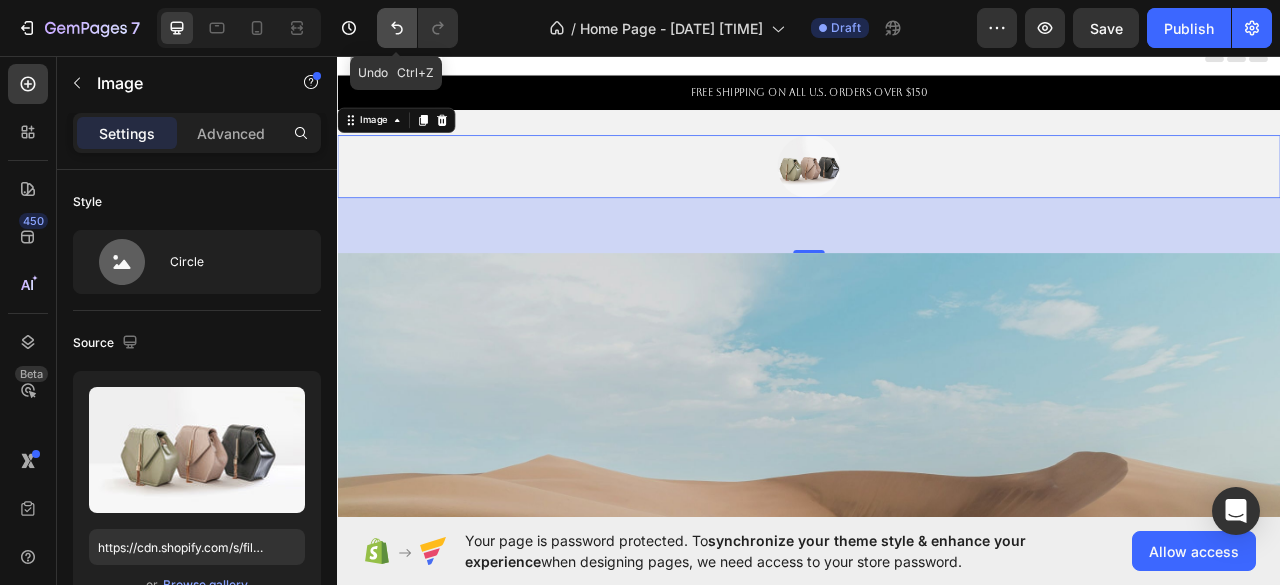 click 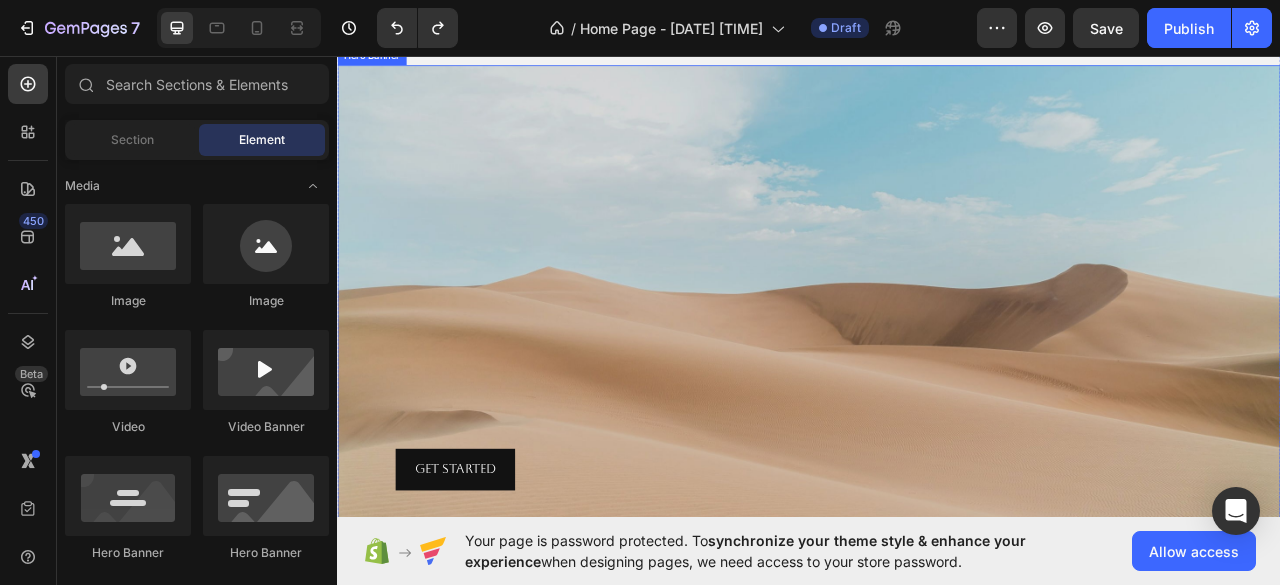scroll, scrollTop: 93, scrollLeft: 0, axis: vertical 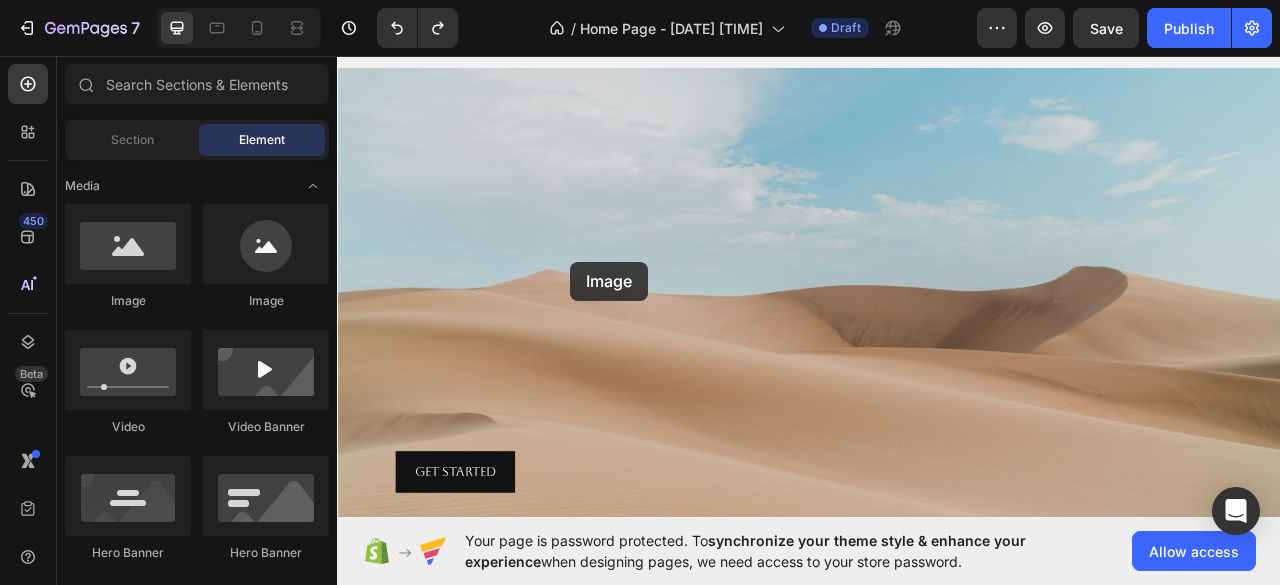 drag, startPoint x: 593, startPoint y: 307, endPoint x: 634, endPoint y: 319, distance: 42.72002 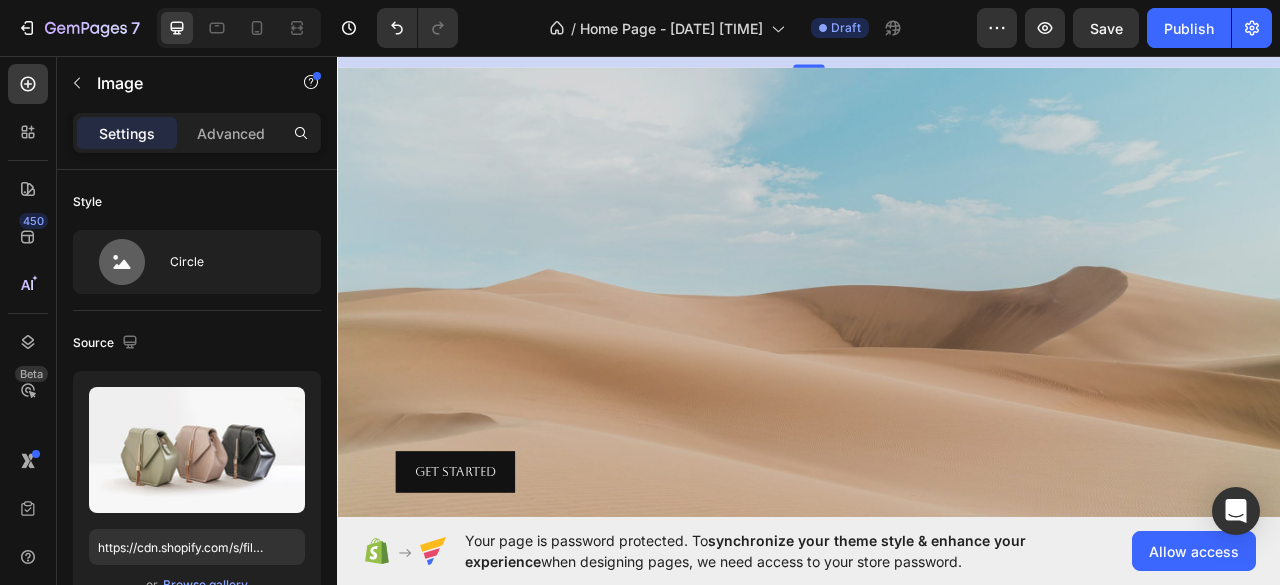 scroll, scrollTop: 0, scrollLeft: 0, axis: both 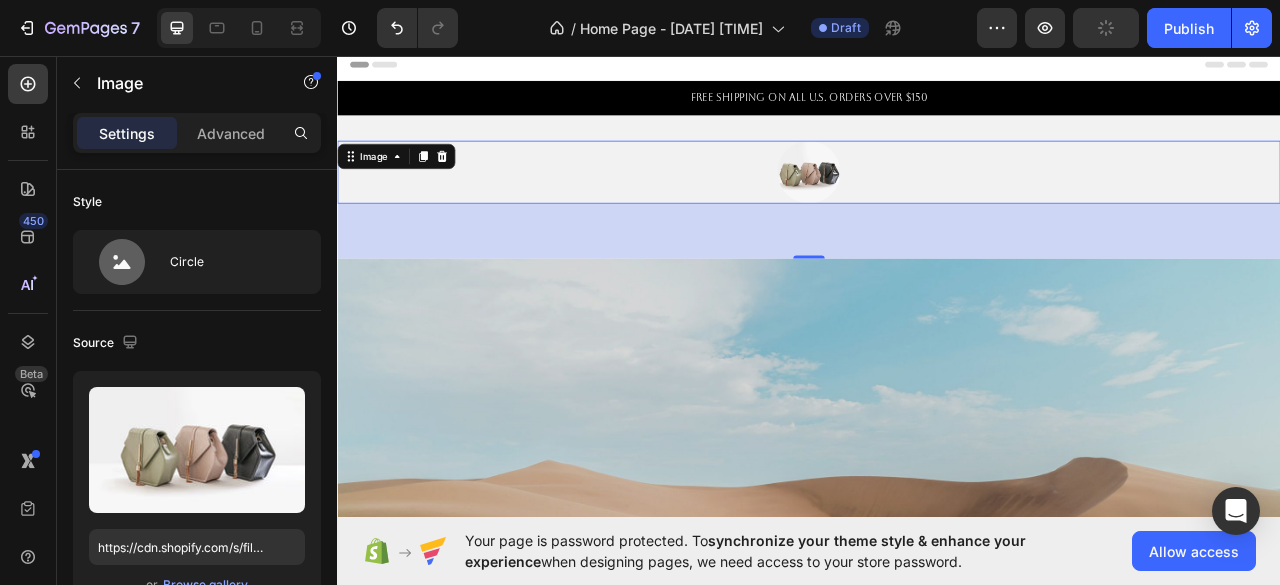 click at bounding box center [937, 205] 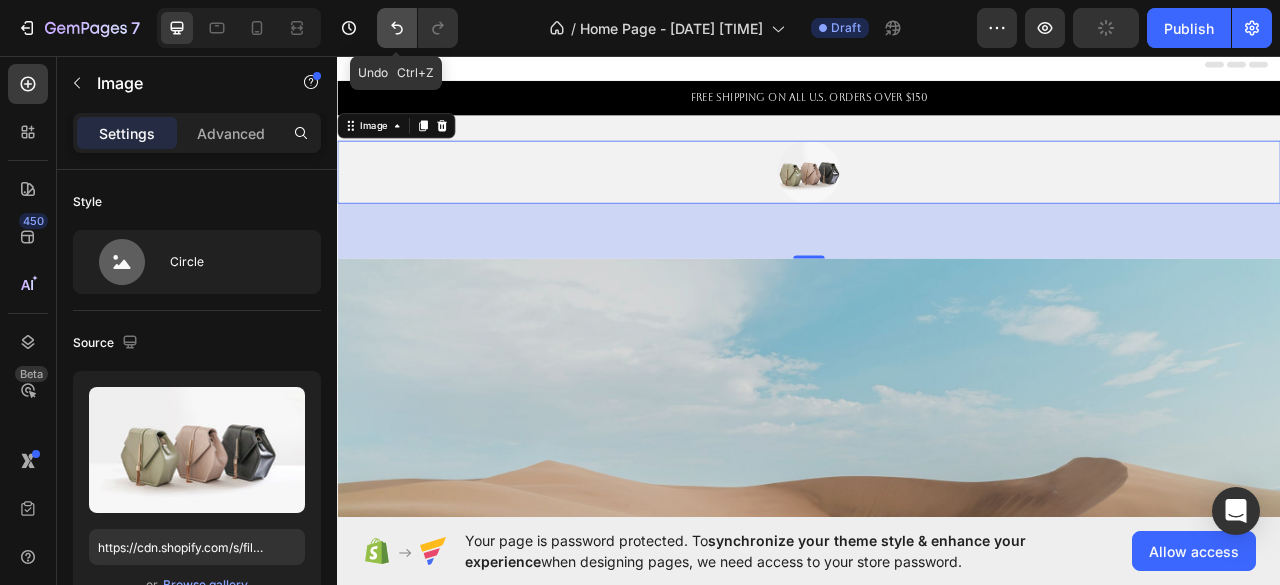 click 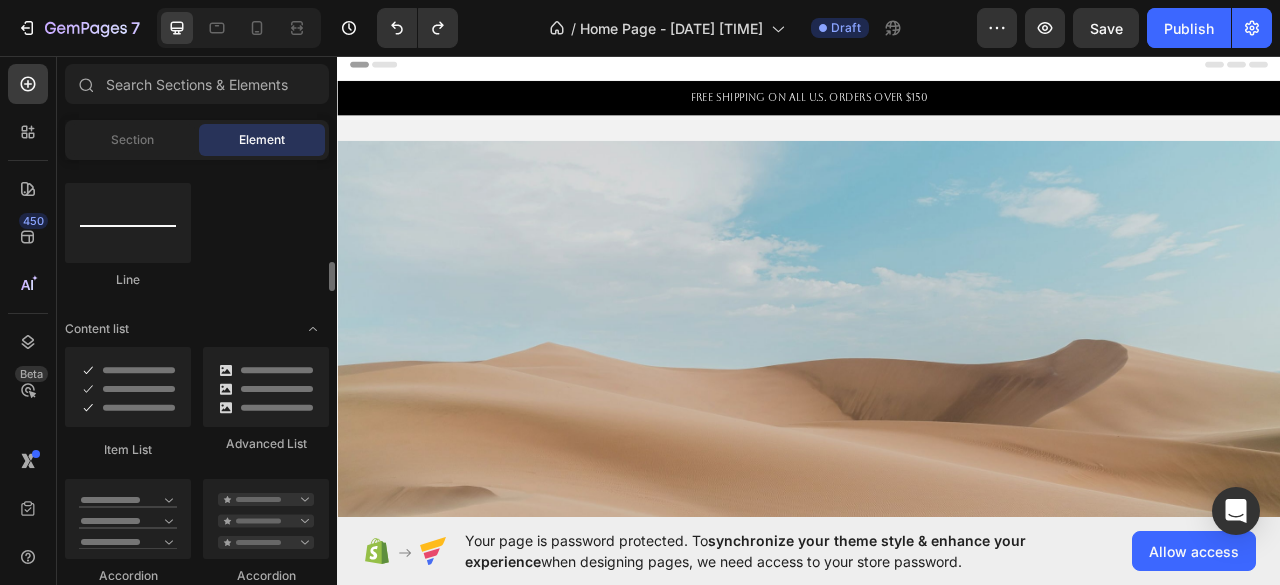 scroll, scrollTop: 1434, scrollLeft: 0, axis: vertical 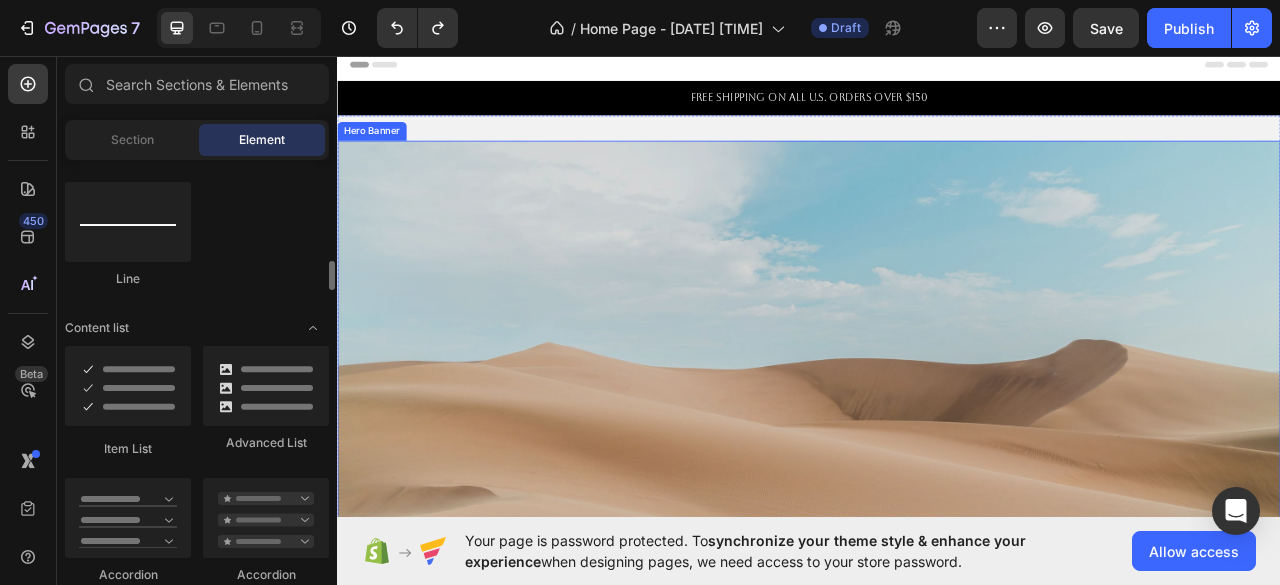 click on "Get started Button" at bounding box center (937, 464) 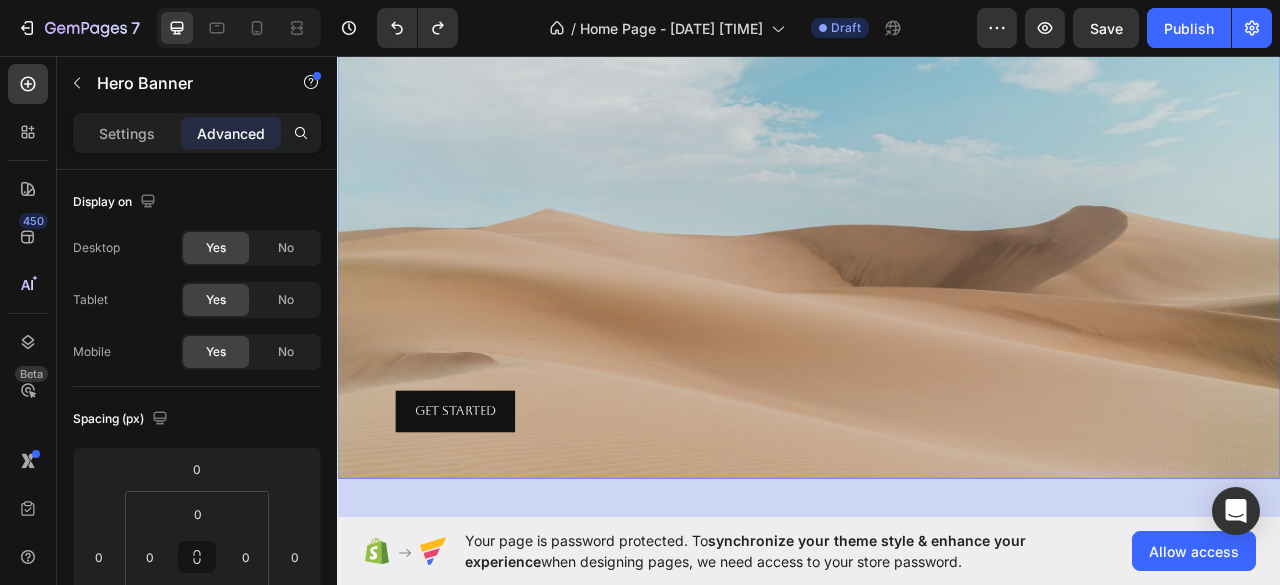 scroll, scrollTop: 171, scrollLeft: 0, axis: vertical 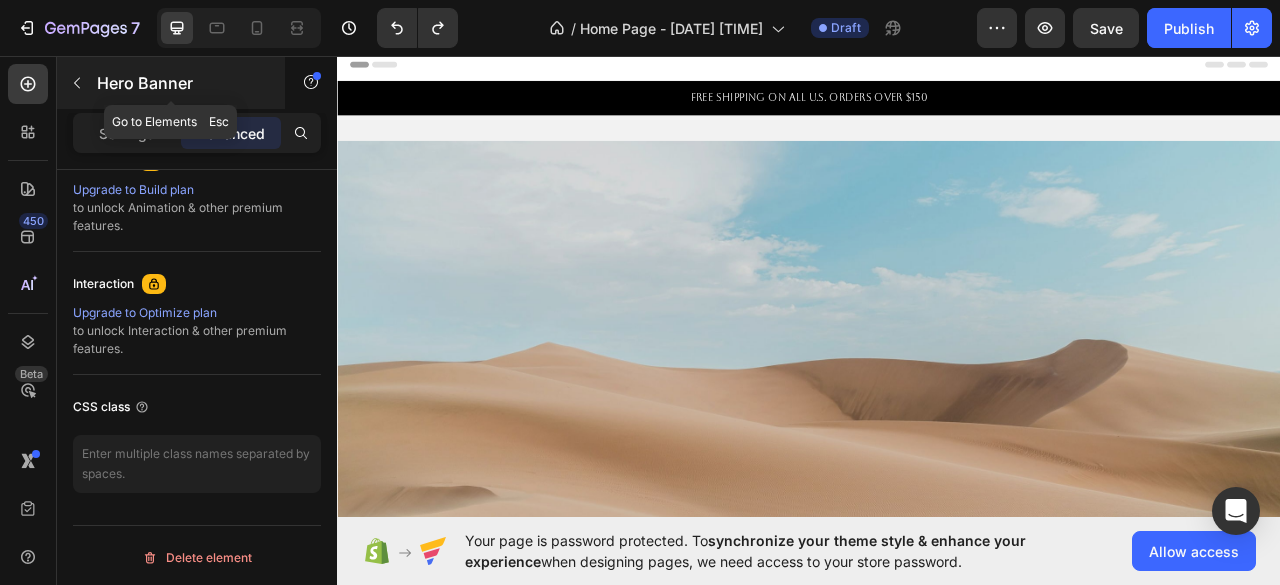 click on "Hero Banner" at bounding box center (171, 83) 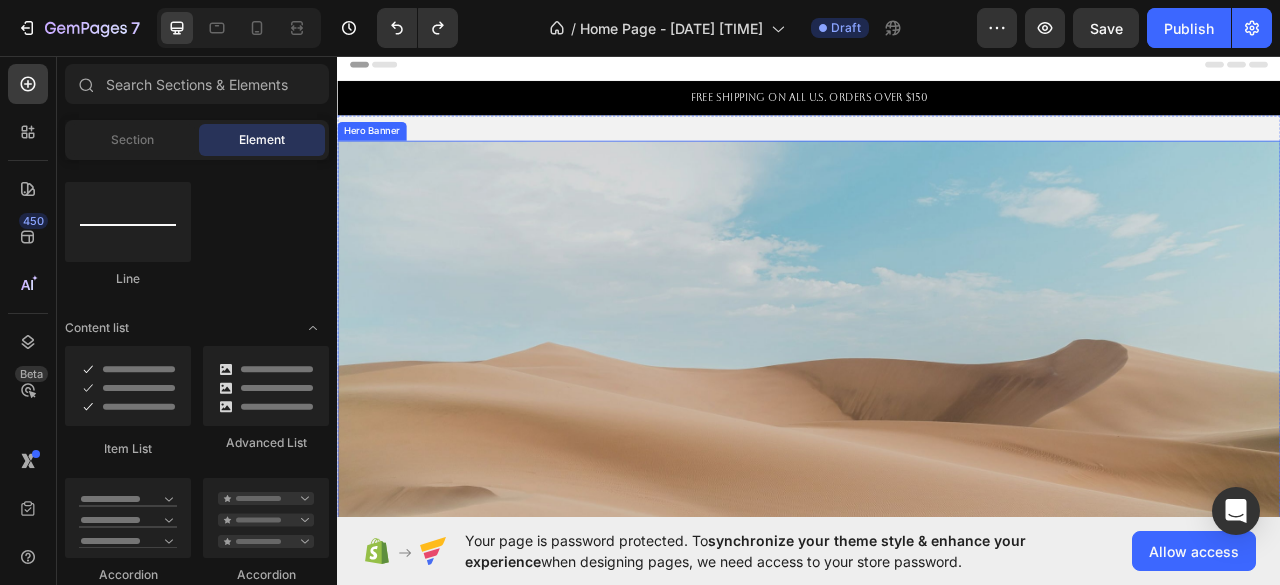 click on "Get started Button" at bounding box center (937, 464) 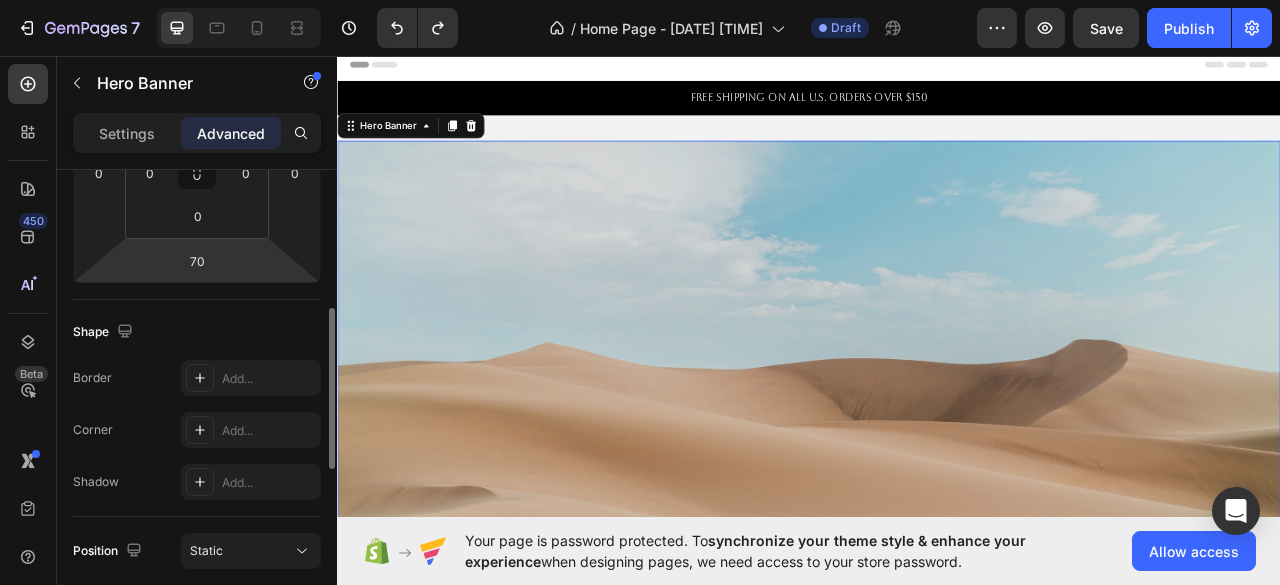 scroll, scrollTop: 389, scrollLeft: 0, axis: vertical 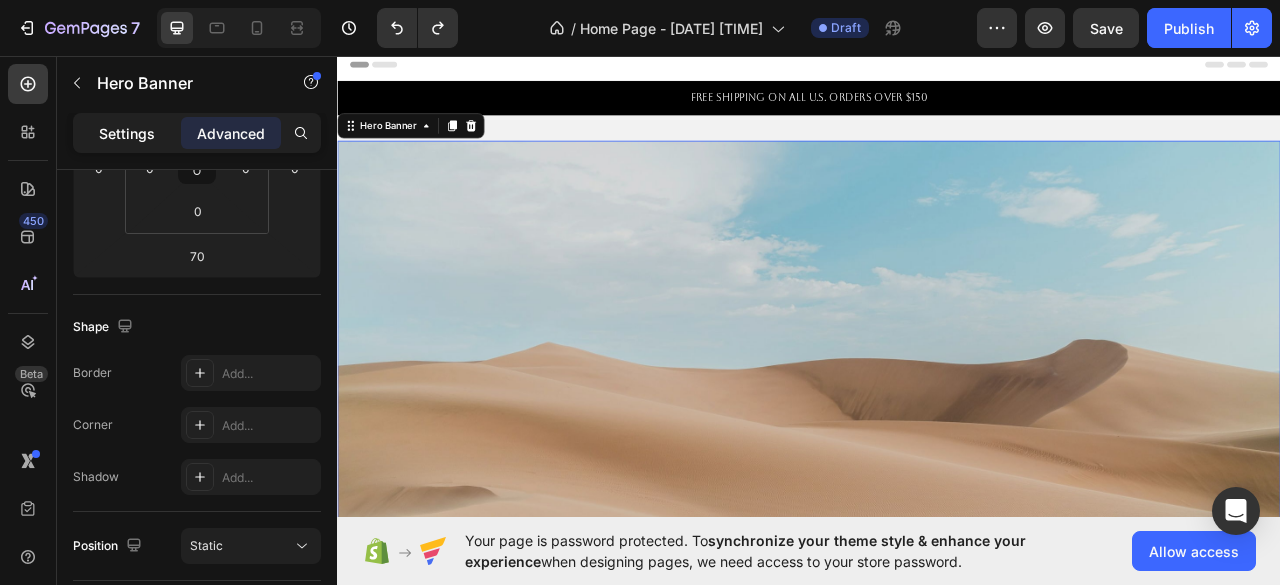 click on "Settings" at bounding box center [127, 133] 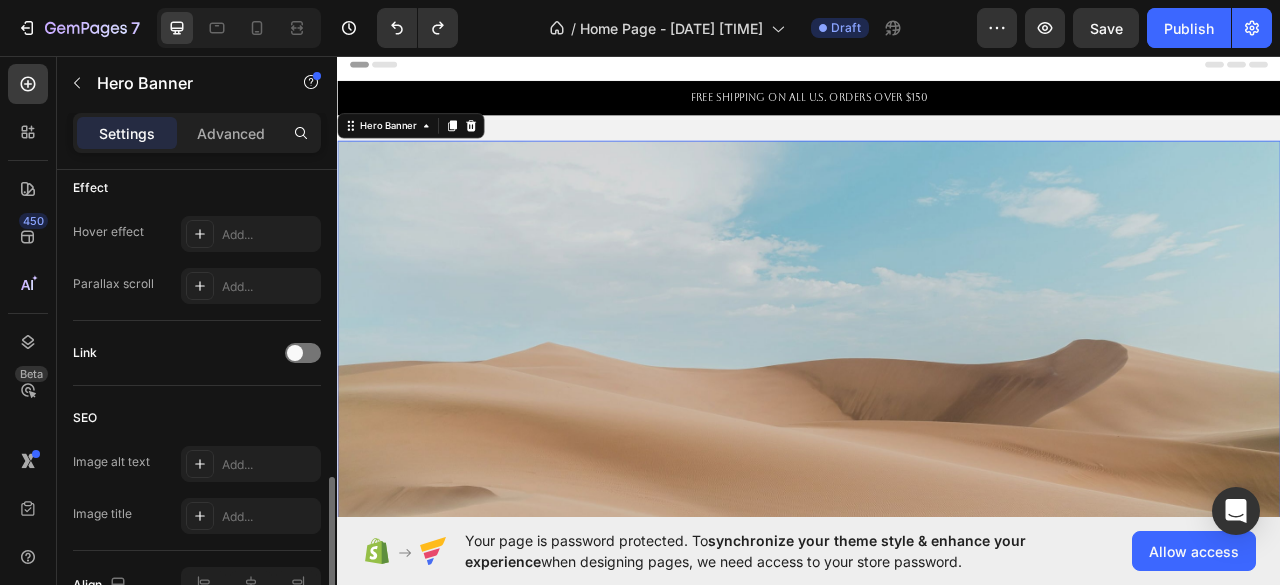 scroll, scrollTop: 1187, scrollLeft: 0, axis: vertical 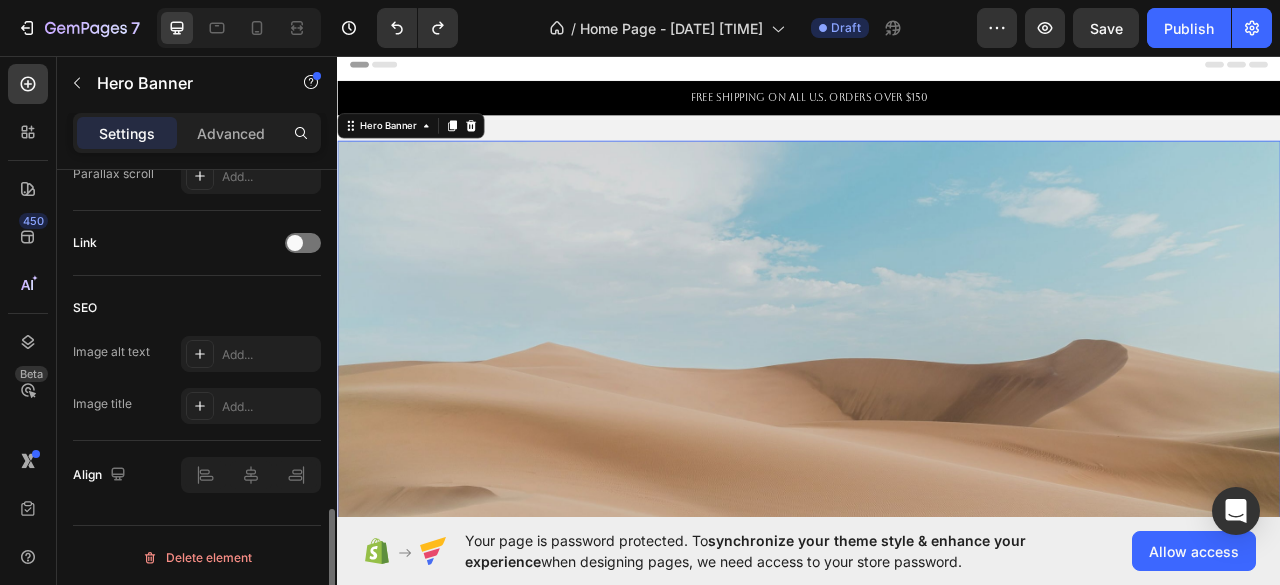 click on "Add..." at bounding box center [251, 354] 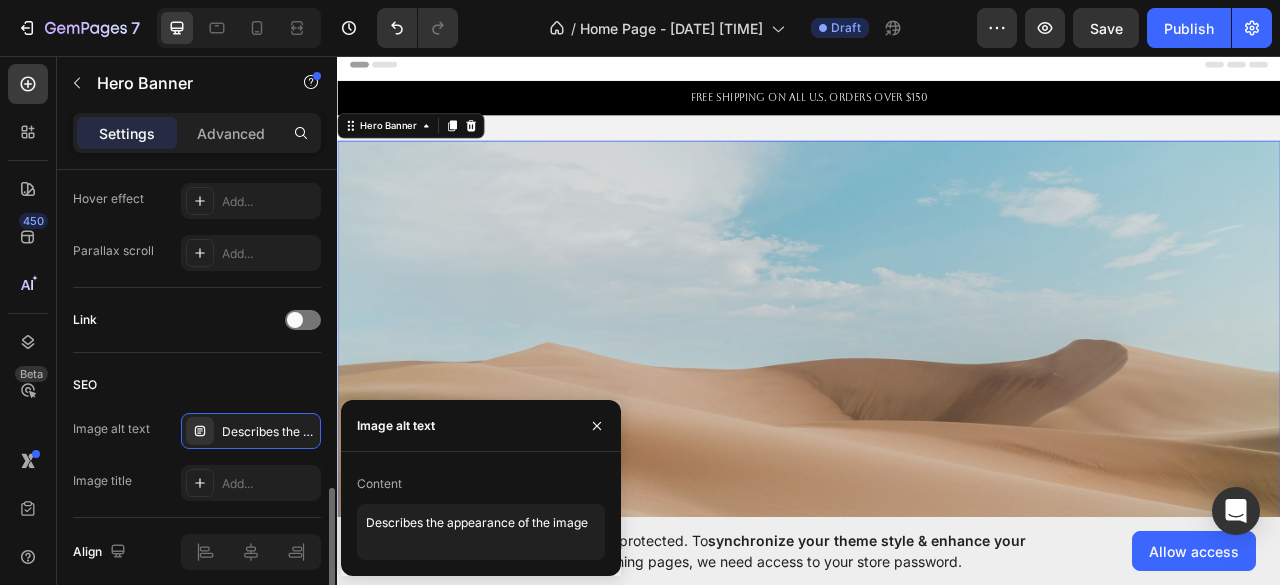 scroll, scrollTop: 1111, scrollLeft: 0, axis: vertical 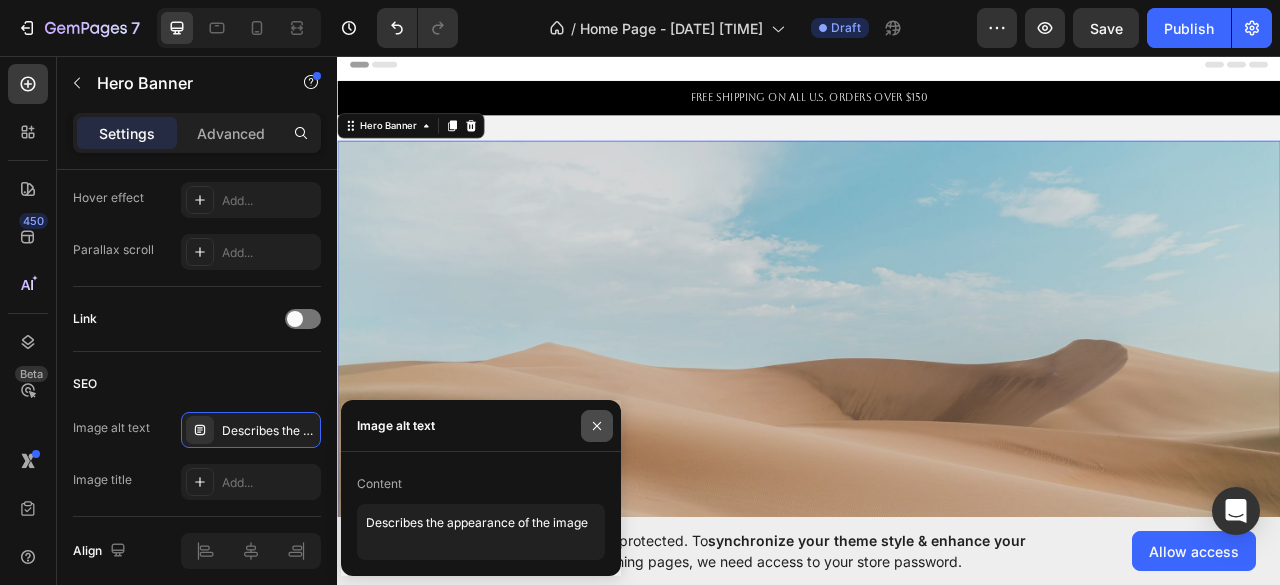 click 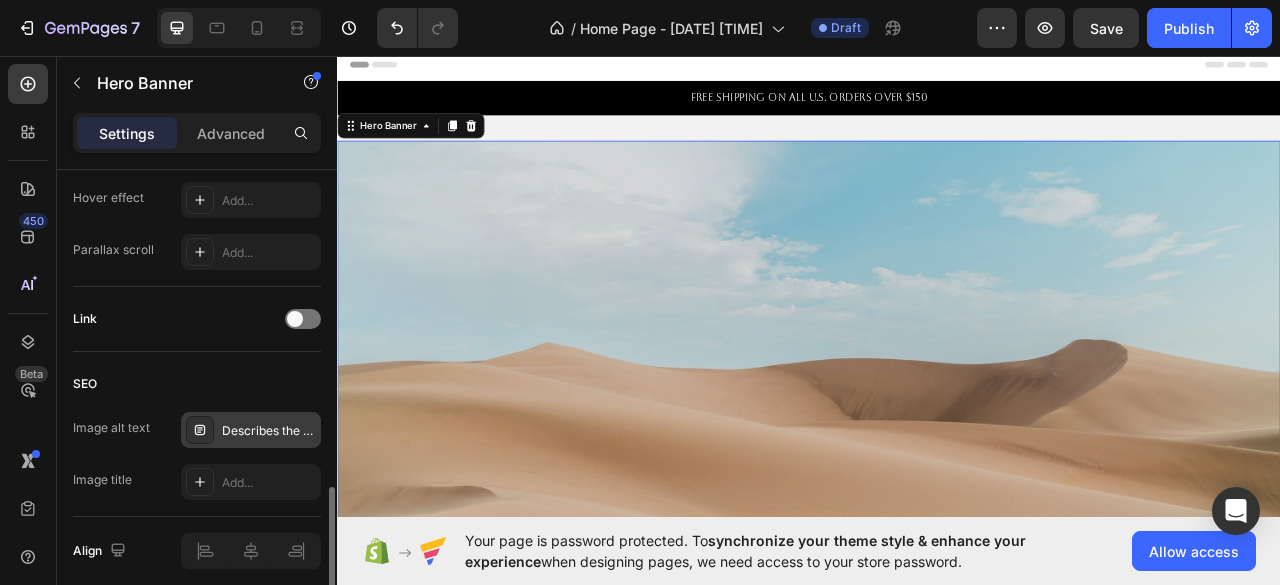 click on "Describes the appearance of the image" at bounding box center (269, 431) 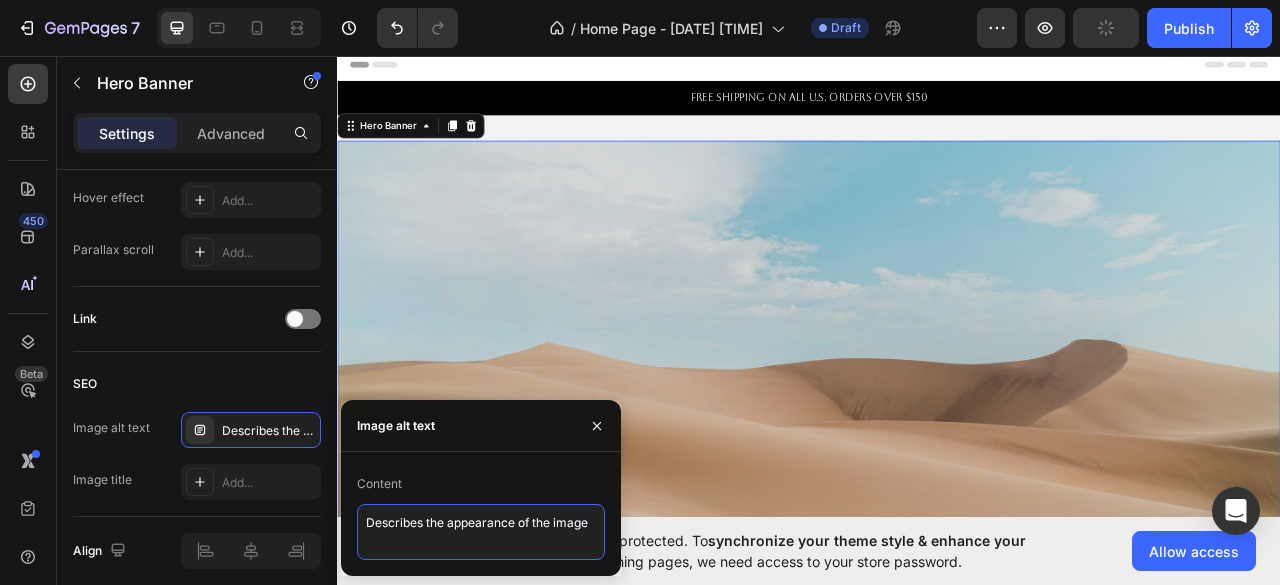 click on "Describes the appearance of the image" at bounding box center (481, 532) 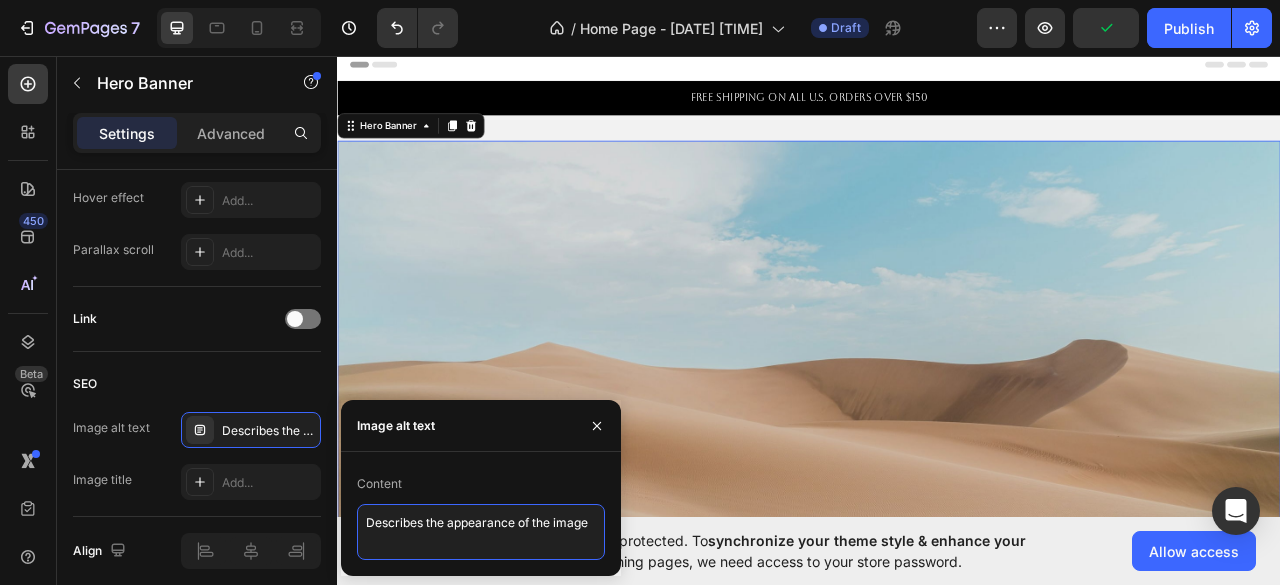 type 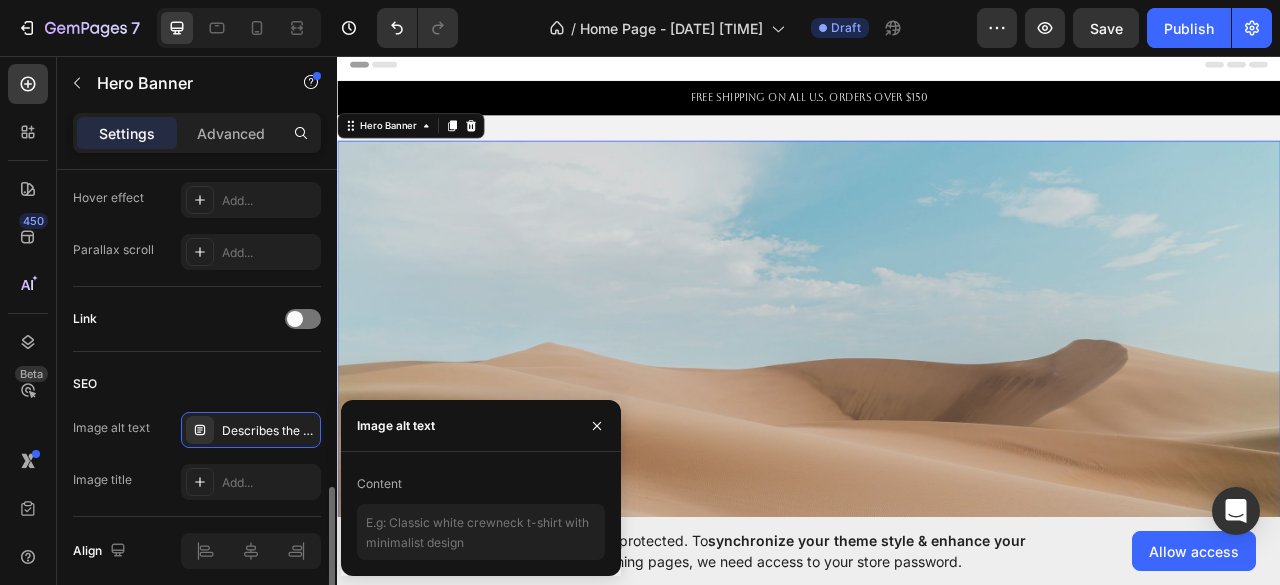 click on "SEO" at bounding box center (197, 384) 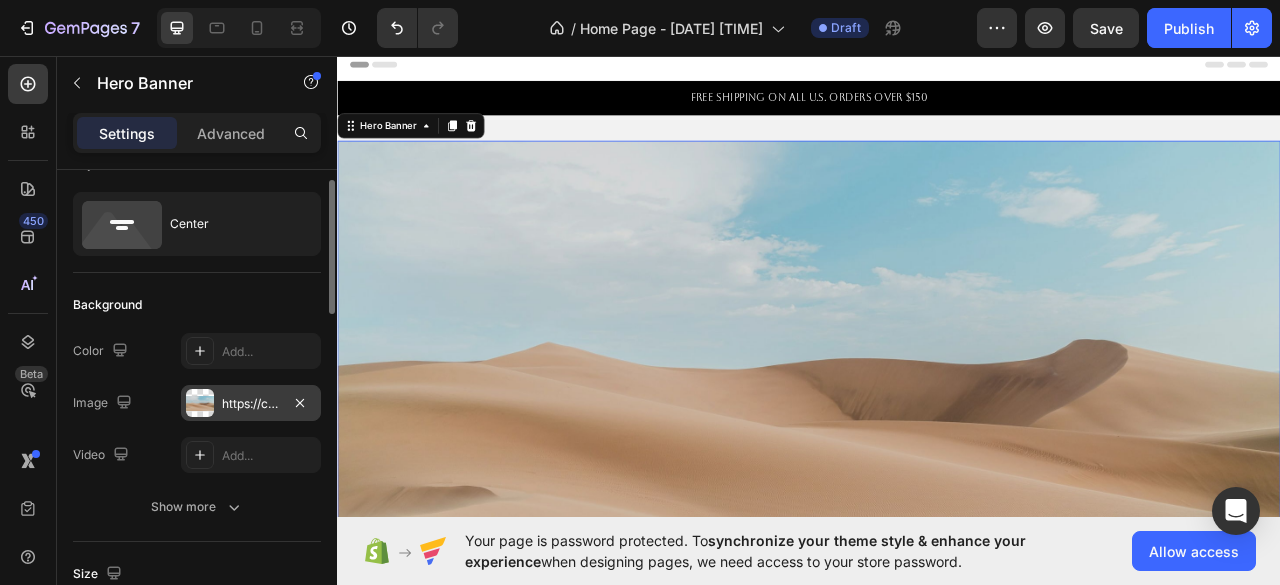 scroll, scrollTop: 38, scrollLeft: 0, axis: vertical 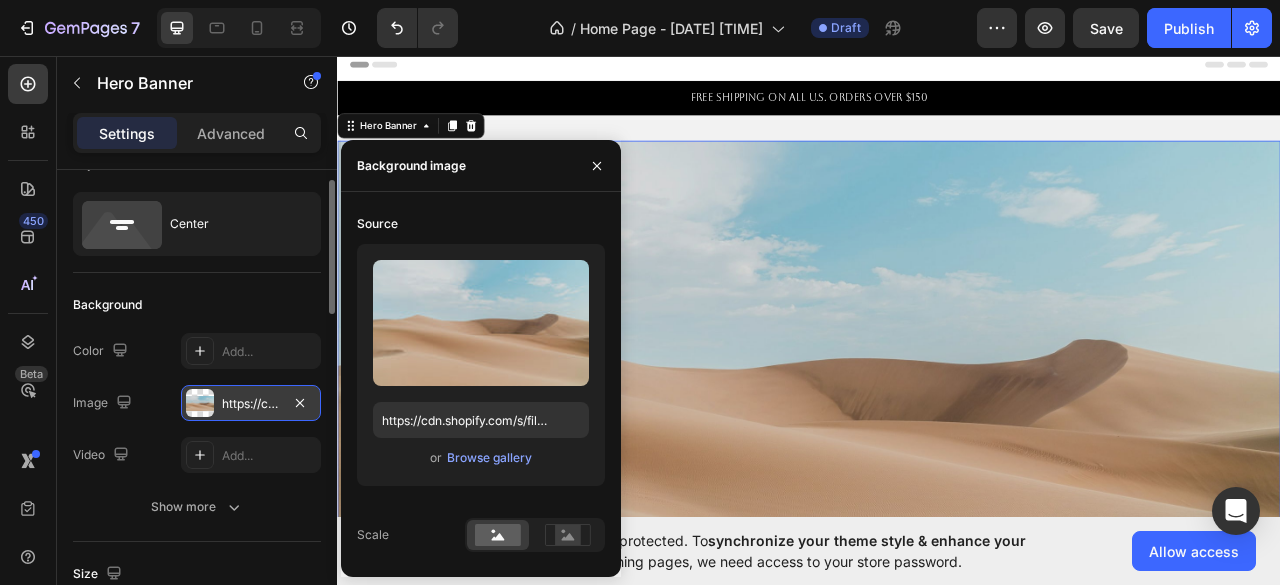 click on "https://cdn.shopify.com/s/files/1/2005/9307/files/background_settings.jpg" at bounding box center (251, 404) 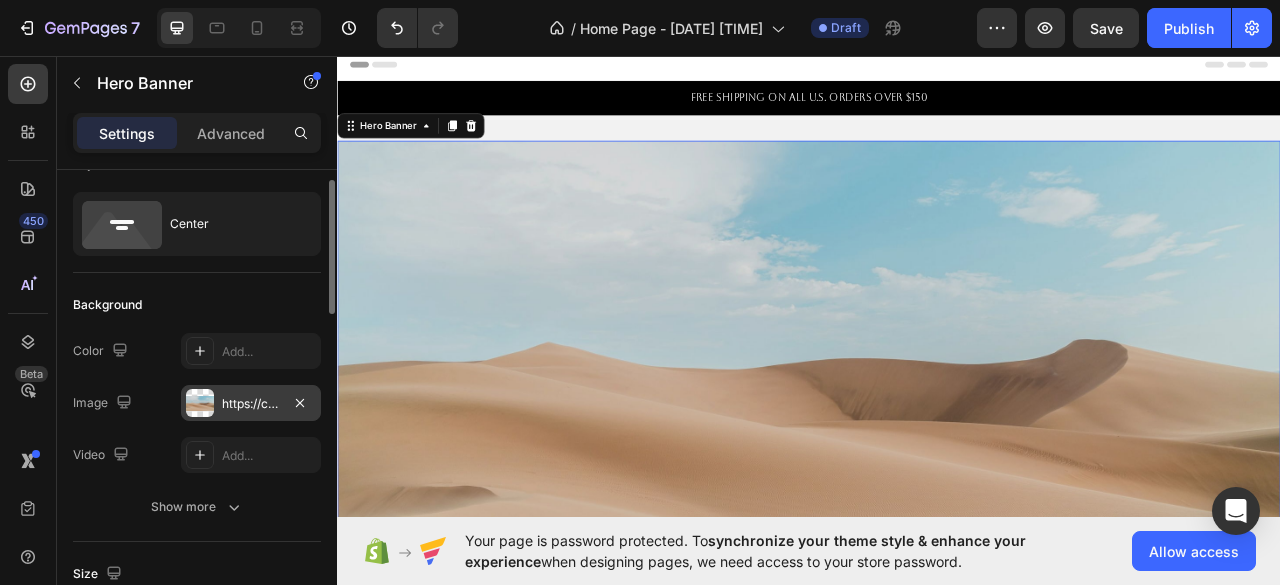 click on "https://cdn.shopify.com/s/files/1/2005/9307/files/background_settings.jpg" at bounding box center (251, 404) 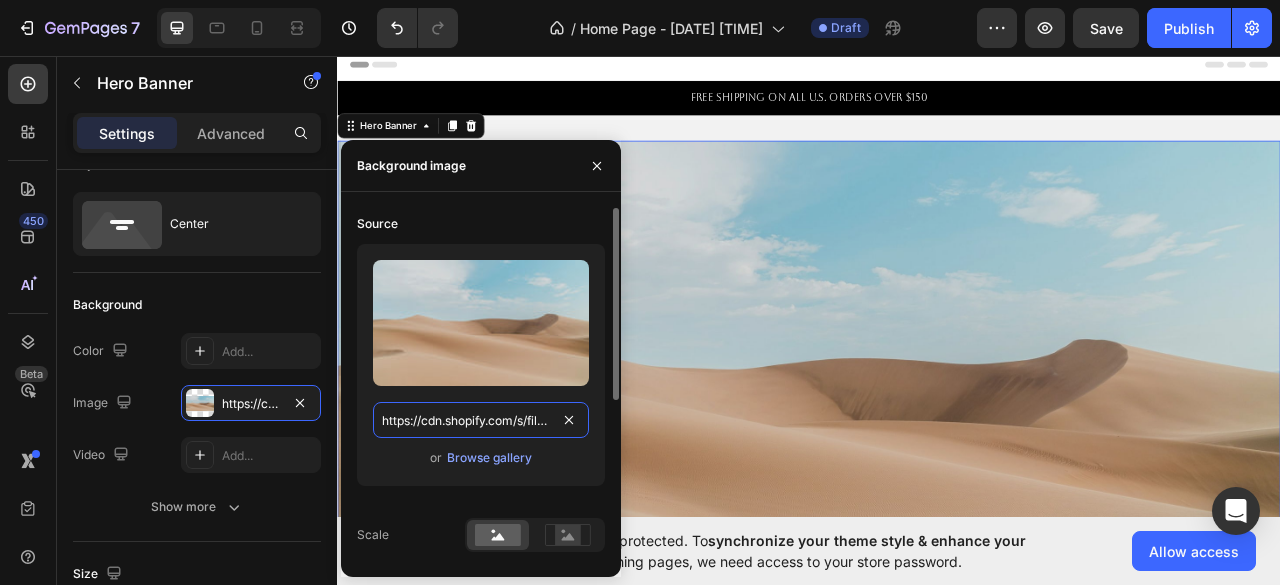 click on "https://cdn.shopify.com/s/files/1/2005/9307/files/background_settings.jpg" at bounding box center [481, 420] 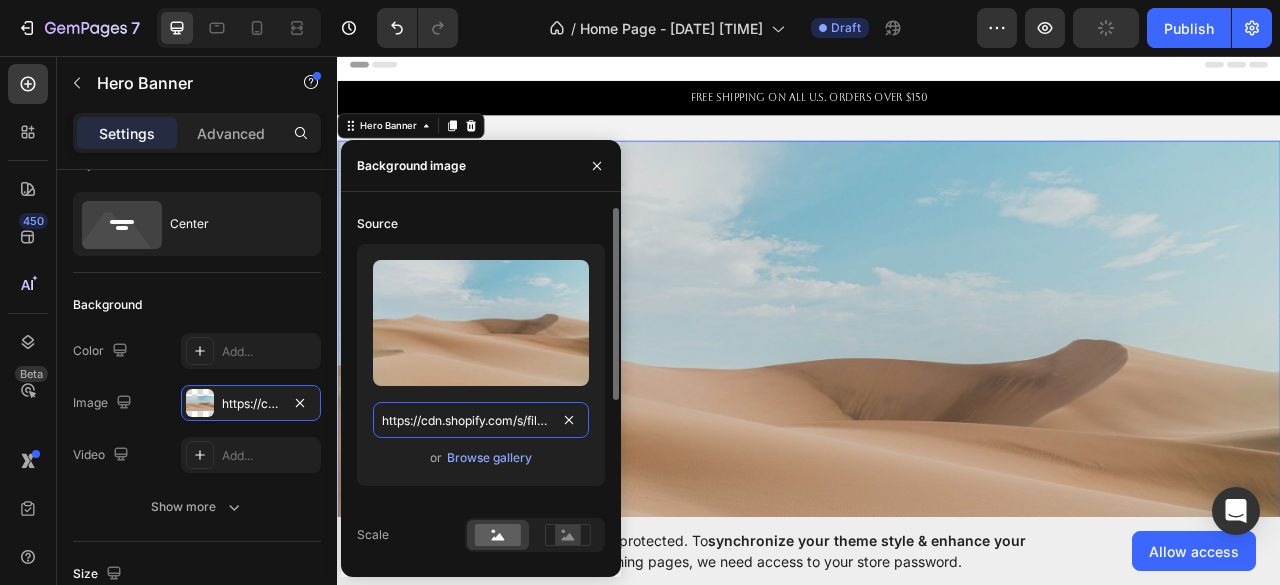 paste 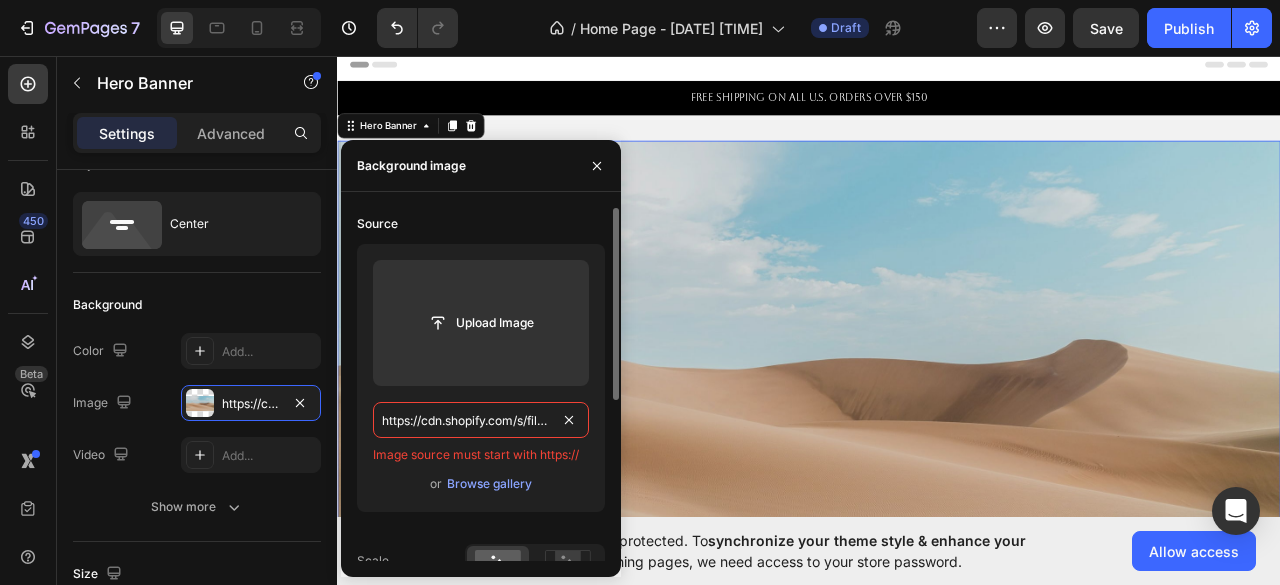 paste on "0439/2537/3087/files/OW_COTS_Summer_Paradise_Banner-large.jpg?v=1753820379&width=2000&crop=center" 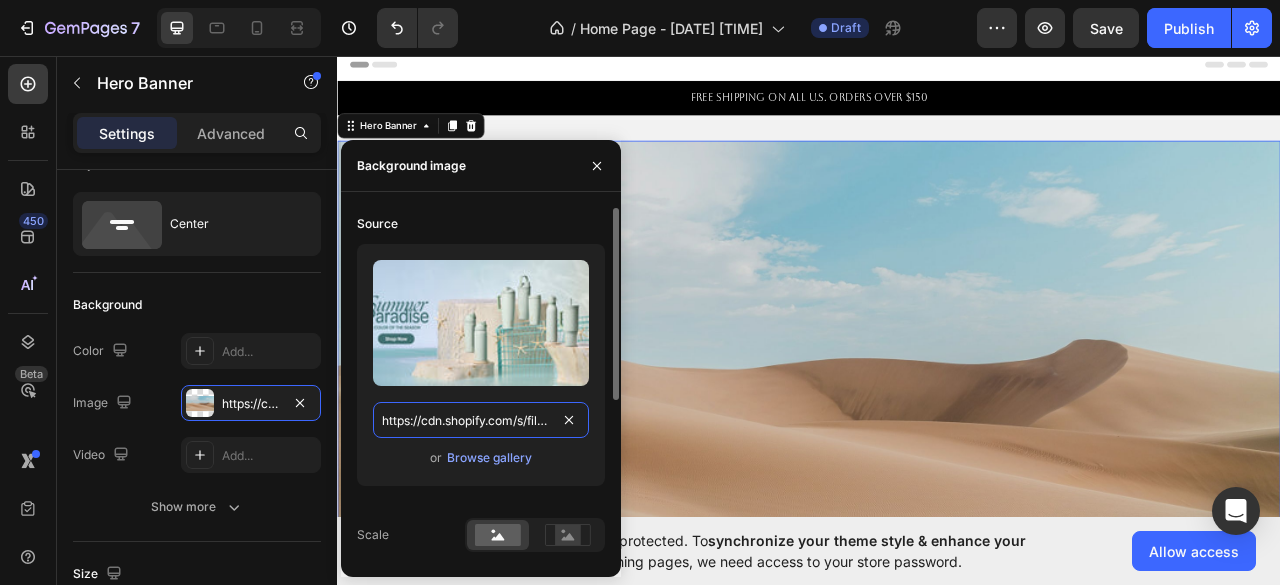 scroll, scrollTop: 0, scrollLeft: 661, axis: horizontal 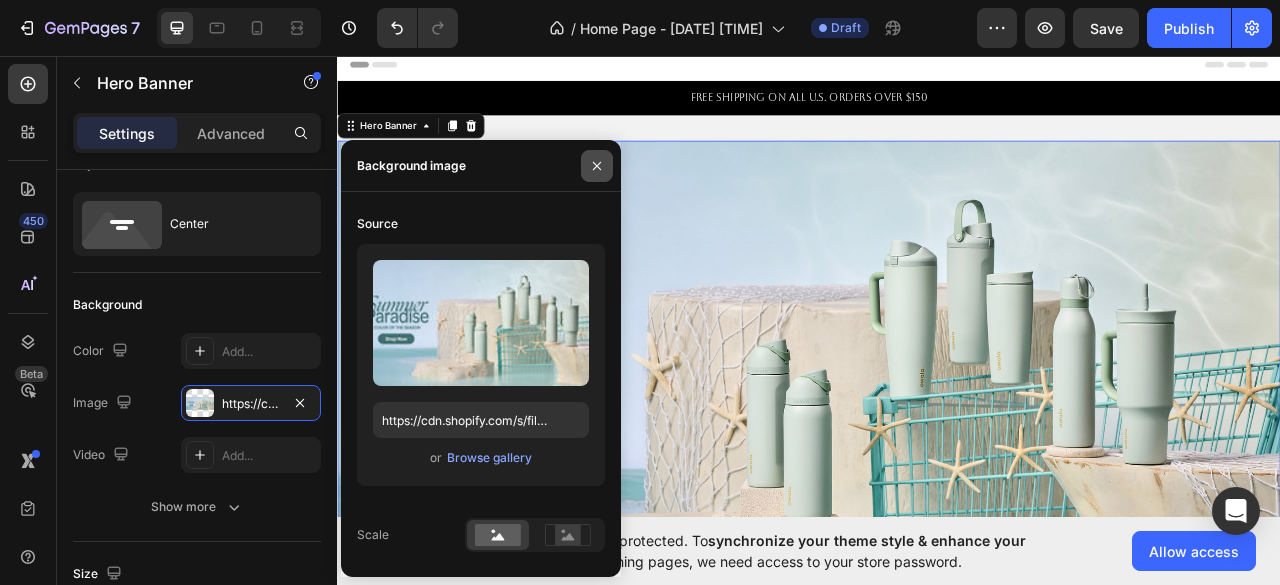 click 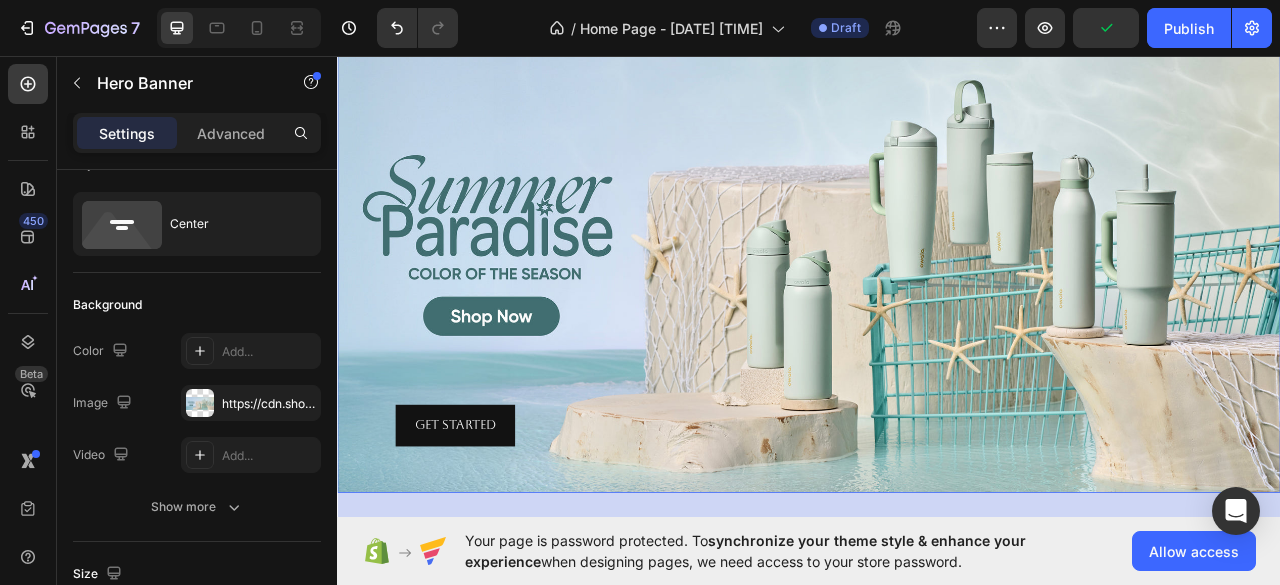 scroll, scrollTop: 151, scrollLeft: 0, axis: vertical 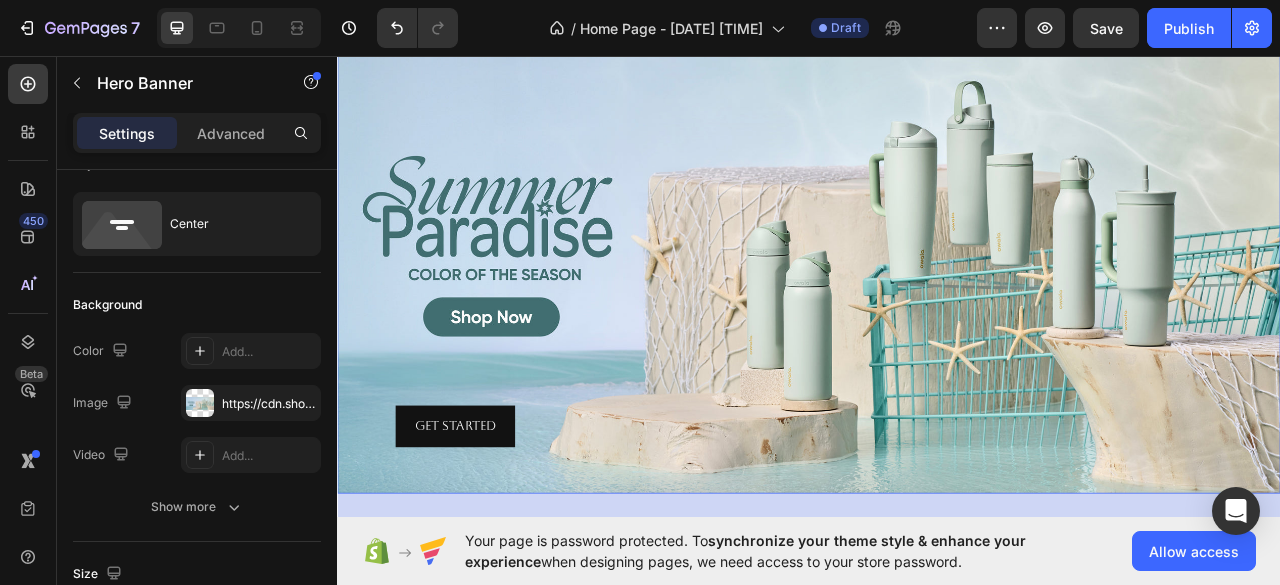 click at bounding box center [937, 314] 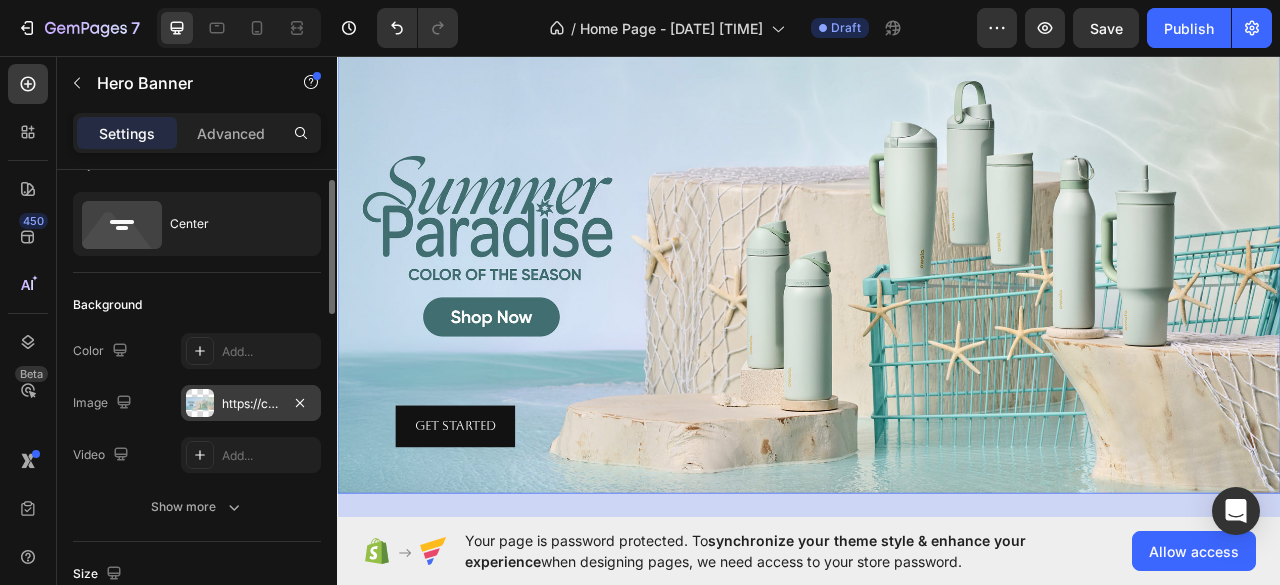 click on "https://cdn.shopify.com/s/files/1/0439/2537/3087/files/OW_COTS_Summer_Paradise_Banner-large.jpg?v=1753820379&width=2000&crop=center" at bounding box center [251, 403] 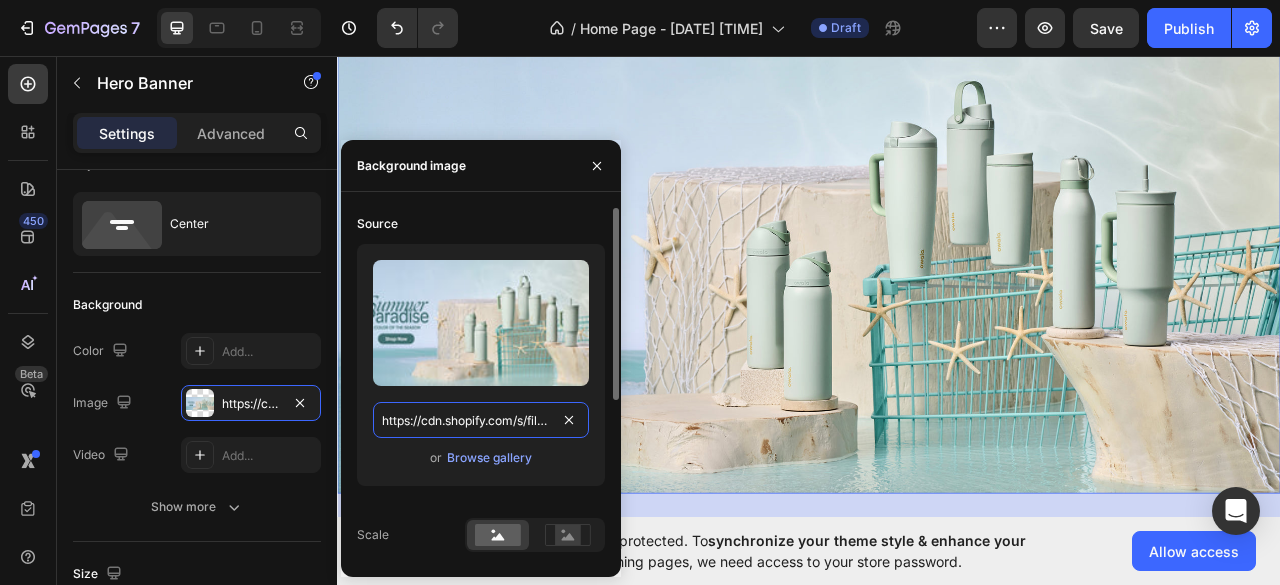 click on "https://cdn.shopify.com/s/files/1/0439/2537/3087/files/OW_COTS_Summer_Paradise_Banner-large.jpg?v=1753820379&width=2000&crop=center" at bounding box center (481, 420) 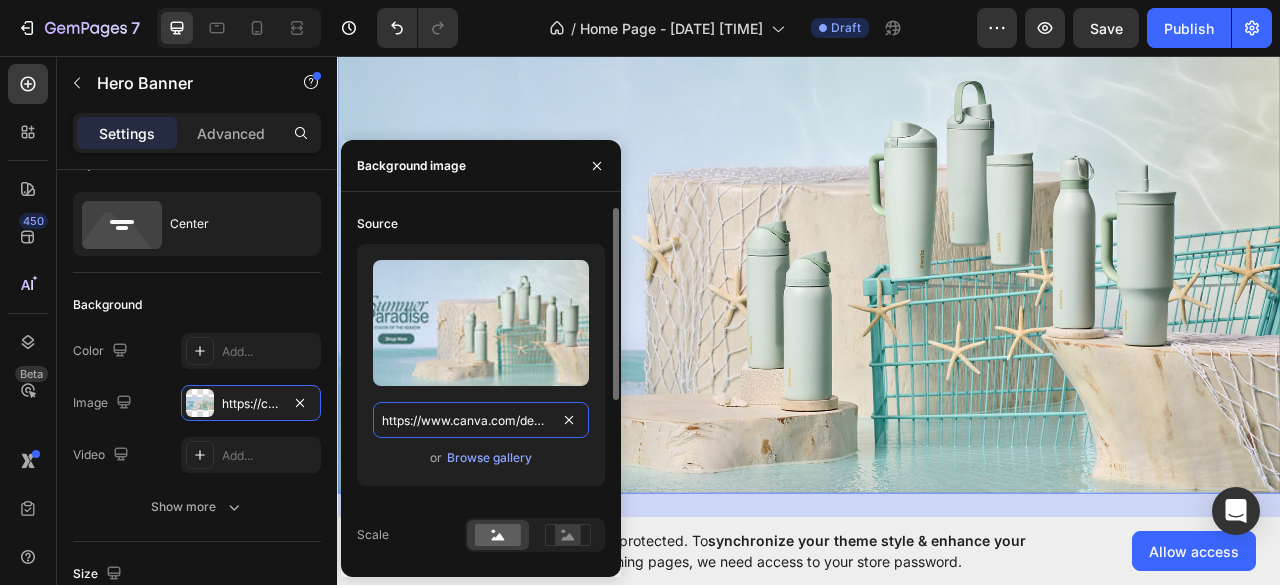 scroll, scrollTop: 0, scrollLeft: 294, axis: horizontal 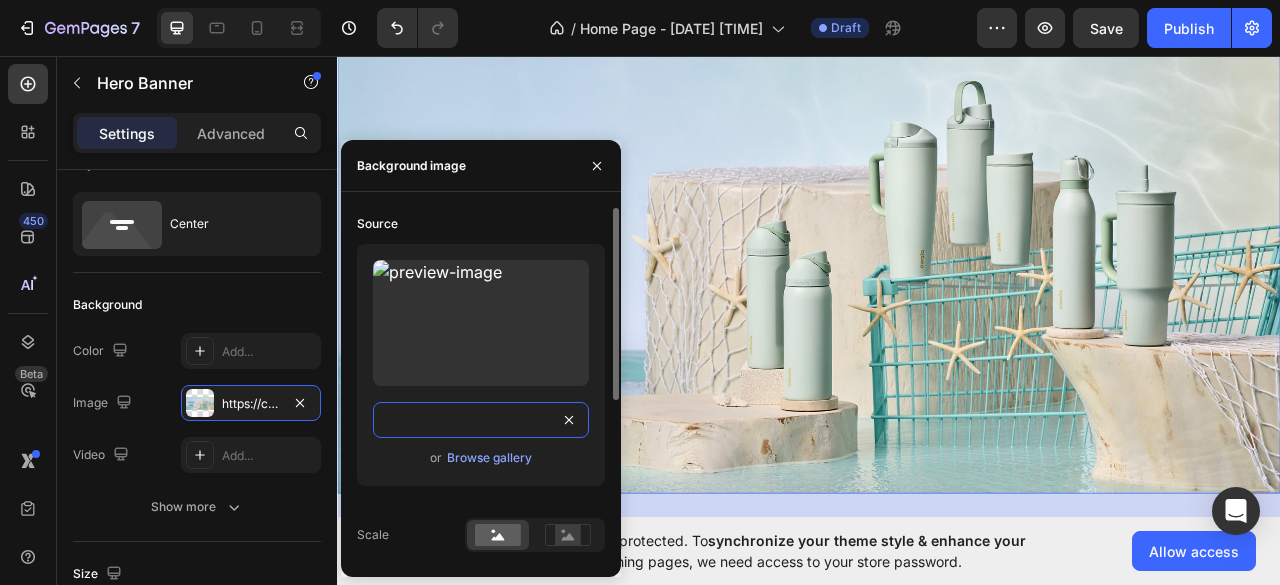type on "https://www.canva.com/design/DAGuwUFwT_M/QmPzwv6HGrUR_ixrbkwiTA/edit" 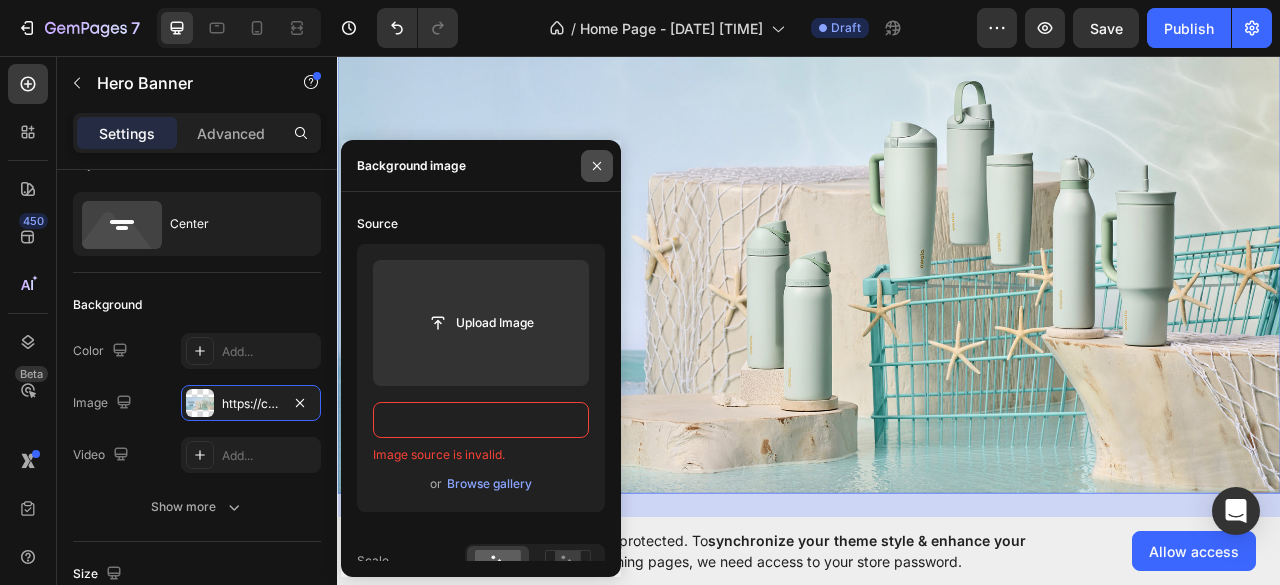 scroll, scrollTop: 0, scrollLeft: 0, axis: both 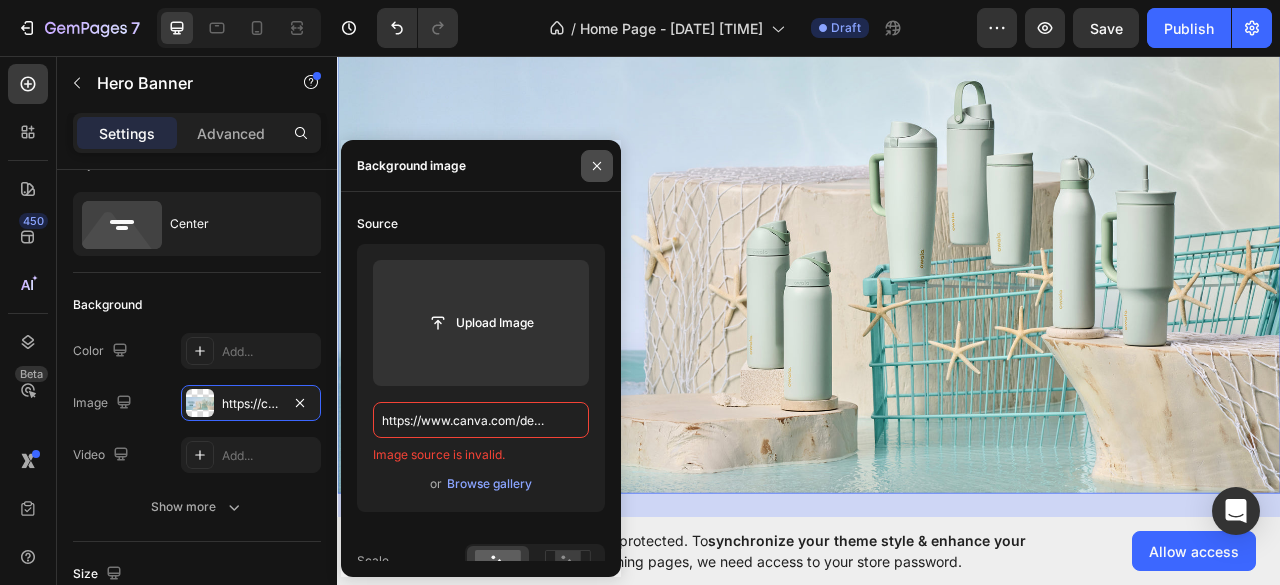 click at bounding box center (597, 166) 